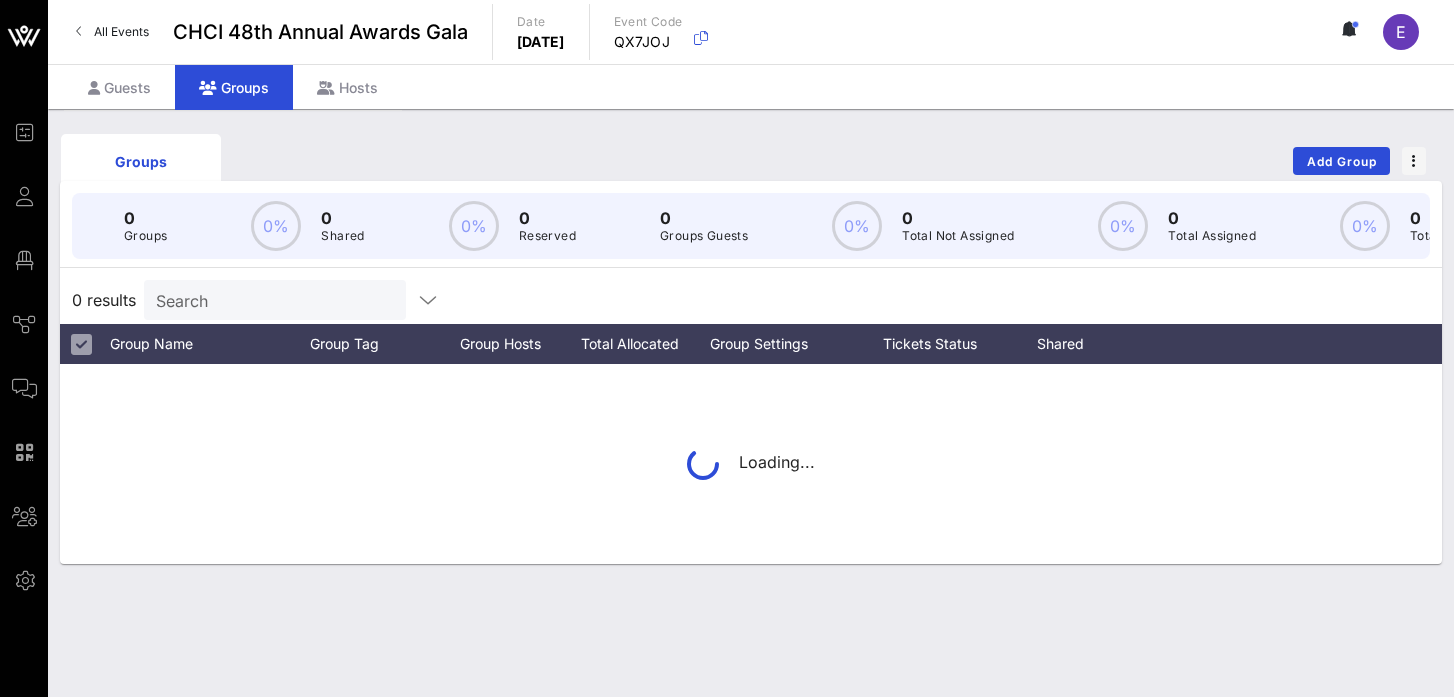 scroll, scrollTop: 0, scrollLeft: 0, axis: both 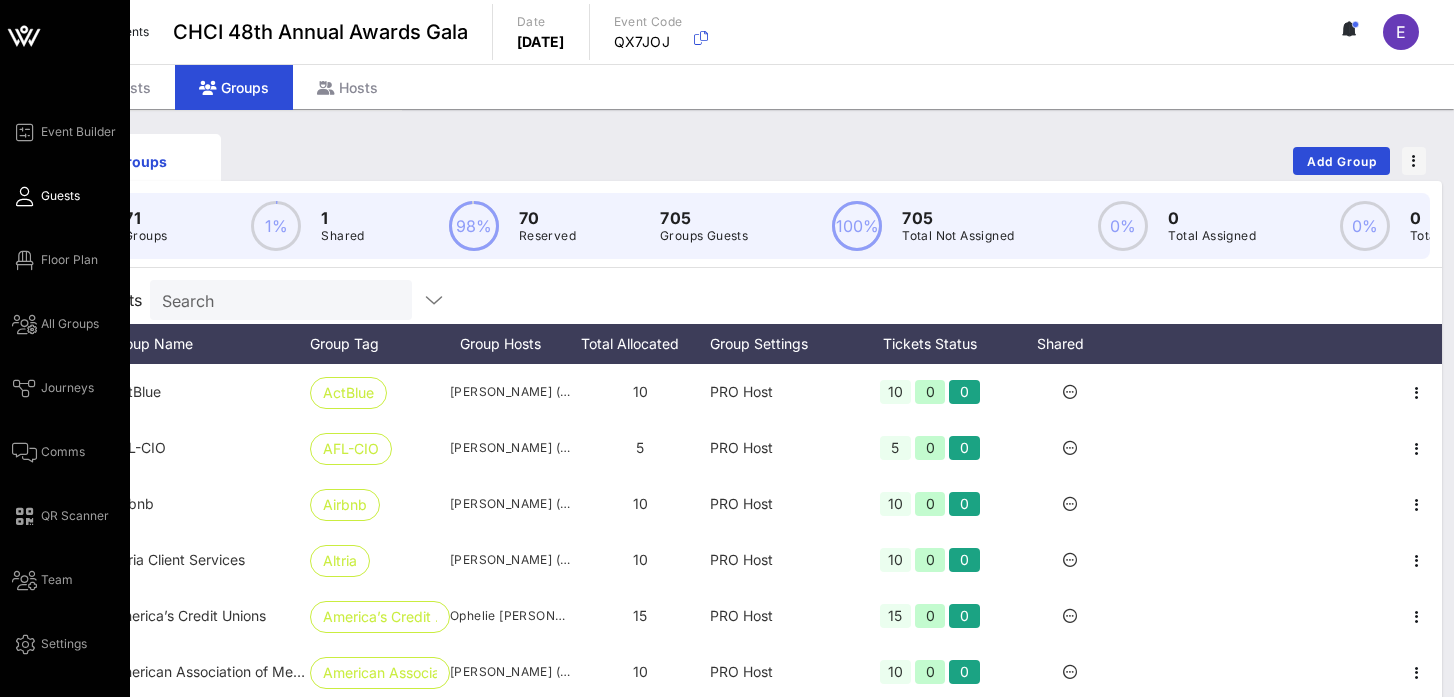 click on "Guests" at bounding box center [60, 196] 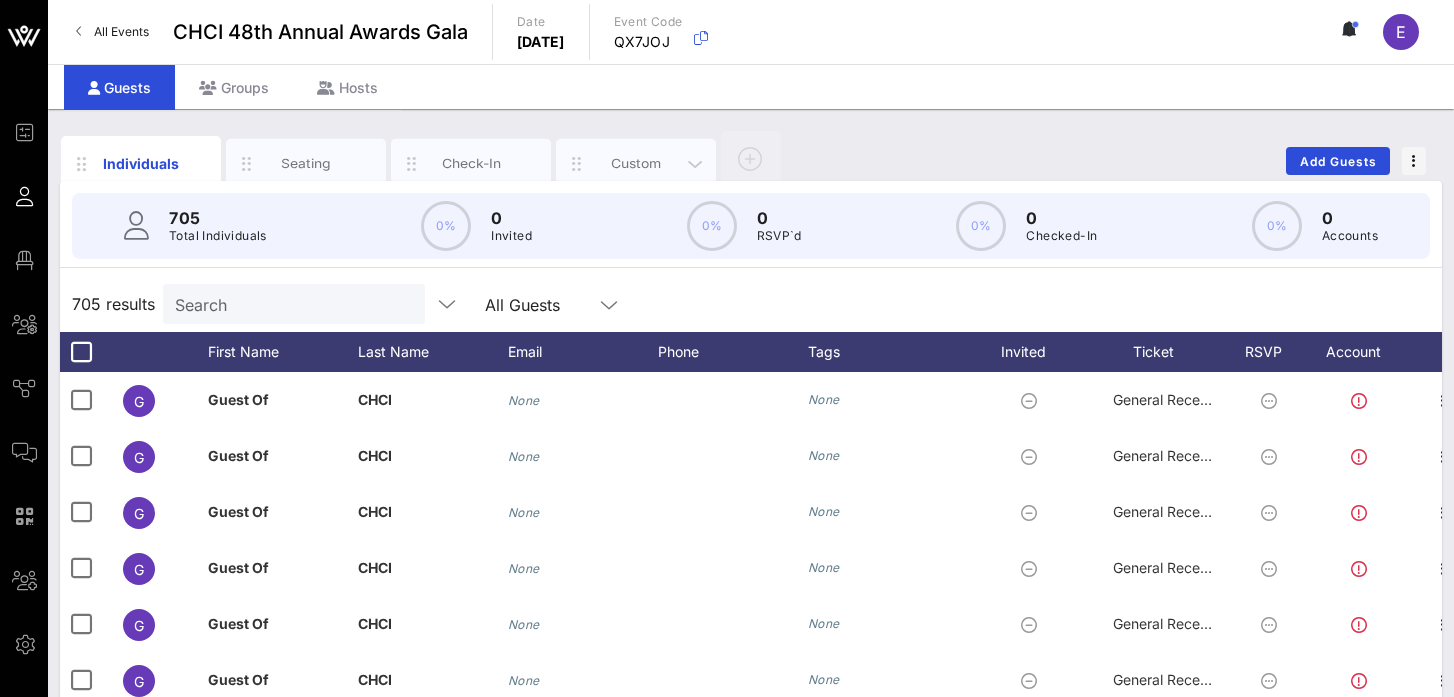 click on "Custom" at bounding box center [636, 163] 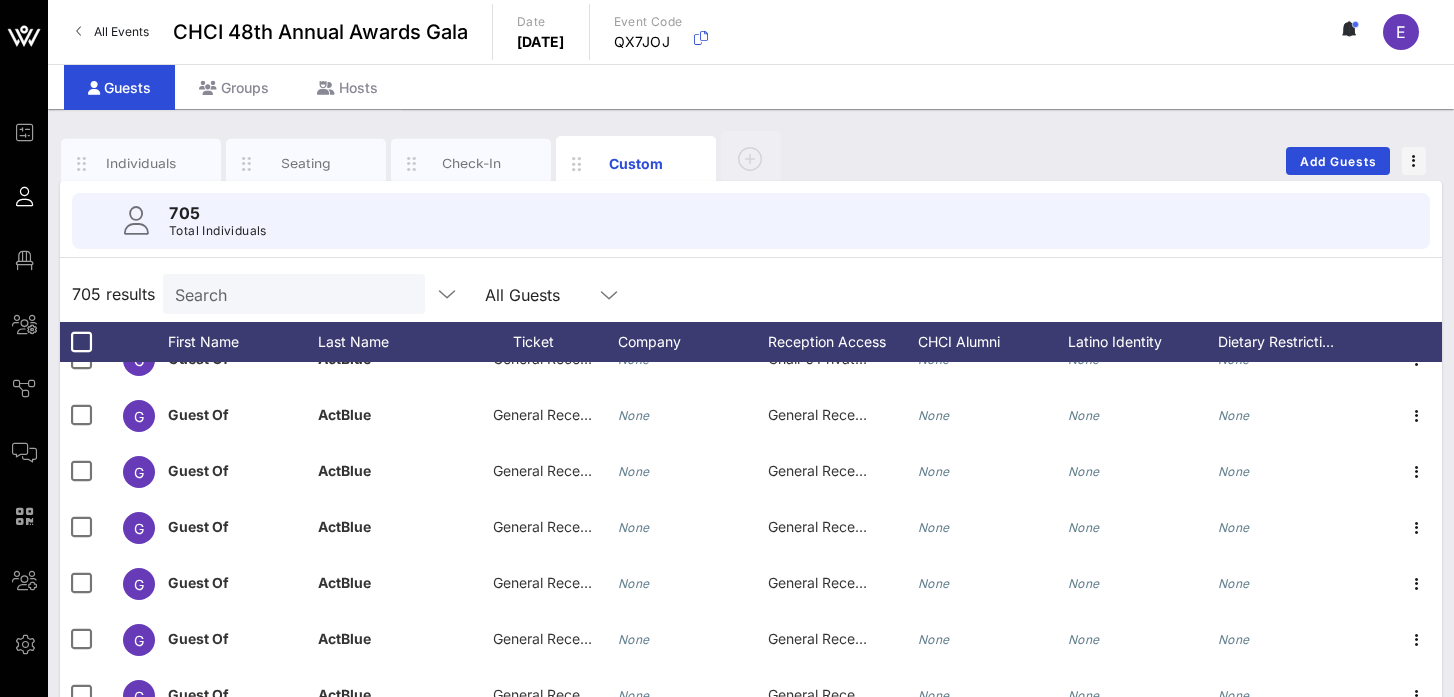 scroll, scrollTop: 406, scrollLeft: 0, axis: vertical 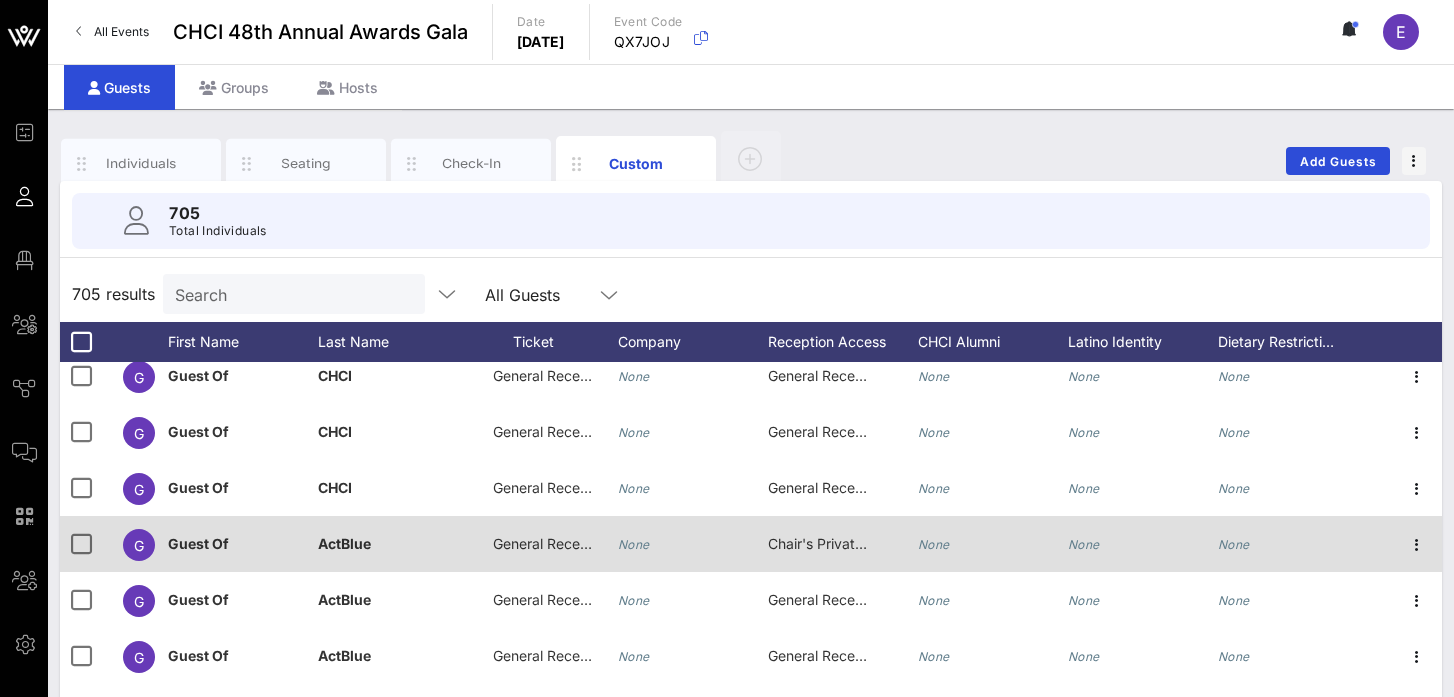 click on "General Reception" at bounding box center [553, 543] 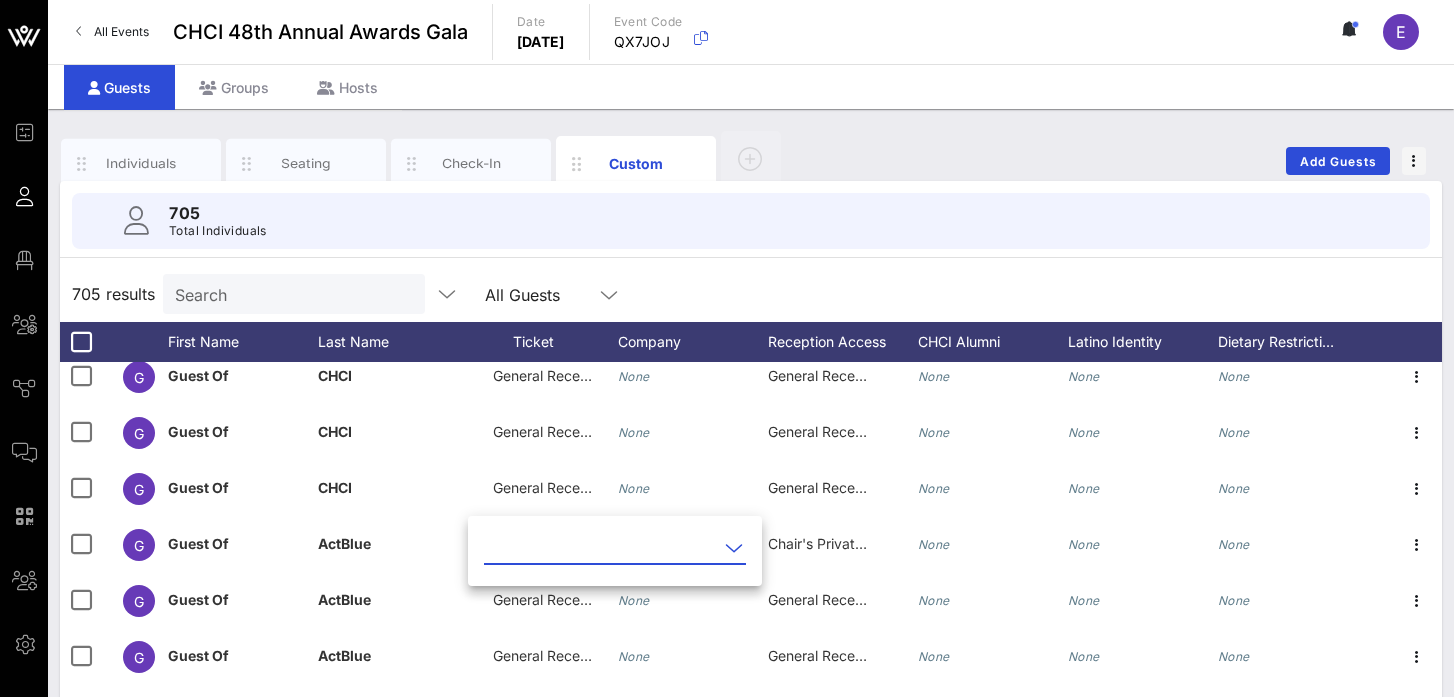 click on "Individuals     Seating     Check-In     Custom
Add Guests" at bounding box center (751, 161) 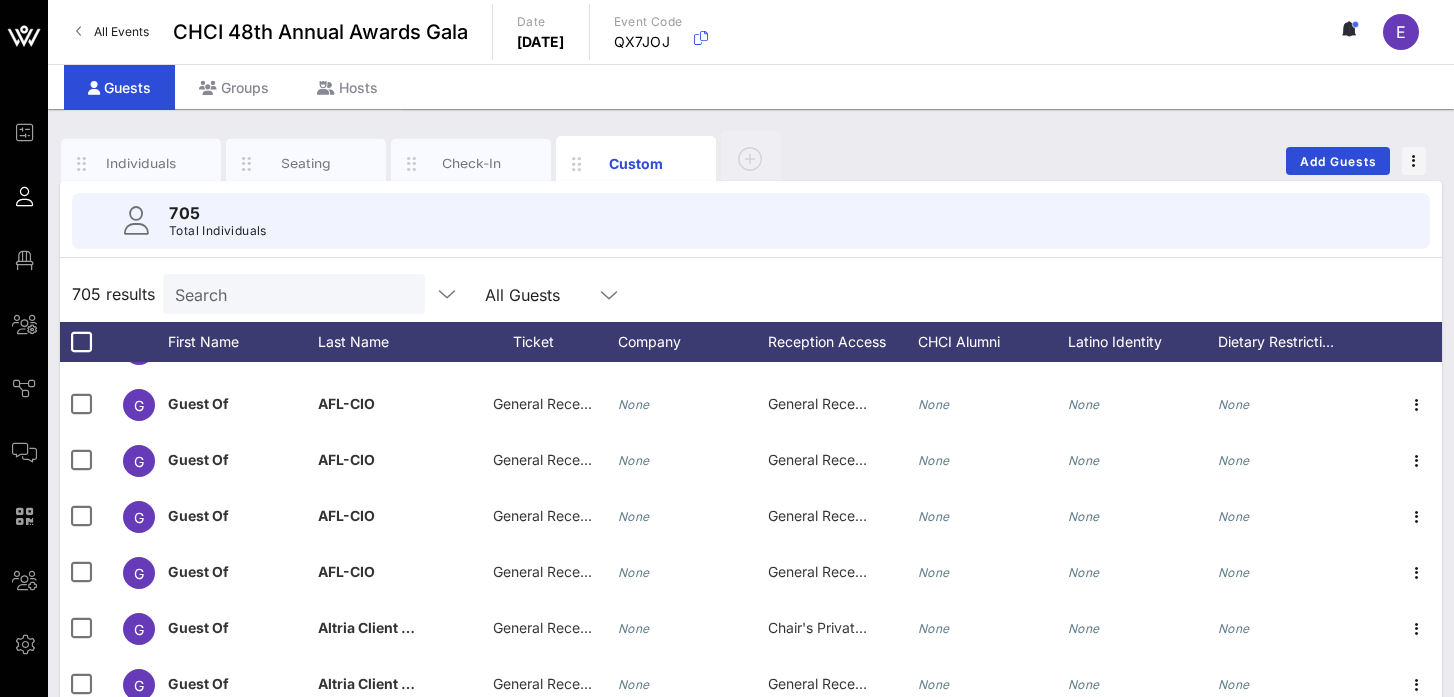 scroll, scrollTop: 1318, scrollLeft: 0, axis: vertical 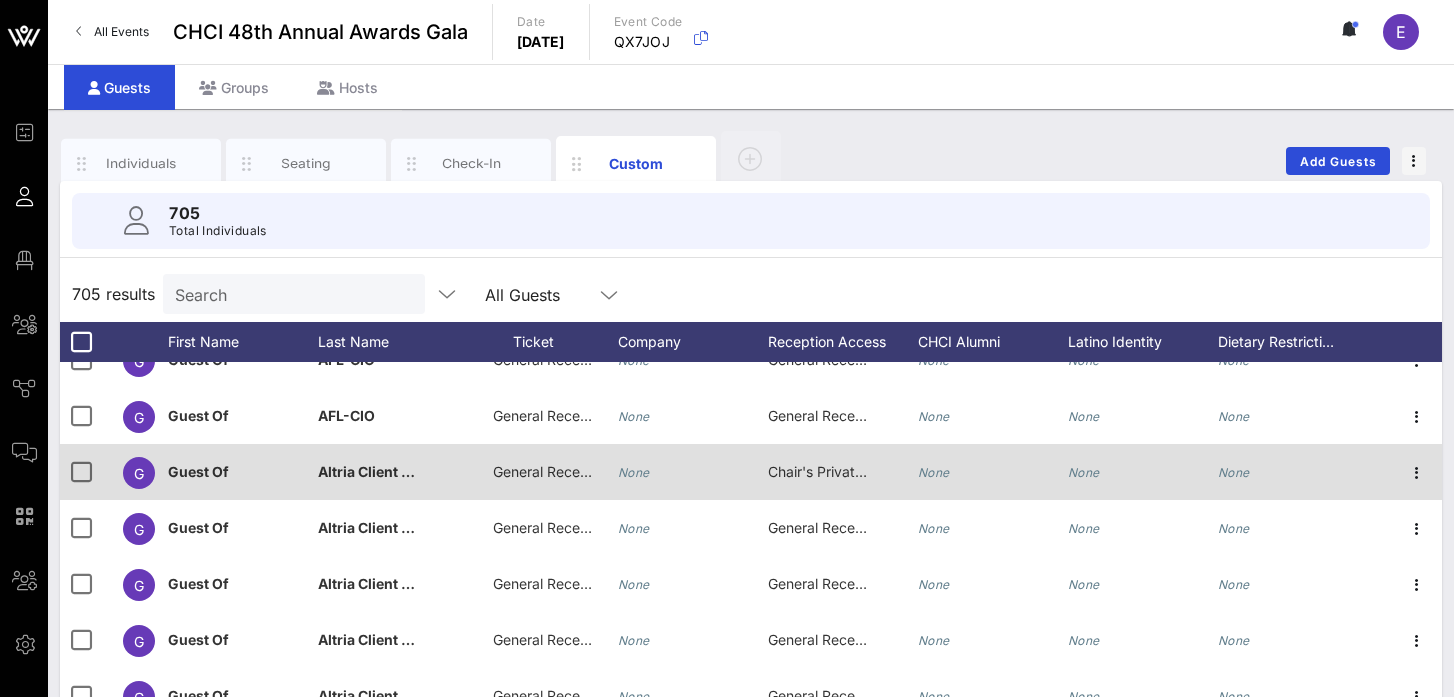click on "General Reception" at bounding box center (553, 471) 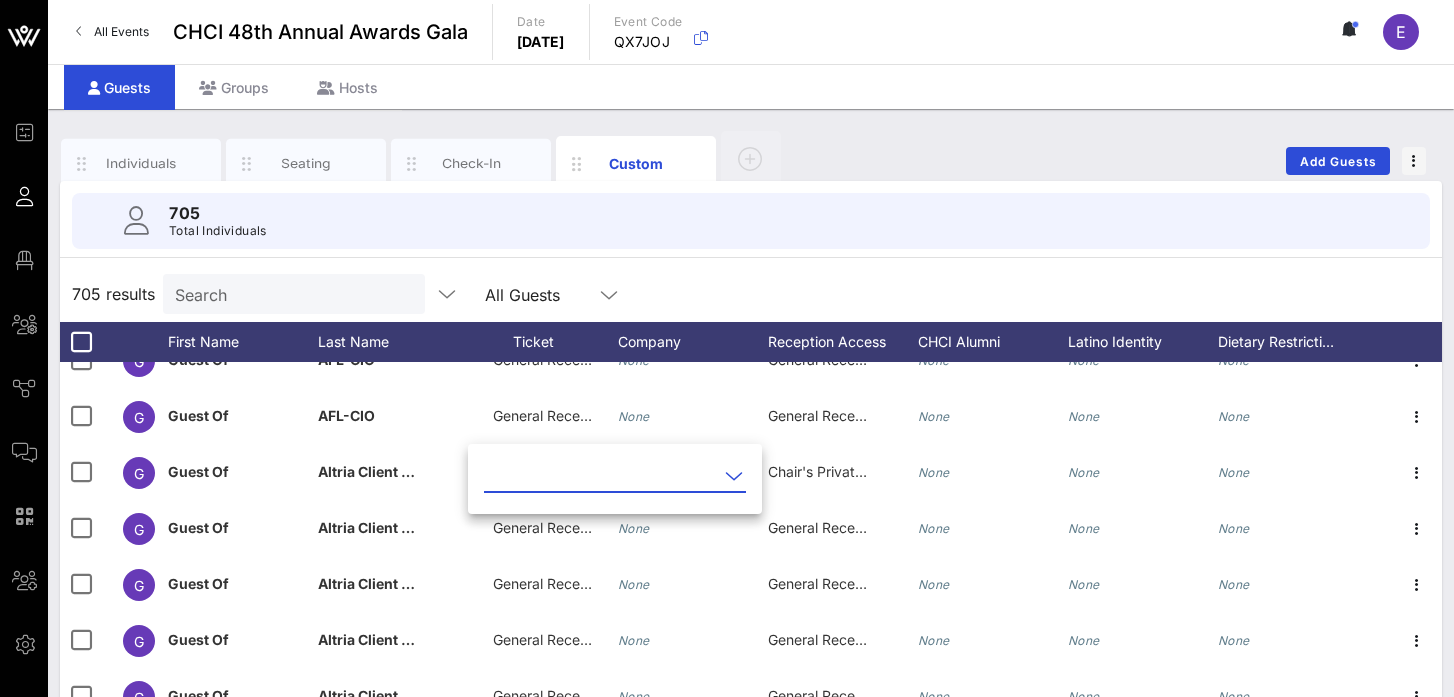 click at bounding box center (734, 476) 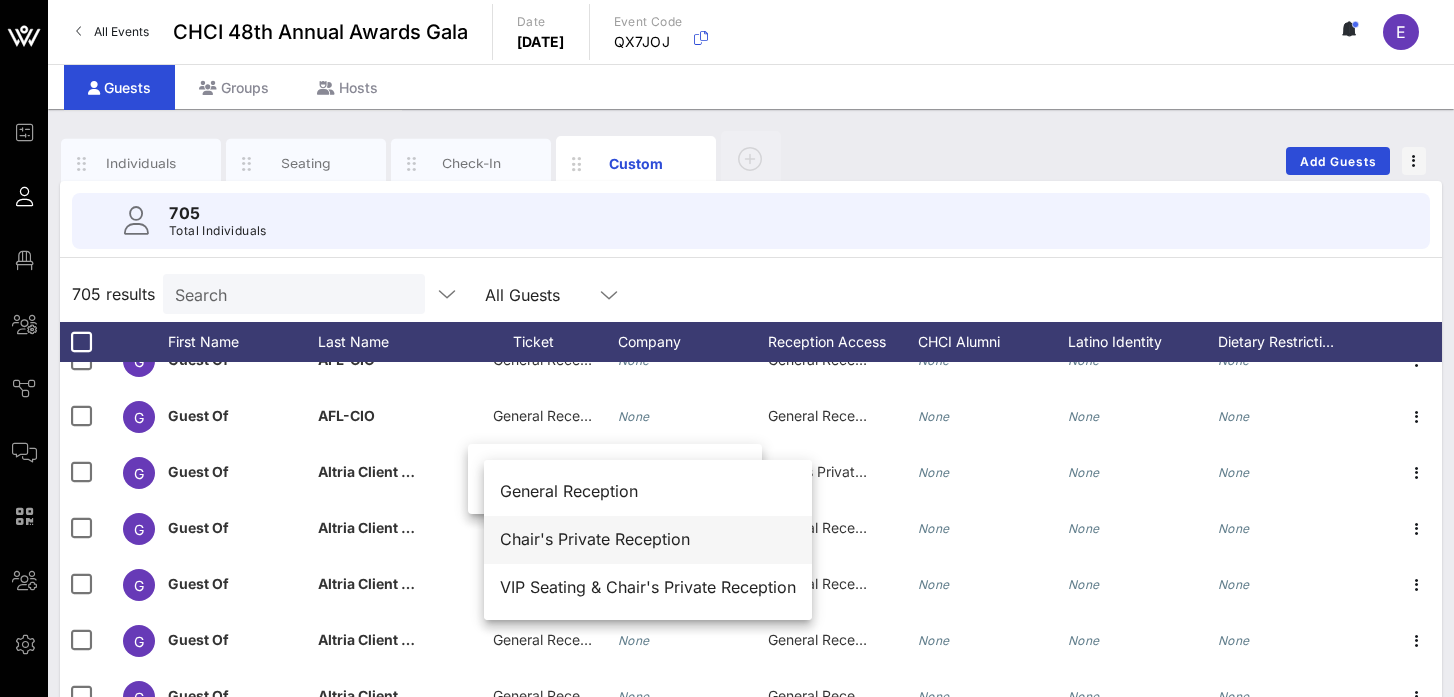 click on "Chair's Private Reception" at bounding box center [648, 539] 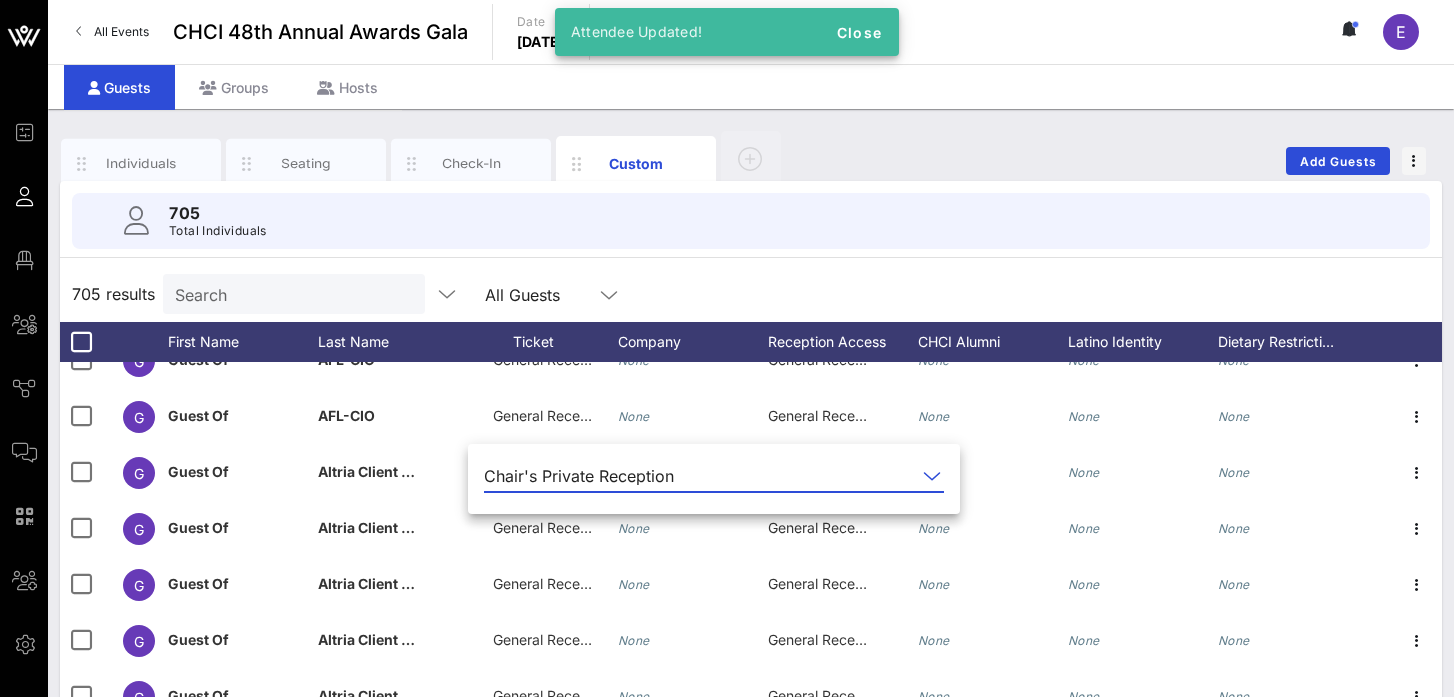 click on "Individuals     Seating     Check-In     Custom
Add Guests" at bounding box center (751, 161) 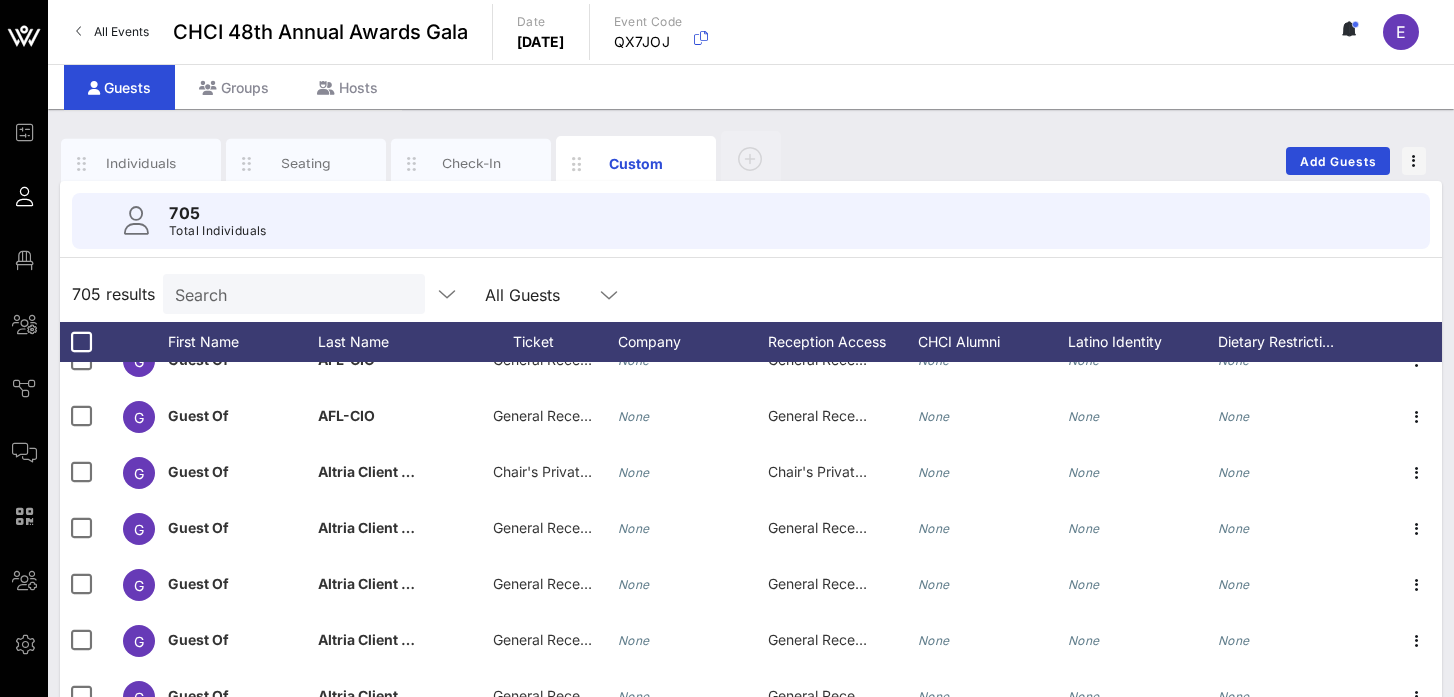 click at bounding box center (609, 295) 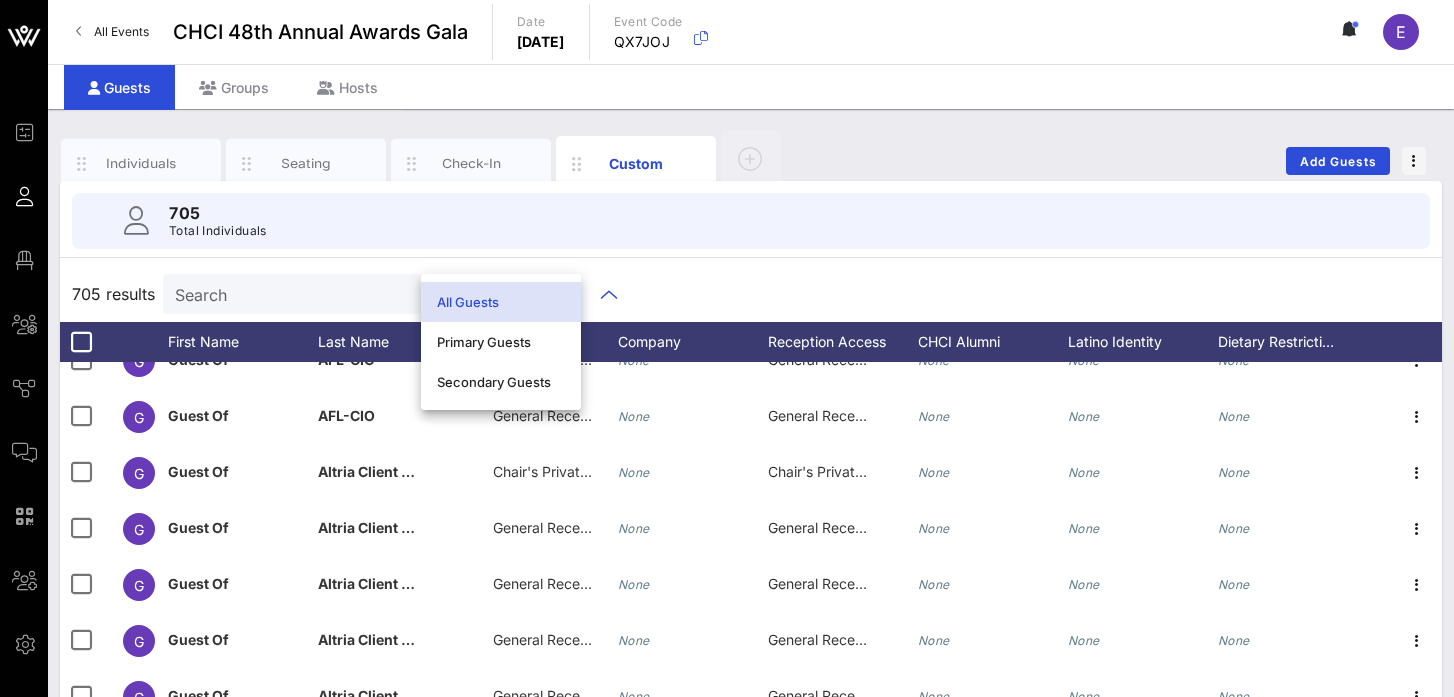 click on "All Guests" at bounding box center (501, 302) 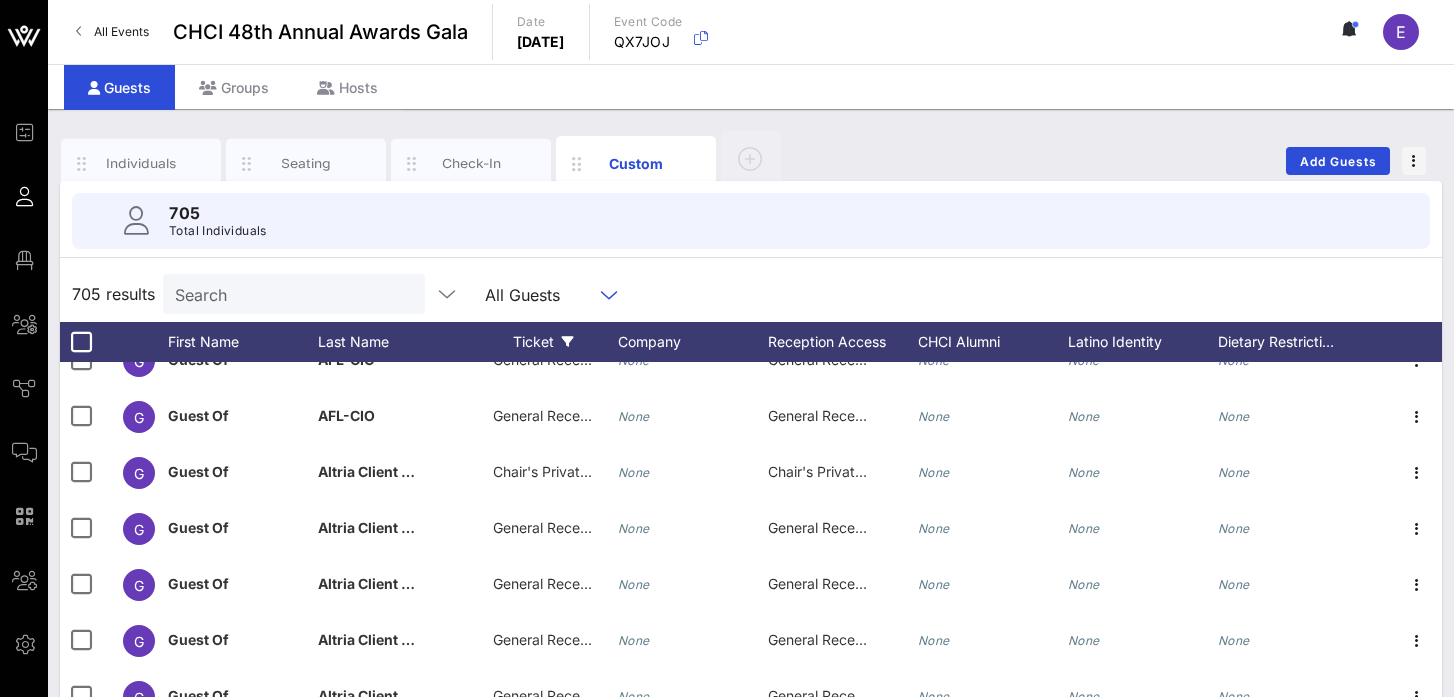 click at bounding box center (568, 342) 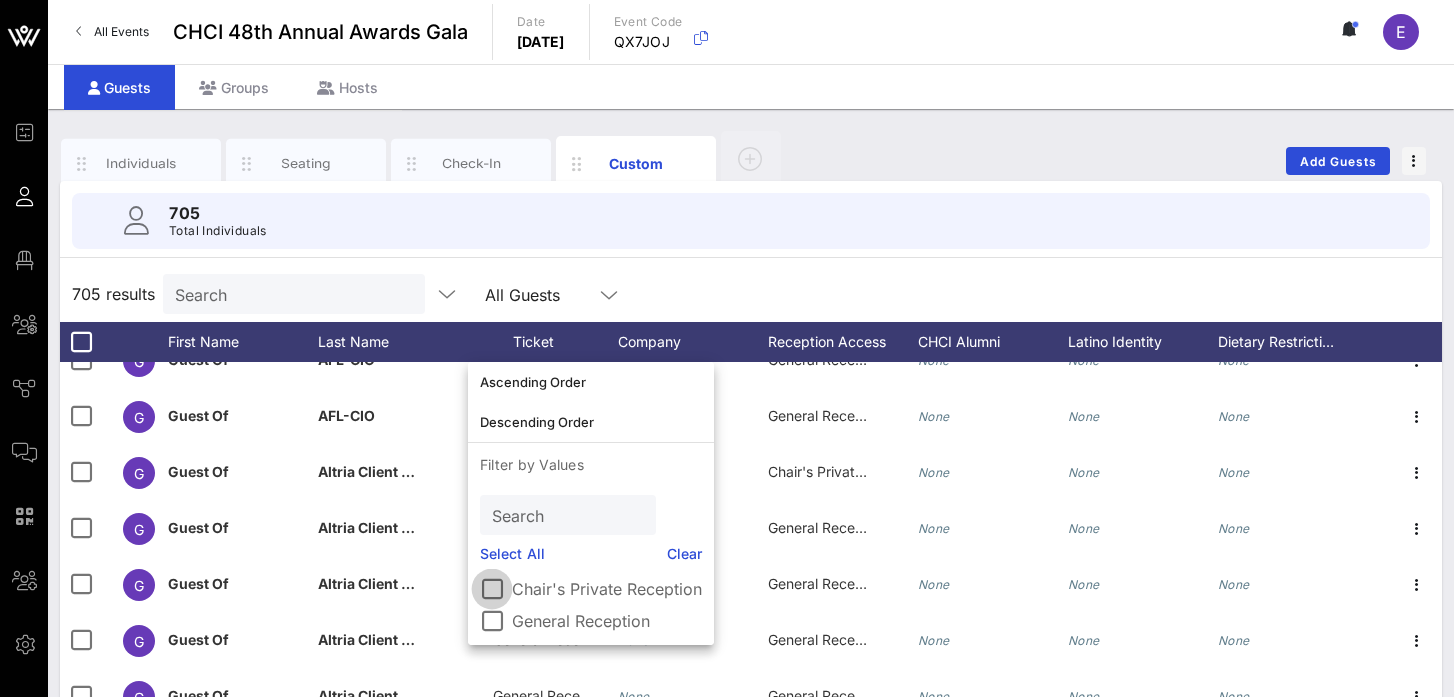click at bounding box center [492, 589] 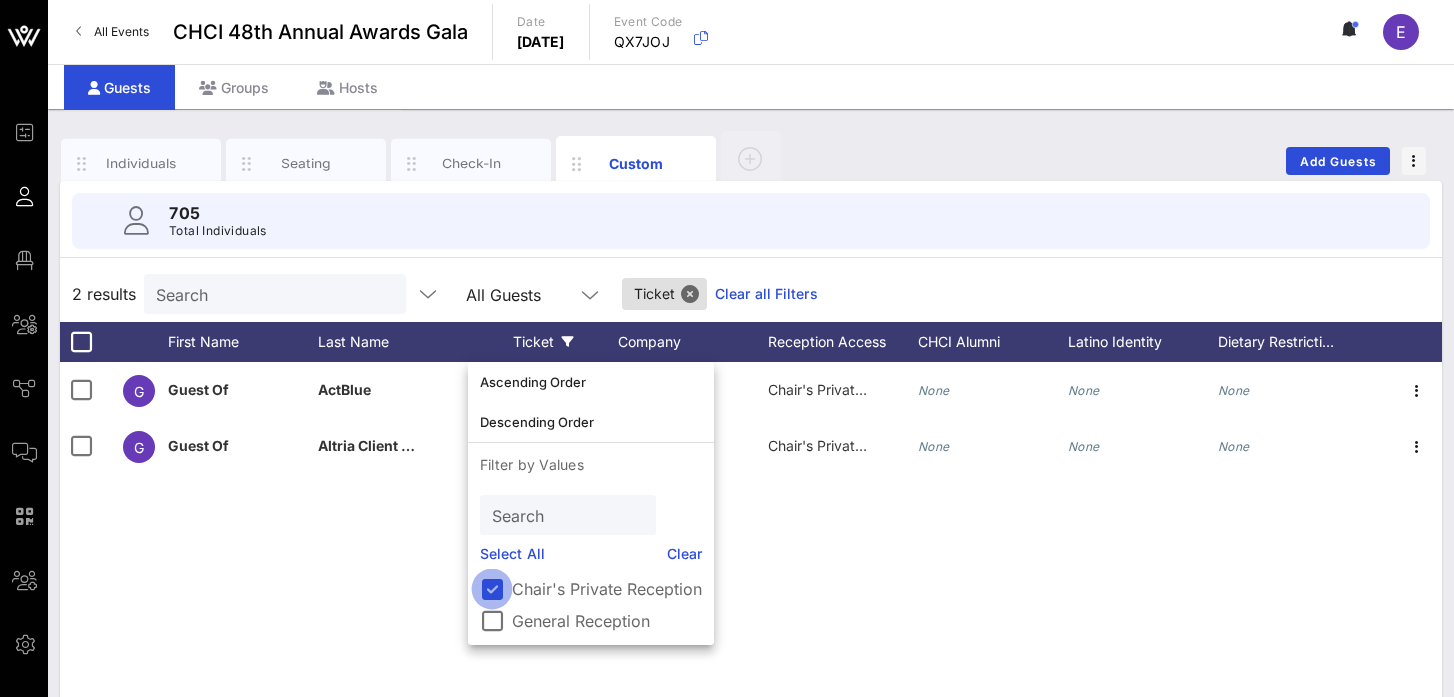 scroll, scrollTop: 0, scrollLeft: 0, axis: both 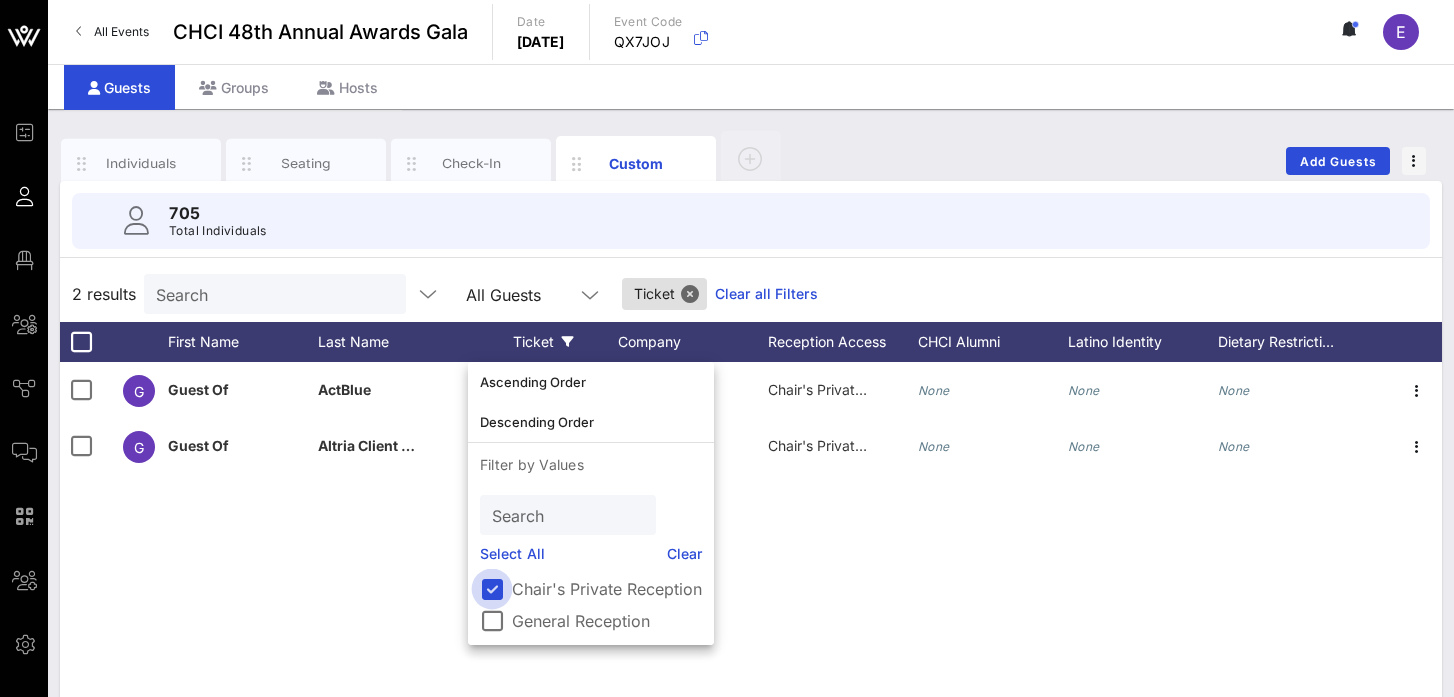click at bounding box center (492, 589) 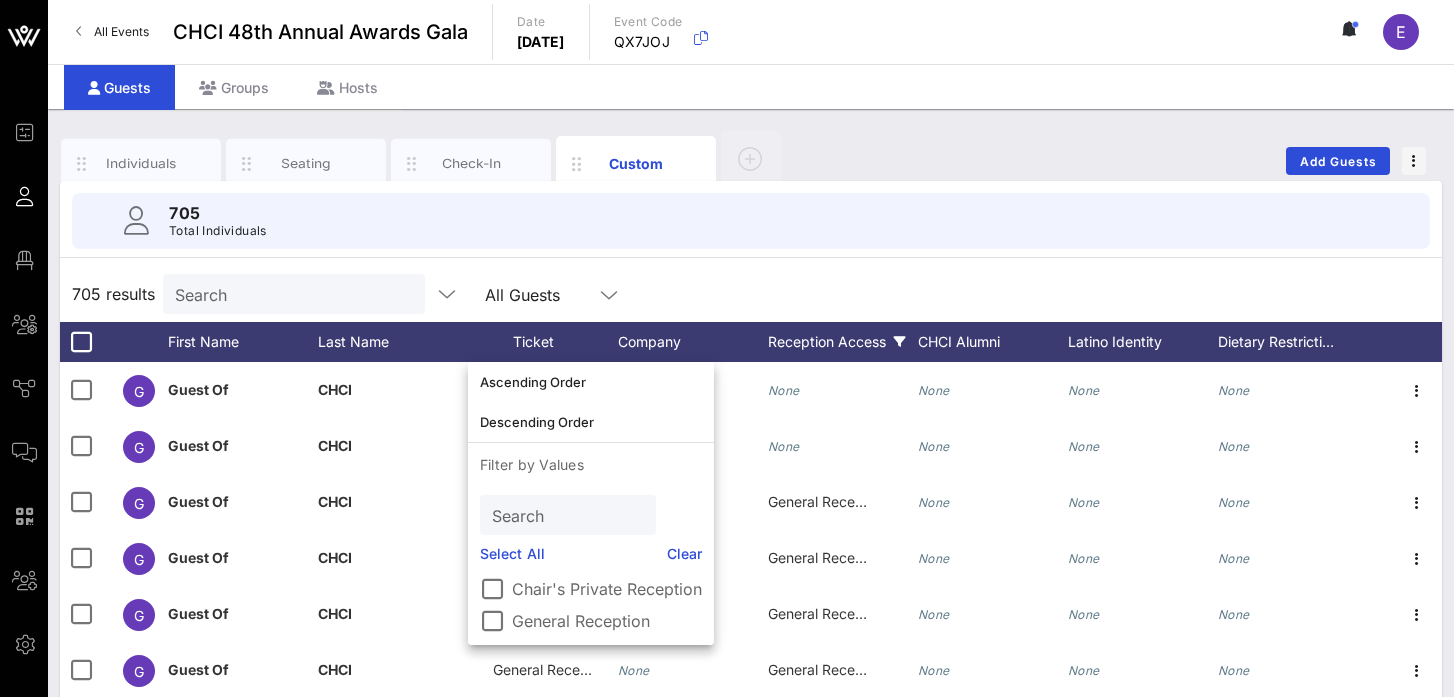 click on "Reception Access" at bounding box center (843, 342) 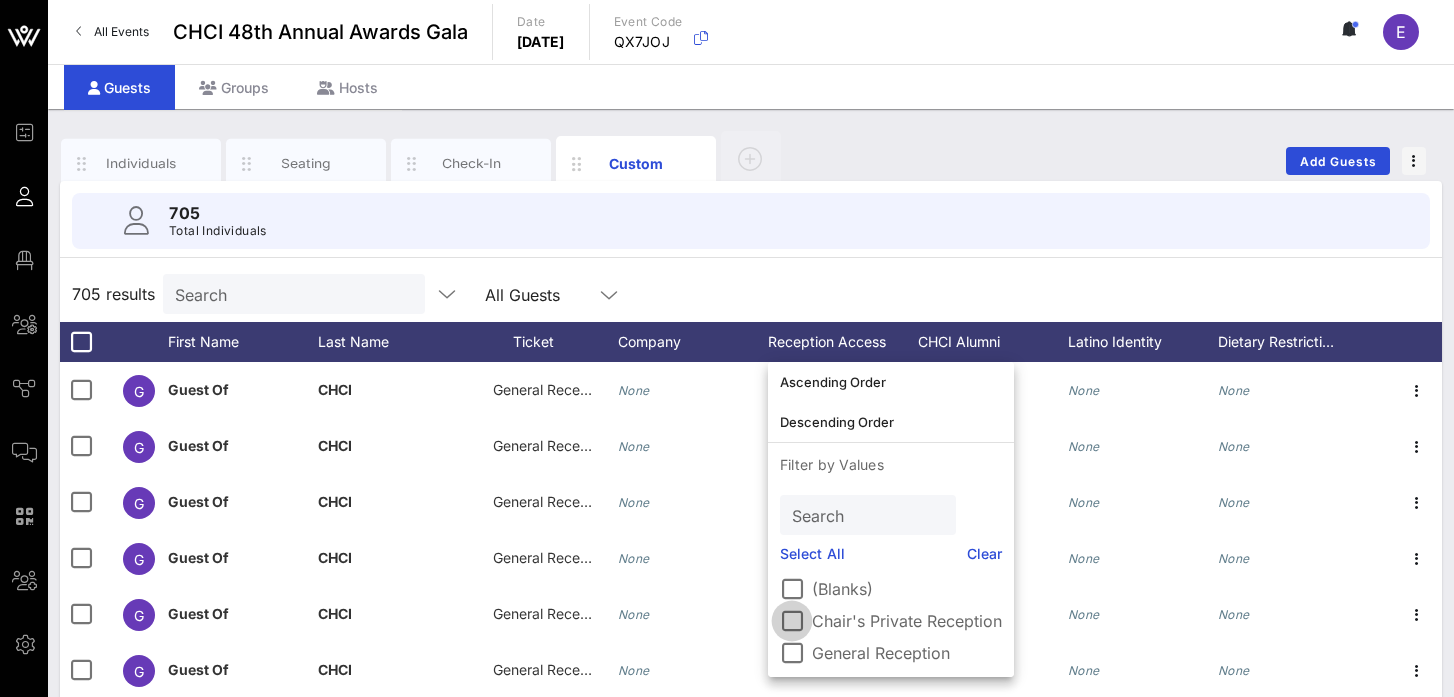 click at bounding box center [792, 621] 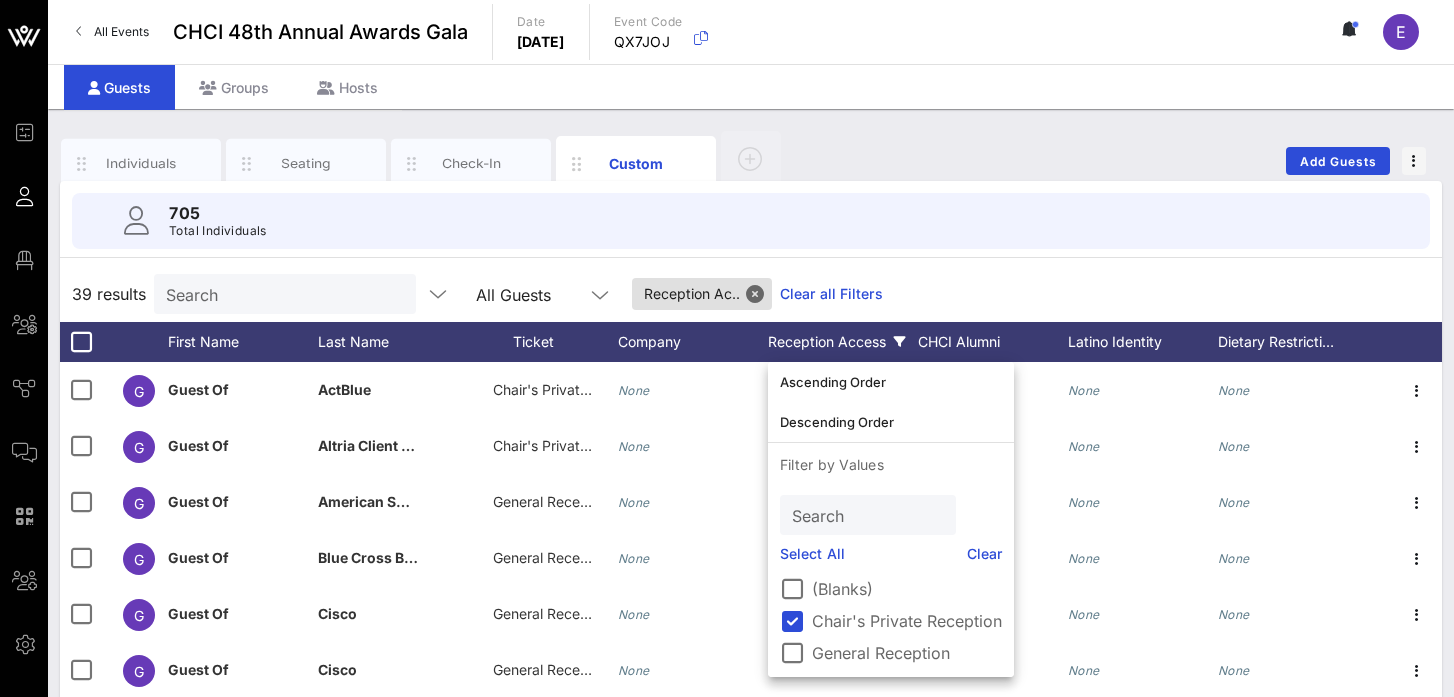 click on "39 results     Search     All Guests
Reception Ac..
Clear all Filters" at bounding box center (751, 294) 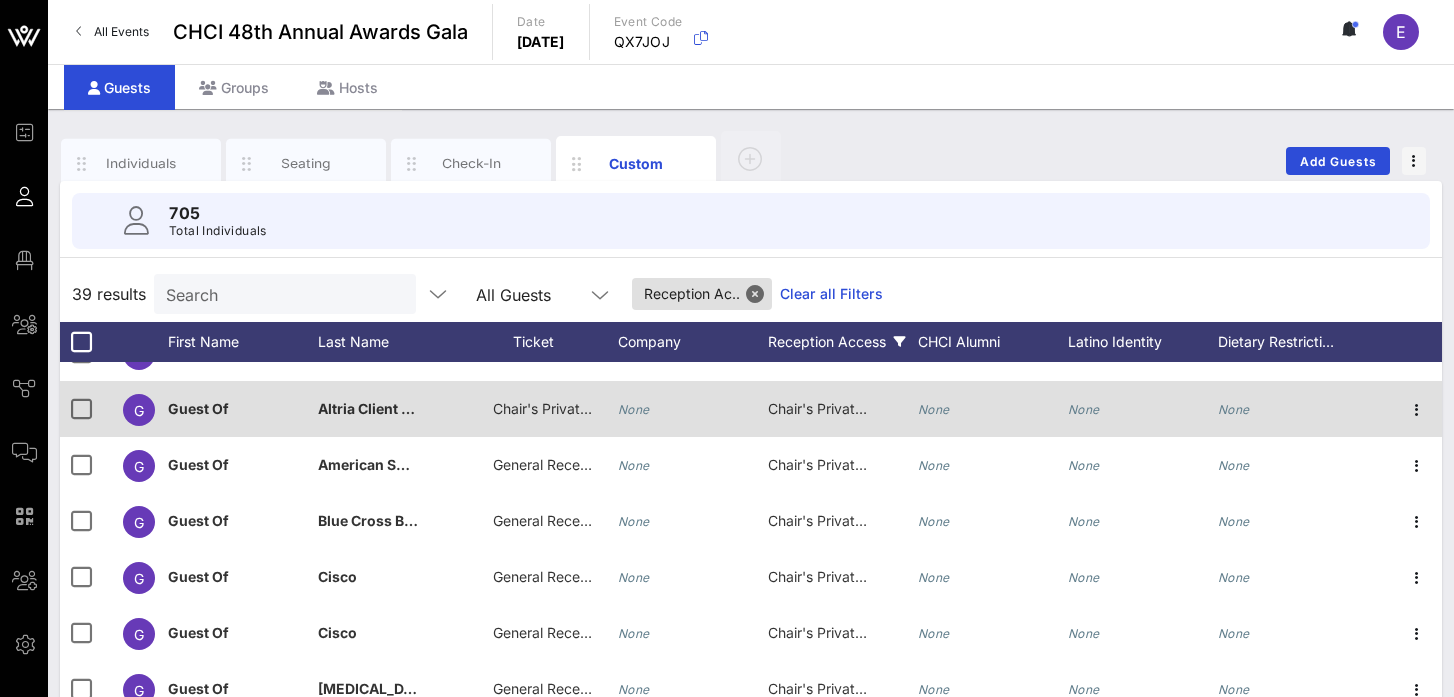 scroll, scrollTop: 85, scrollLeft: 0, axis: vertical 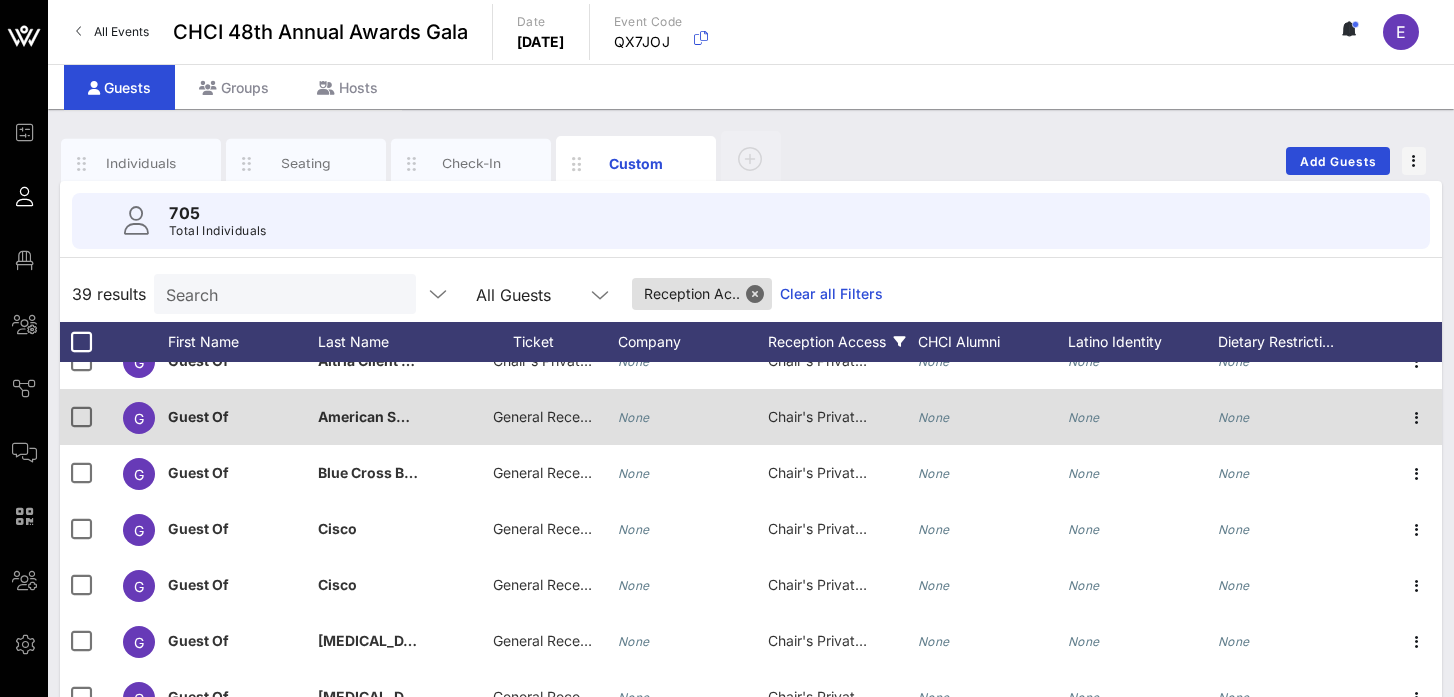 click on "General Reception" at bounding box center (553, 416) 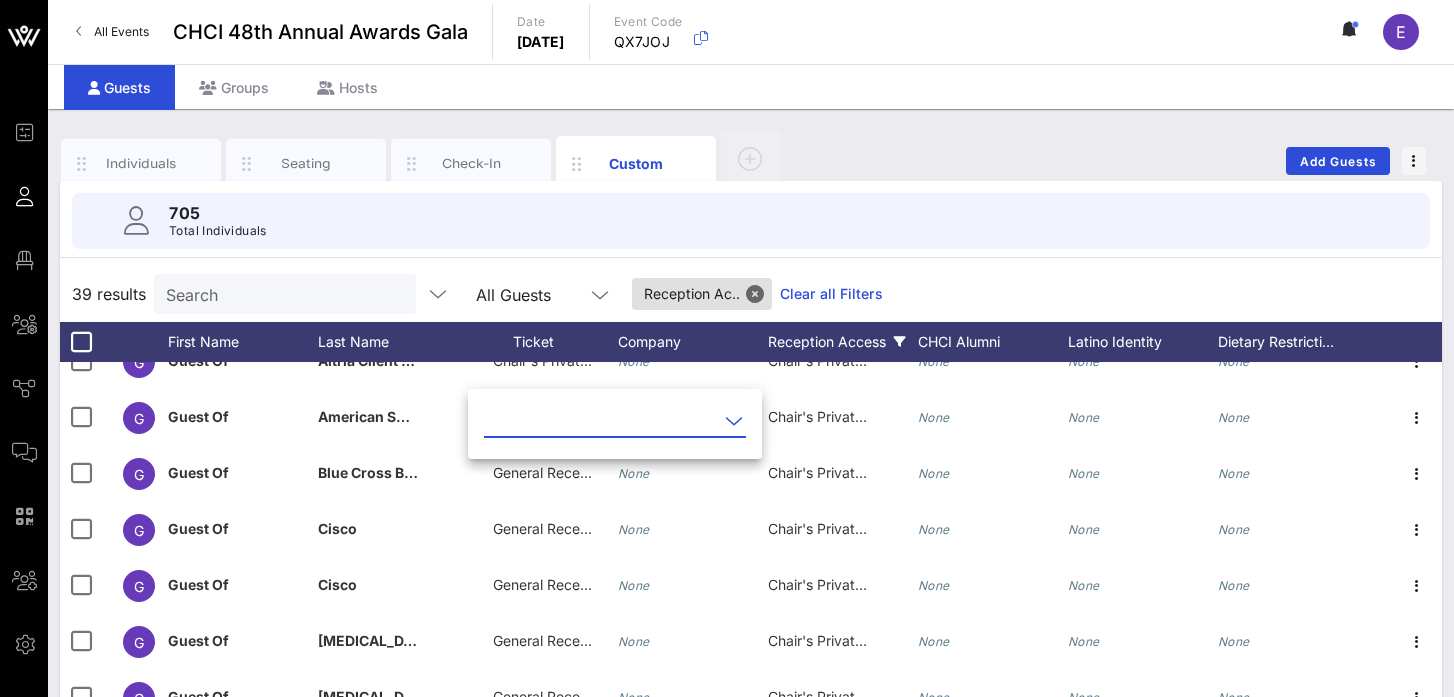 click at bounding box center [601, 421] 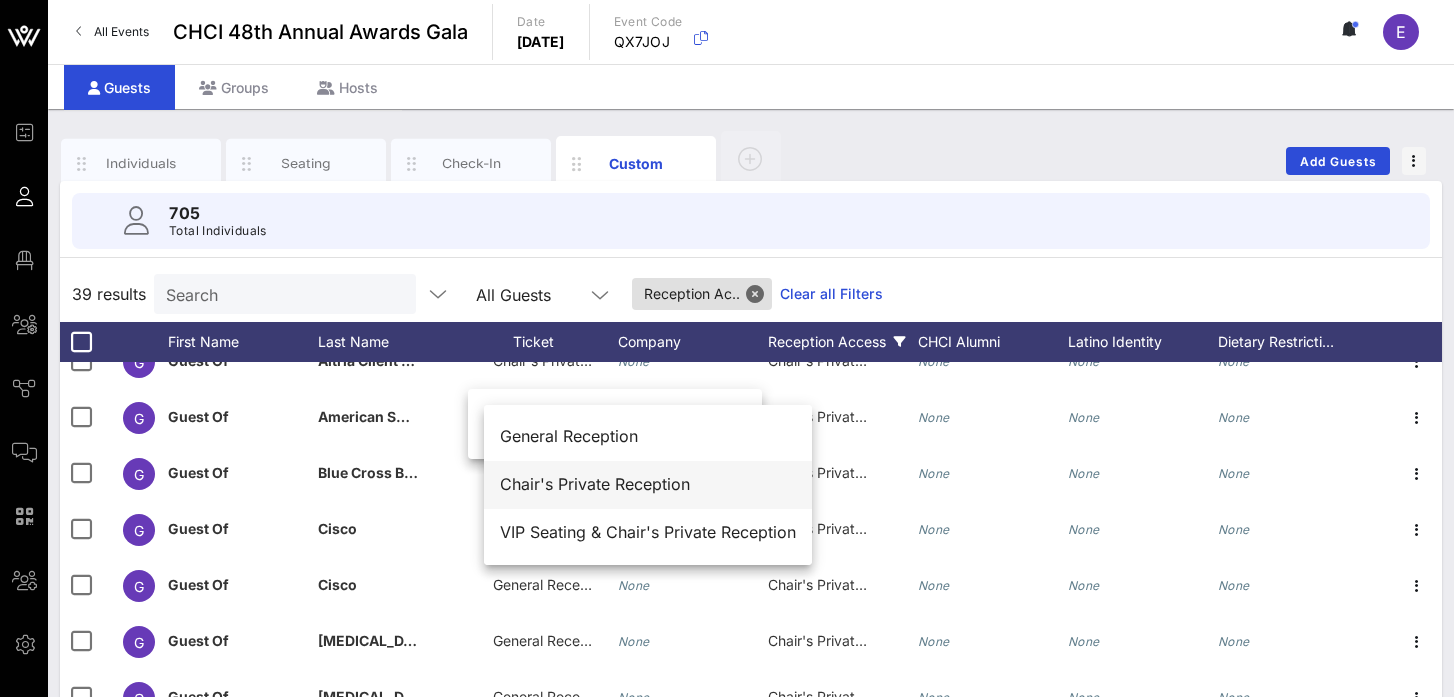 click on "Chair's Private Reception" at bounding box center (648, 484) 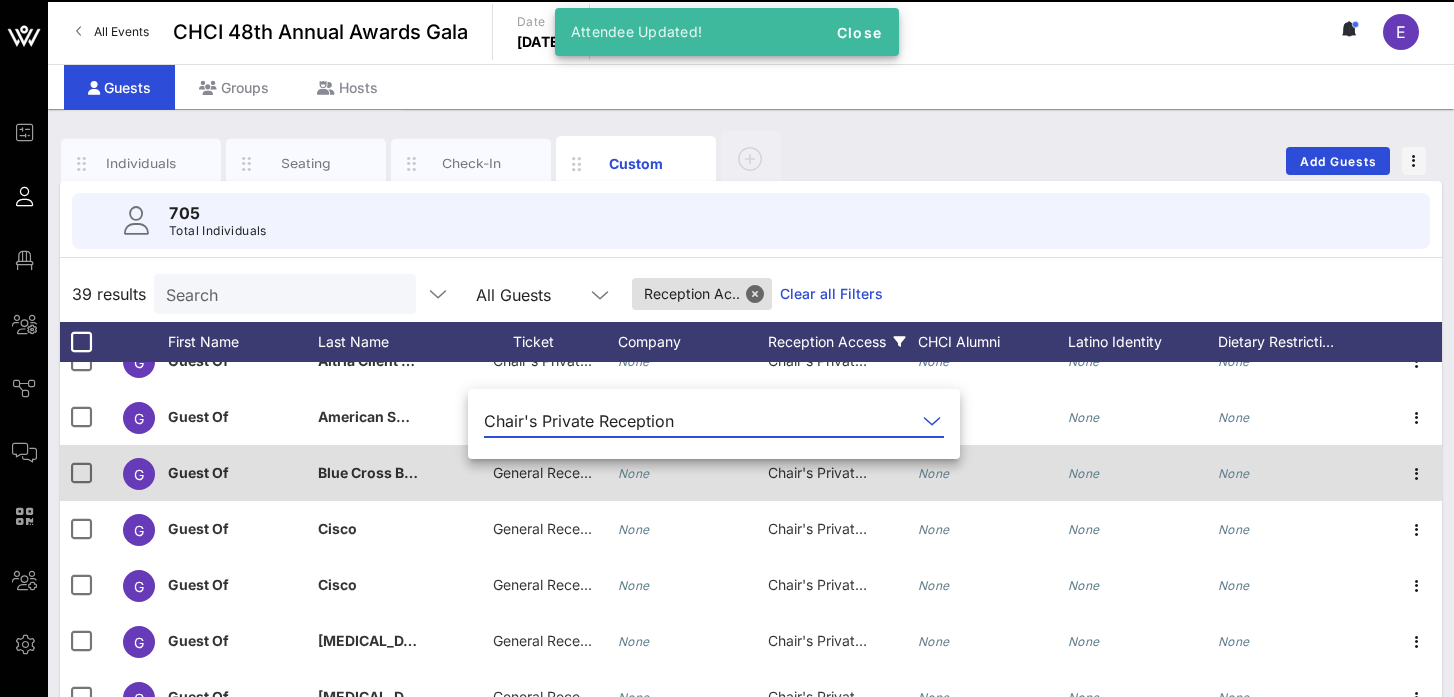click on "General Reception" at bounding box center (553, 472) 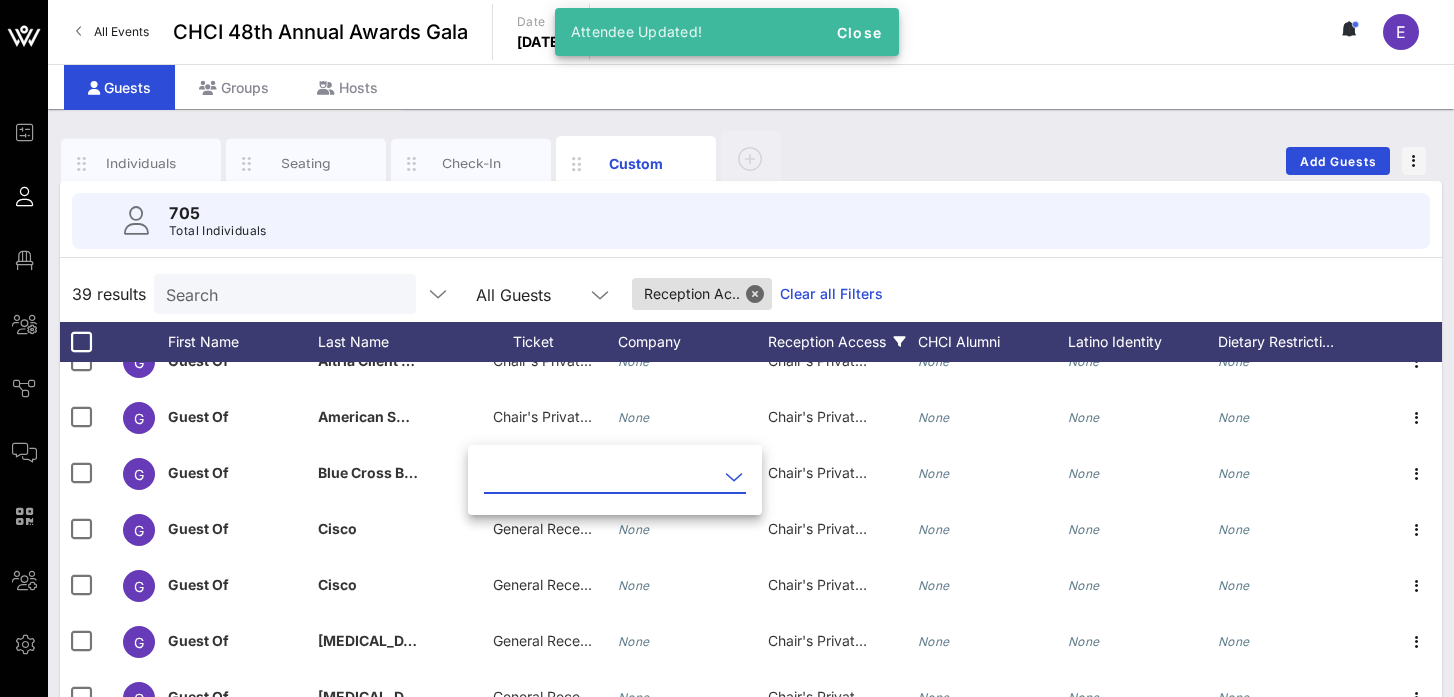 click at bounding box center [601, 477] 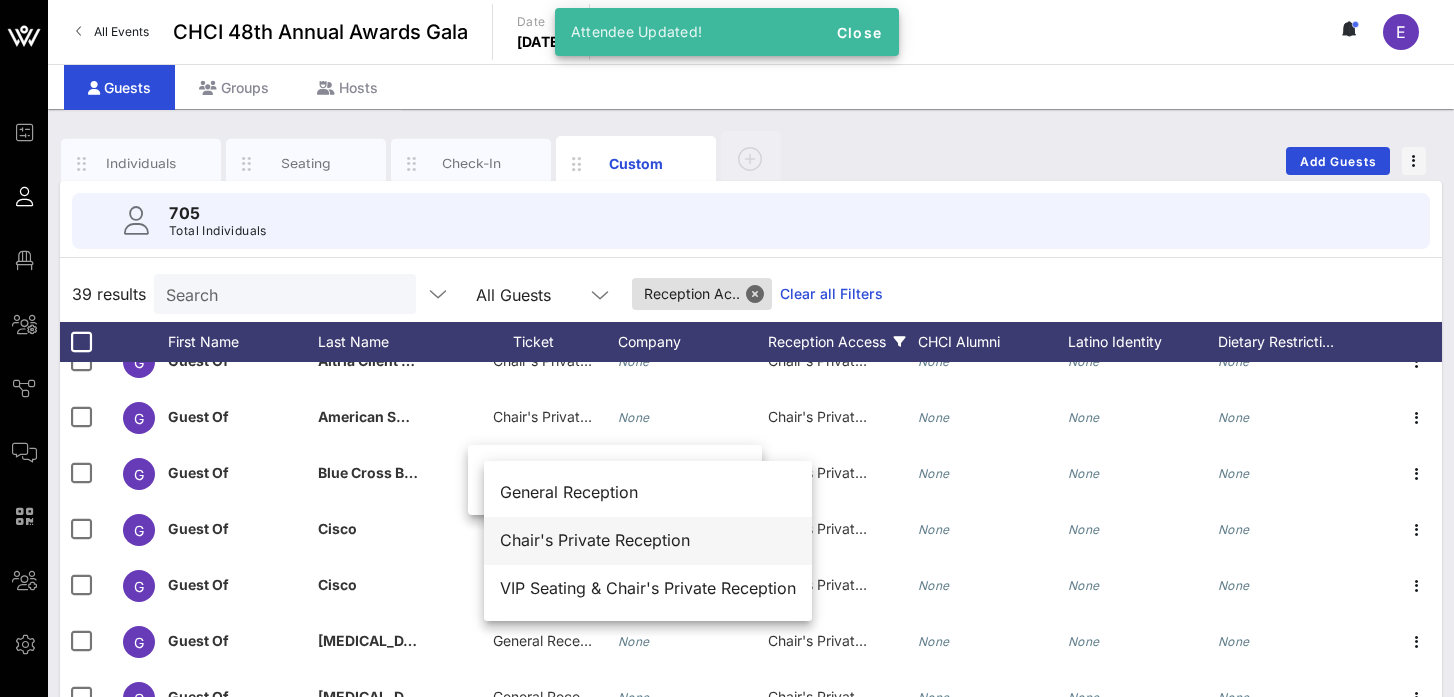 click on "Chair's Private Reception" at bounding box center (648, 540) 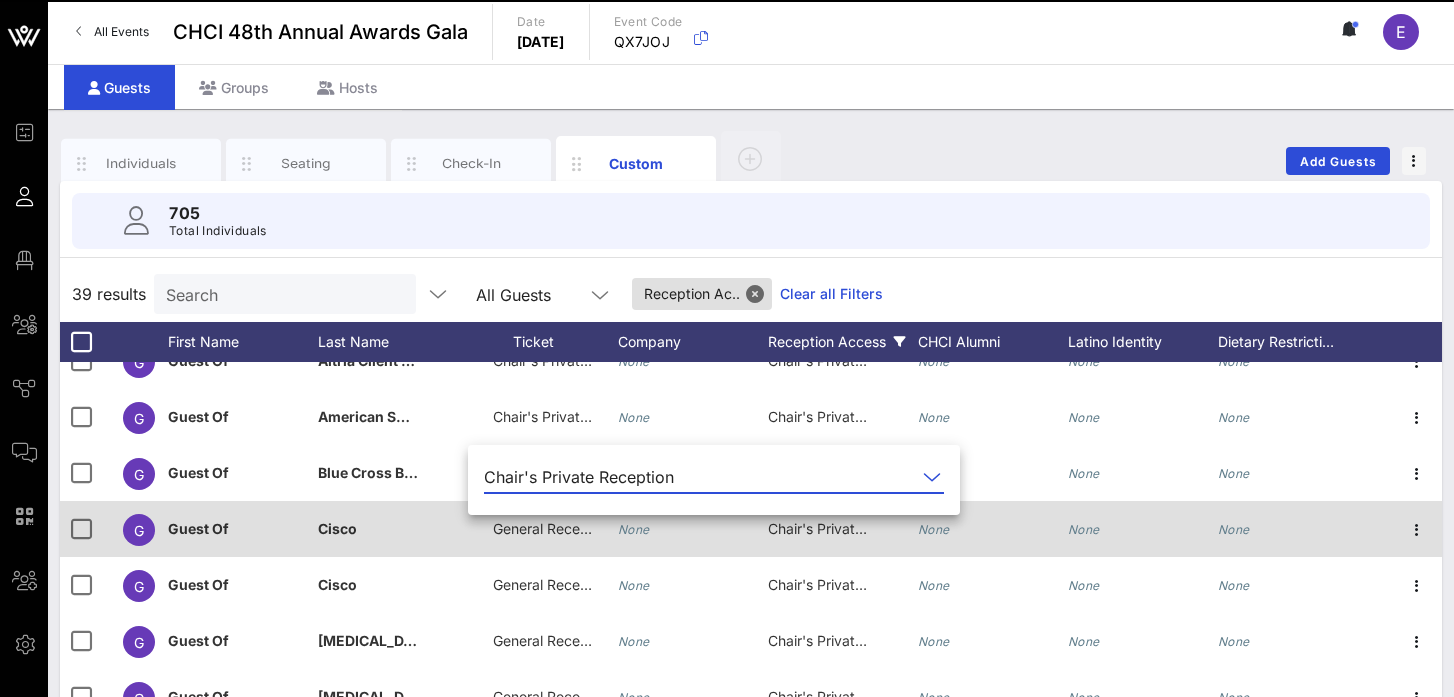 click on "General Reception" at bounding box center [553, 528] 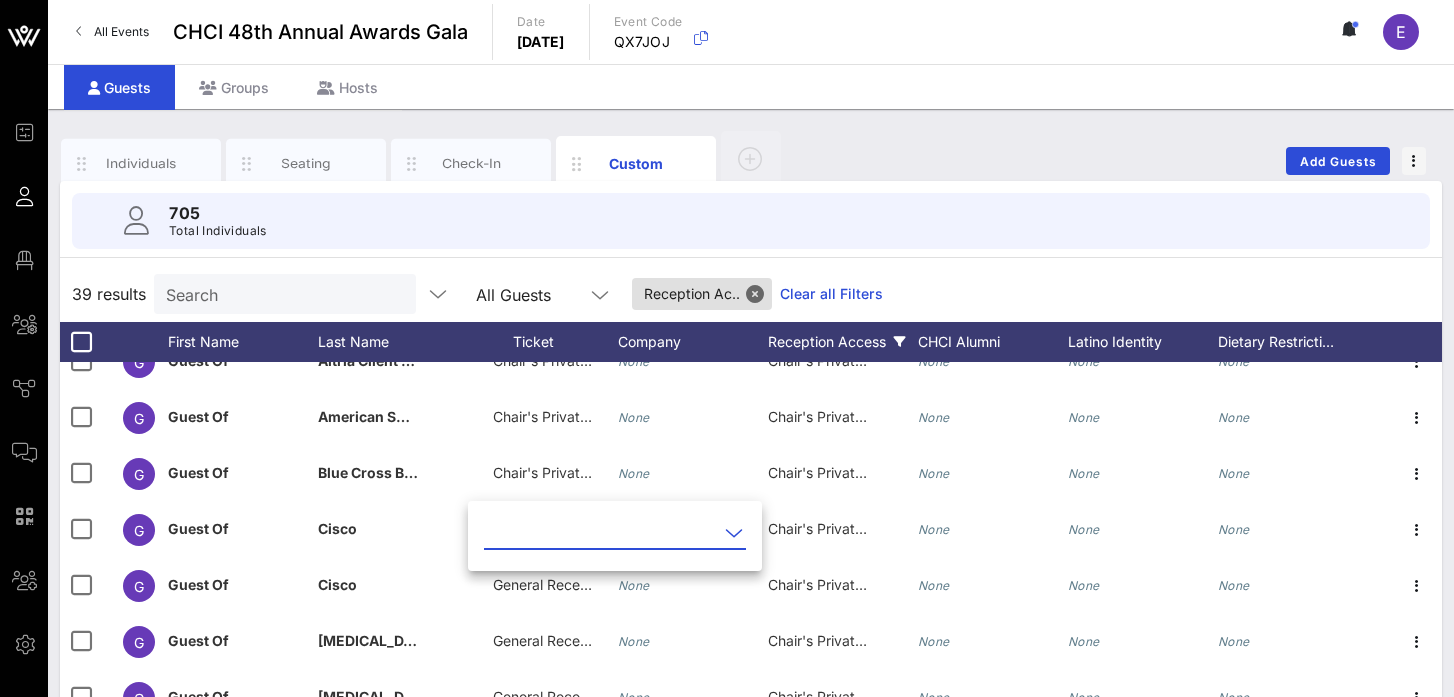 click at bounding box center [601, 533] 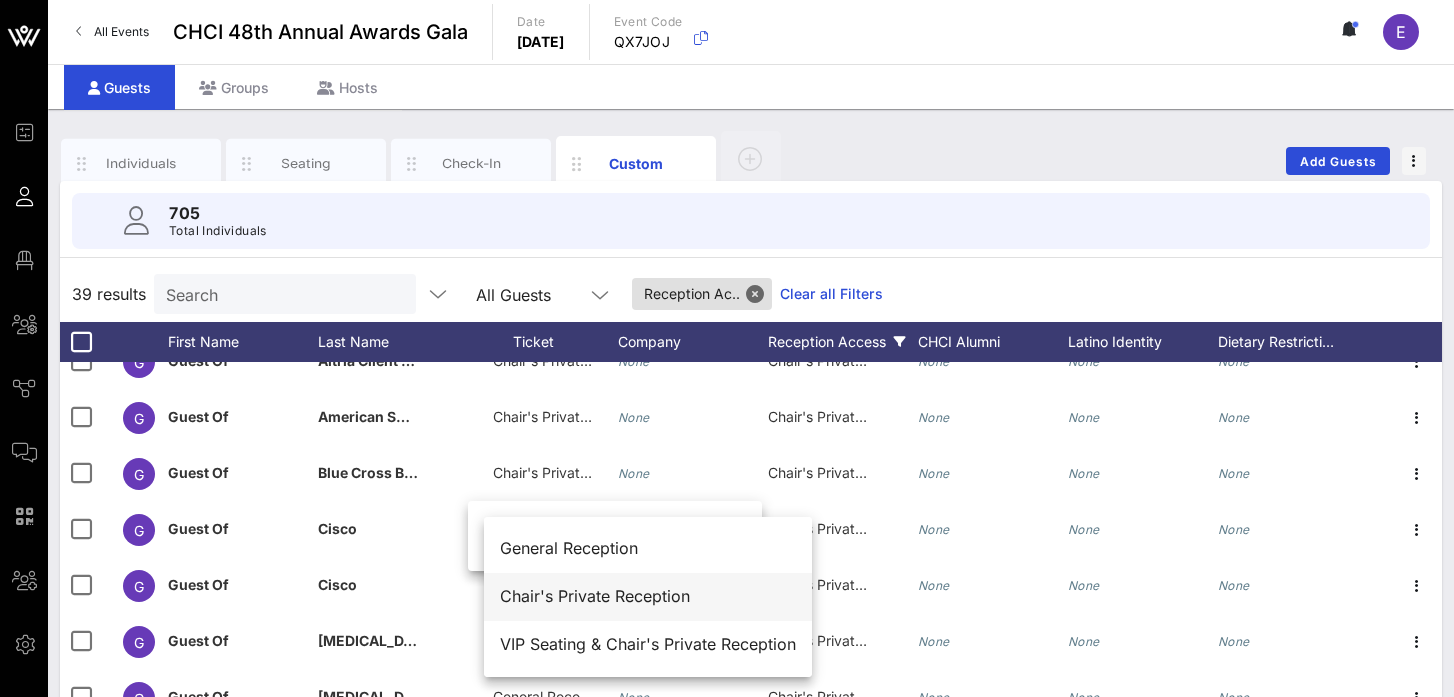 click on "Chair's Private Reception" at bounding box center [648, 596] 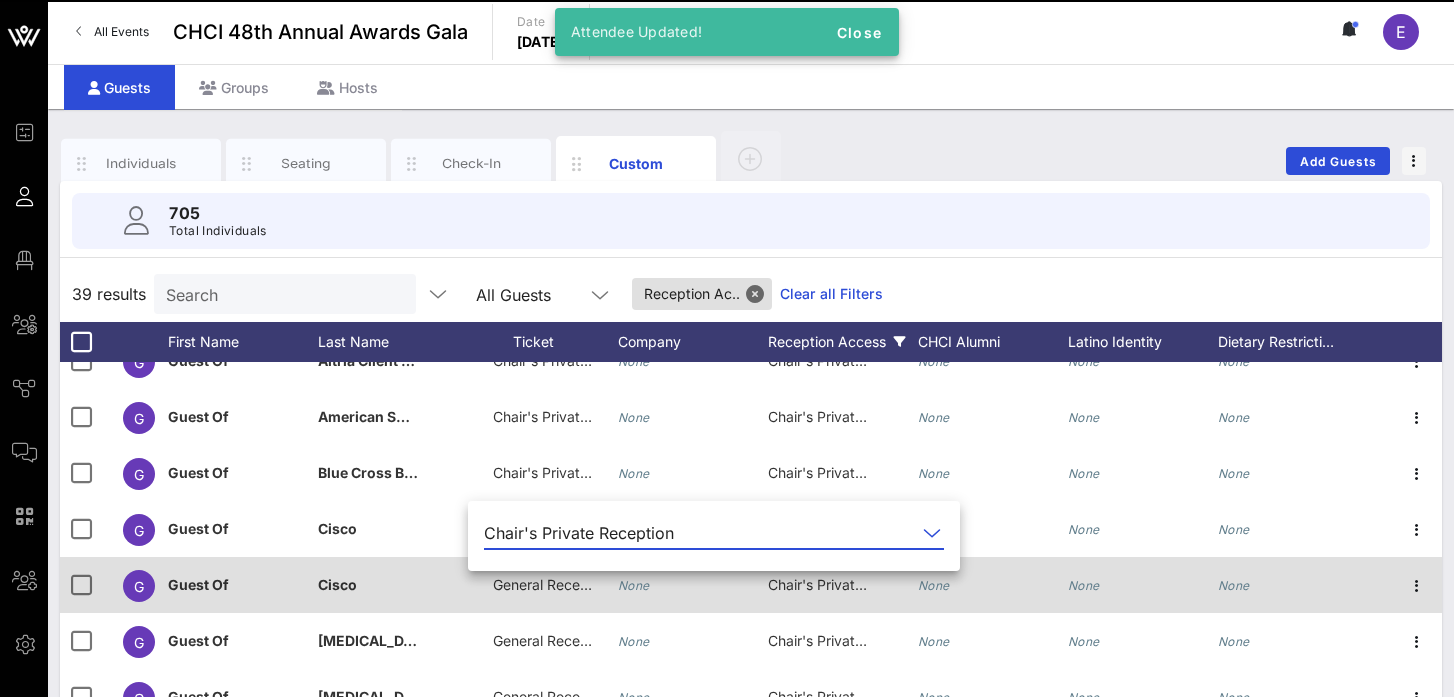 click on "General Reception" at bounding box center (553, 584) 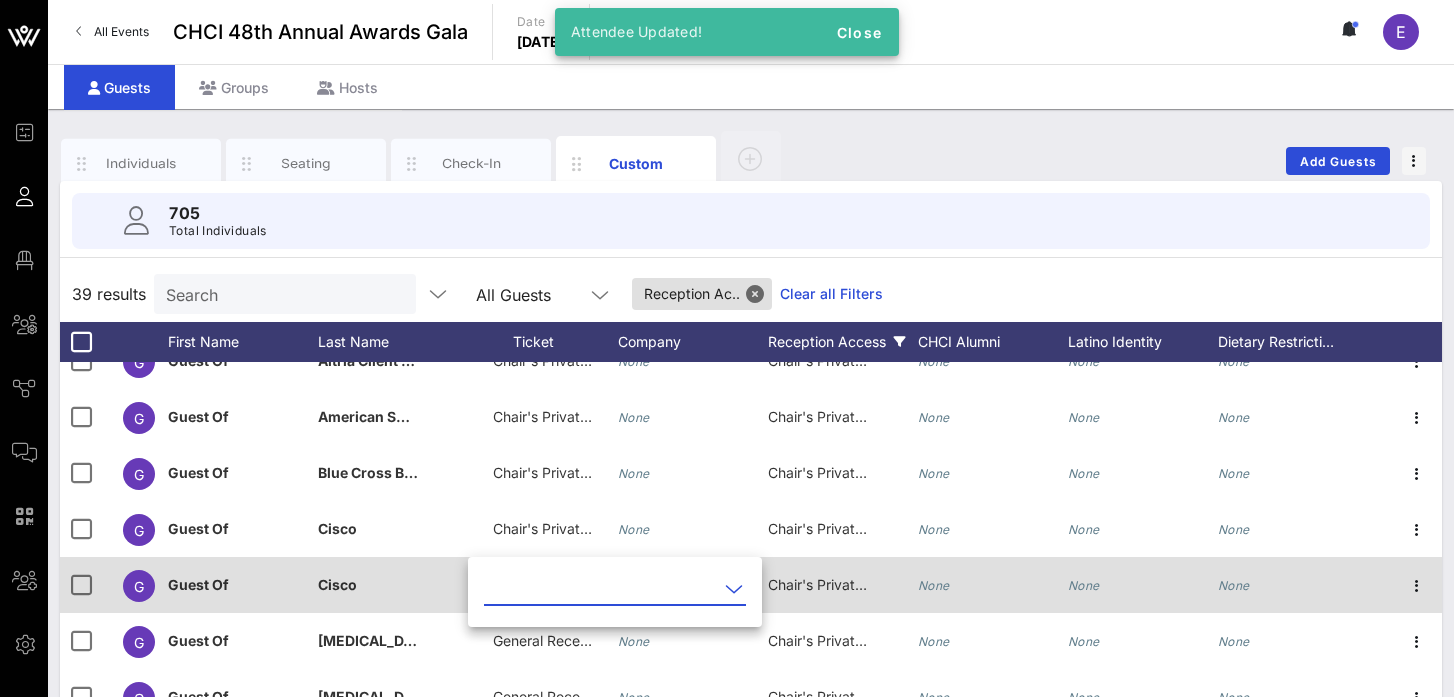click at bounding box center (601, 589) 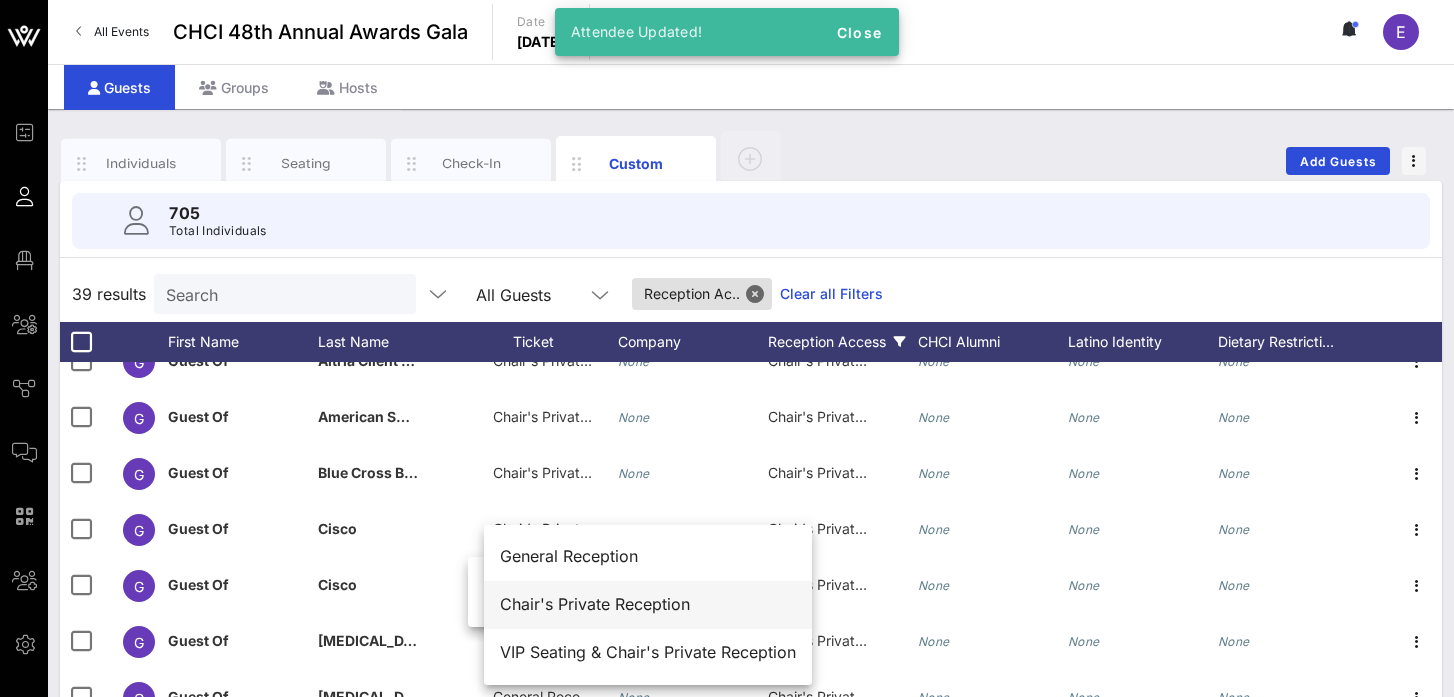 click on "Chair's Private Reception" at bounding box center (648, 604) 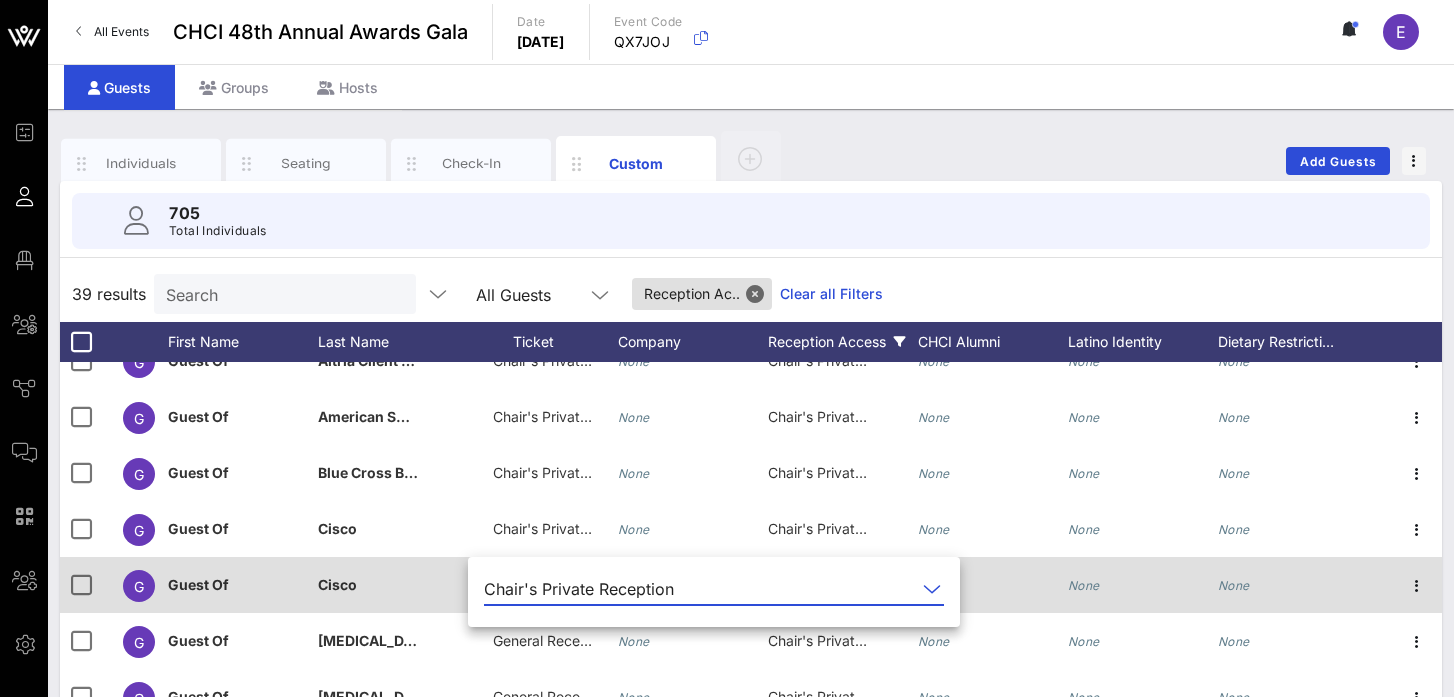 scroll, scrollTop: 213, scrollLeft: 0, axis: vertical 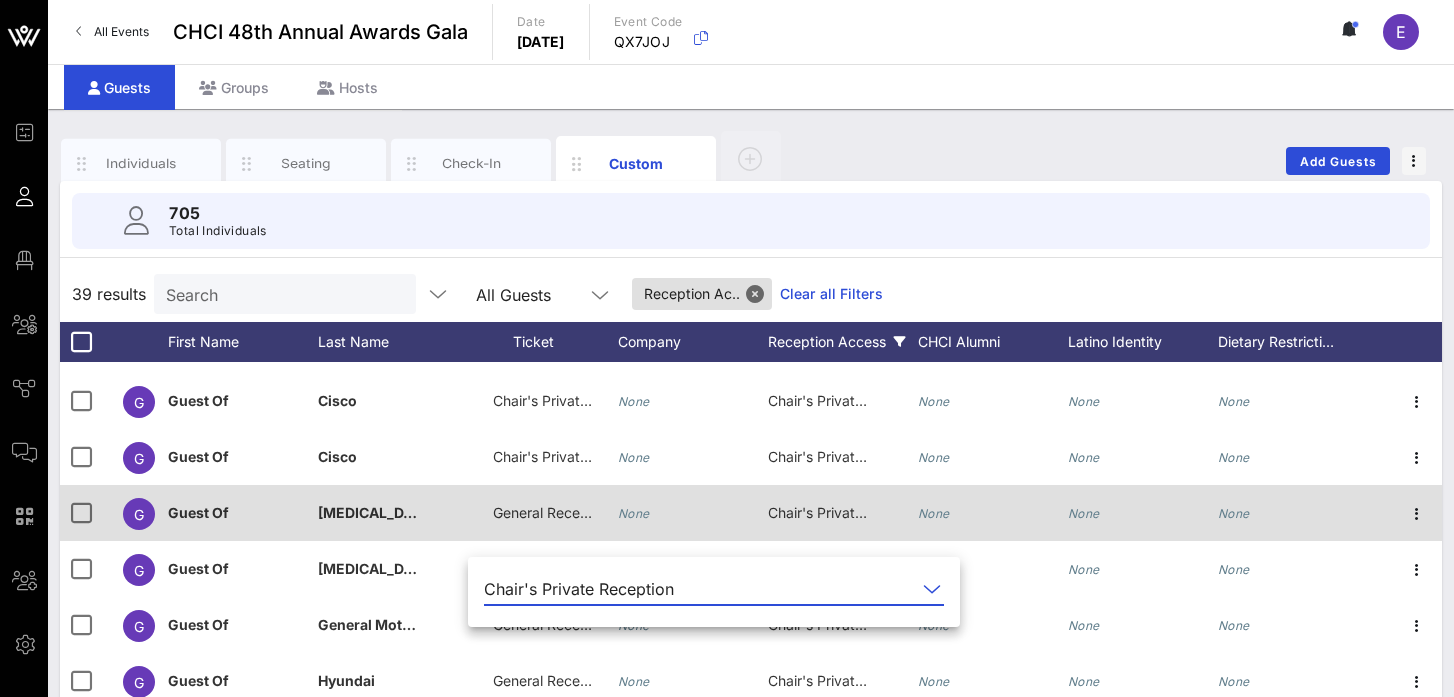click on "General Reception" at bounding box center (543, 513) 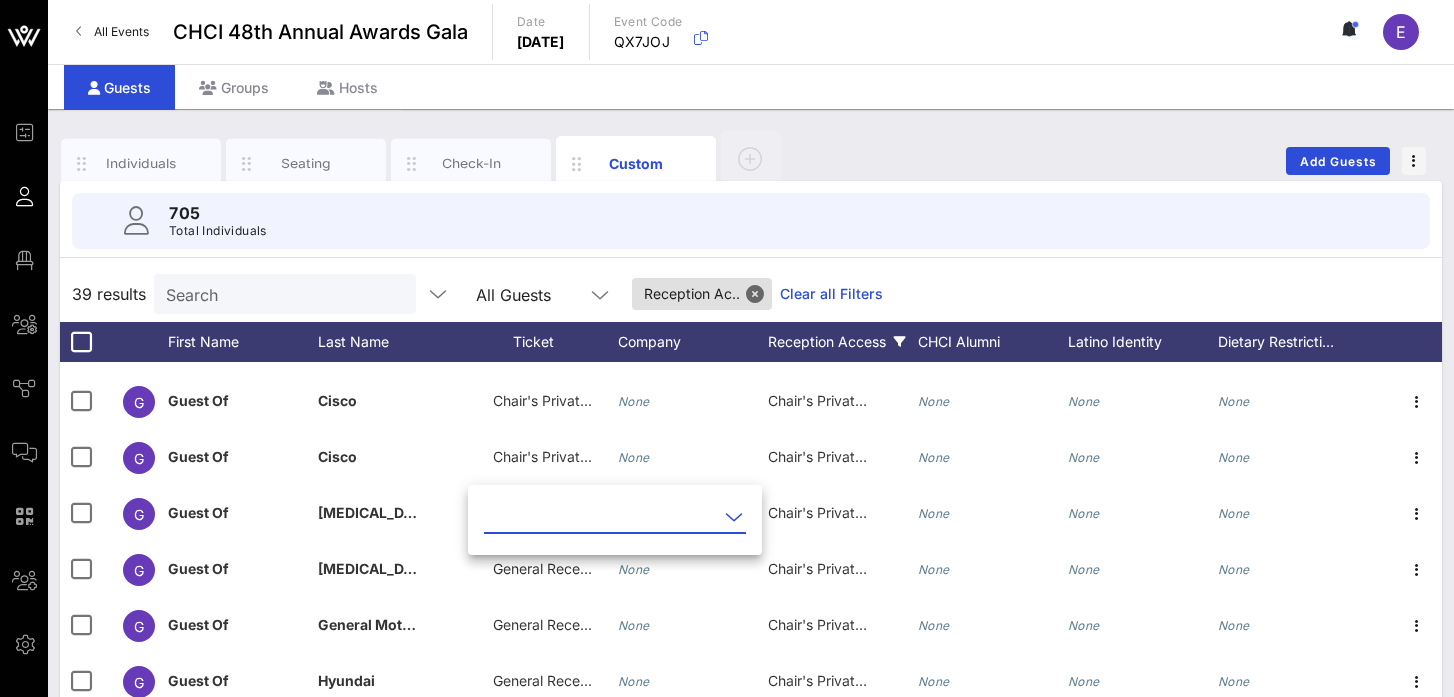click at bounding box center [601, 517] 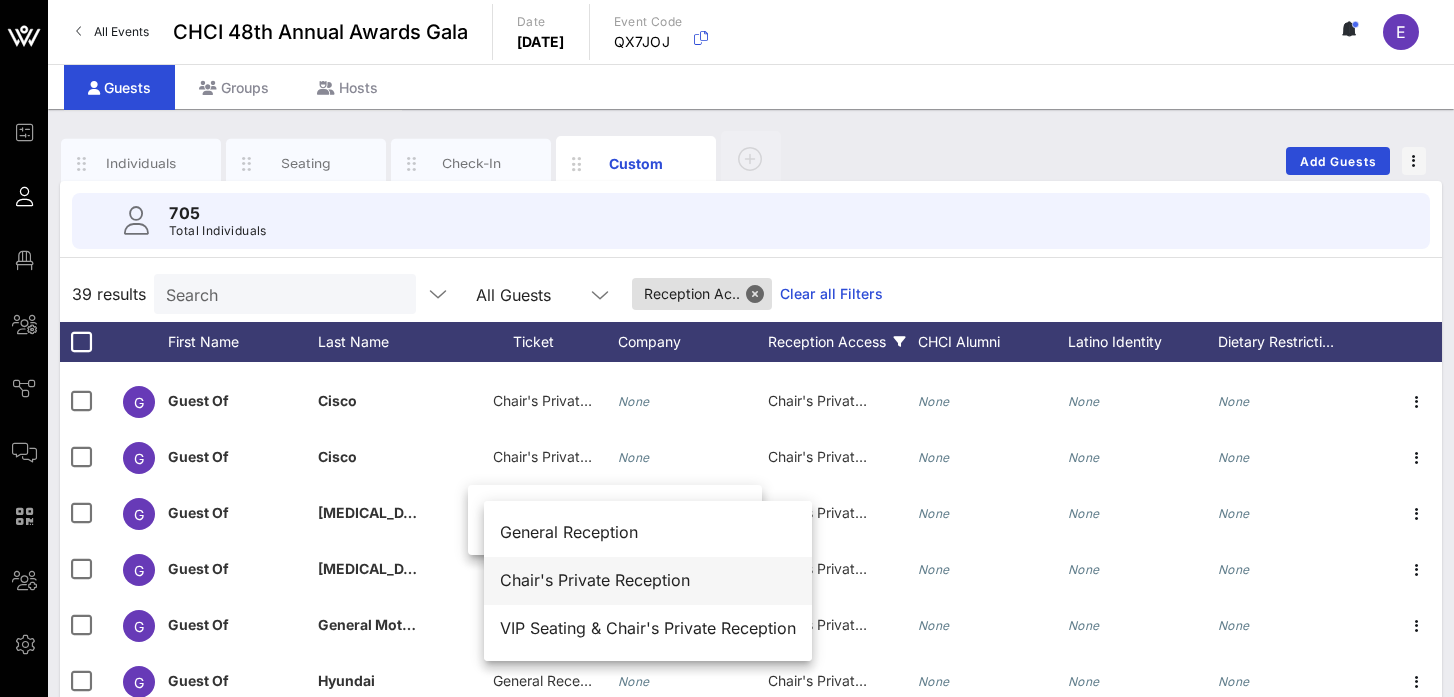 click on "Chair's Private Reception" at bounding box center (648, 580) 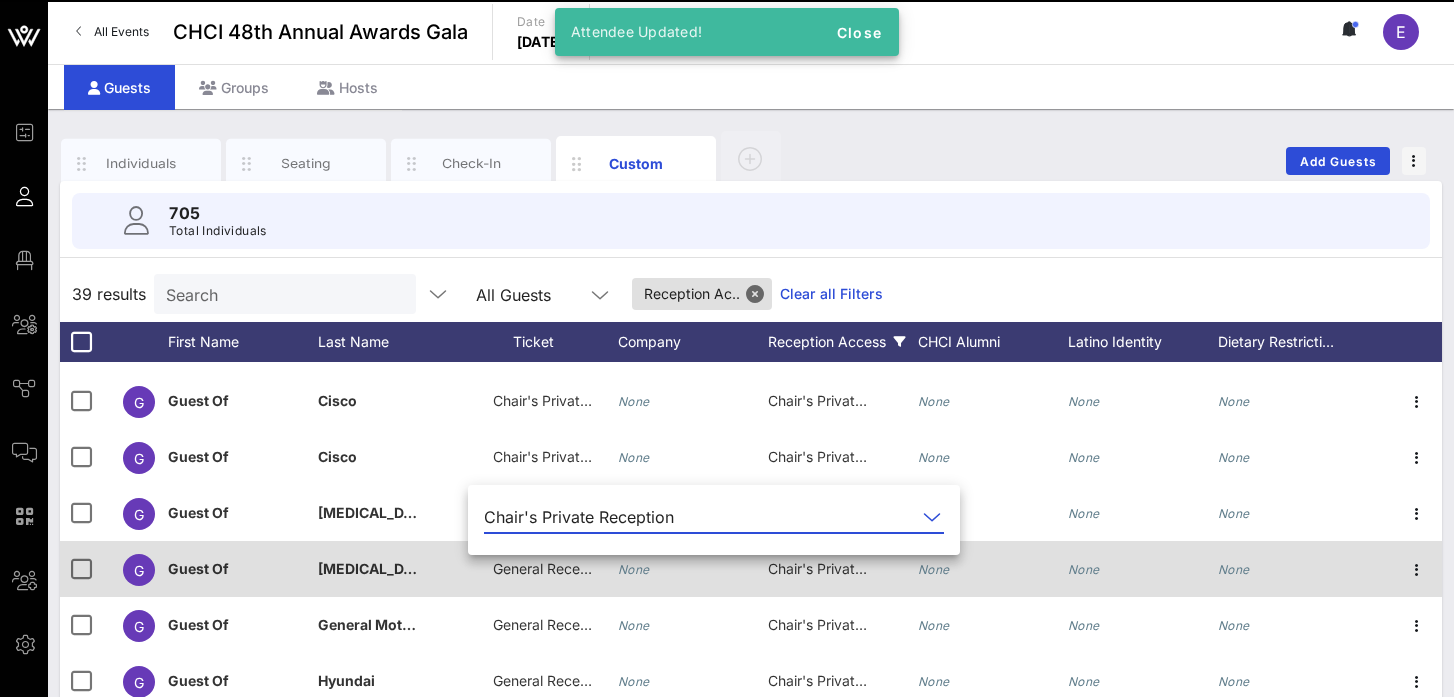 click on "General Reception" at bounding box center [553, 568] 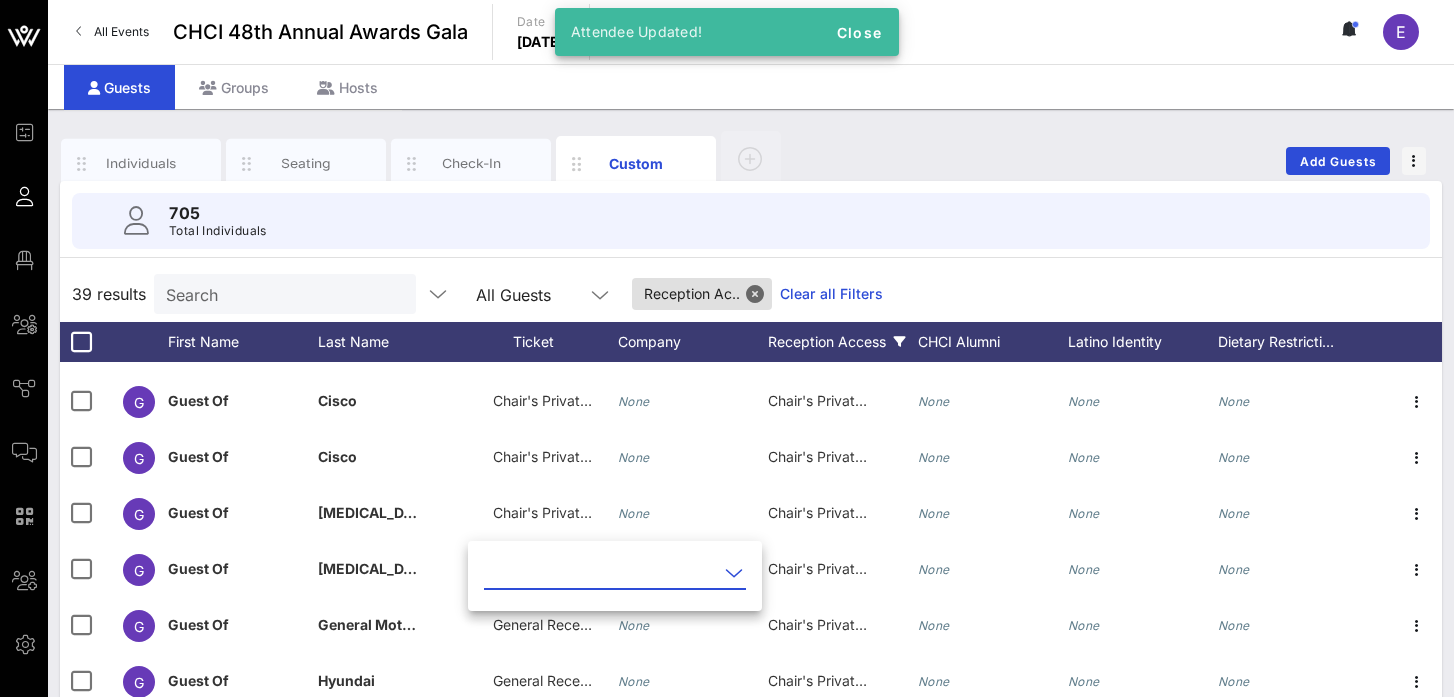 click at bounding box center [601, 573] 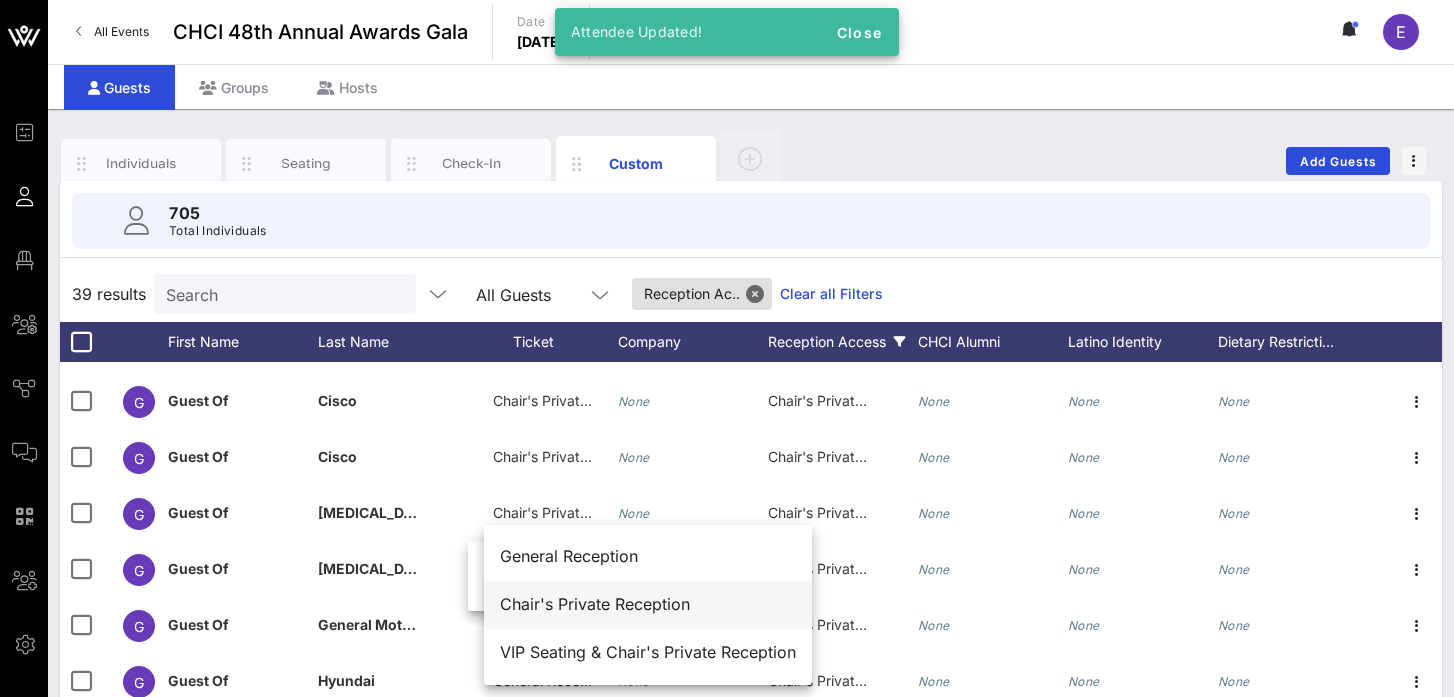 click on "Chair's Private Reception" at bounding box center (648, 604) 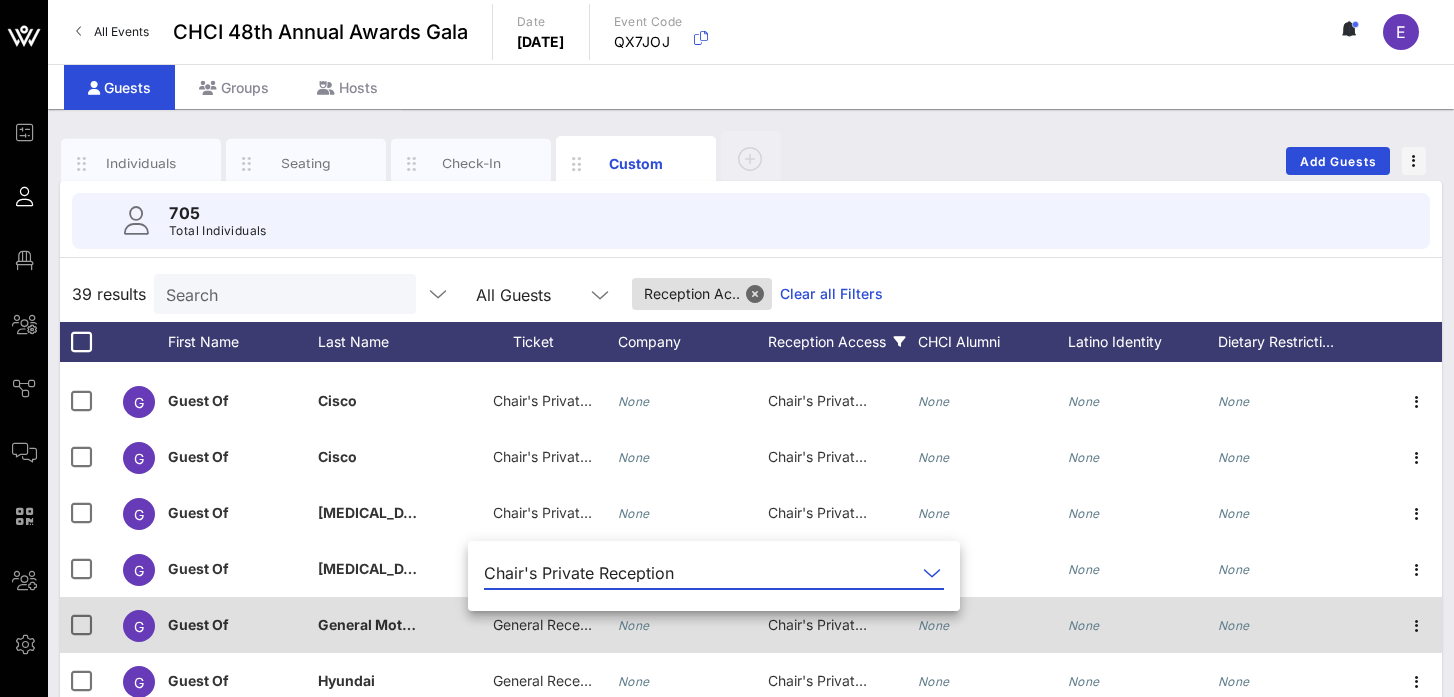 click on "General Reception" at bounding box center [553, 624] 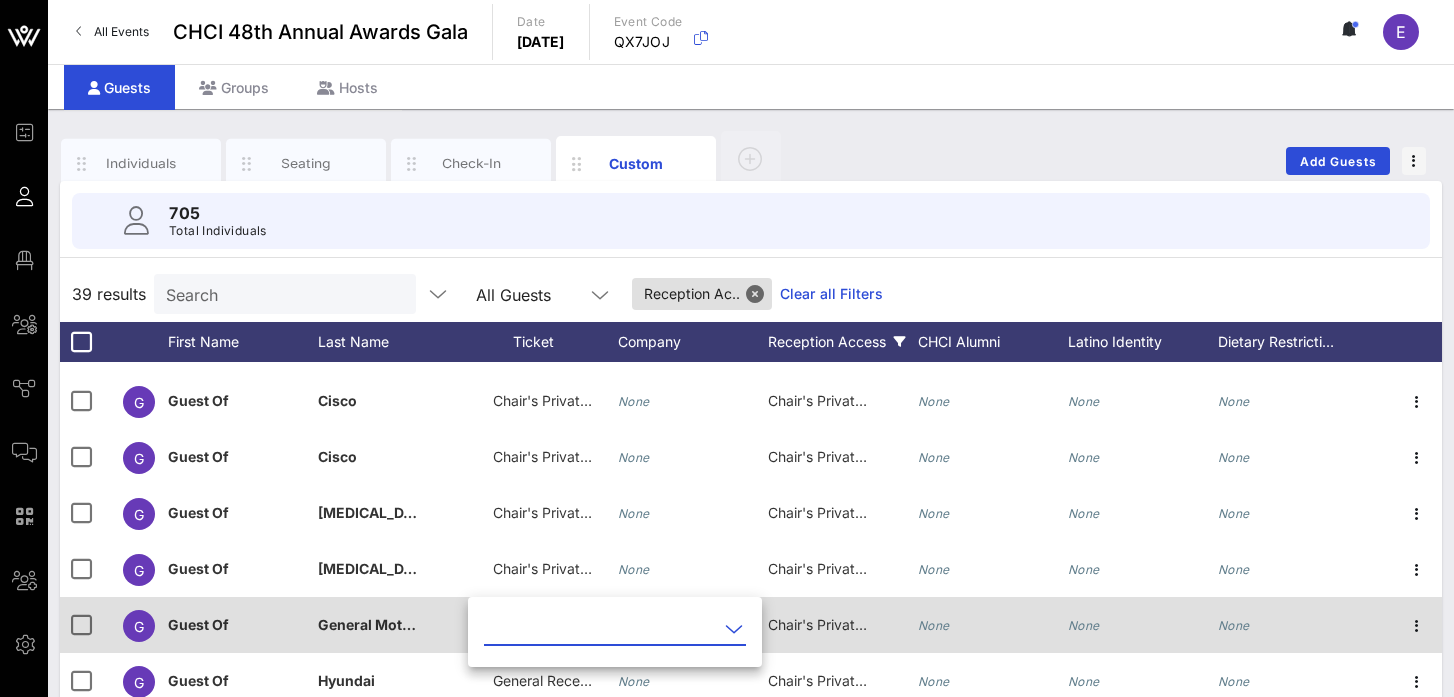 click at bounding box center (601, 629) 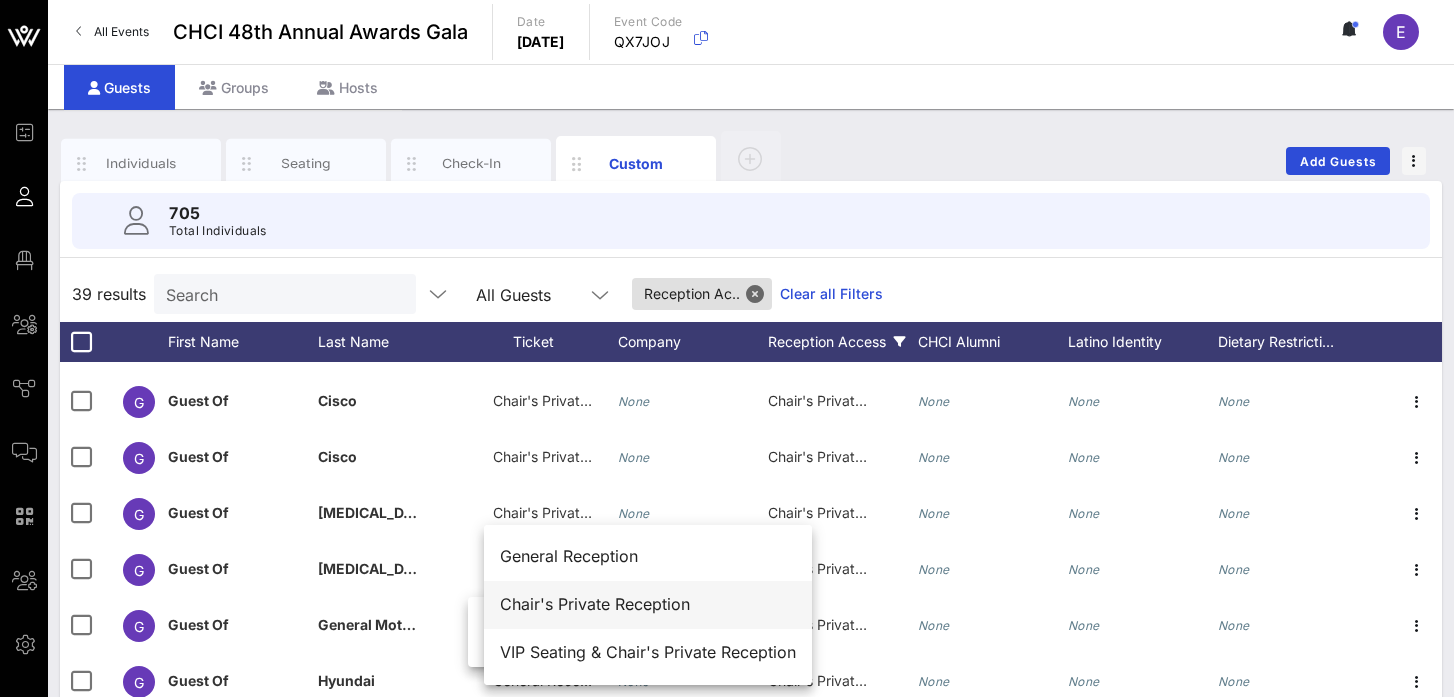 click on "Chair's Private Reception" at bounding box center [648, 604] 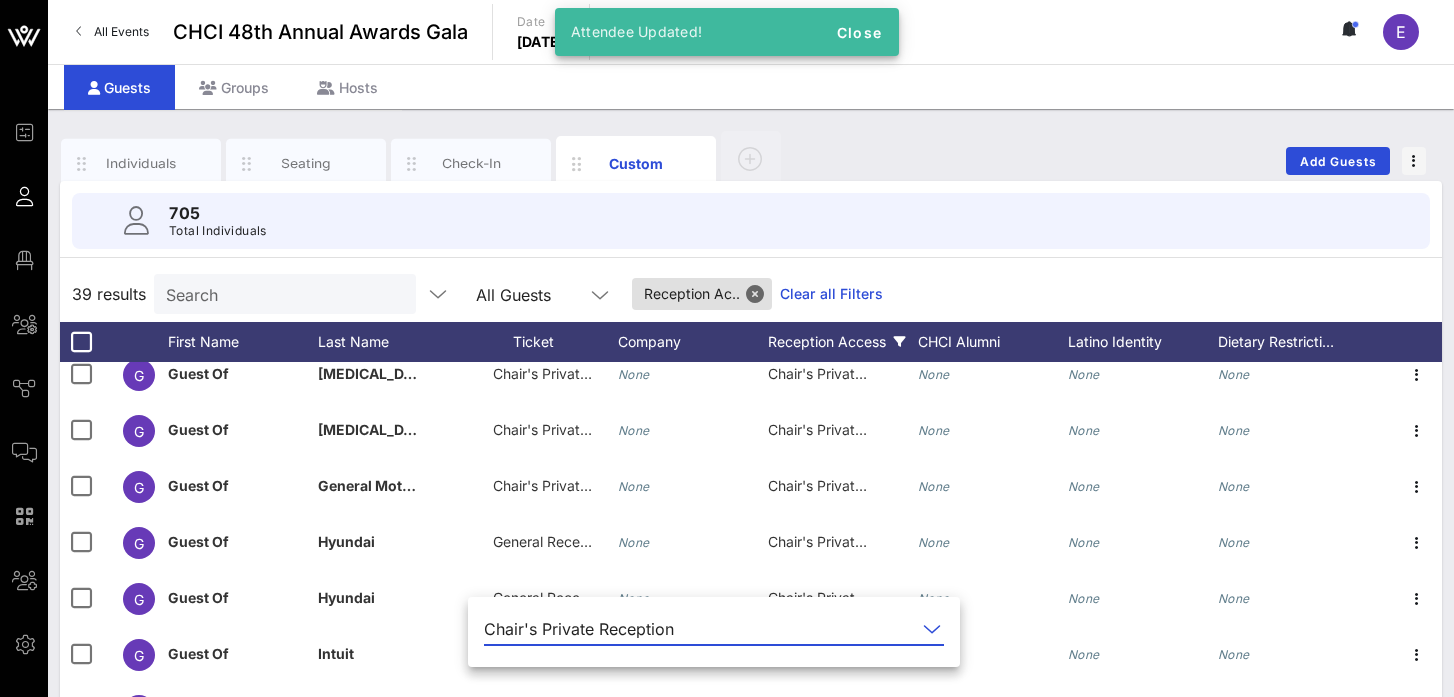scroll, scrollTop: 372, scrollLeft: 0, axis: vertical 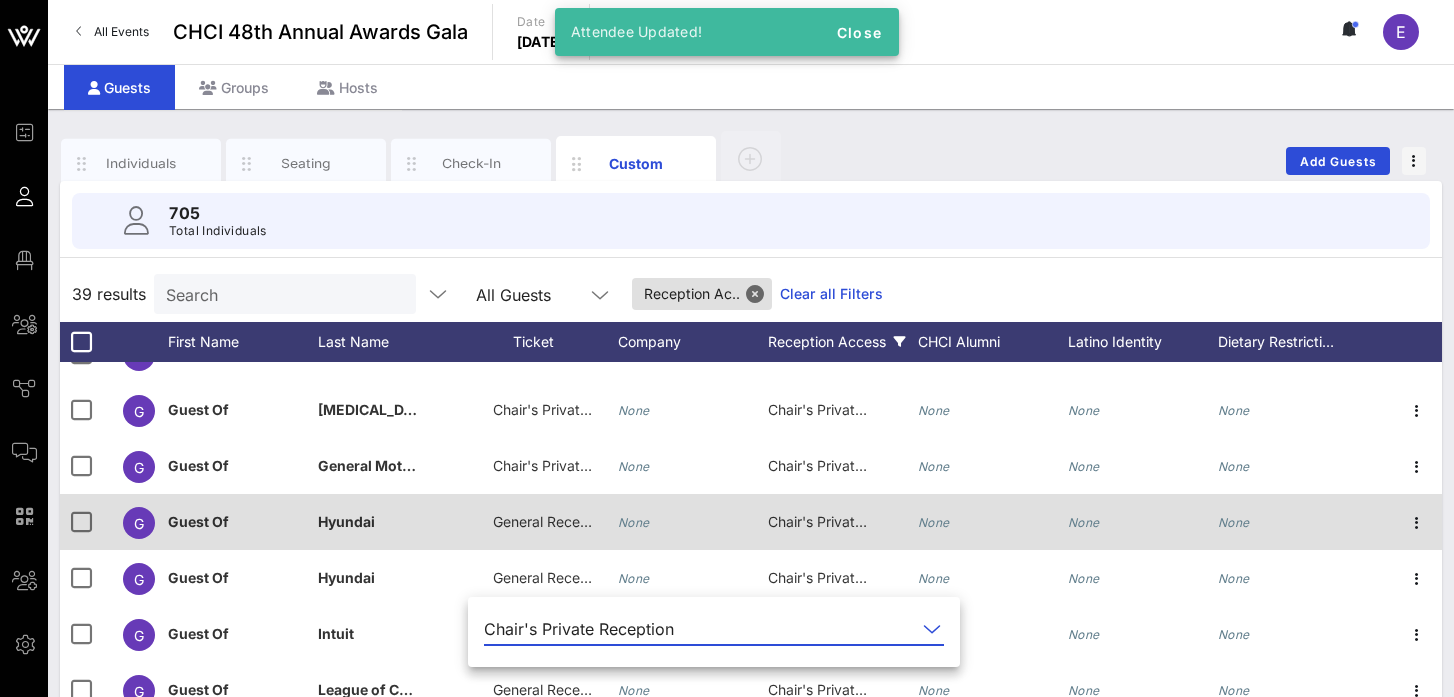 click on "General Reception" at bounding box center [553, 521] 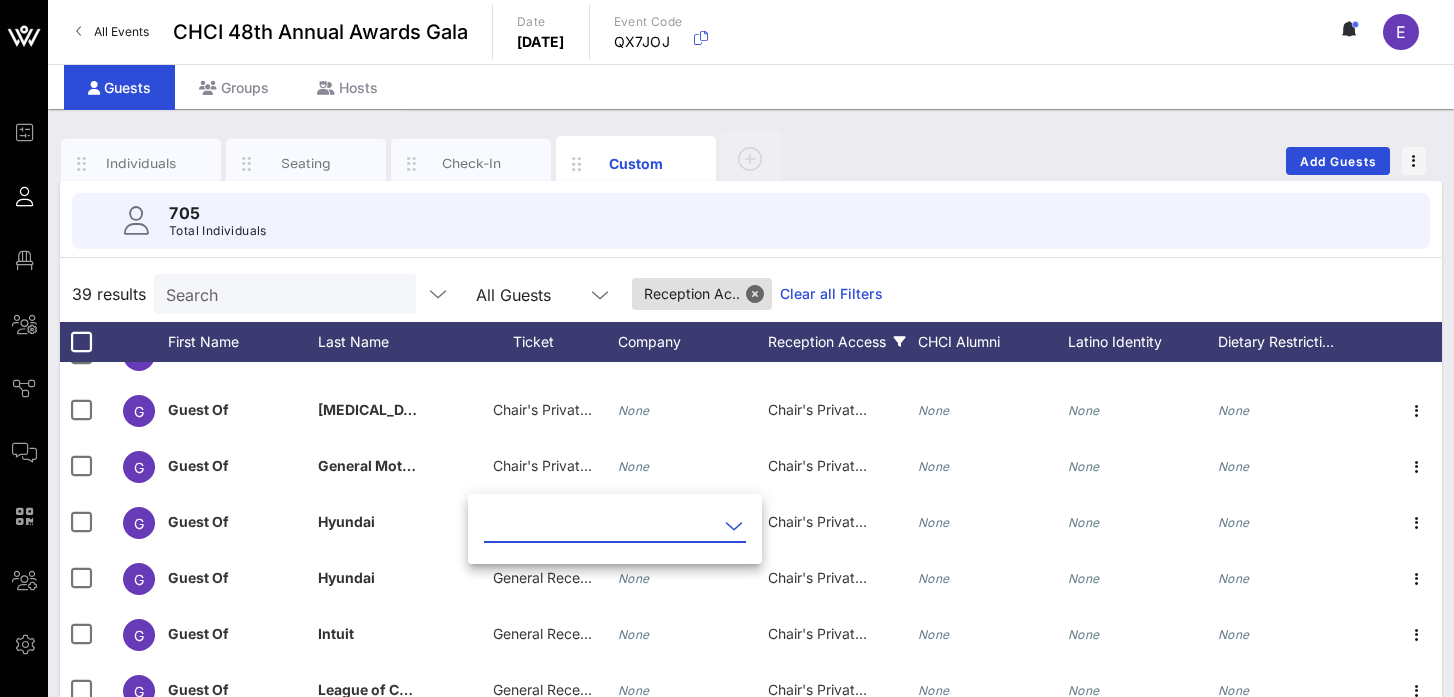 click at bounding box center (601, 526) 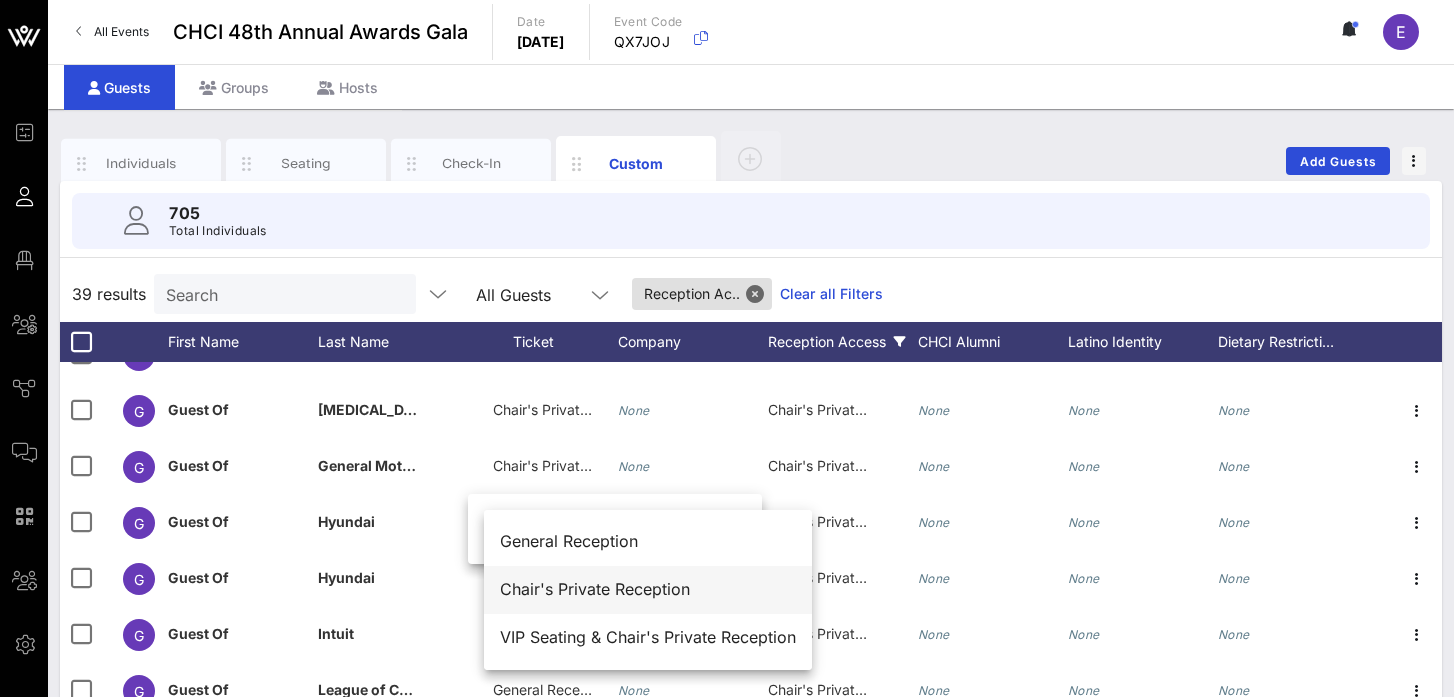 click on "Chair's Private Reception" at bounding box center (648, 589) 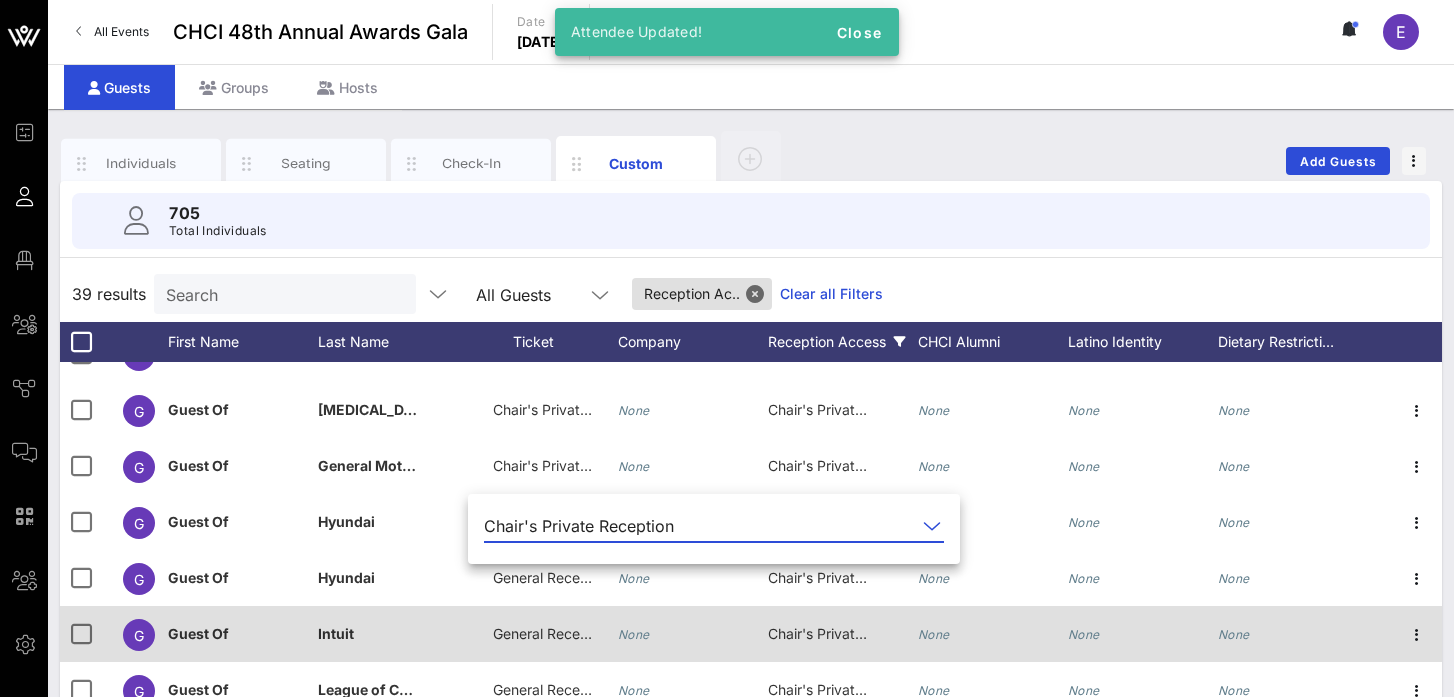 click on "General Reception" at bounding box center [553, 633] 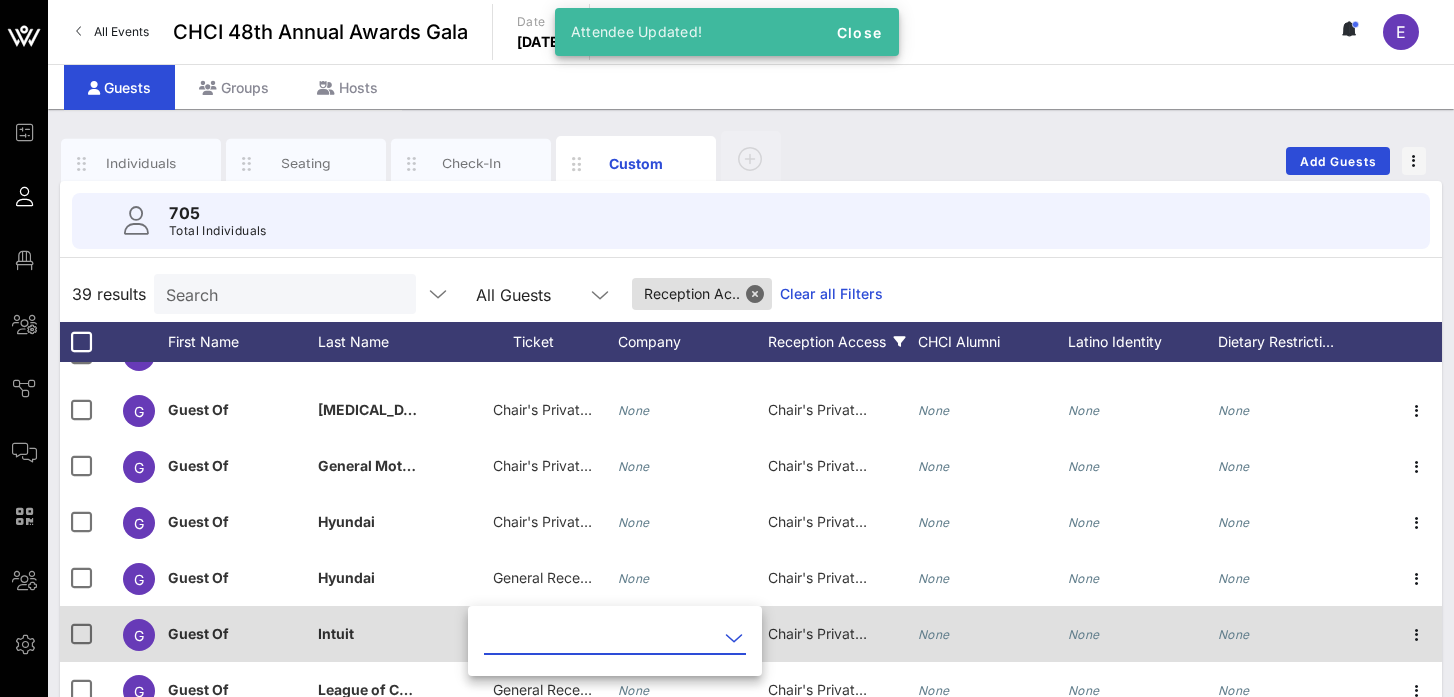 click at bounding box center [601, 638] 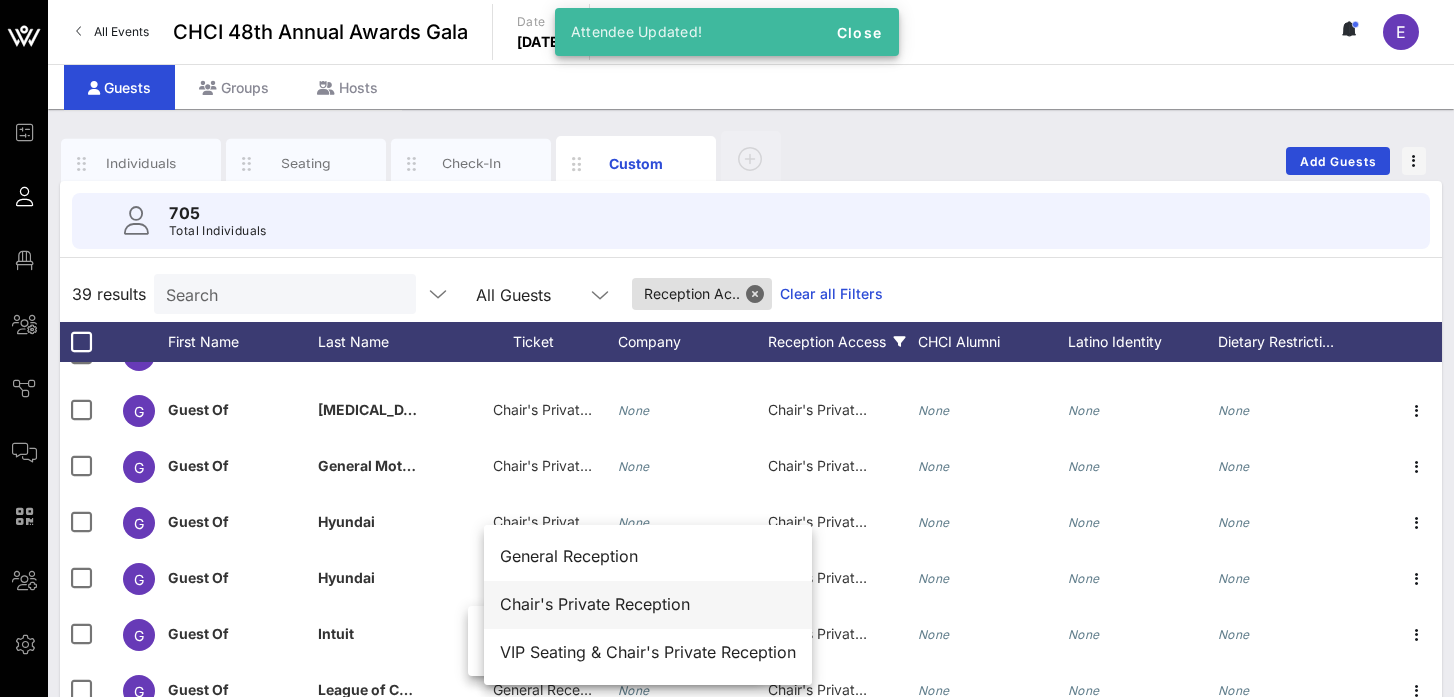 click on "Chair's Private Reception" at bounding box center (648, 604) 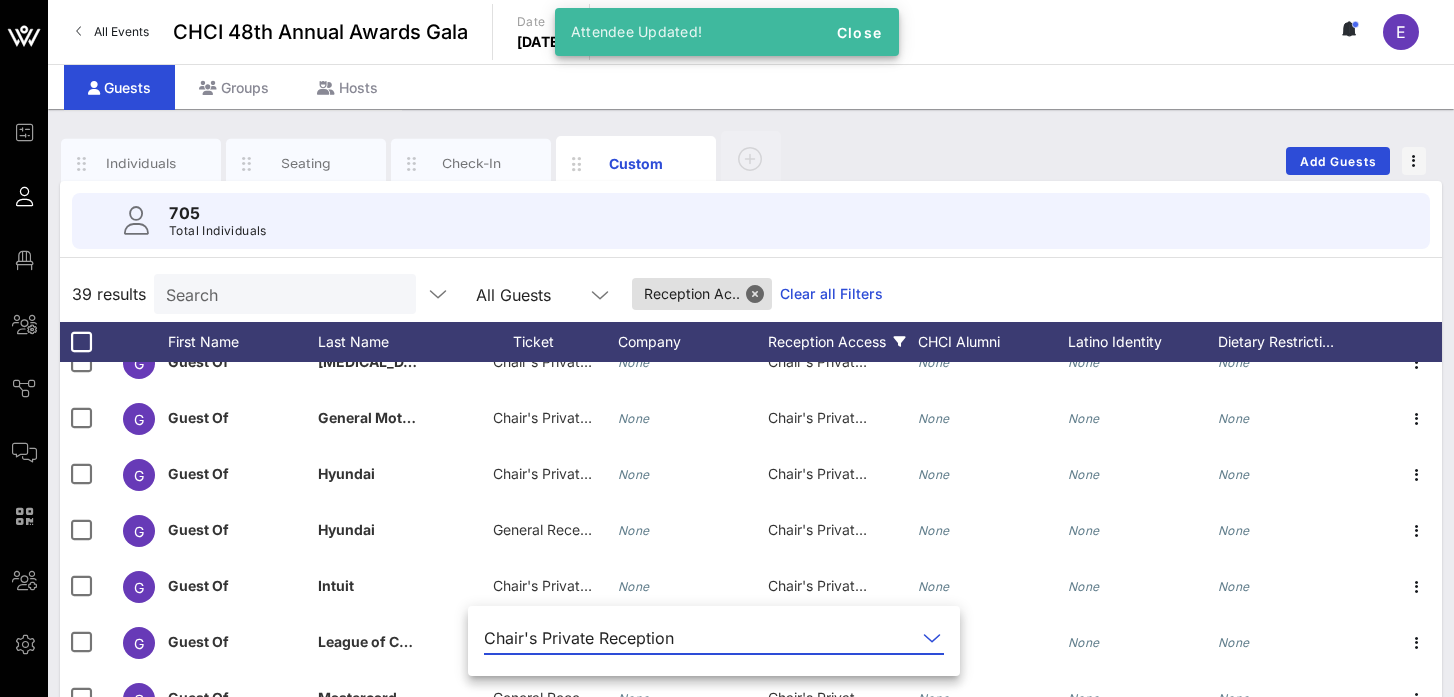 scroll, scrollTop: 493, scrollLeft: 0, axis: vertical 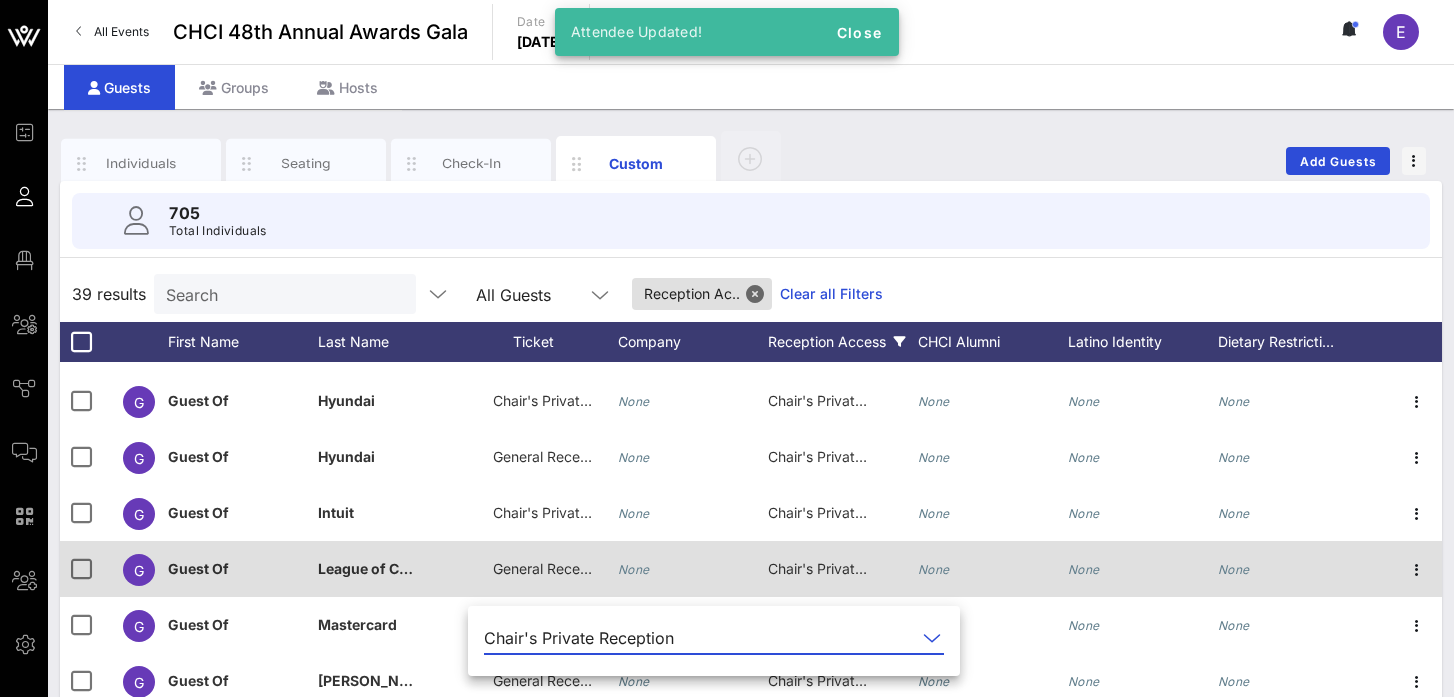click on "General Reception" at bounding box center [553, 568] 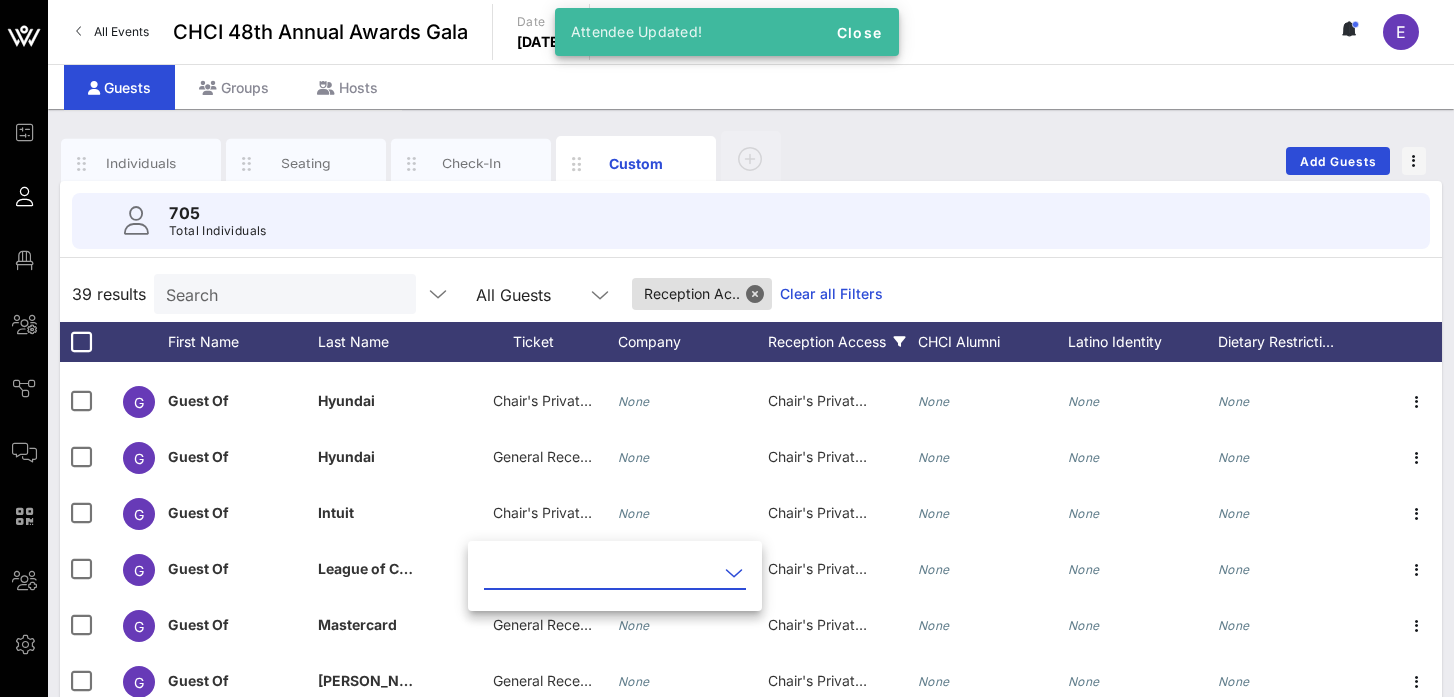 click at bounding box center (601, 573) 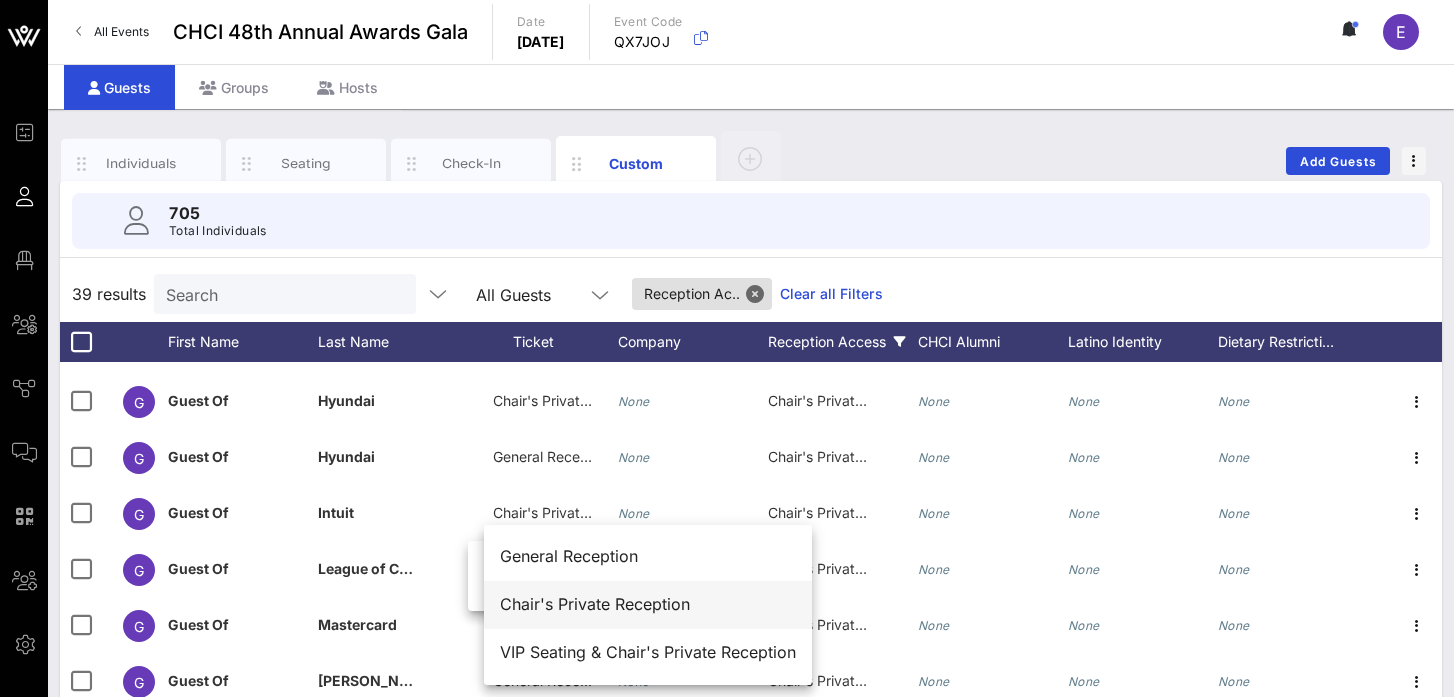 click on "Chair's Private Reception" at bounding box center [648, 604] 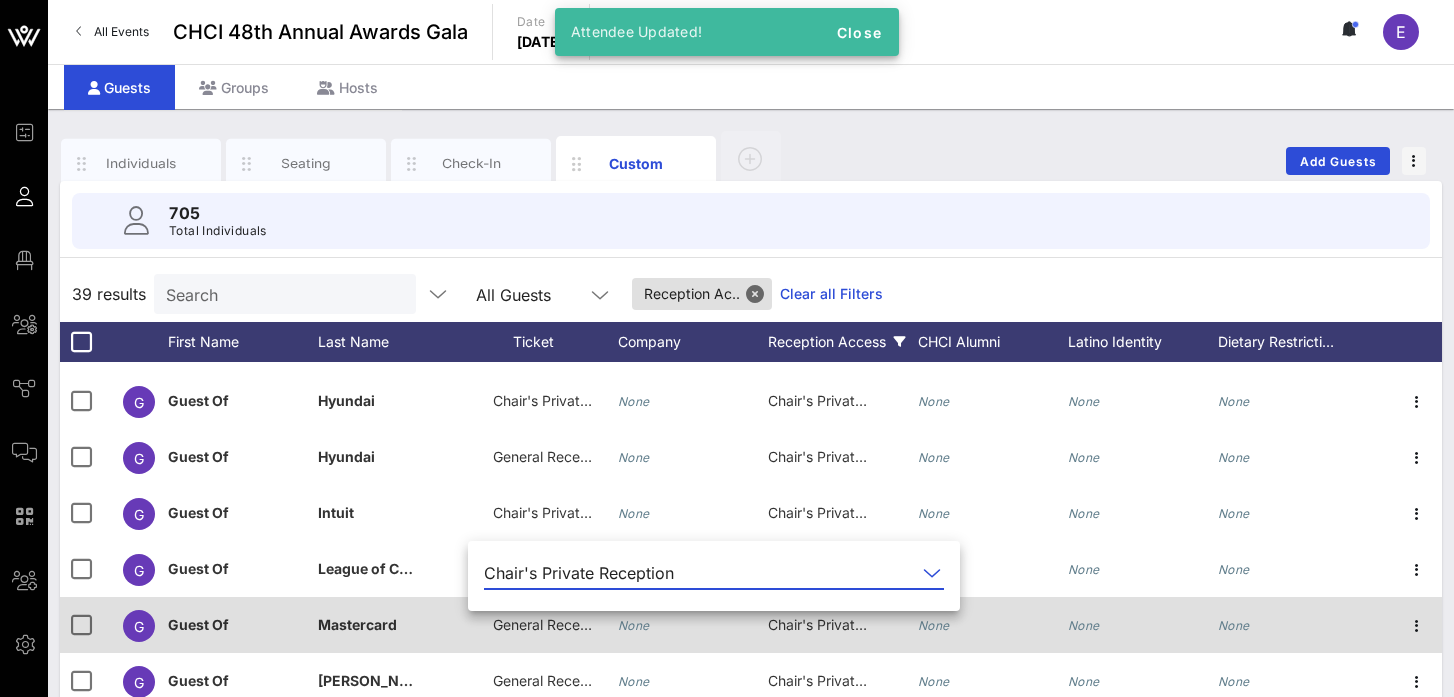 click on "General Reception" at bounding box center (543, 625) 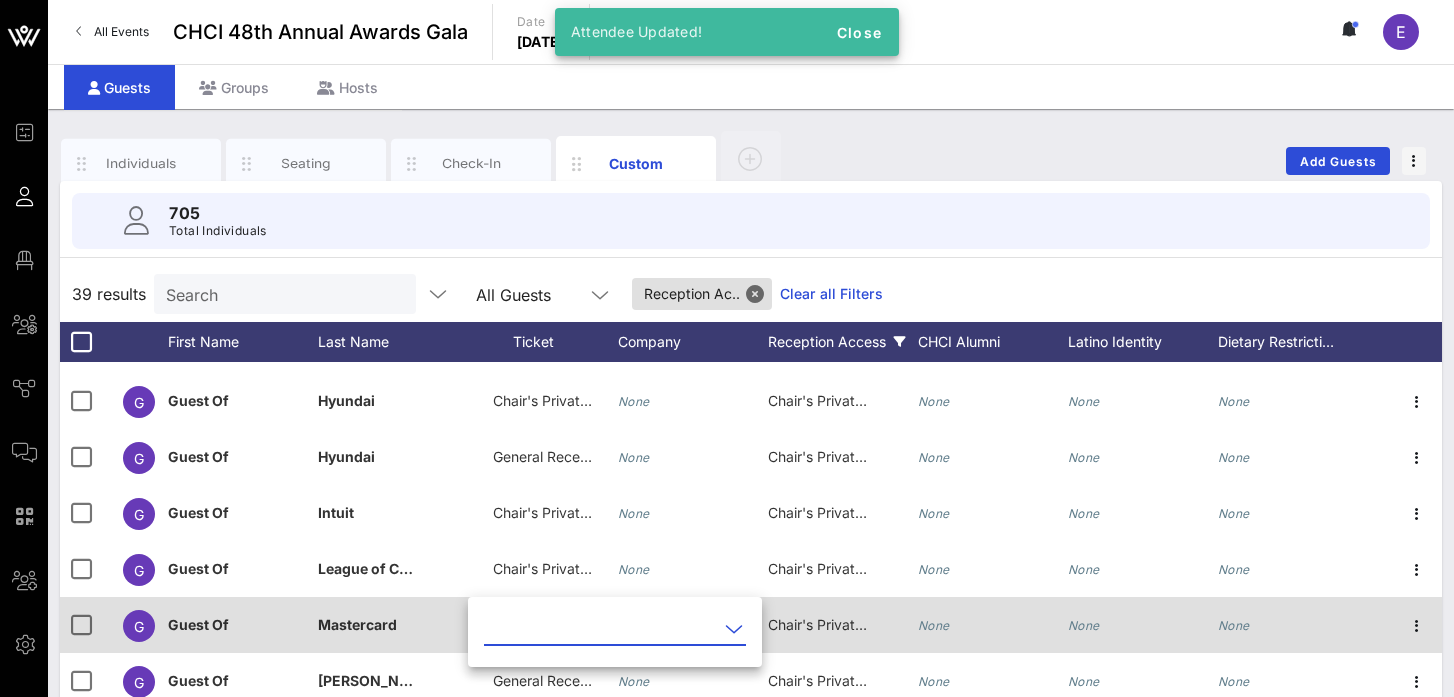 click at bounding box center (601, 629) 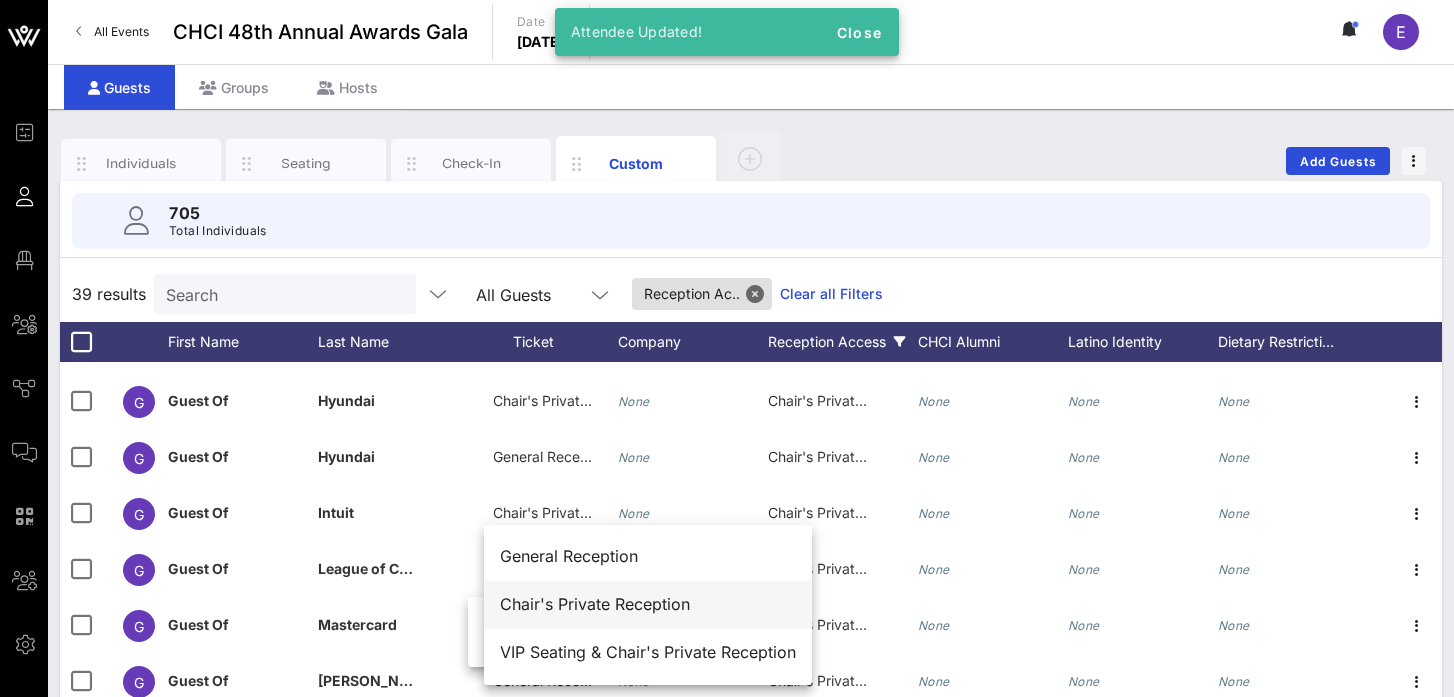 click on "Chair's Private Reception" at bounding box center (648, 604) 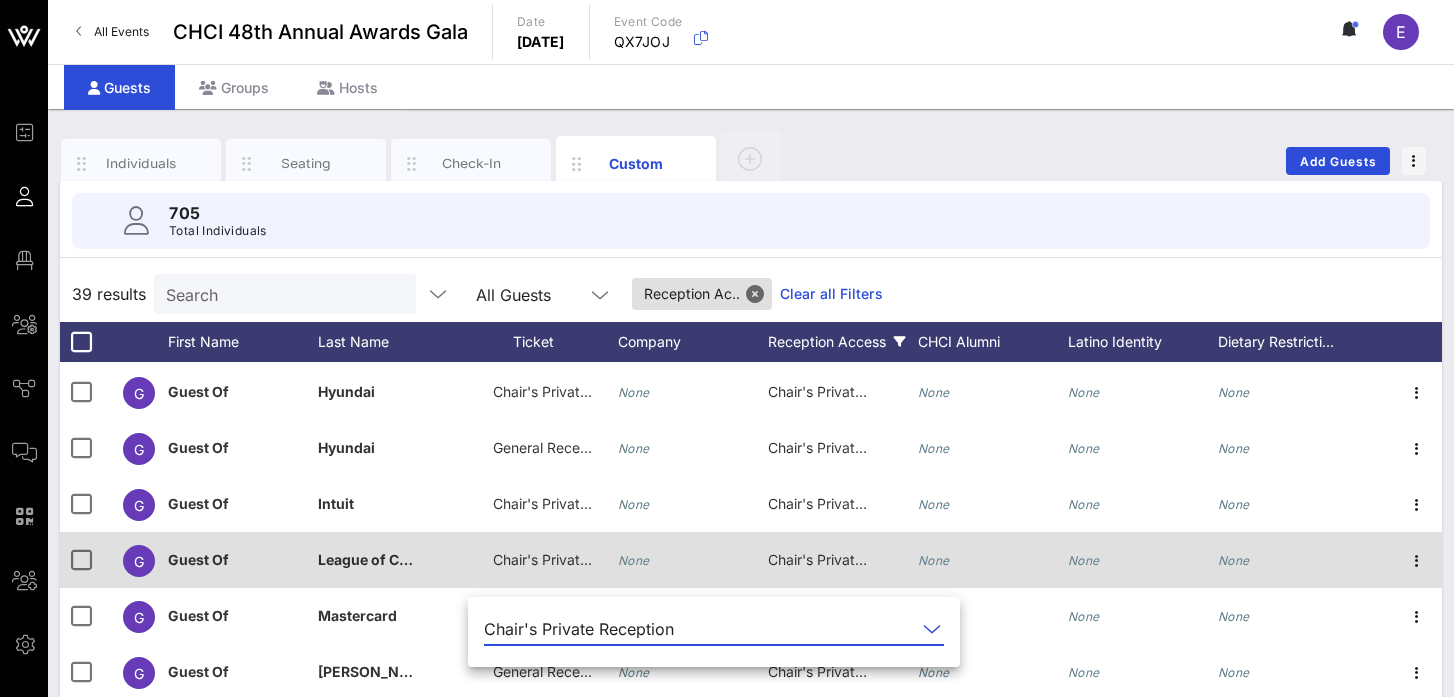 scroll, scrollTop: 503, scrollLeft: 0, axis: vertical 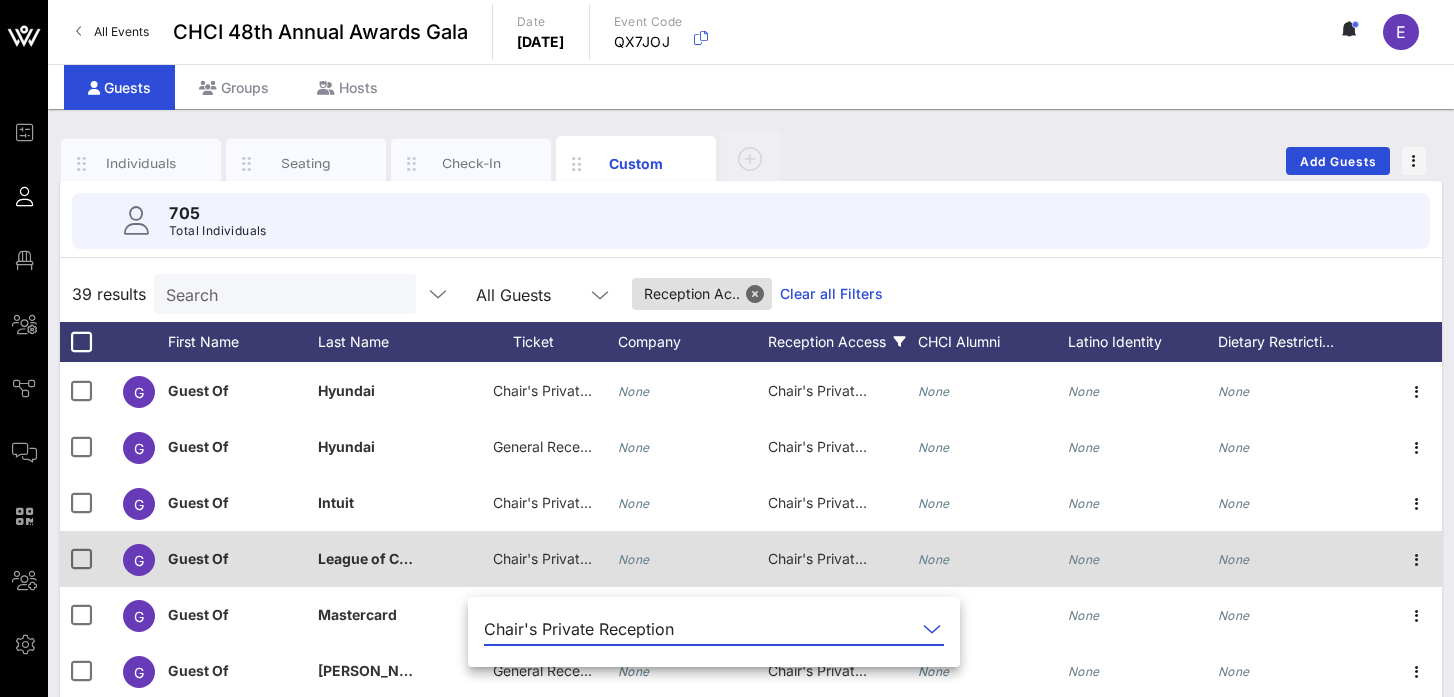 click on "Chair's Private Reception" at bounding box center [543, 559] 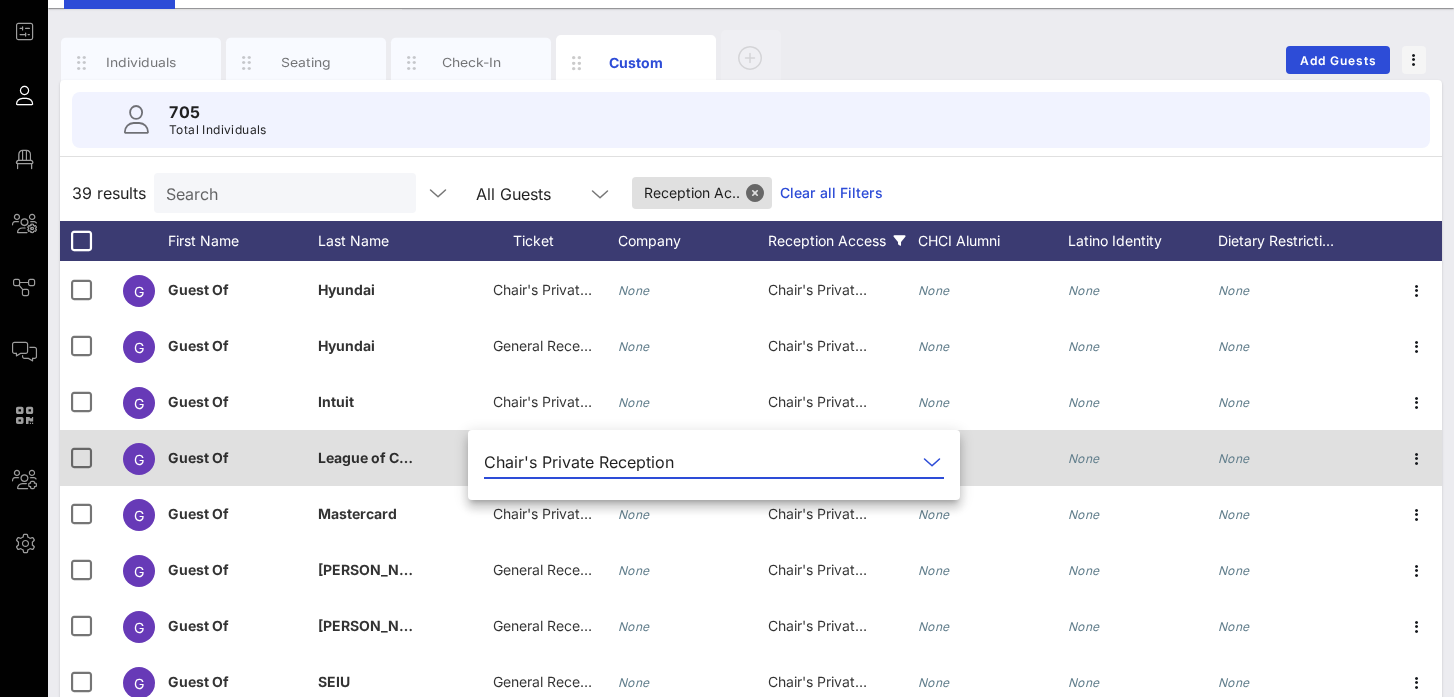 scroll, scrollTop: 118, scrollLeft: 0, axis: vertical 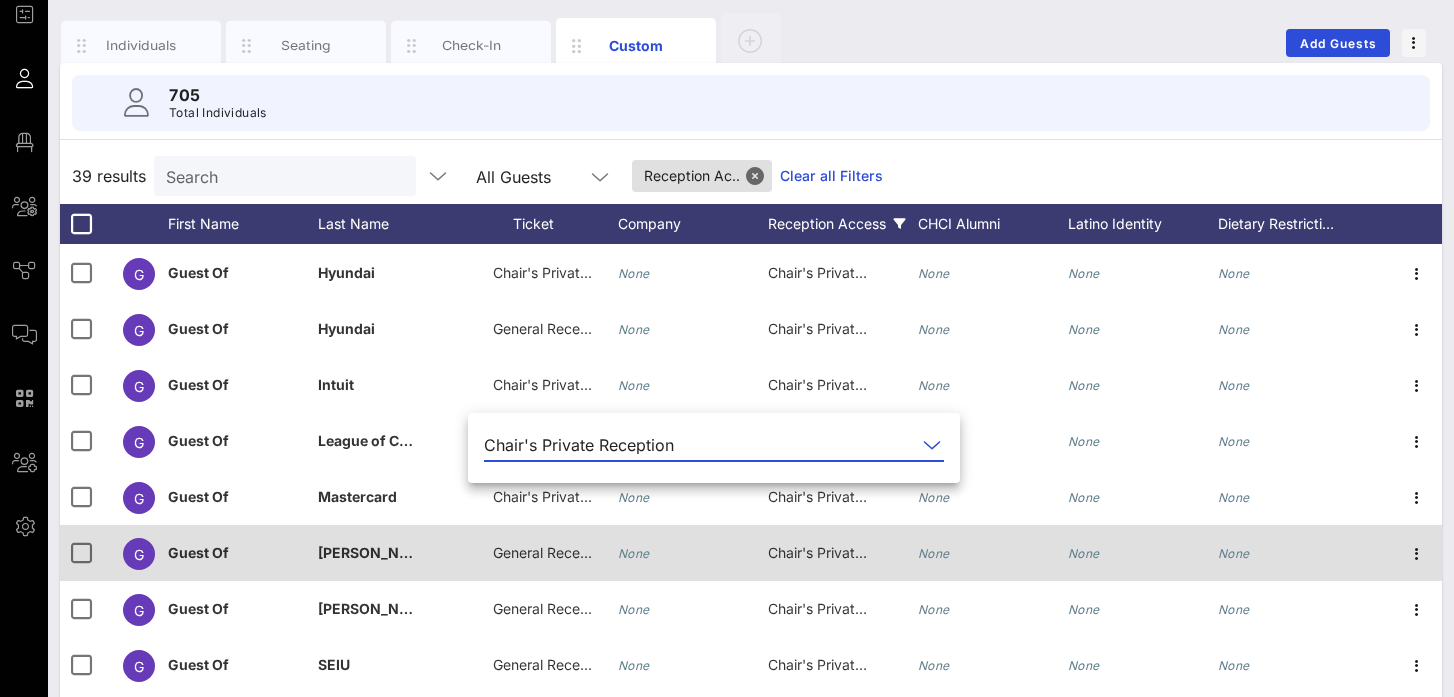 click on "General Reception" at bounding box center (553, 552) 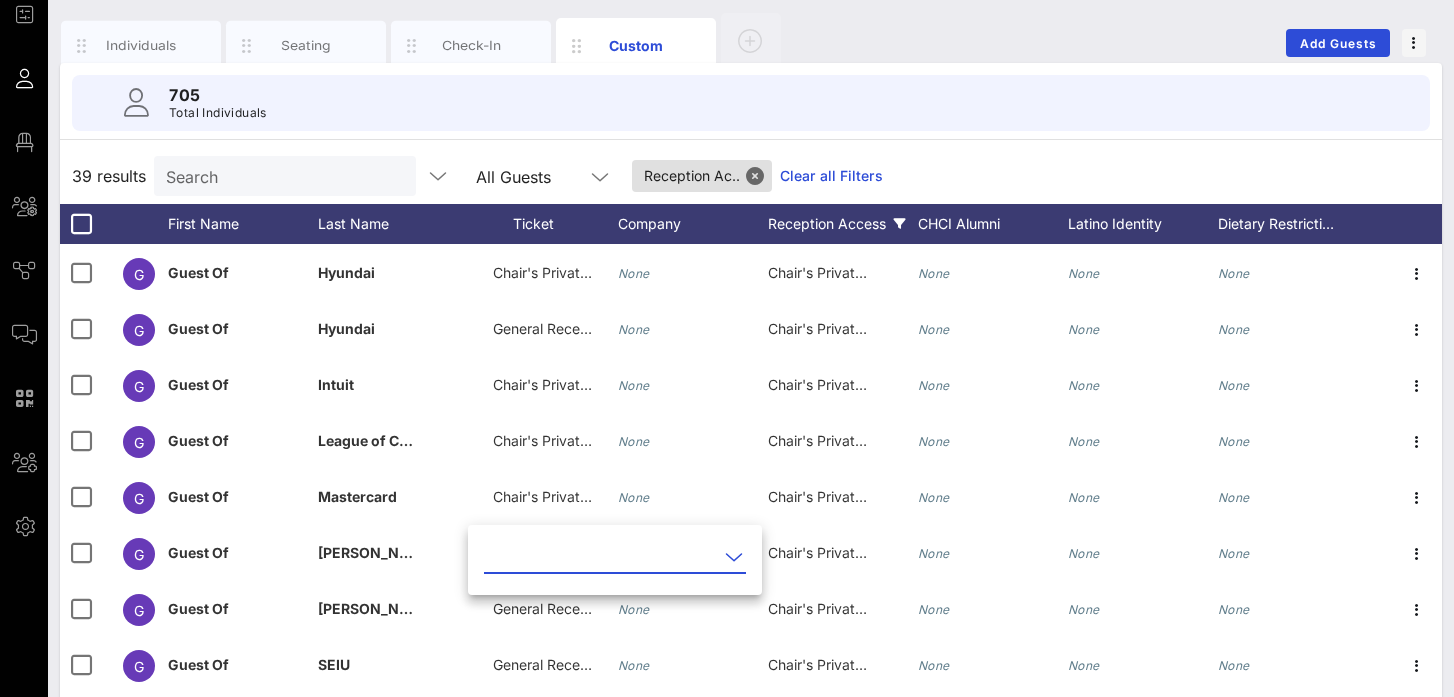 click at bounding box center (601, 557) 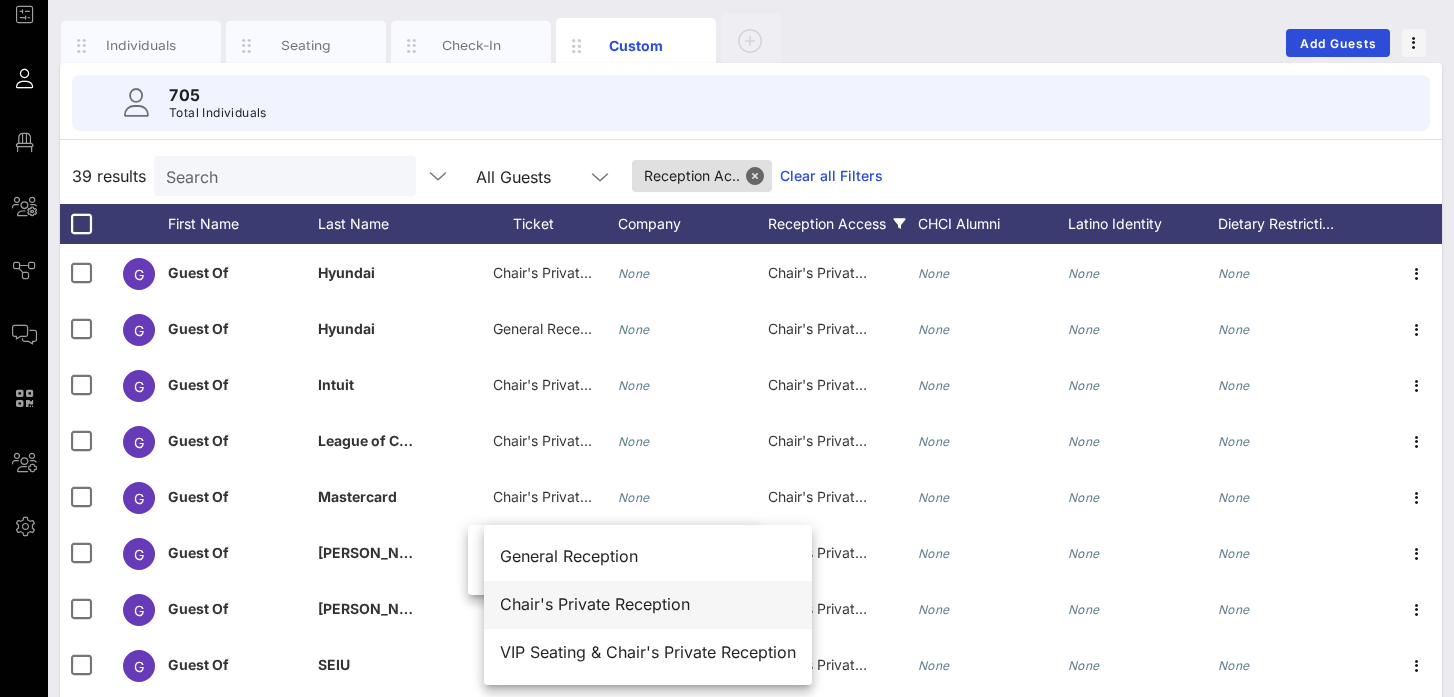 click on "Chair's Private Reception" at bounding box center [648, 604] 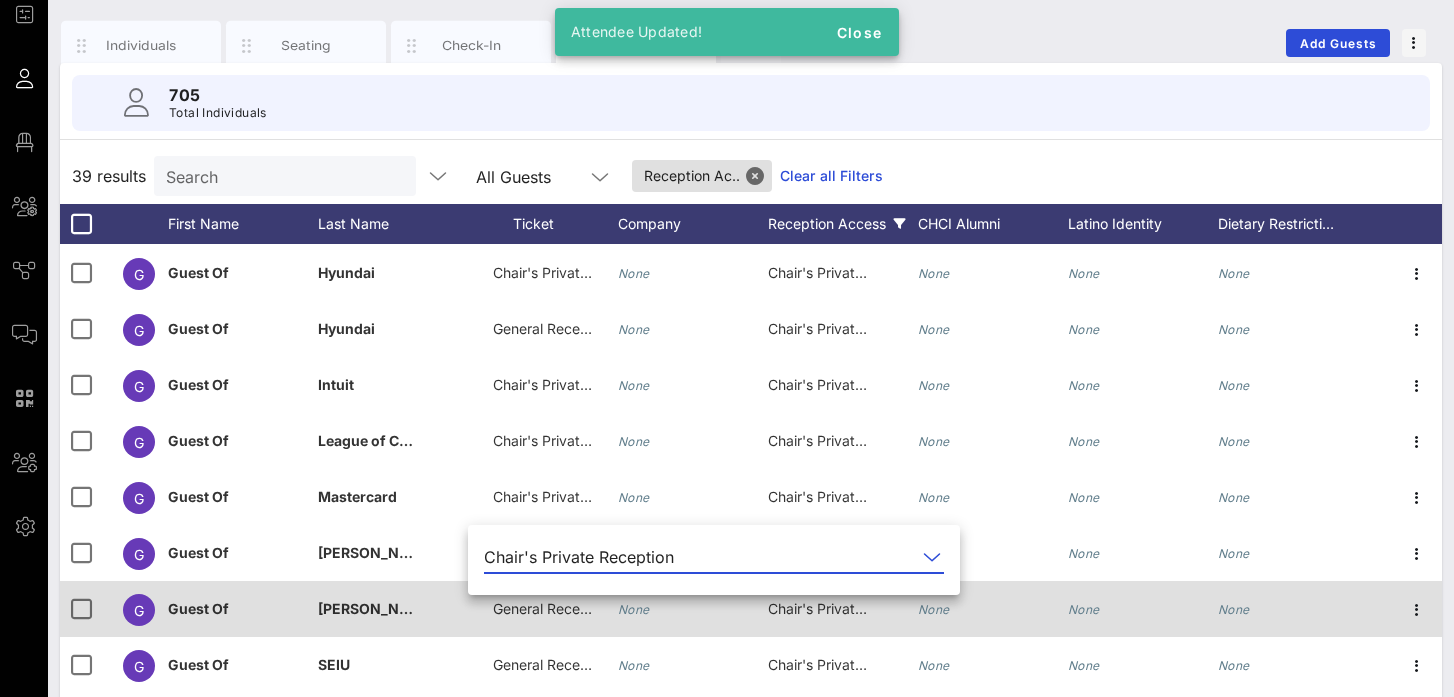 click on "General Reception" at bounding box center (553, 608) 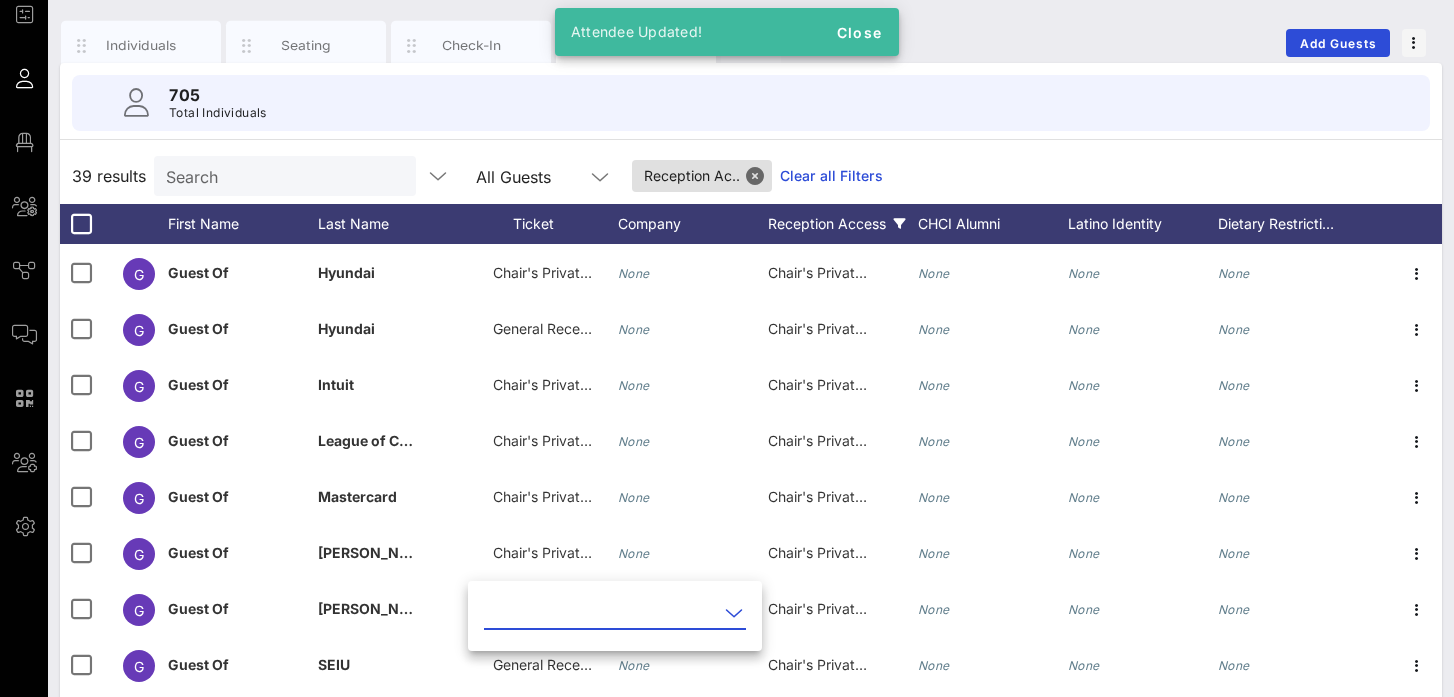 click at bounding box center [601, 613] 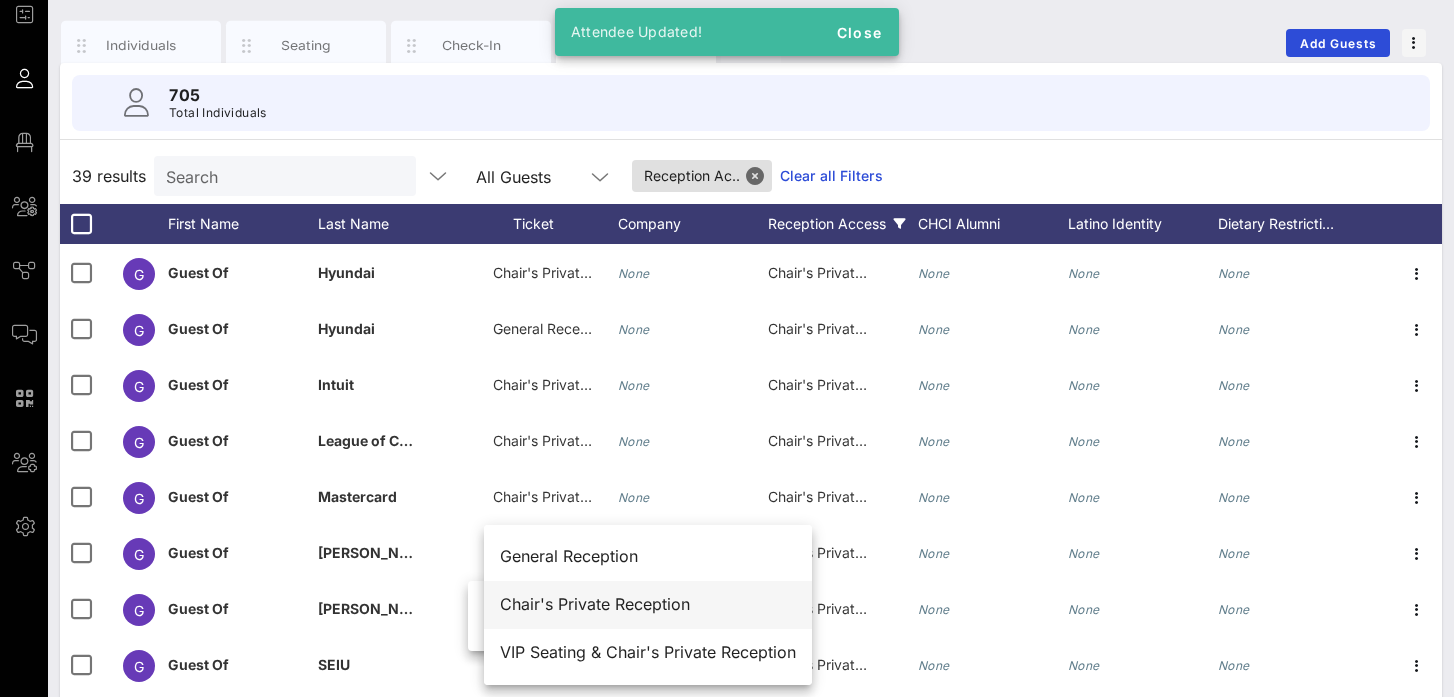 click on "Chair's Private Reception" at bounding box center (648, 604) 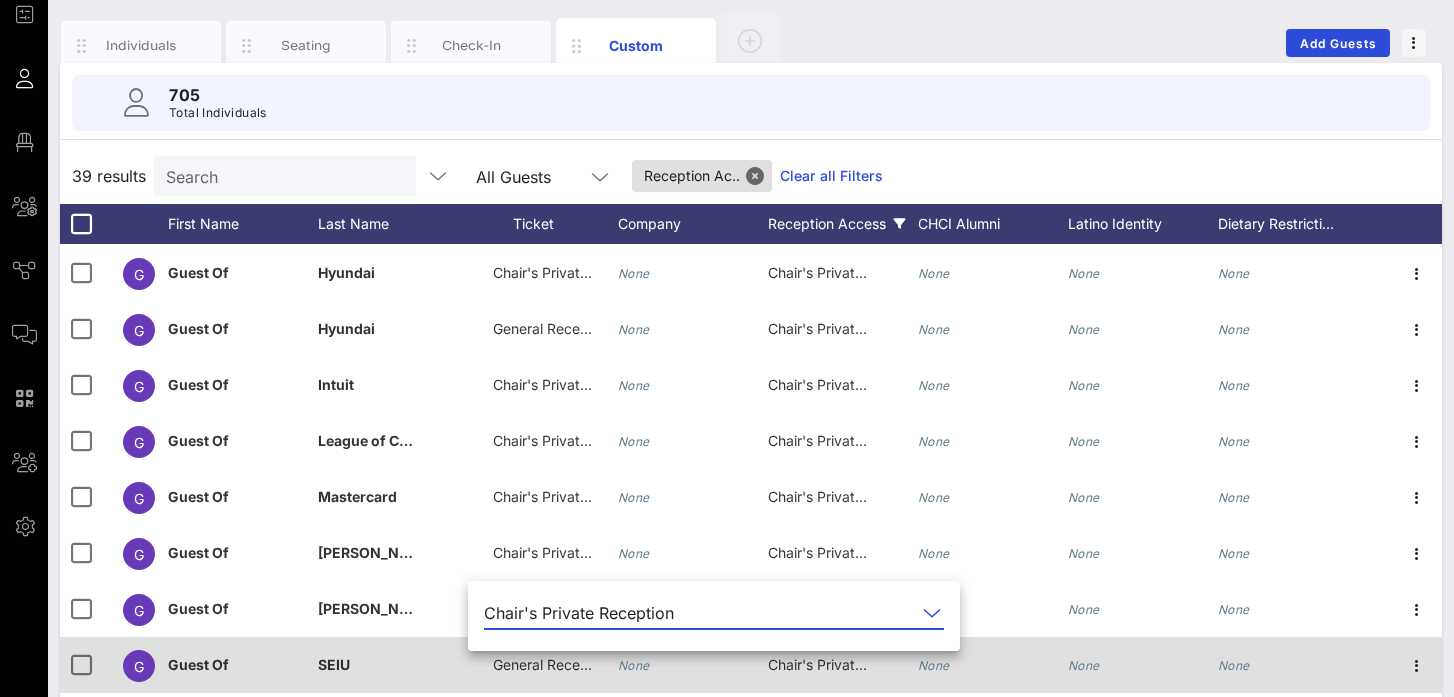 click on "General Reception" at bounding box center (553, 664) 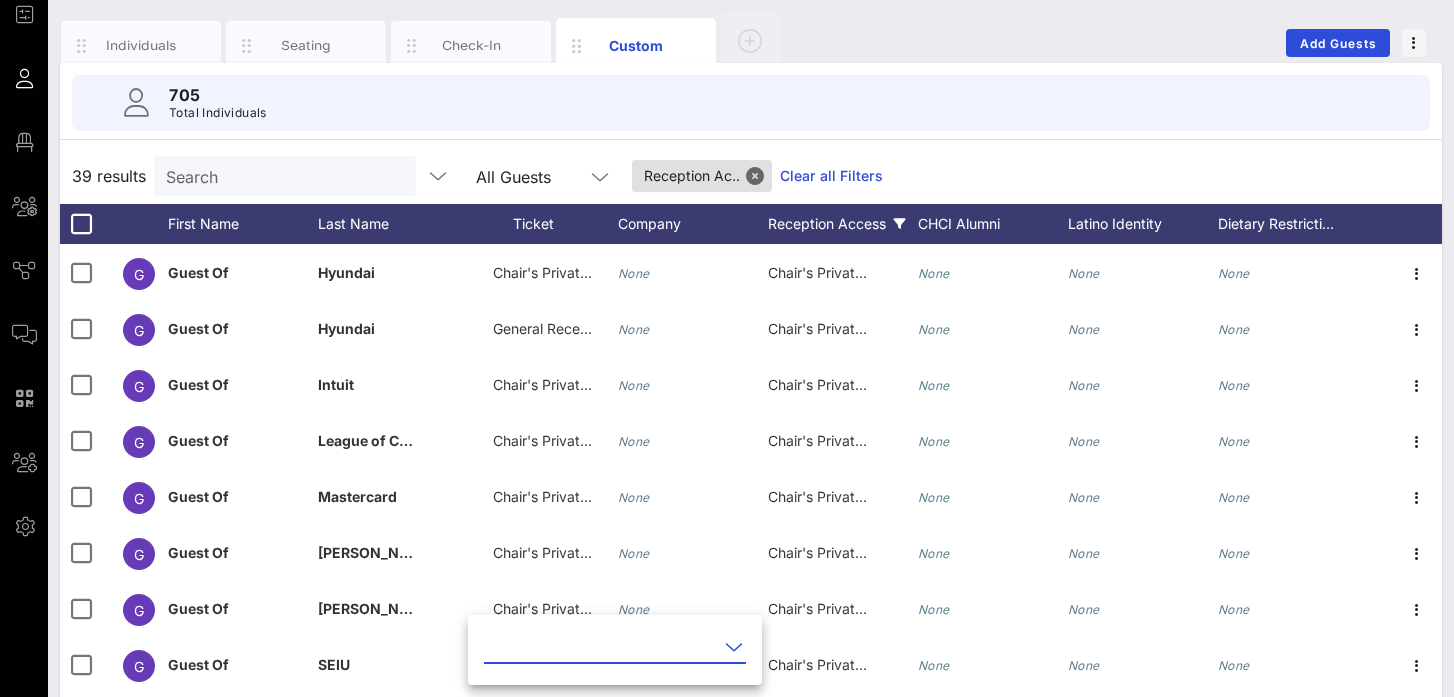 click at bounding box center (601, 647) 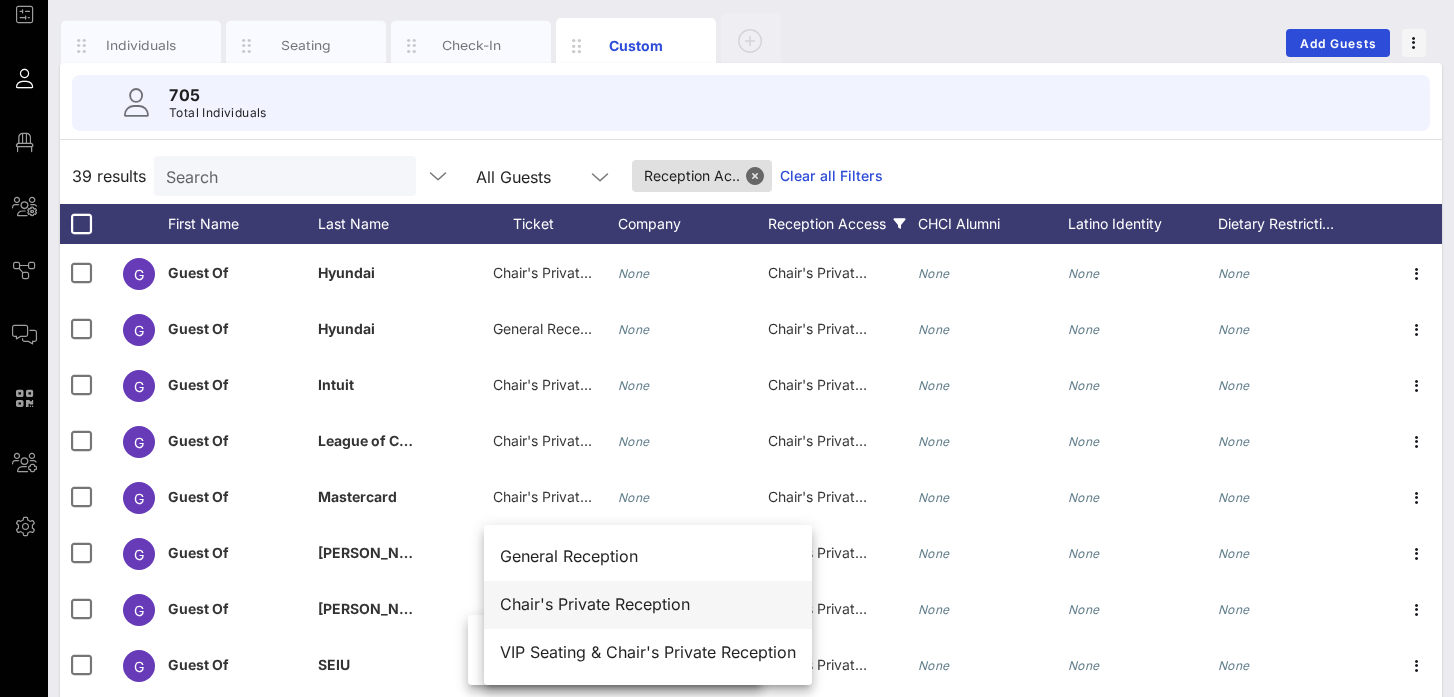 click on "Chair's Private Reception" at bounding box center (648, 604) 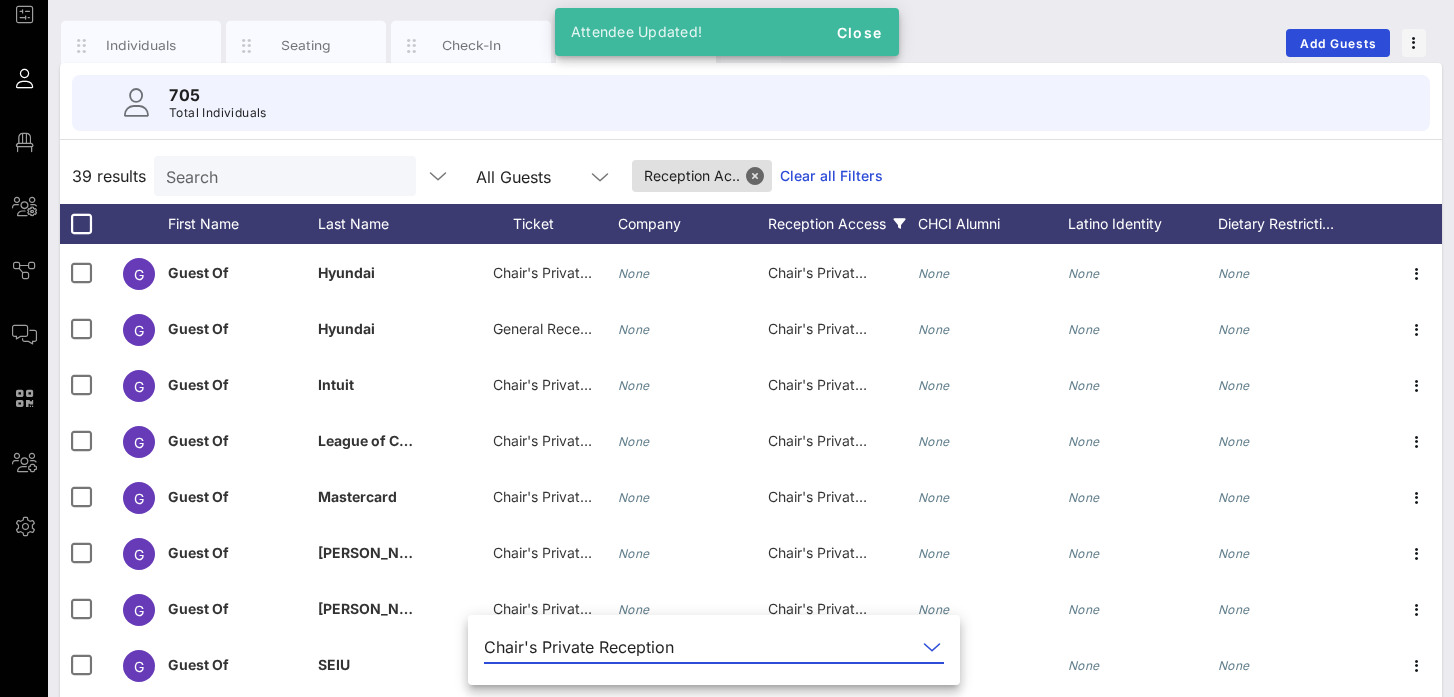 click on "39 results     Search     All Guests
Reception Ac..
Clear all Filters" at bounding box center (751, 176) 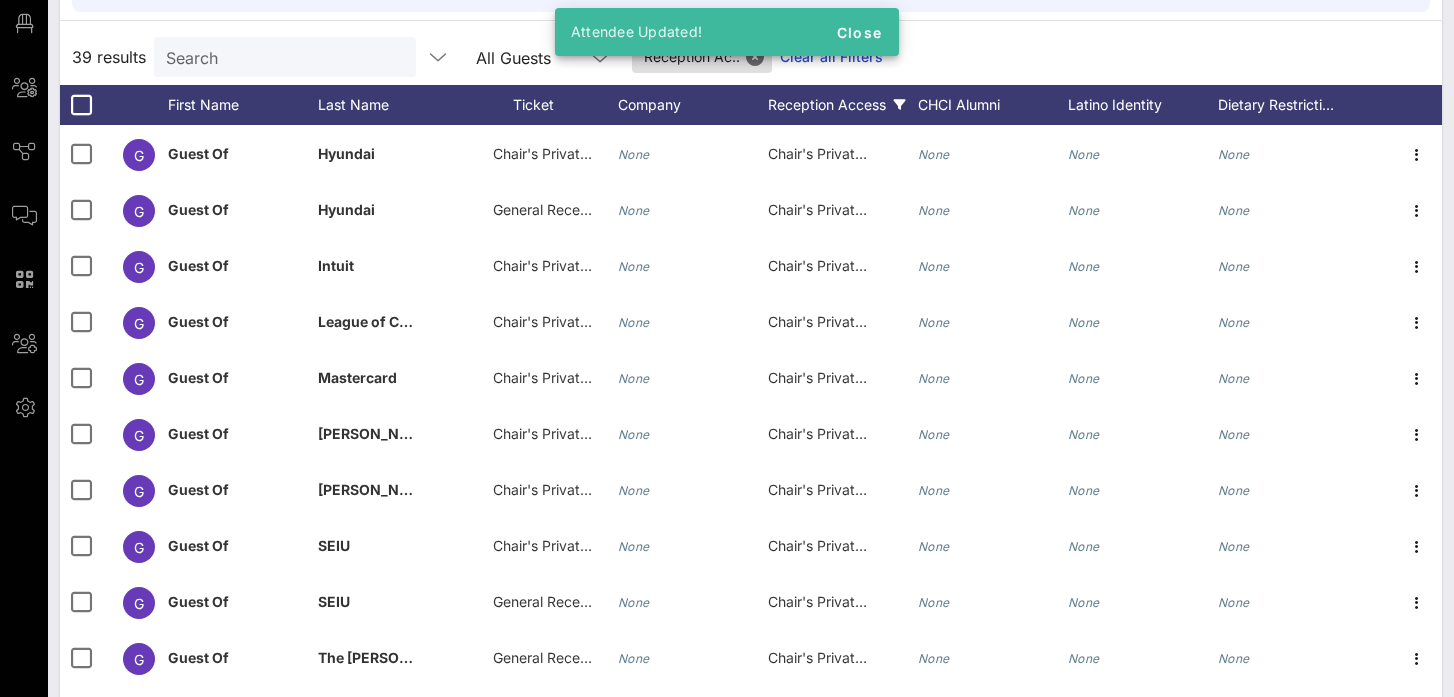 scroll, scrollTop: 272, scrollLeft: 0, axis: vertical 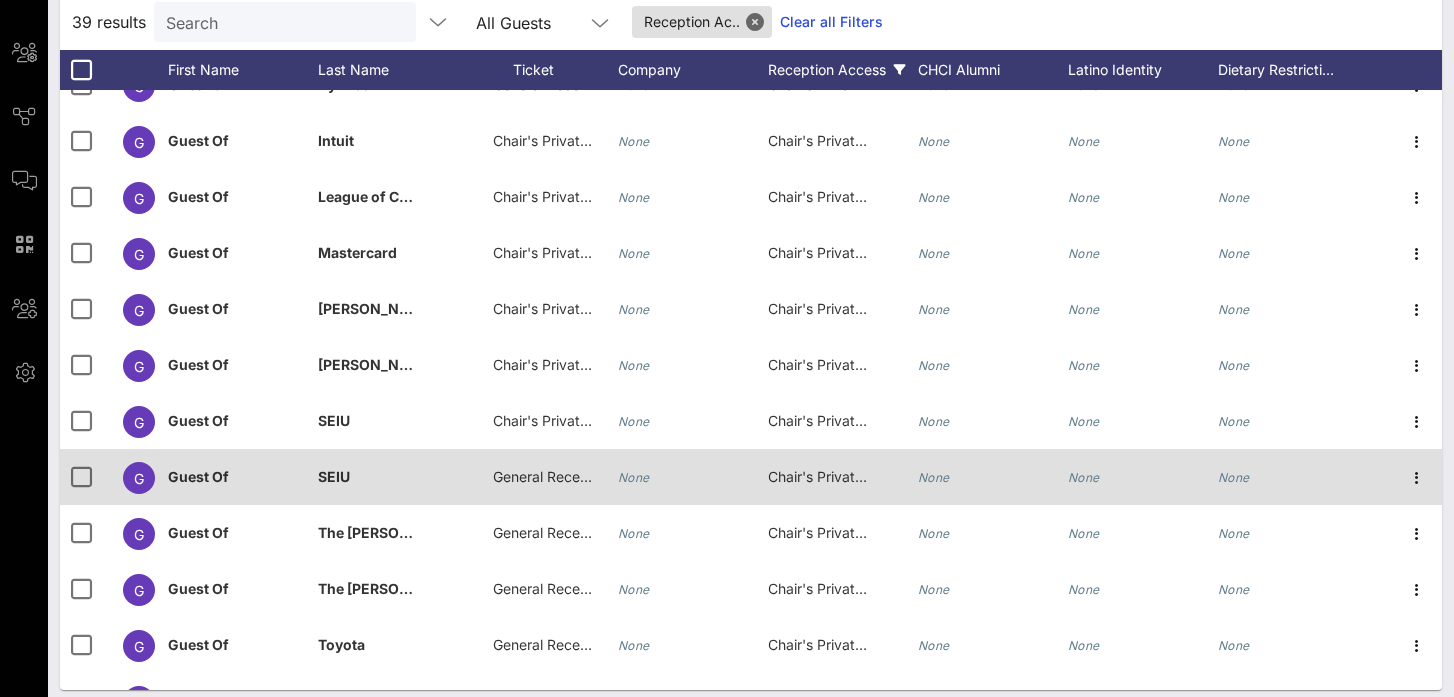 click on "General Reception" at bounding box center (553, 476) 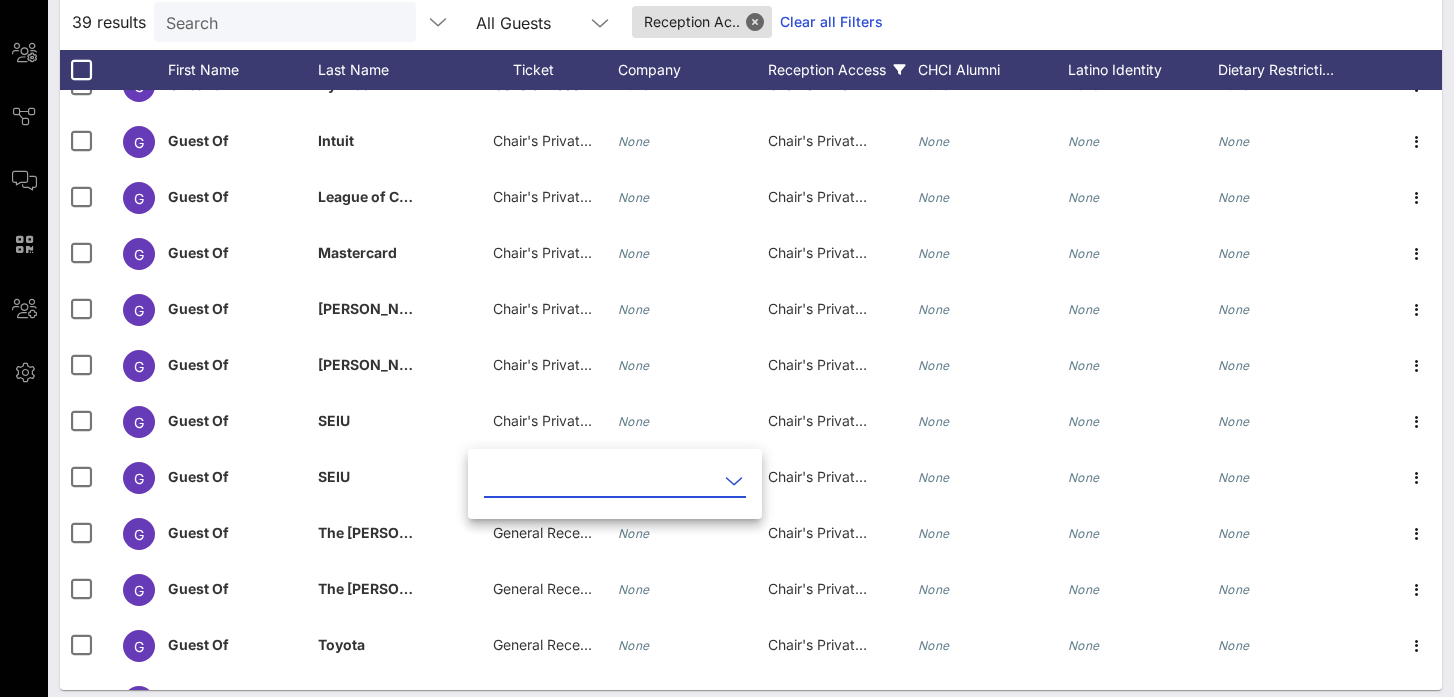 click at bounding box center (601, 481) 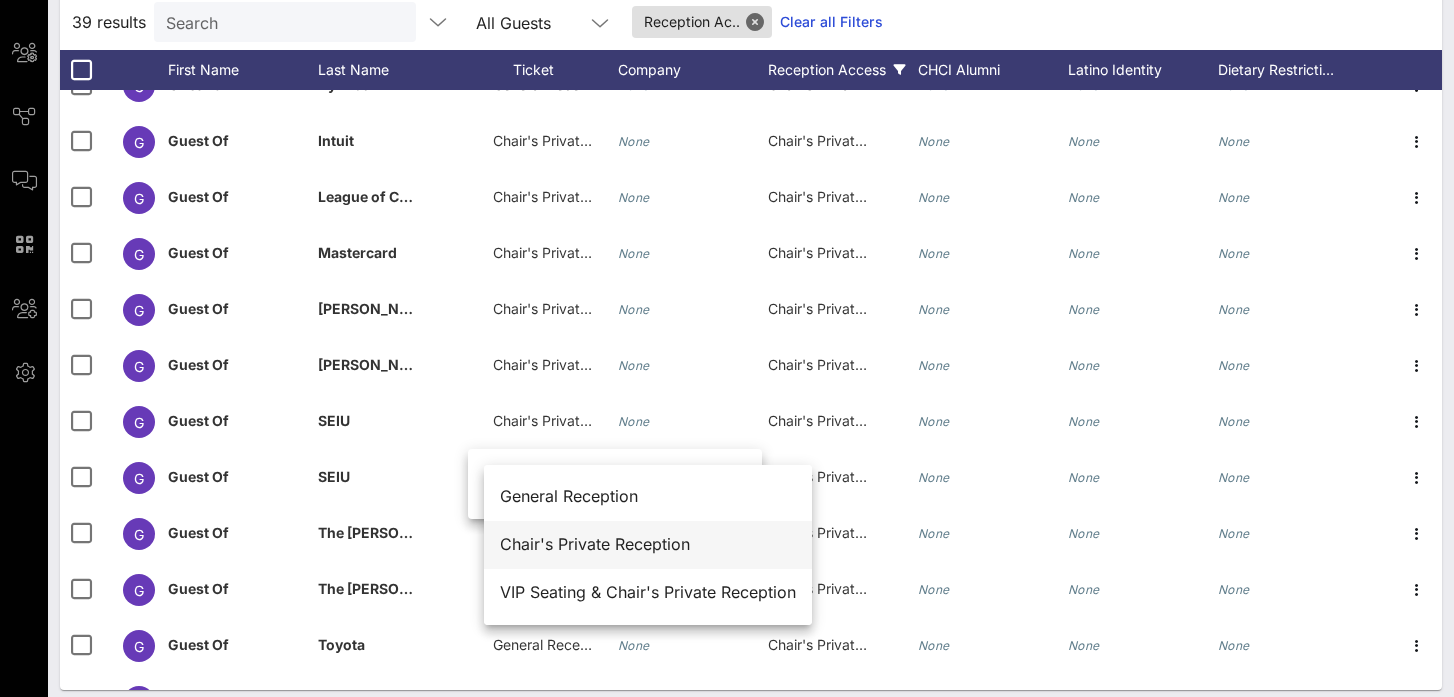 click on "Chair's Private Reception" at bounding box center (648, 544) 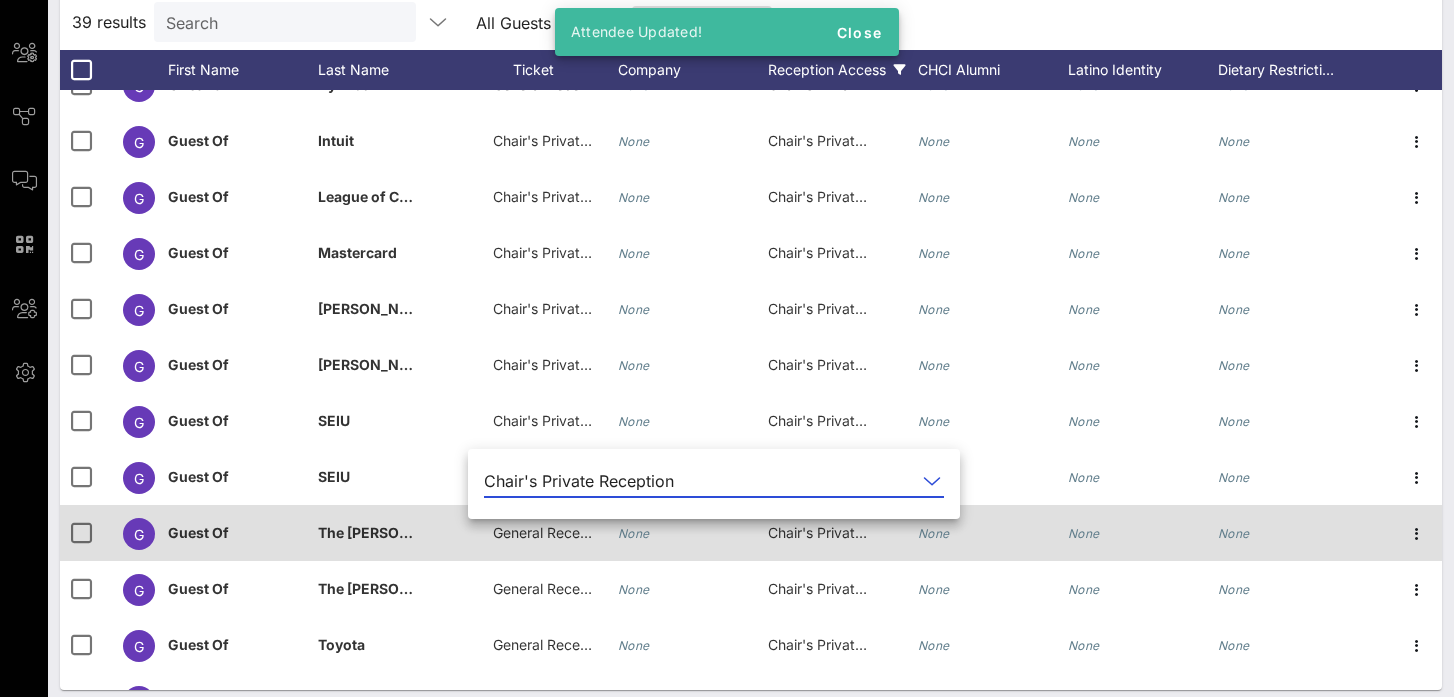 click on "General Reception" at bounding box center (543, 533) 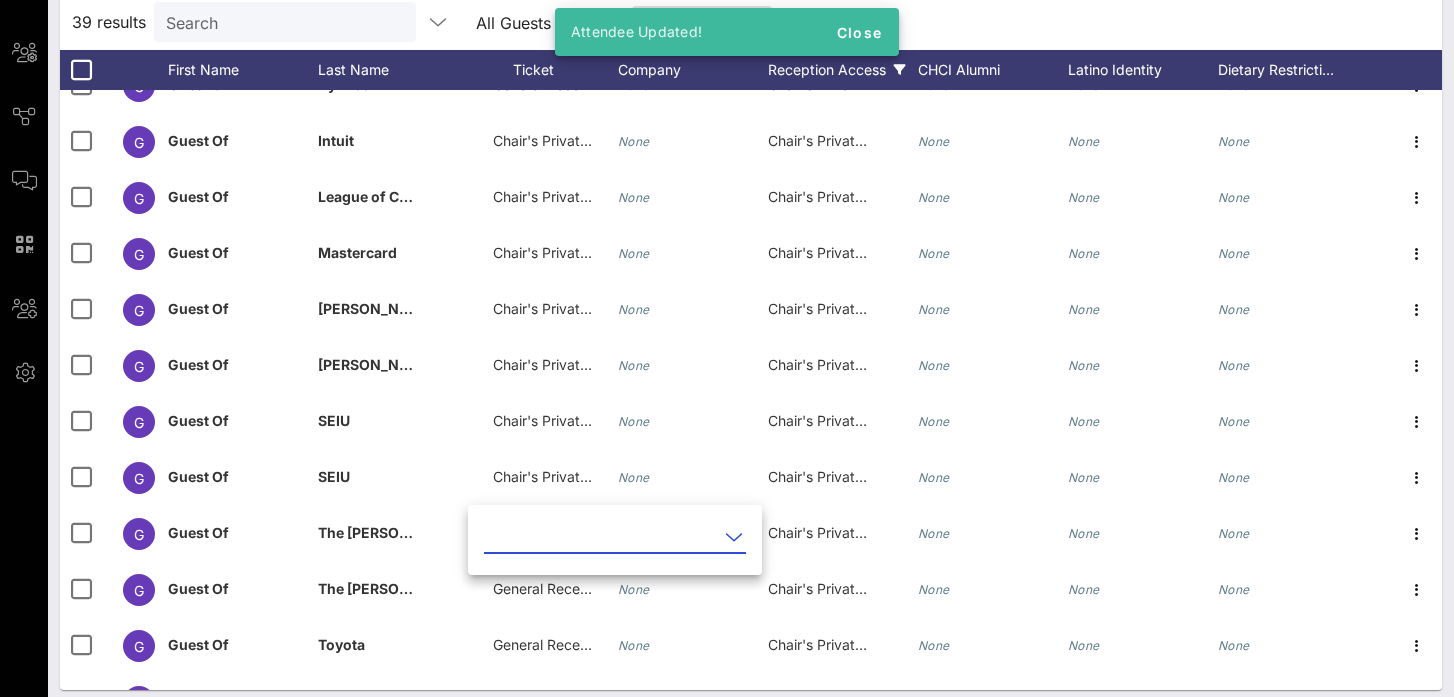 click at bounding box center [601, 537] 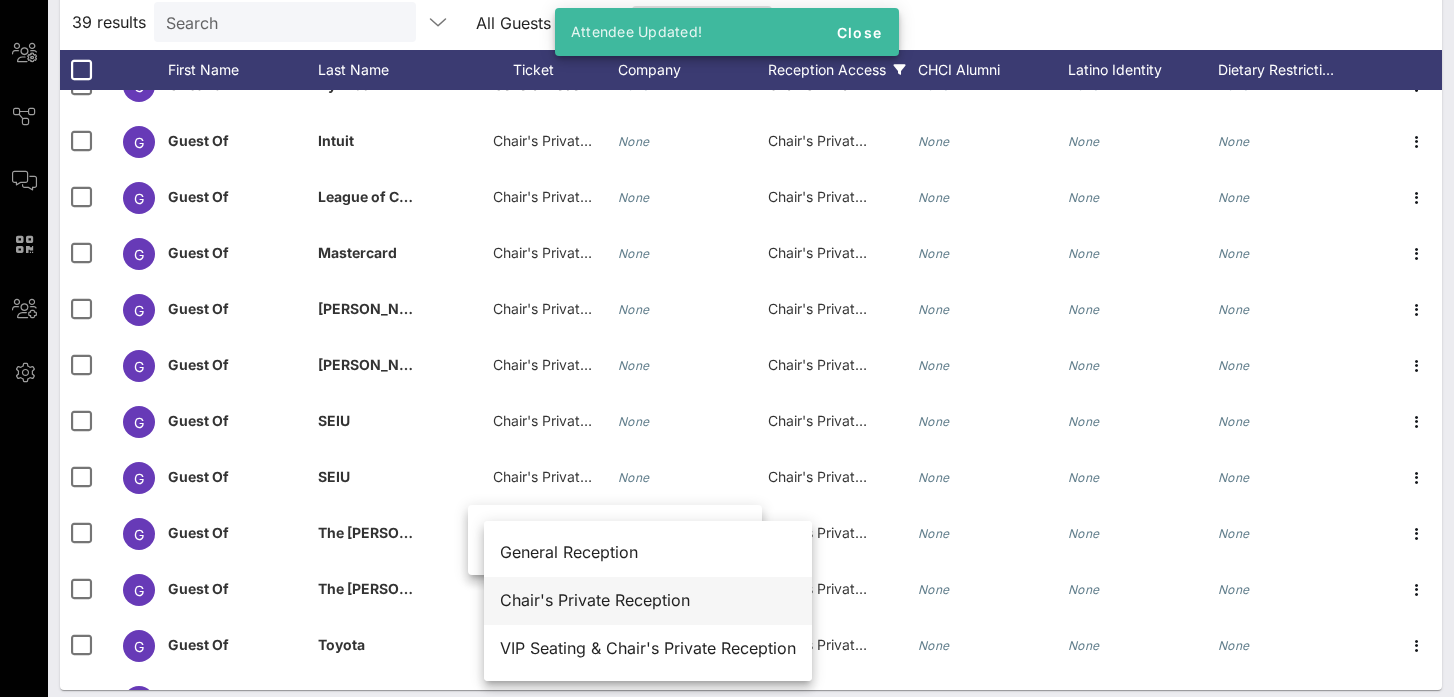 click on "Chair's Private Reception" at bounding box center [648, 600] 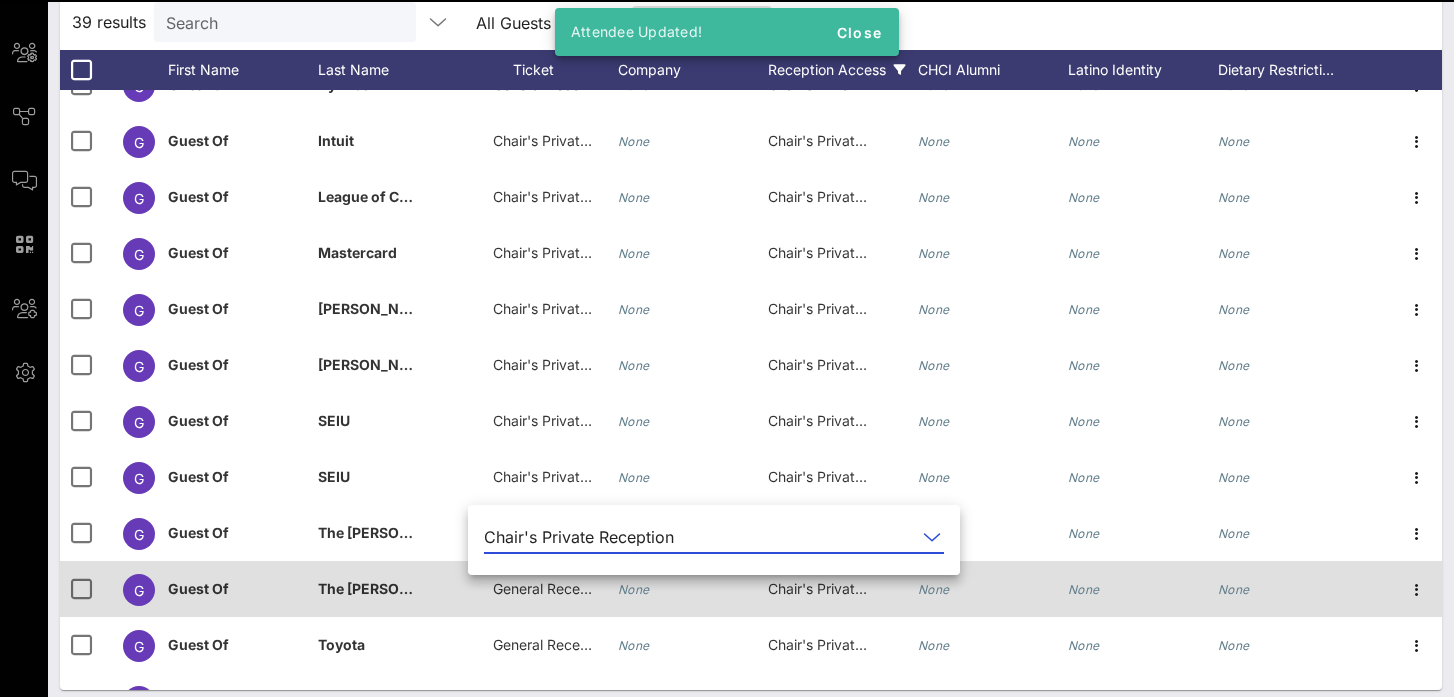 click on "General Reception" at bounding box center [553, 588] 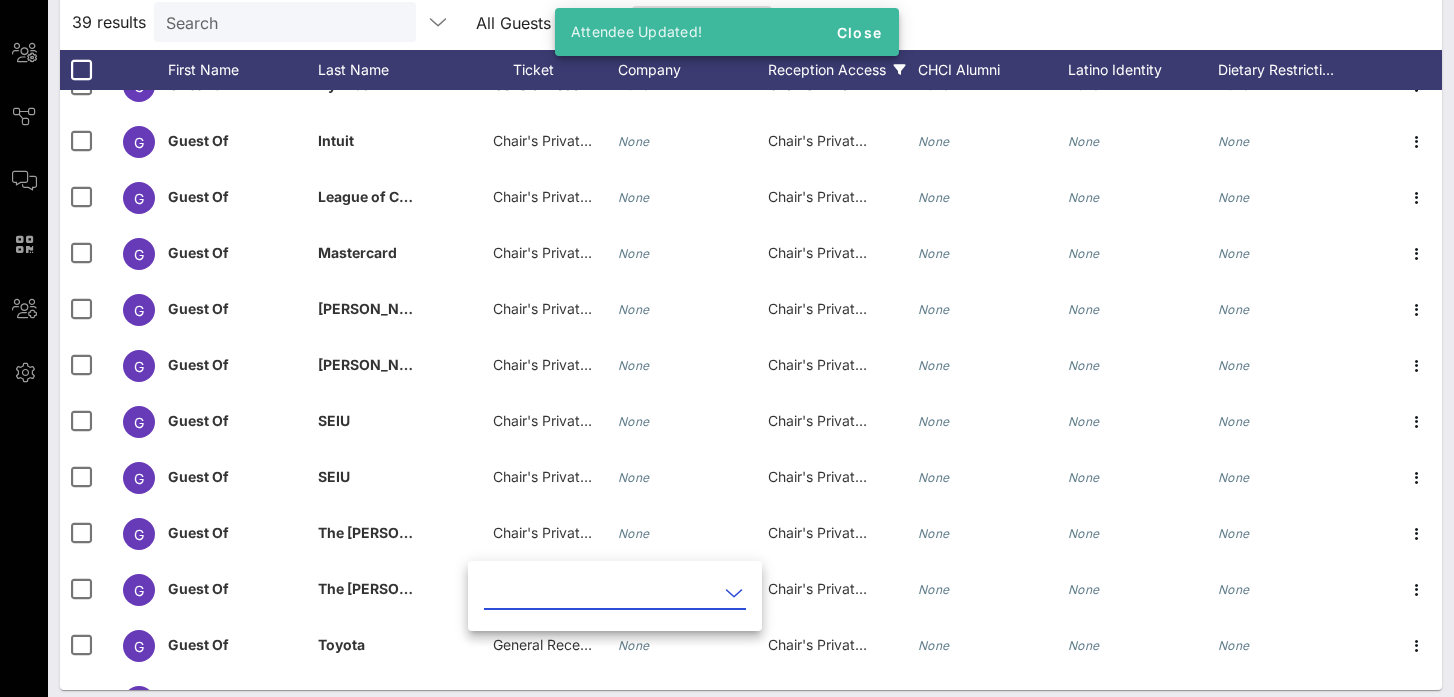 click at bounding box center [615, 593] 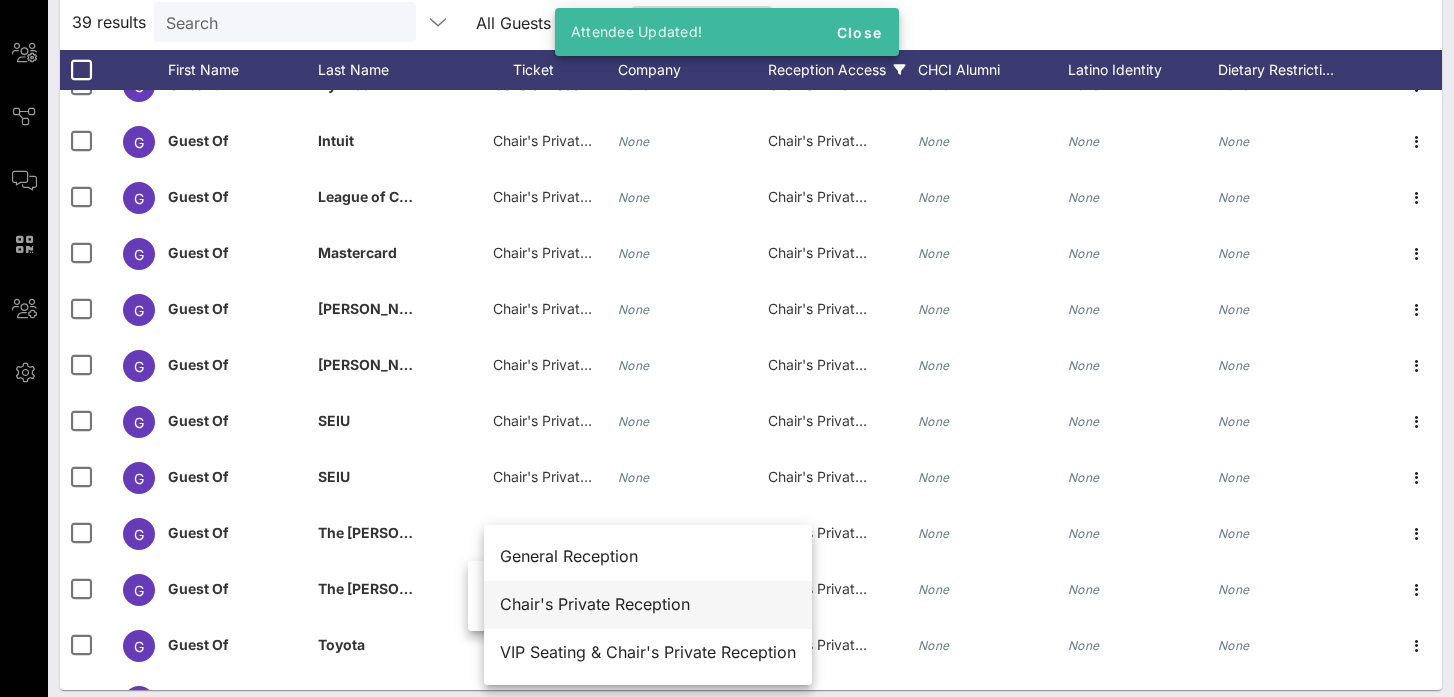 click on "Chair's Private Reception" at bounding box center (648, 604) 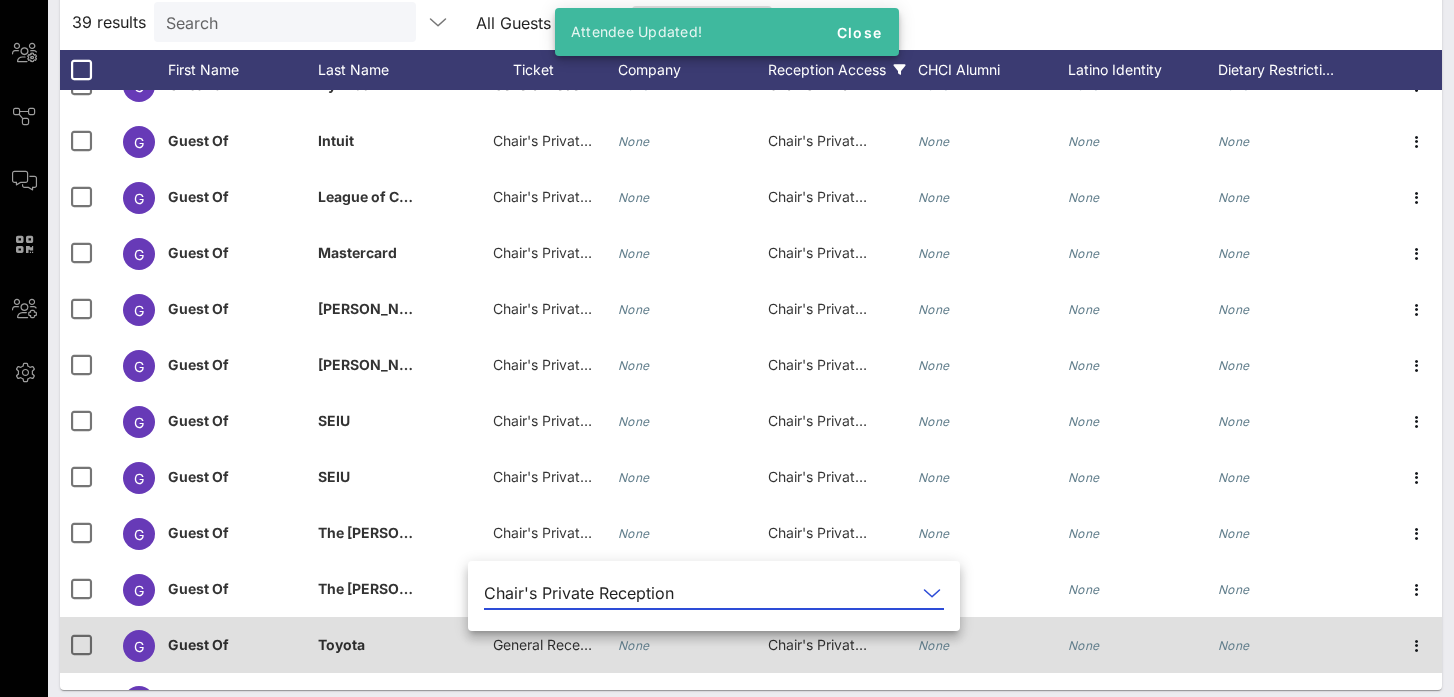 click on "General Reception" at bounding box center (553, 644) 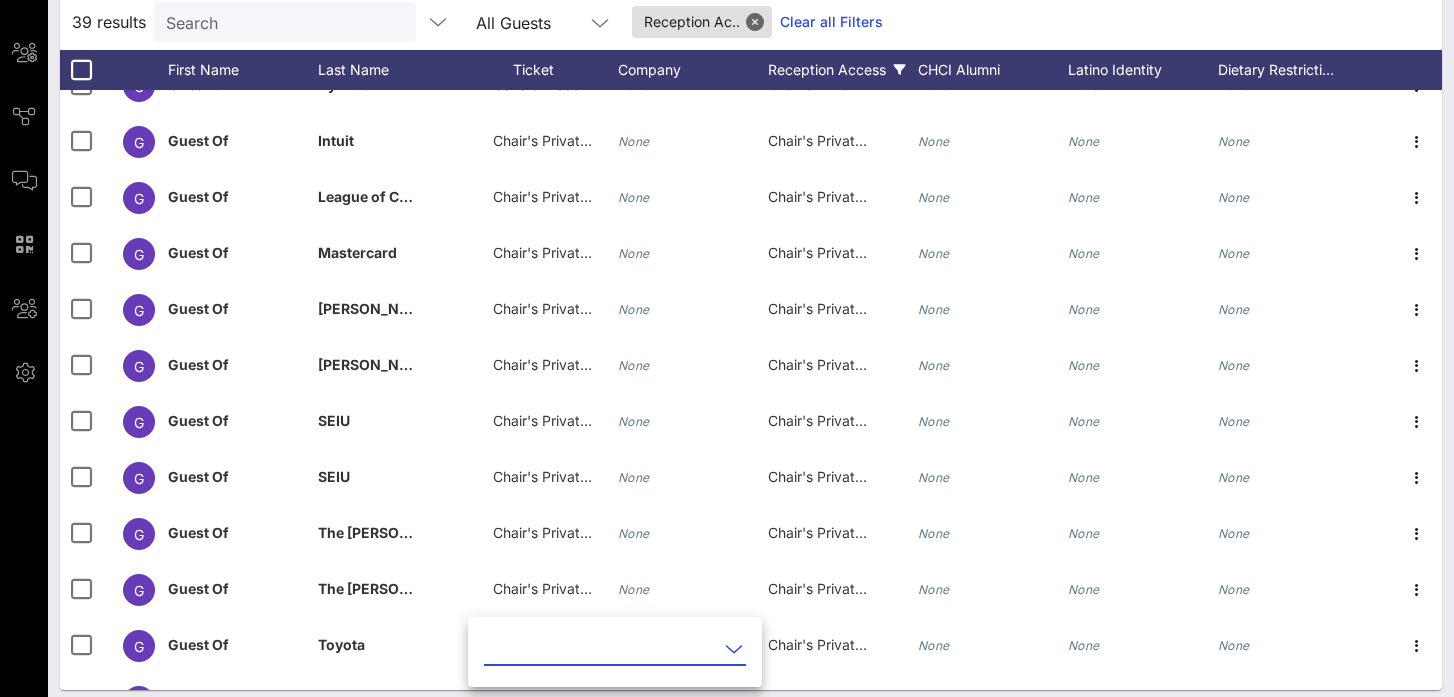 click at bounding box center (601, 649) 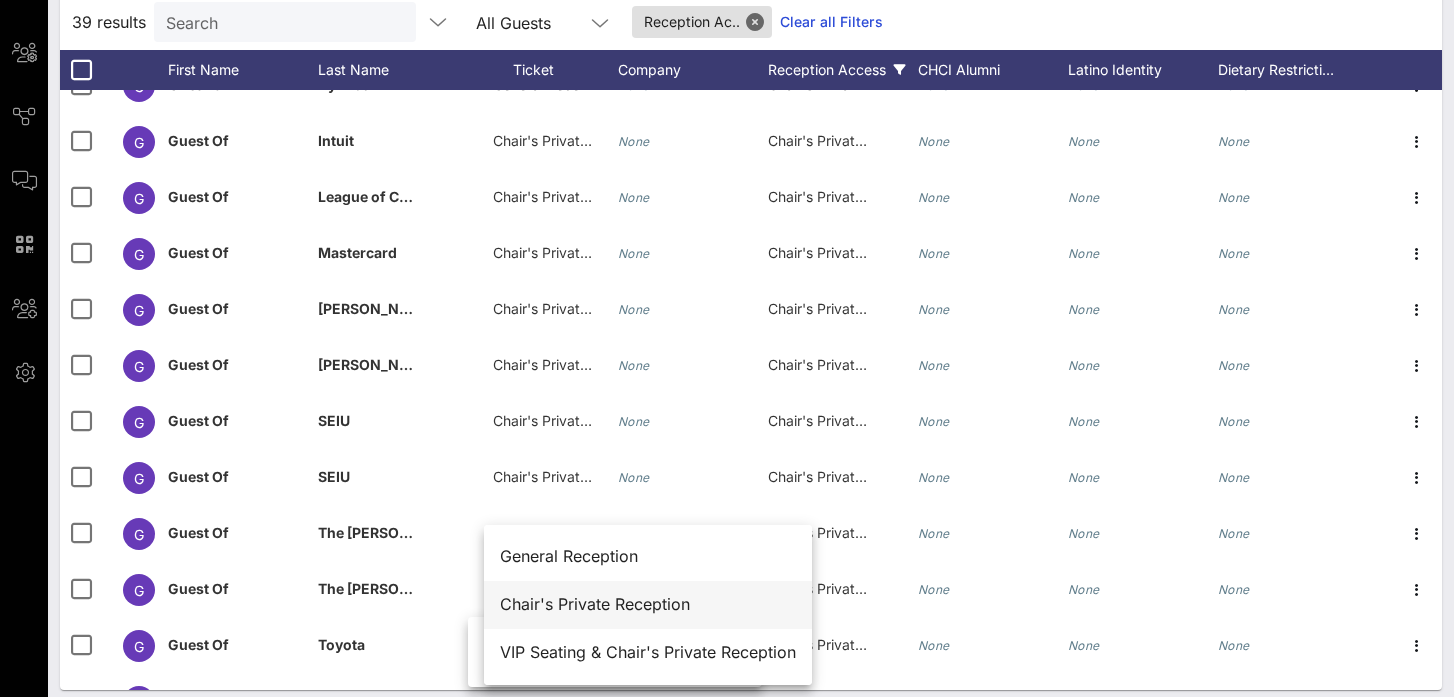 click on "Chair's Private Reception" at bounding box center [648, 604] 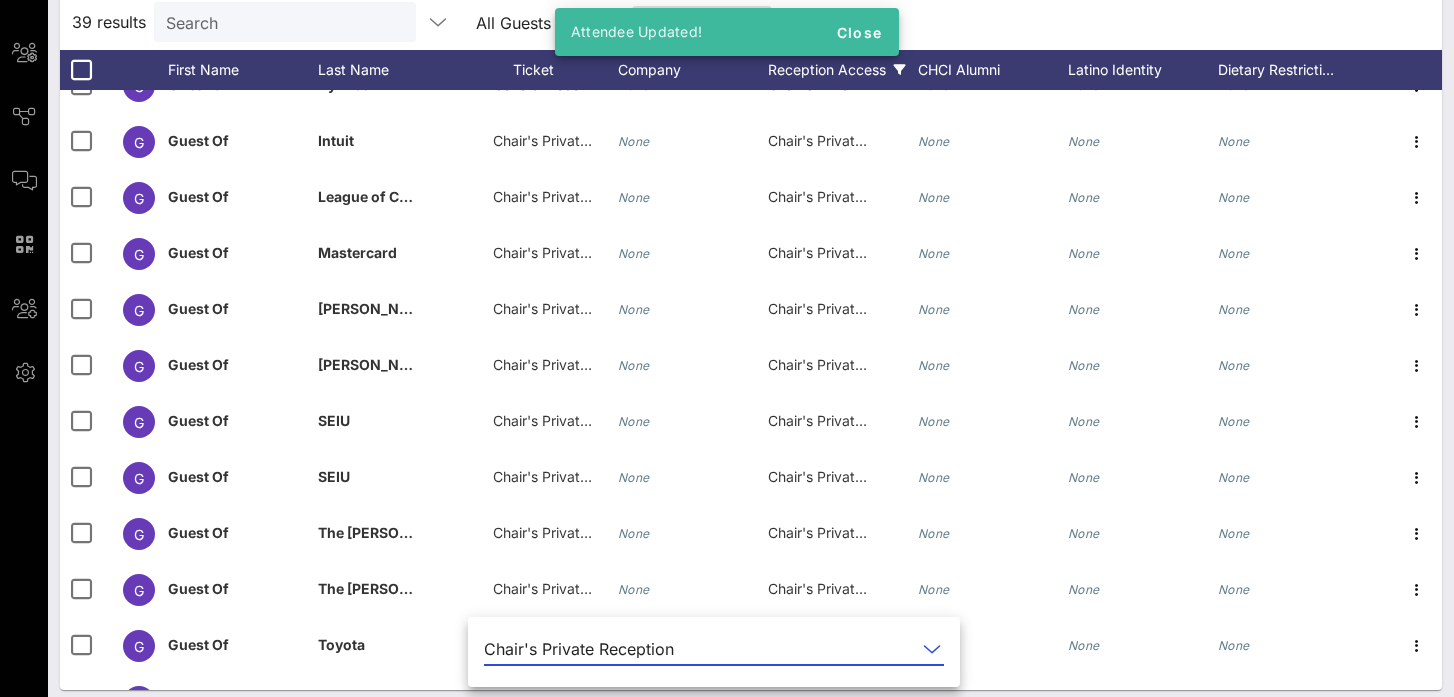 click on "39 results     Search     All Guests
Reception Ac..
Clear all Filters" at bounding box center [751, 22] 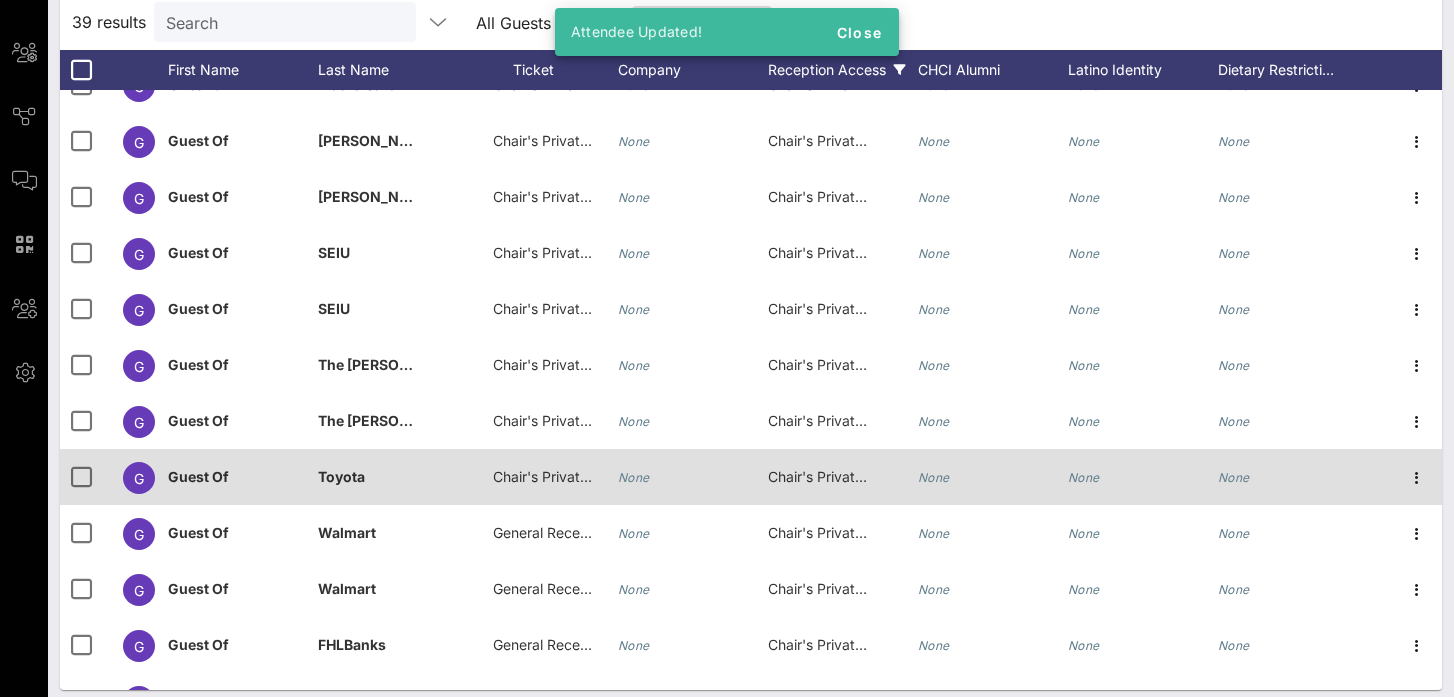scroll, scrollTop: 864, scrollLeft: 0, axis: vertical 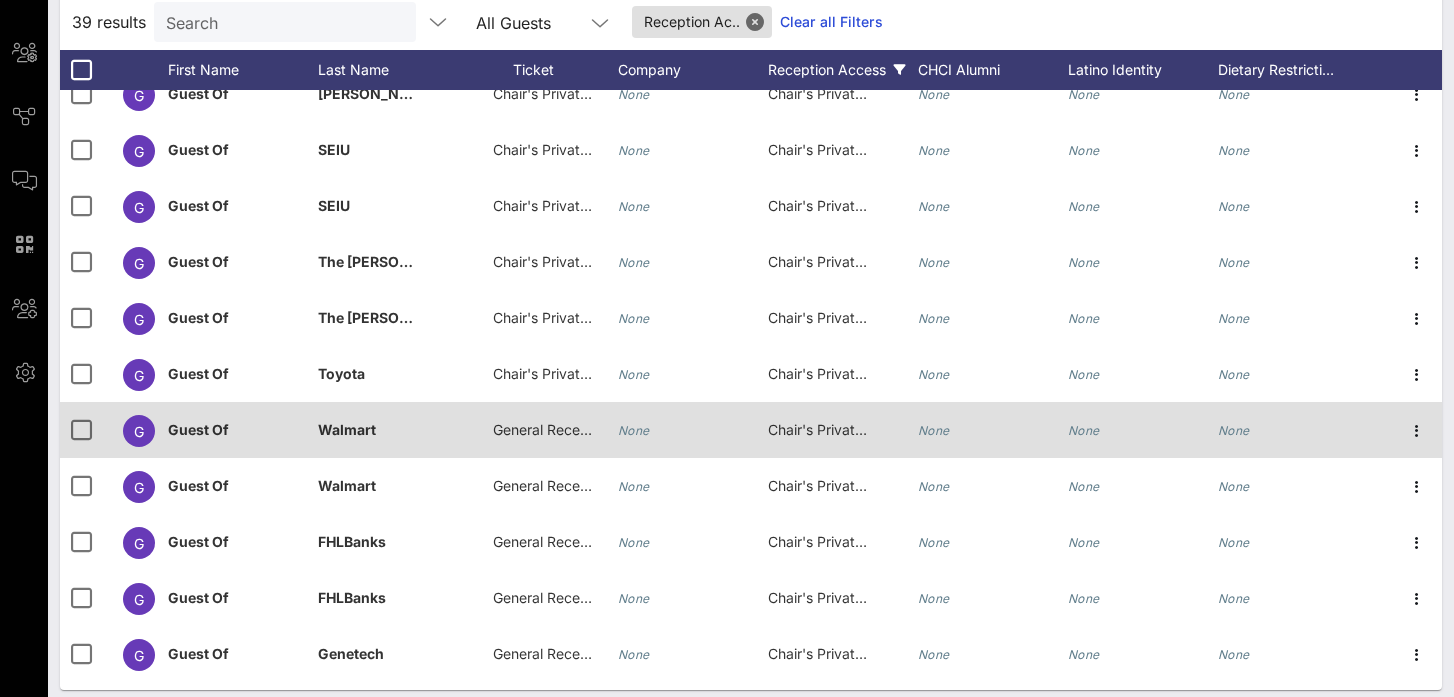 click on "General Reception" at bounding box center (553, 429) 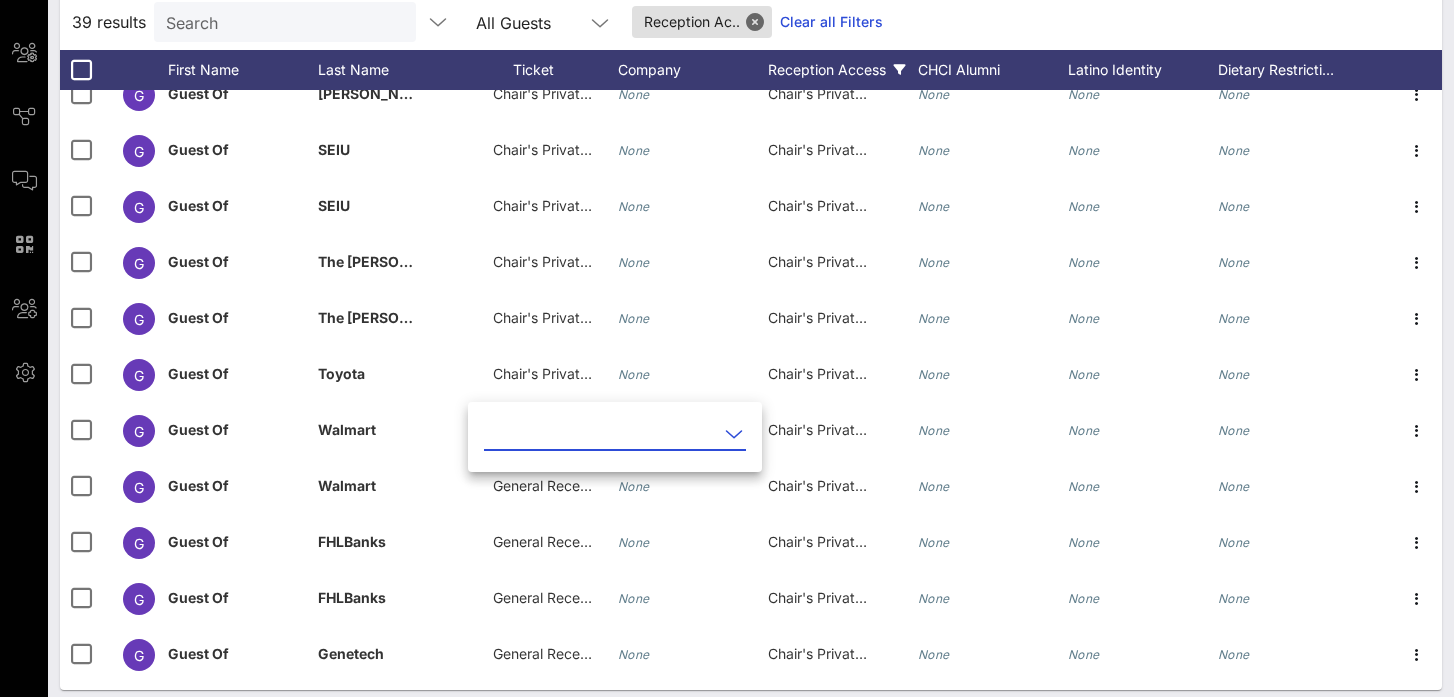 click at bounding box center [601, 434] 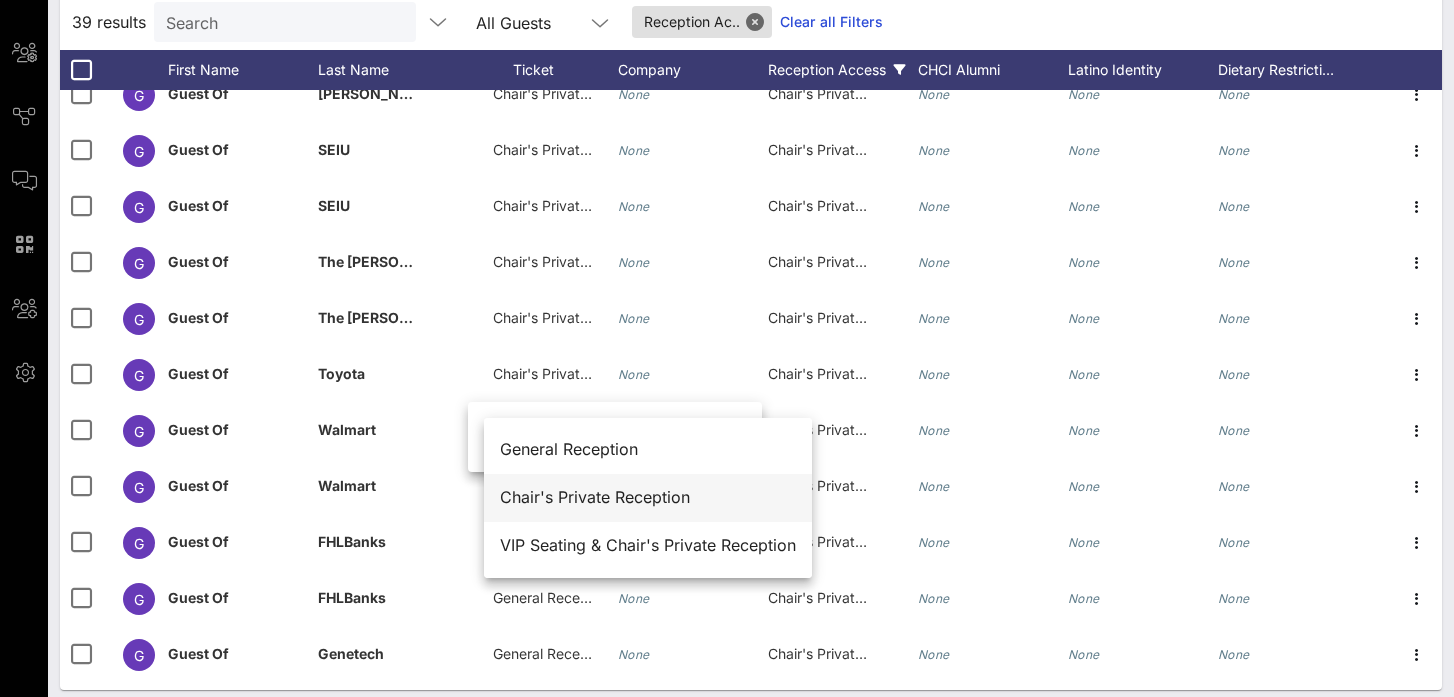 click on "Chair's Private Reception" at bounding box center (648, 497) 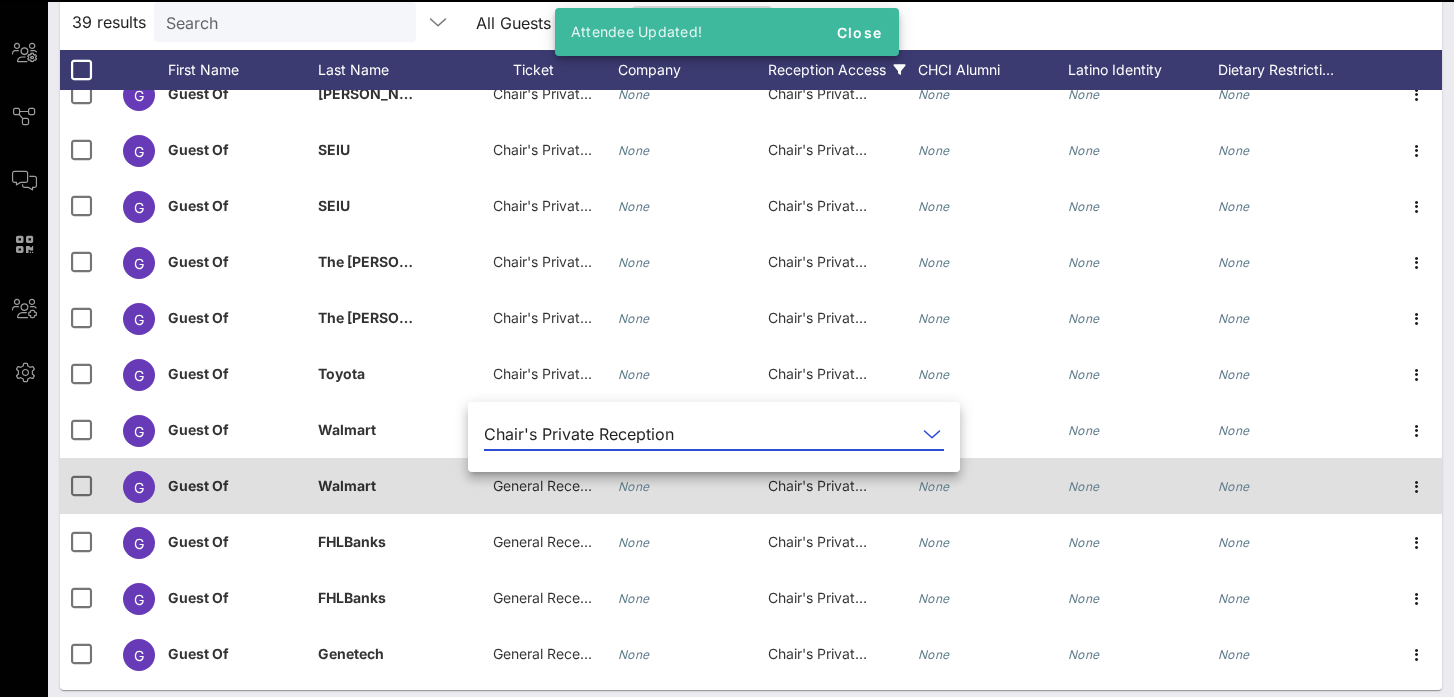 click on "General Reception" at bounding box center (553, 485) 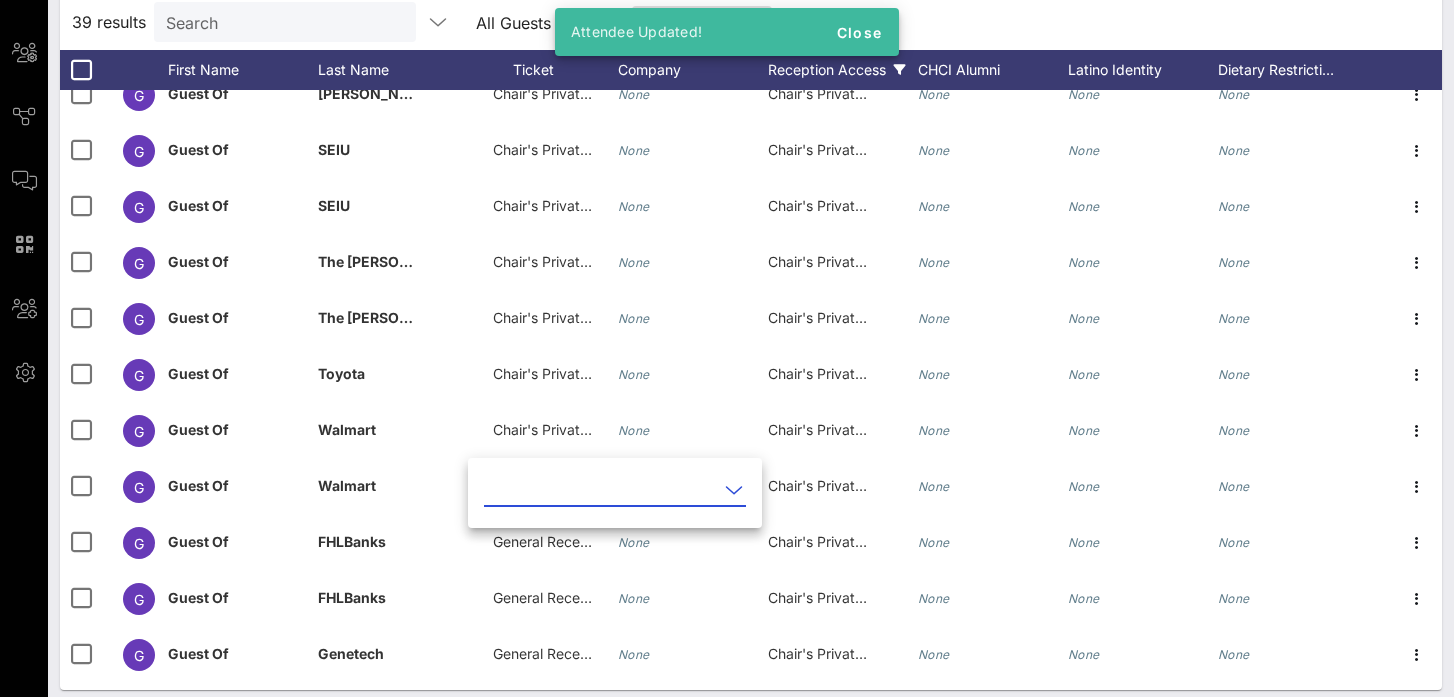 click at bounding box center (615, 490) 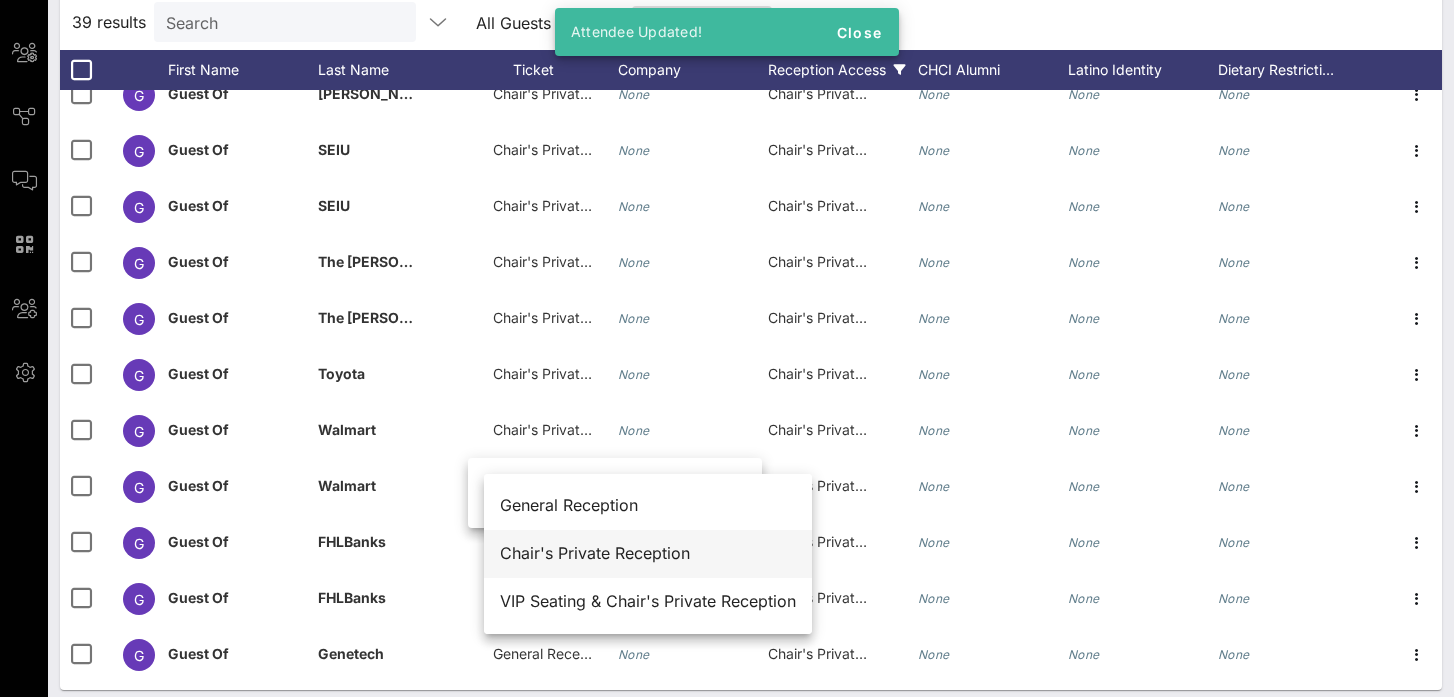 click on "Chair's Private Reception" at bounding box center (648, 553) 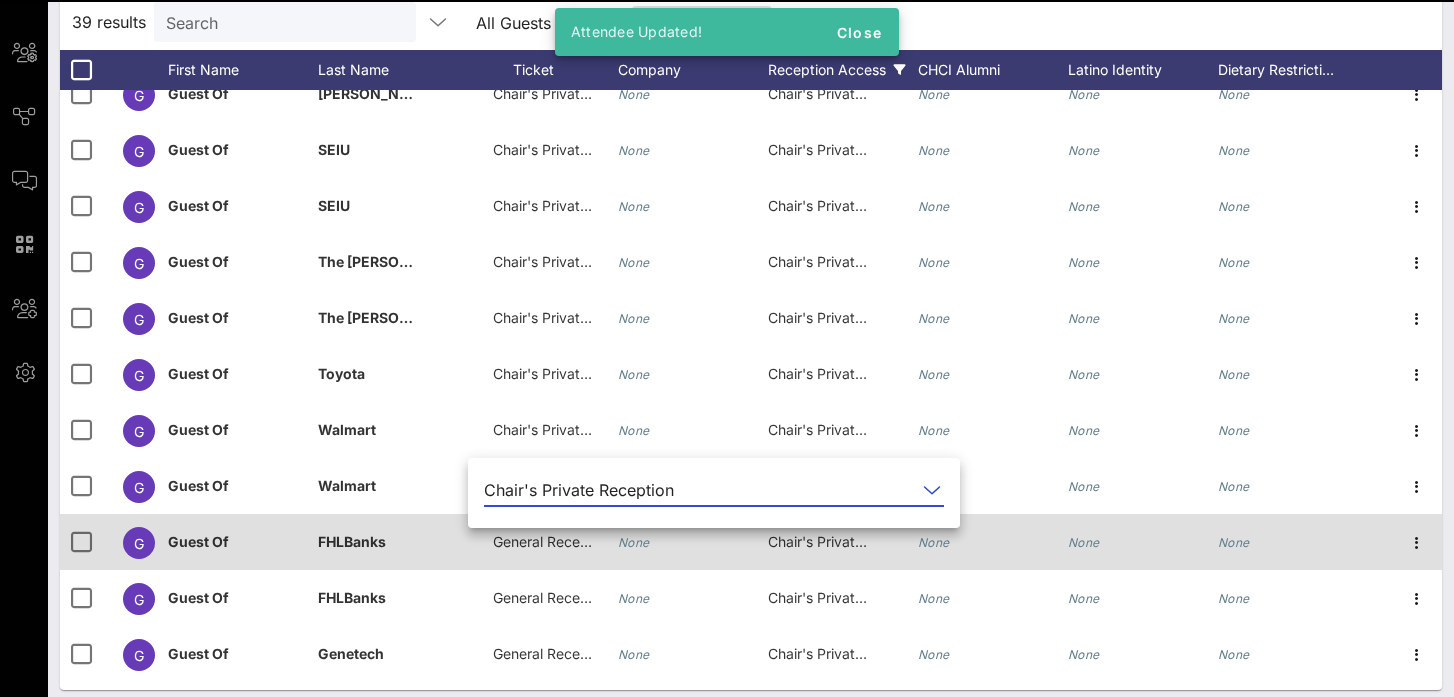 click on "General Reception" at bounding box center [553, 541] 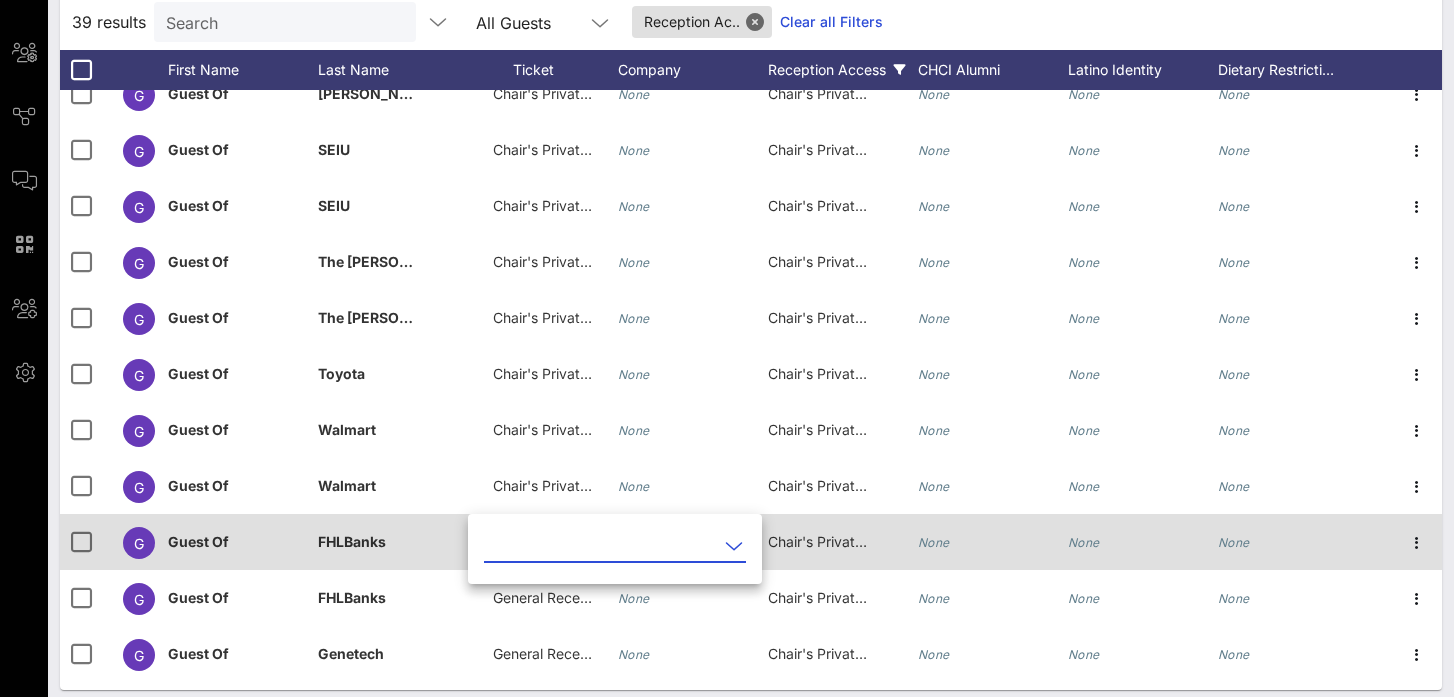 click at bounding box center (601, 546) 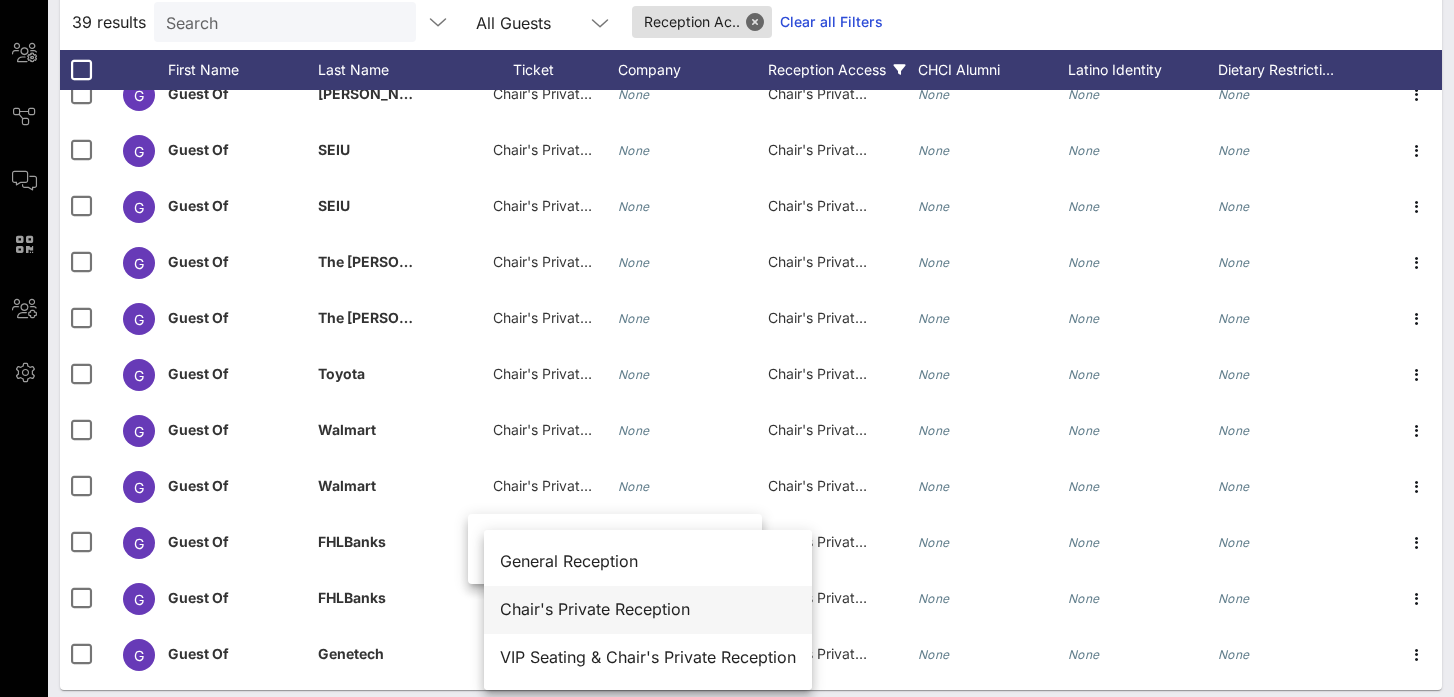 click on "Chair's Private Reception" at bounding box center (648, 609) 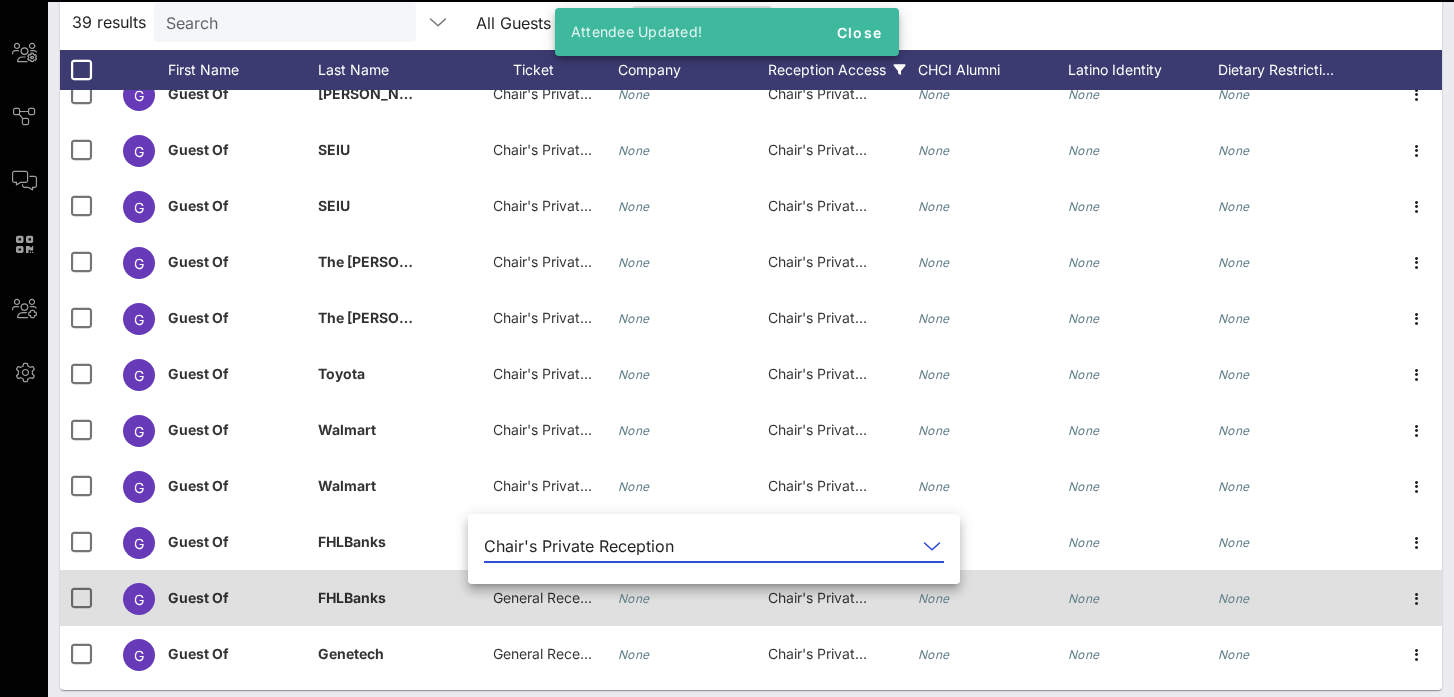 click on "General Reception" at bounding box center [553, 597] 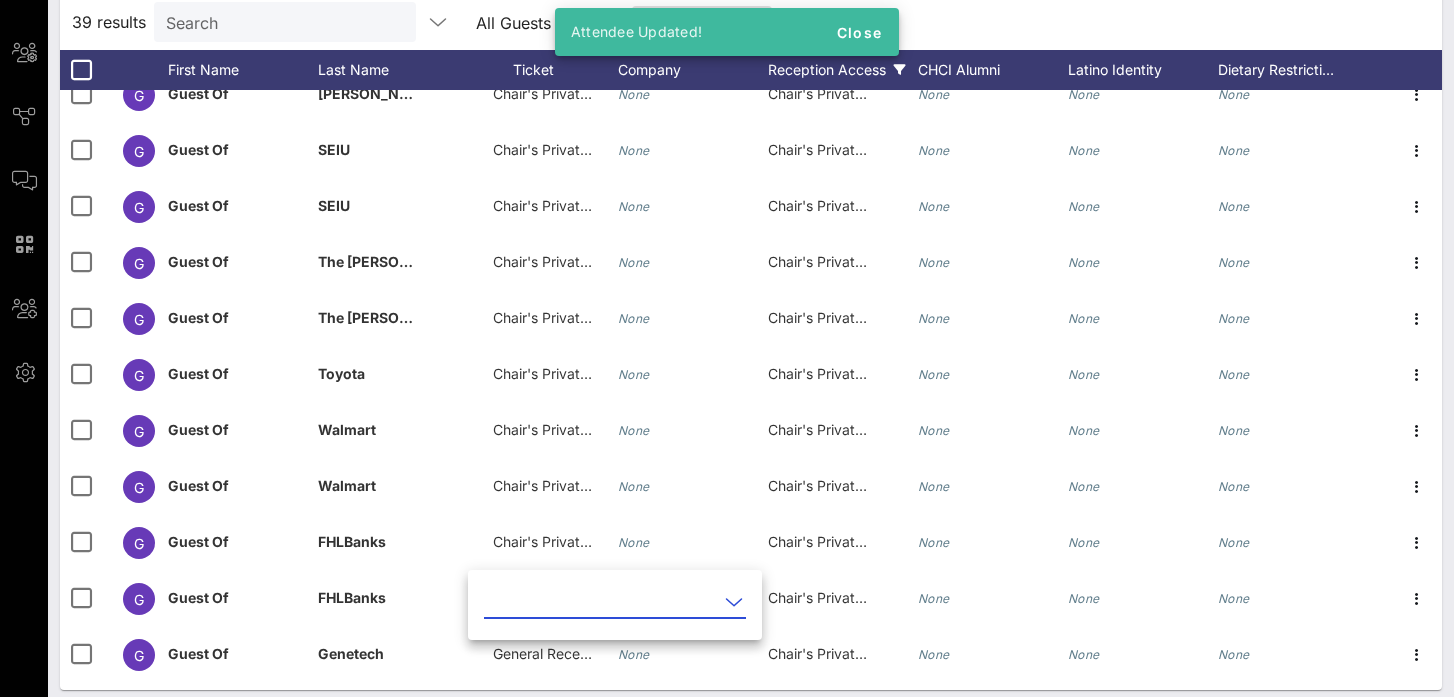 click at bounding box center (601, 602) 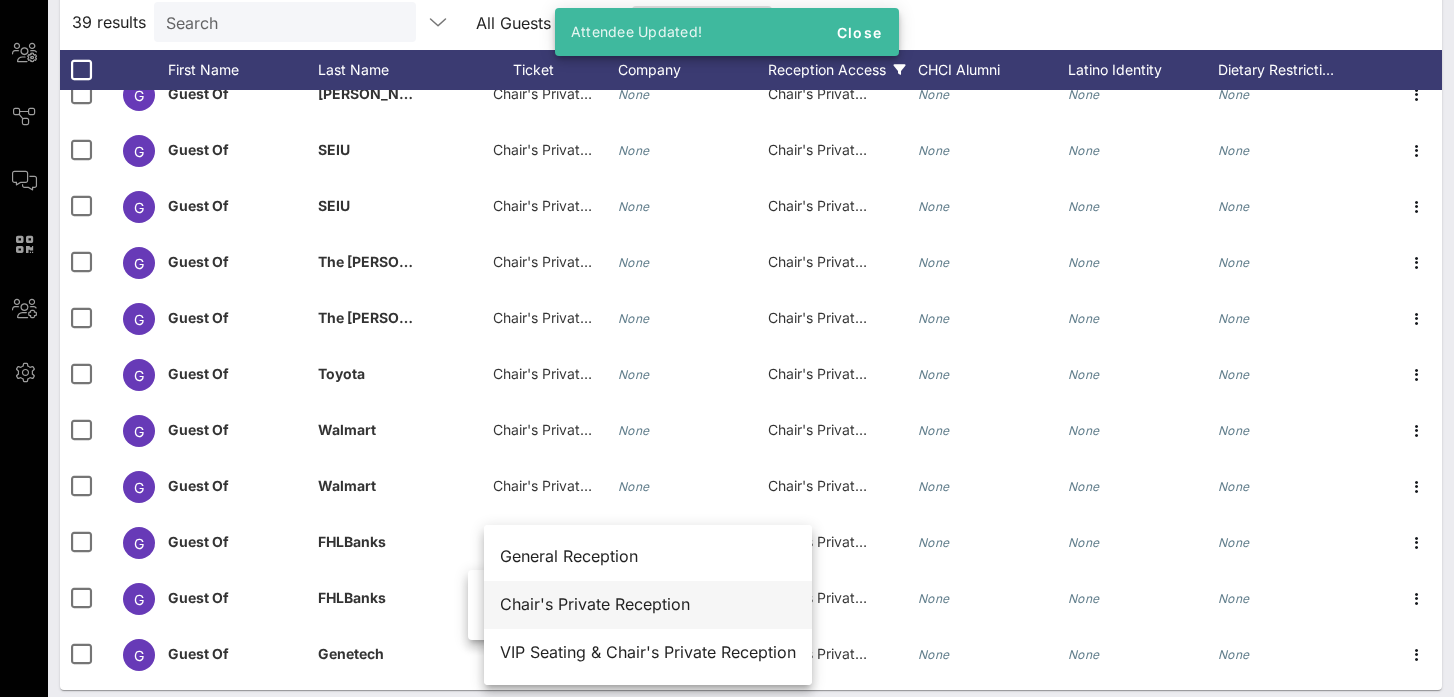 click on "Chair's Private Reception" at bounding box center [648, 604] 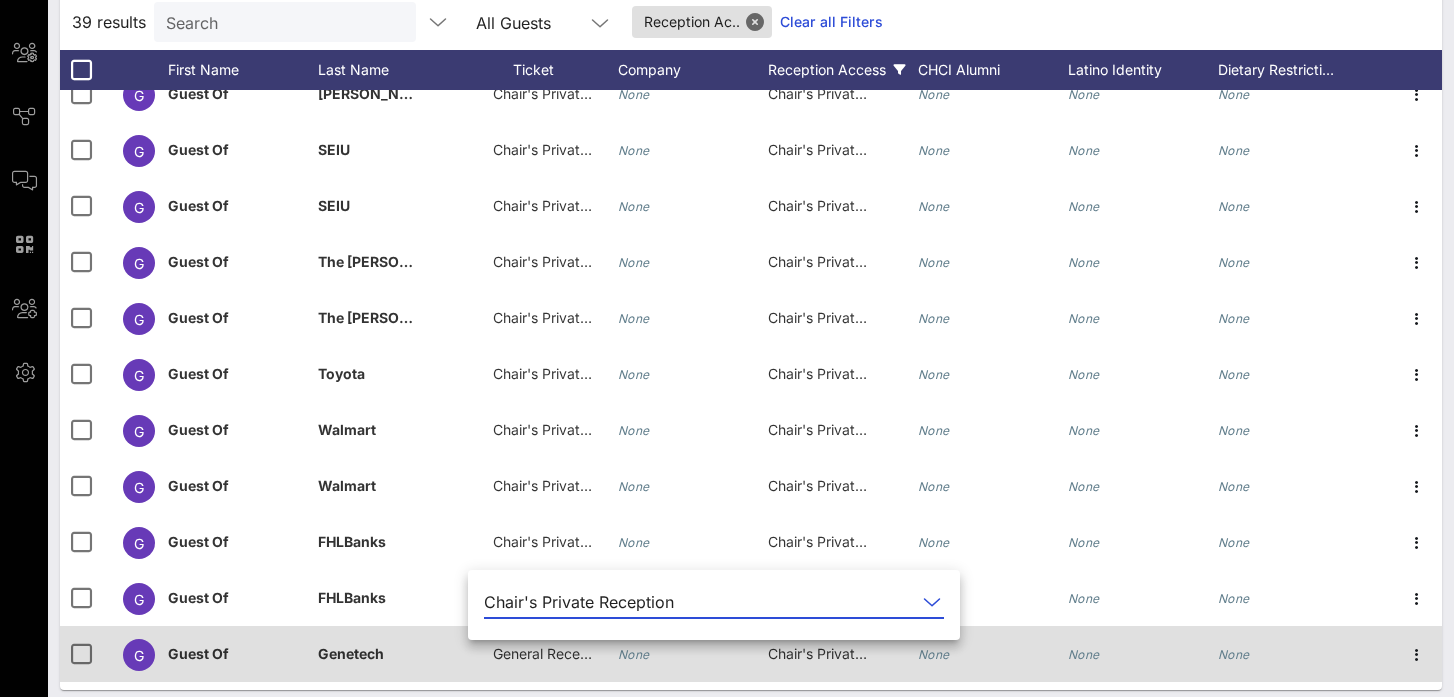click on "General Reception" at bounding box center [543, 654] 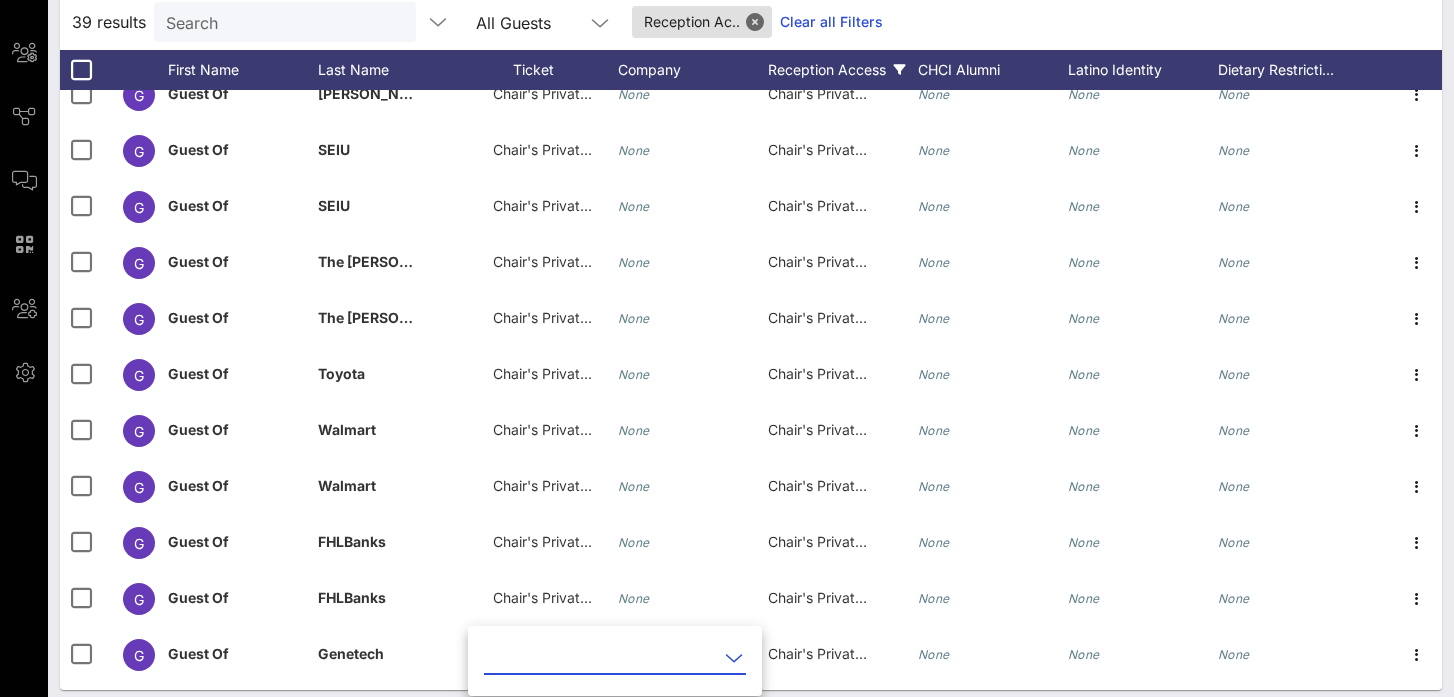 click at bounding box center (601, 658) 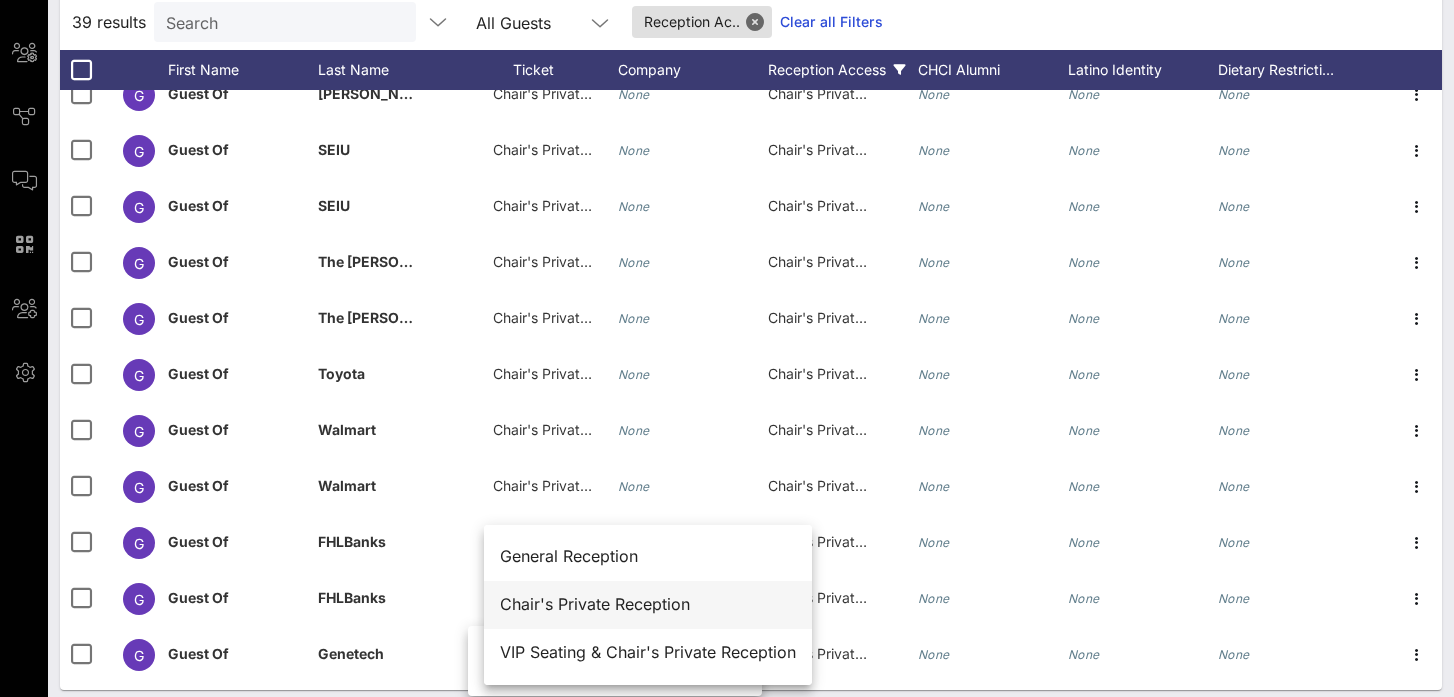 click on "Chair's Private Reception" at bounding box center (648, 604) 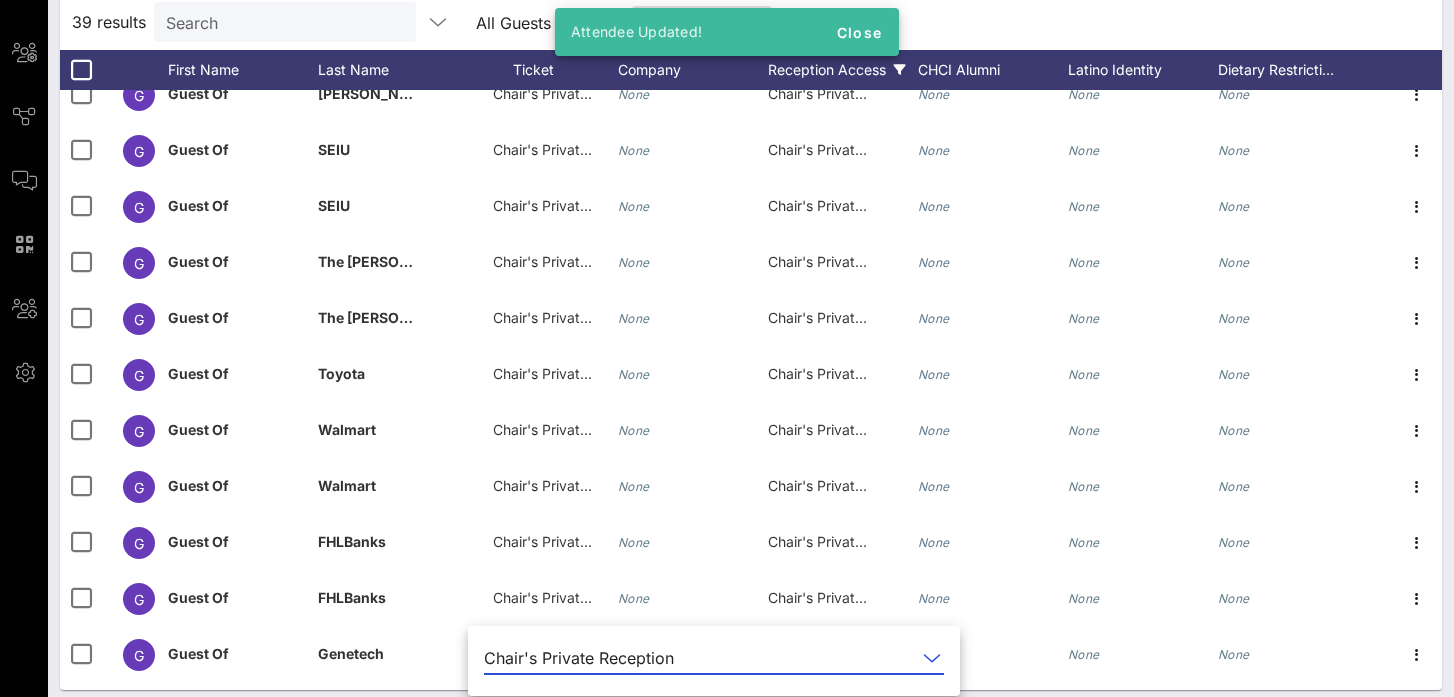 click on "39 results     Search     All Guests
Reception Ac..
Clear all Filters" at bounding box center [751, 22] 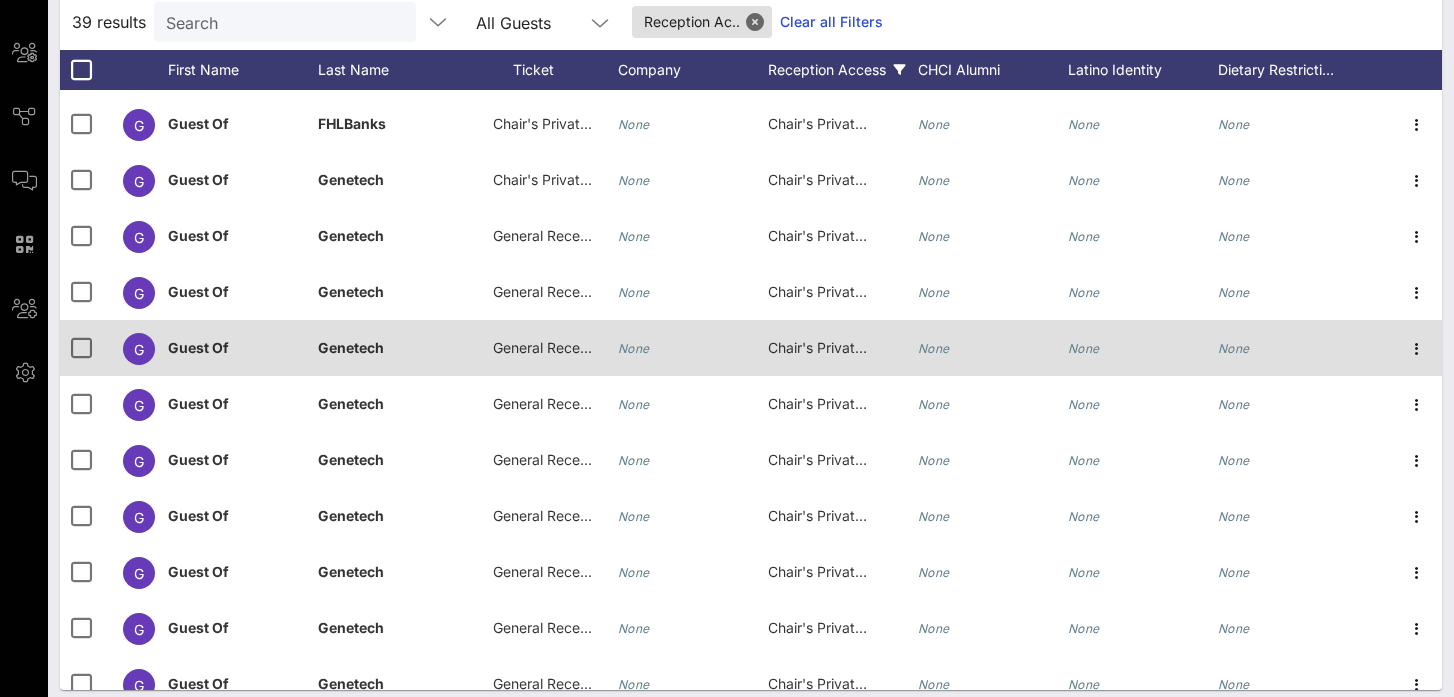 scroll, scrollTop: 1354, scrollLeft: 0, axis: vertical 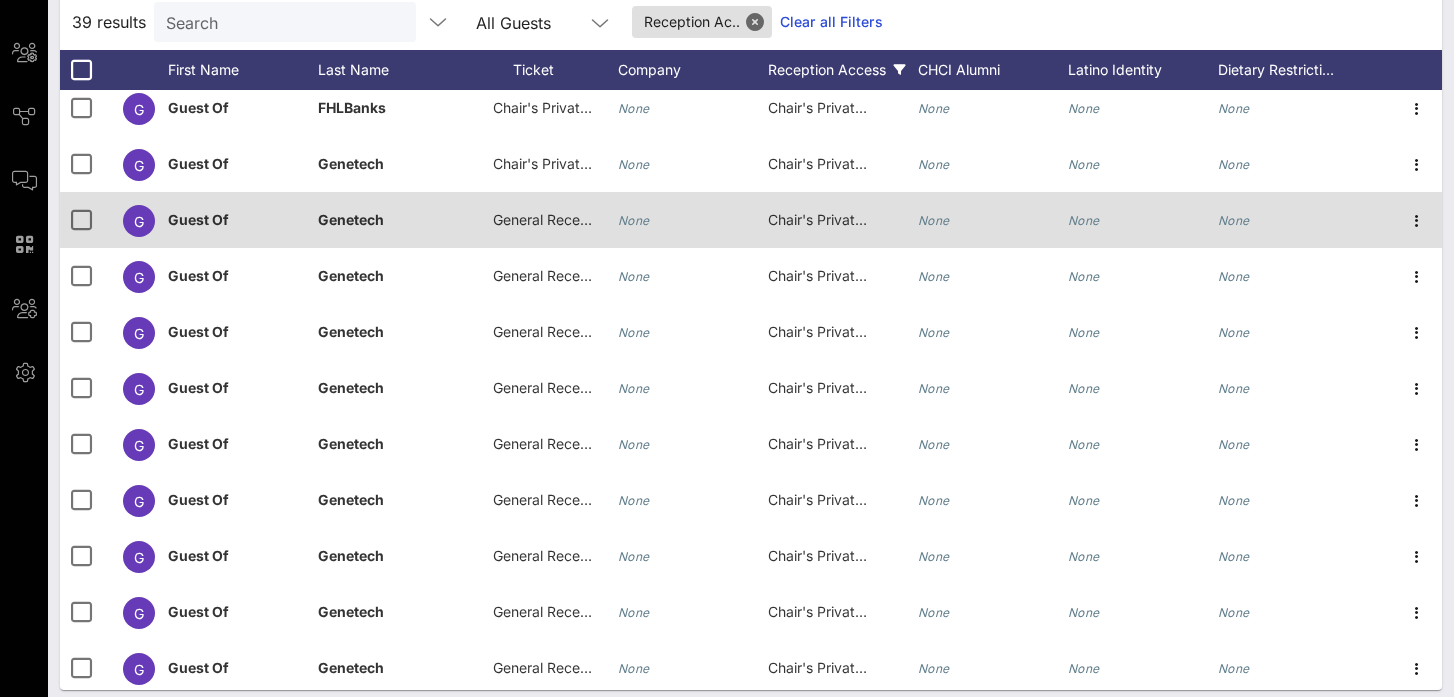 click on "General Reception" at bounding box center [553, 219] 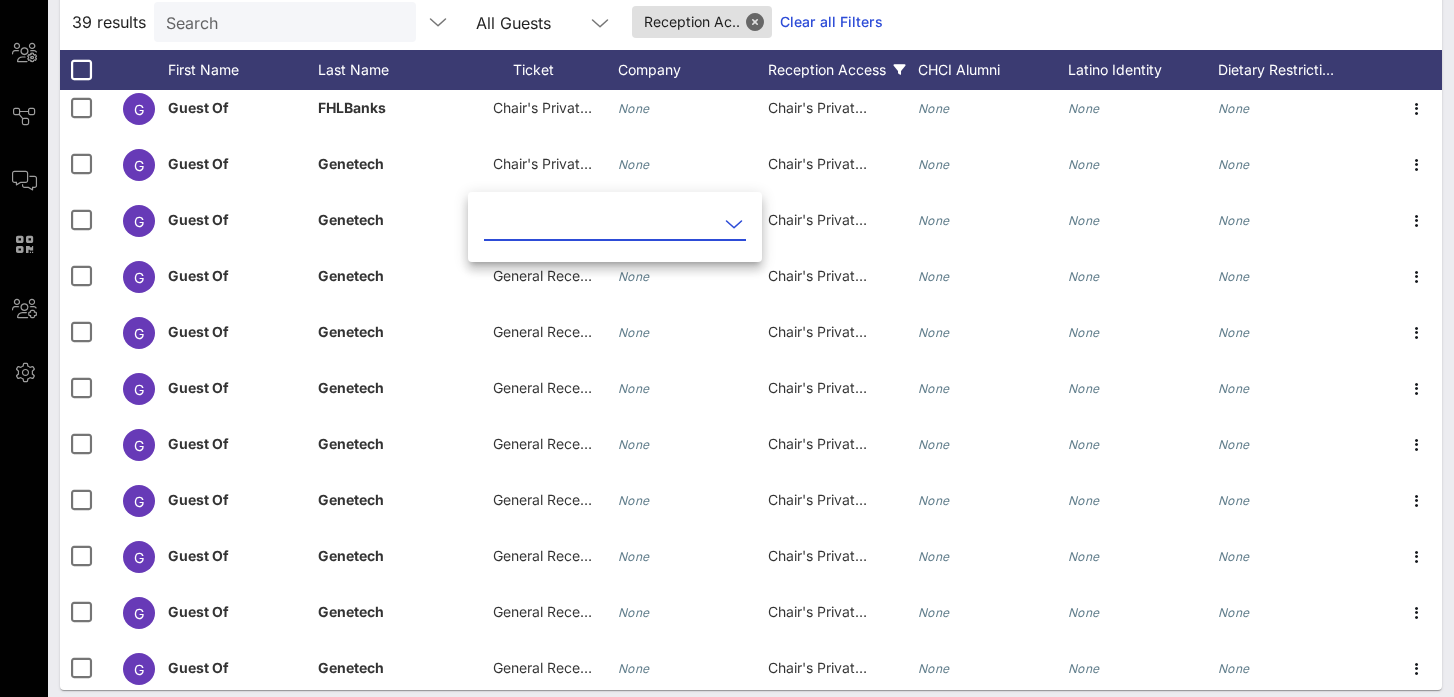 click at bounding box center [601, 224] 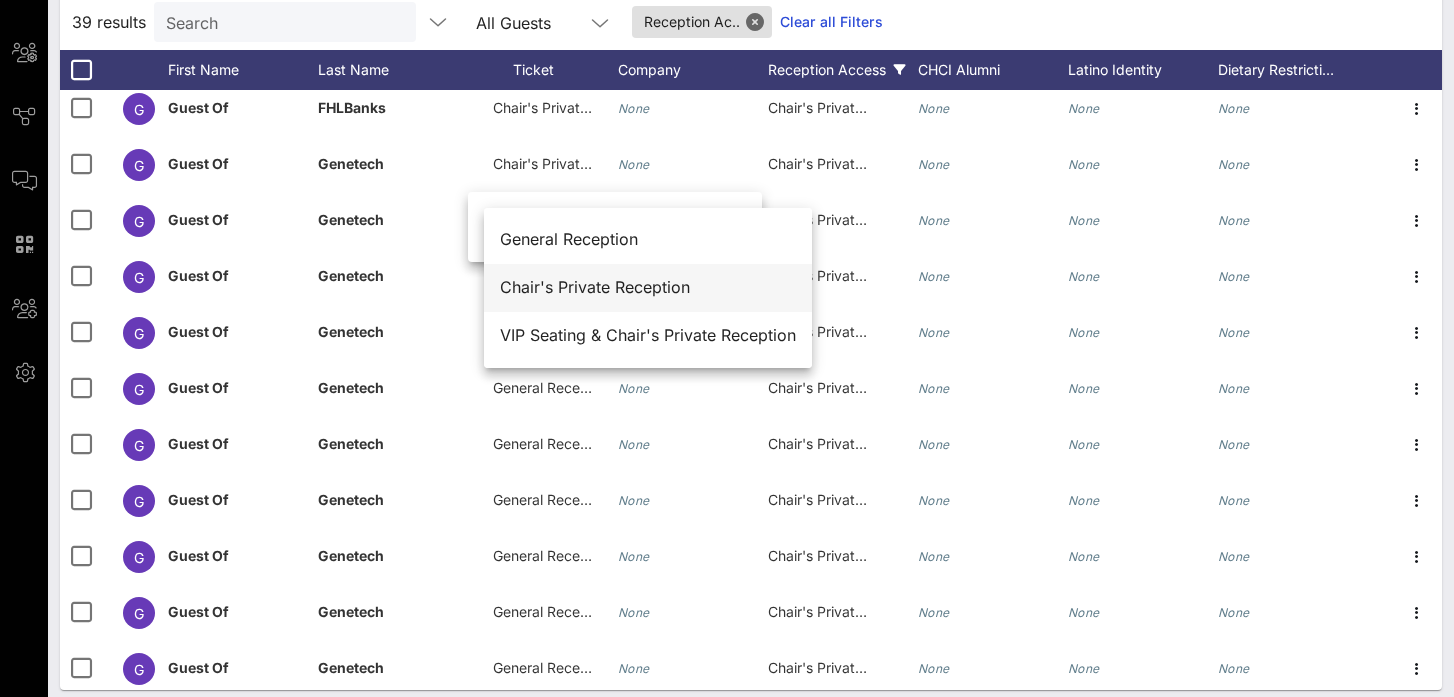 click on "Chair's Private Reception" at bounding box center (648, 287) 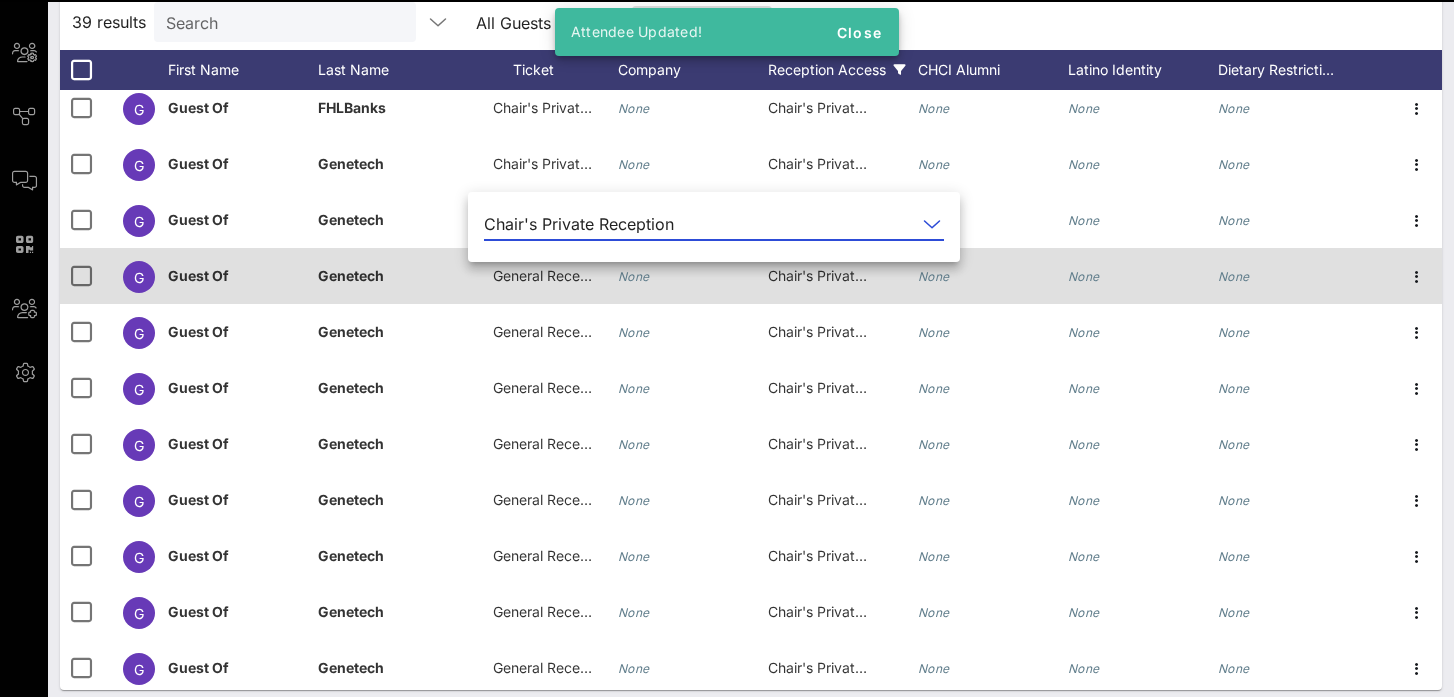 click on "General Reception" at bounding box center [553, 275] 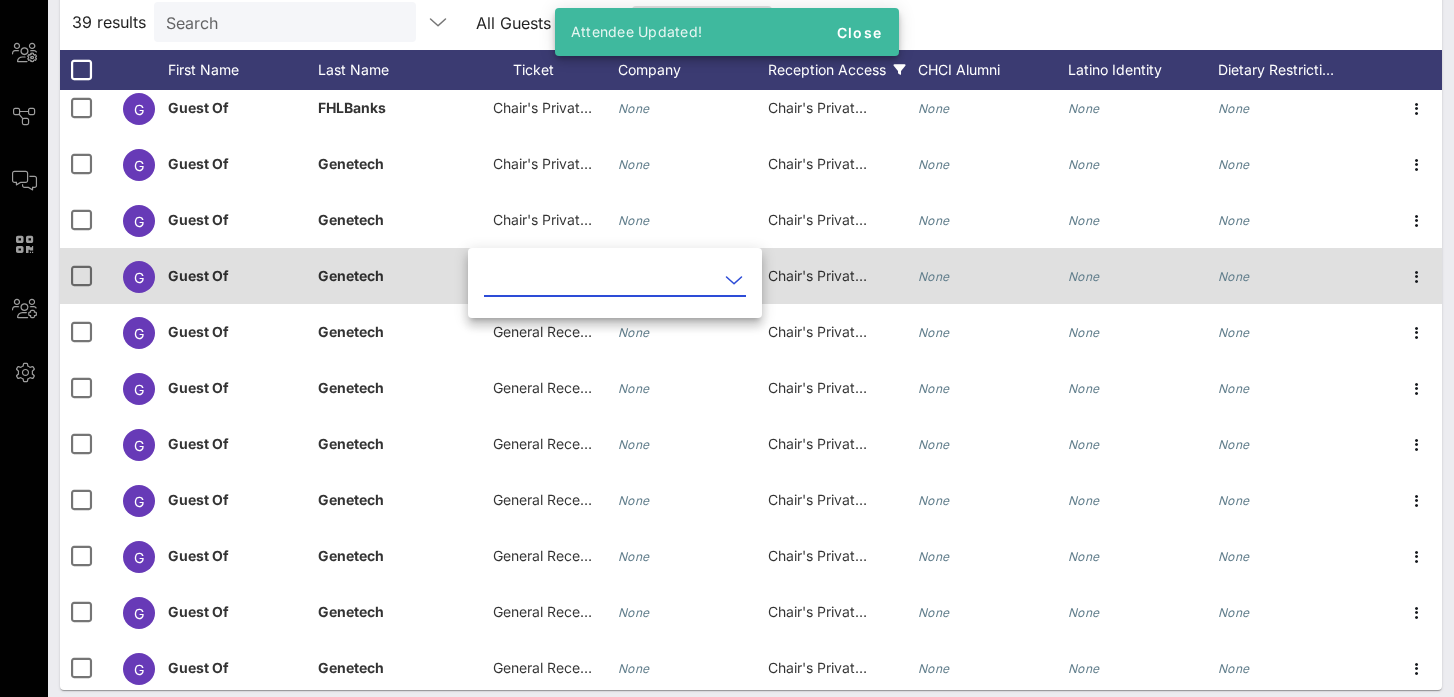 click at bounding box center (601, 280) 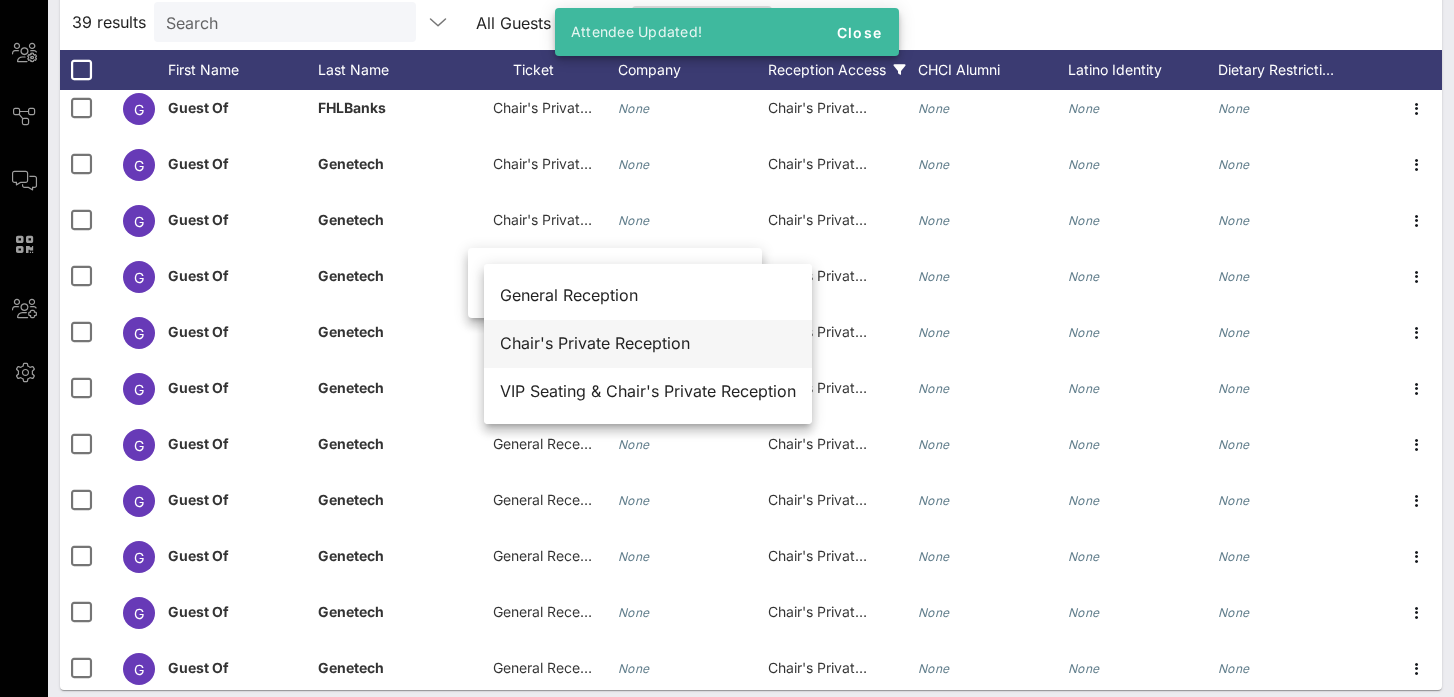 click on "Chair's Private Reception" at bounding box center [648, 343] 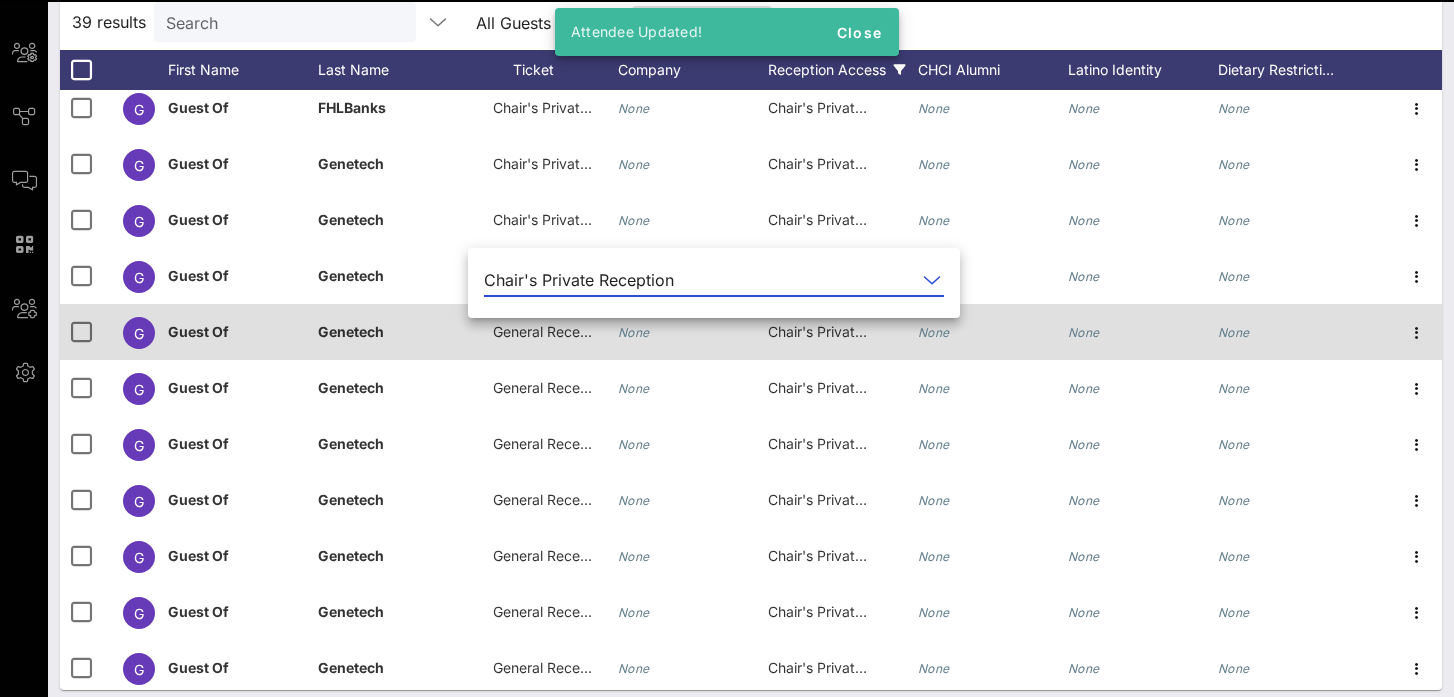 click on "General Reception" at bounding box center (553, 331) 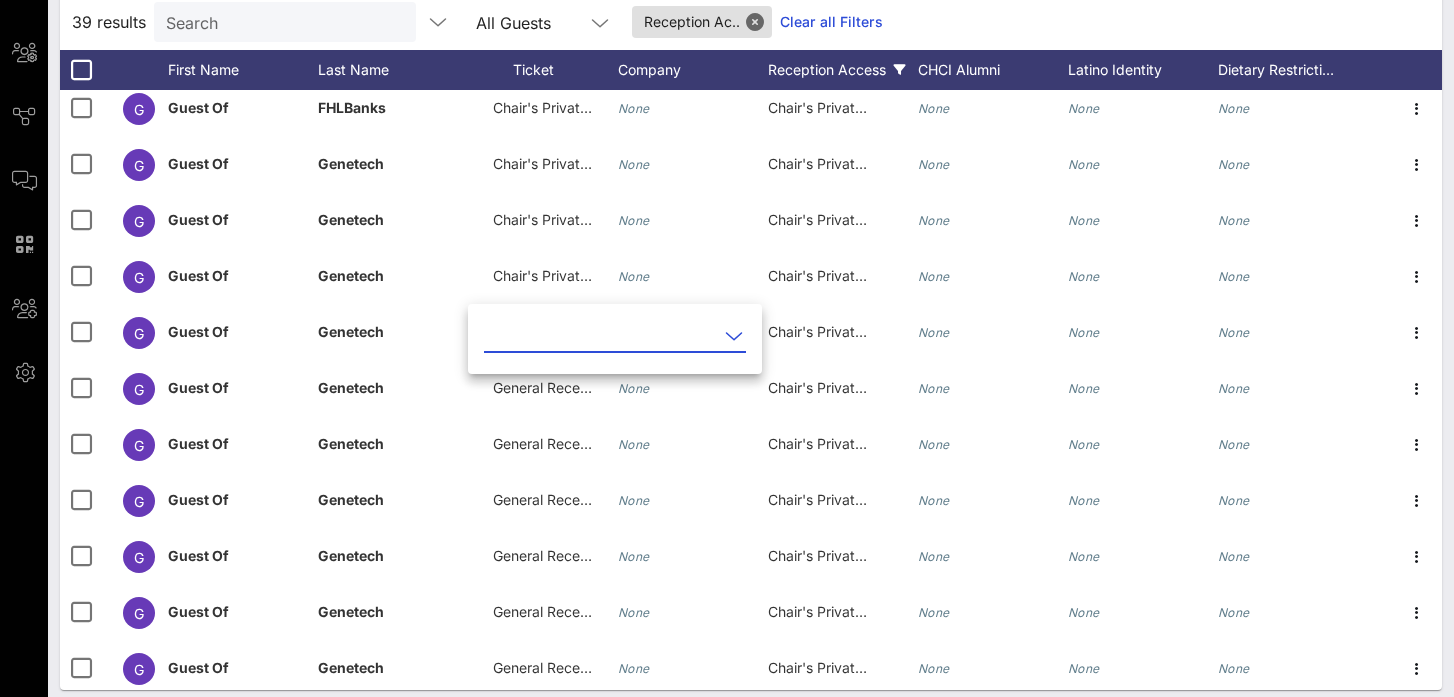 click at bounding box center [601, 336] 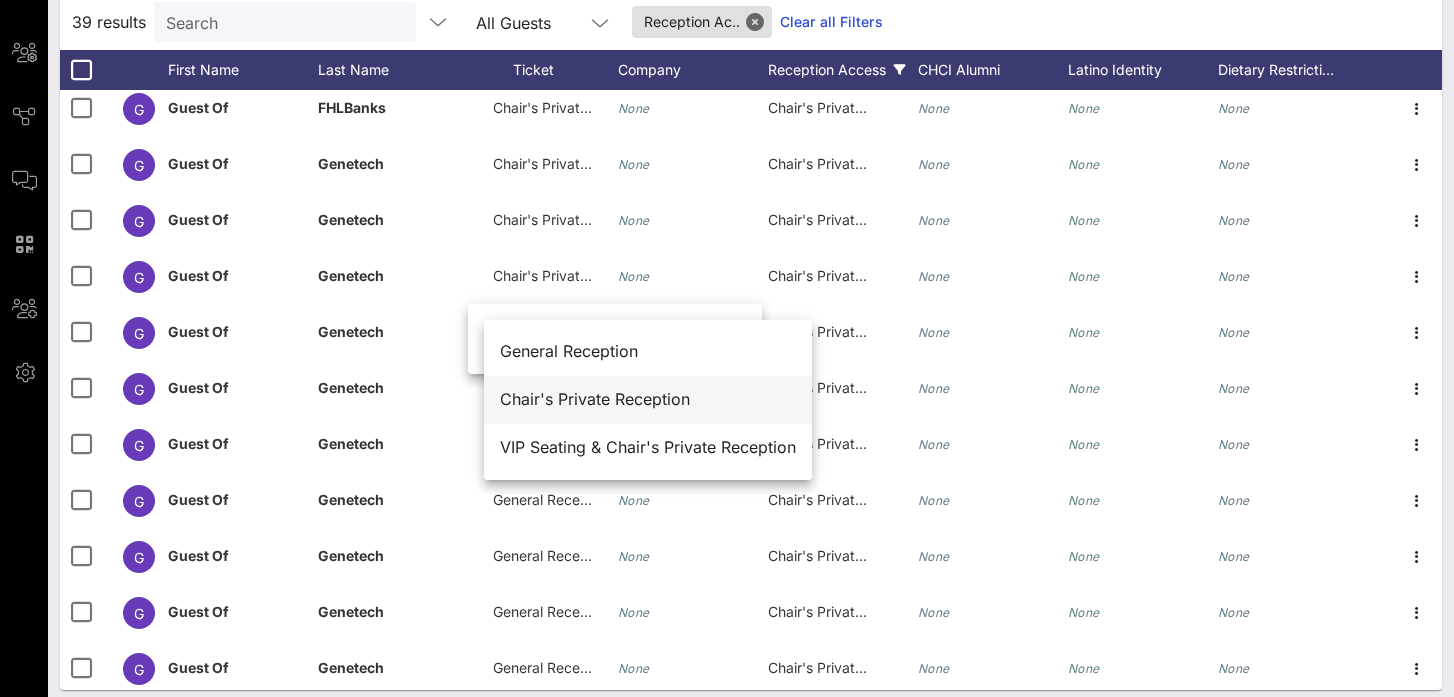 click on "Chair's Private Reception" at bounding box center (648, 399) 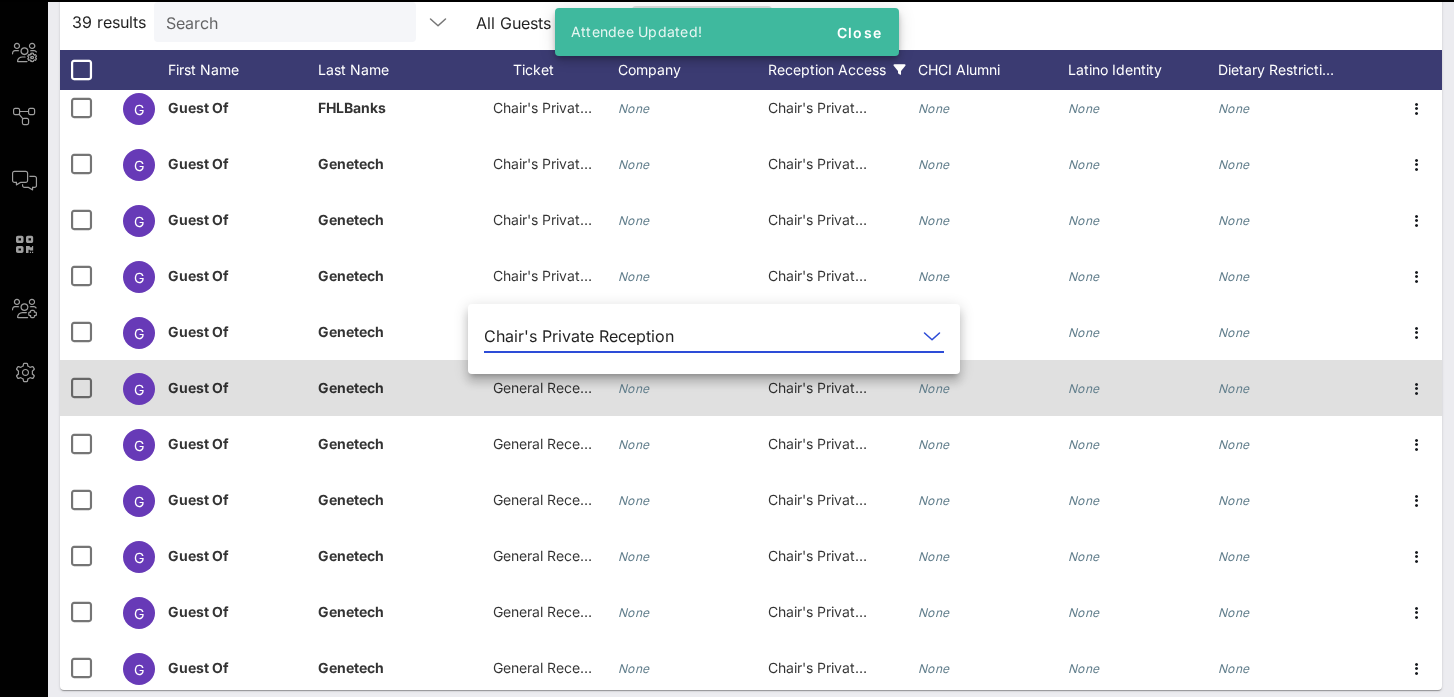 click on "General Reception" at bounding box center (553, 387) 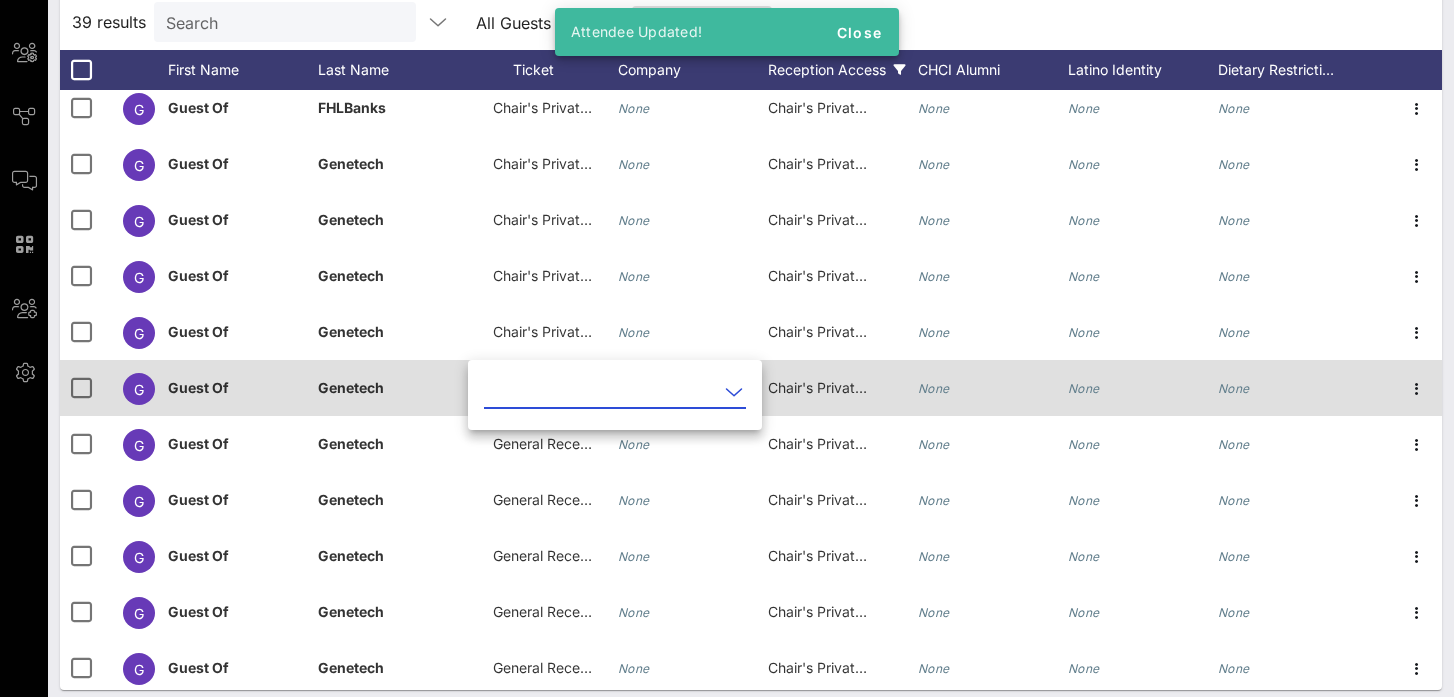 click at bounding box center (601, 392) 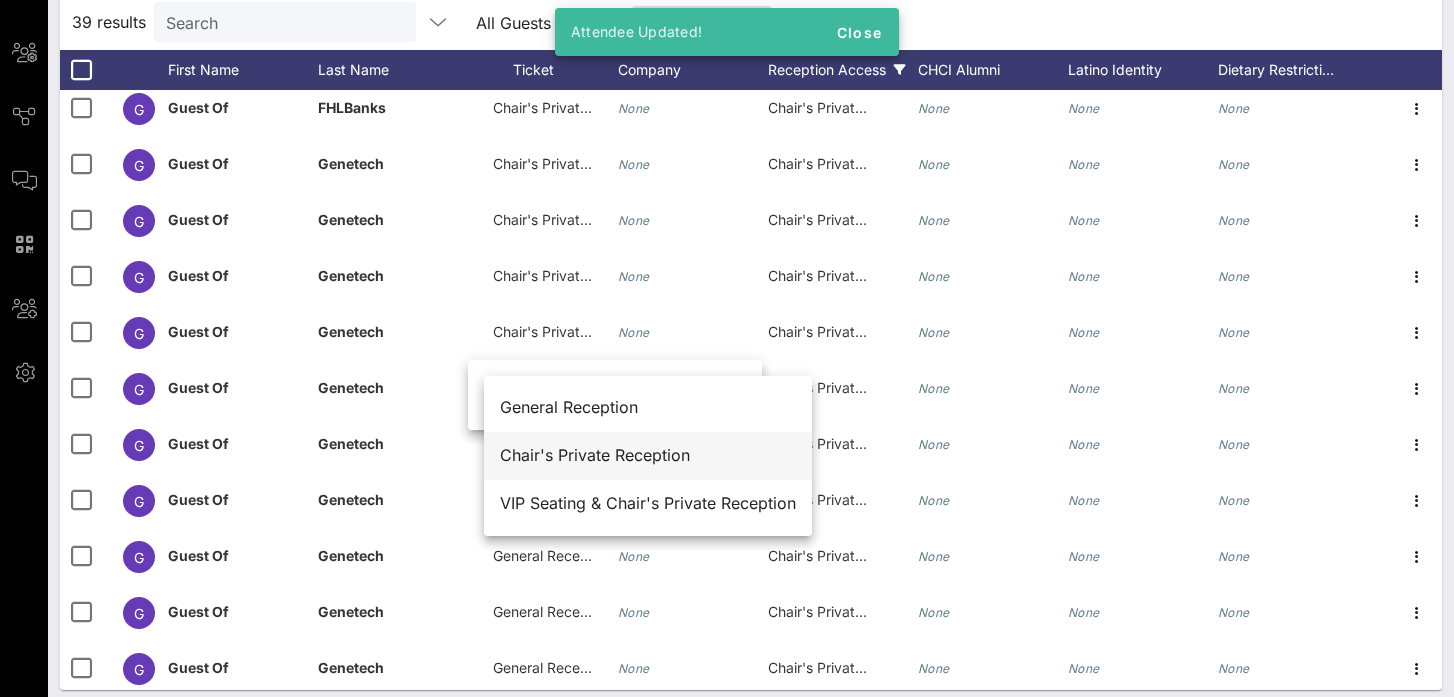 click on "Chair's Private Reception" at bounding box center [648, 455] 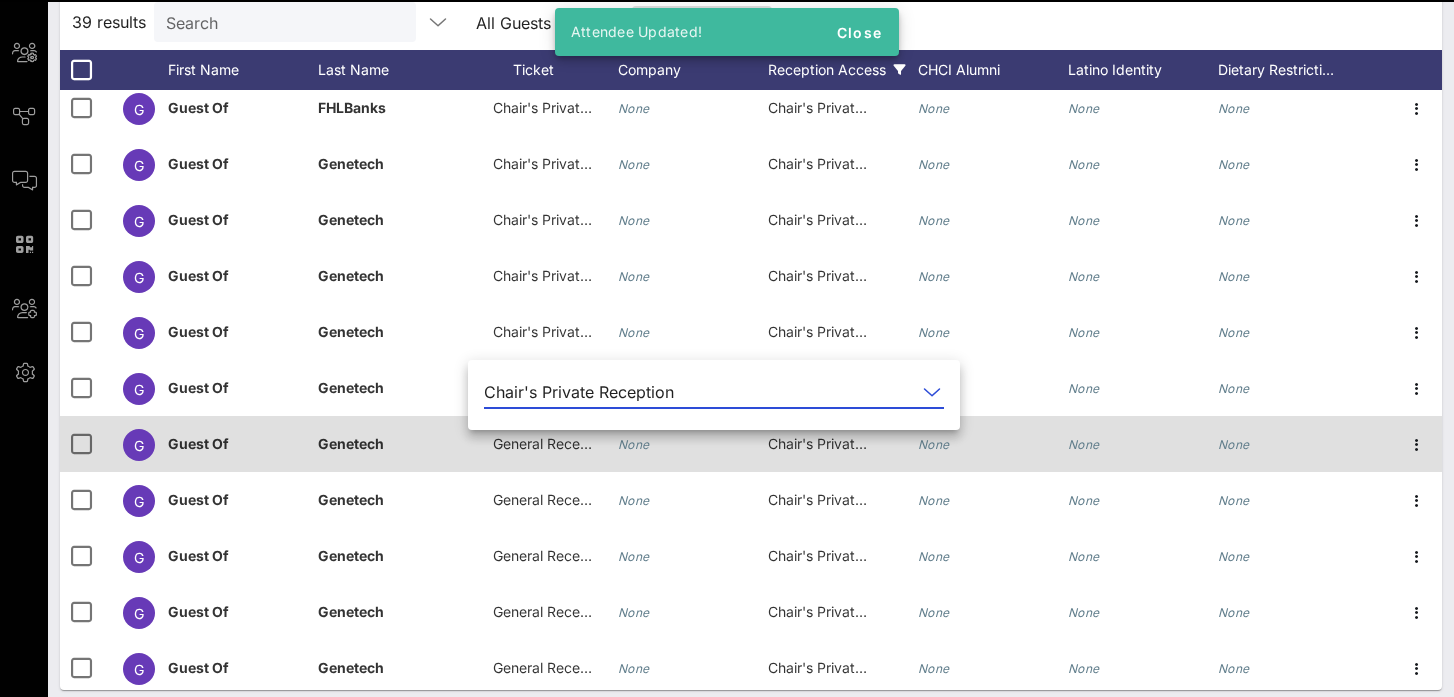 click on "General Reception" at bounding box center [553, 443] 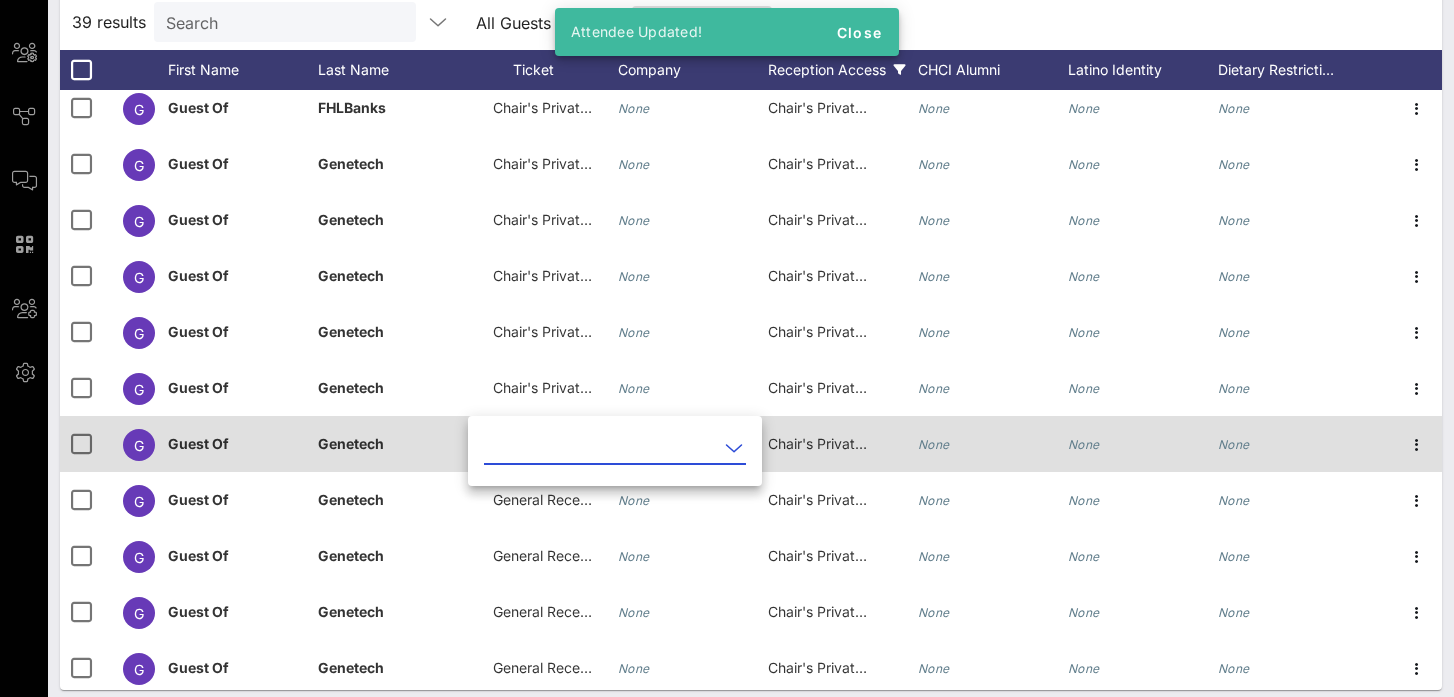 click at bounding box center (601, 448) 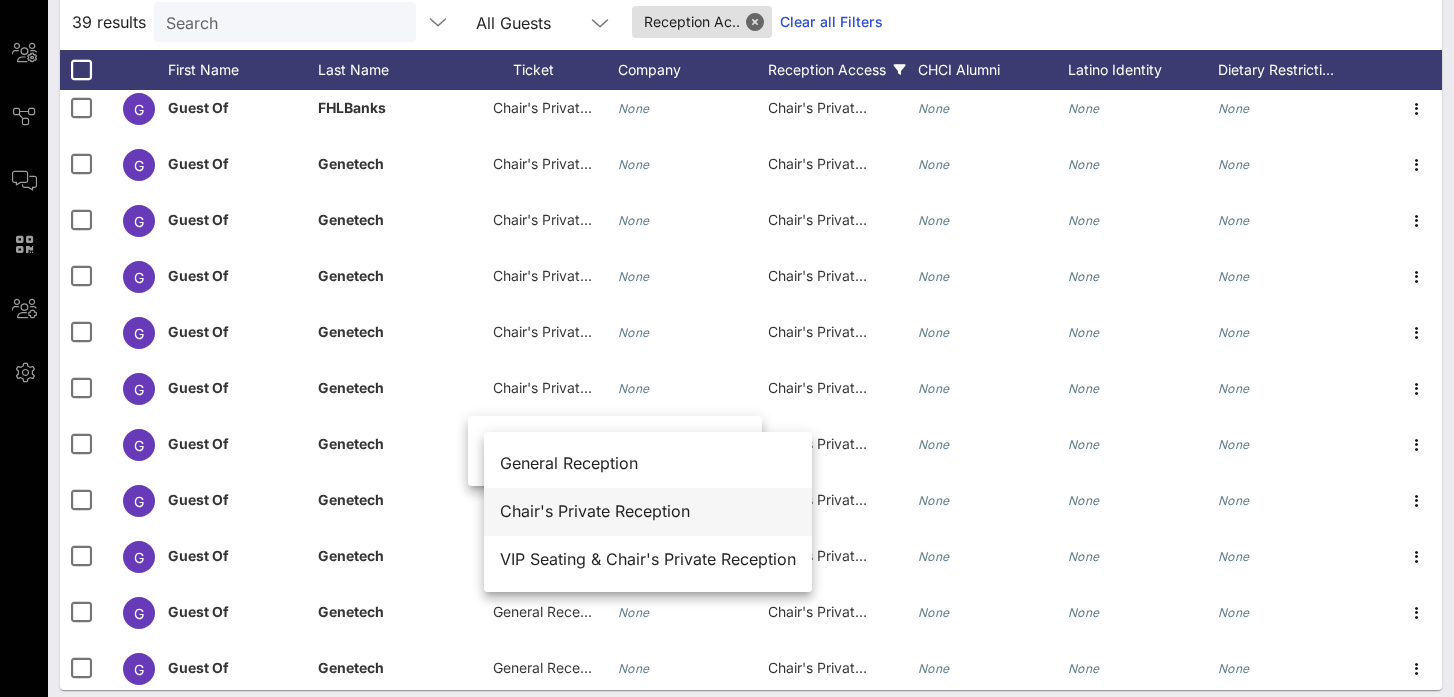 click on "Chair's Private Reception" at bounding box center (648, 511) 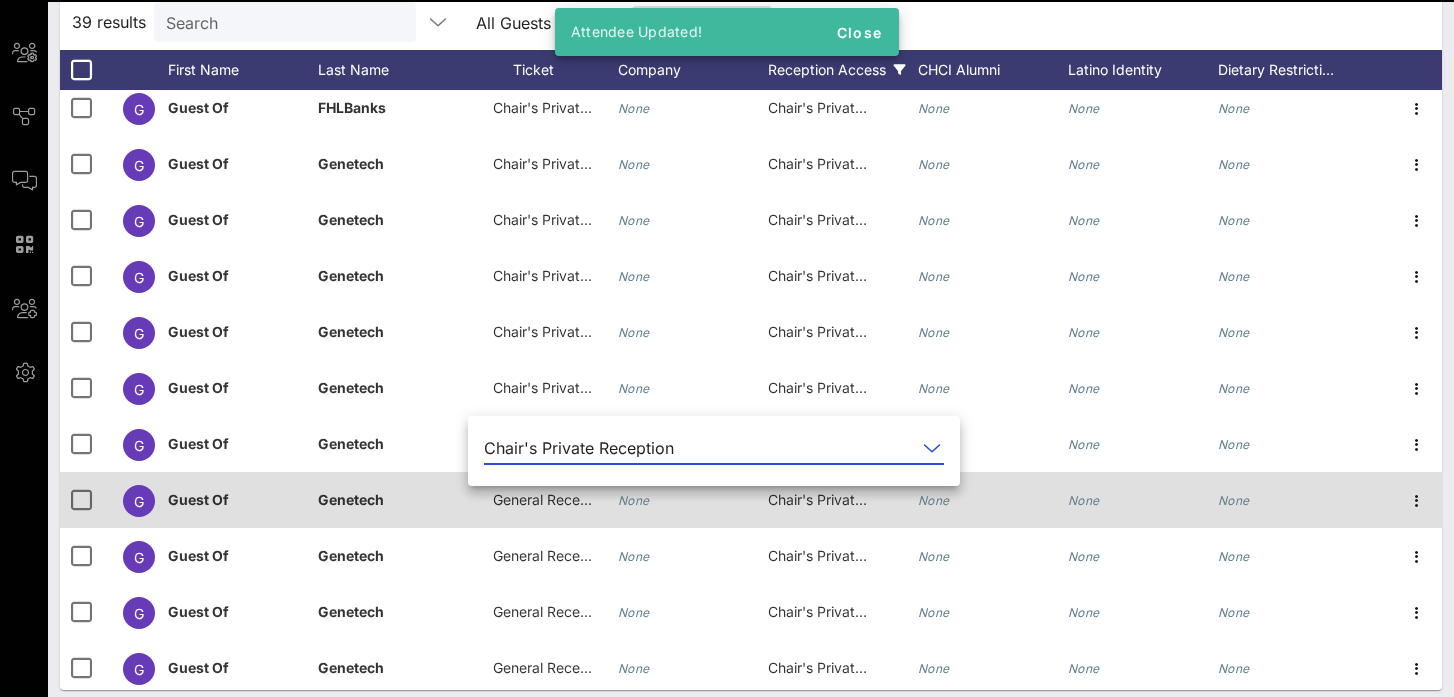 click on "General Reception" at bounding box center [553, 499] 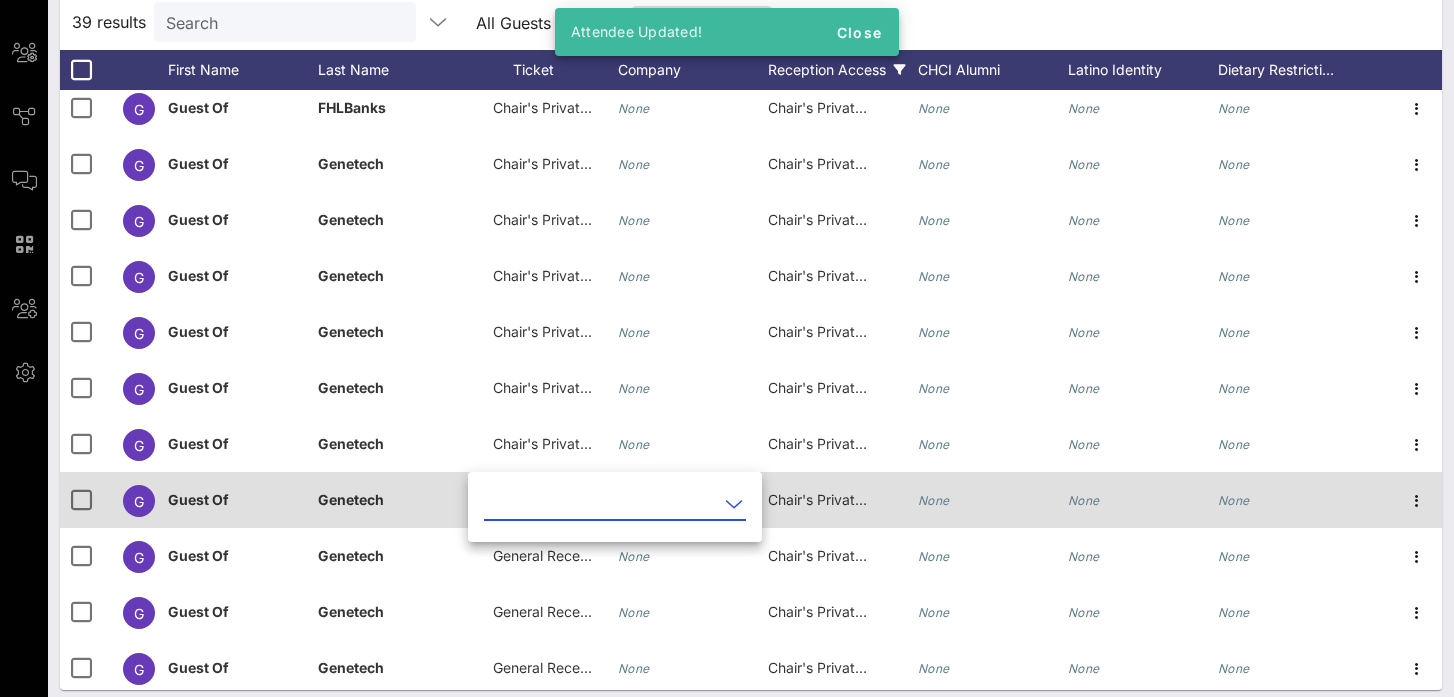 click at bounding box center [601, 504] 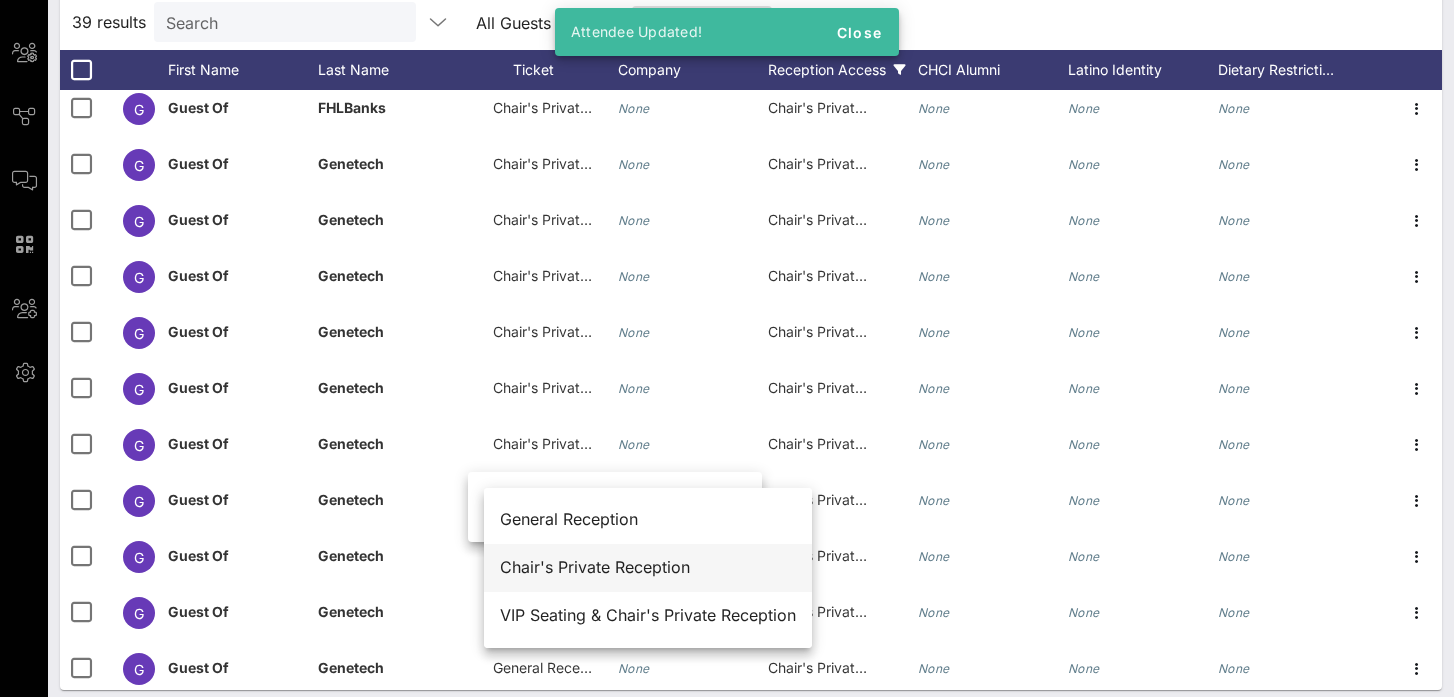 click on "Chair's Private Reception" at bounding box center (648, 567) 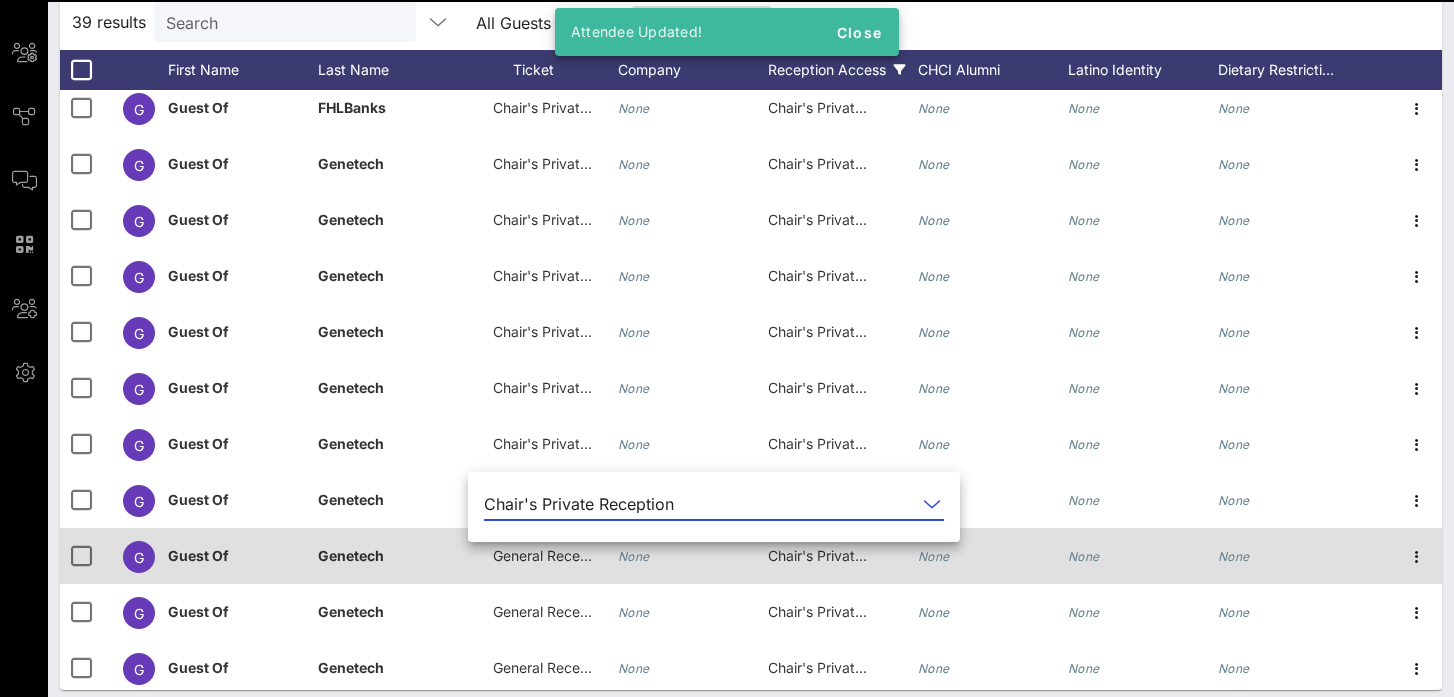 click on "General Reception" at bounding box center [553, 555] 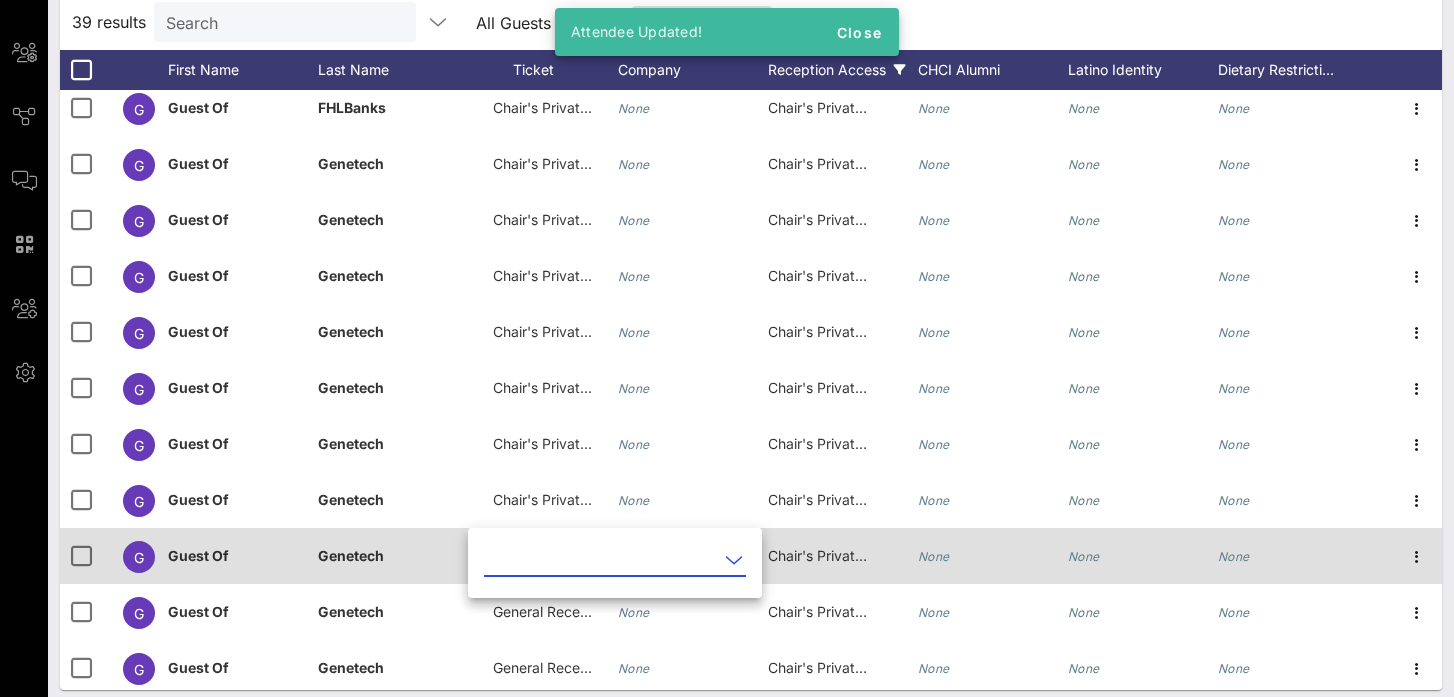 click at bounding box center [601, 560] 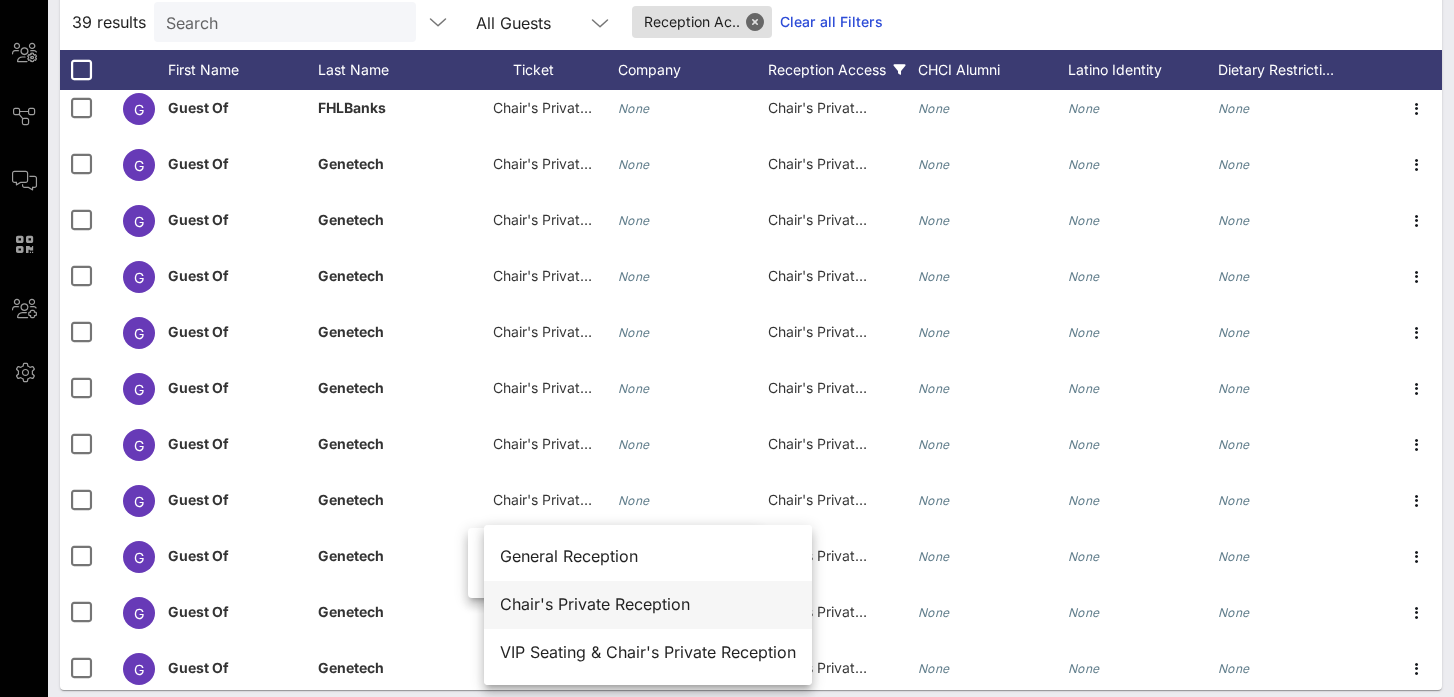 click on "Chair's Private Reception" at bounding box center (648, 604) 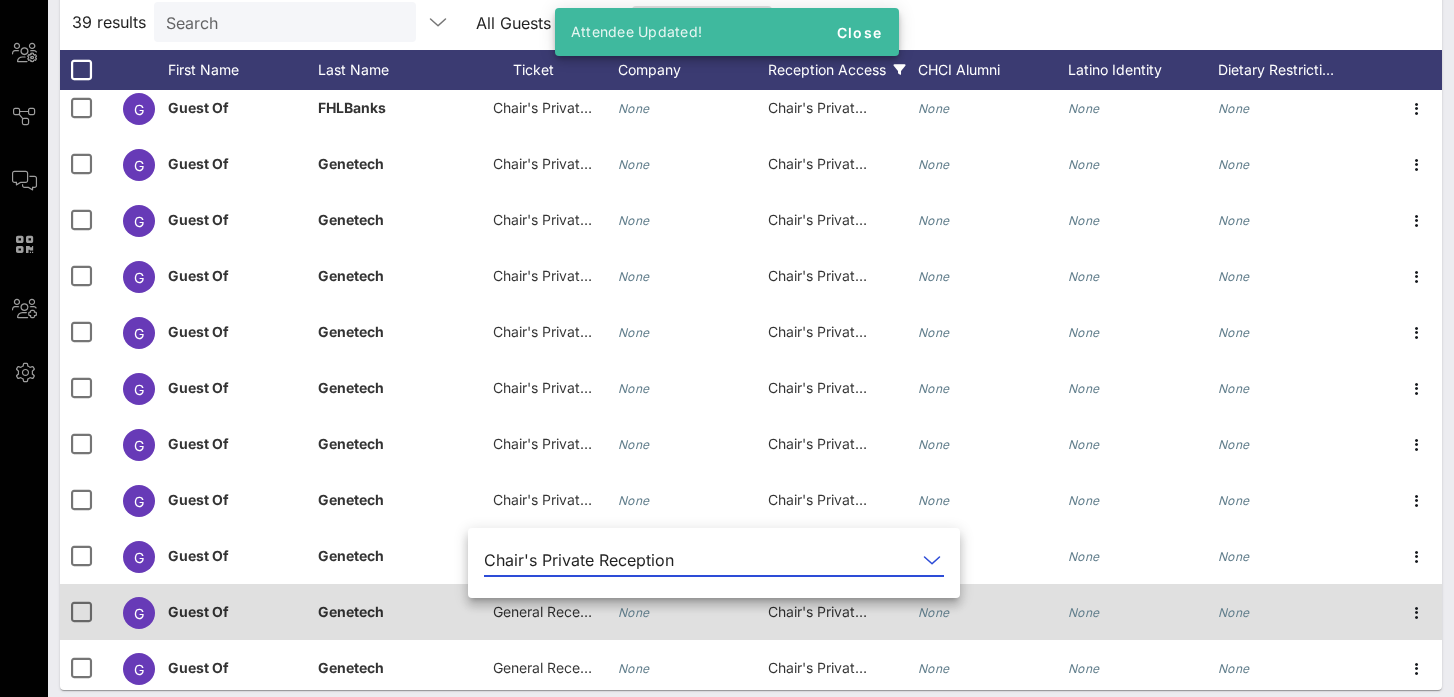 click on "General Reception" at bounding box center [553, 611] 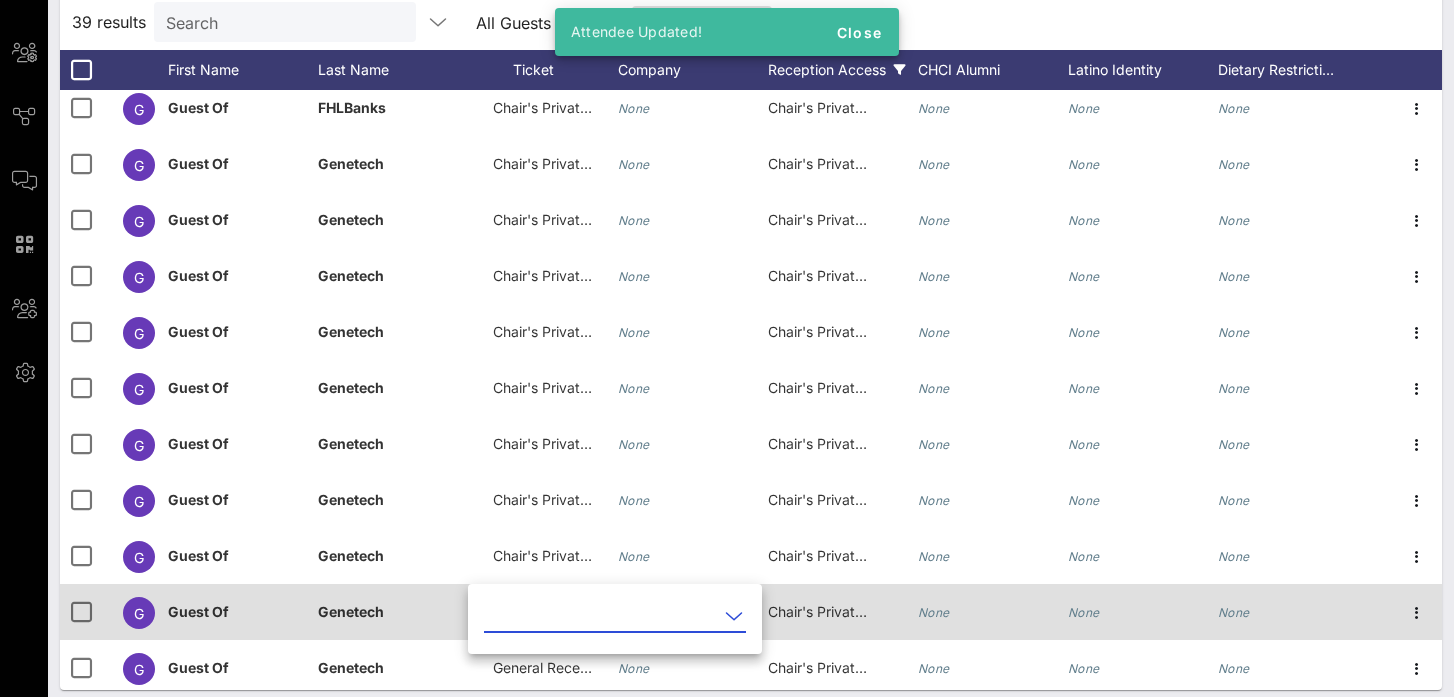 click at bounding box center (601, 616) 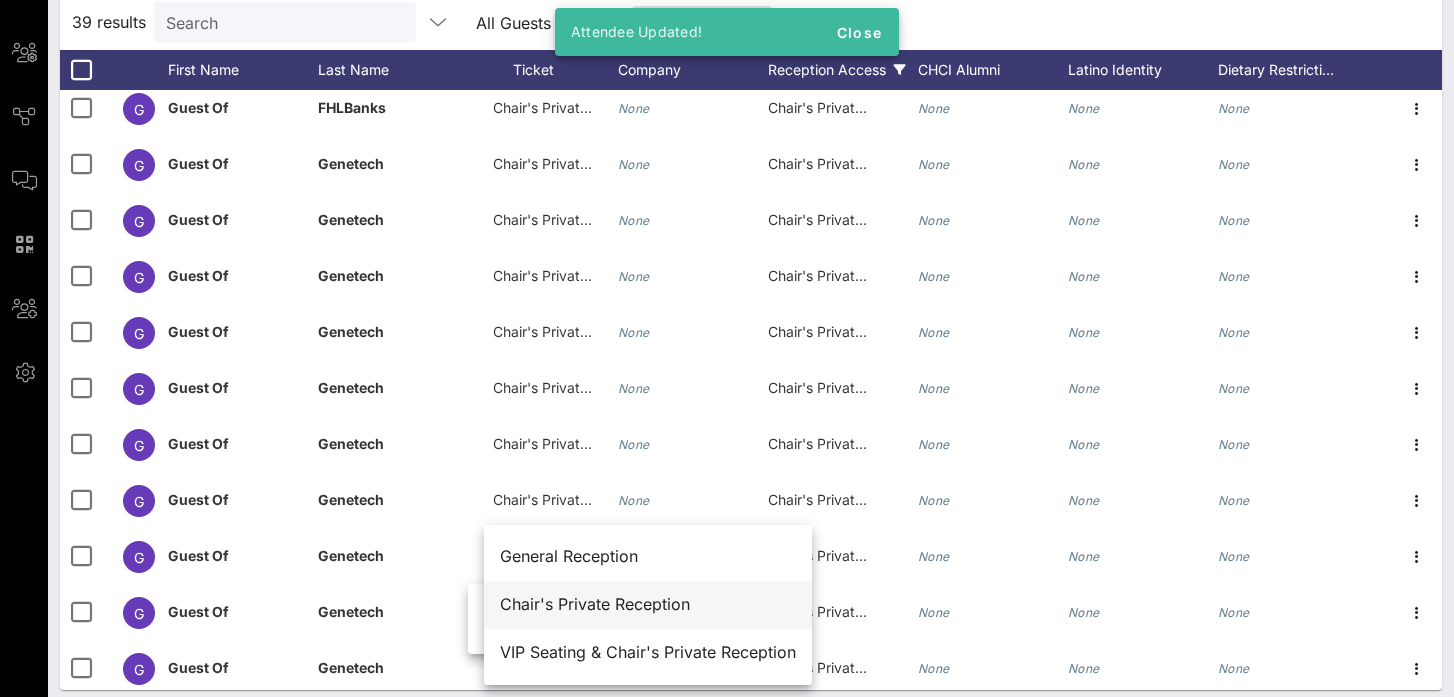 click on "Chair's Private Reception" at bounding box center [648, 604] 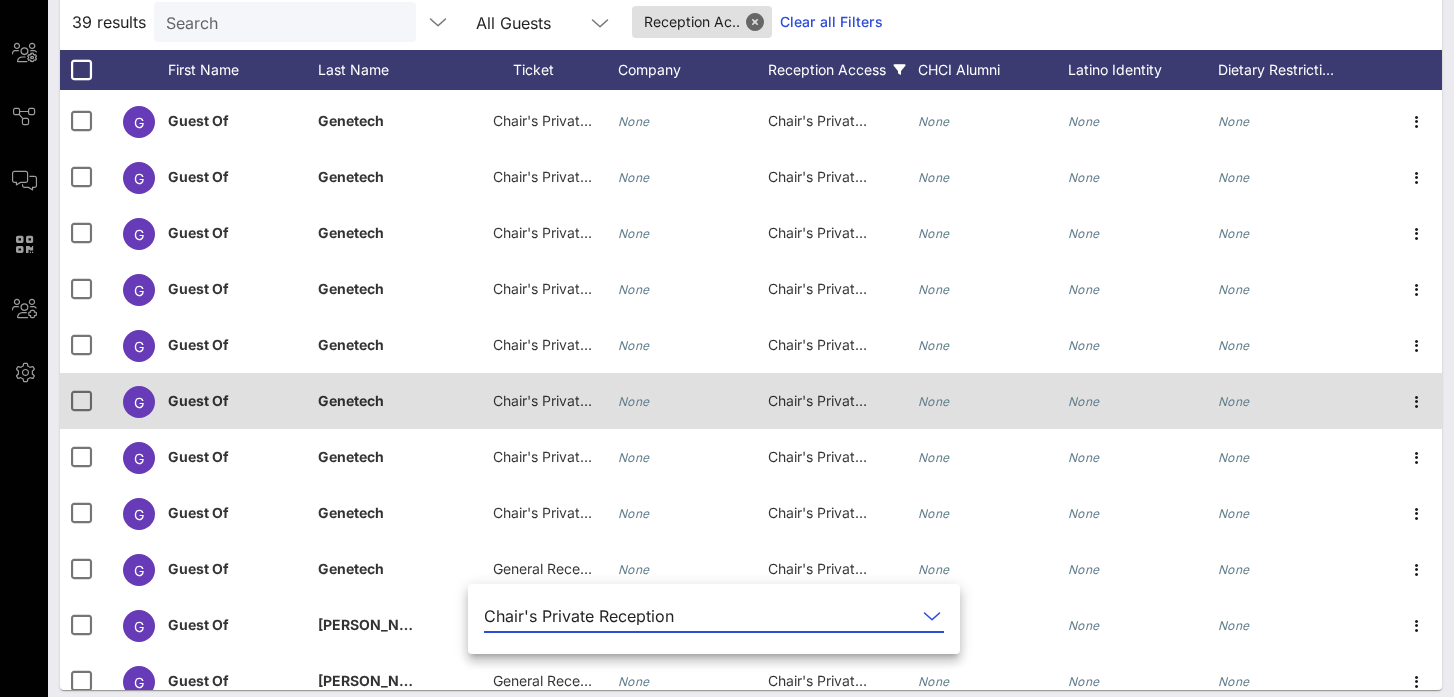 scroll, scrollTop: 1459, scrollLeft: 0, axis: vertical 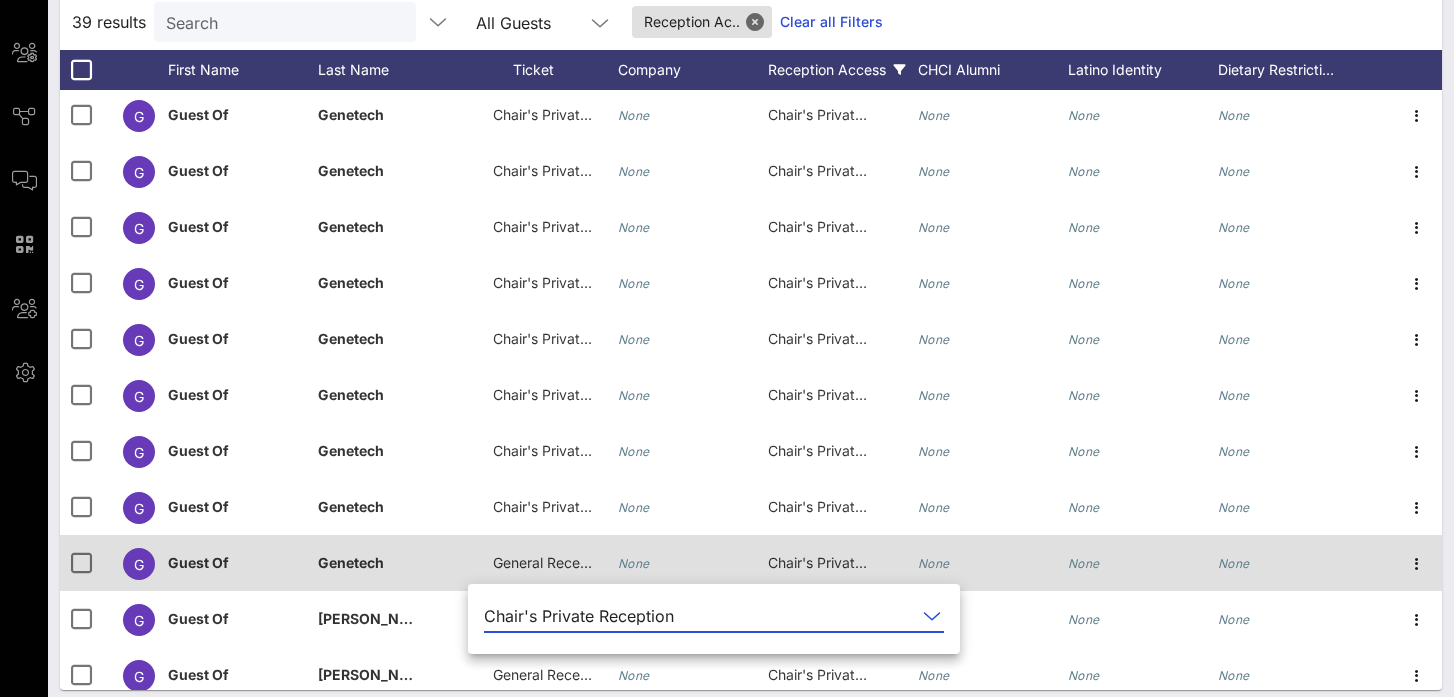click on "General Reception" at bounding box center [543, 563] 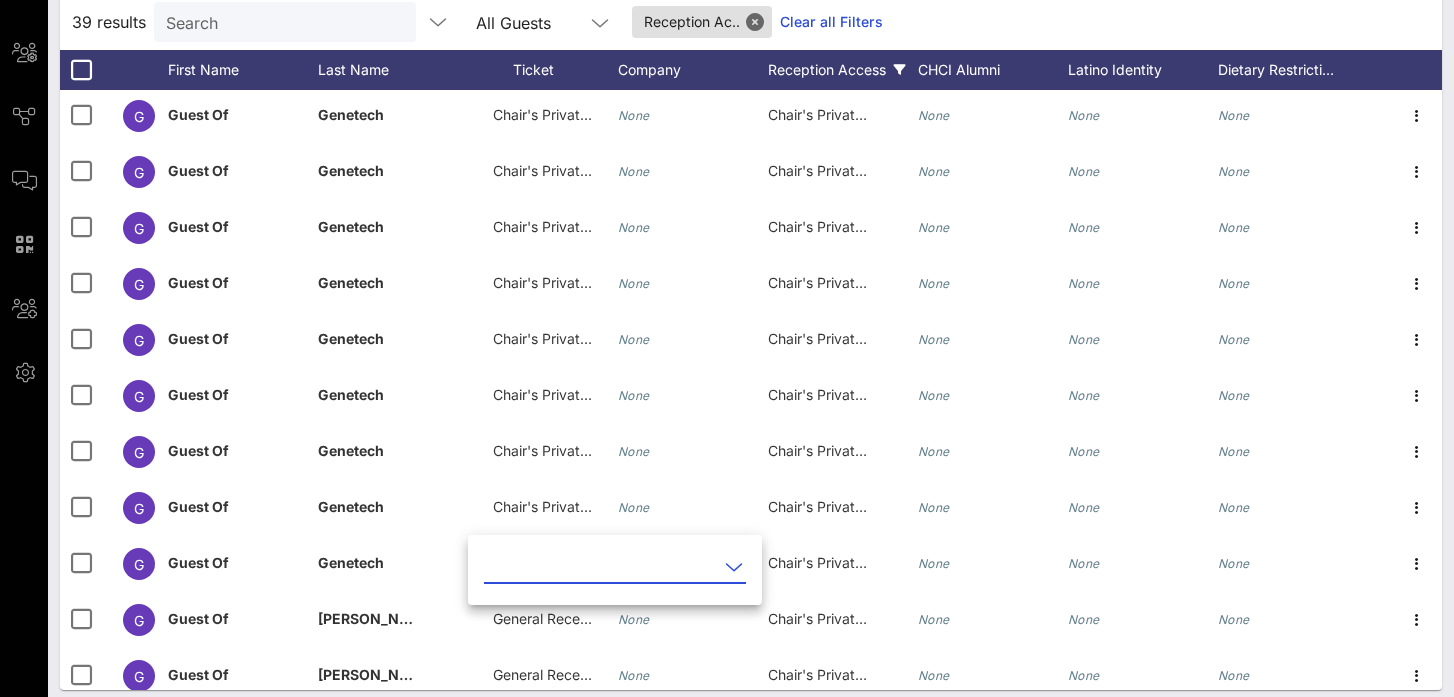 click at bounding box center [601, 567] 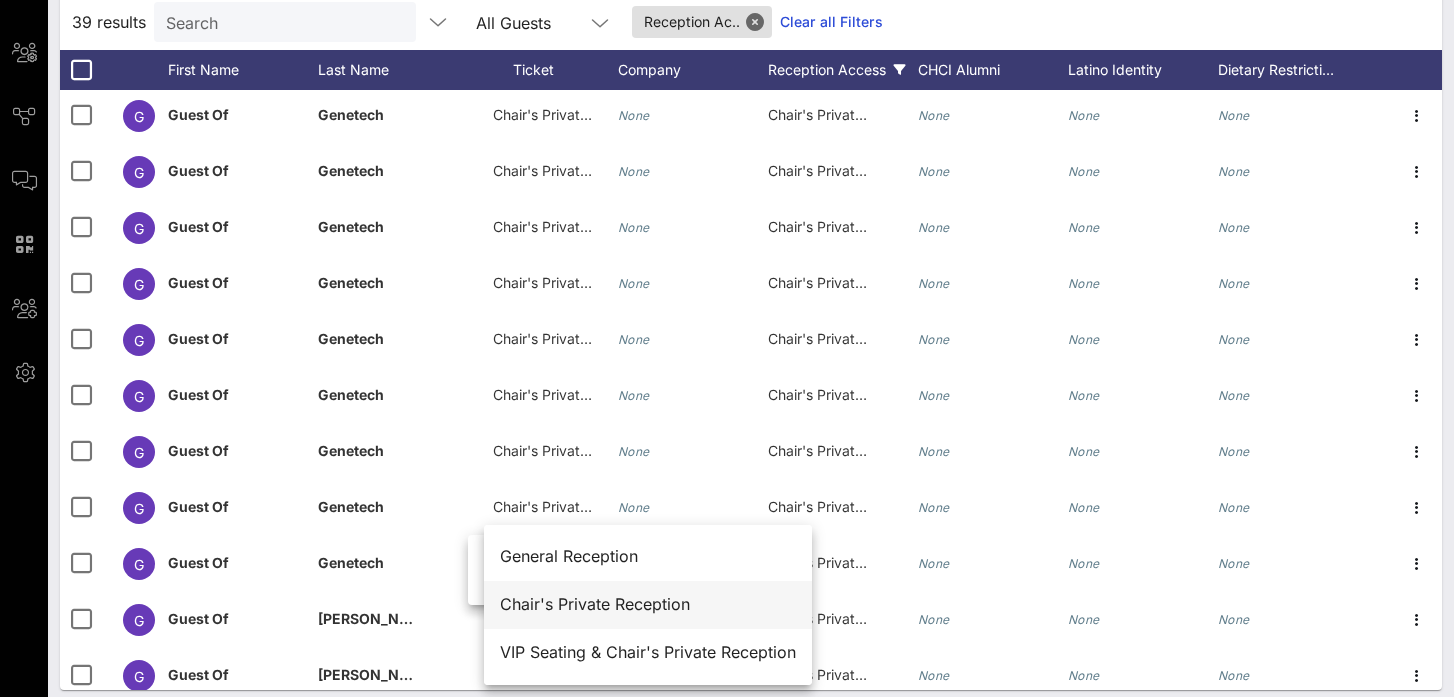 click on "Chair's Private Reception" at bounding box center [648, 604] 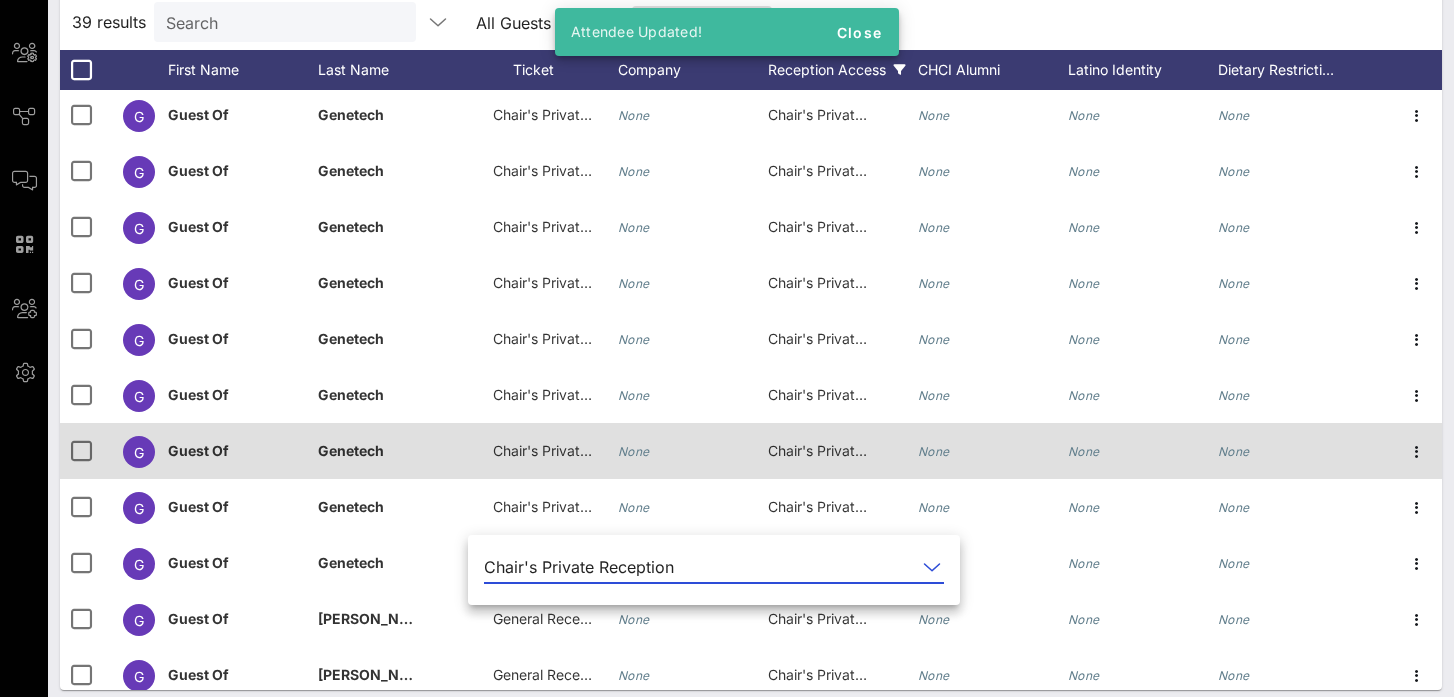 scroll, scrollTop: 1584, scrollLeft: 0, axis: vertical 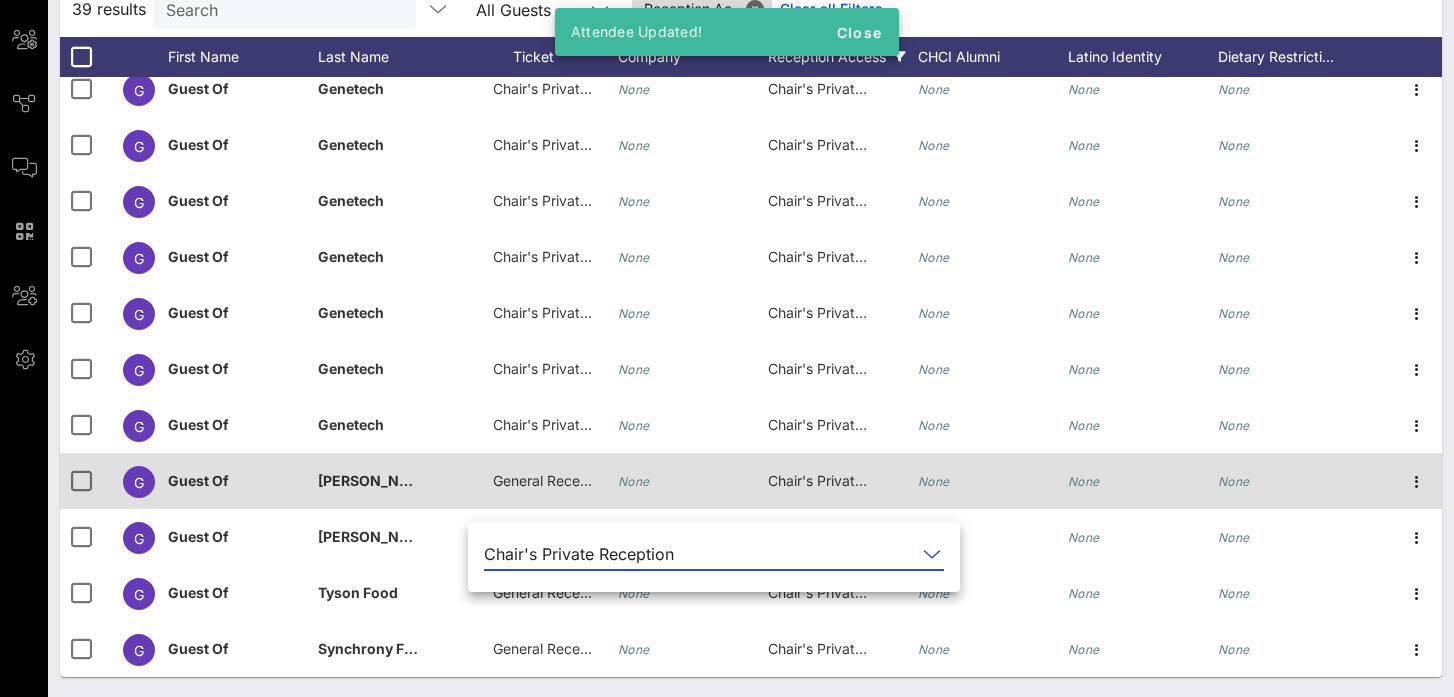 click on "General Reception" at bounding box center [553, 480] 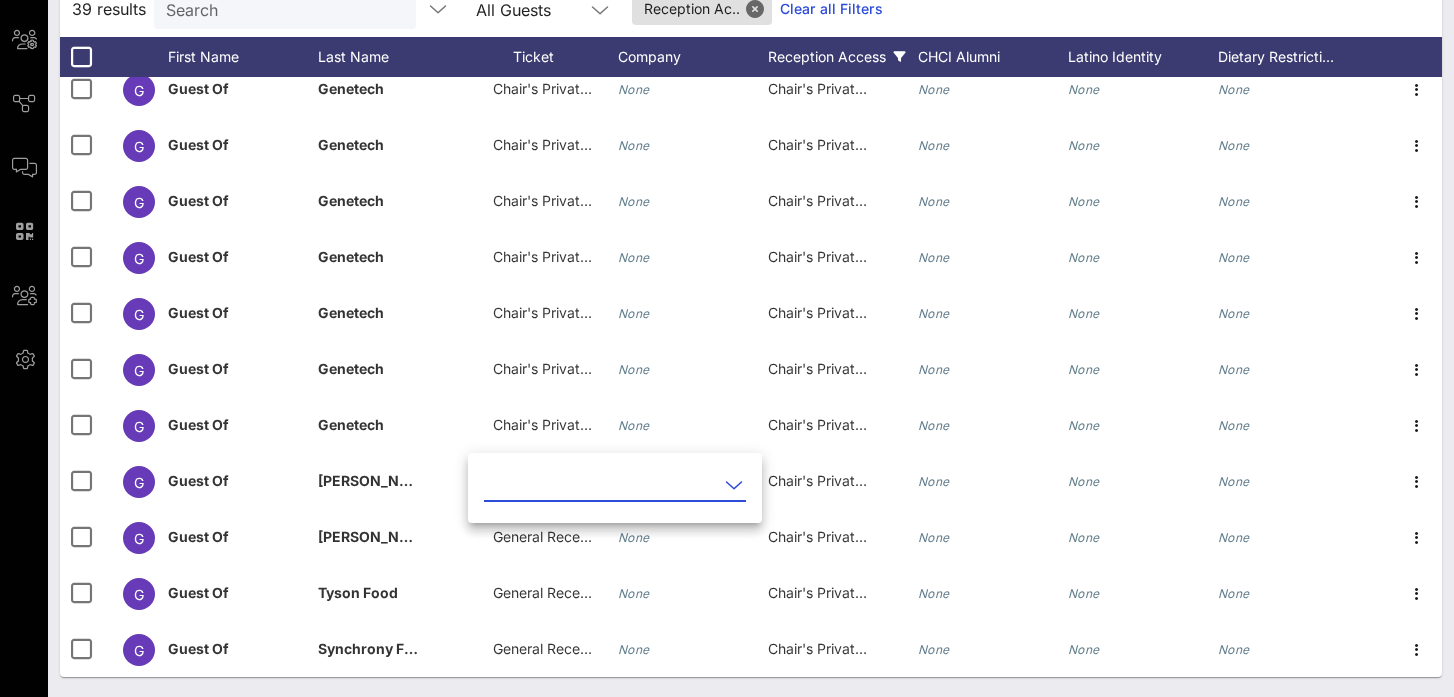 click at bounding box center [601, 485] 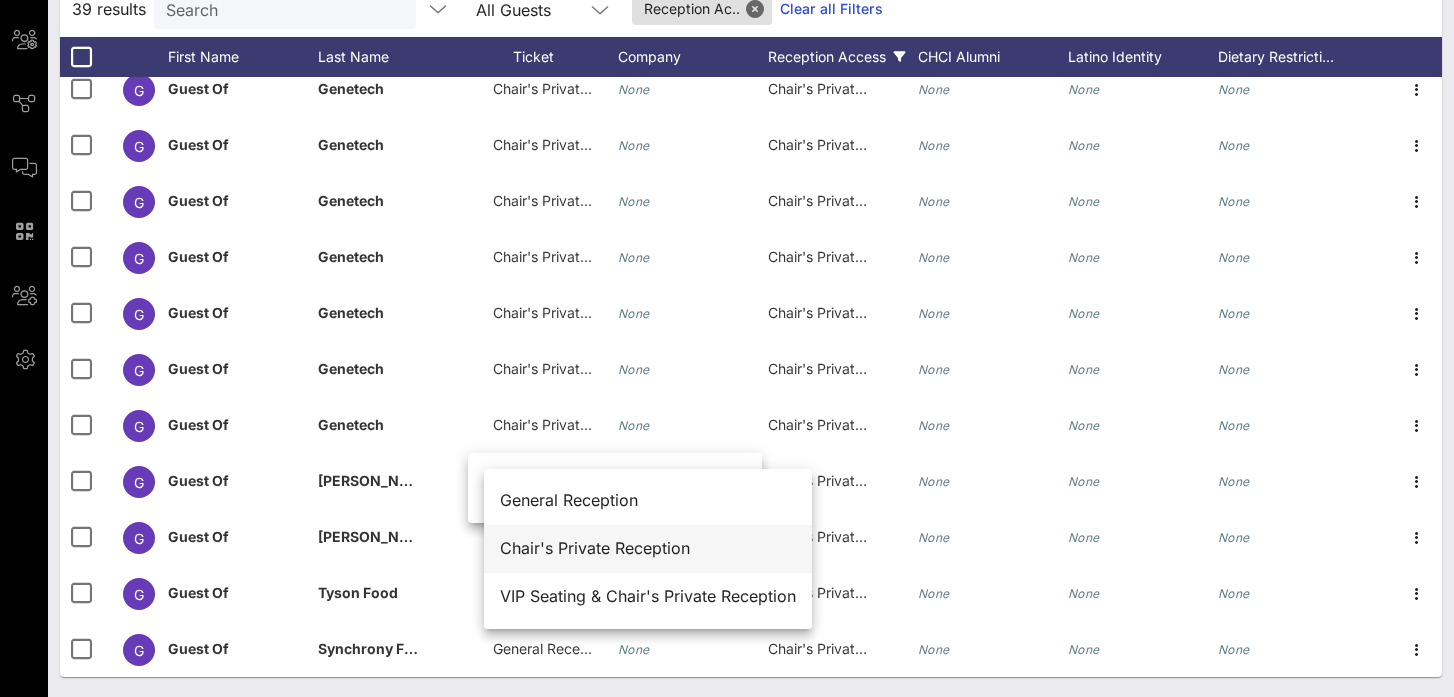 click on "Chair's Private Reception" at bounding box center [648, 548] 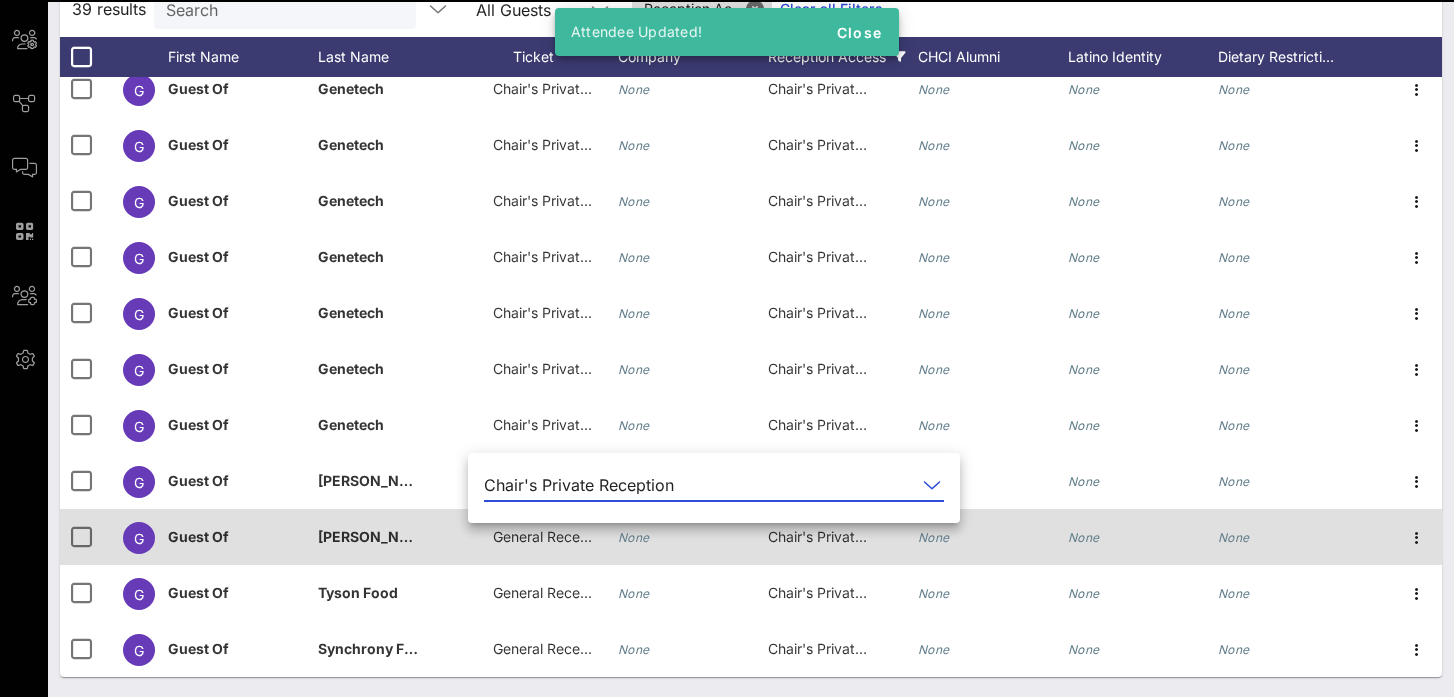 click on "General Reception" at bounding box center (543, 537) 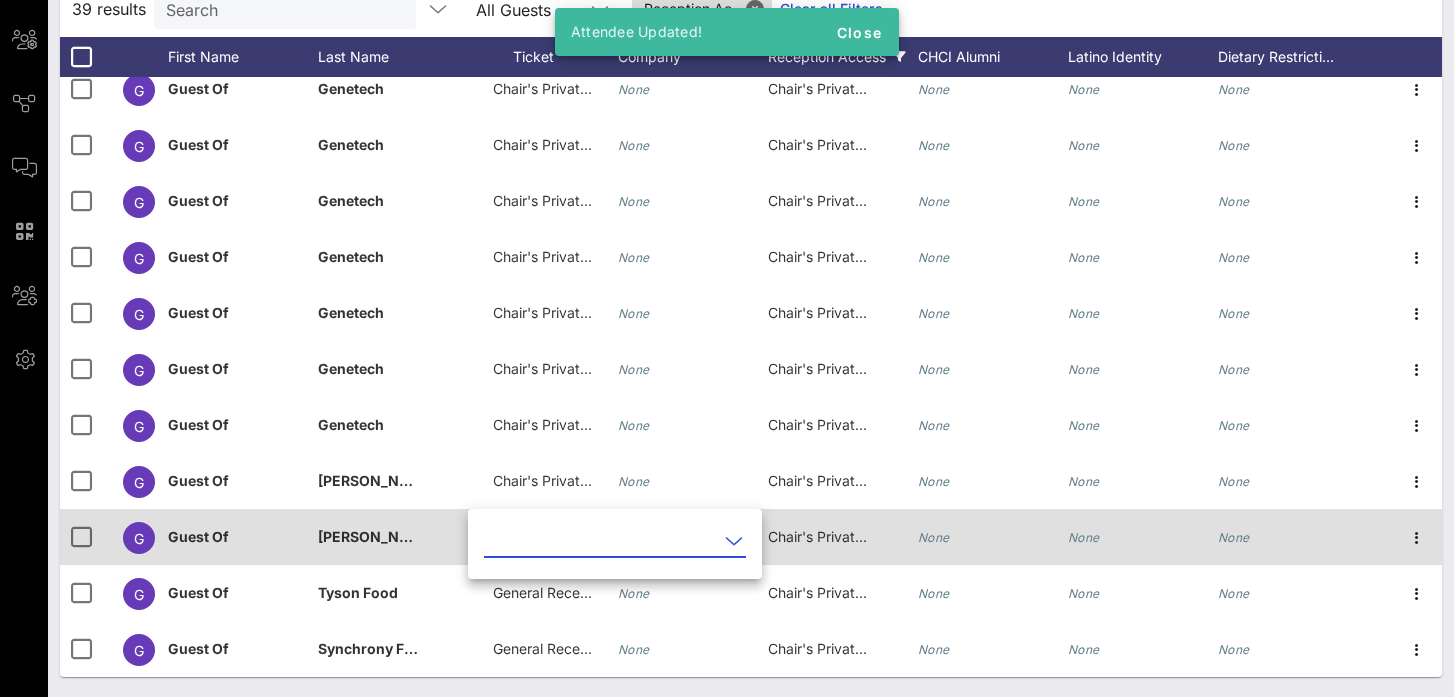 click at bounding box center [601, 541] 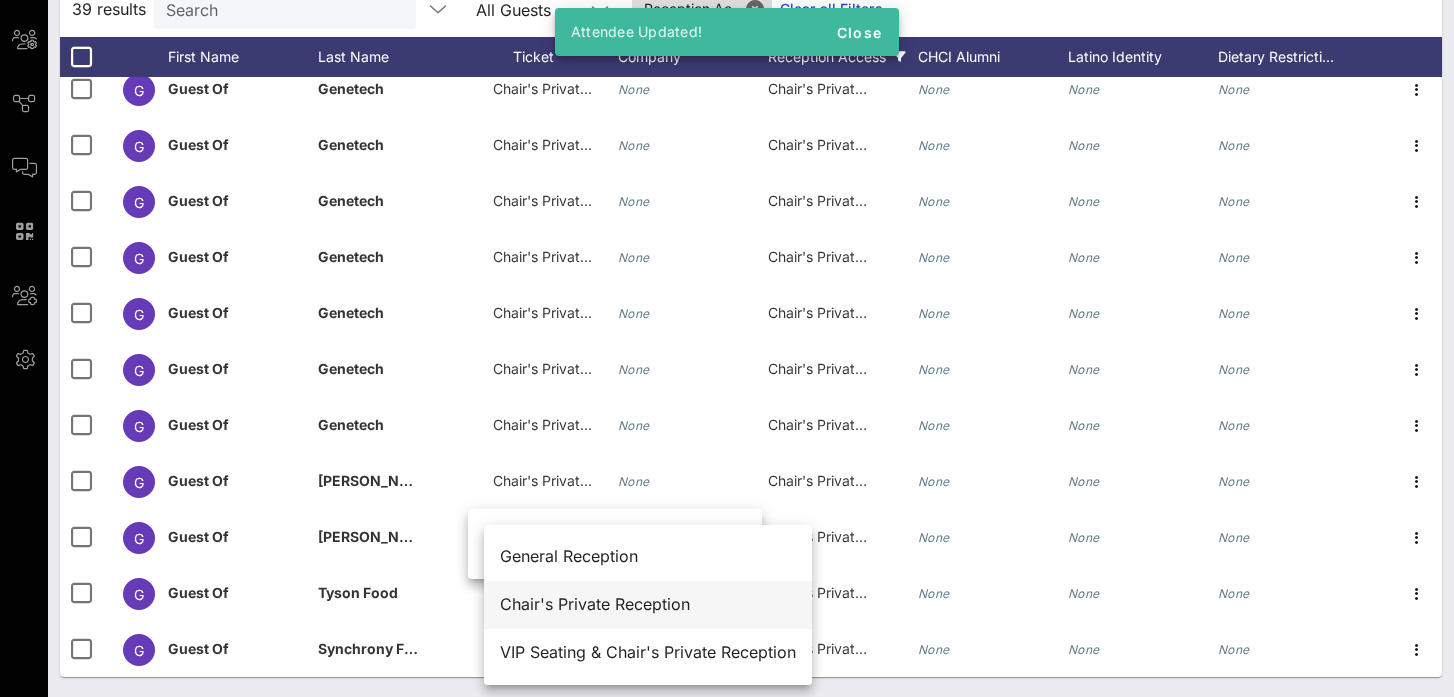 click on "Chair's Private Reception" at bounding box center (648, 604) 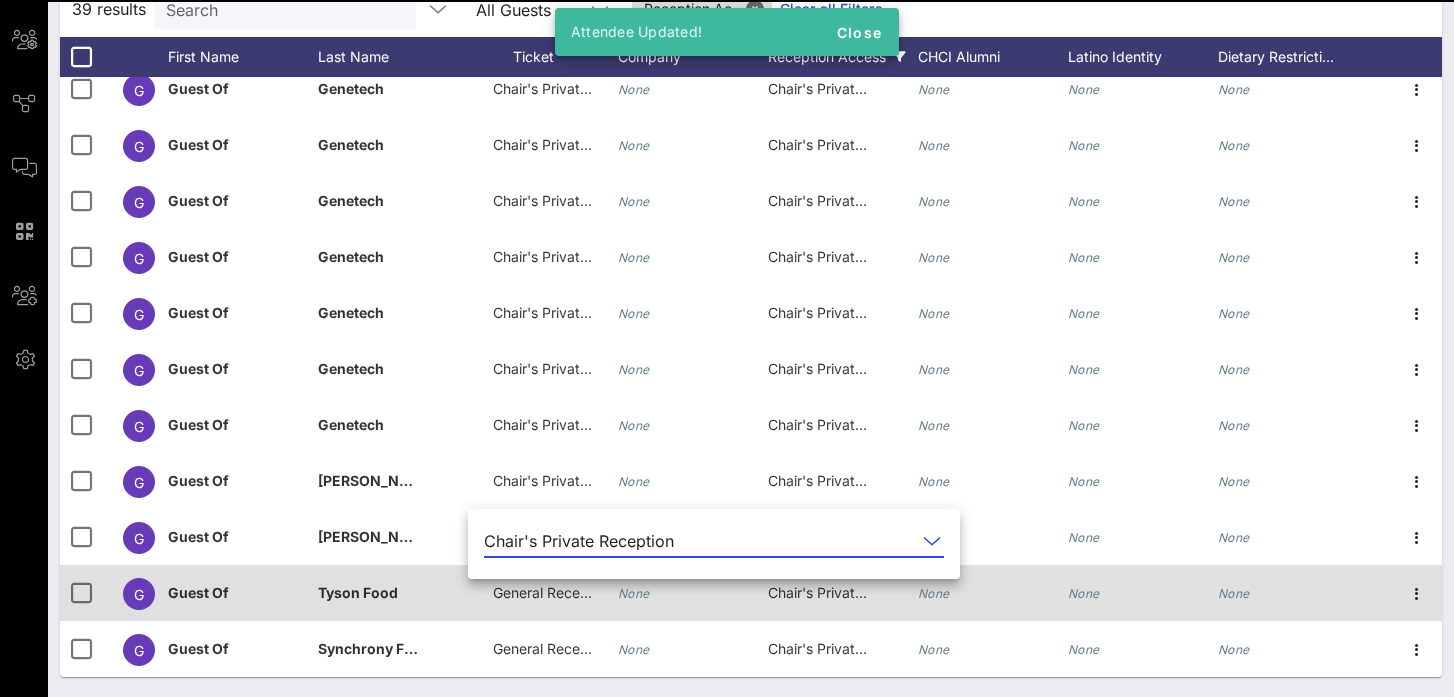 click on "General Reception" at bounding box center [553, 592] 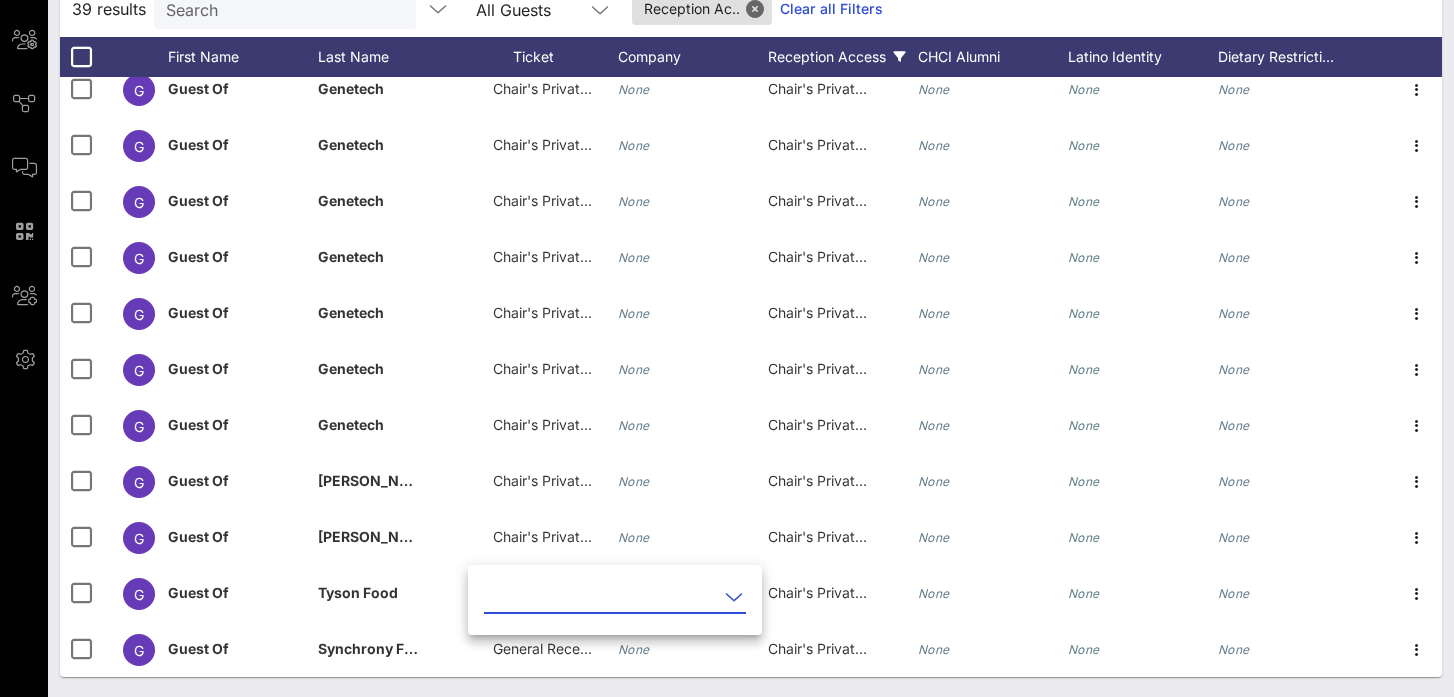 click at bounding box center [601, 597] 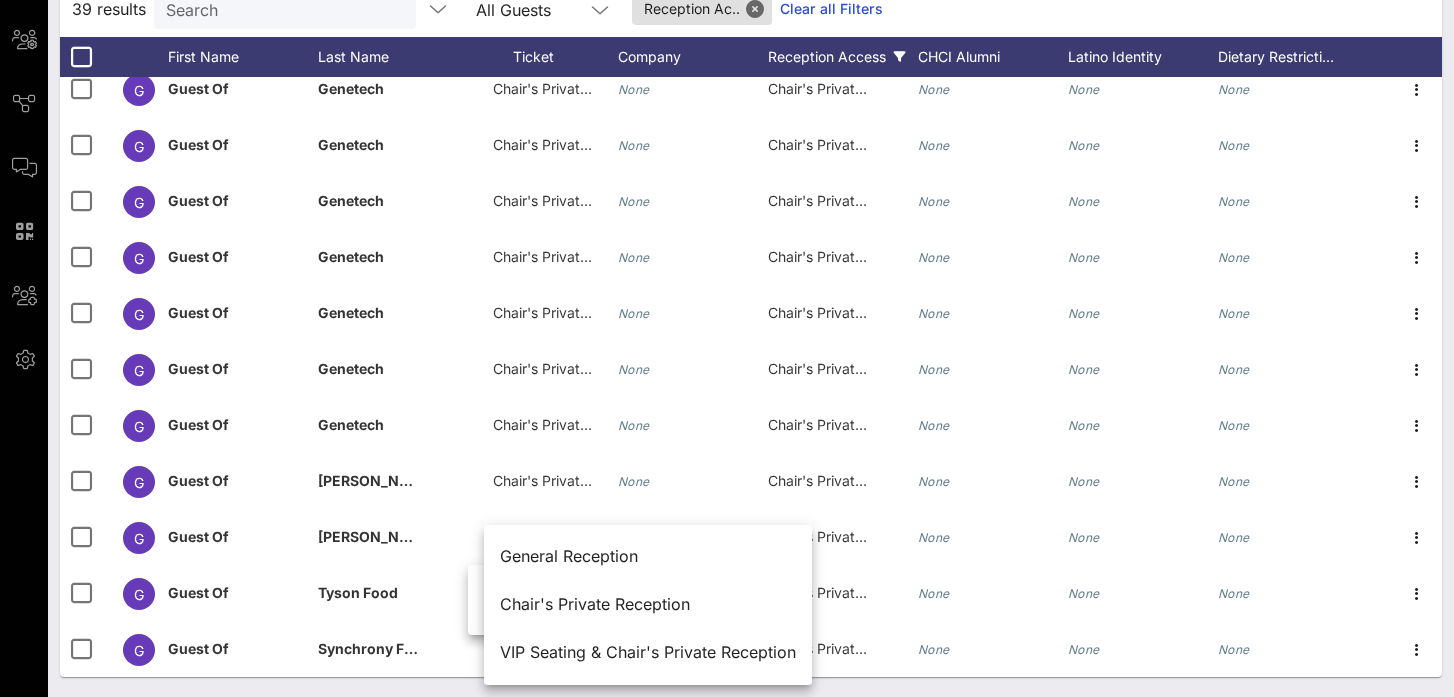 click on "Chair's Private Reception" at bounding box center (648, 604) 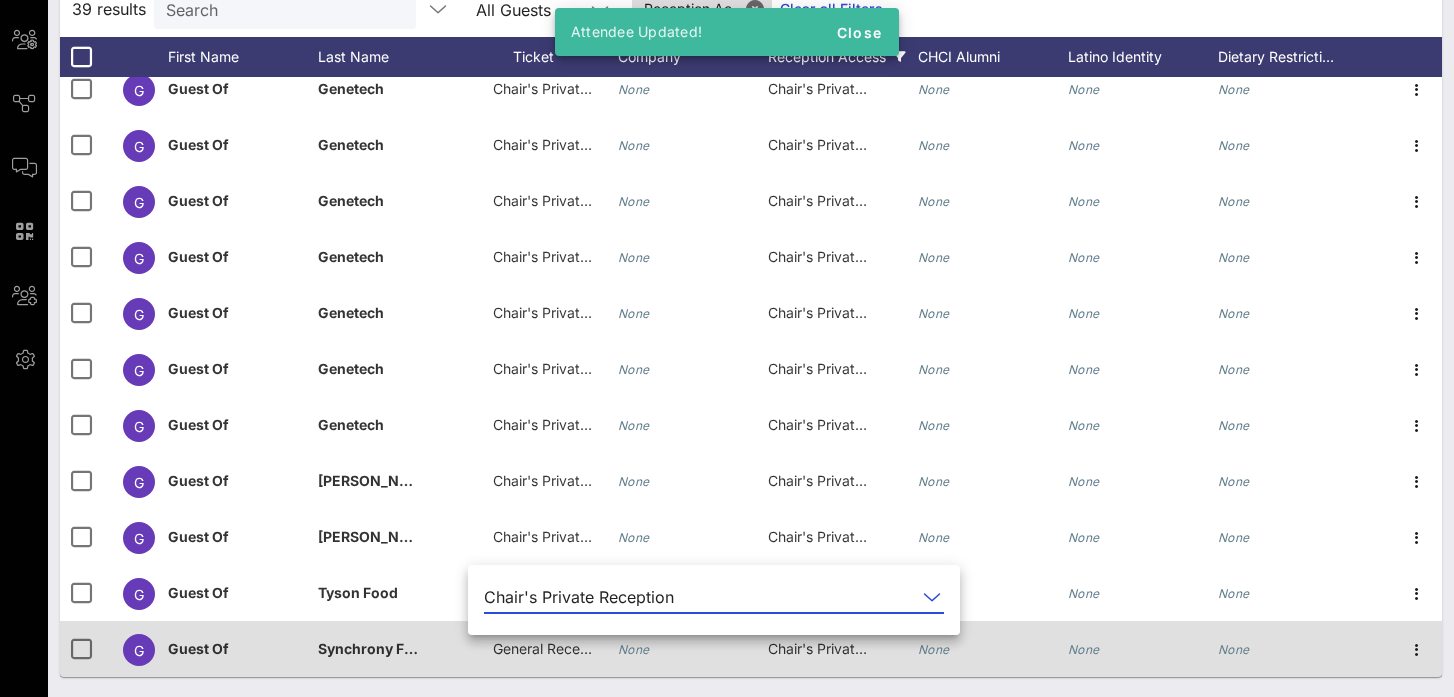 click on "General Reception" at bounding box center (553, 648) 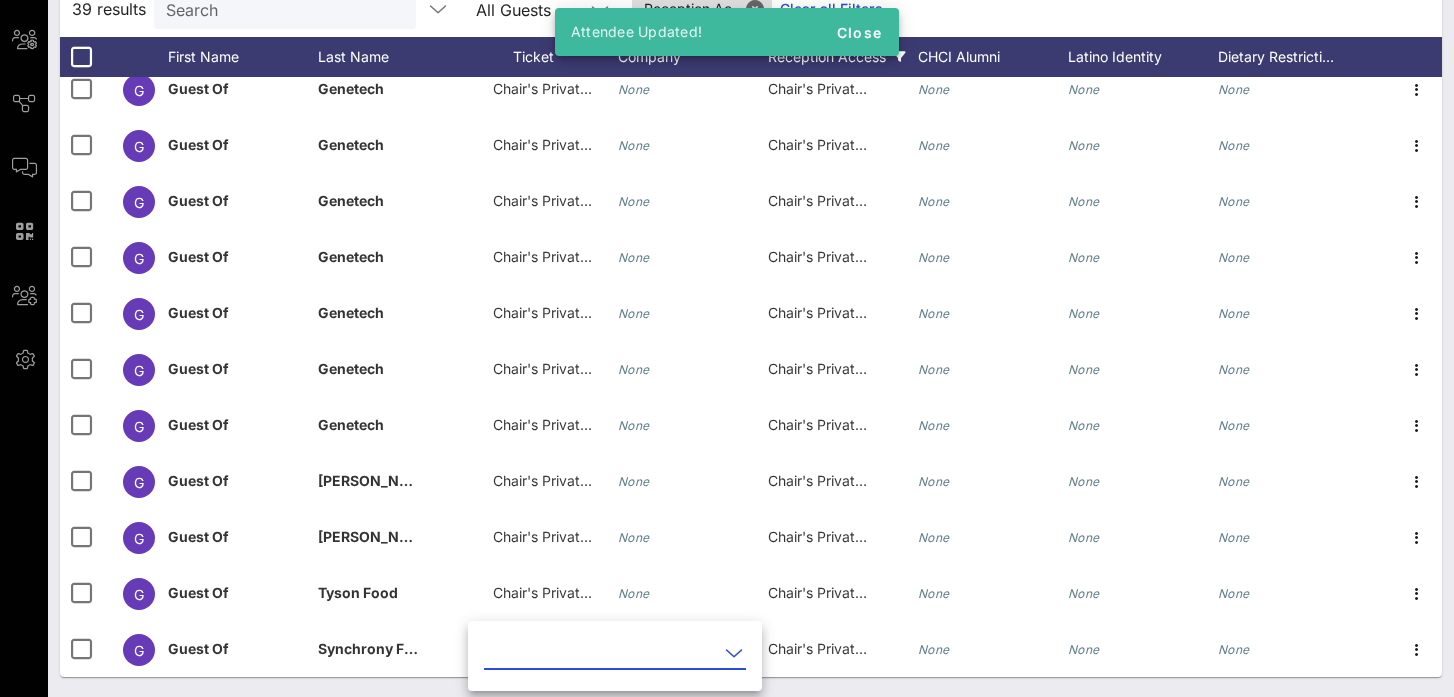 click at bounding box center [601, 653] 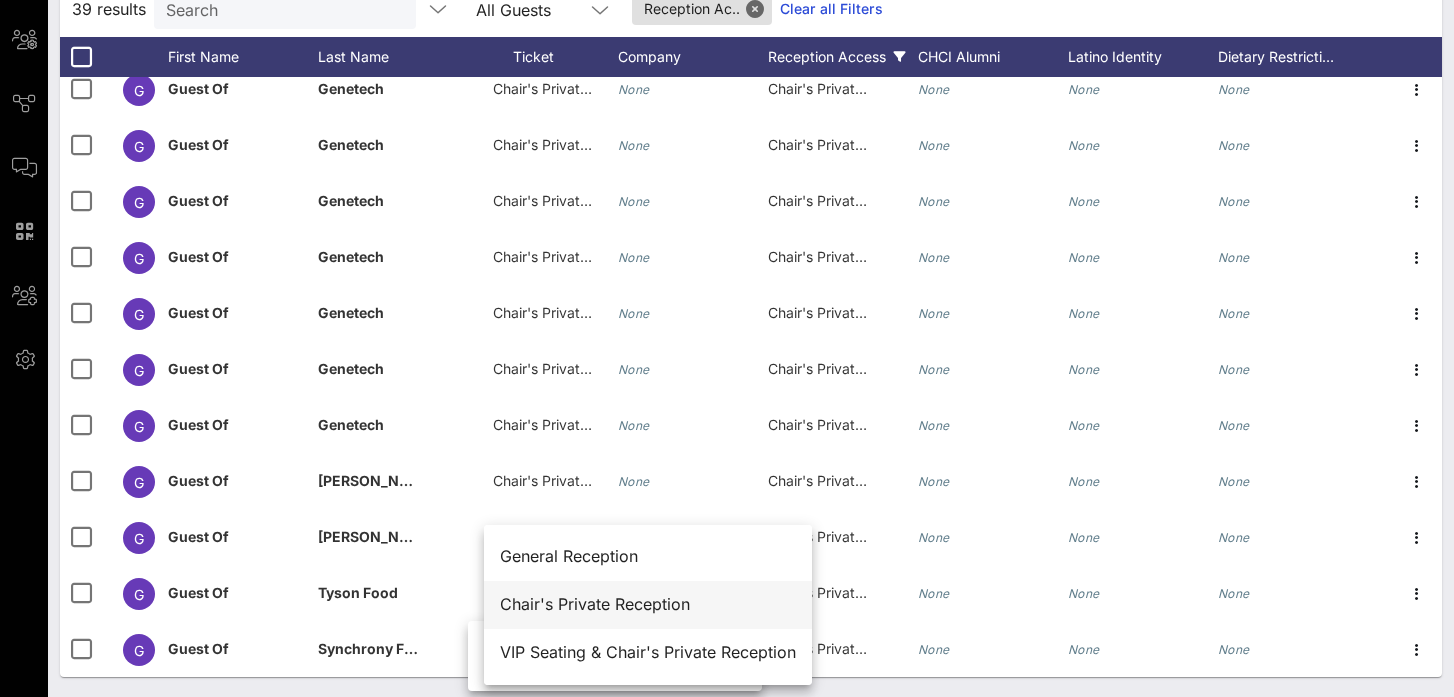 click on "Chair's Private Reception" at bounding box center (648, 604) 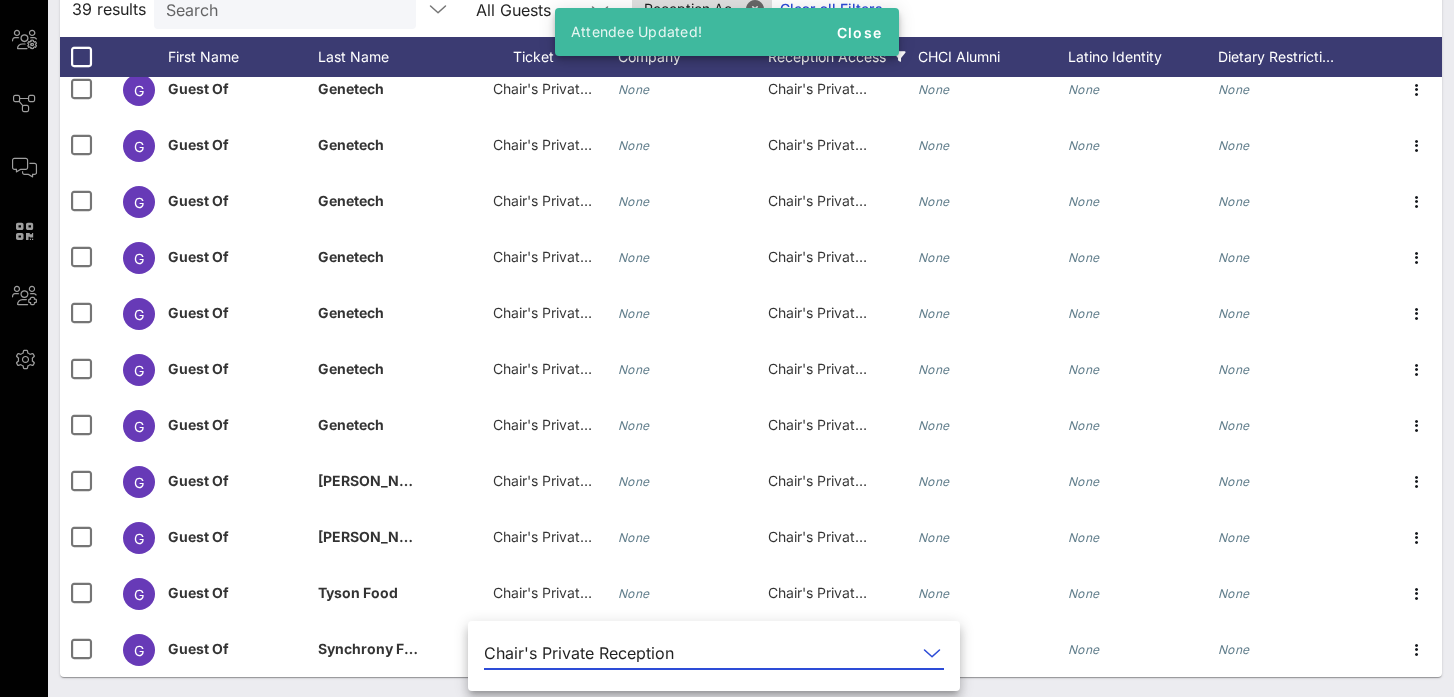 click on "39 results     Search     All Guests
Reception Ac..
Clear all Filters" at bounding box center [751, 9] 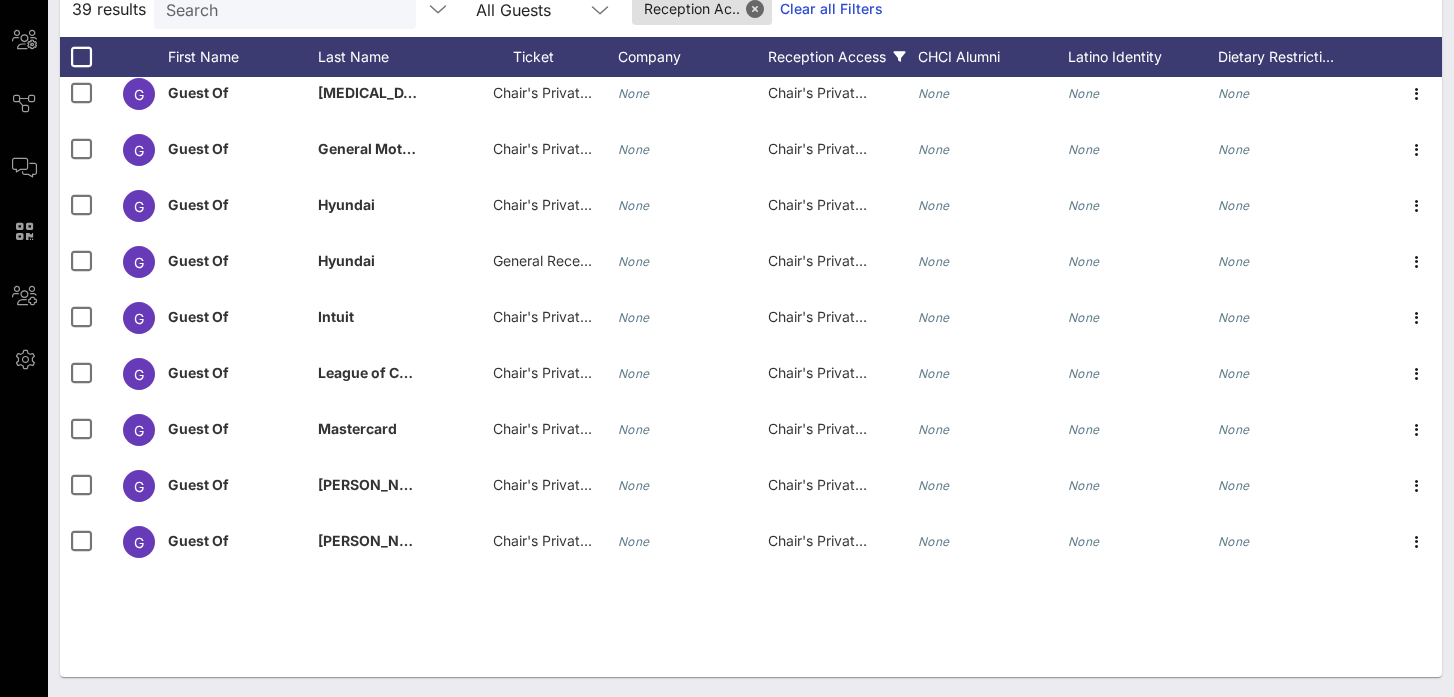 scroll, scrollTop: 0, scrollLeft: 0, axis: both 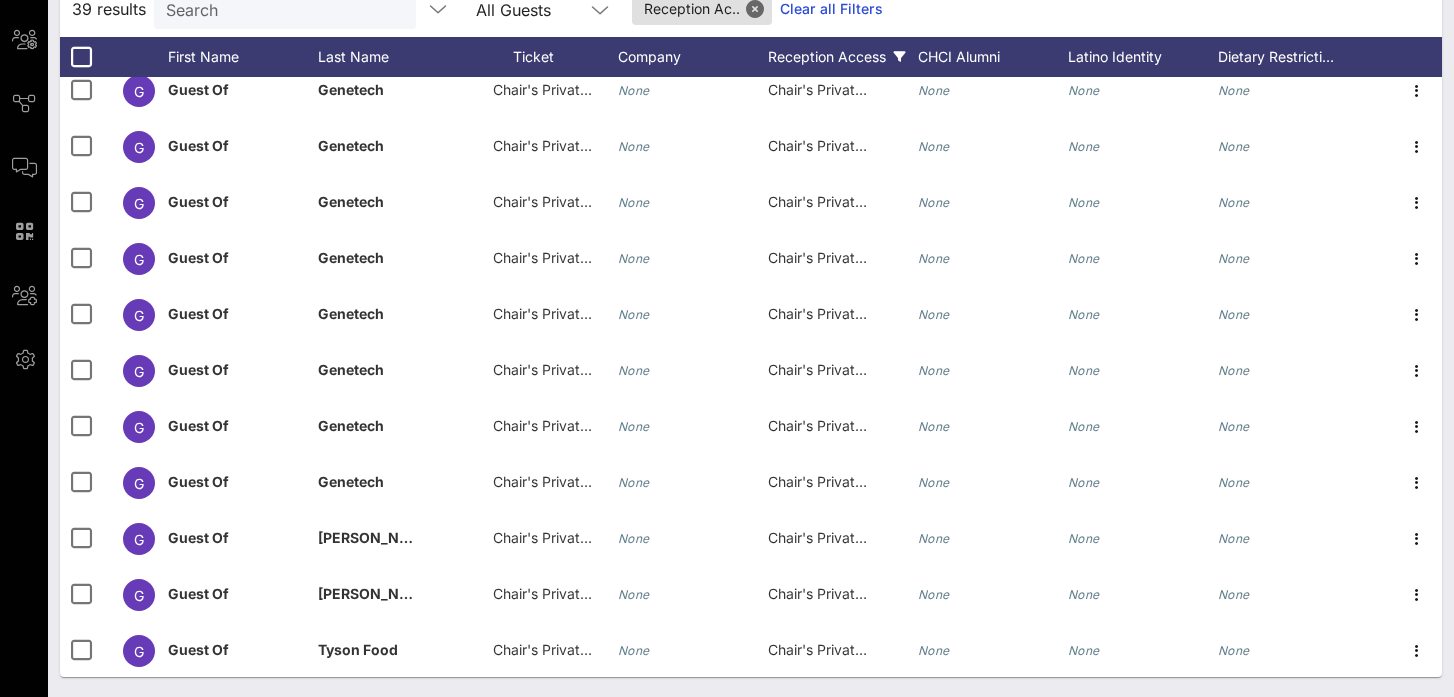 click on "Reception Access" at bounding box center [843, 57] 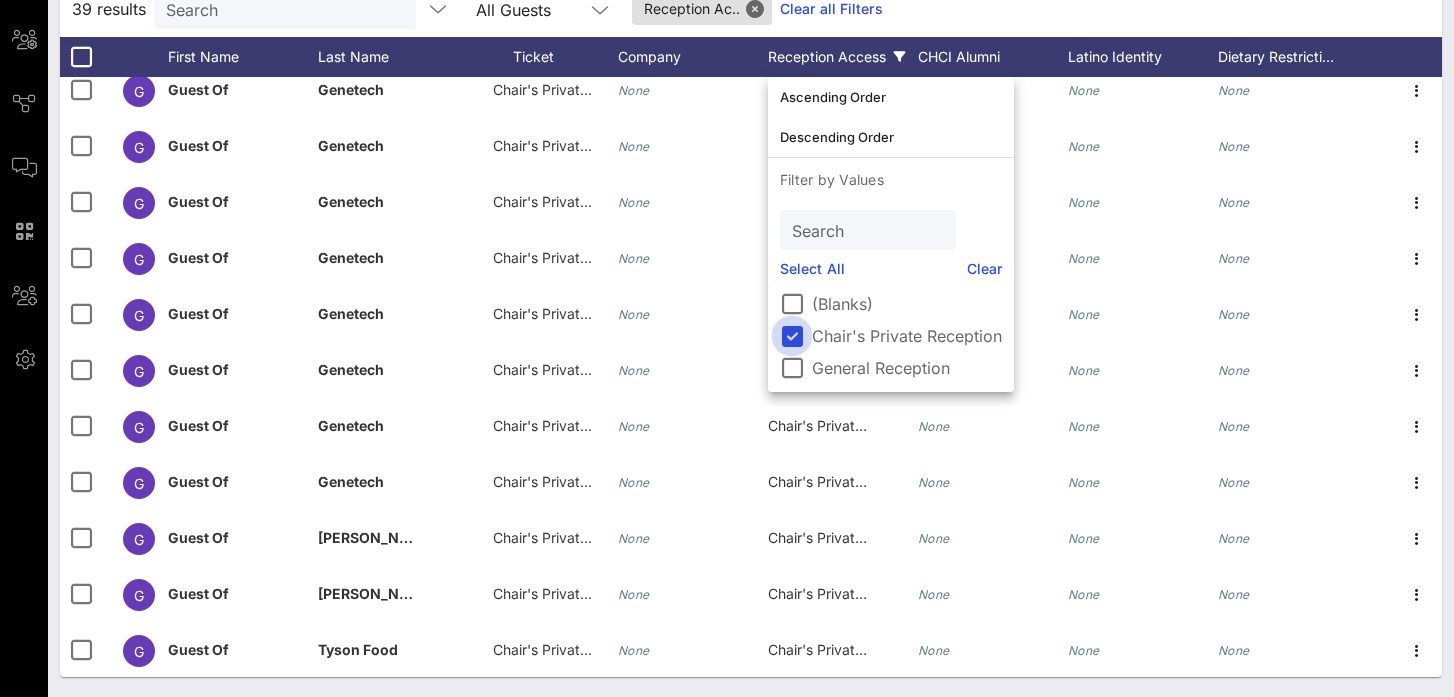 click at bounding box center (792, 336) 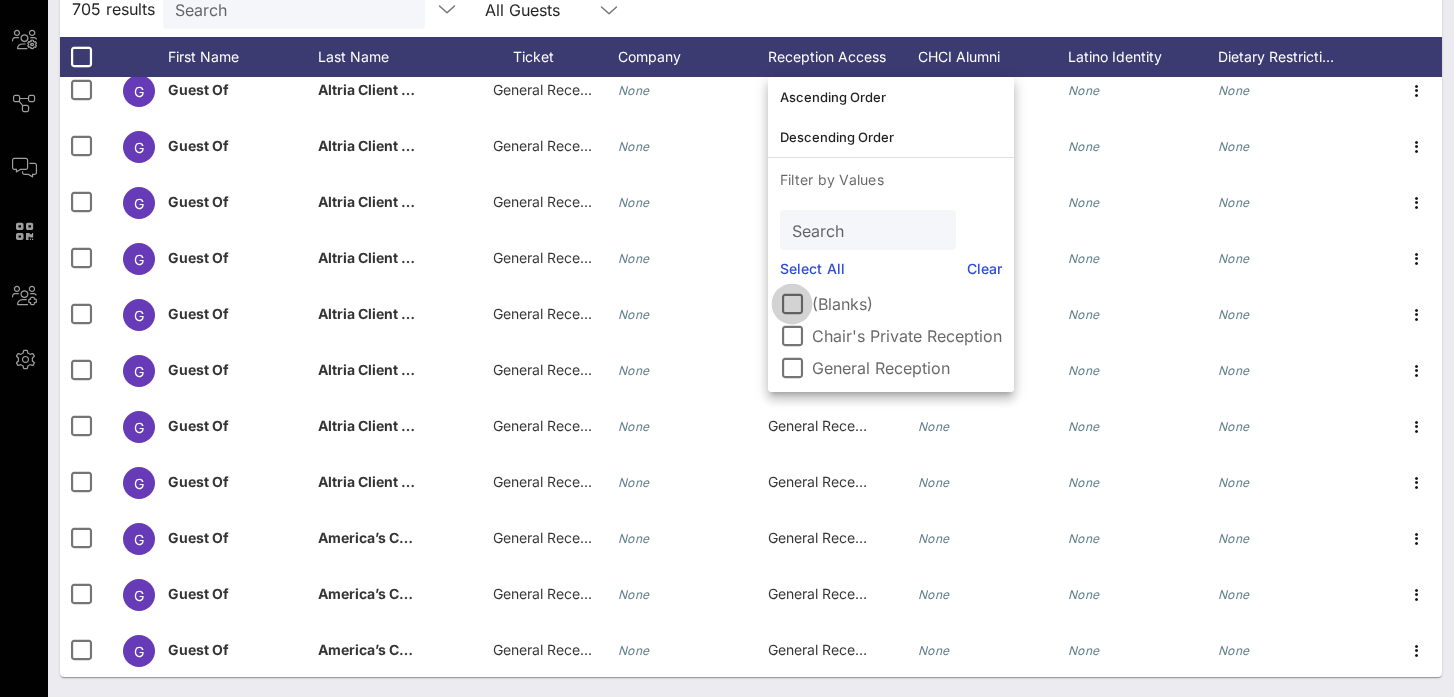 click at bounding box center (792, 304) 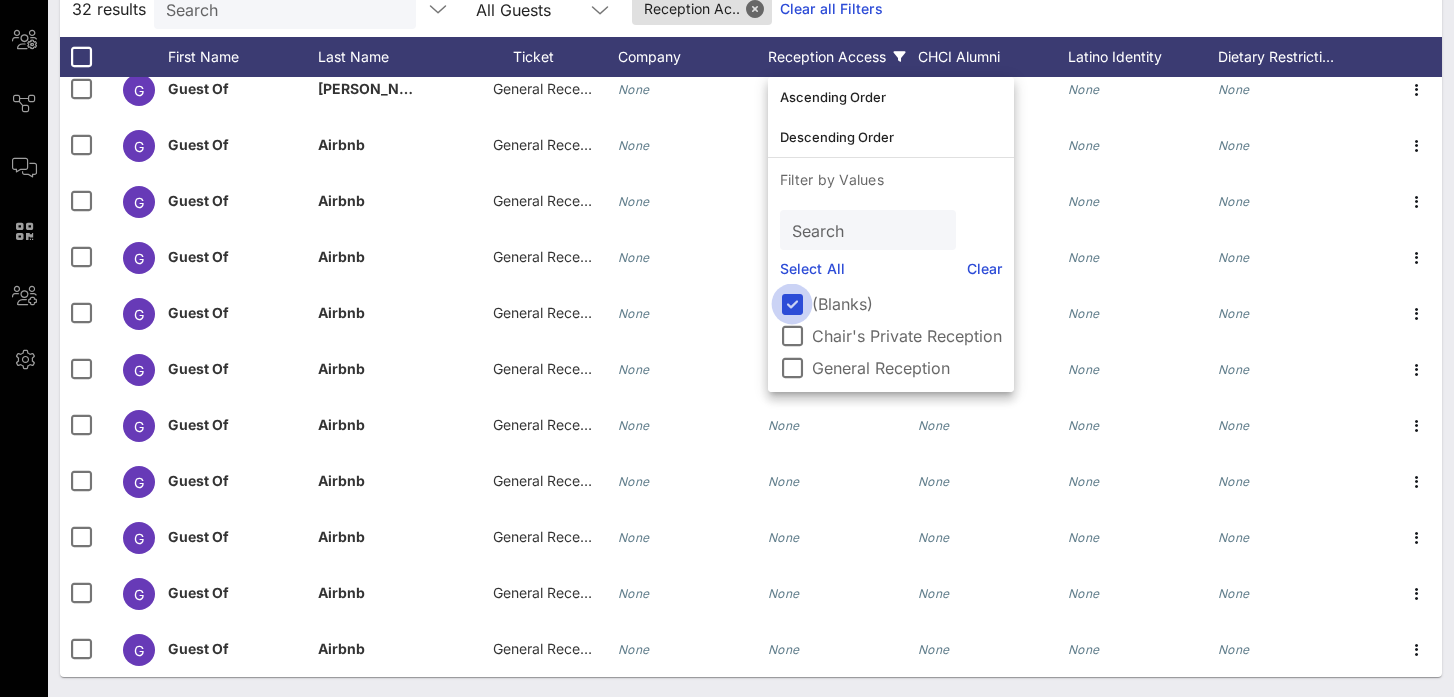 scroll, scrollTop: 1192, scrollLeft: 0, axis: vertical 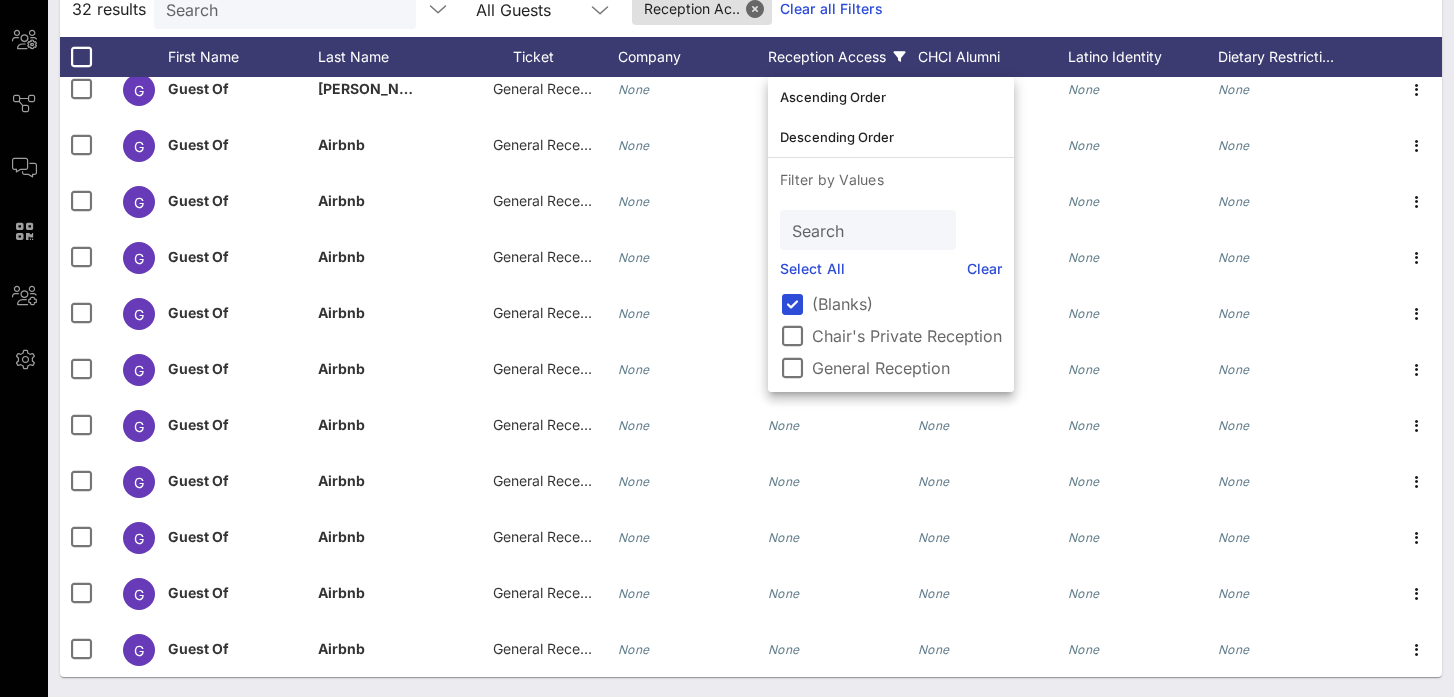 click on "32 results     Search     All Guests
Reception Ac..
Clear all Filters" at bounding box center [751, 9] 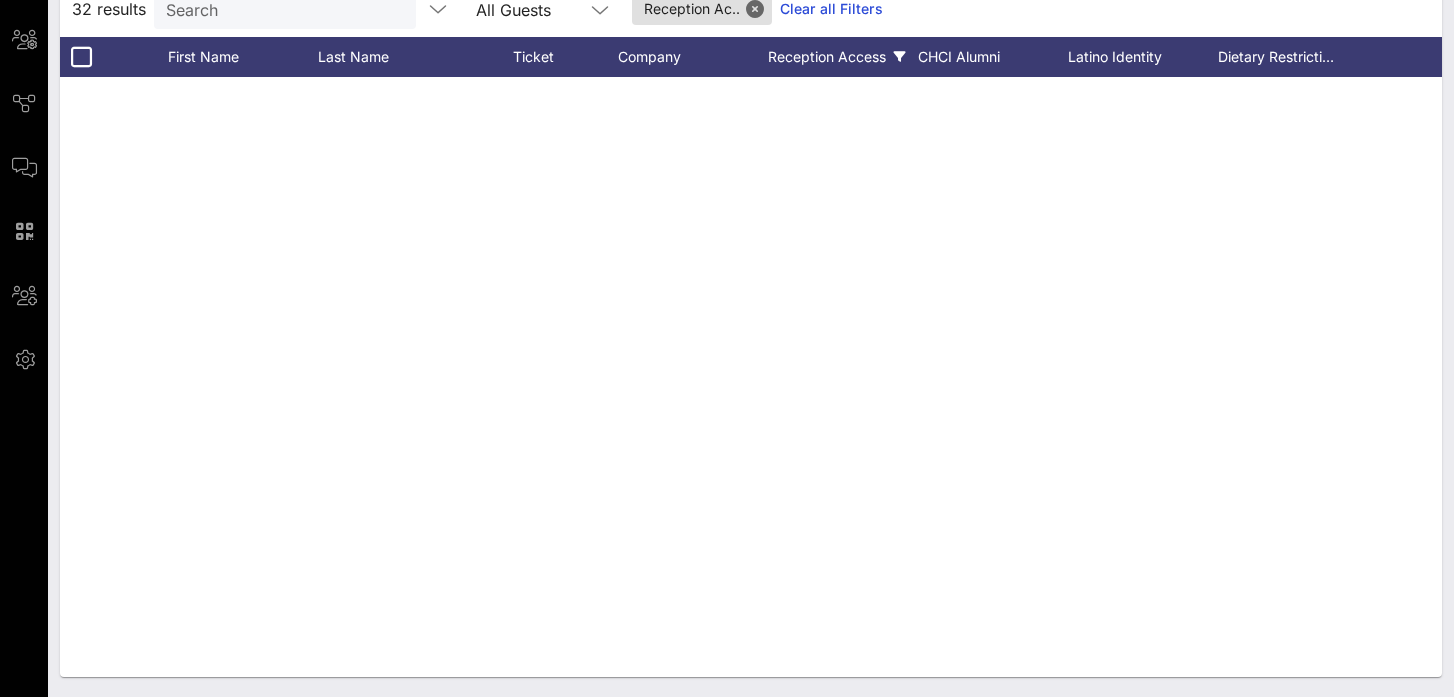 scroll, scrollTop: 0, scrollLeft: 0, axis: both 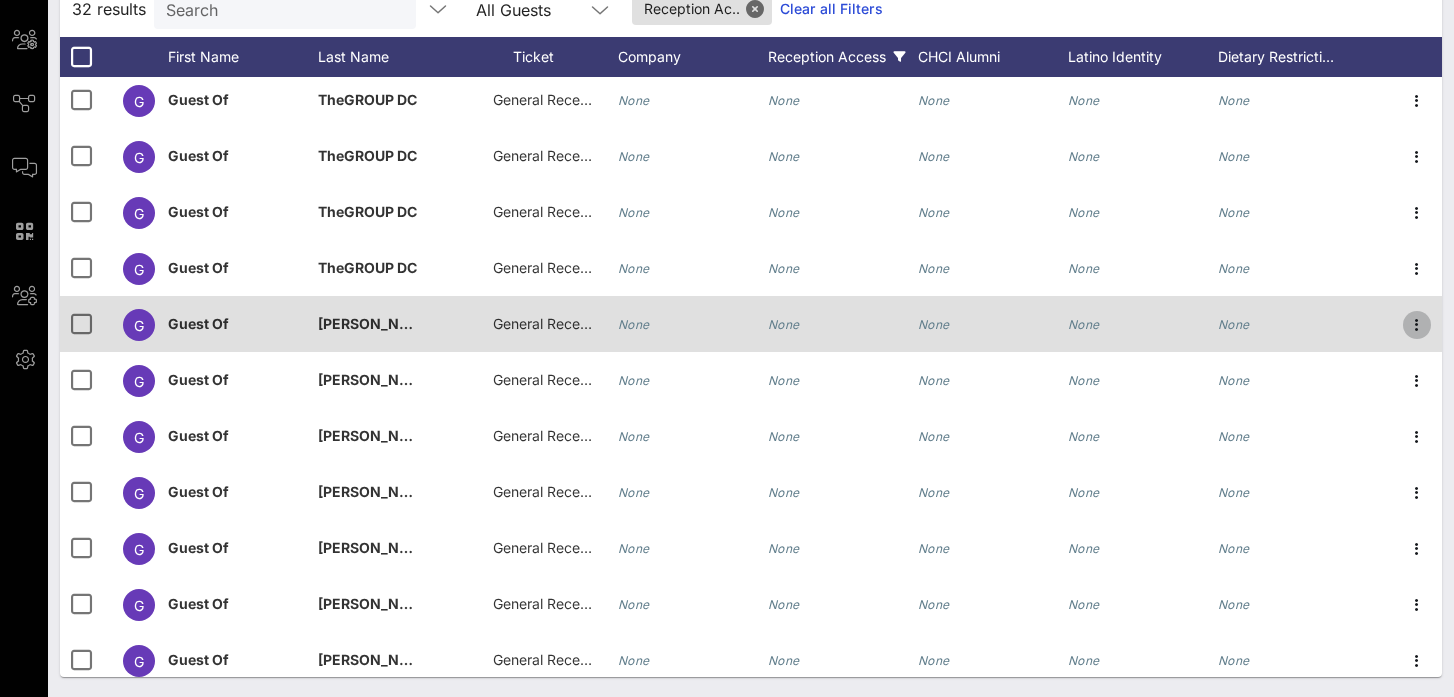 click at bounding box center [1417, 325] 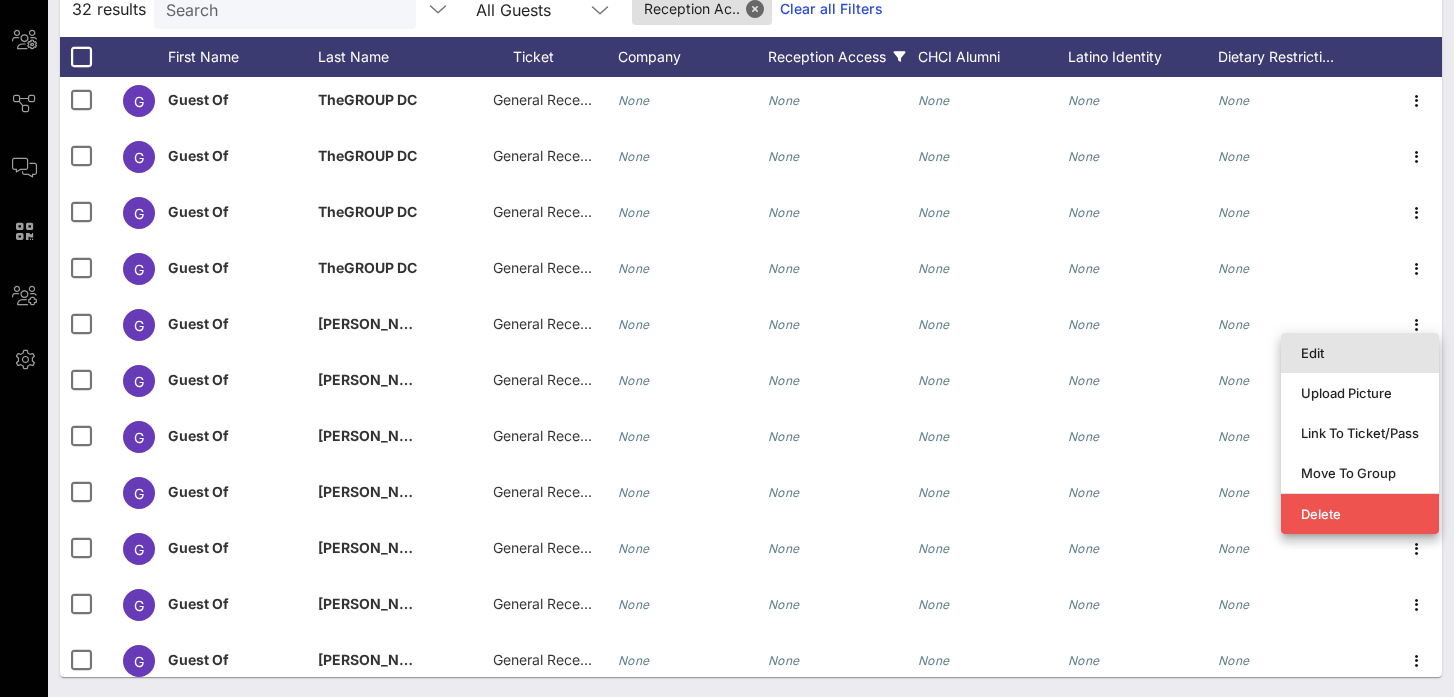 click on "Edit" at bounding box center (1360, 353) 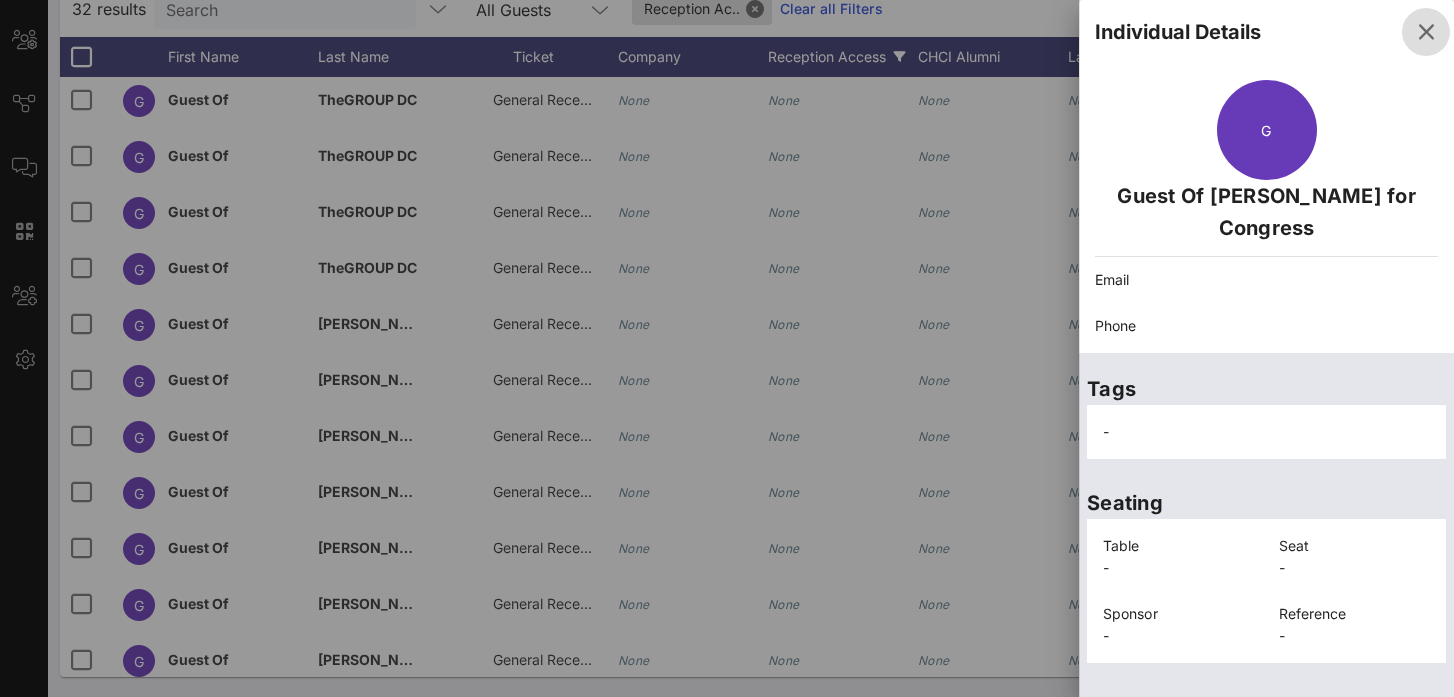 click at bounding box center (1426, 32) 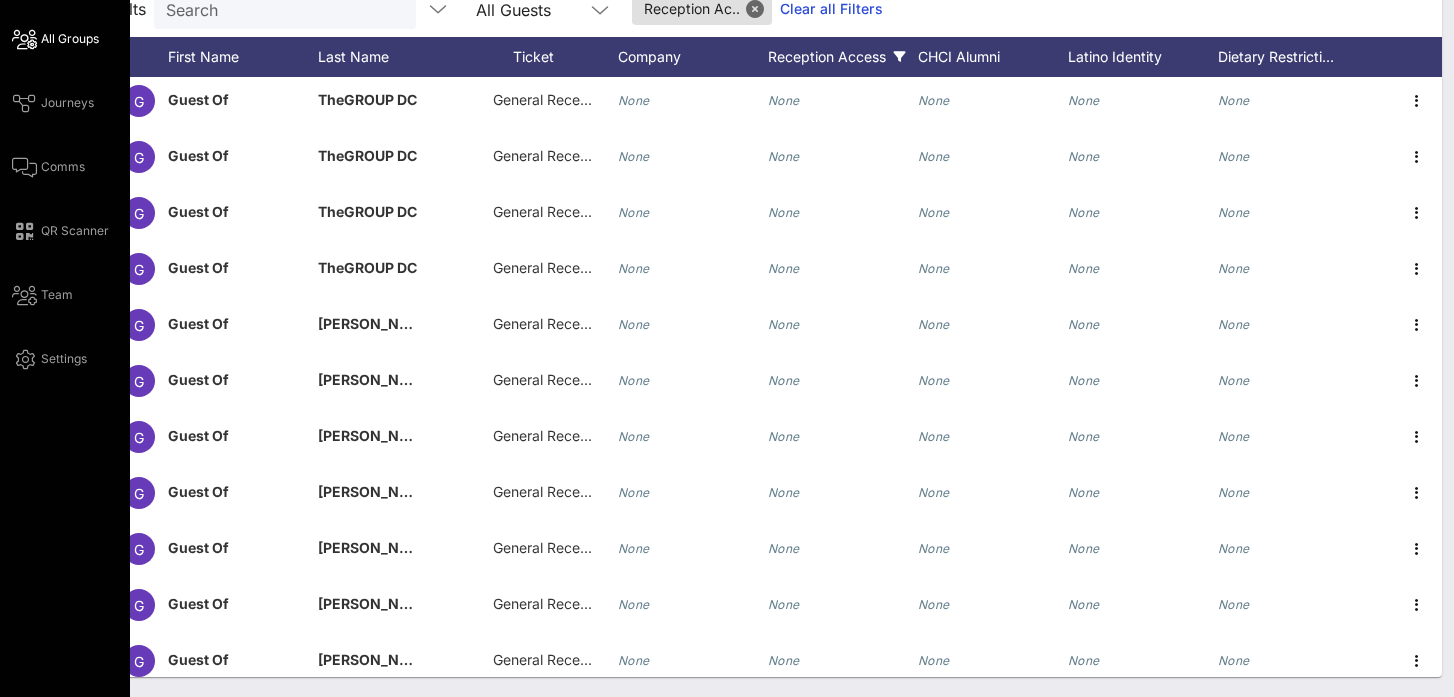 click on "All Groups" at bounding box center (70, 39) 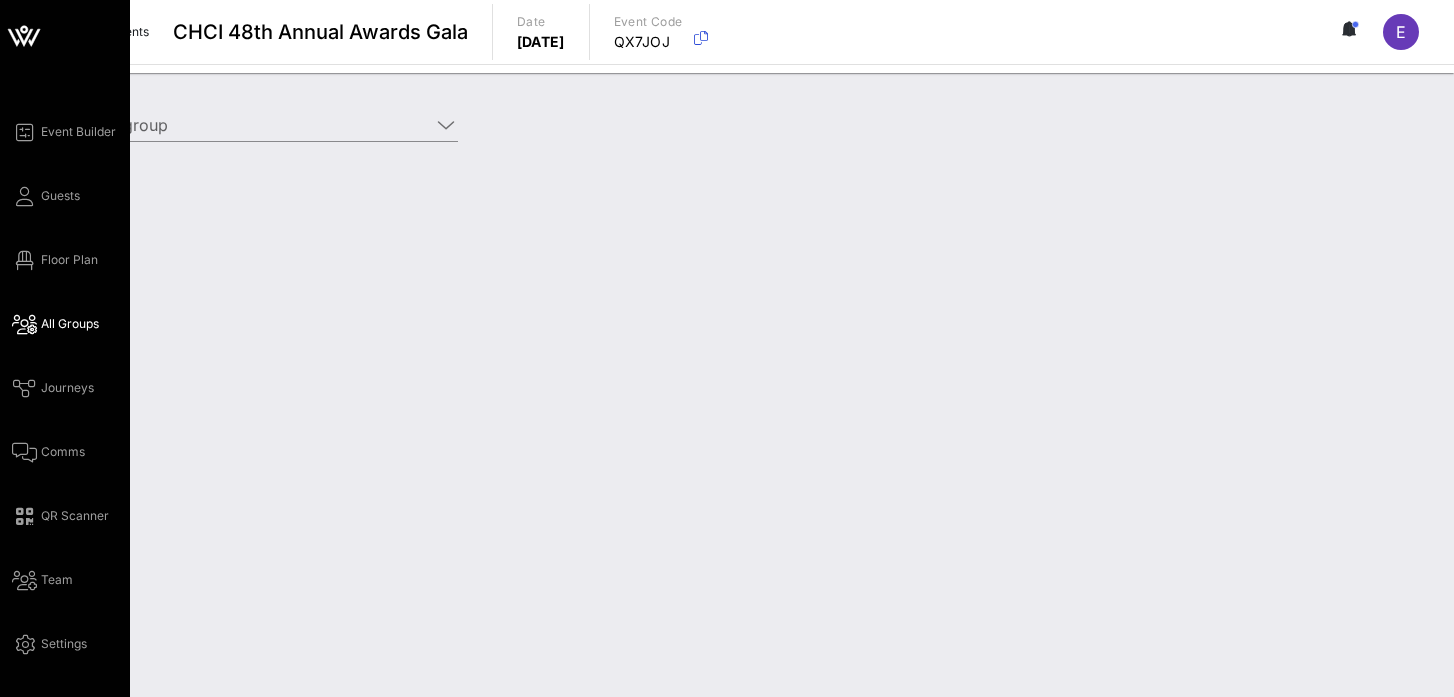 scroll, scrollTop: 0, scrollLeft: 0, axis: both 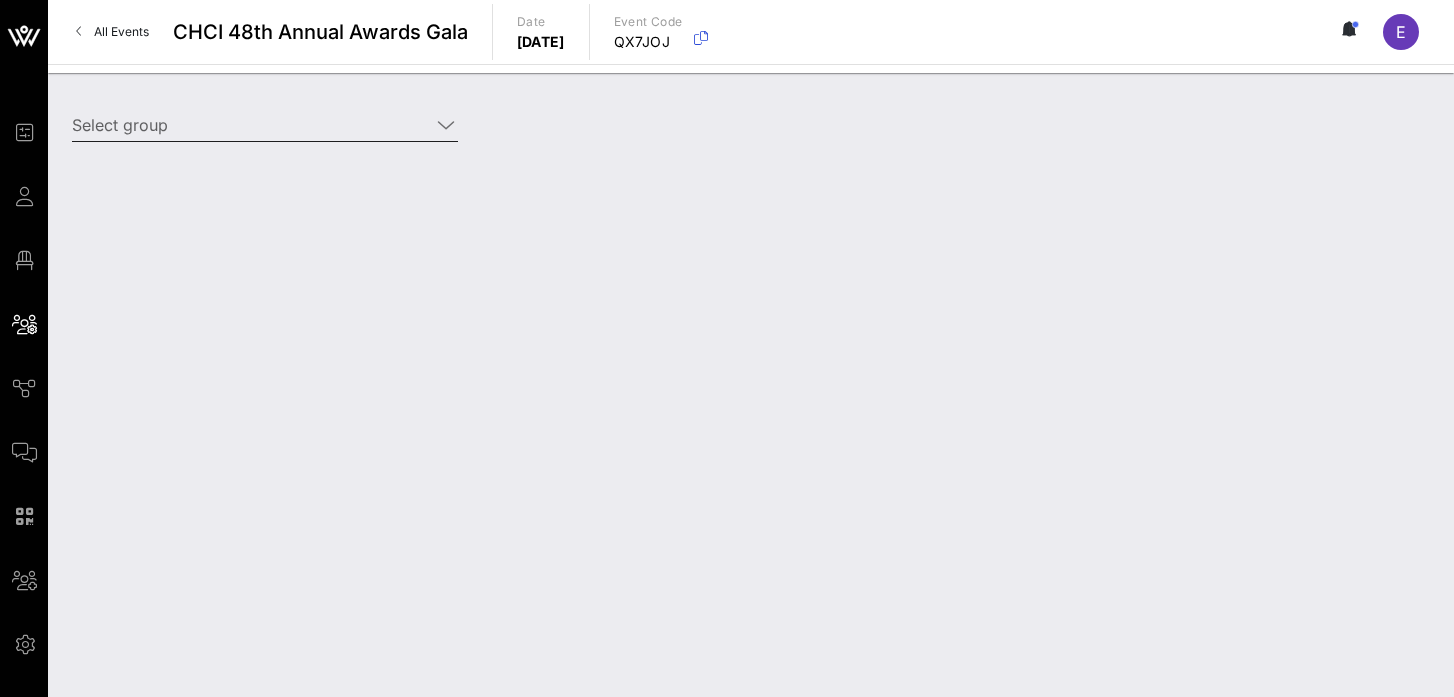 click on "Select group" at bounding box center (251, 125) 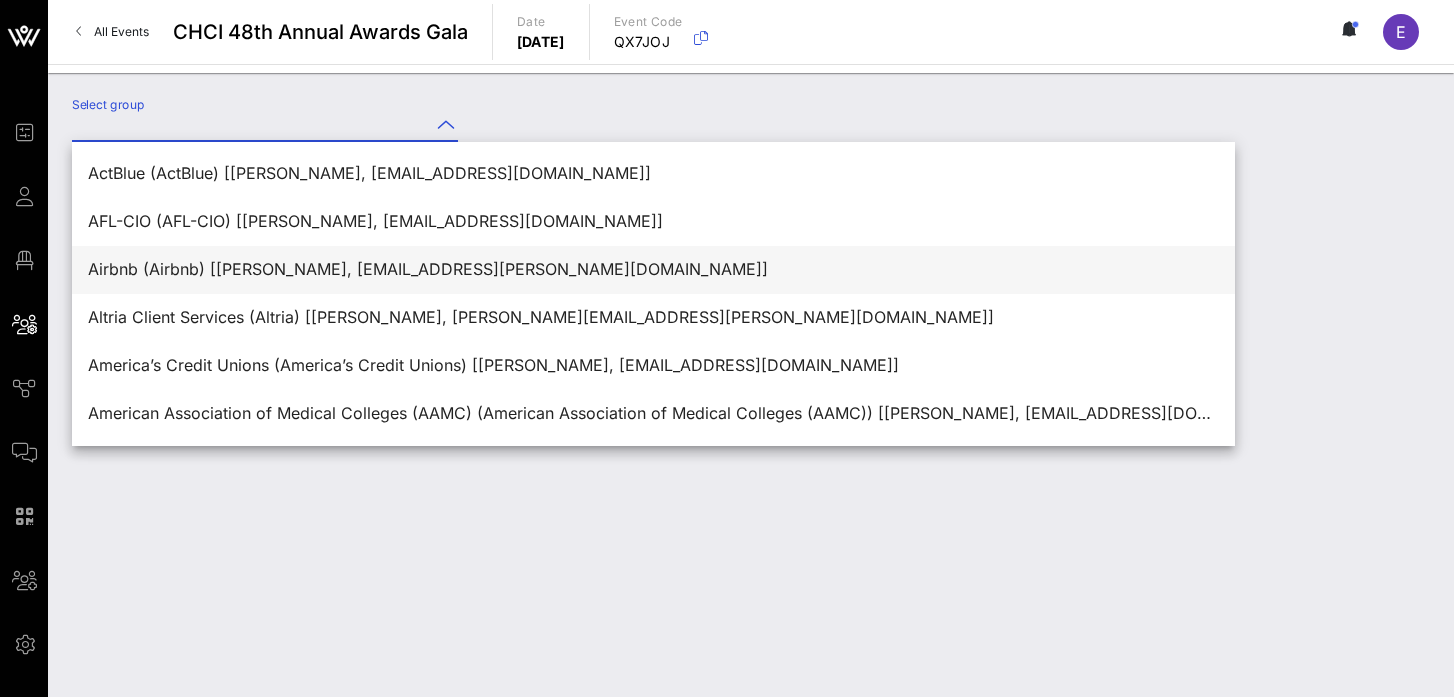 click on "Airbnb (Airbnb) [[PERSON_NAME], [EMAIL_ADDRESS][PERSON_NAME][DOMAIN_NAME]]" at bounding box center [653, 269] 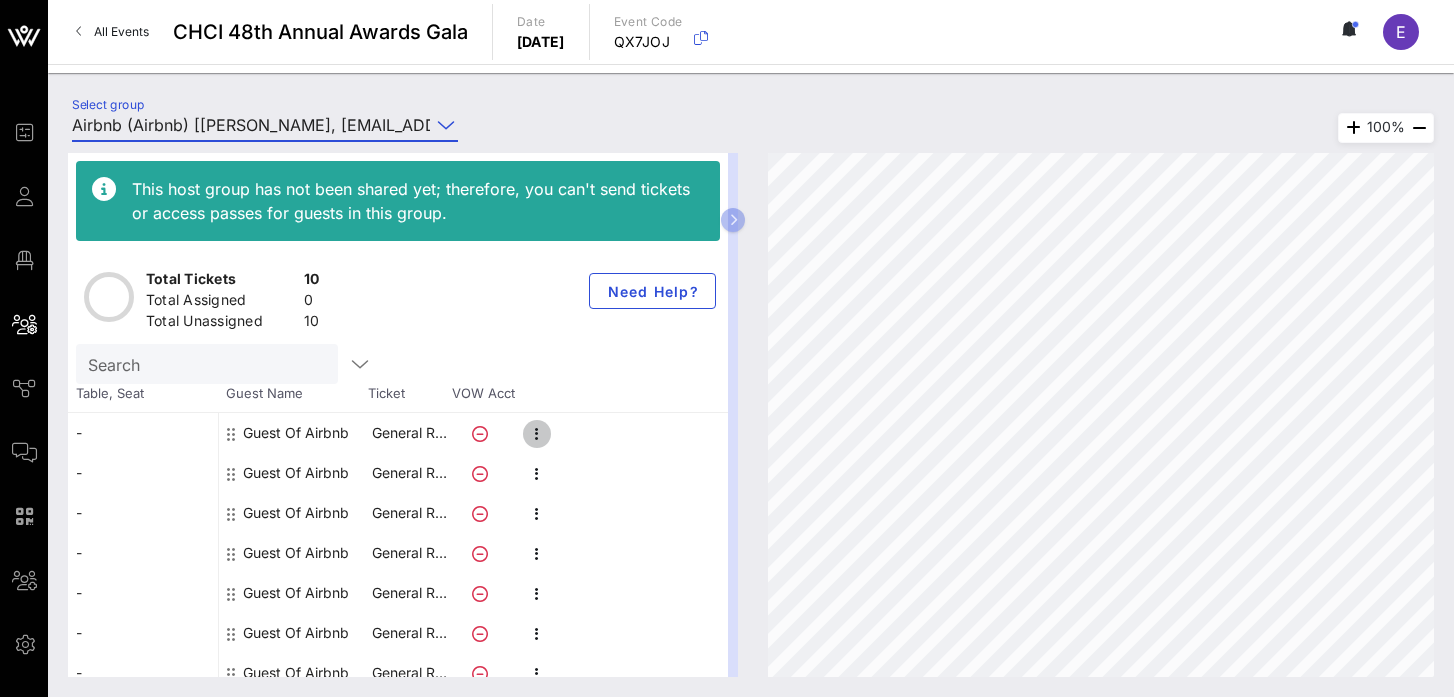 click at bounding box center [537, 434] 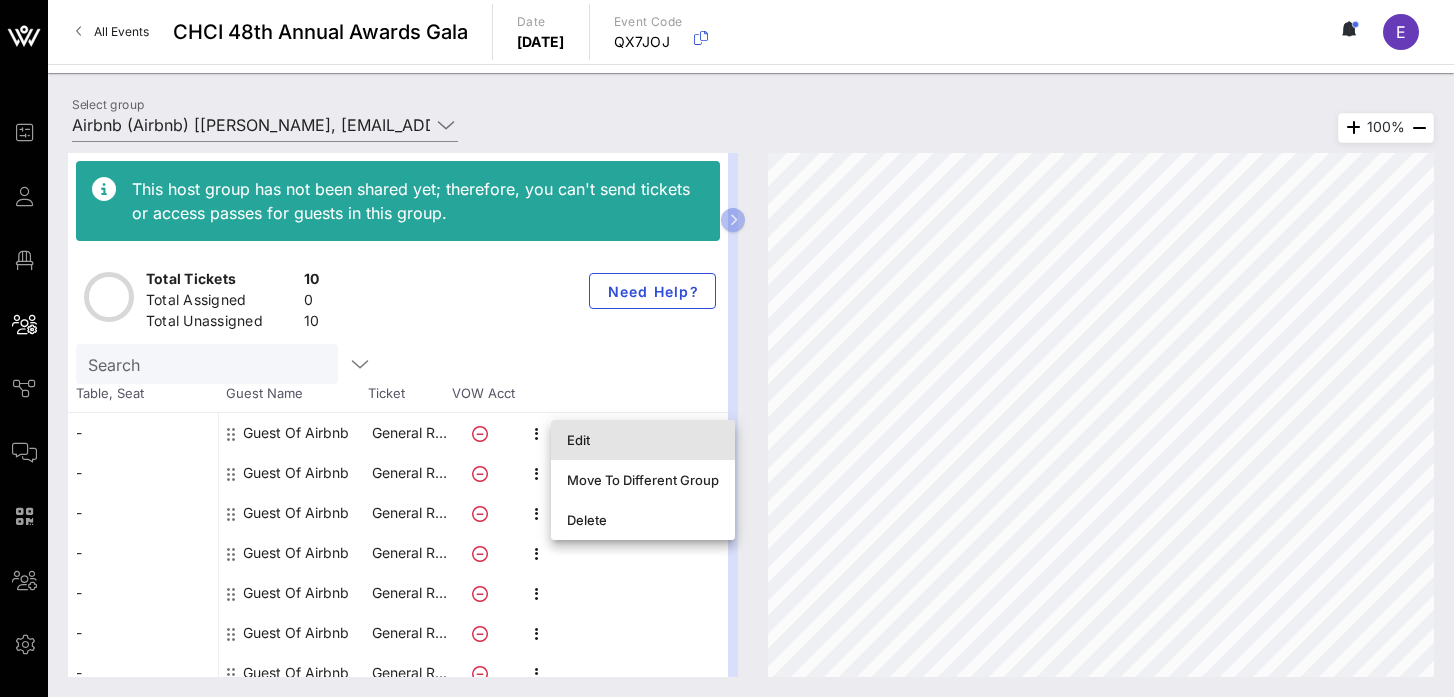 click on "Edit" at bounding box center [643, 440] 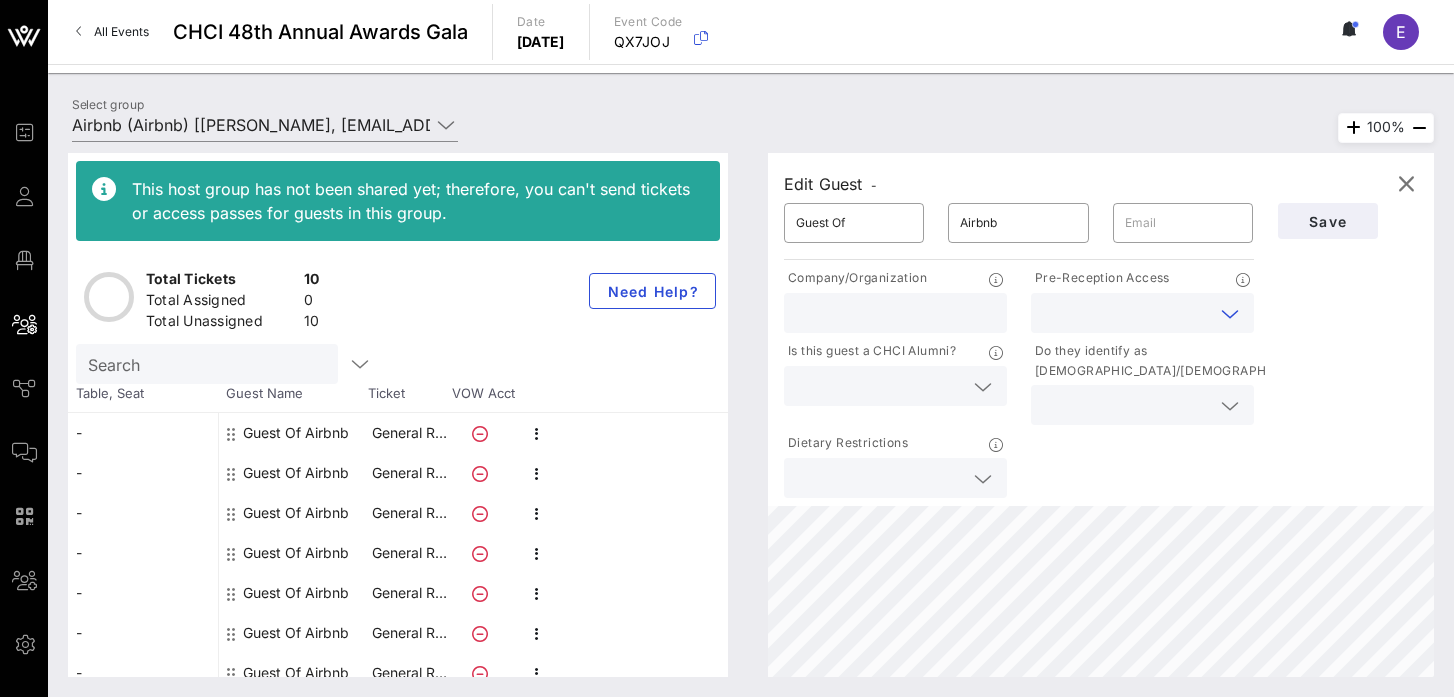click at bounding box center [1126, 313] 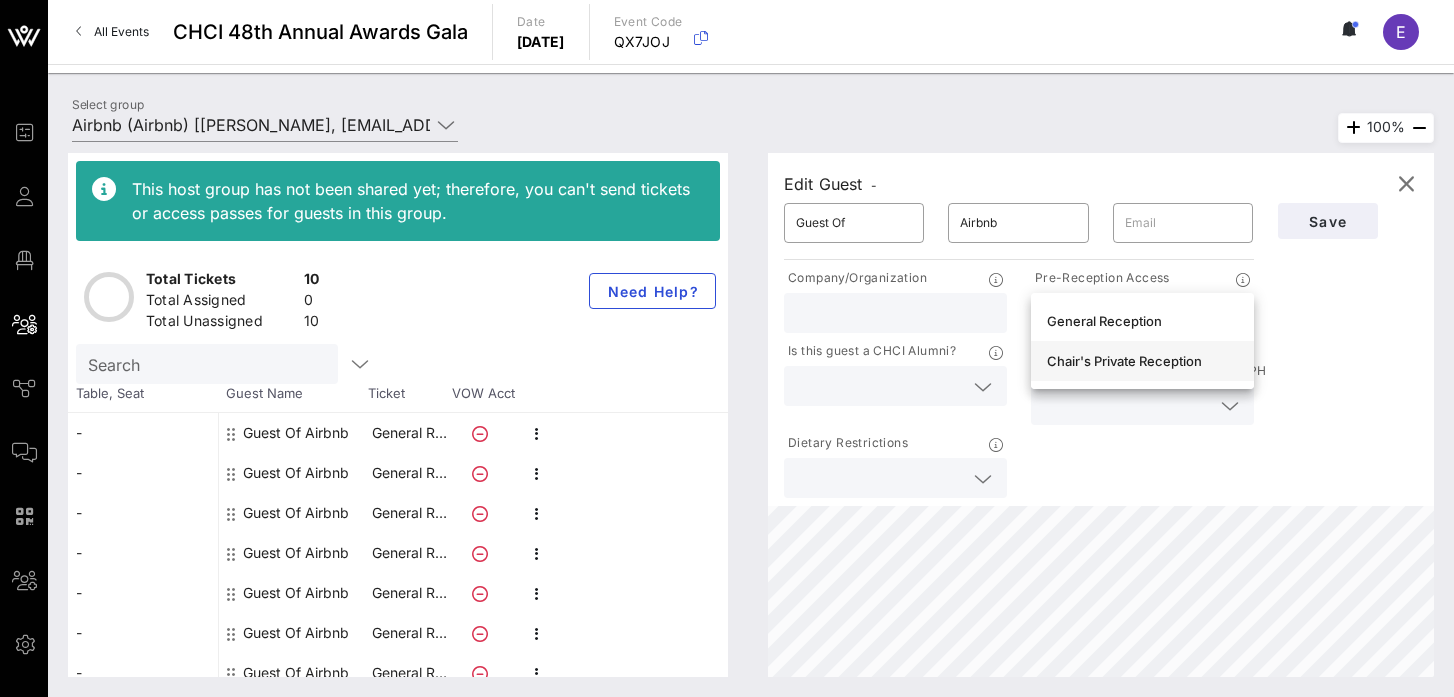 click on "Chair's Private Reception" at bounding box center (1142, 361) 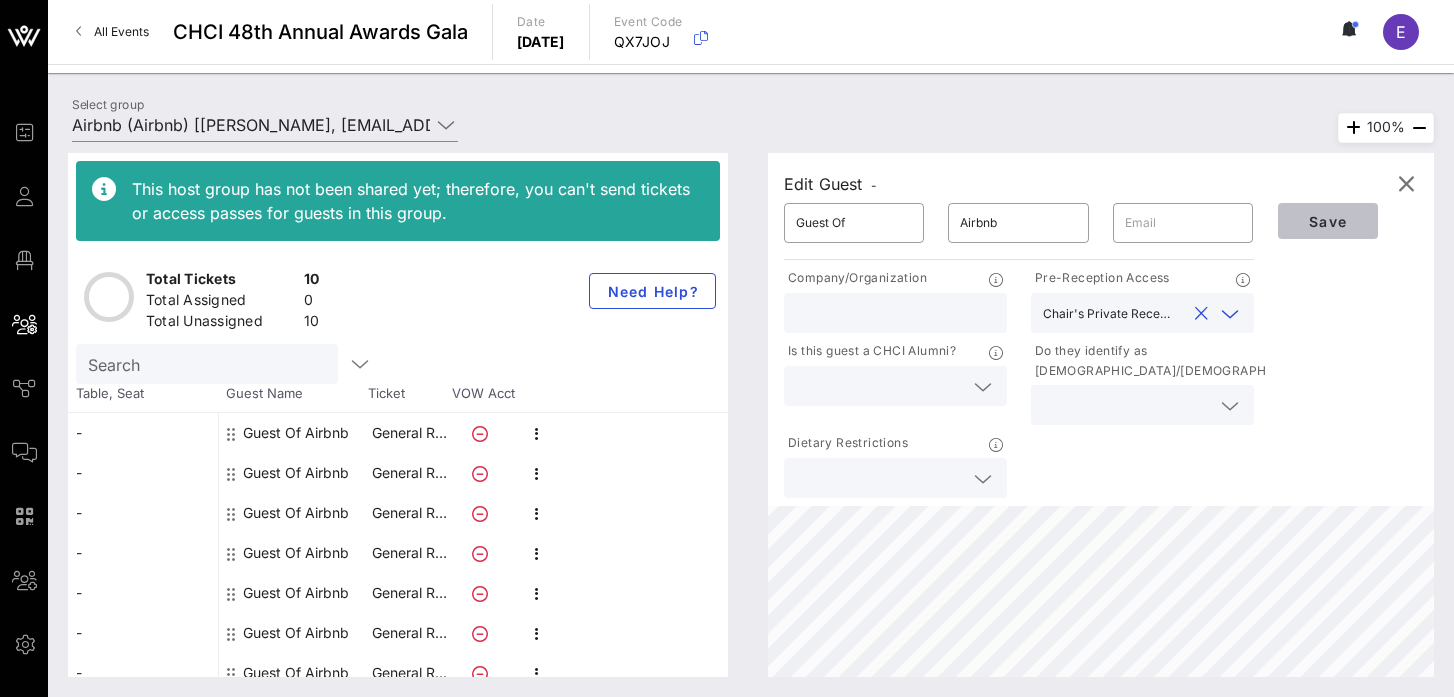 click on "Save" at bounding box center (1328, 221) 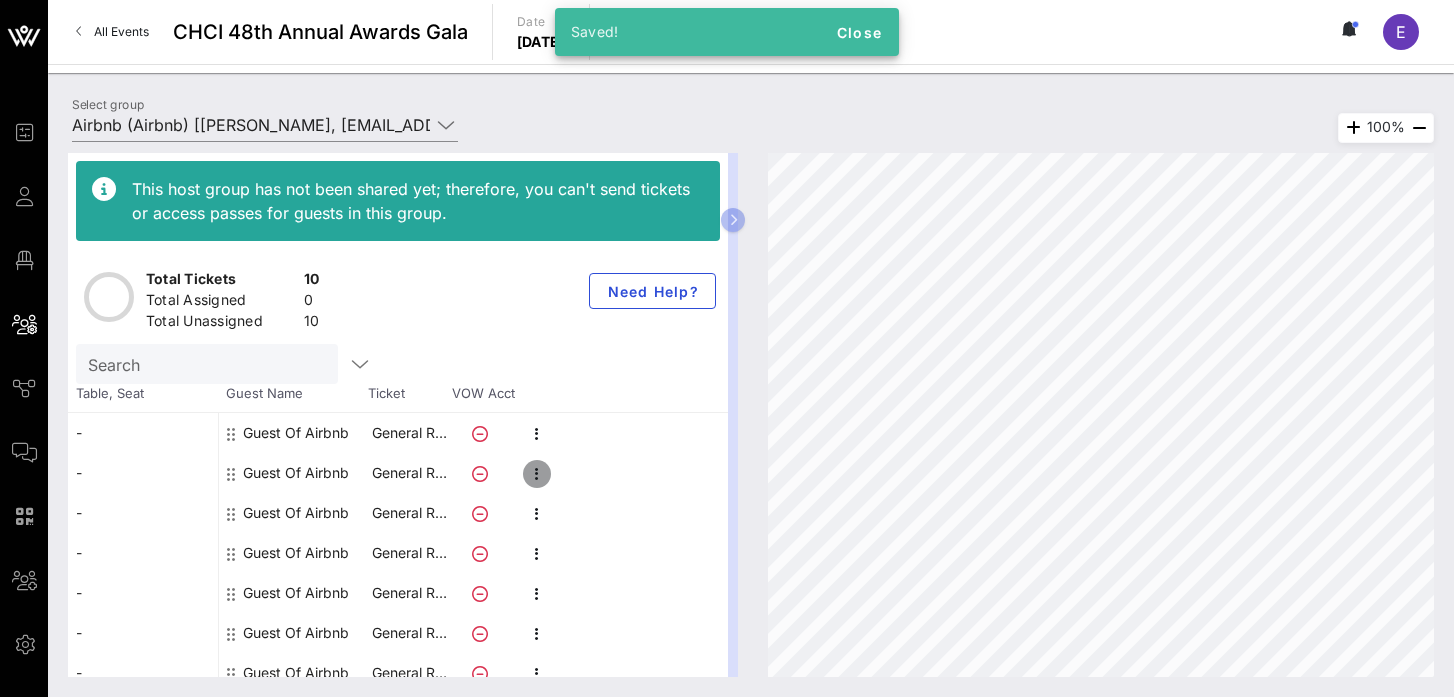 click at bounding box center (537, 474) 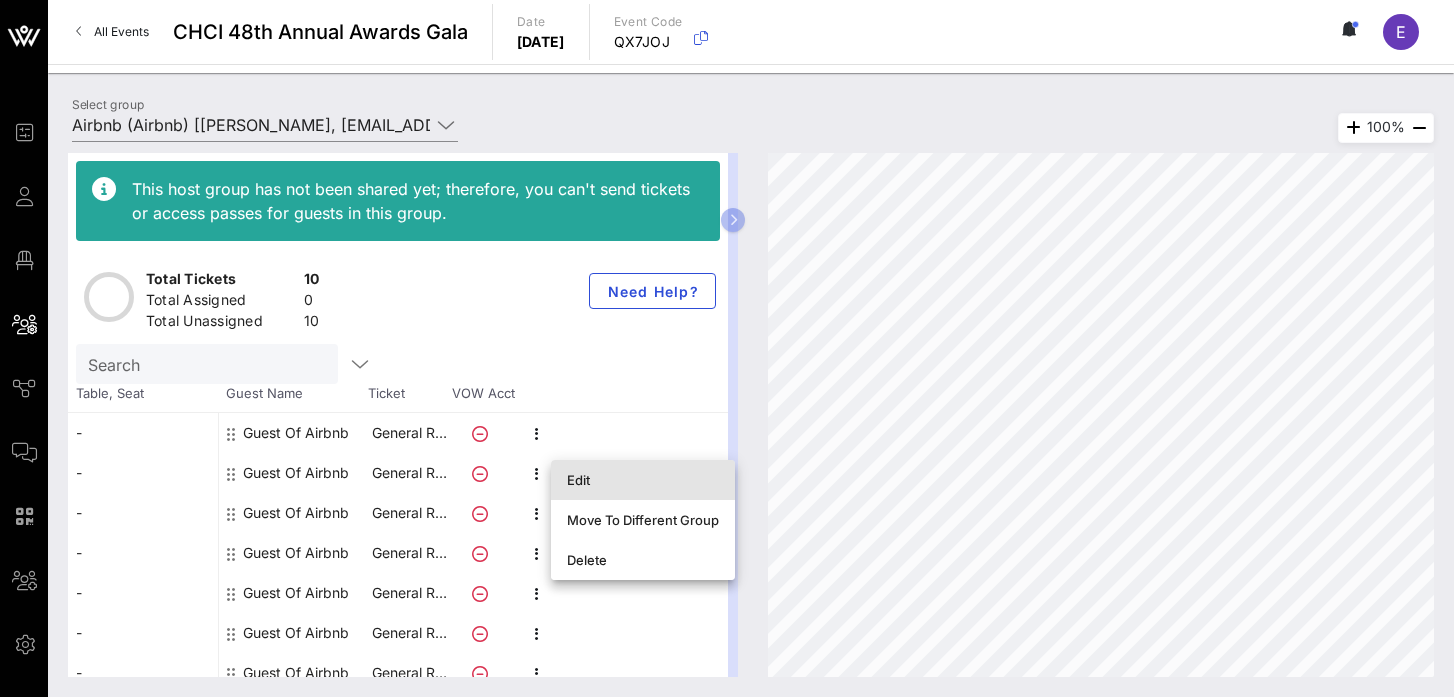 click on "Edit" at bounding box center (643, 480) 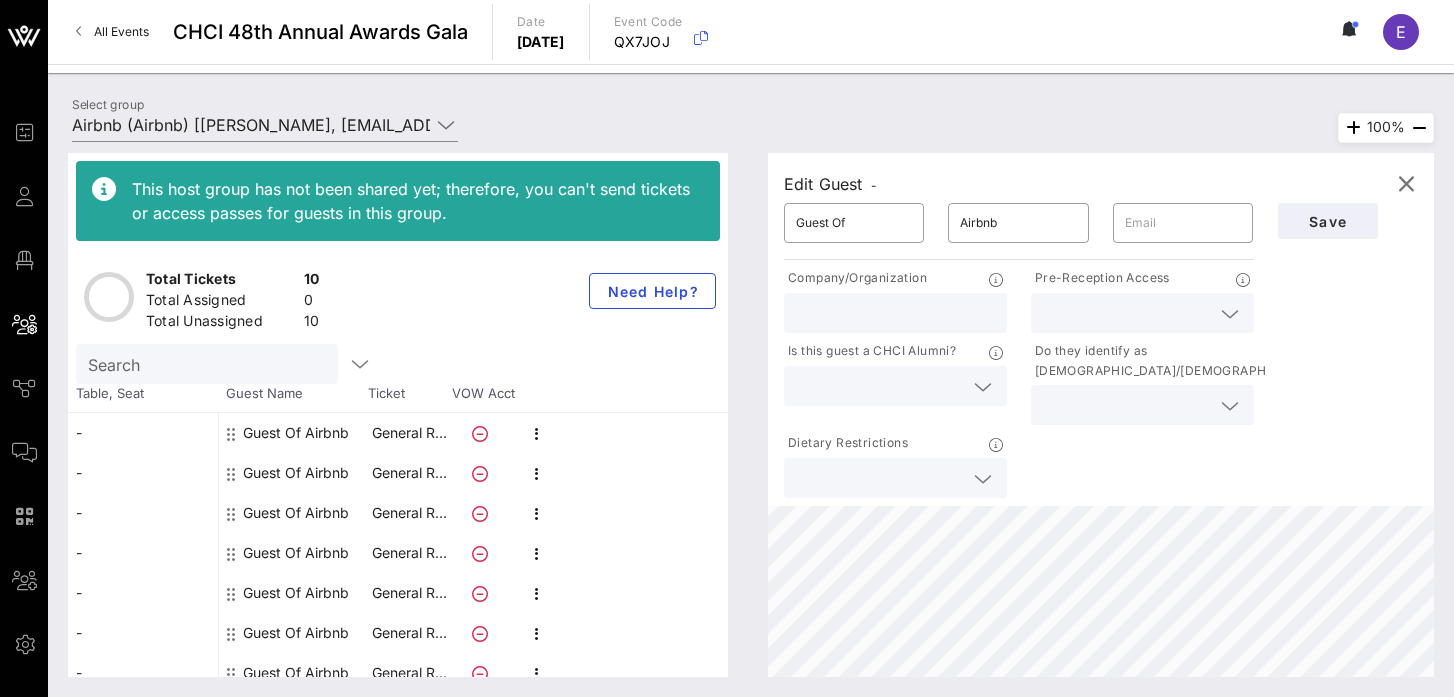 click at bounding box center [1126, 313] 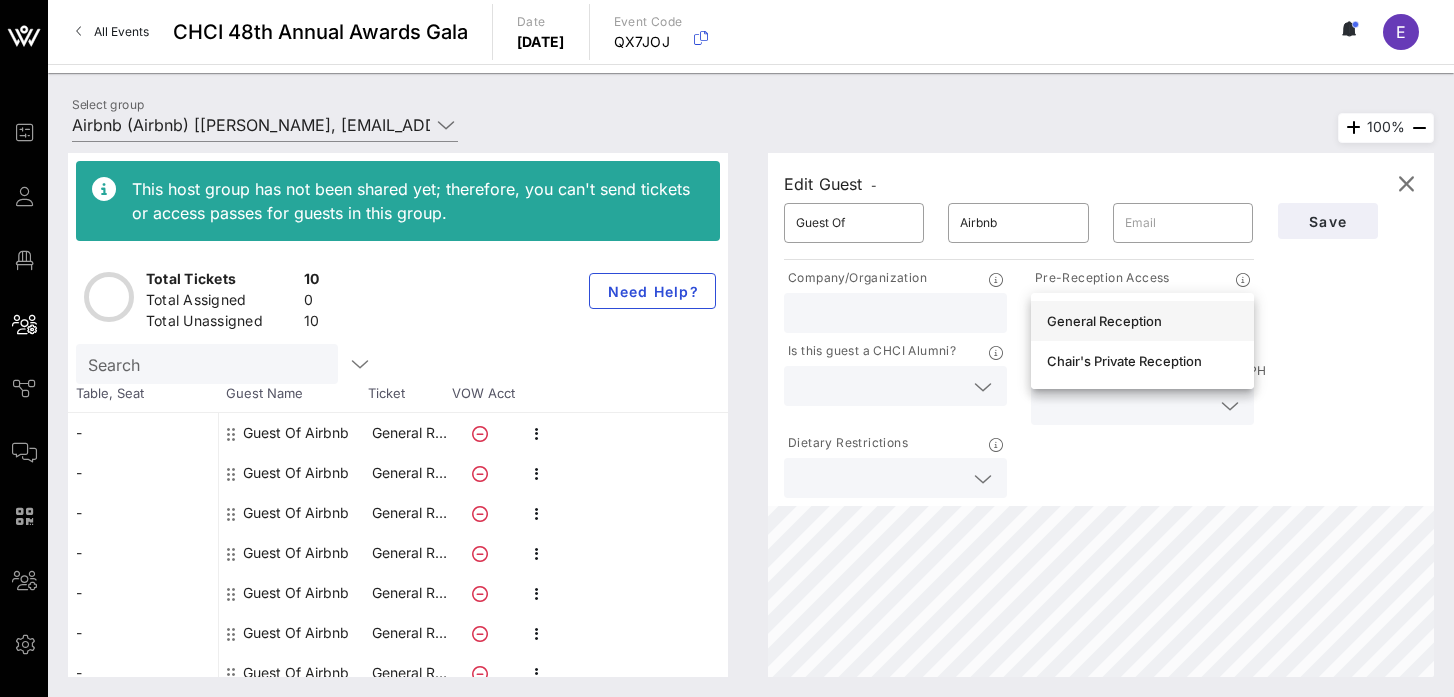 click on "General Reception" at bounding box center (1142, 321) 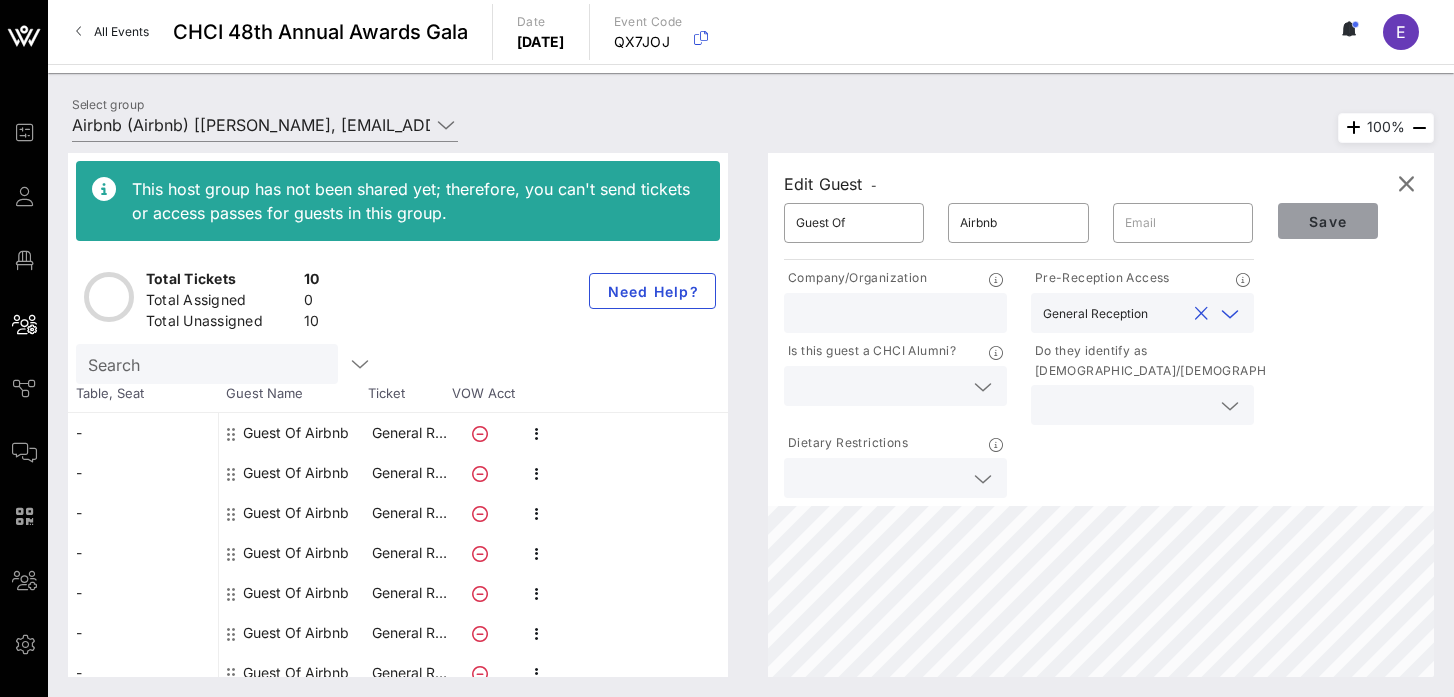 click on "Save" at bounding box center (1328, 221) 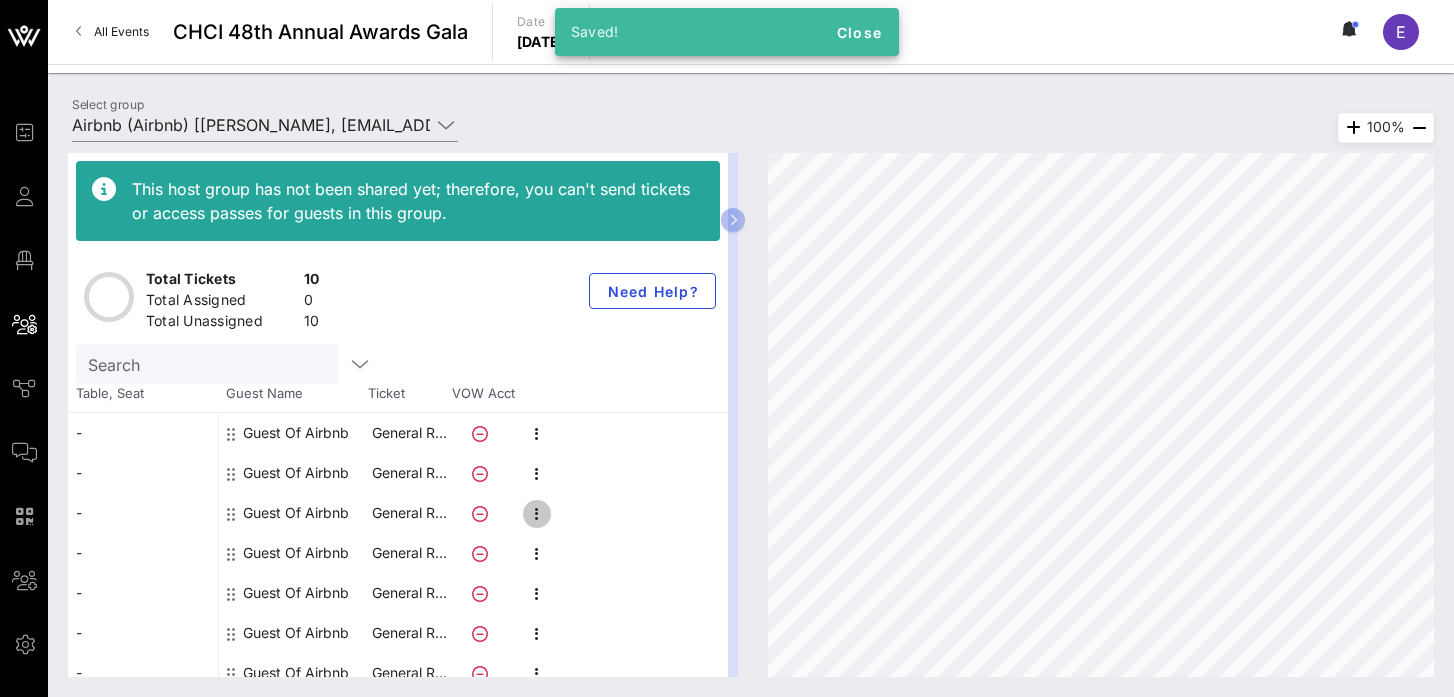 click at bounding box center (537, 514) 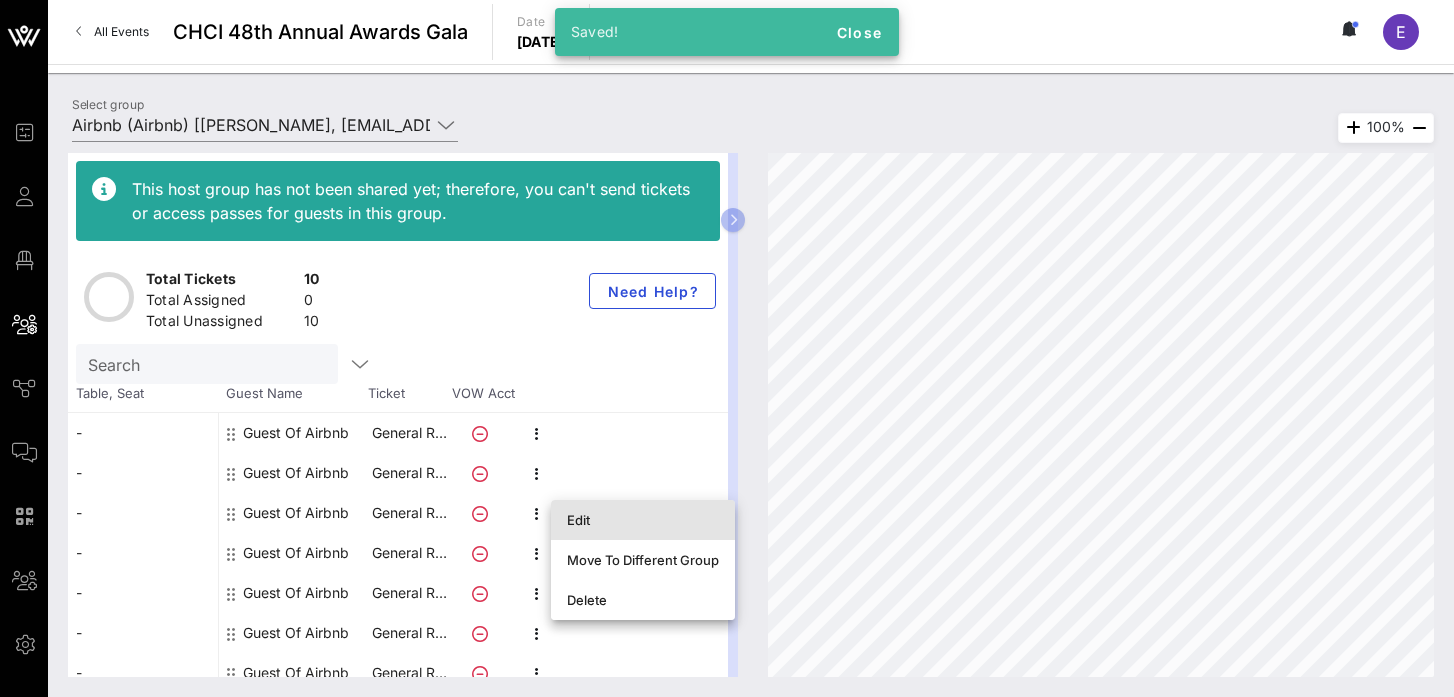 click on "Edit" at bounding box center [643, 520] 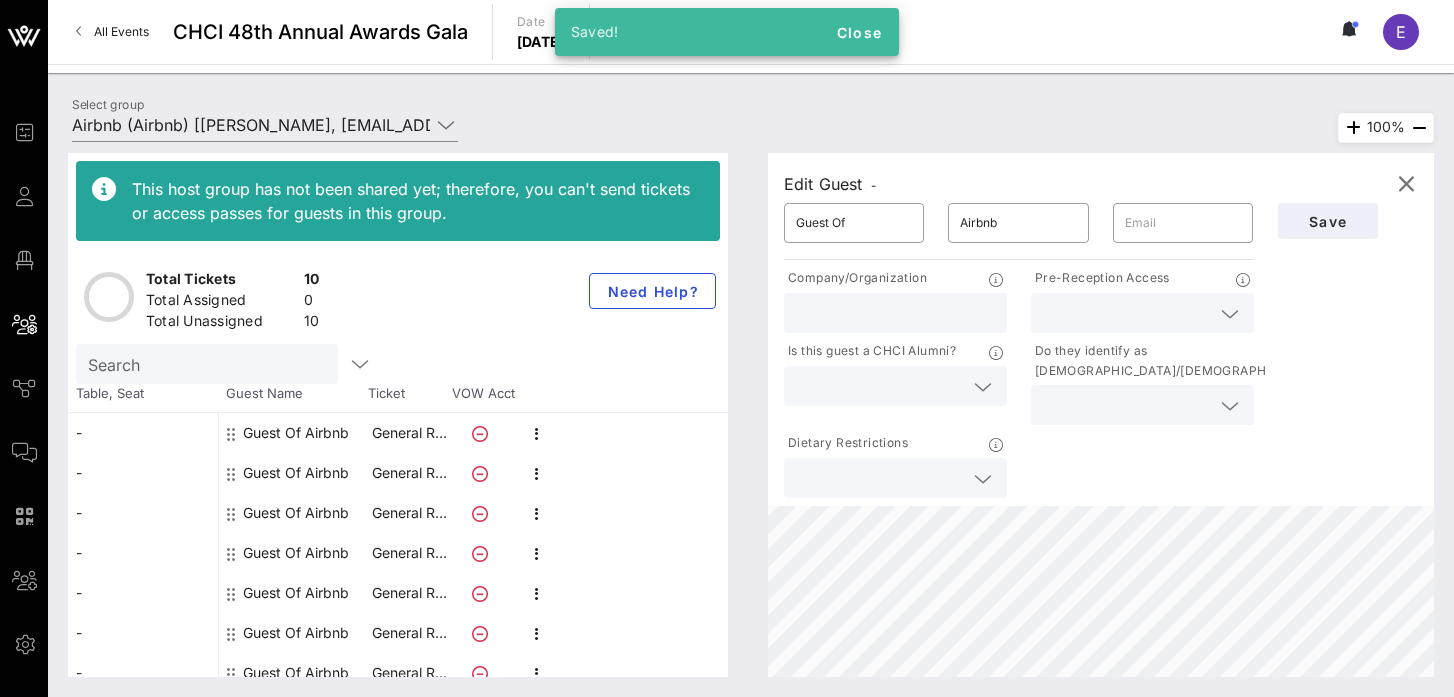 click at bounding box center (1126, 313) 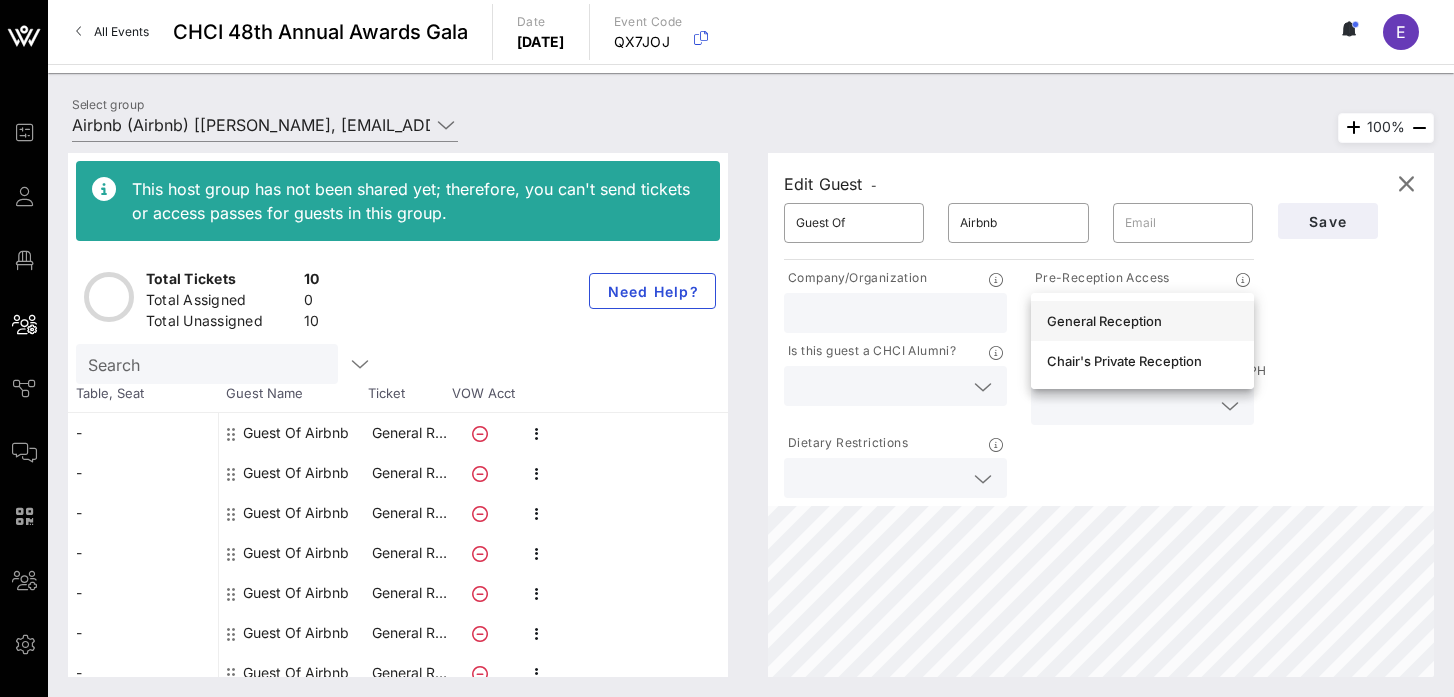 click on "General Reception" at bounding box center (1142, 321) 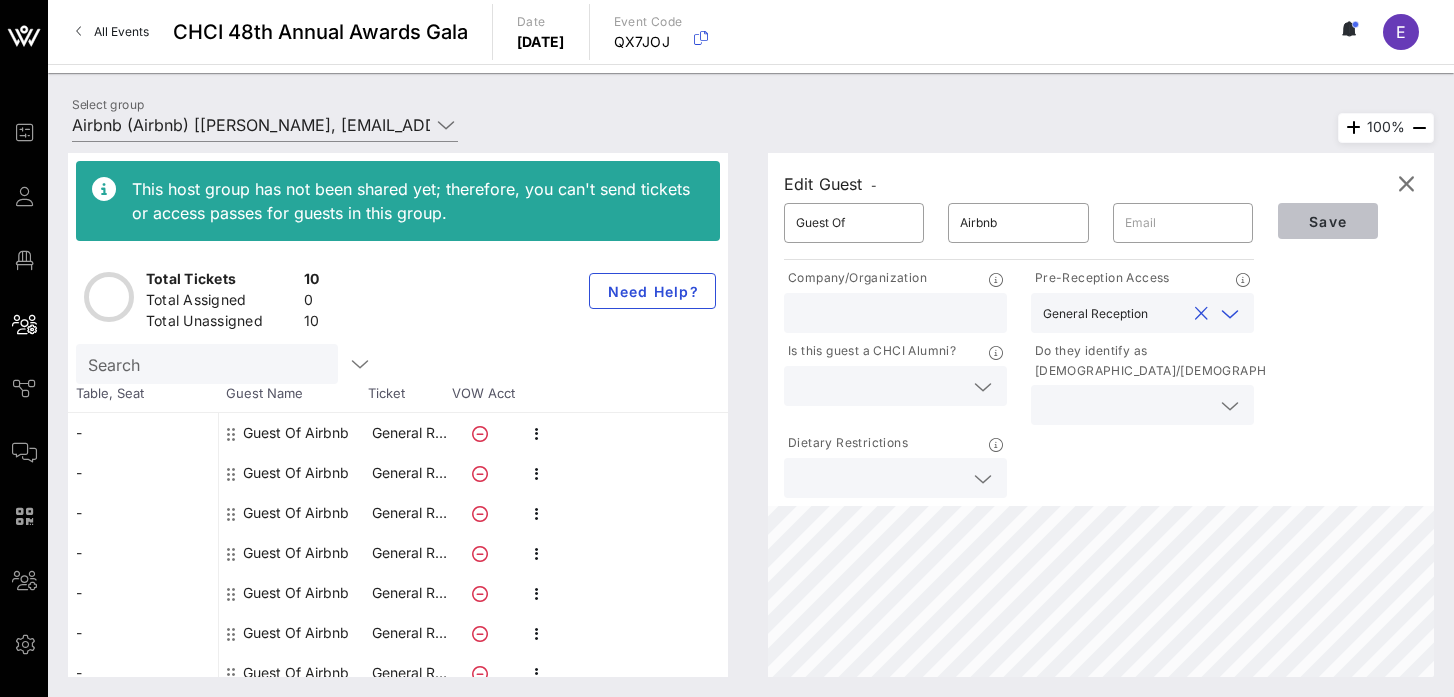 click on "Save" at bounding box center [1328, 221] 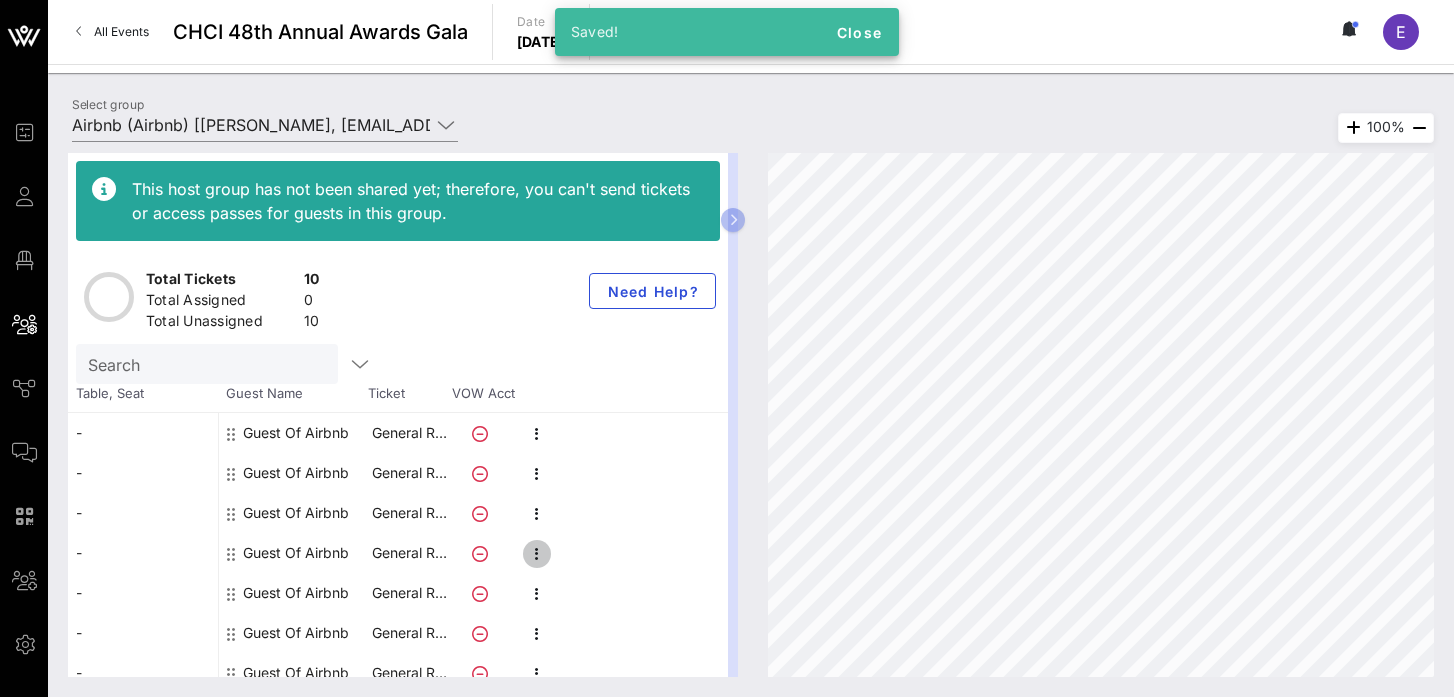click at bounding box center (537, 554) 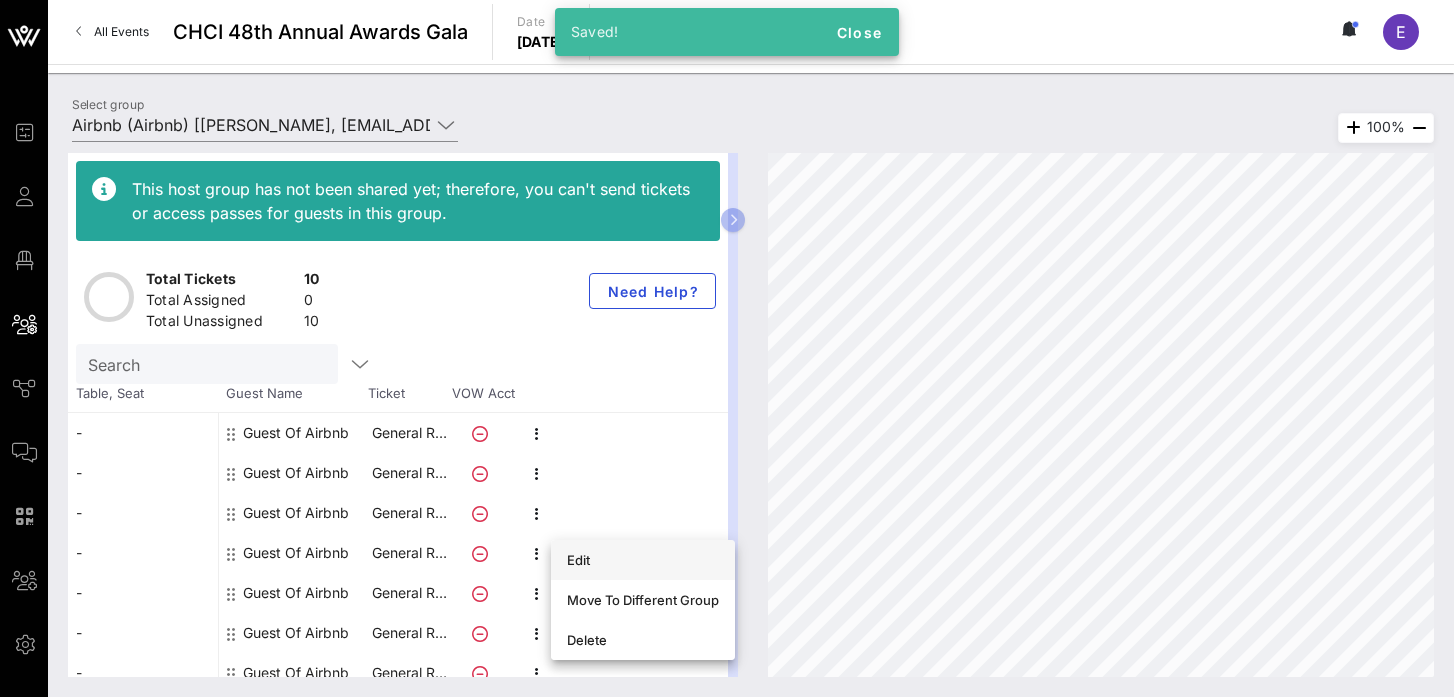 click on "Edit" at bounding box center [643, 560] 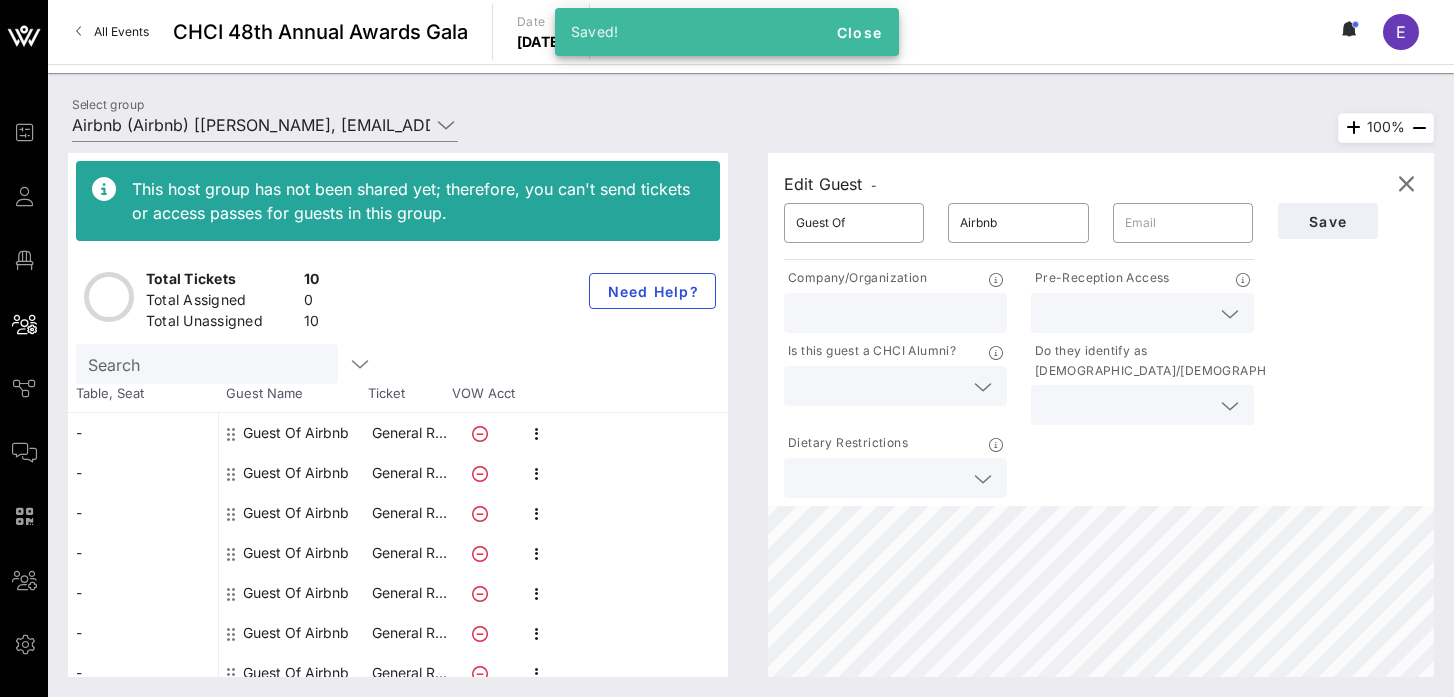 click at bounding box center [1126, 313] 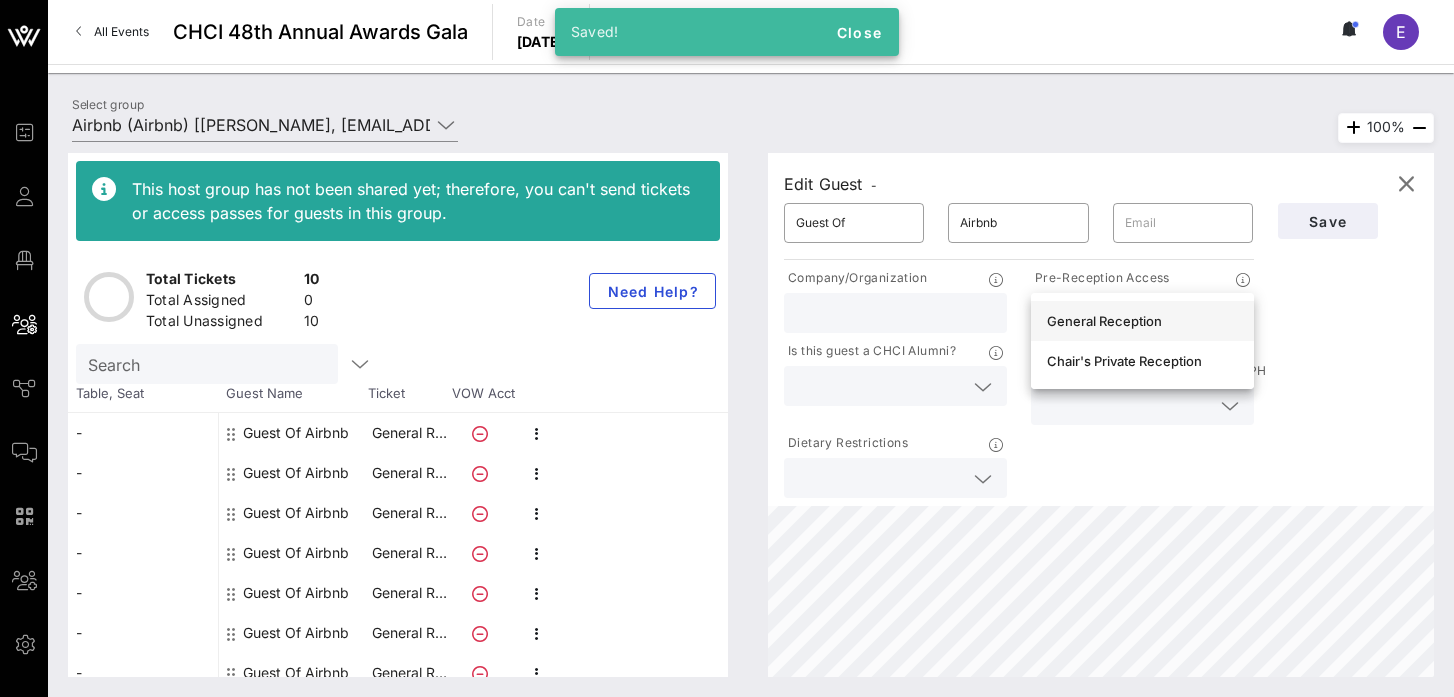 click on "General Reception" at bounding box center [1142, 321] 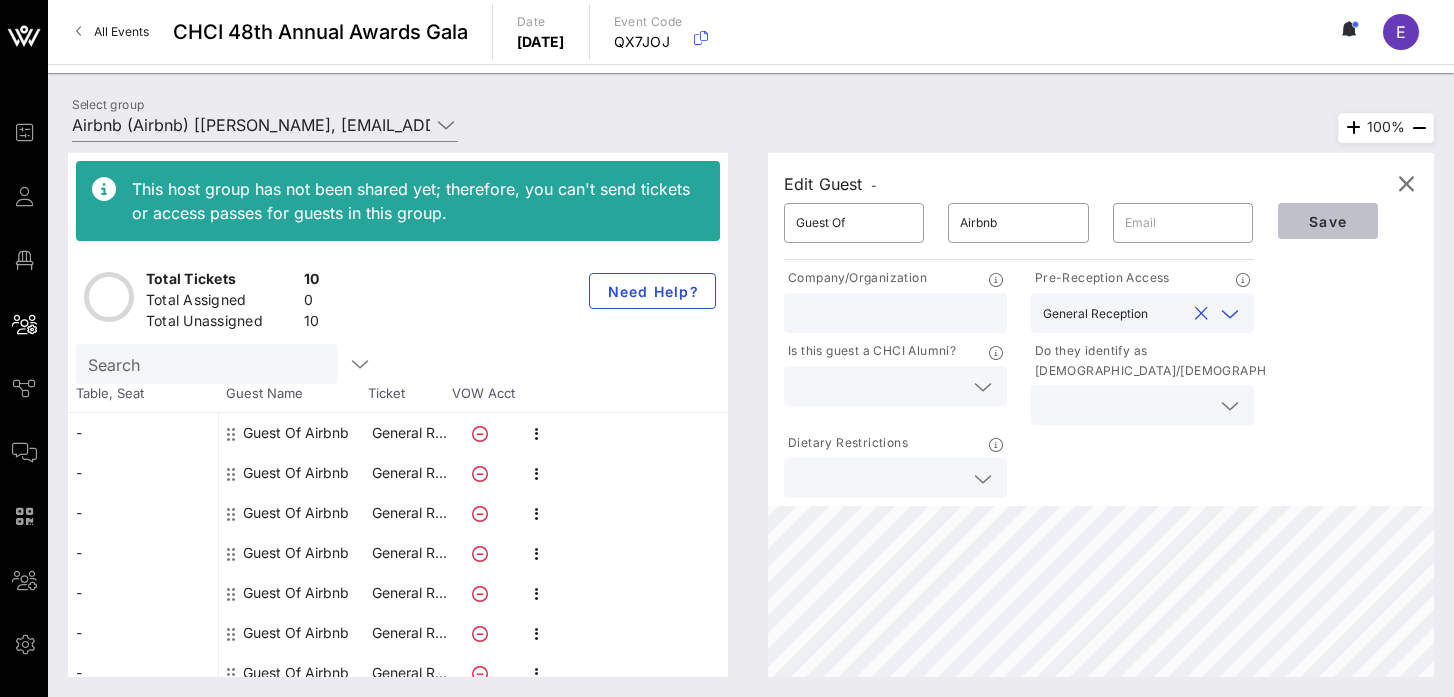 click on "Save" at bounding box center [1328, 221] 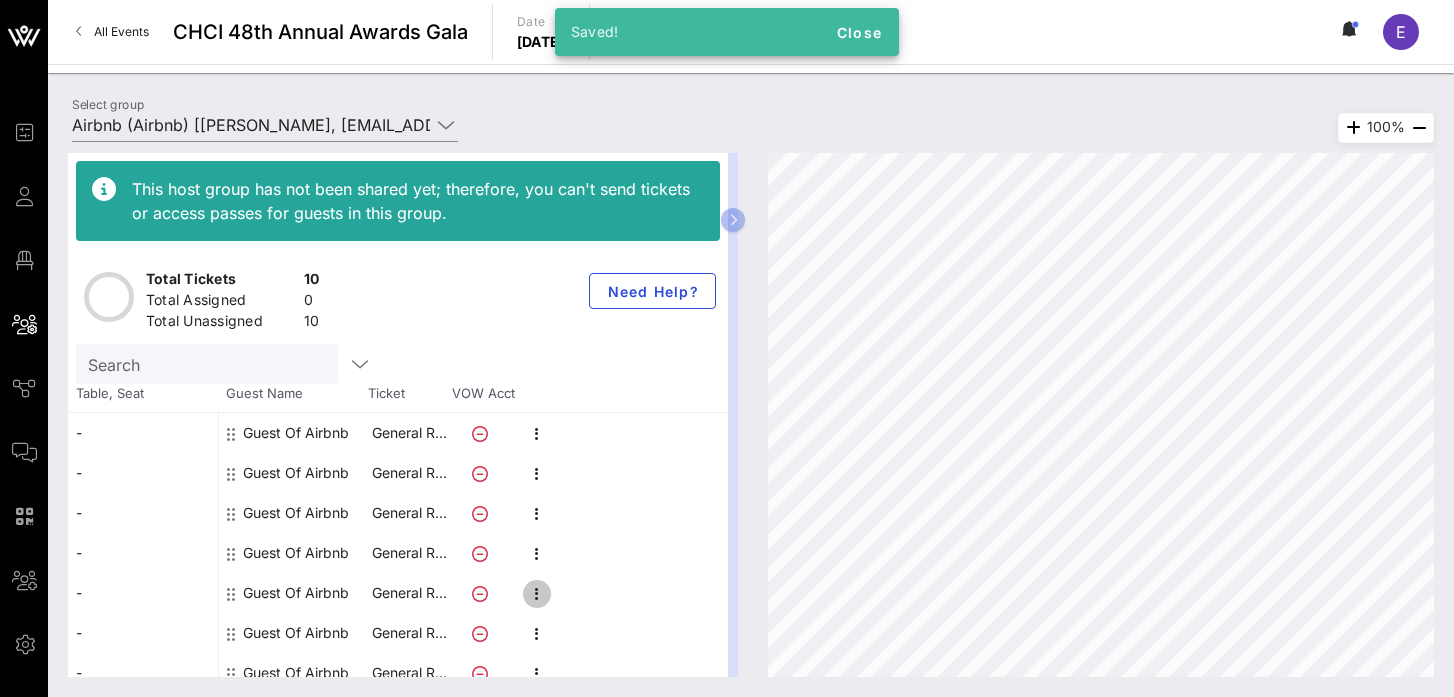 click at bounding box center (537, 594) 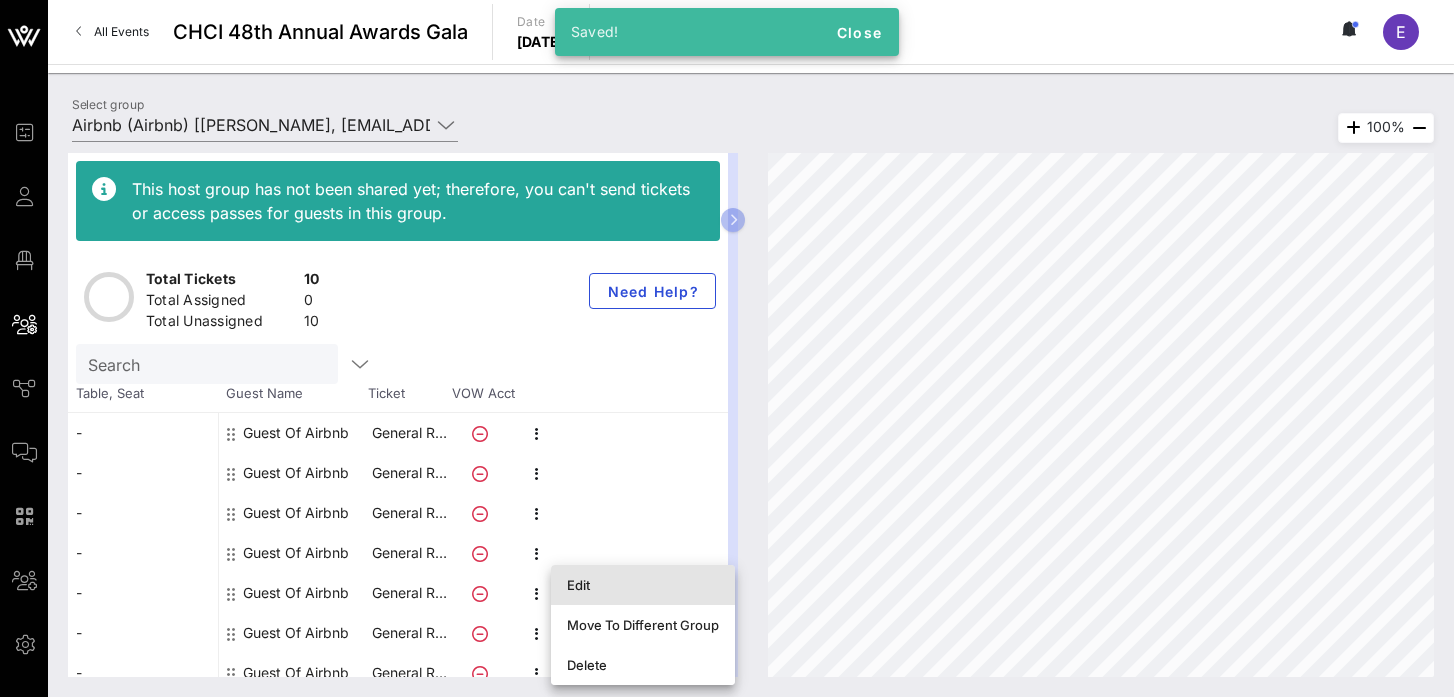 click on "Edit" at bounding box center (643, 585) 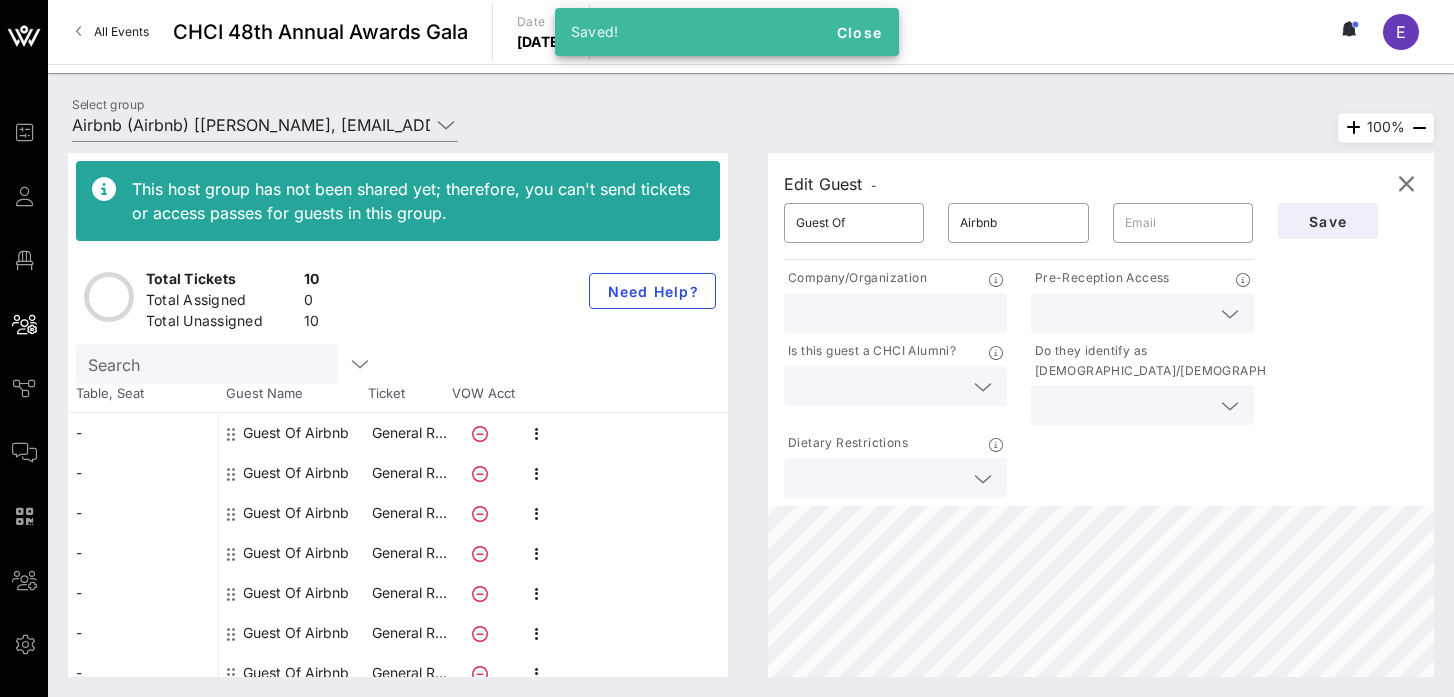 click at bounding box center [1126, 313] 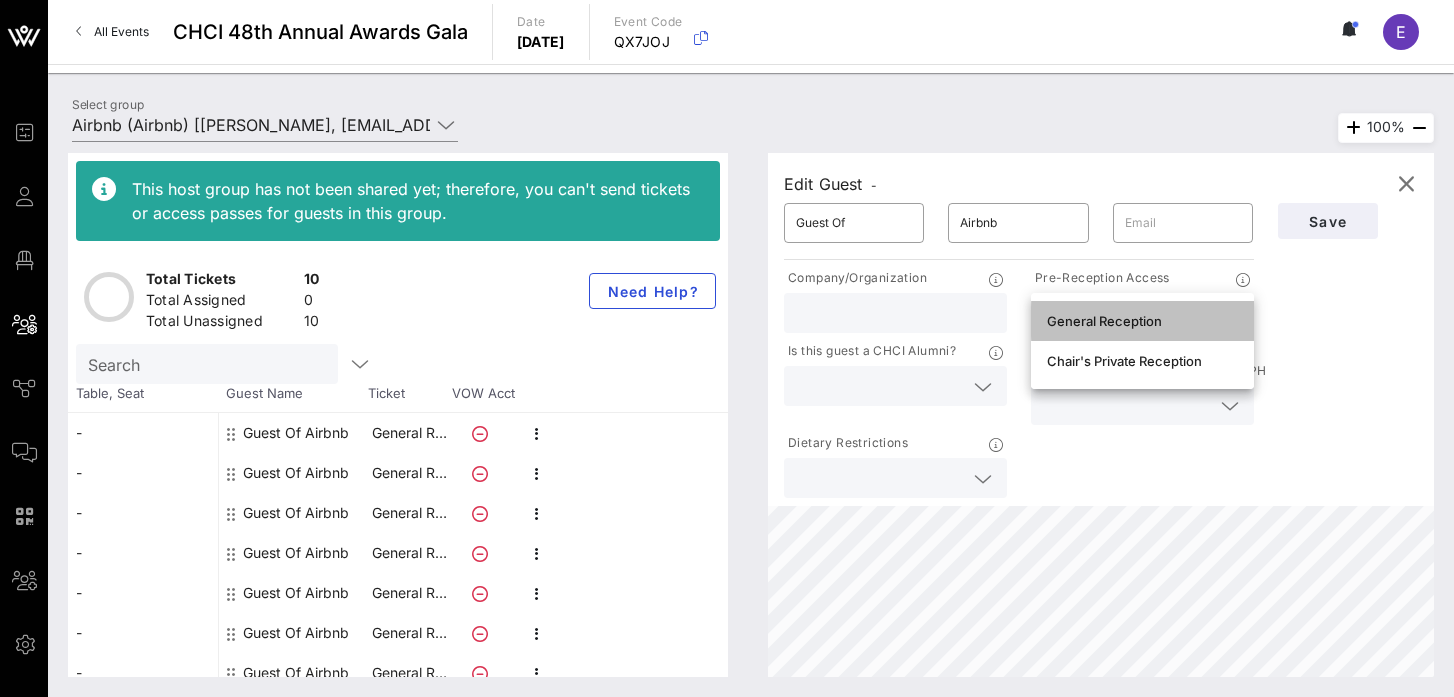 click on "General Reception" at bounding box center [1142, 321] 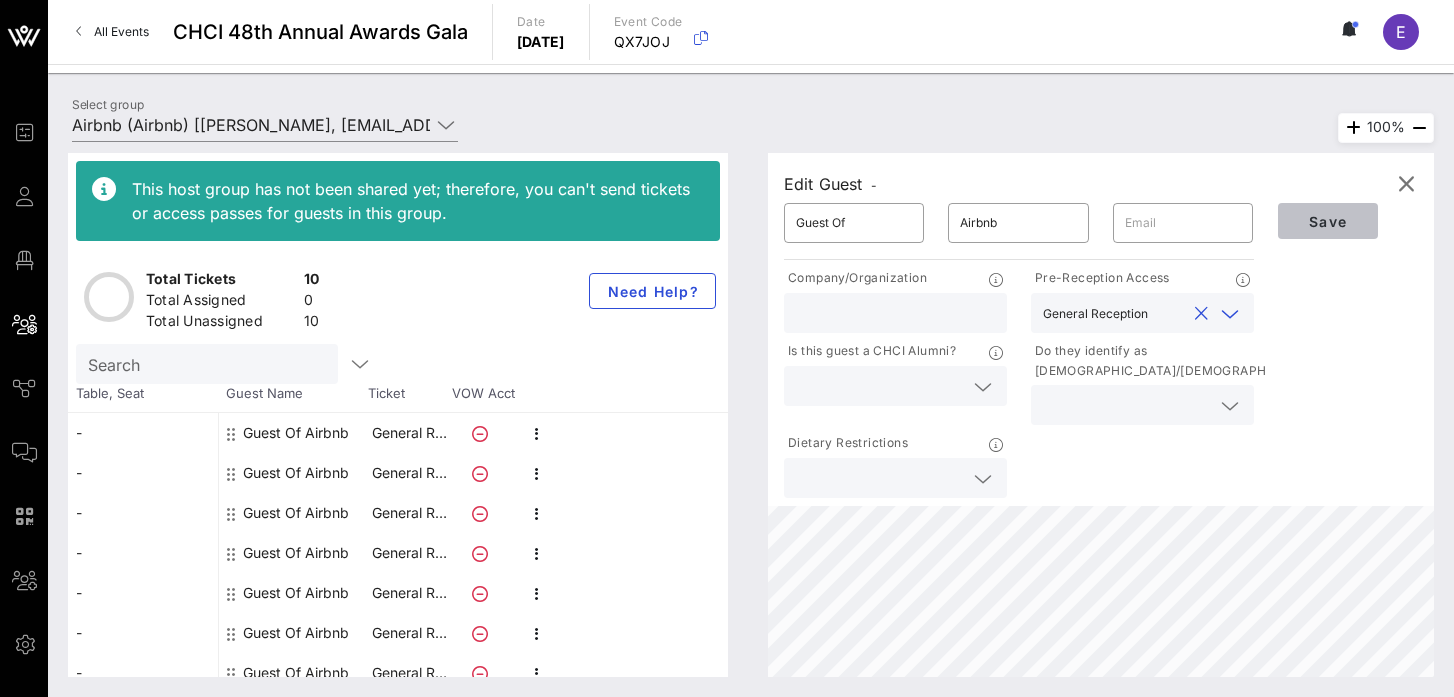 click on "Save" at bounding box center (1328, 221) 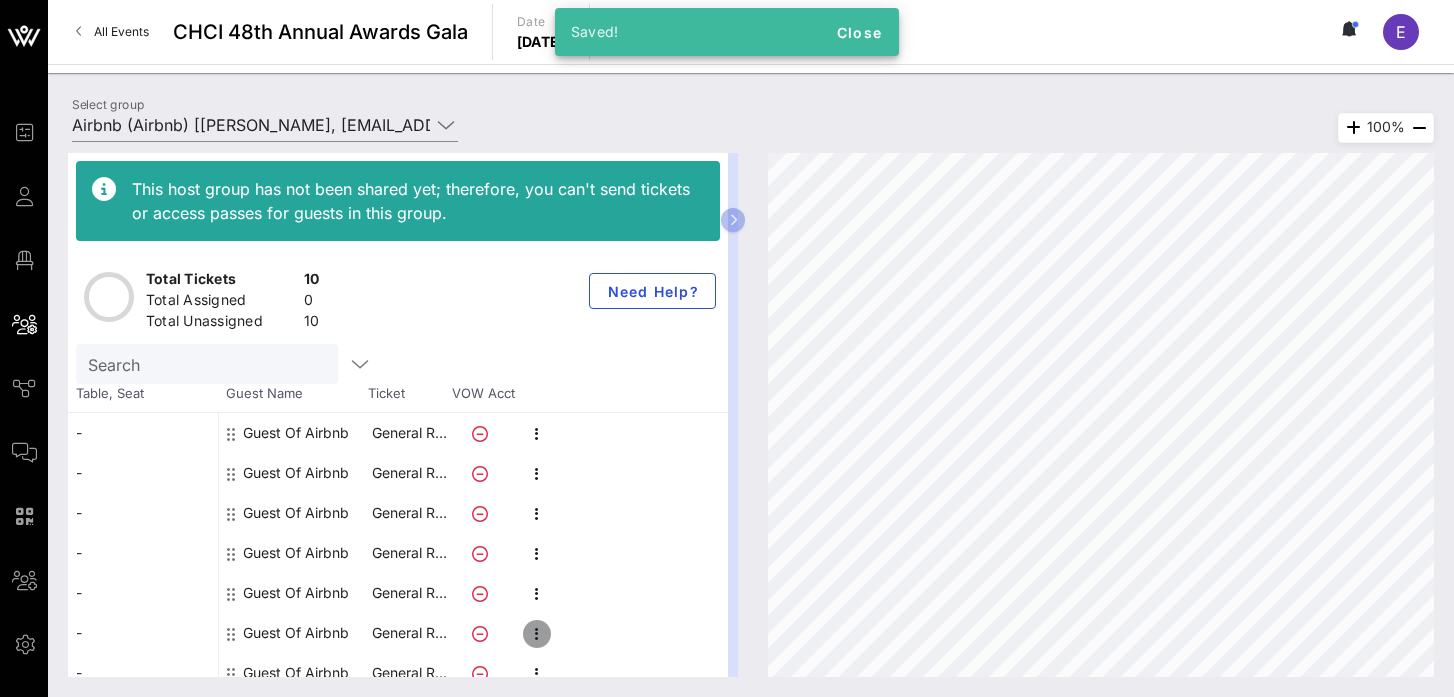 click at bounding box center [537, 634] 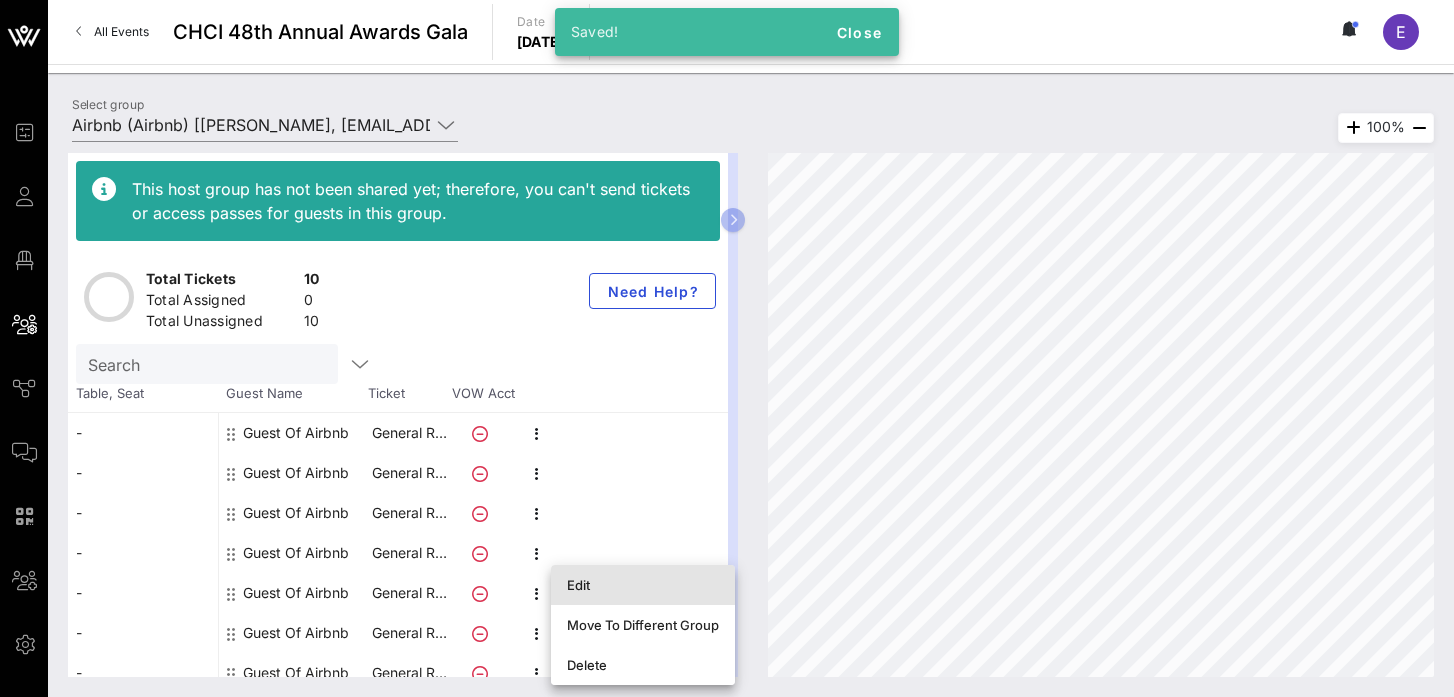 click on "Edit" at bounding box center (643, 585) 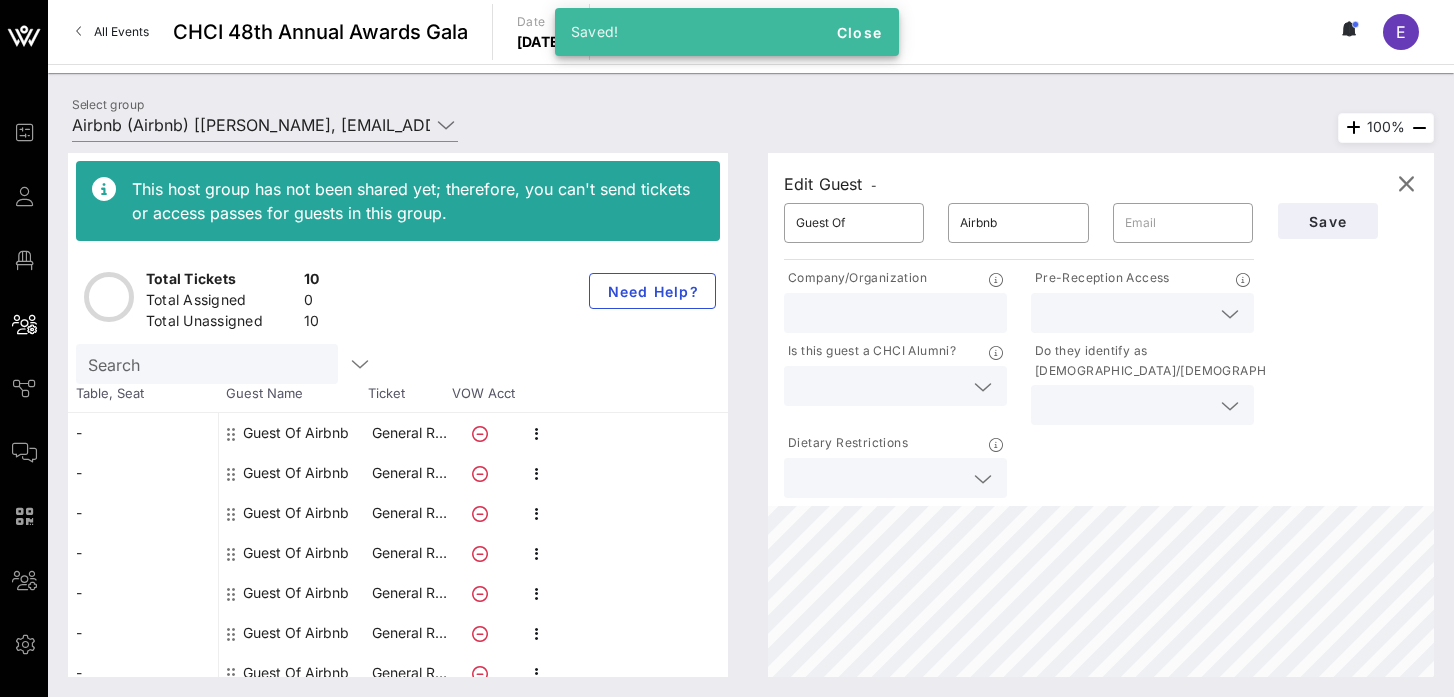 click at bounding box center [1126, 313] 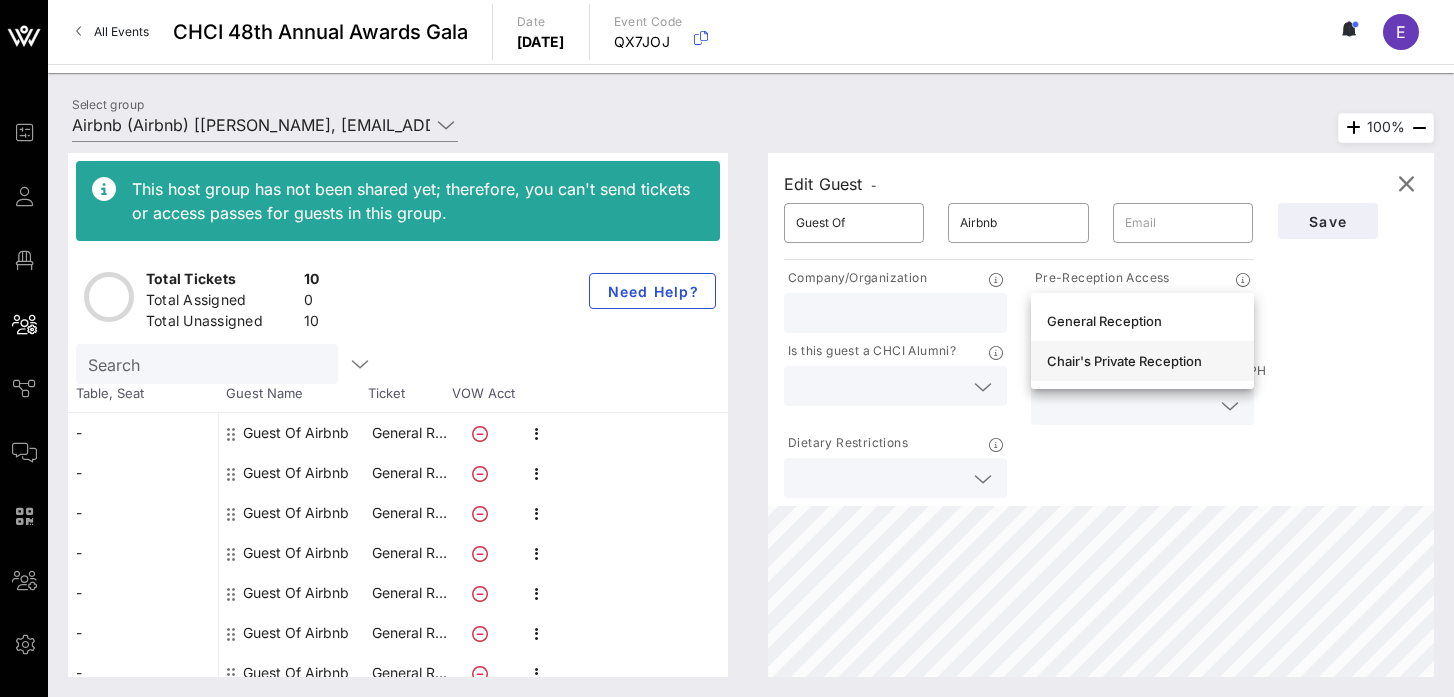 click on "Chair's Private Reception" at bounding box center [1142, 361] 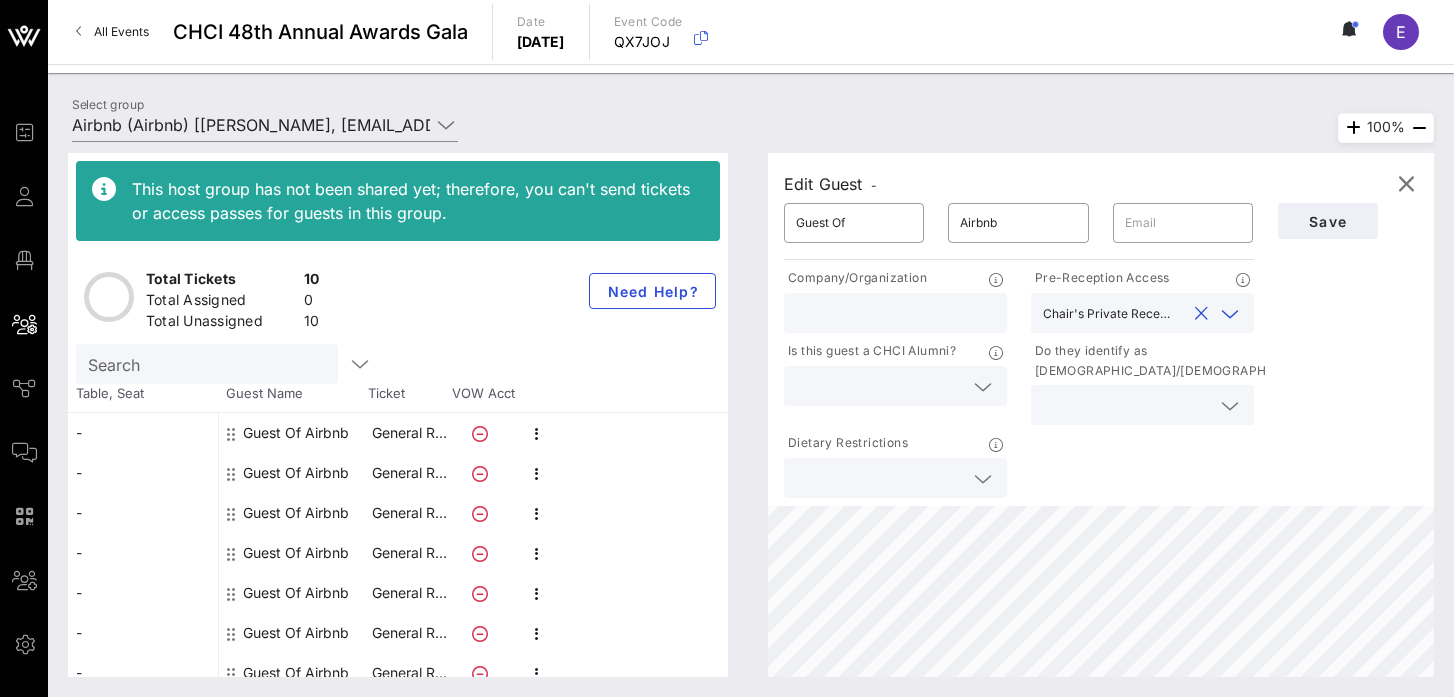 click on "Chair's Private Reception" at bounding box center [1114, 313] 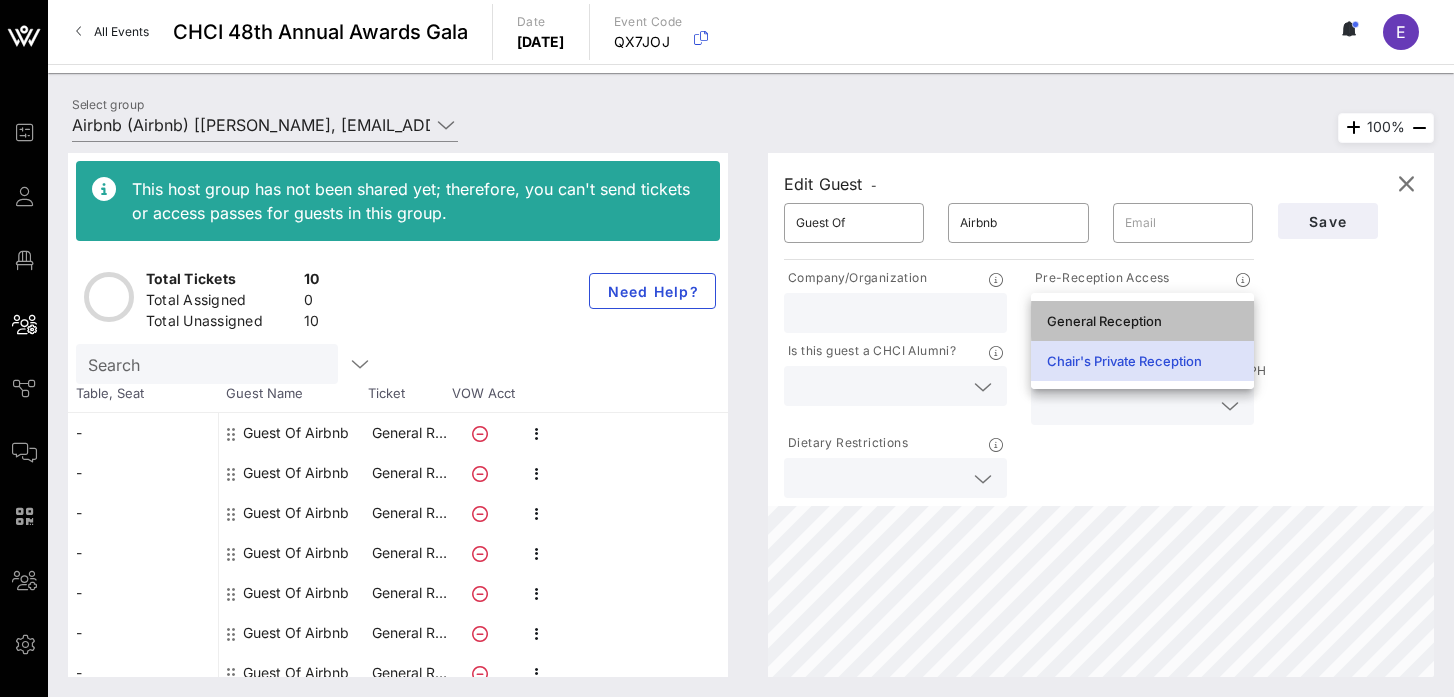 click on "General Reception" at bounding box center (1142, 321) 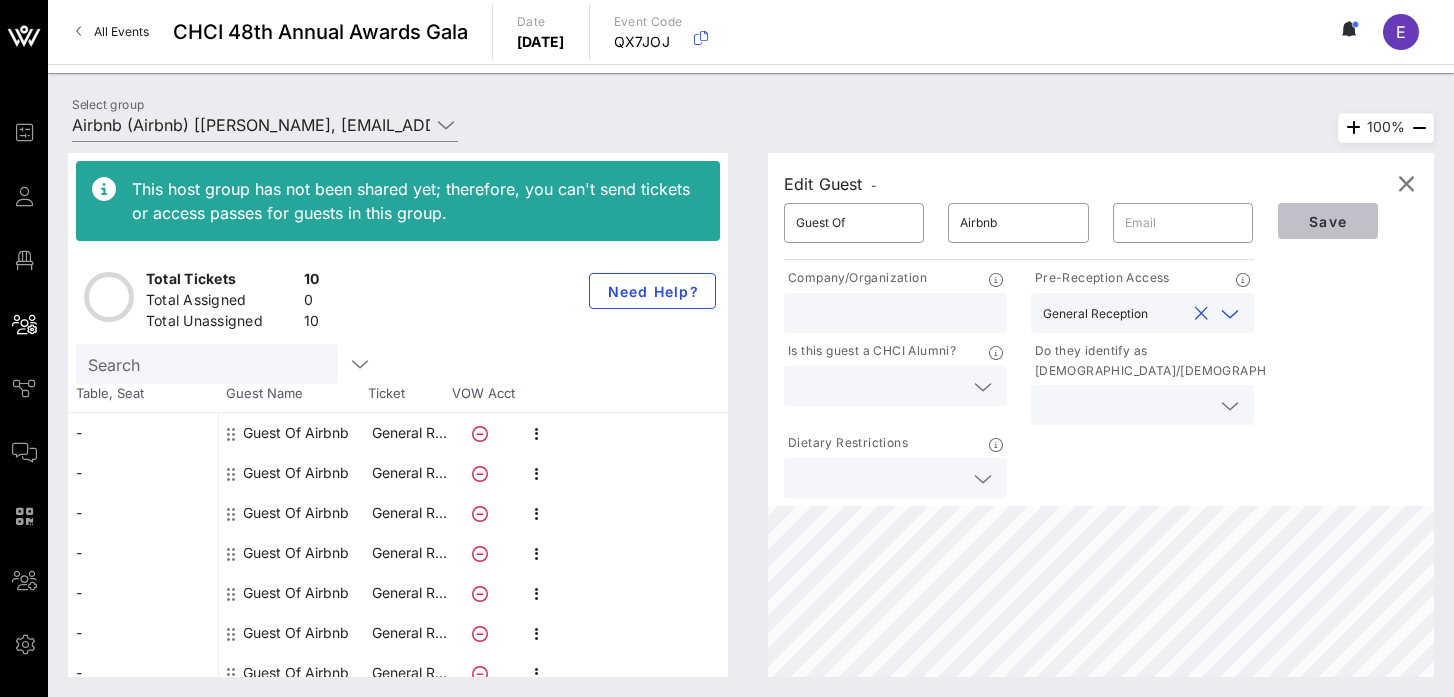 click on "Save" at bounding box center (1328, 221) 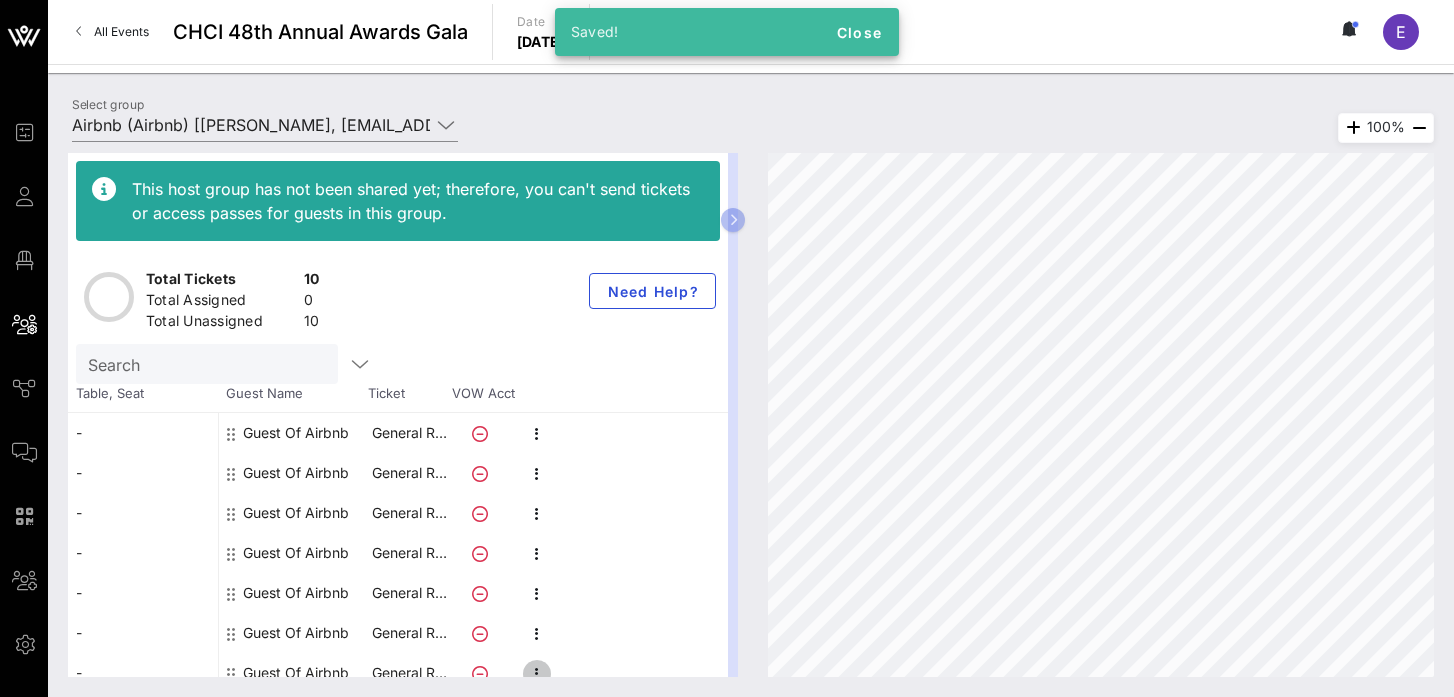 click at bounding box center (537, 674) 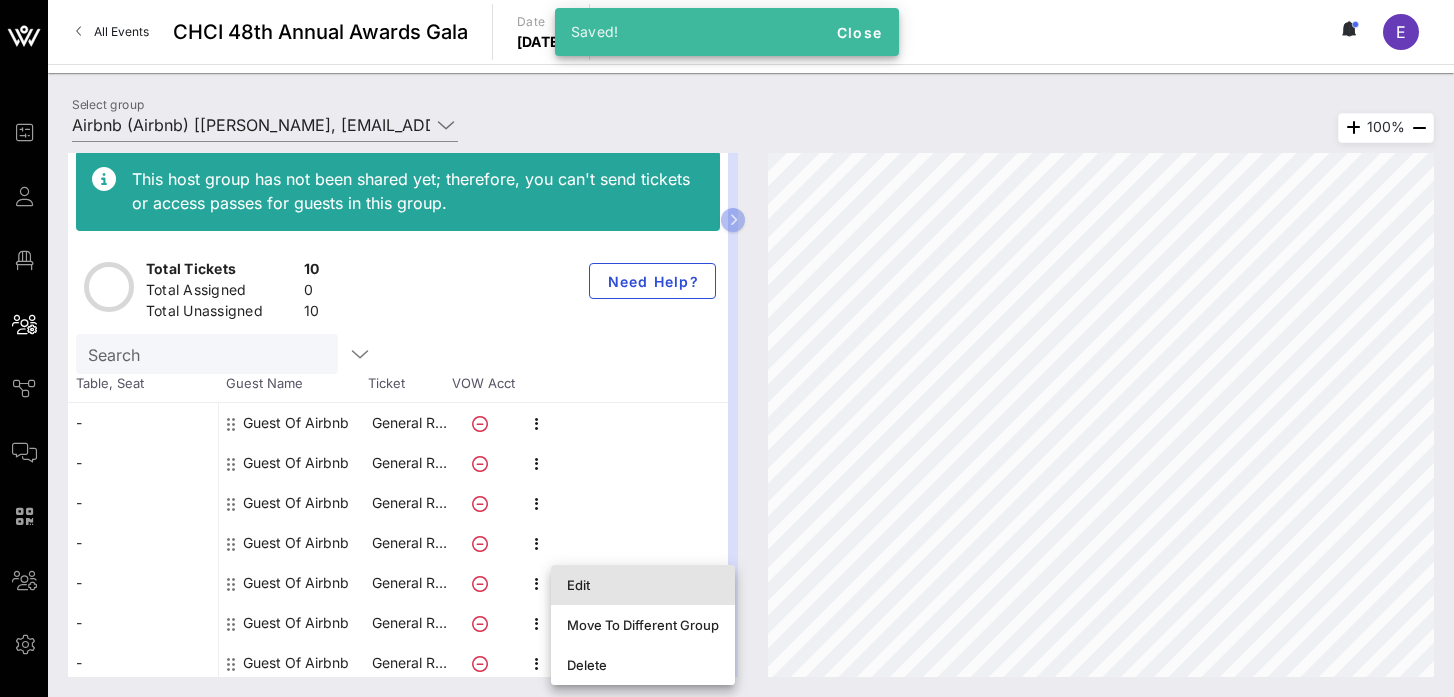 click on "Edit" at bounding box center [643, 585] 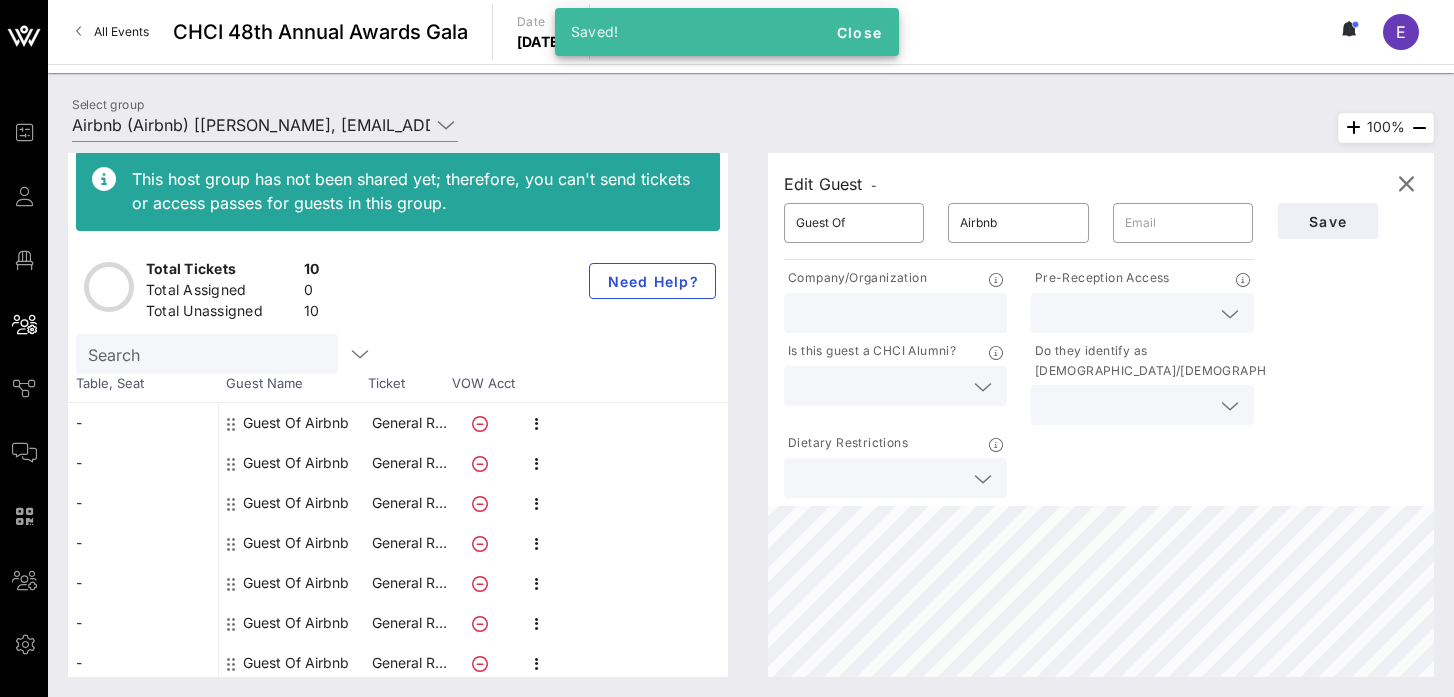 click at bounding box center (1126, 313) 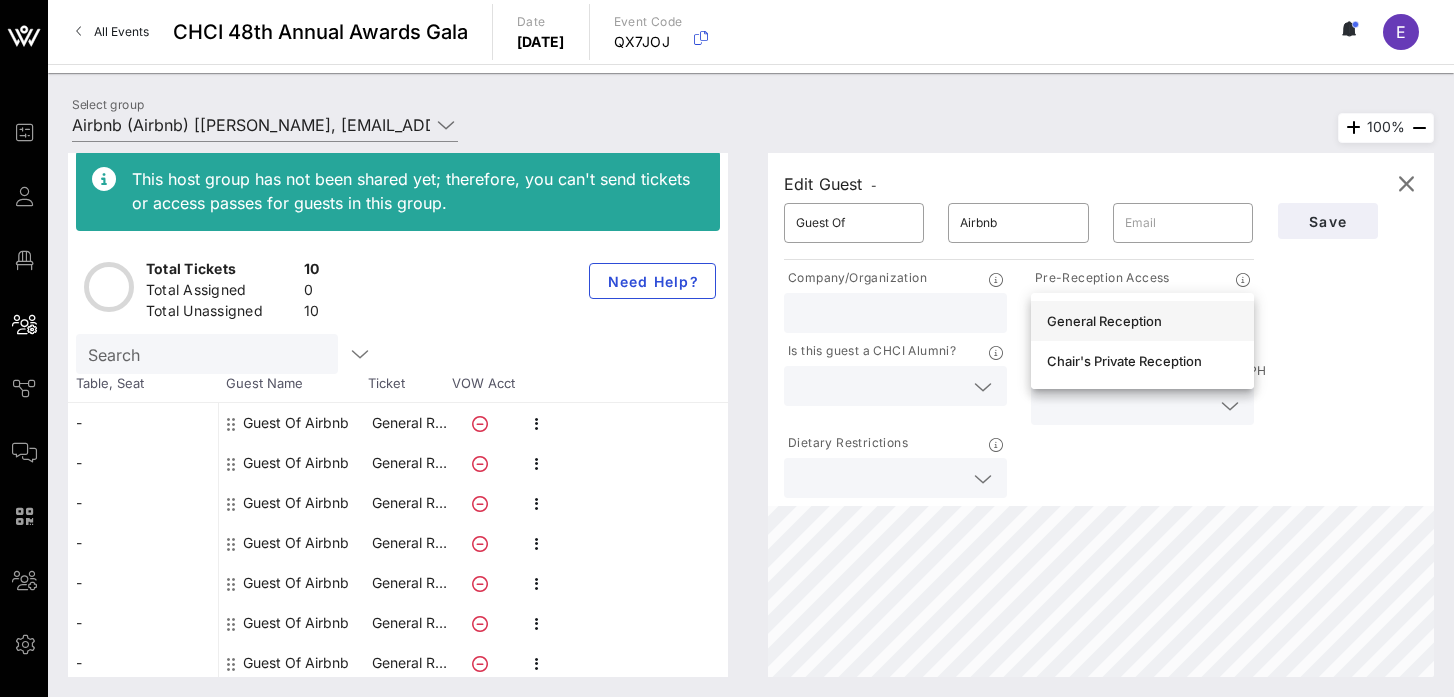 click on "General Reception" at bounding box center (1142, 321) 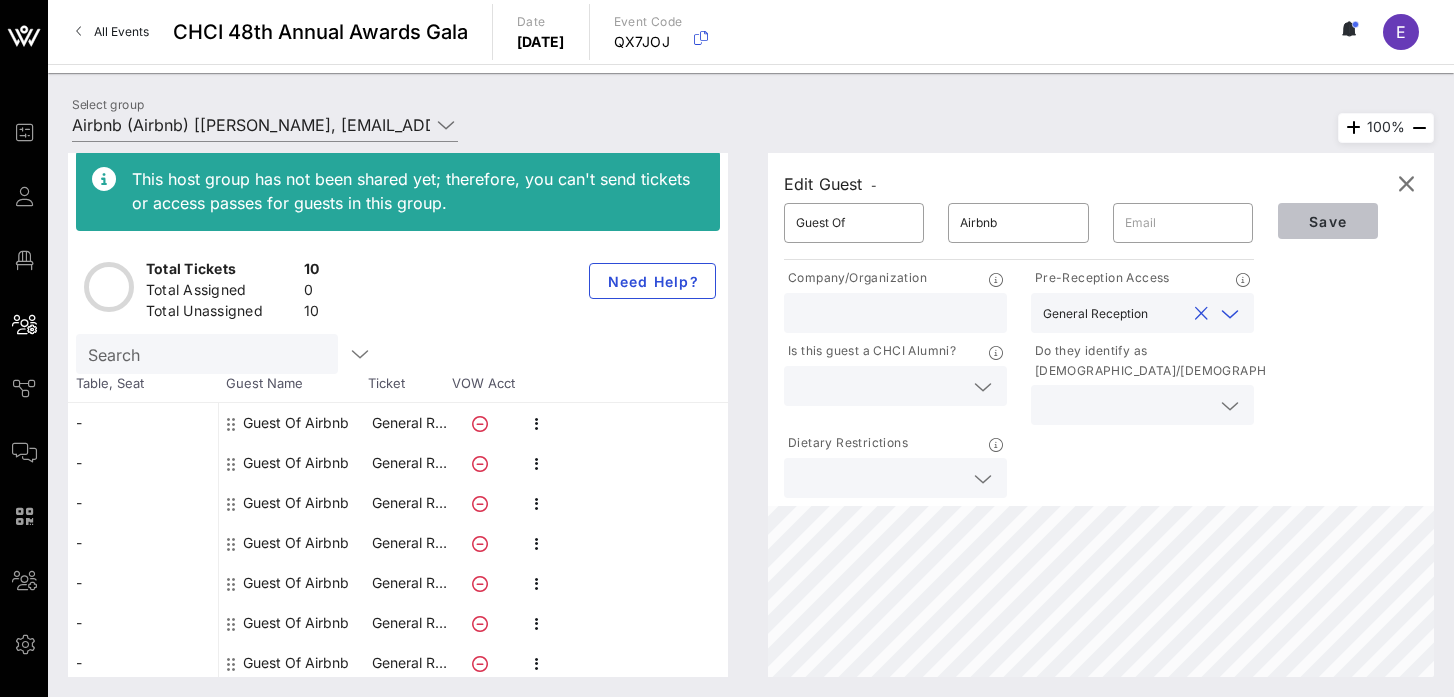 click on "Save" at bounding box center (1328, 221) 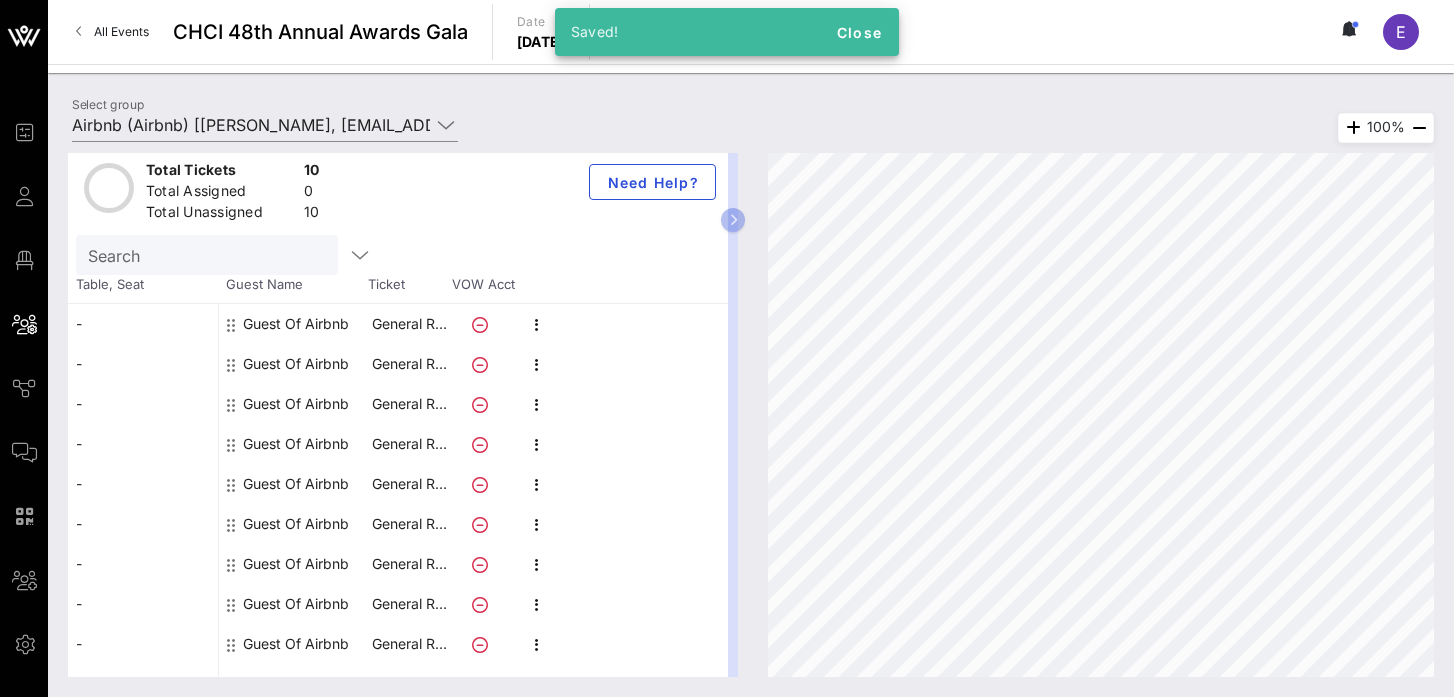 scroll, scrollTop: 135, scrollLeft: 0, axis: vertical 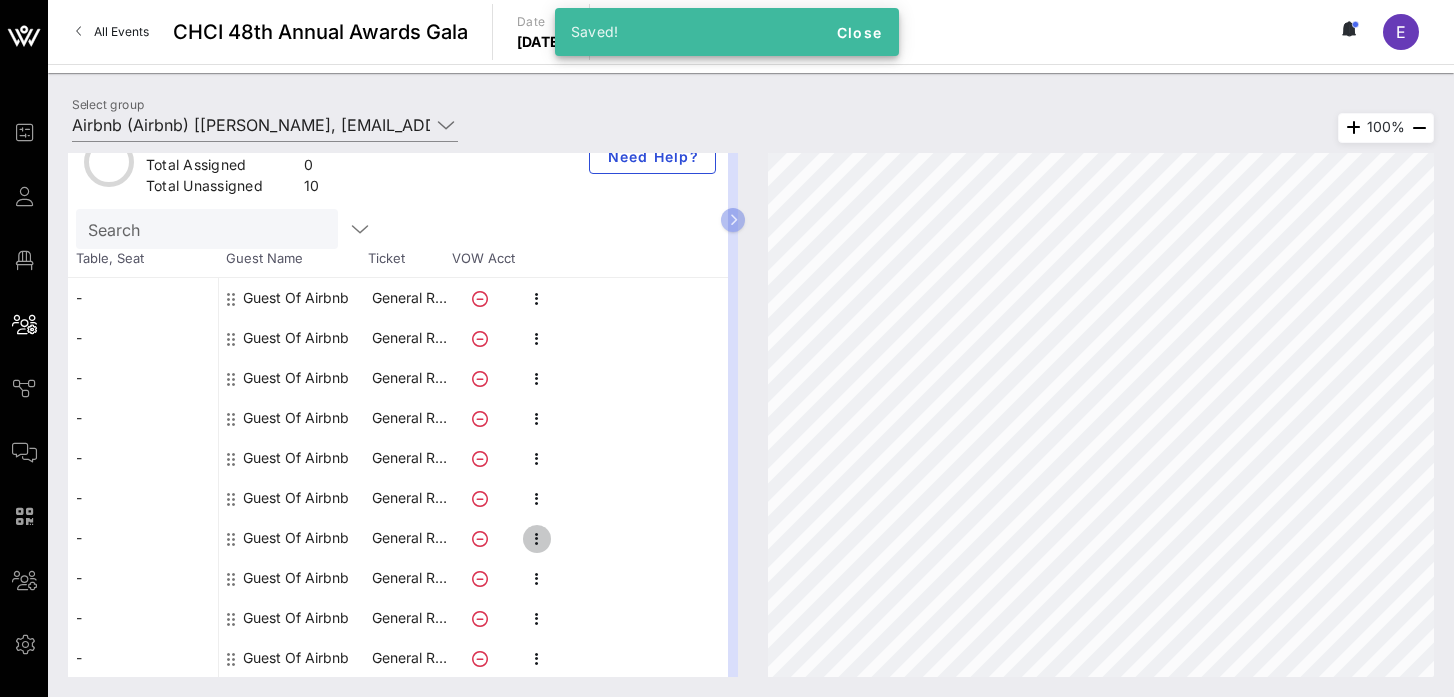 click at bounding box center (537, 539) 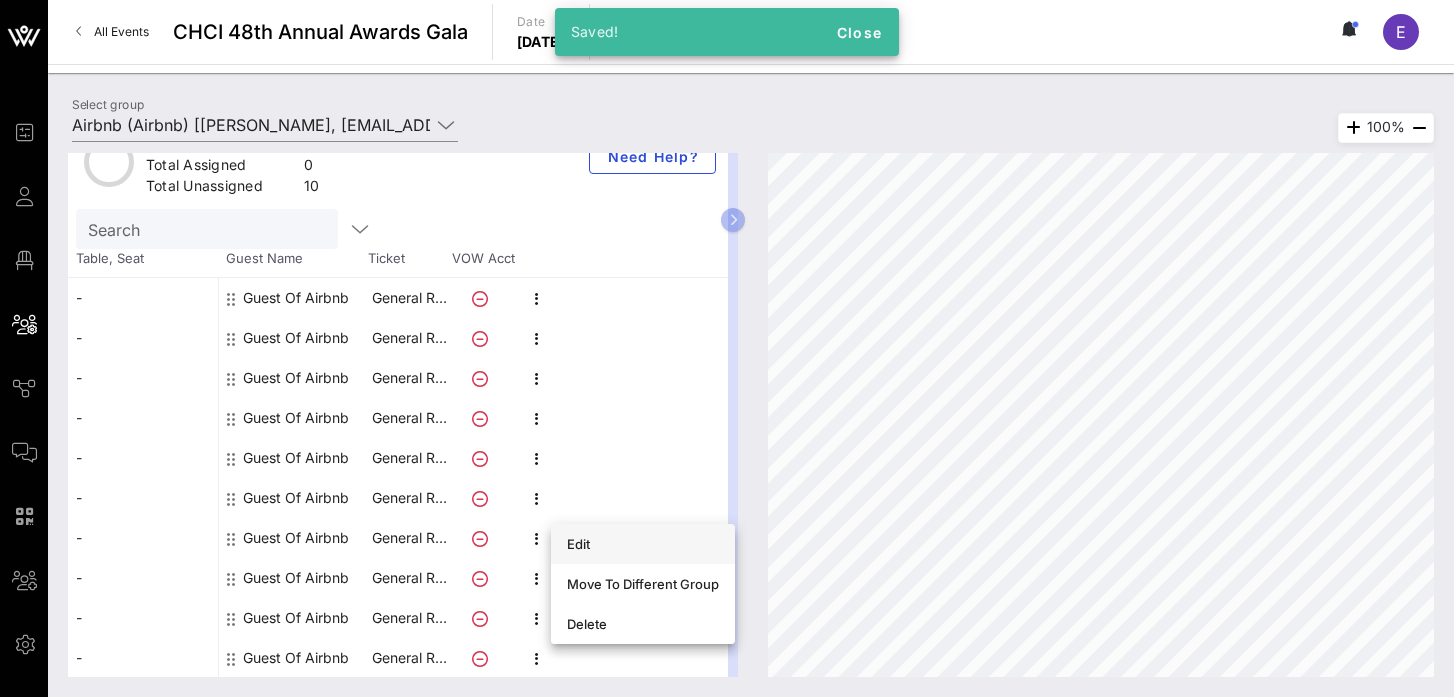 click on "Edit" at bounding box center [643, 544] 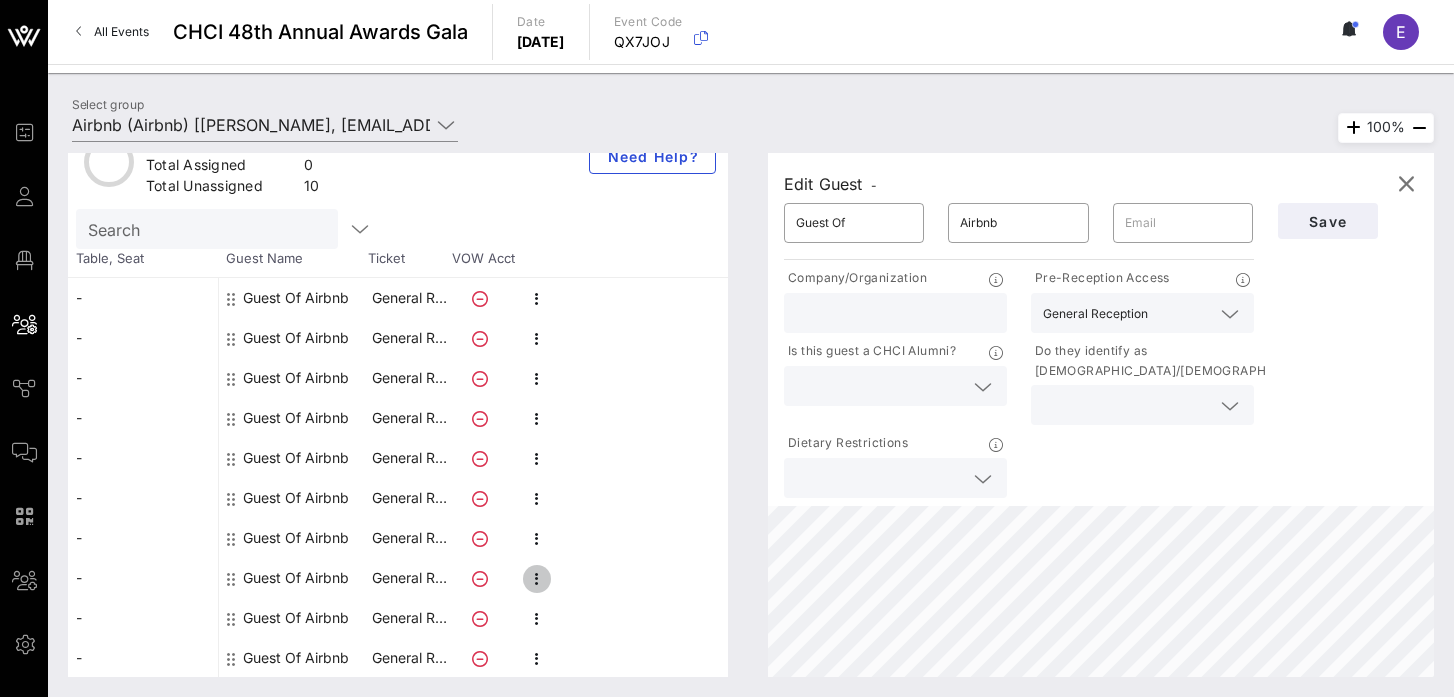 click at bounding box center [537, 579] 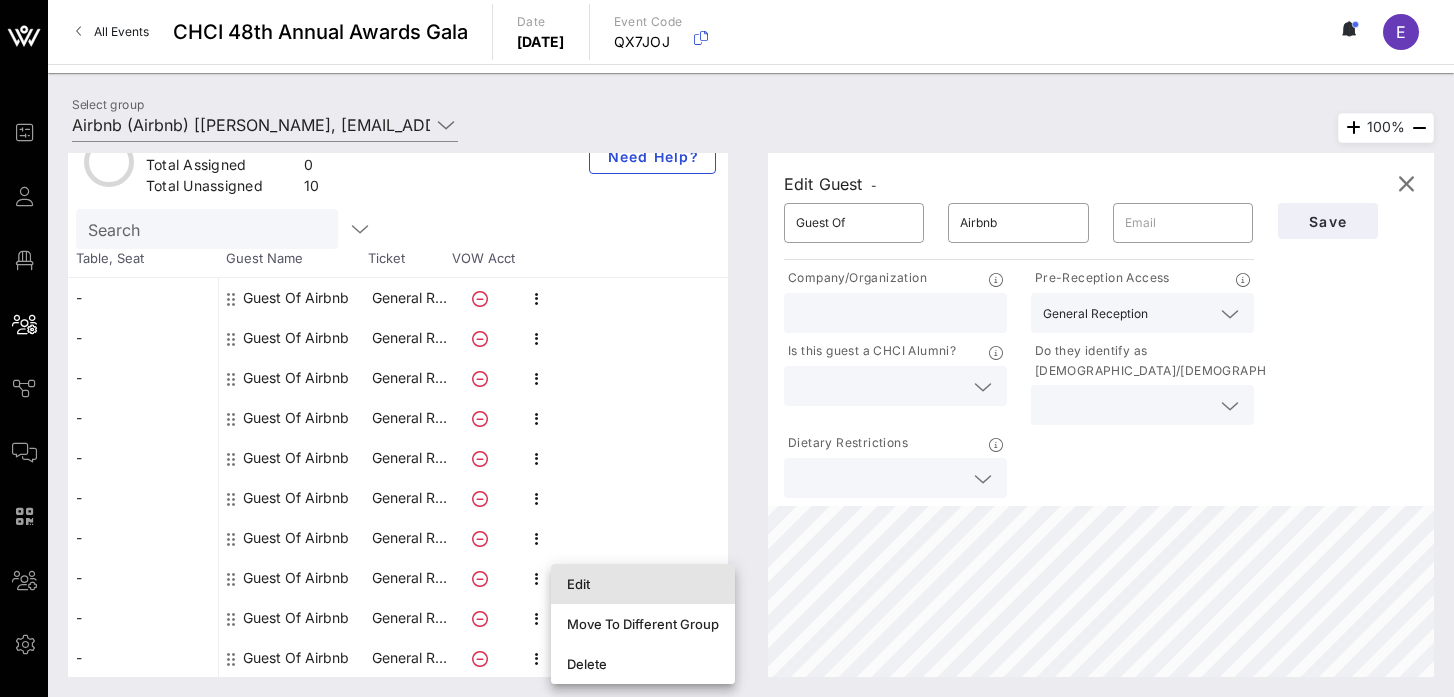 click on "Edit" at bounding box center [643, 584] 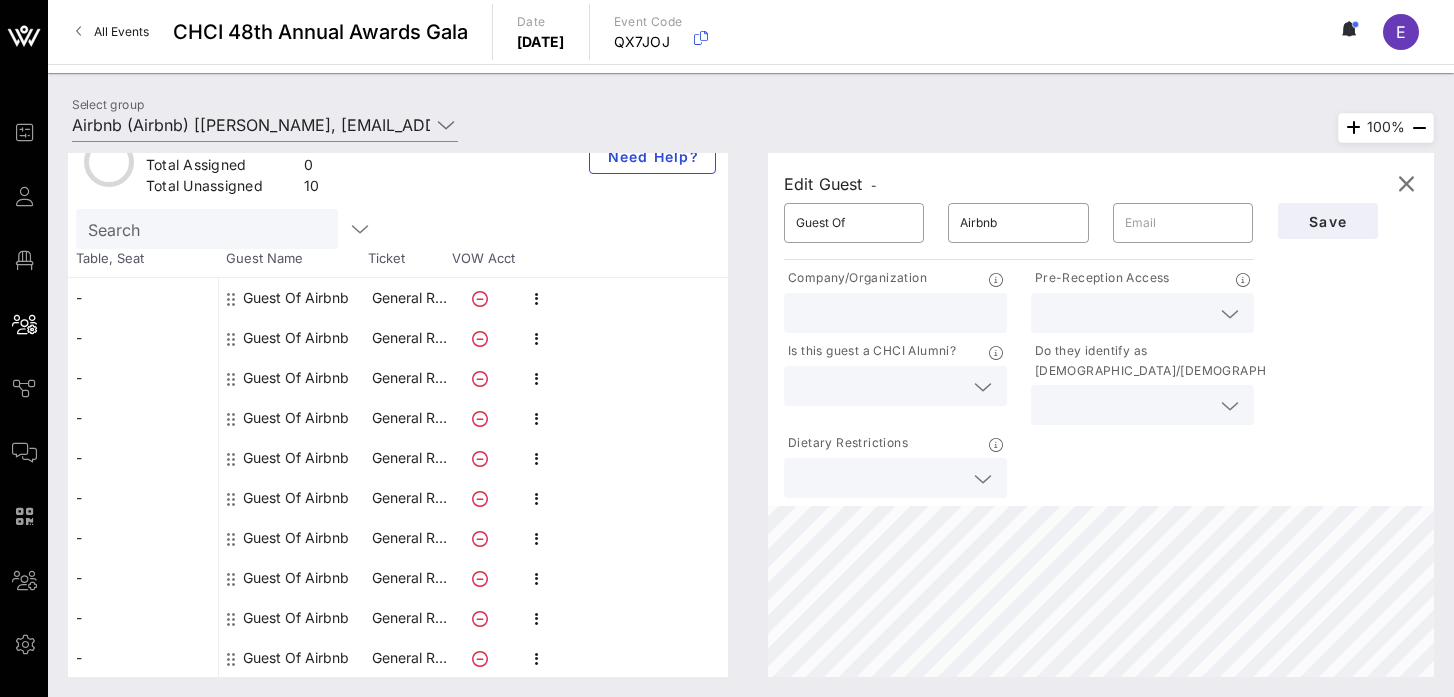 click at bounding box center [1142, 313] 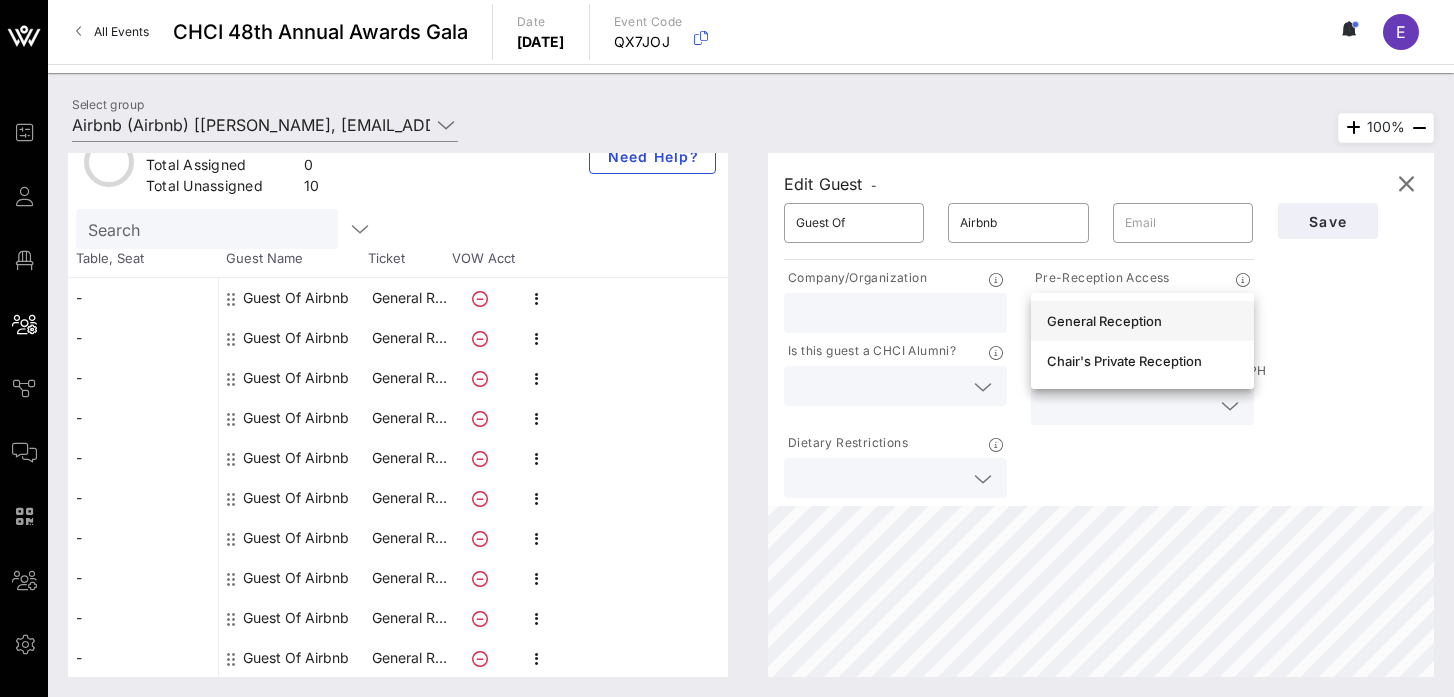 click on "General Reception" at bounding box center (1142, 321) 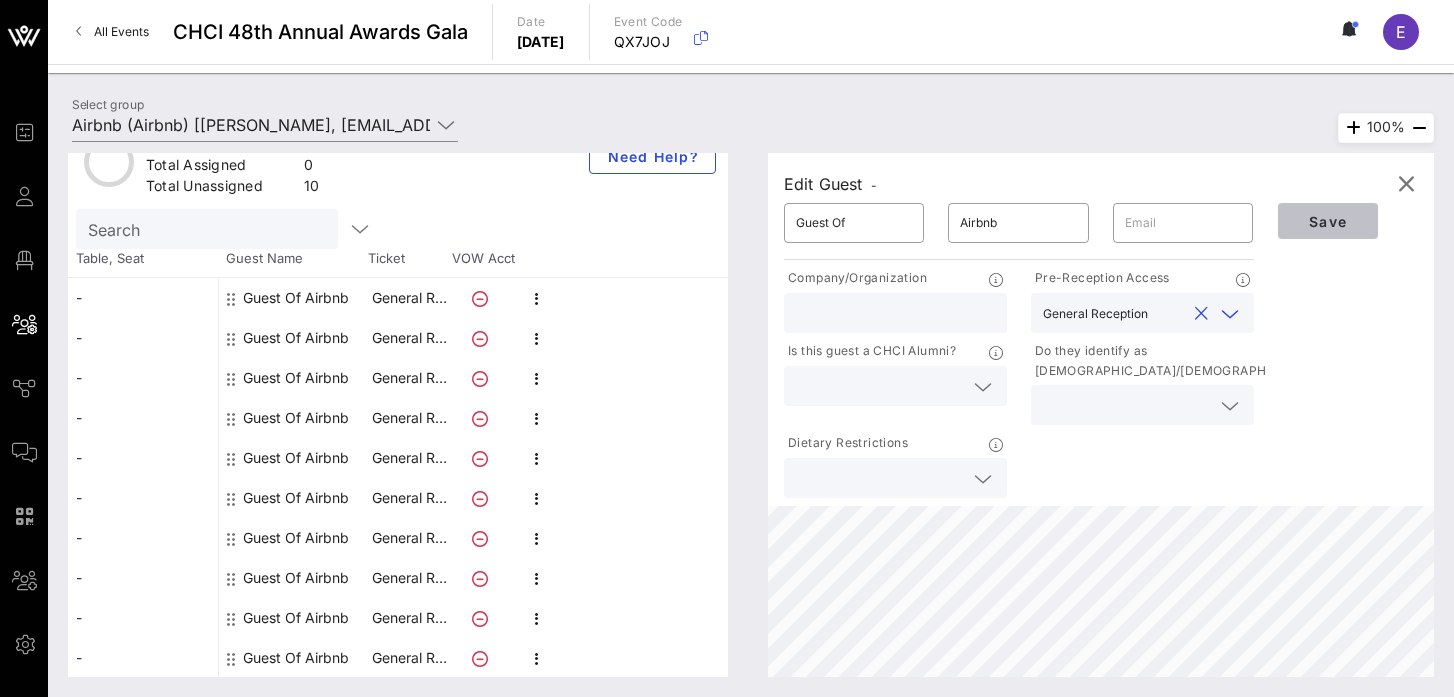 click on "Save" at bounding box center (1328, 221) 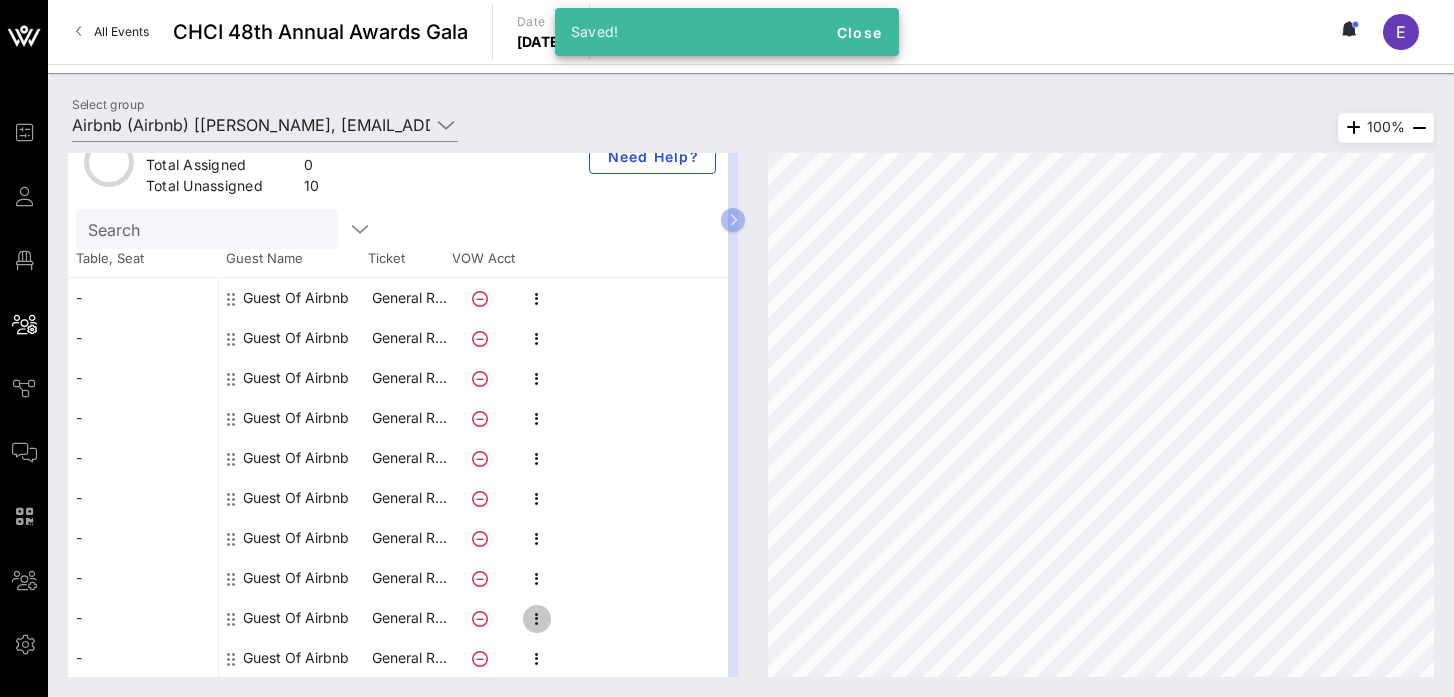 click at bounding box center [537, 619] 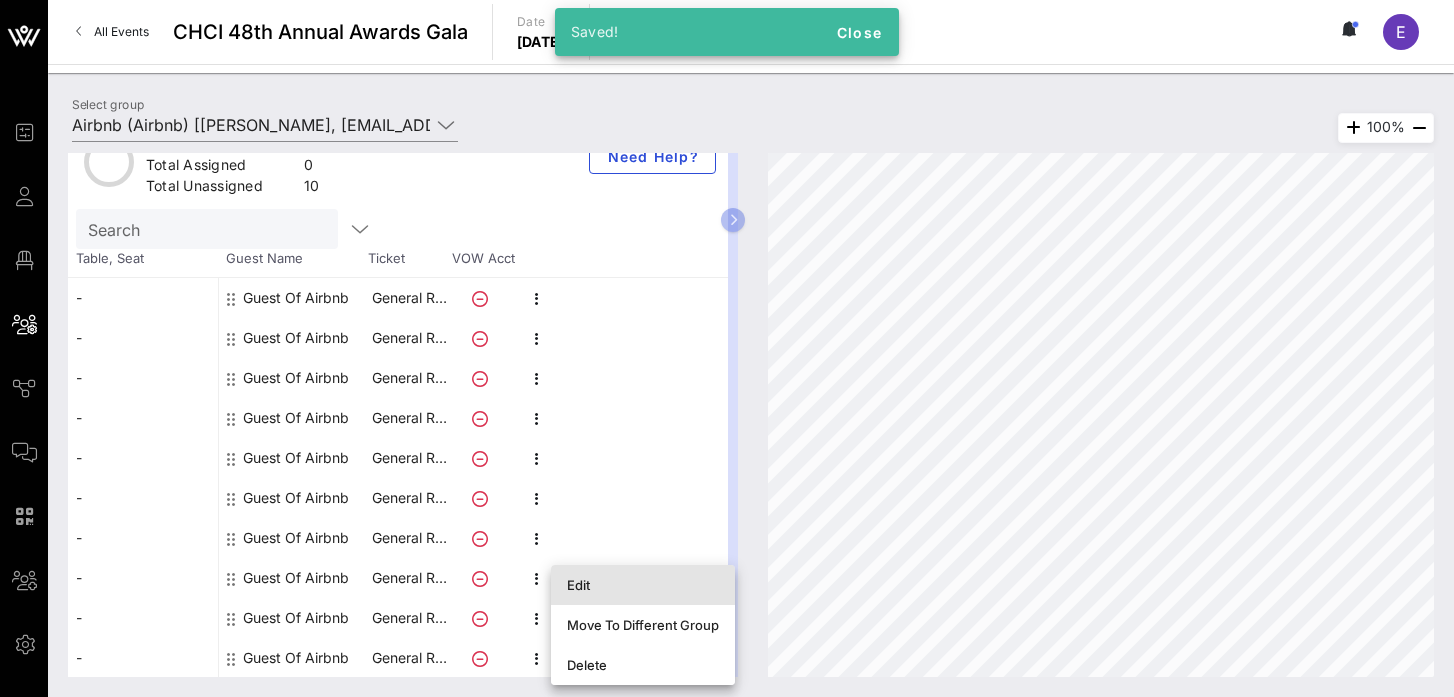 click on "Edit" at bounding box center (643, 585) 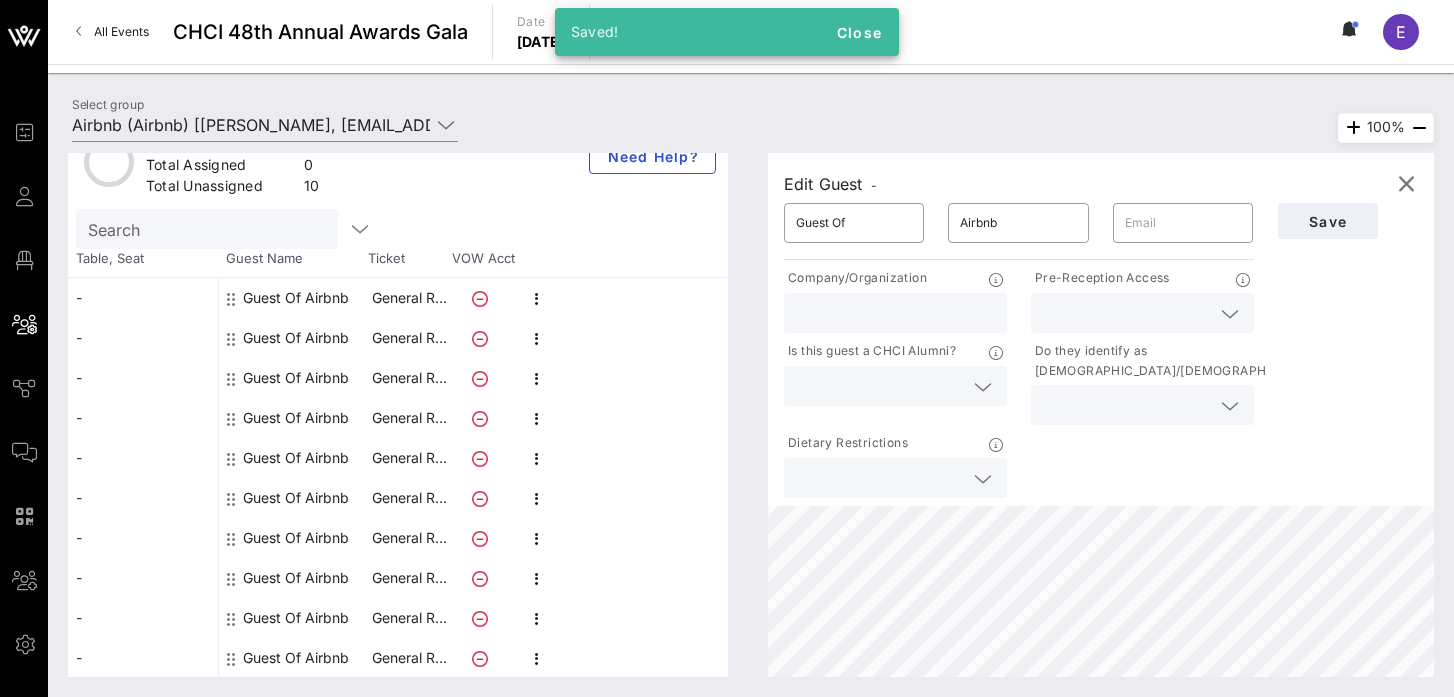 click at bounding box center (1126, 313) 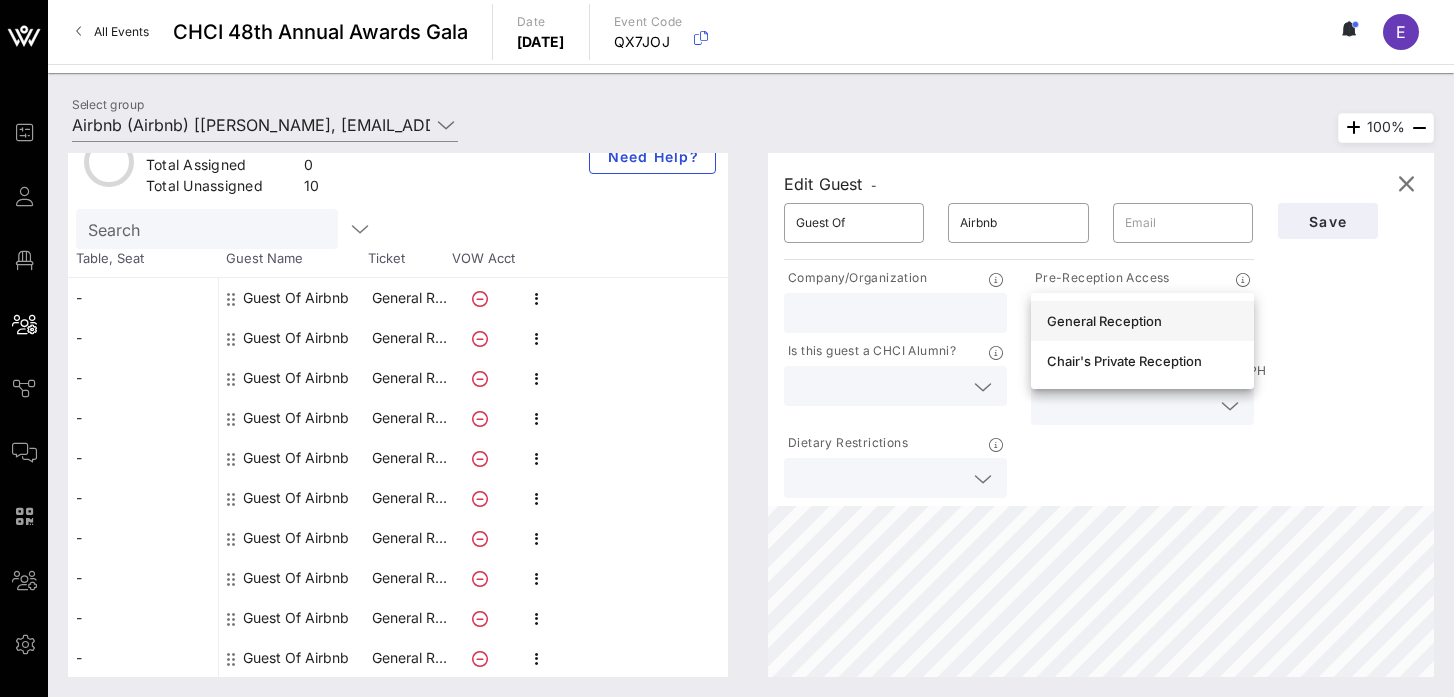 click on "General Reception" at bounding box center (1142, 321) 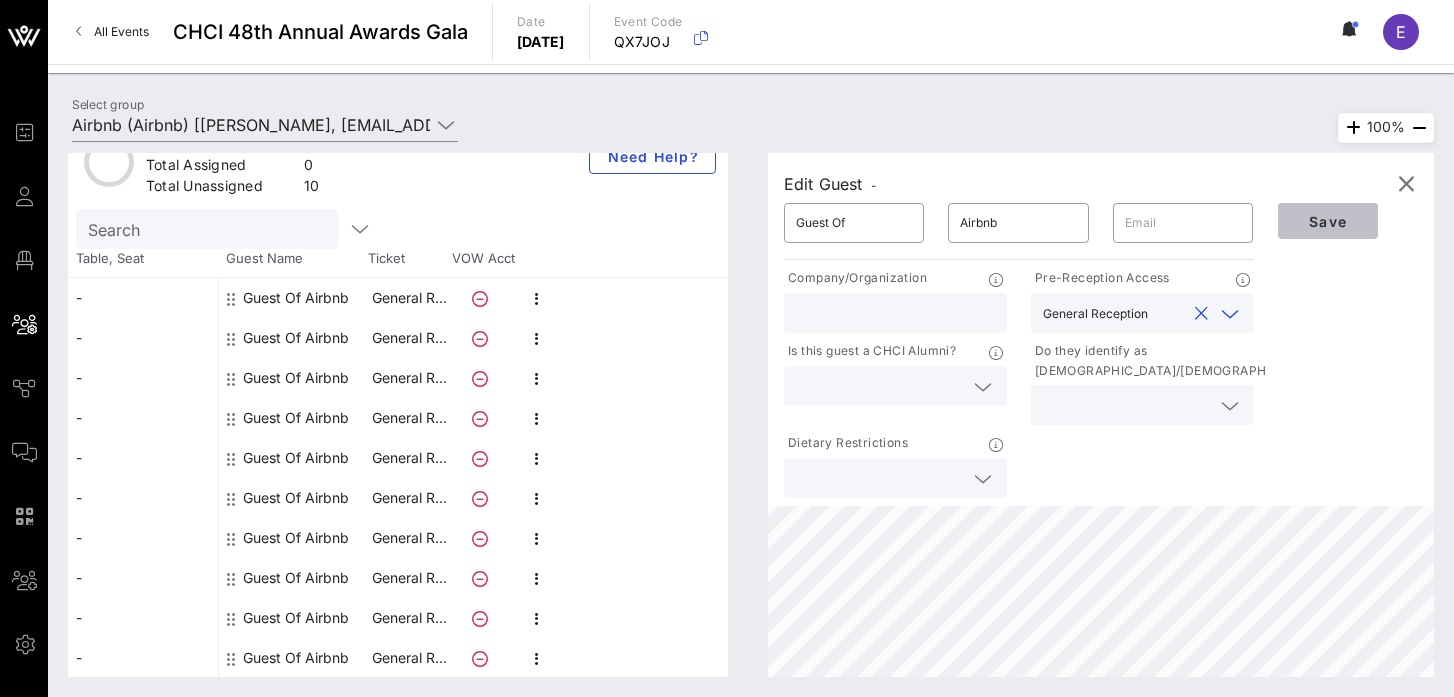 click on "Save" at bounding box center (1328, 221) 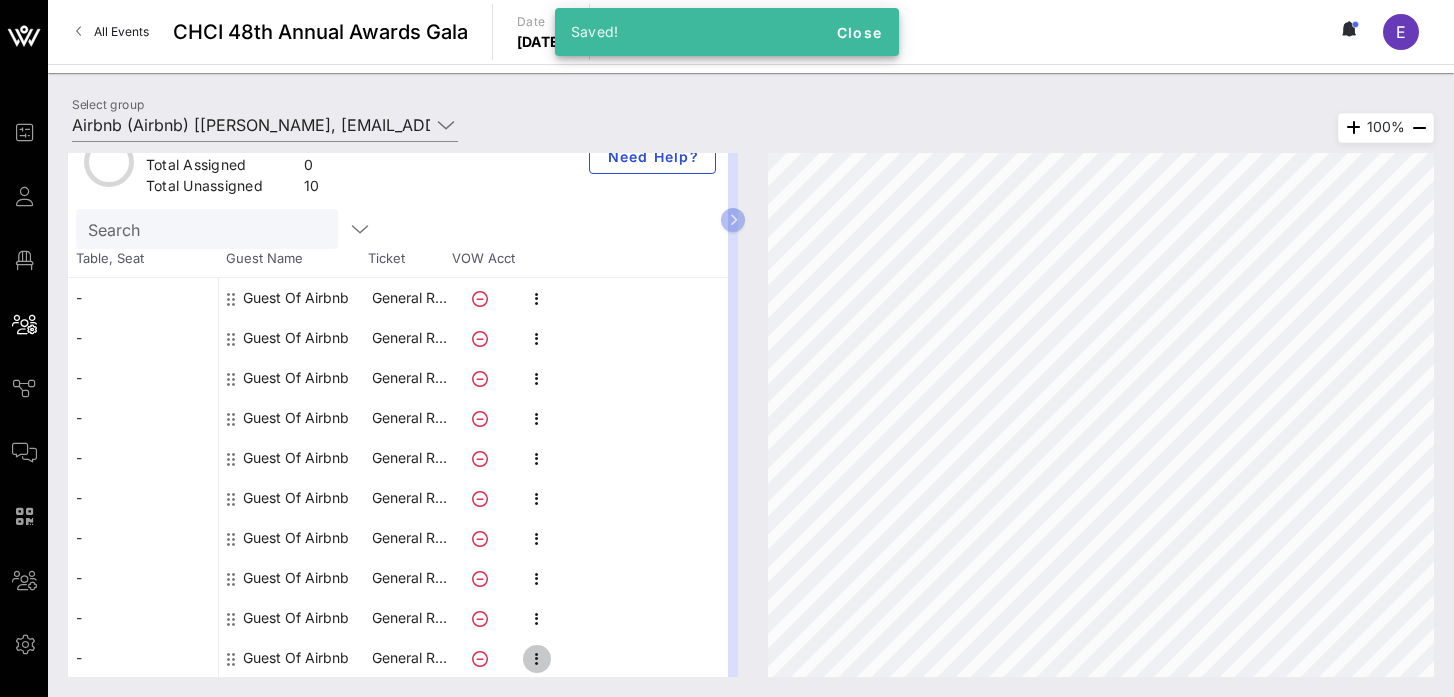 click at bounding box center (537, 659) 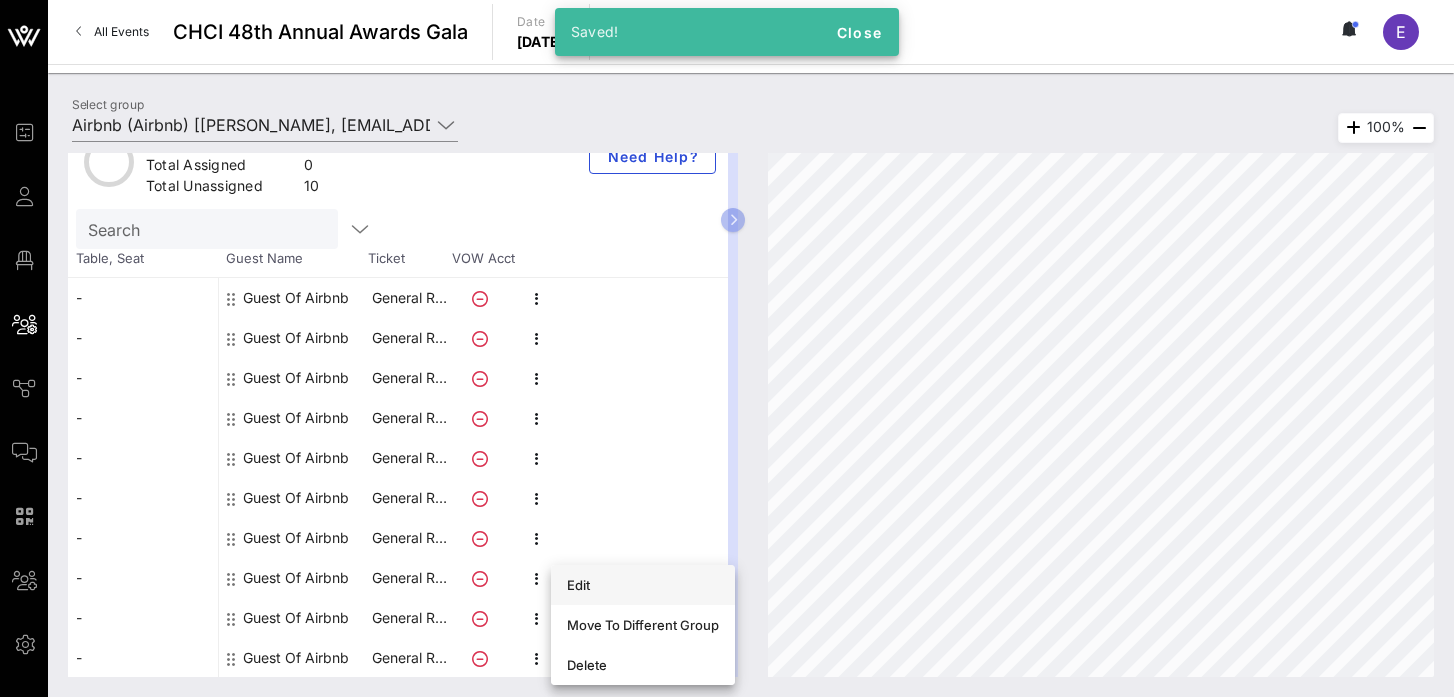 click on "Edit" at bounding box center (643, 585) 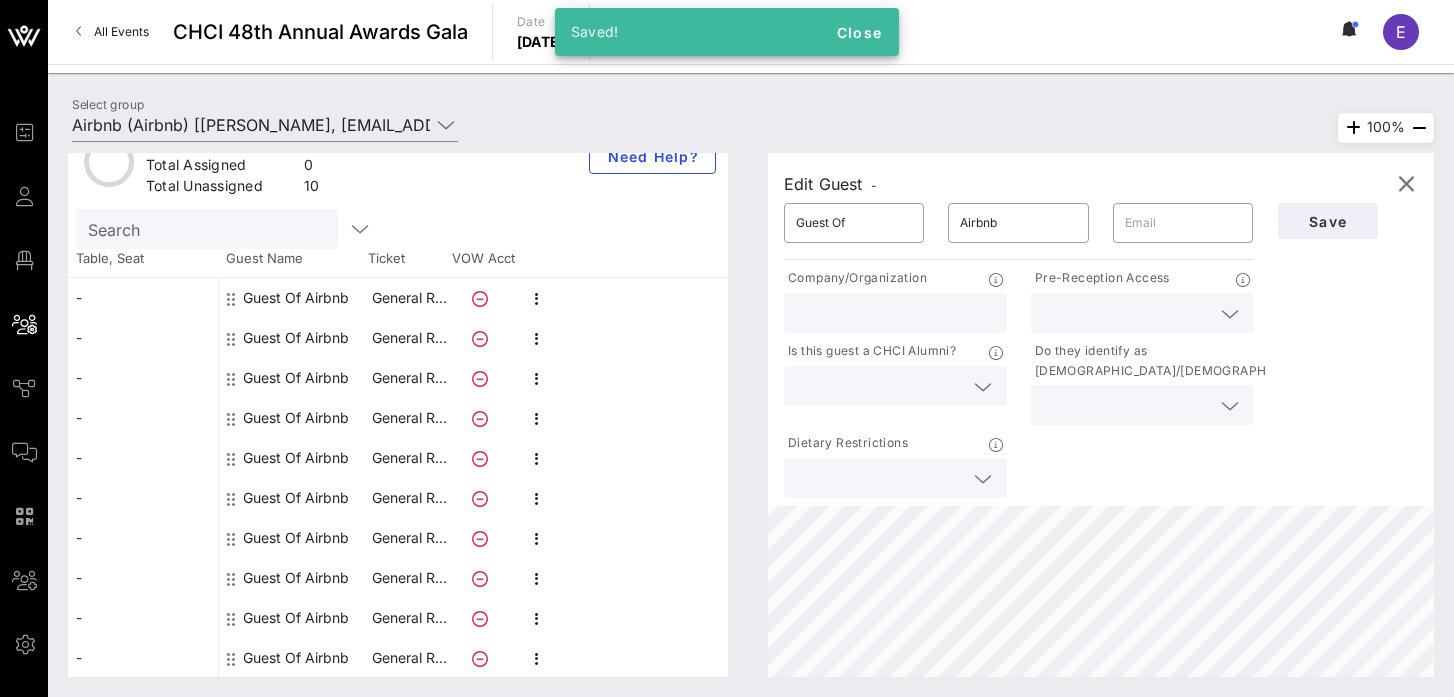 click at bounding box center (1142, 313) 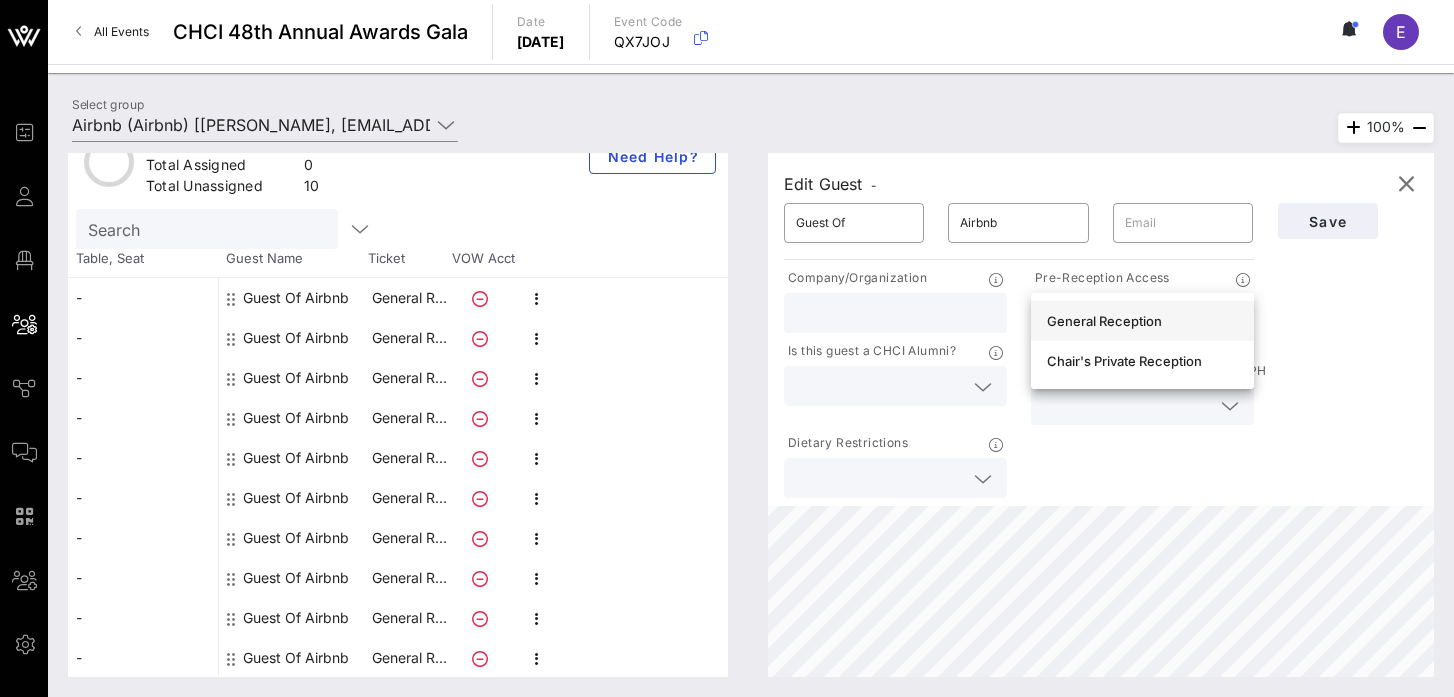 click on "General Reception" at bounding box center (1142, 321) 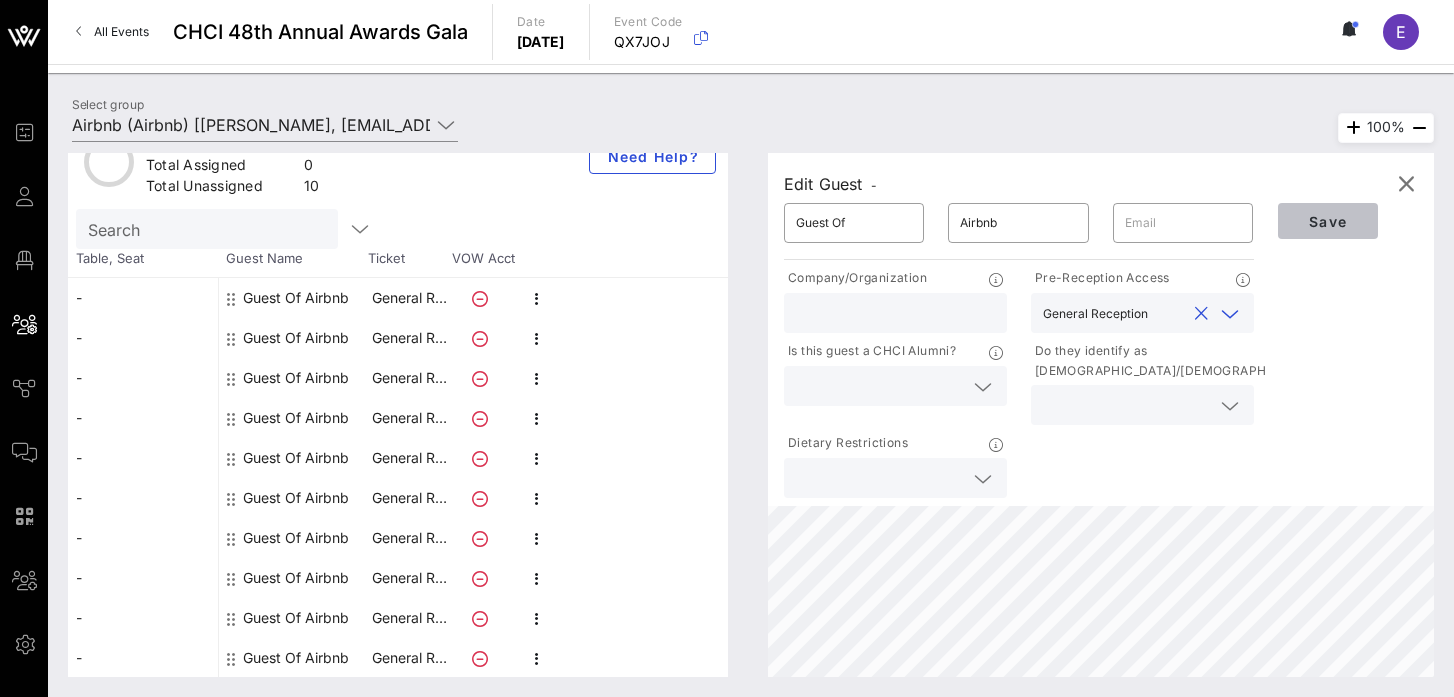 click on "Save" at bounding box center (1328, 221) 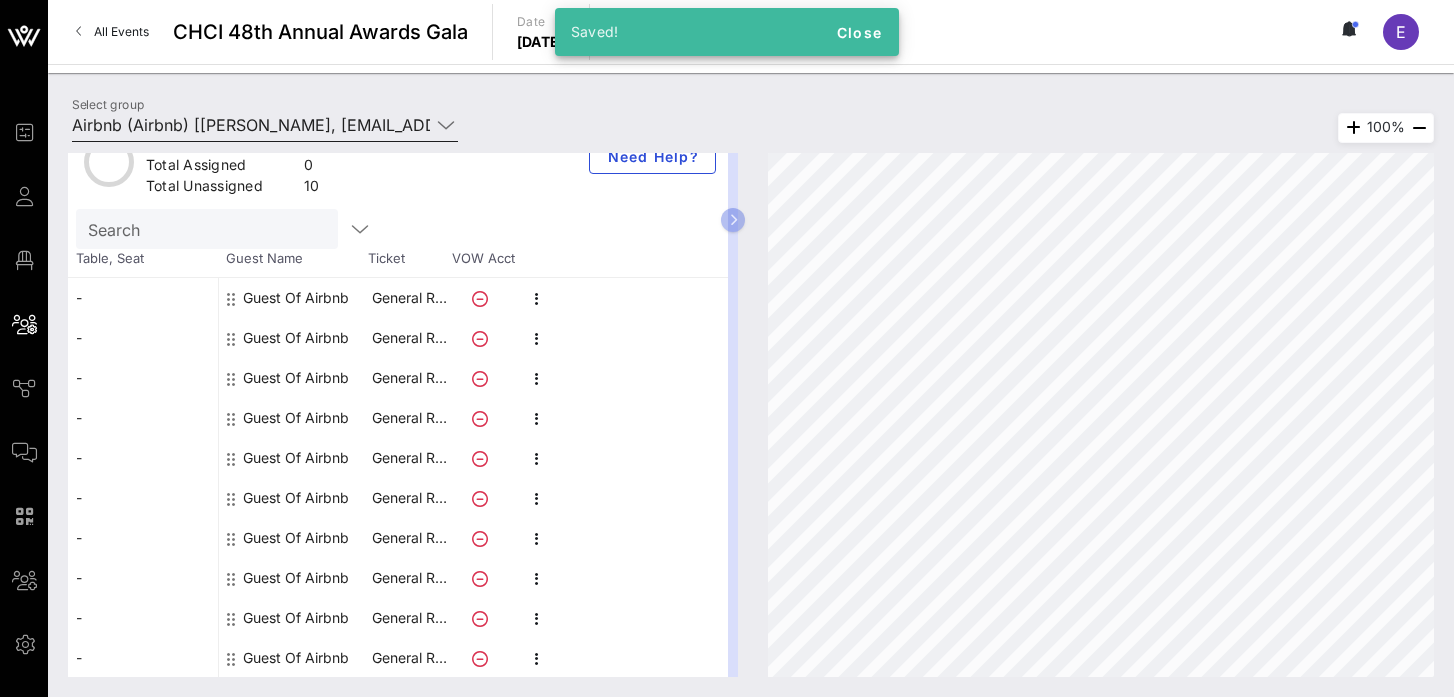 click on "Airbnb (Airbnb) [[PERSON_NAME], [EMAIL_ADDRESS][PERSON_NAME][DOMAIN_NAME]]" at bounding box center (251, 125) 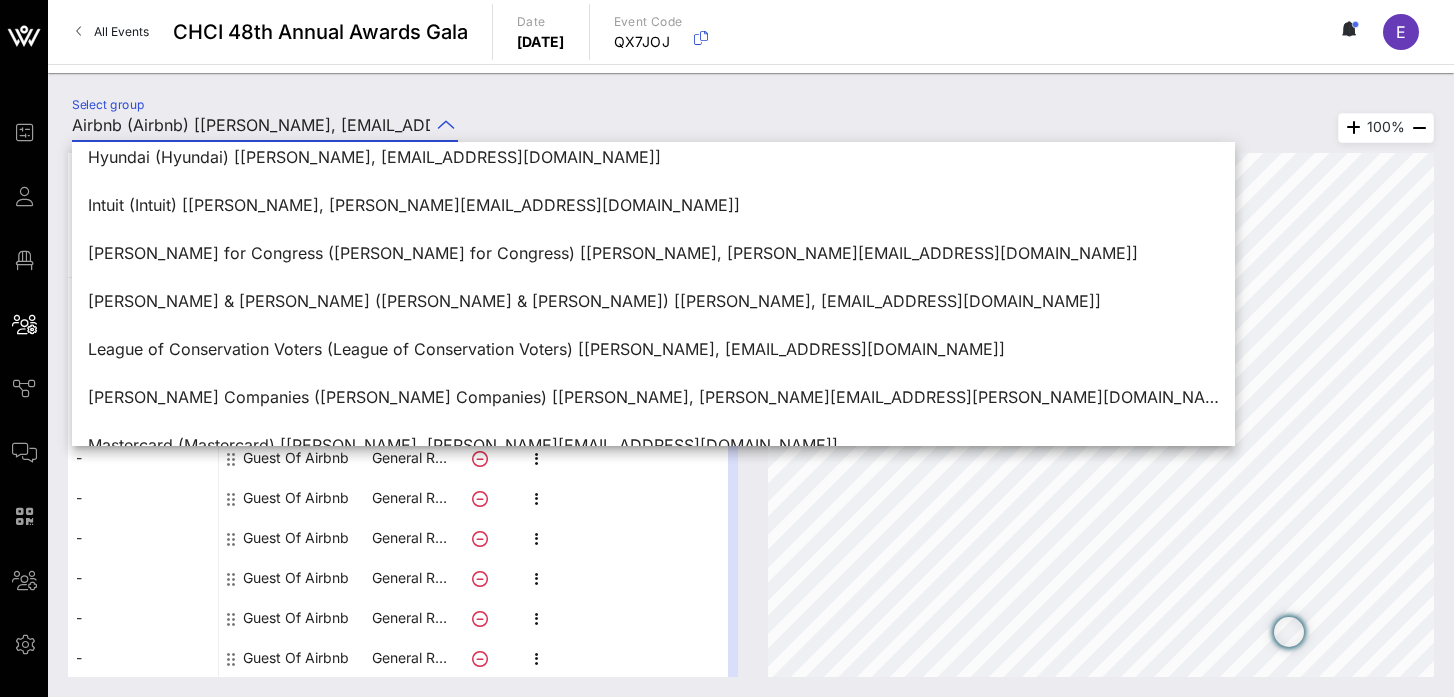 scroll, scrollTop: 1789, scrollLeft: 0, axis: vertical 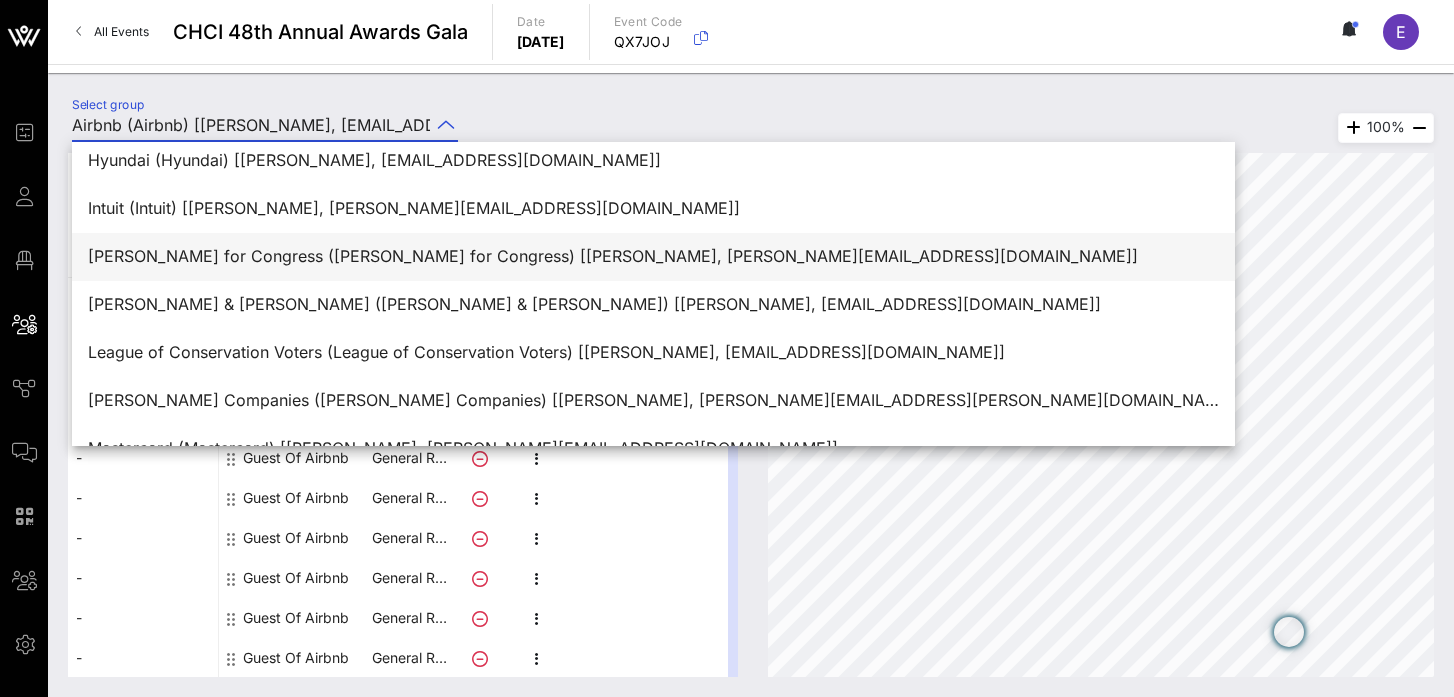 click on "[PERSON_NAME] for Congress ([PERSON_NAME] for Congress) [[PERSON_NAME], [PERSON_NAME][EMAIL_ADDRESS][DOMAIN_NAME]]" at bounding box center [653, 256] 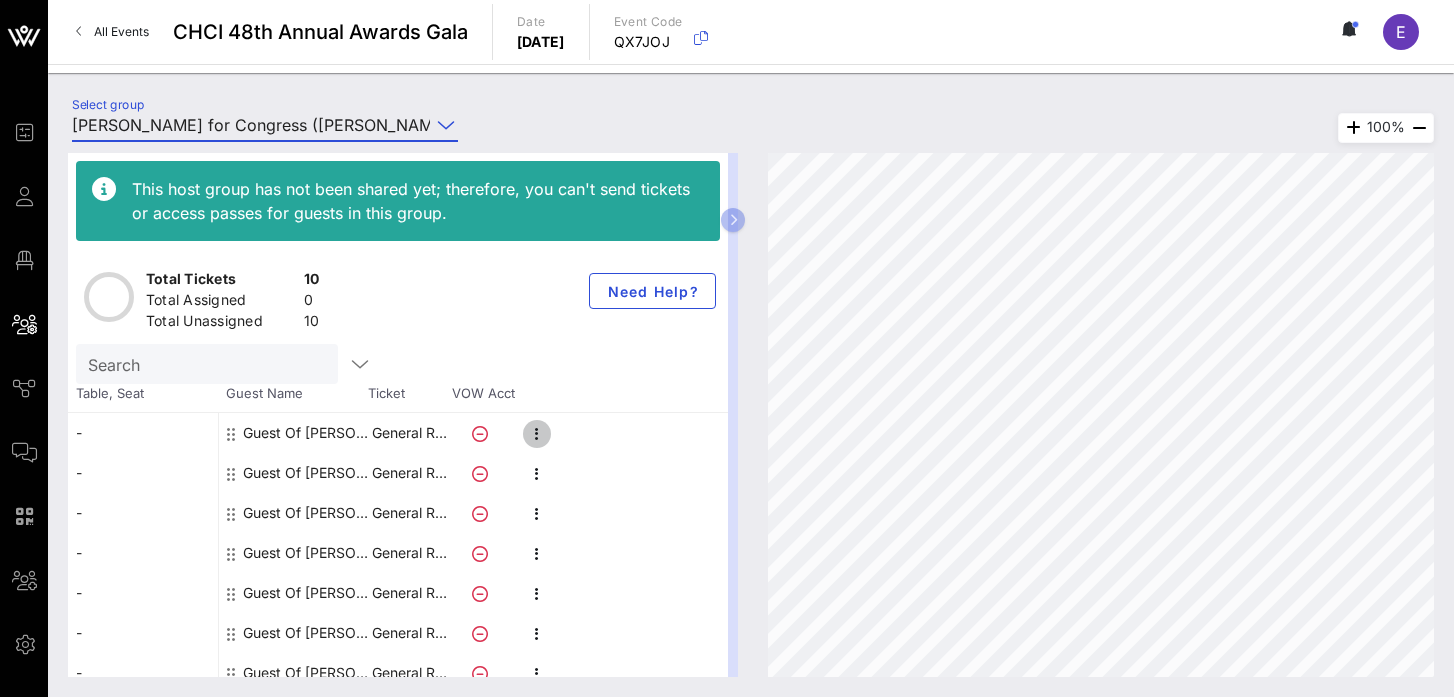click at bounding box center [537, 434] 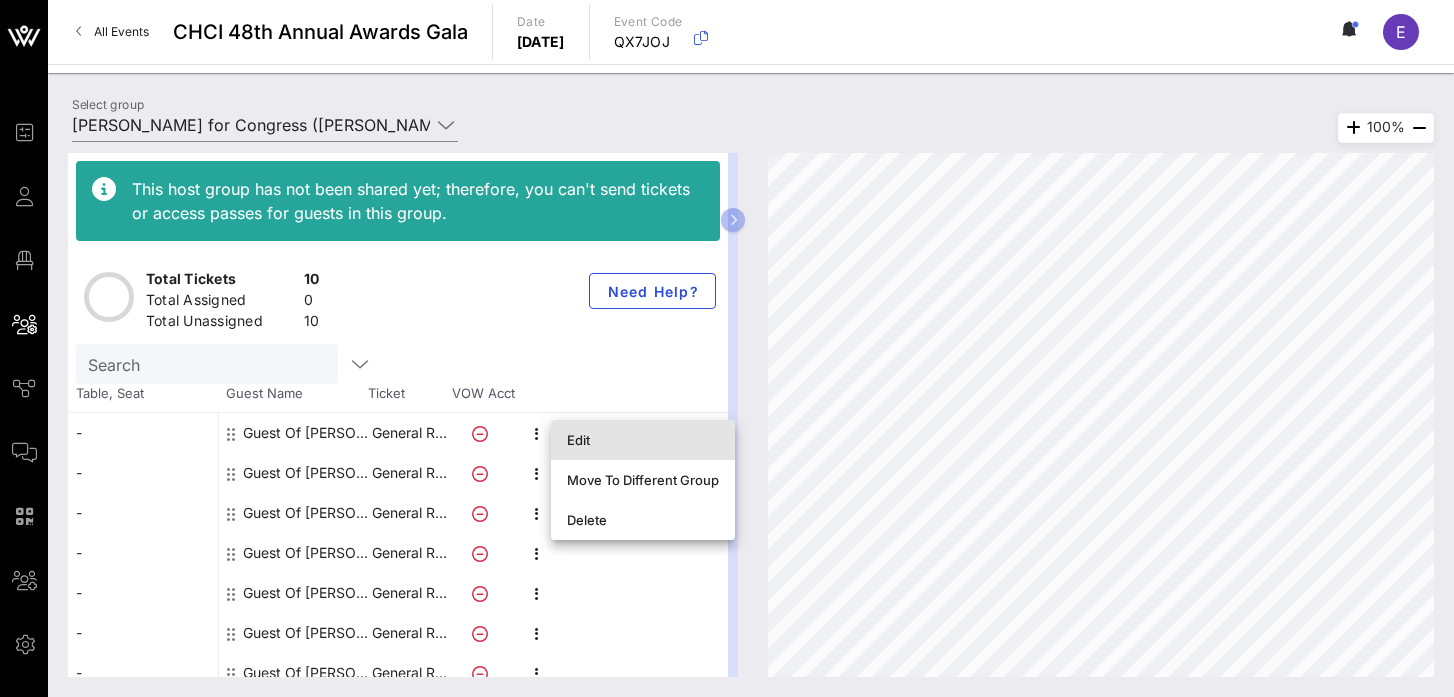 click on "Edit" at bounding box center (643, 440) 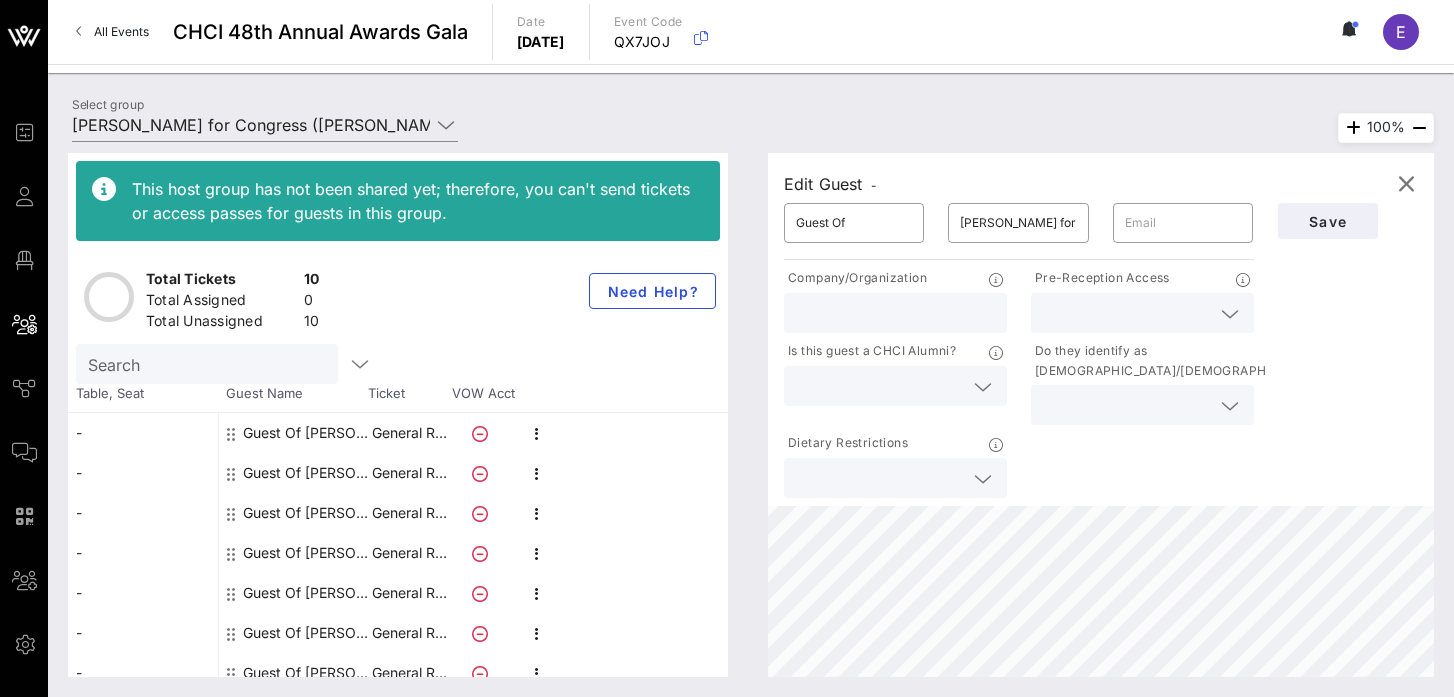 click at bounding box center [1126, 313] 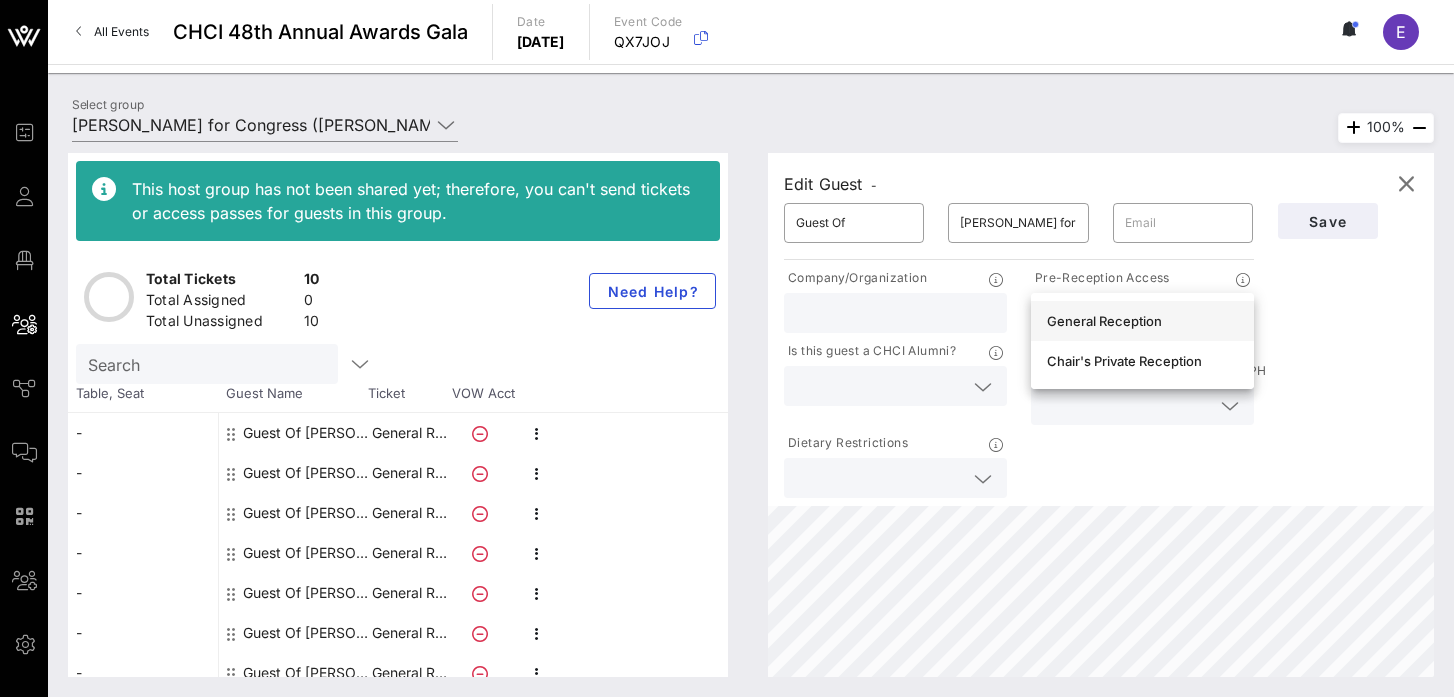 click on "General Reception" at bounding box center (1142, 321) 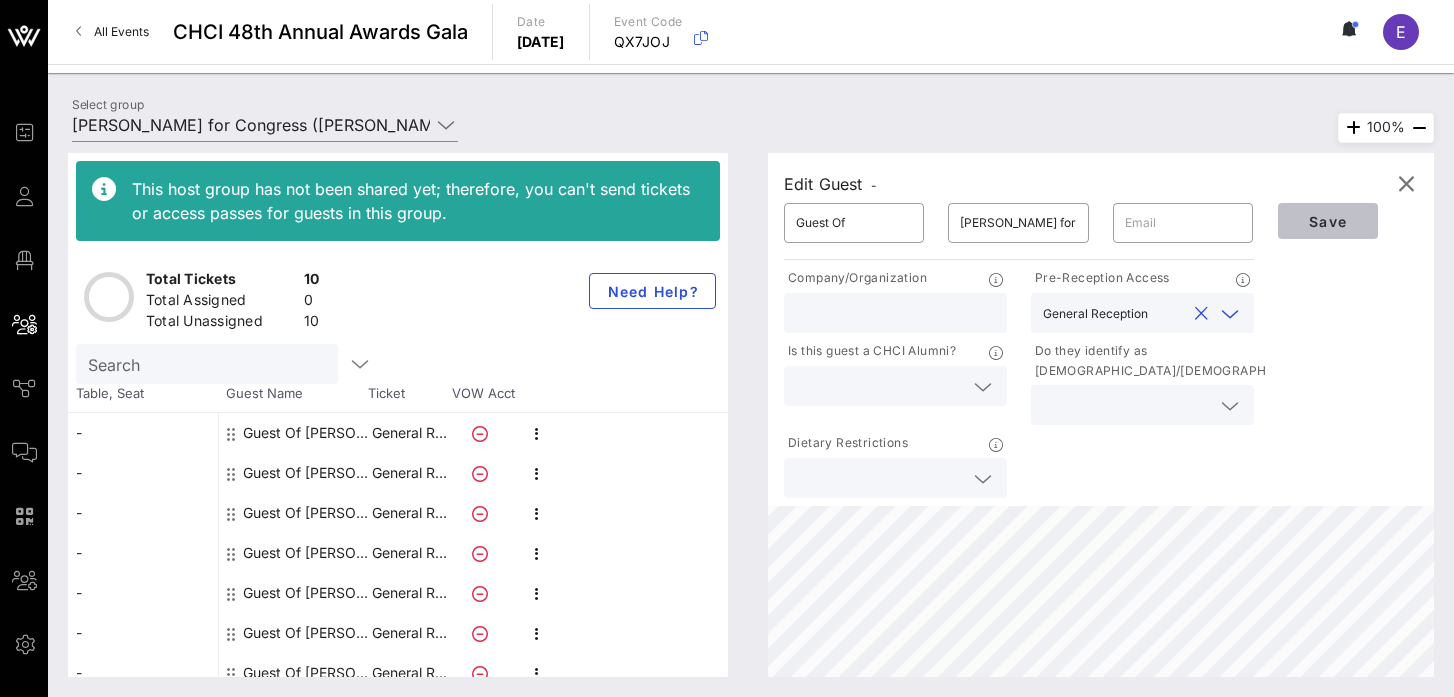 click on "Save" at bounding box center [1328, 221] 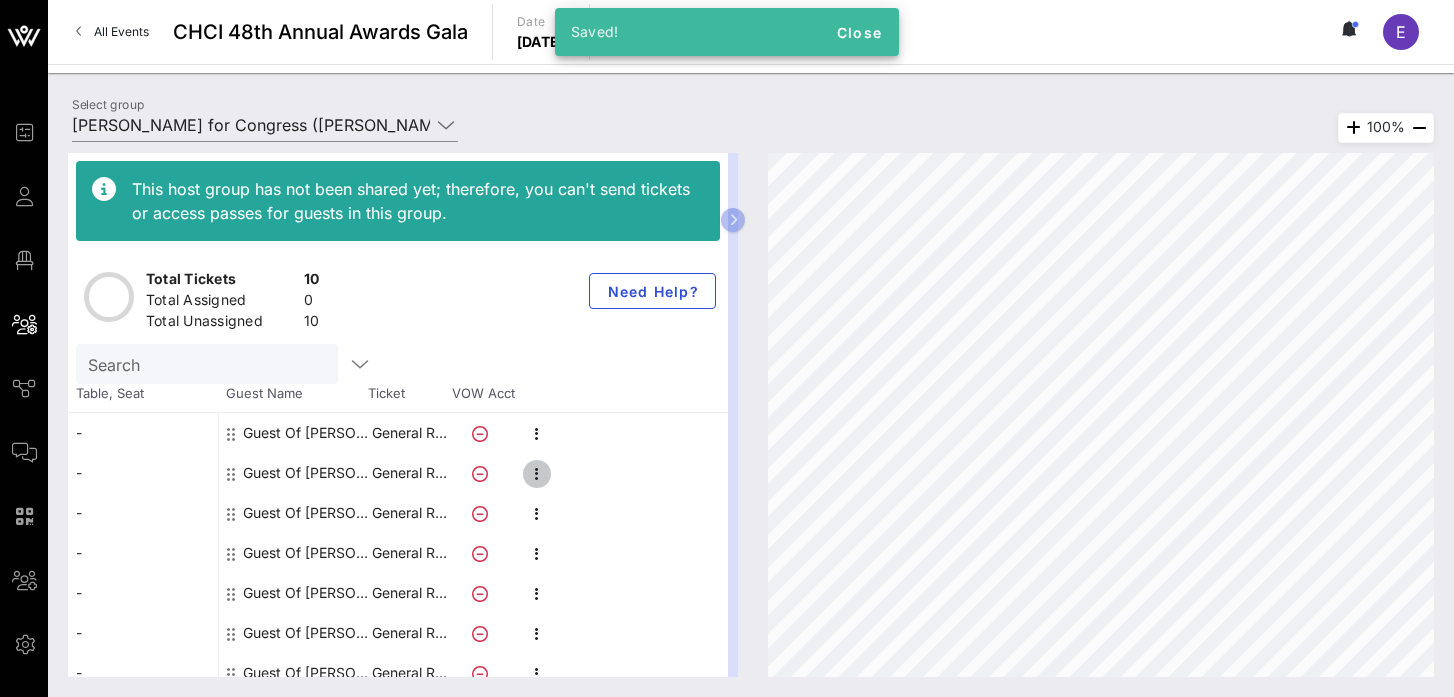 click at bounding box center [537, 474] 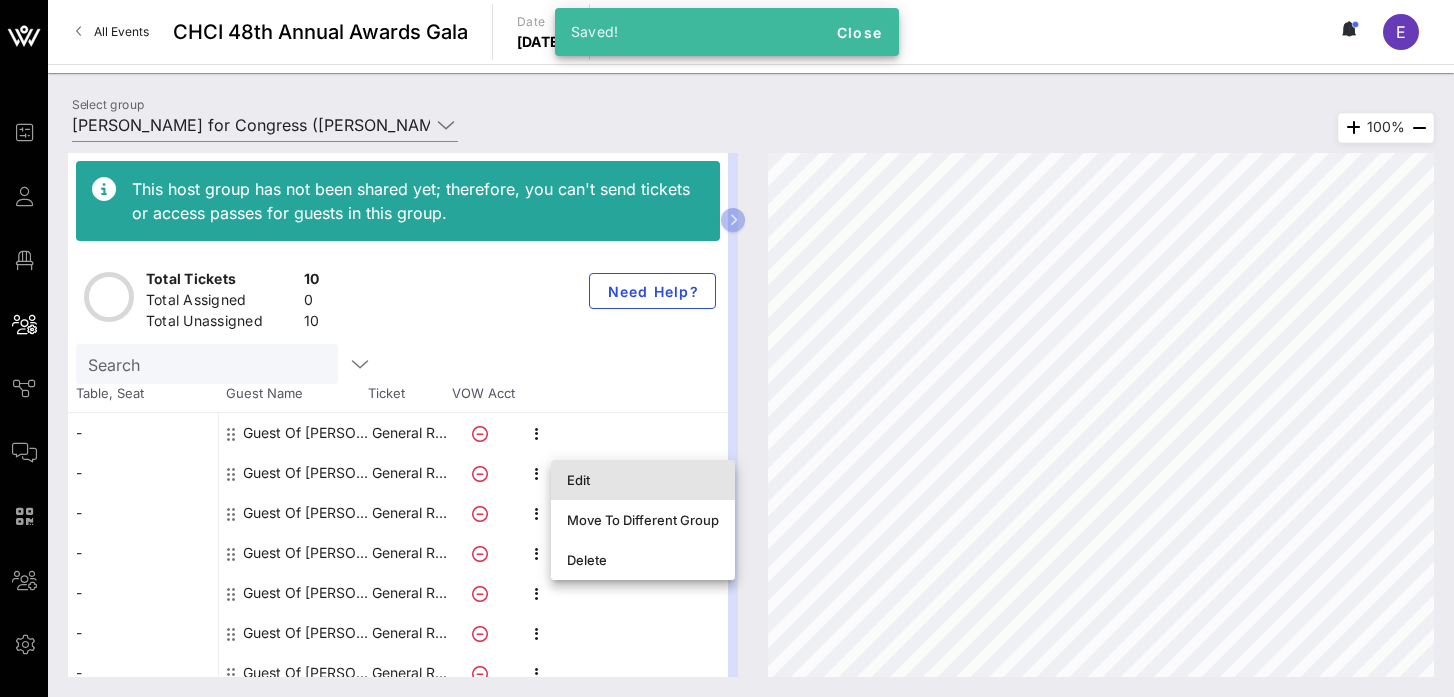click on "Edit" at bounding box center (643, 480) 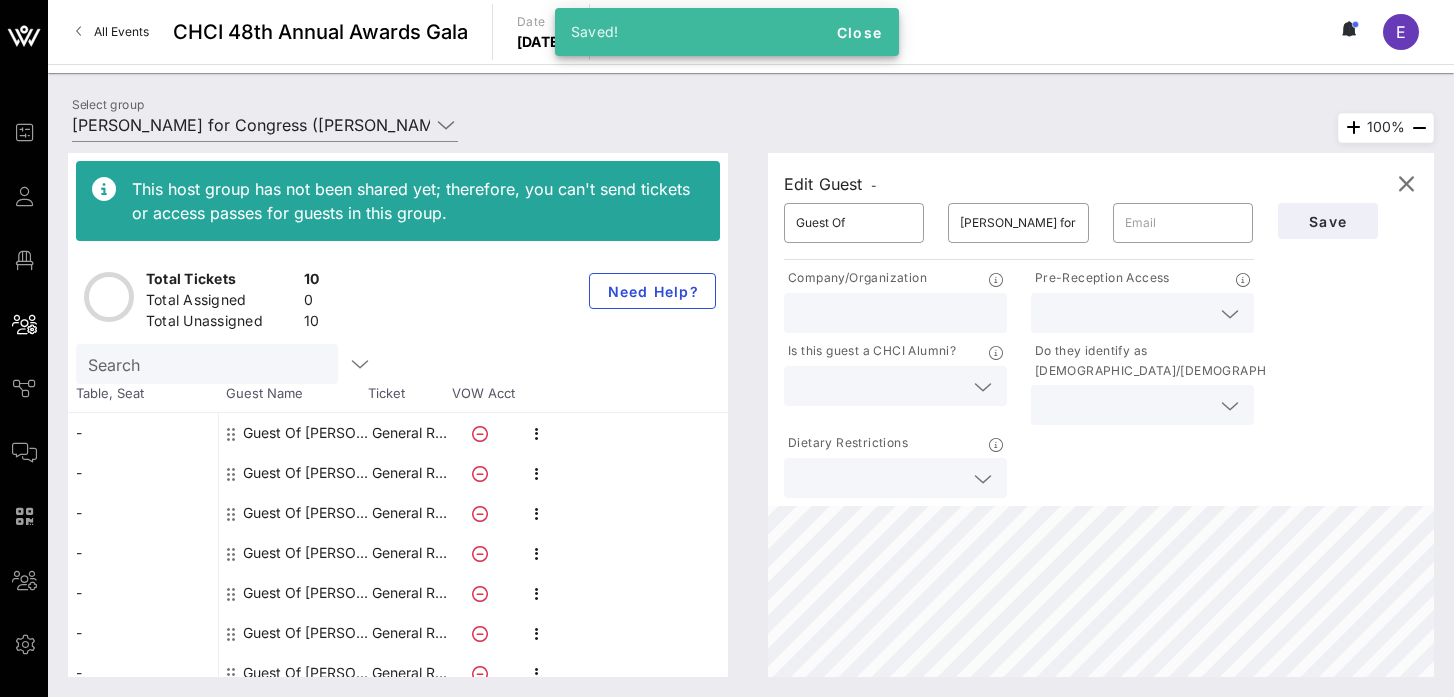 click at bounding box center [1126, 313] 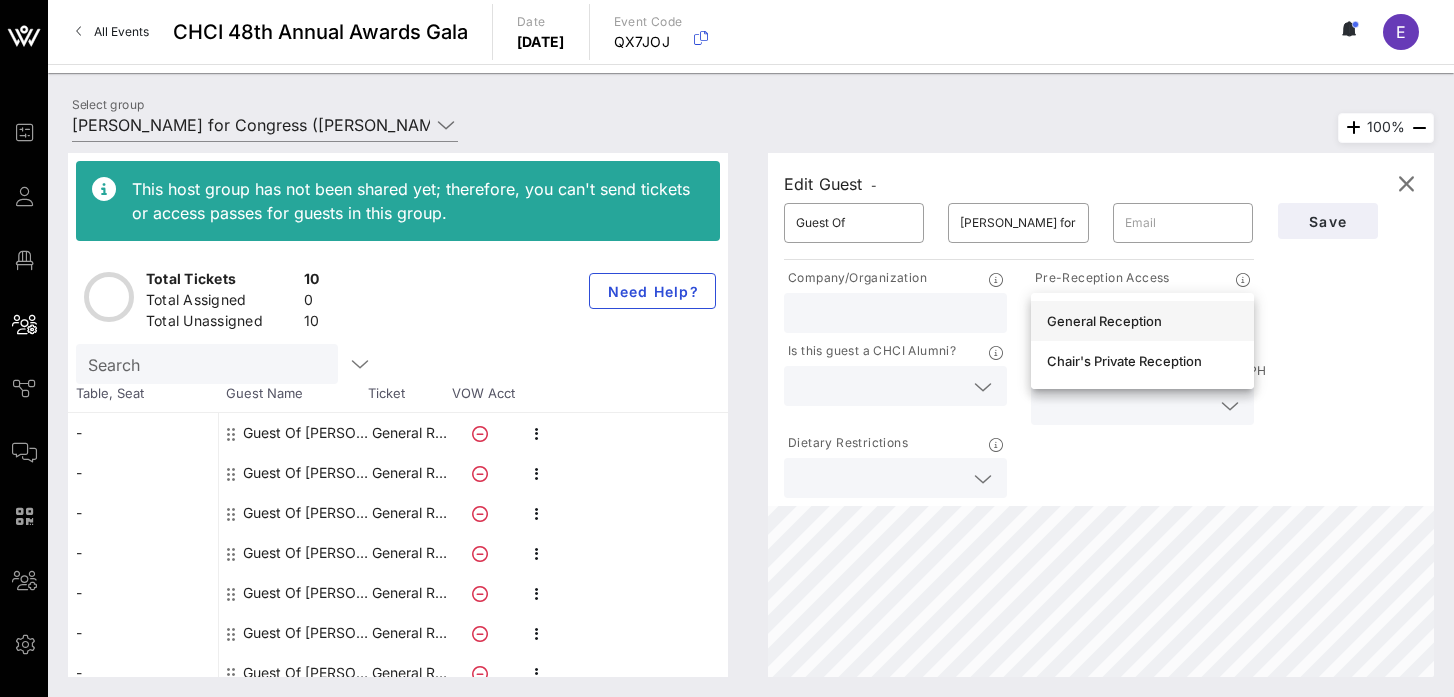 click on "General Reception" at bounding box center [1142, 321] 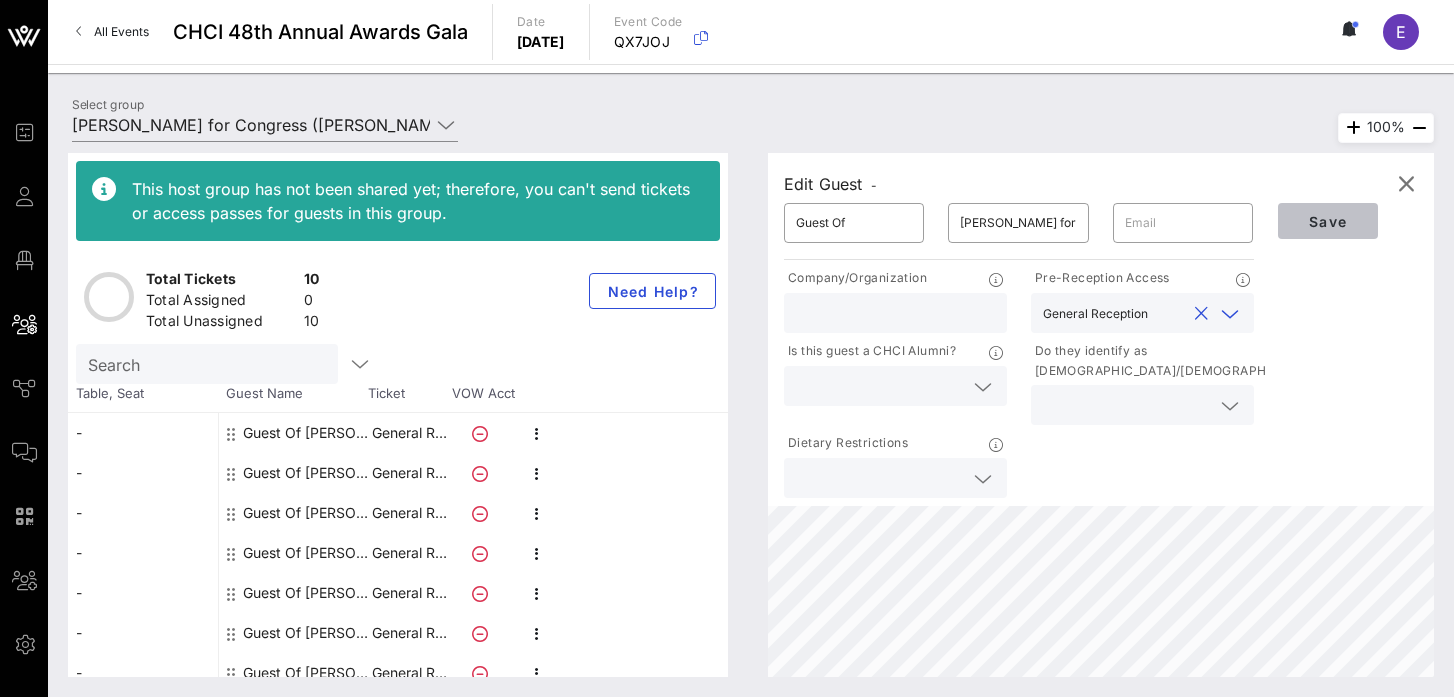 click on "Save" at bounding box center [1328, 221] 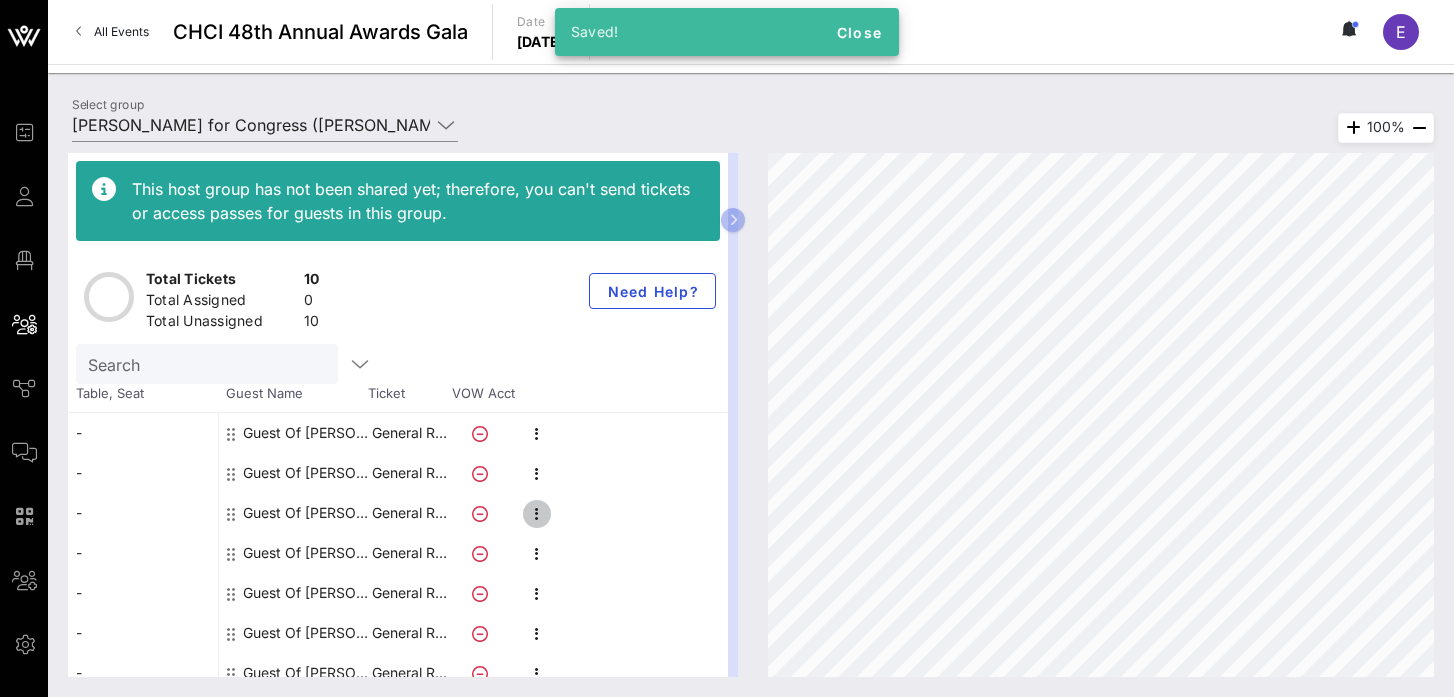 click at bounding box center [537, 514] 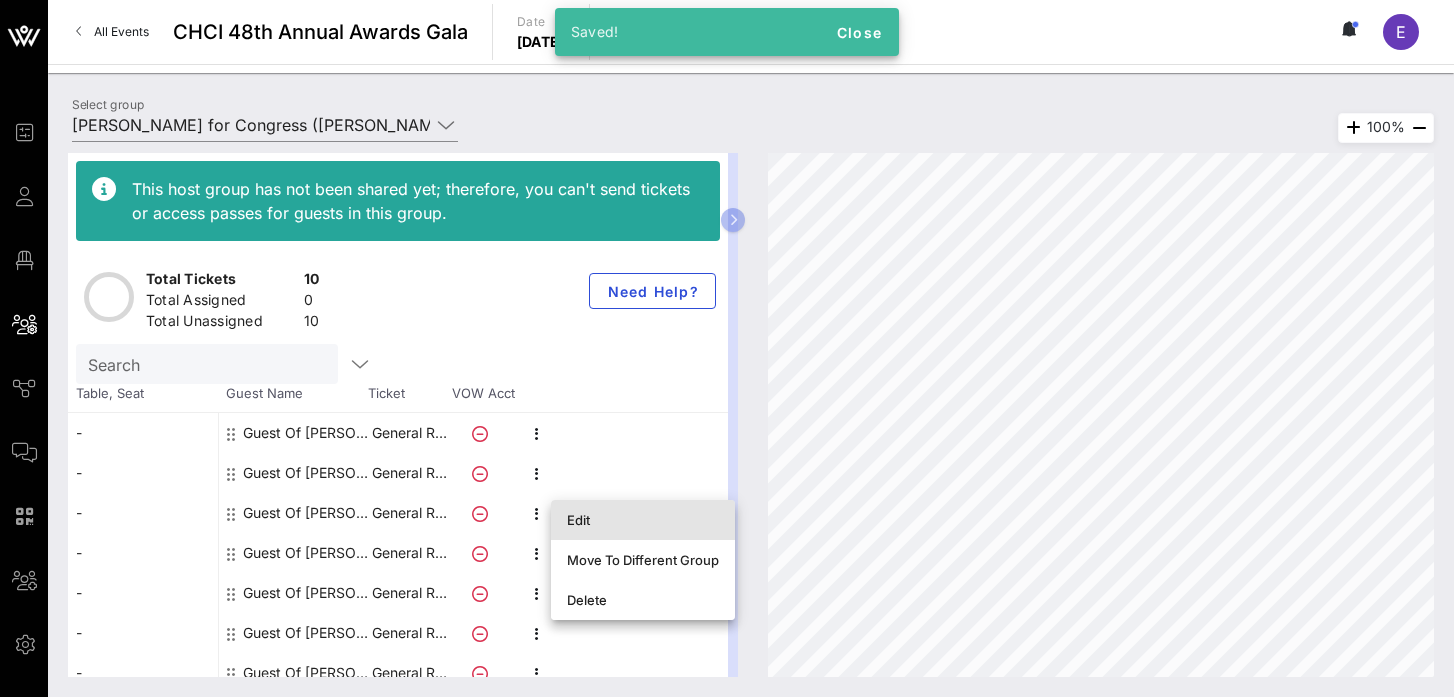 click on "Edit" at bounding box center (643, 520) 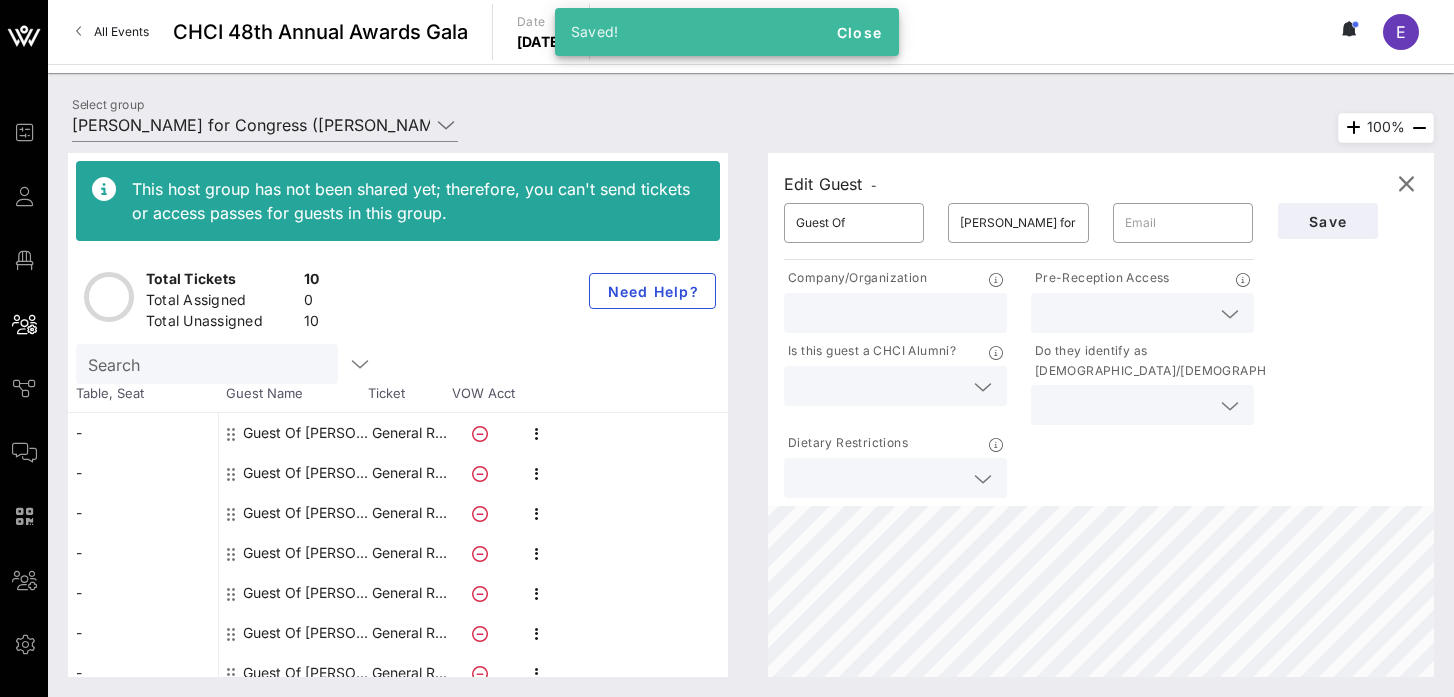 click at bounding box center (1126, 313) 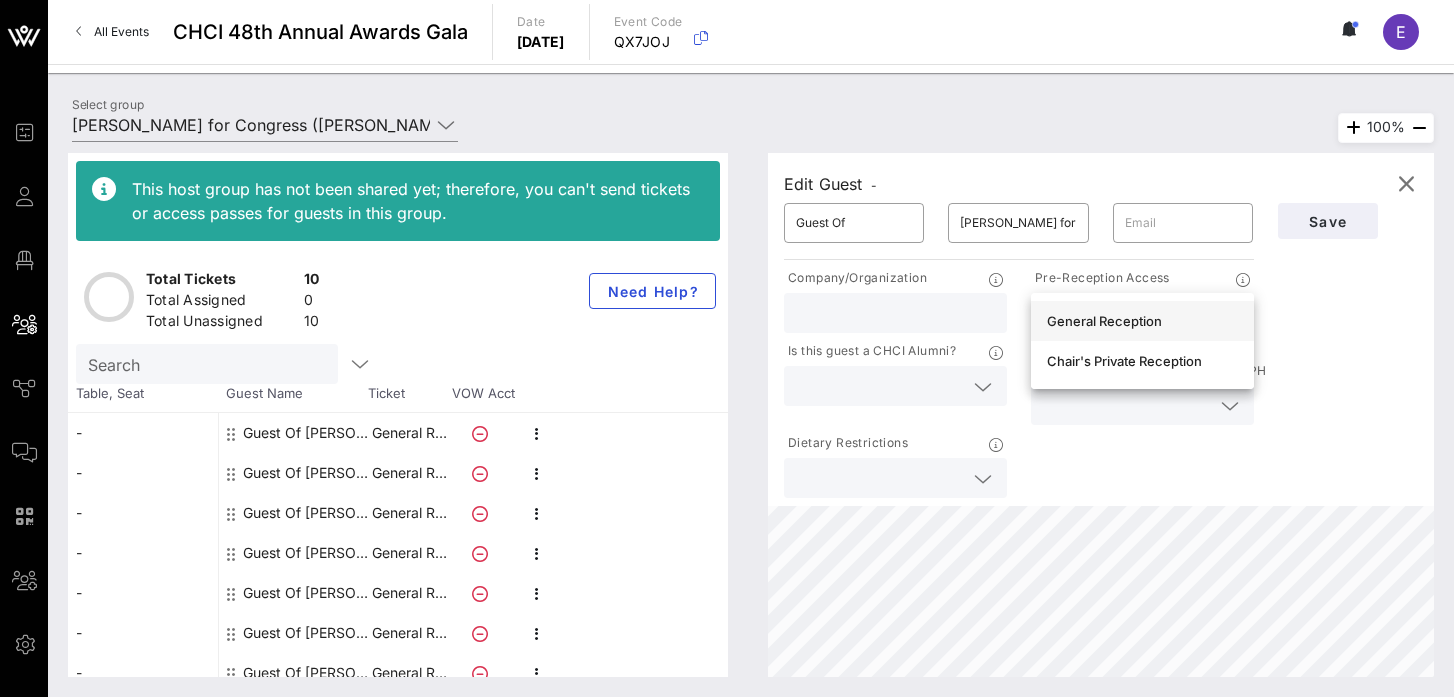 click on "General Reception" at bounding box center (1142, 321) 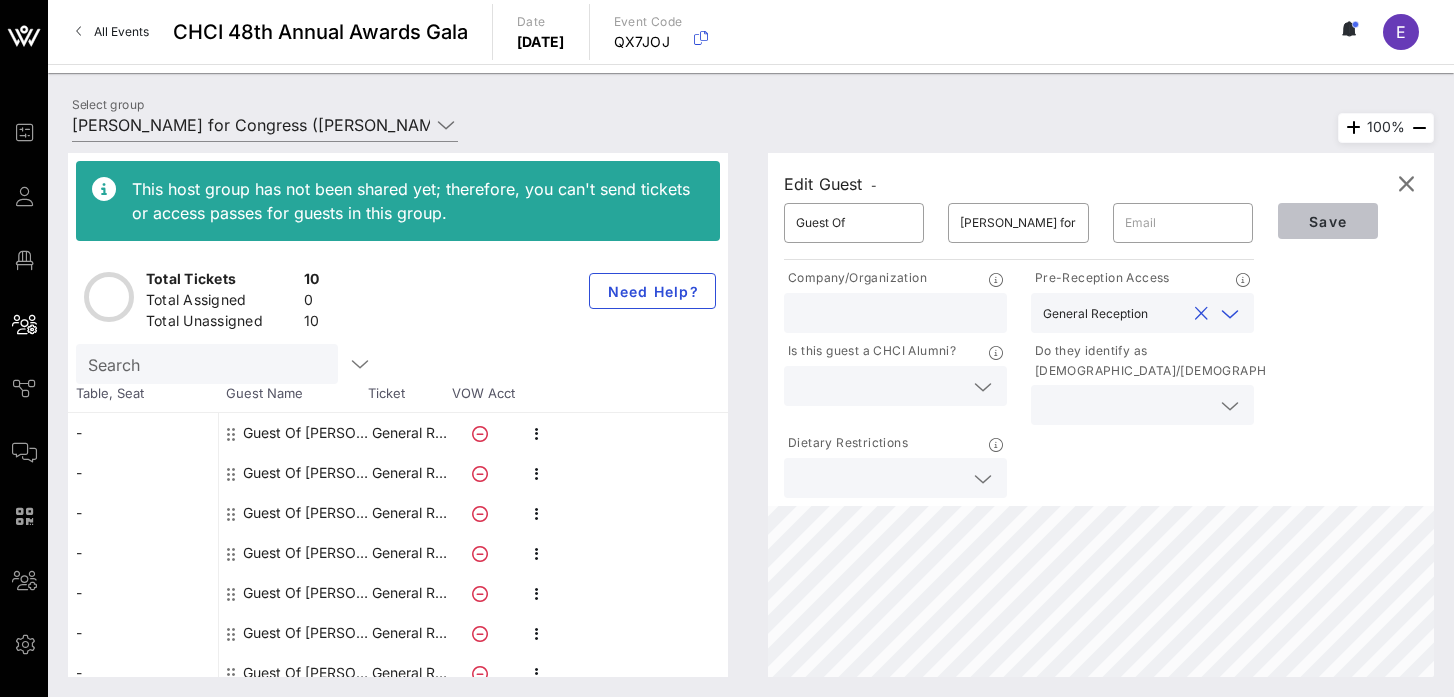 click on "Save" at bounding box center (1328, 221) 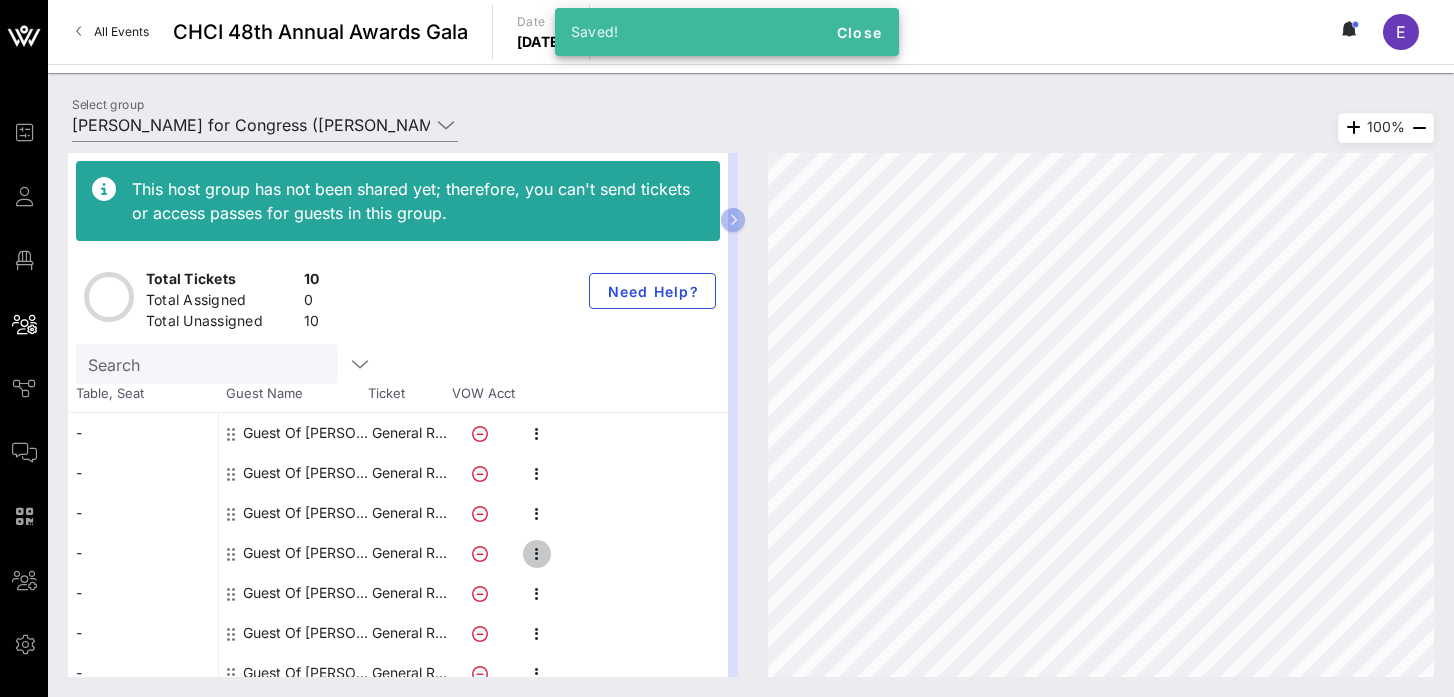 click at bounding box center (537, 554) 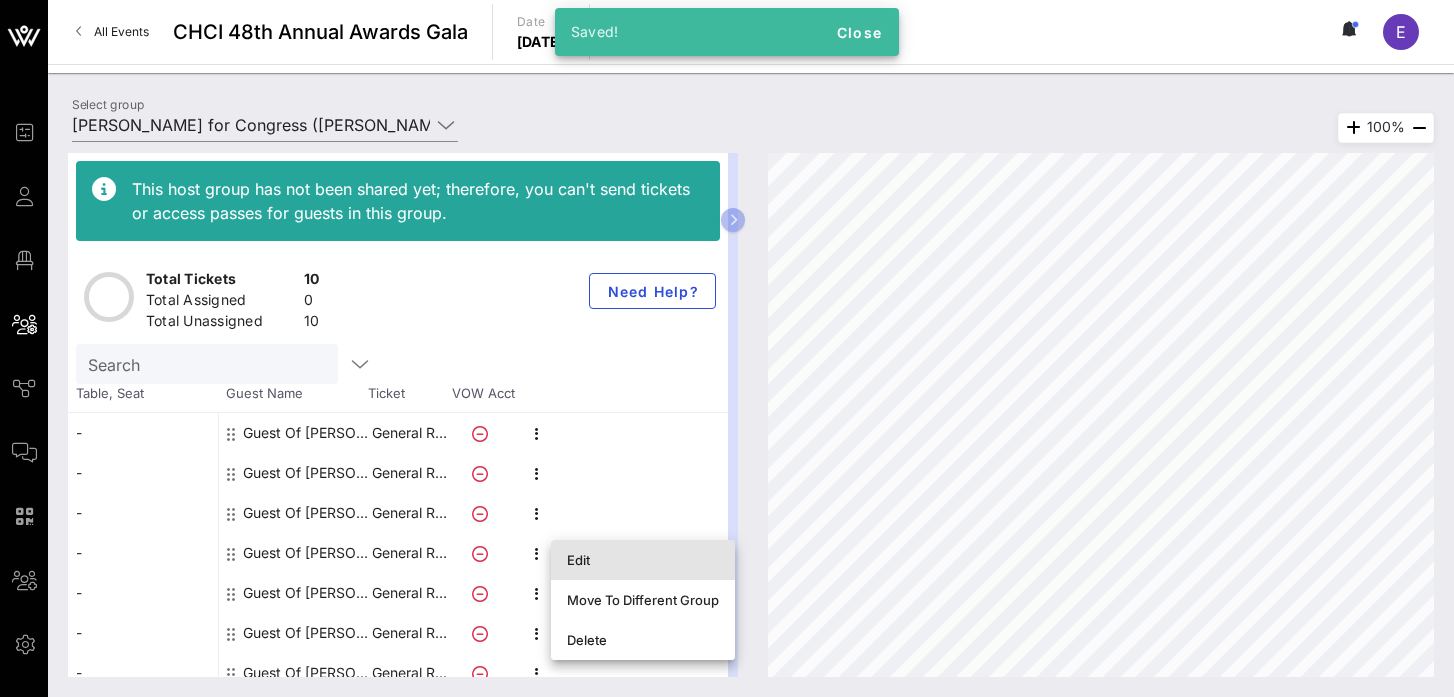 click on "Edit" at bounding box center (643, 560) 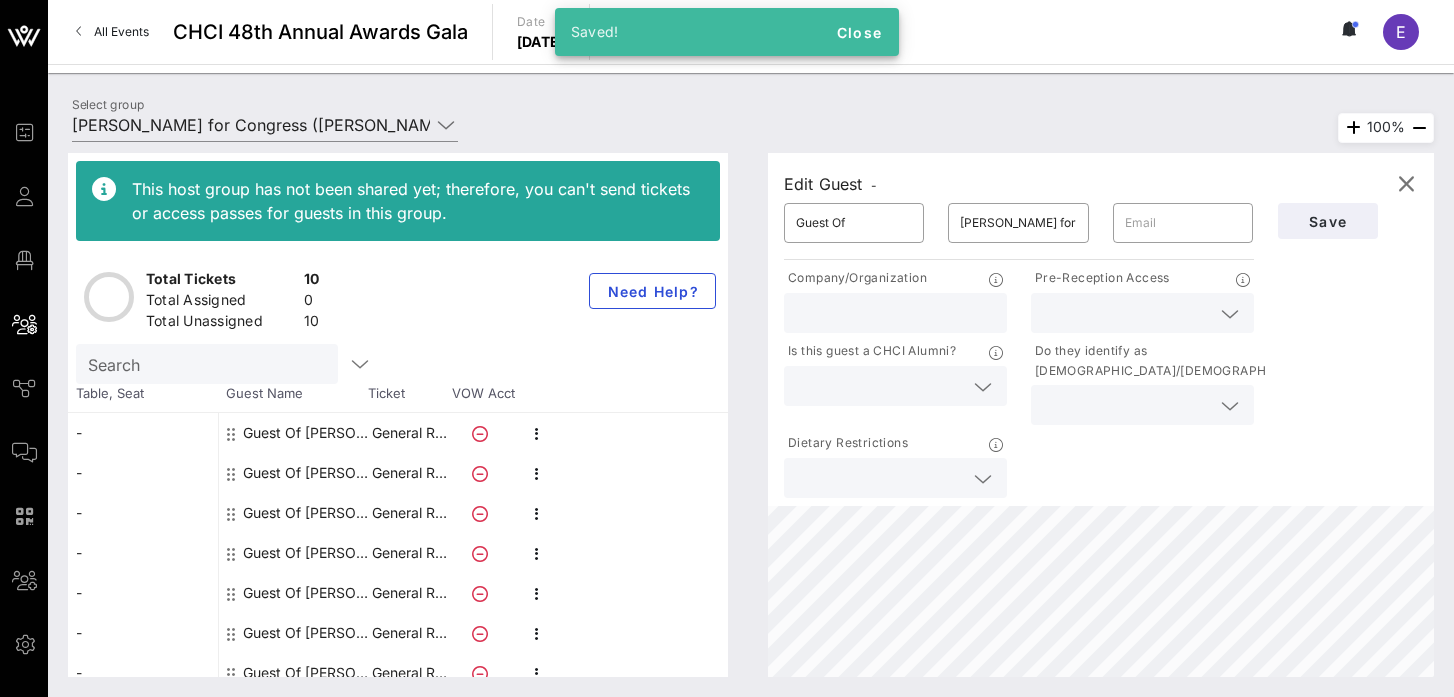 click on "Pre-Reception Access" at bounding box center (1142, 280) 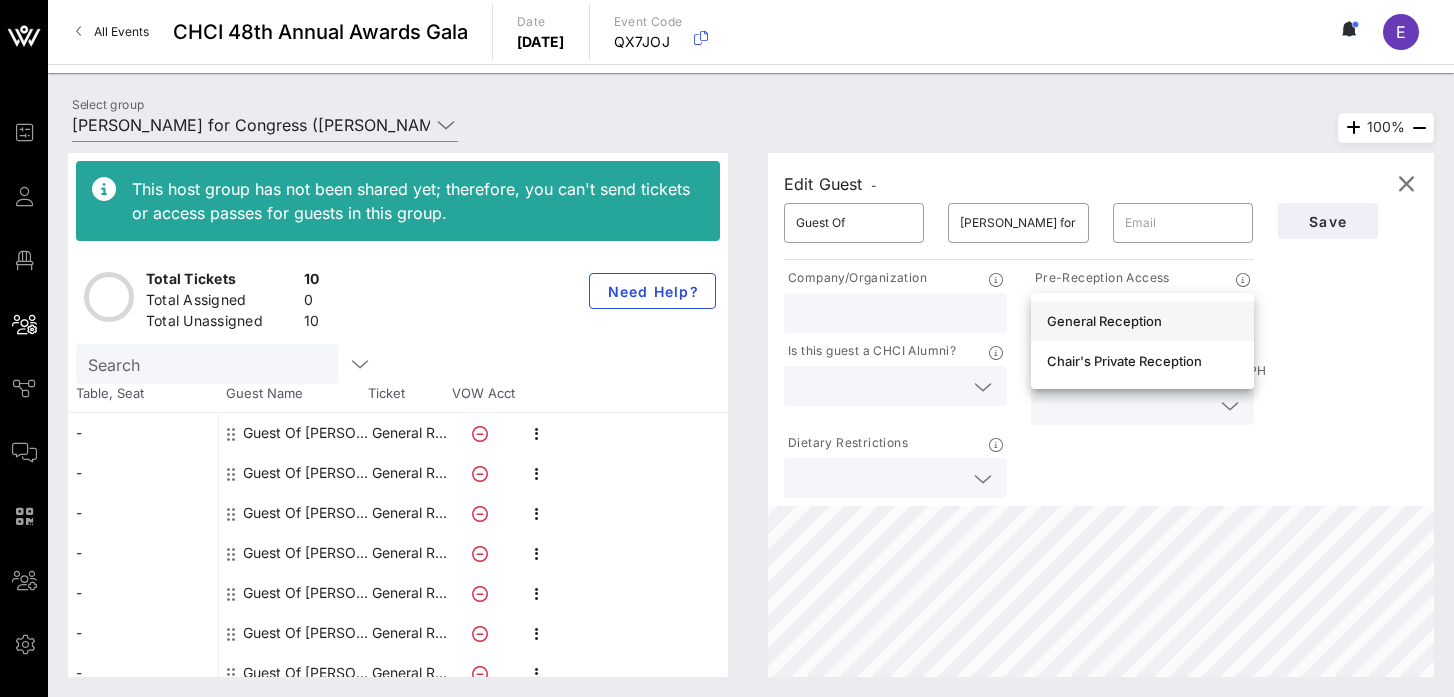 click on "General Reception" at bounding box center [1142, 321] 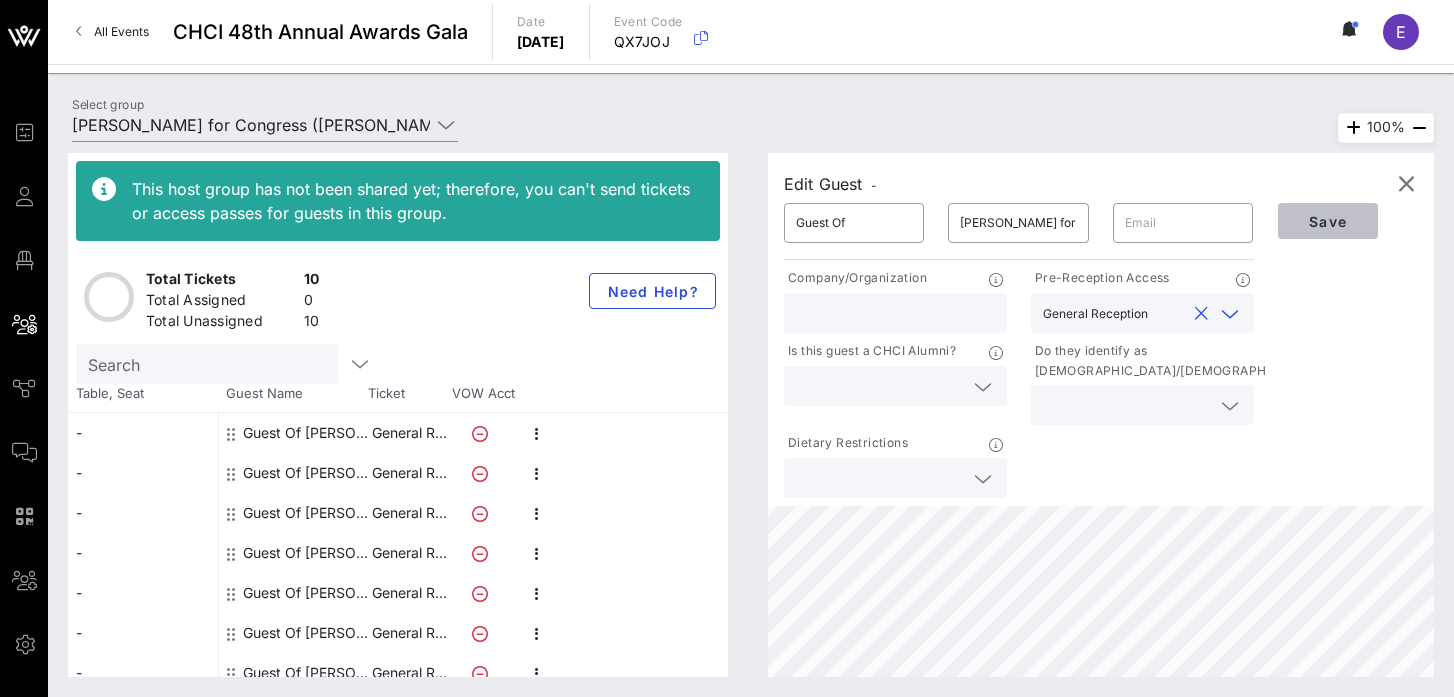 click on "Save" at bounding box center [1328, 221] 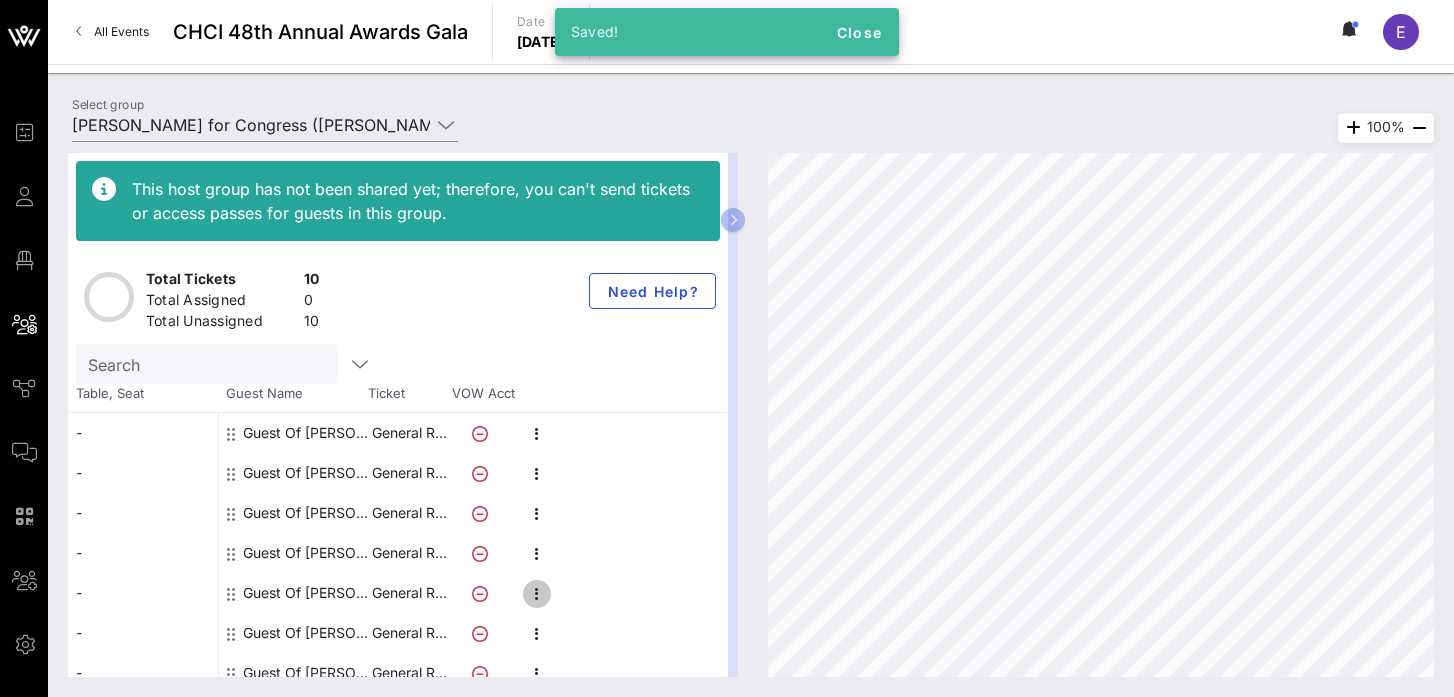 click at bounding box center (537, 594) 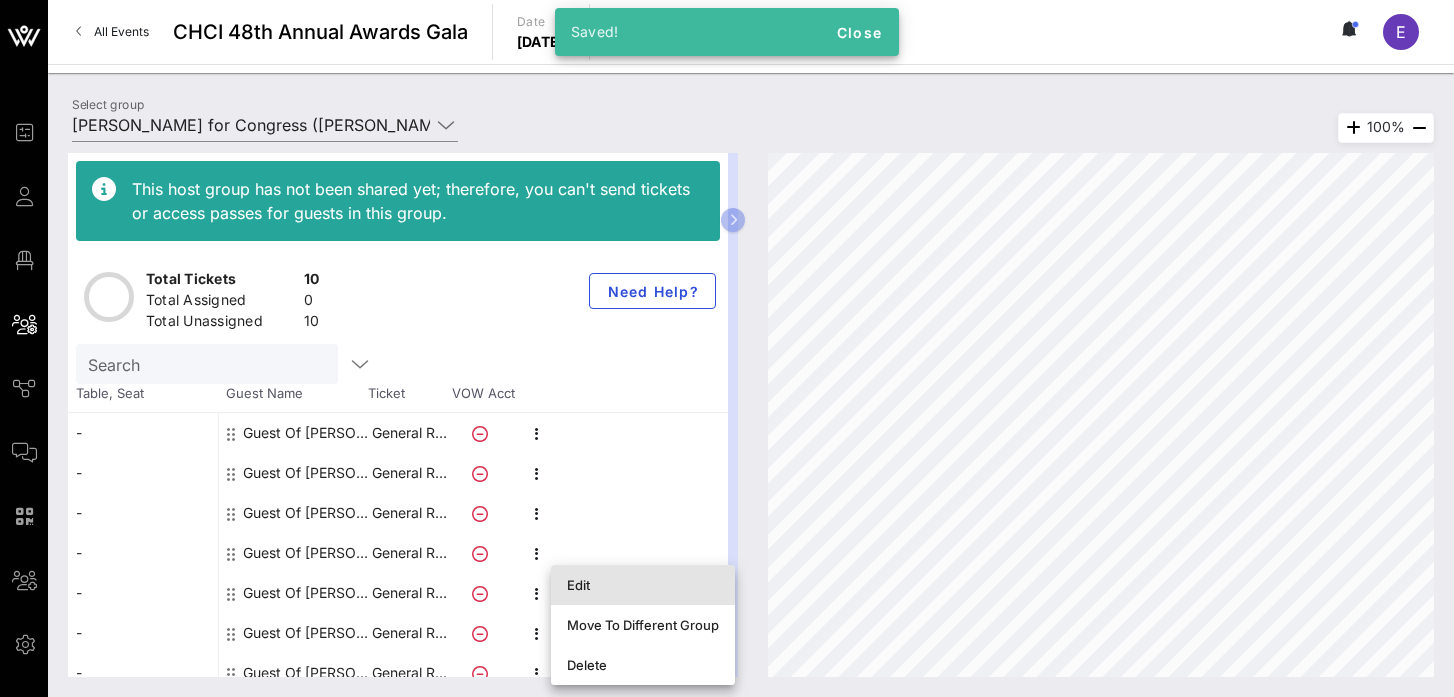 click on "Edit" at bounding box center (643, 585) 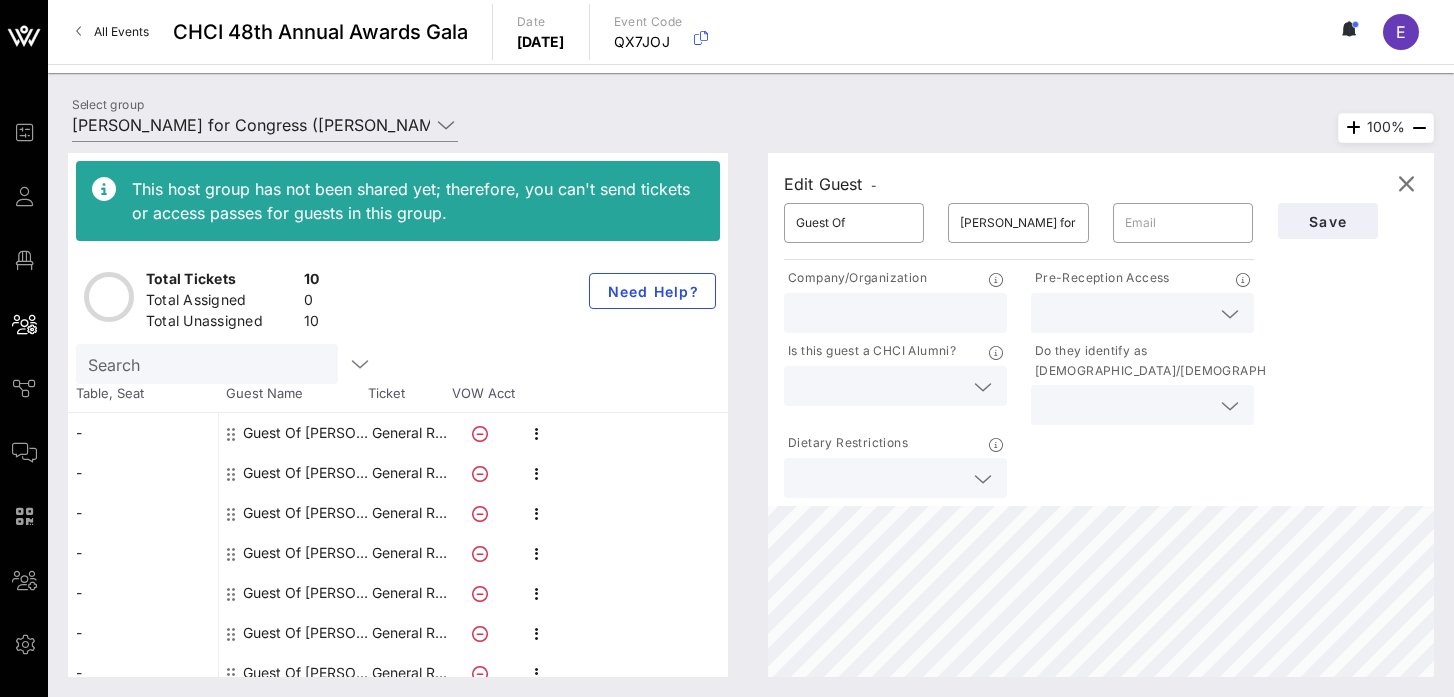click at bounding box center (1126, 313) 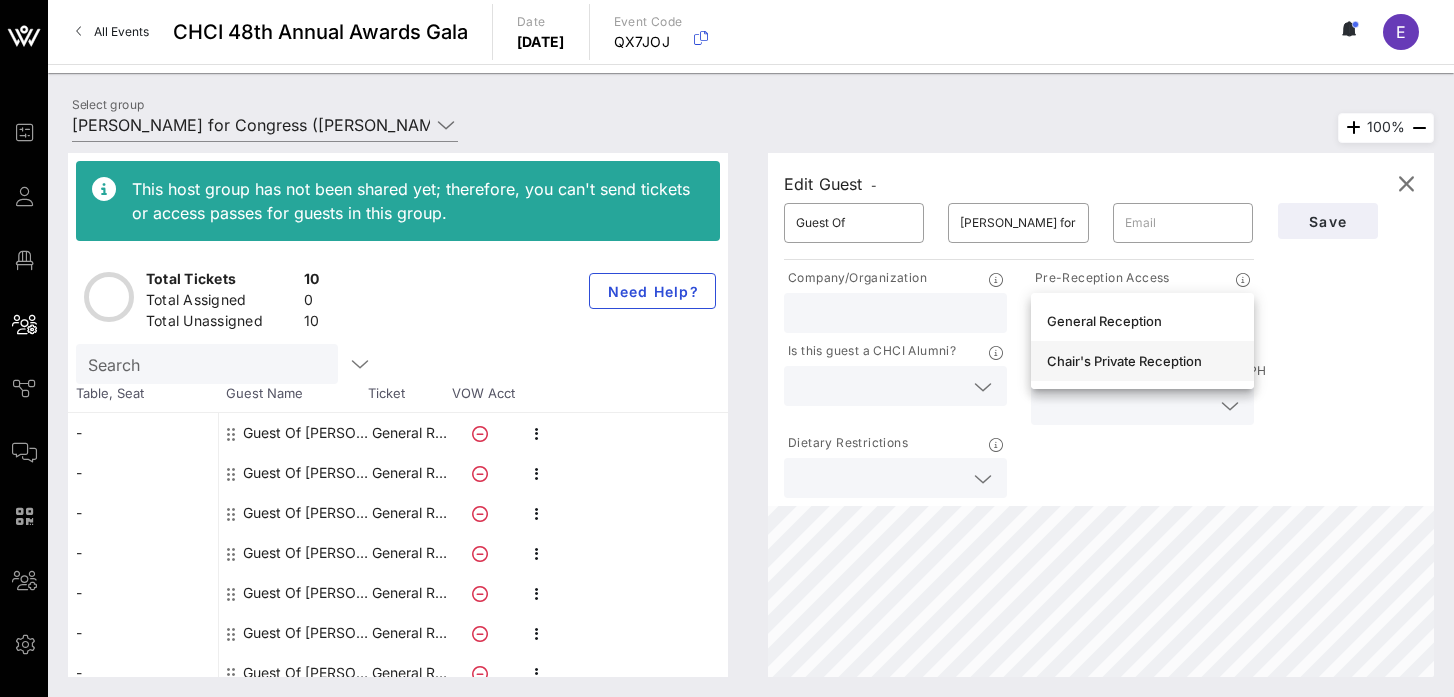 click on "Chair's Private Reception" at bounding box center [1142, 361] 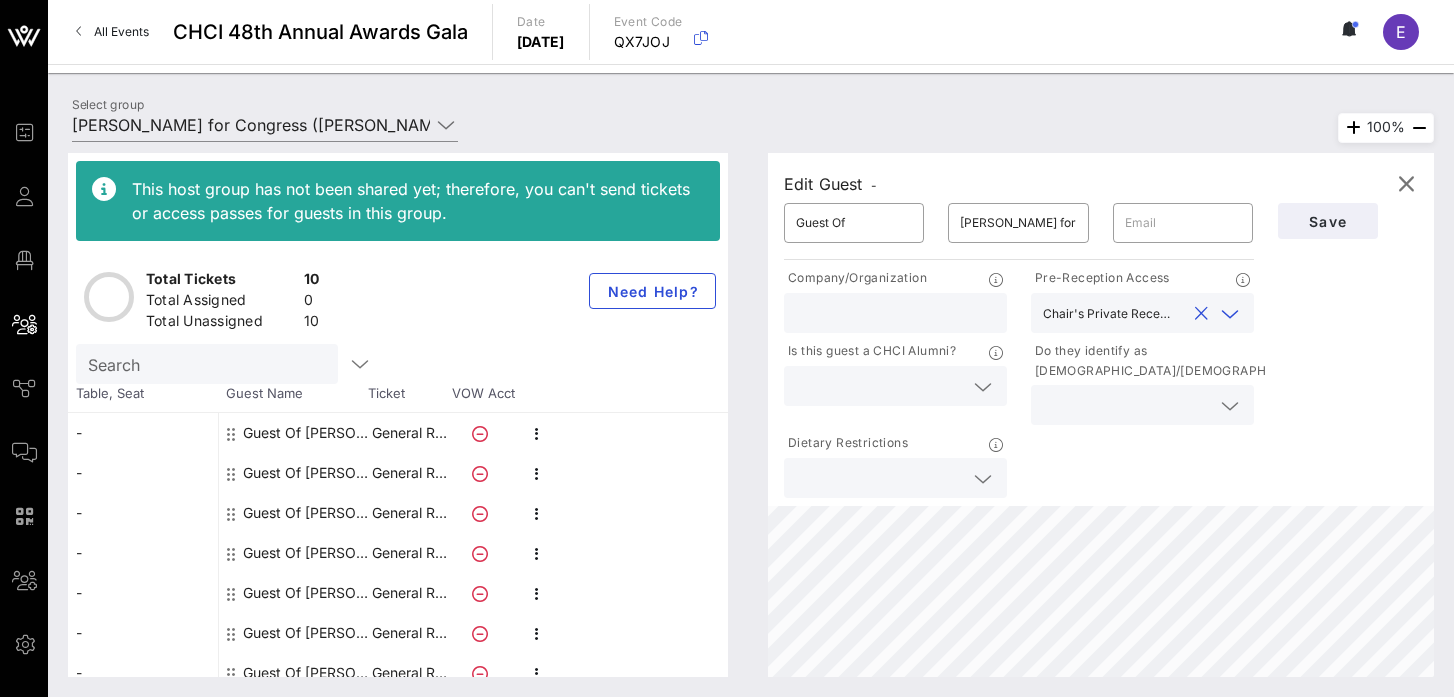 click on "Chair's Private Reception" at bounding box center [1107, 314] 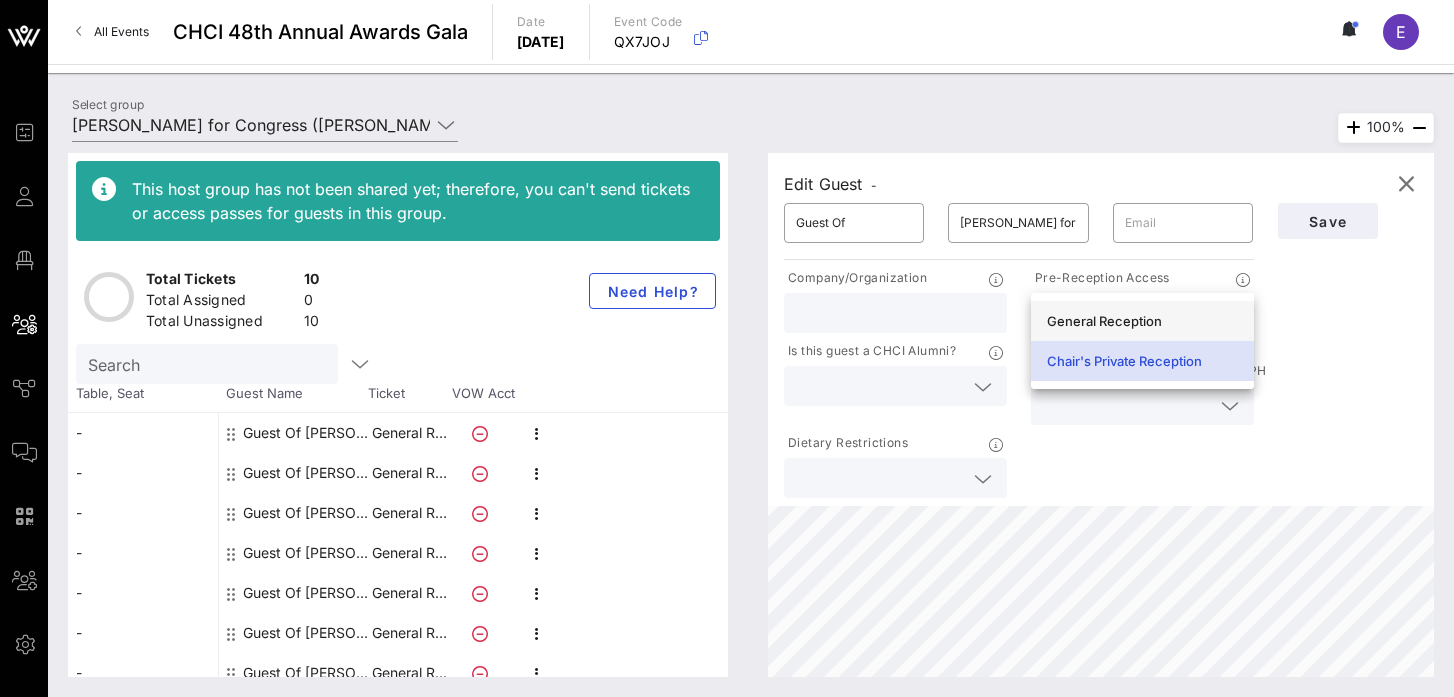 click on "General Reception" at bounding box center (1142, 321) 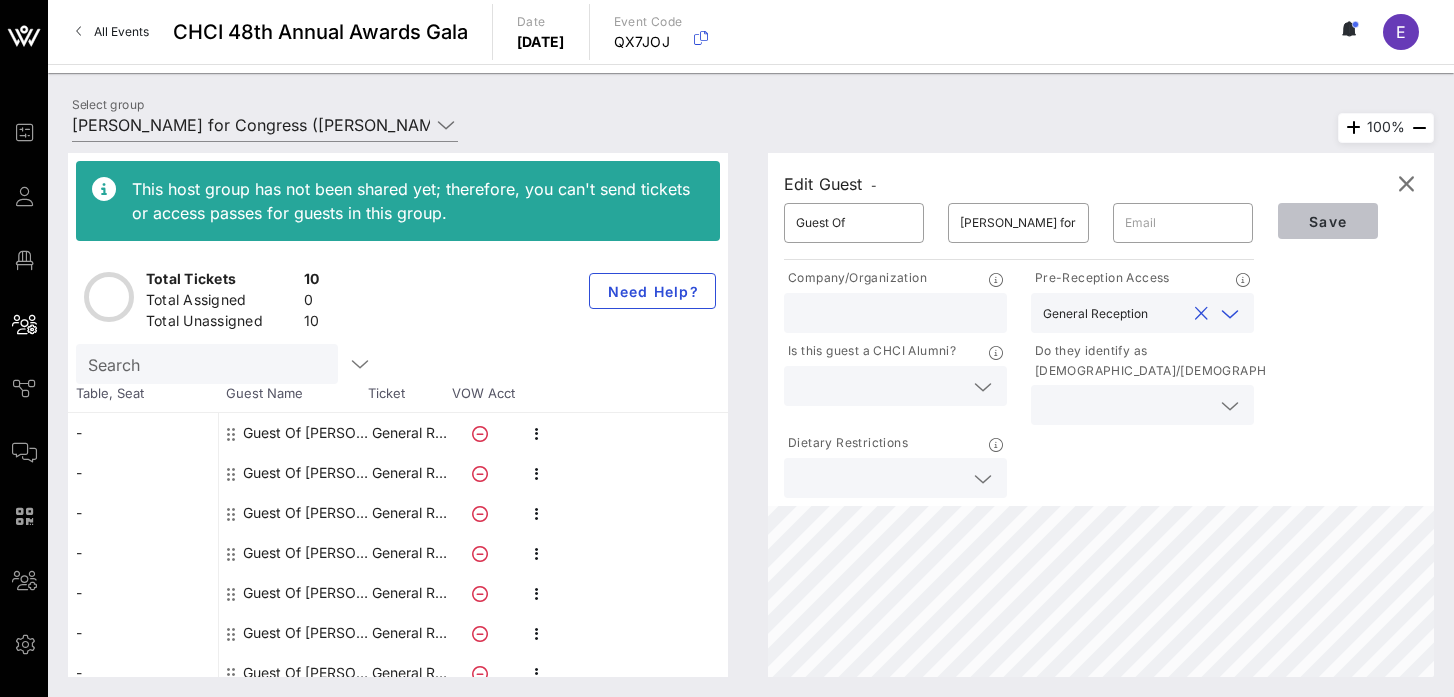 click on "Save" at bounding box center [1328, 221] 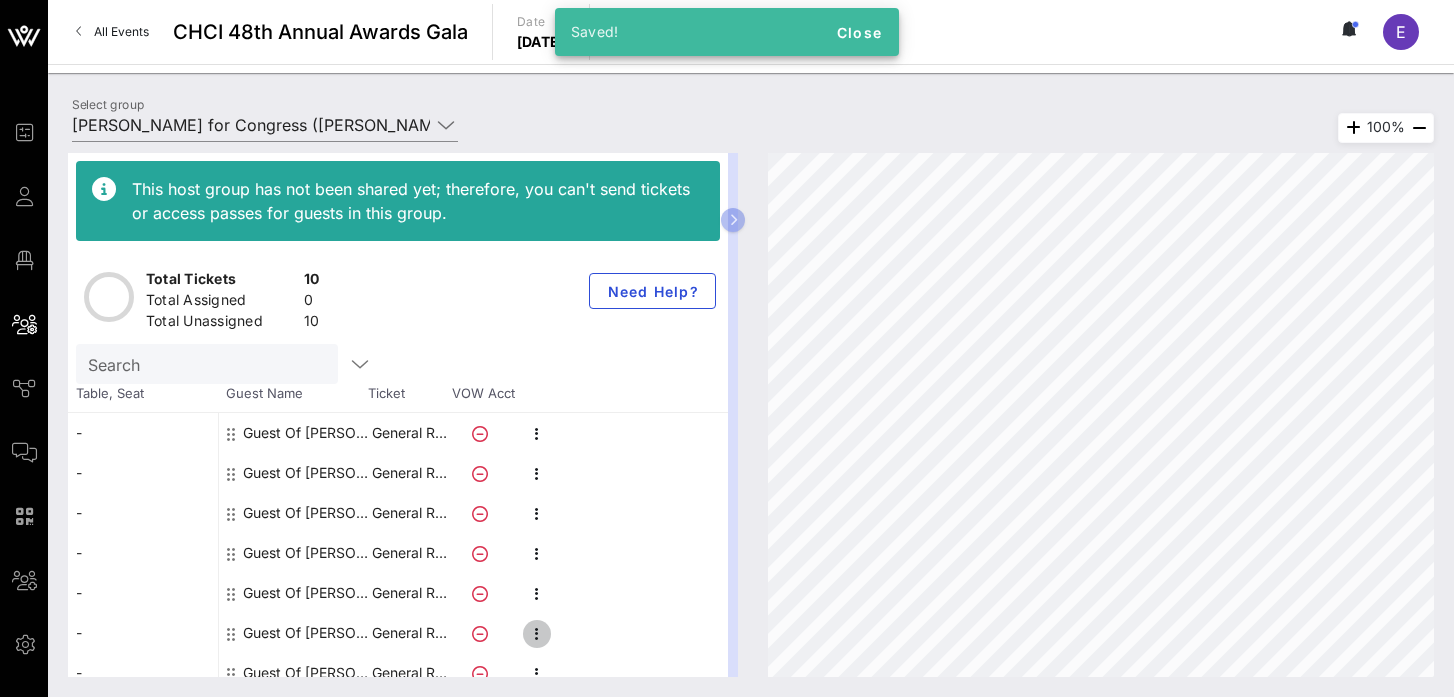 click at bounding box center (537, 634) 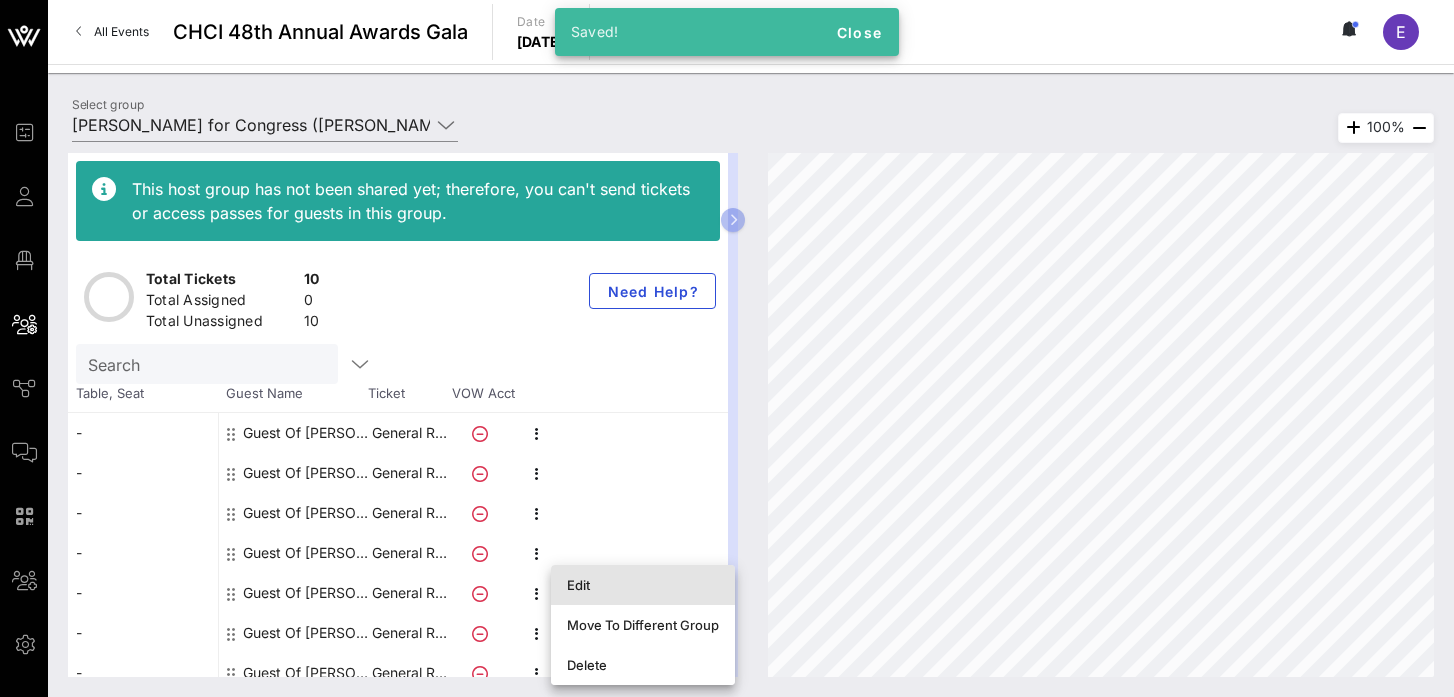 click on "Edit" at bounding box center [643, 585] 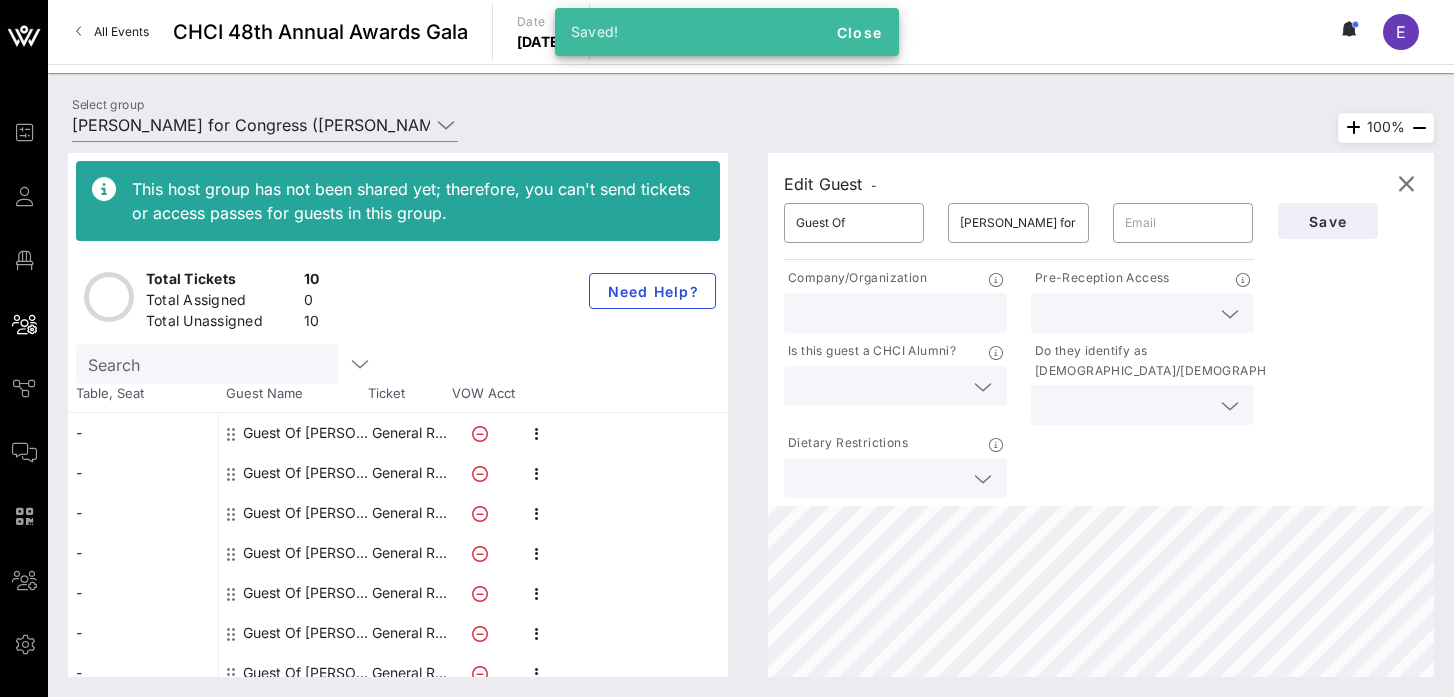 click at bounding box center [1142, 313] 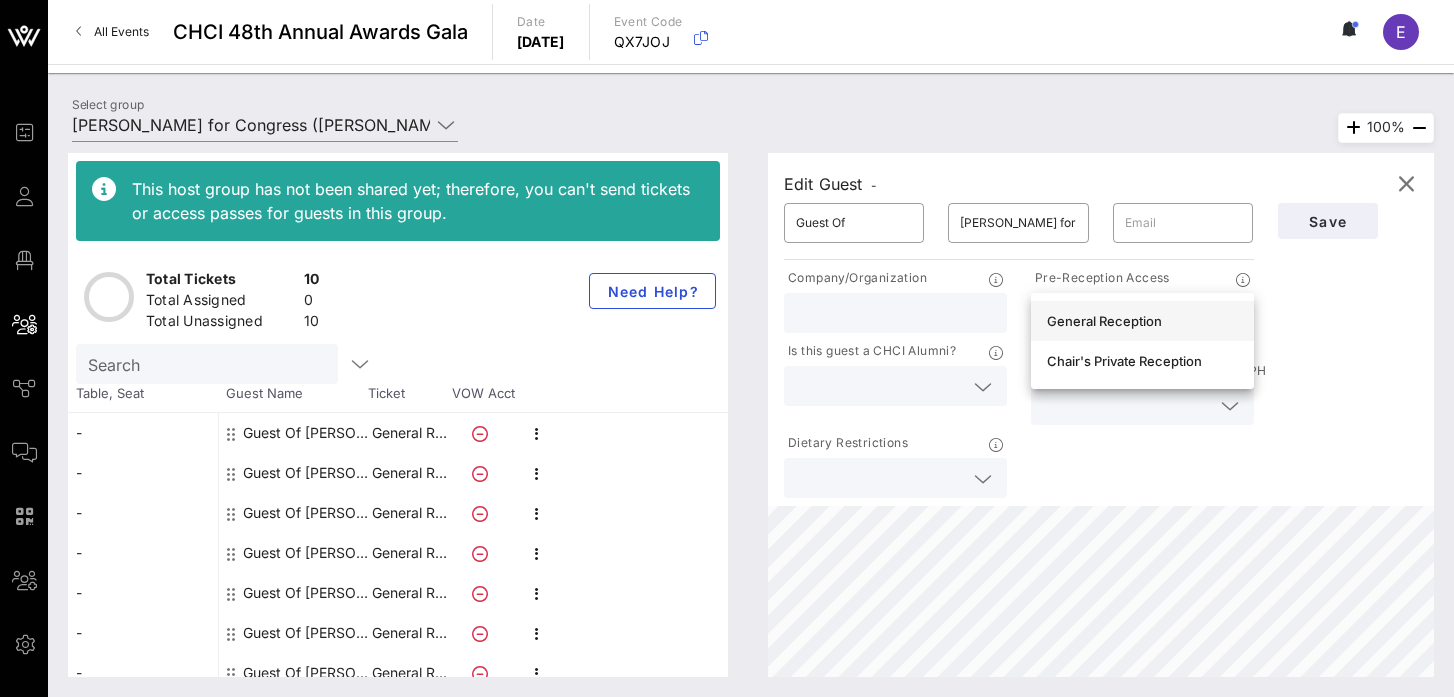click on "General Reception" at bounding box center [1142, 321] 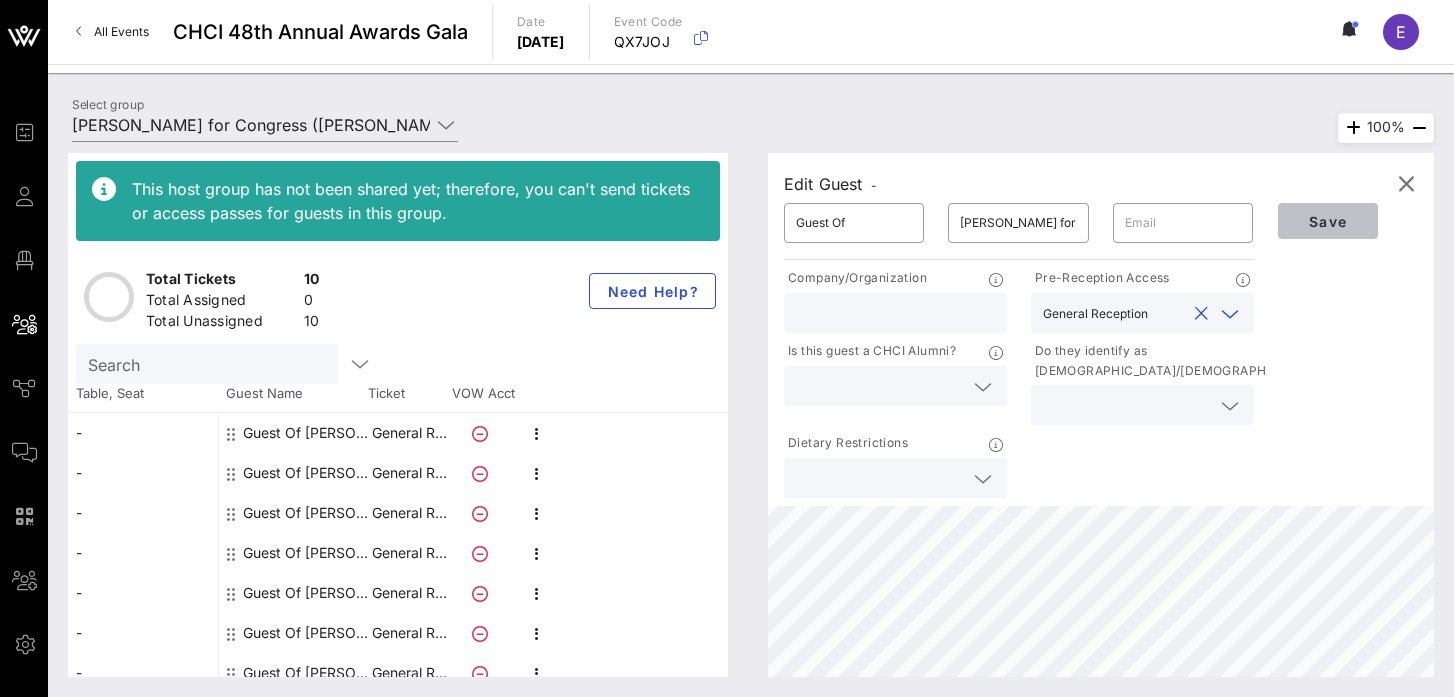 click on "Save" at bounding box center (1328, 221) 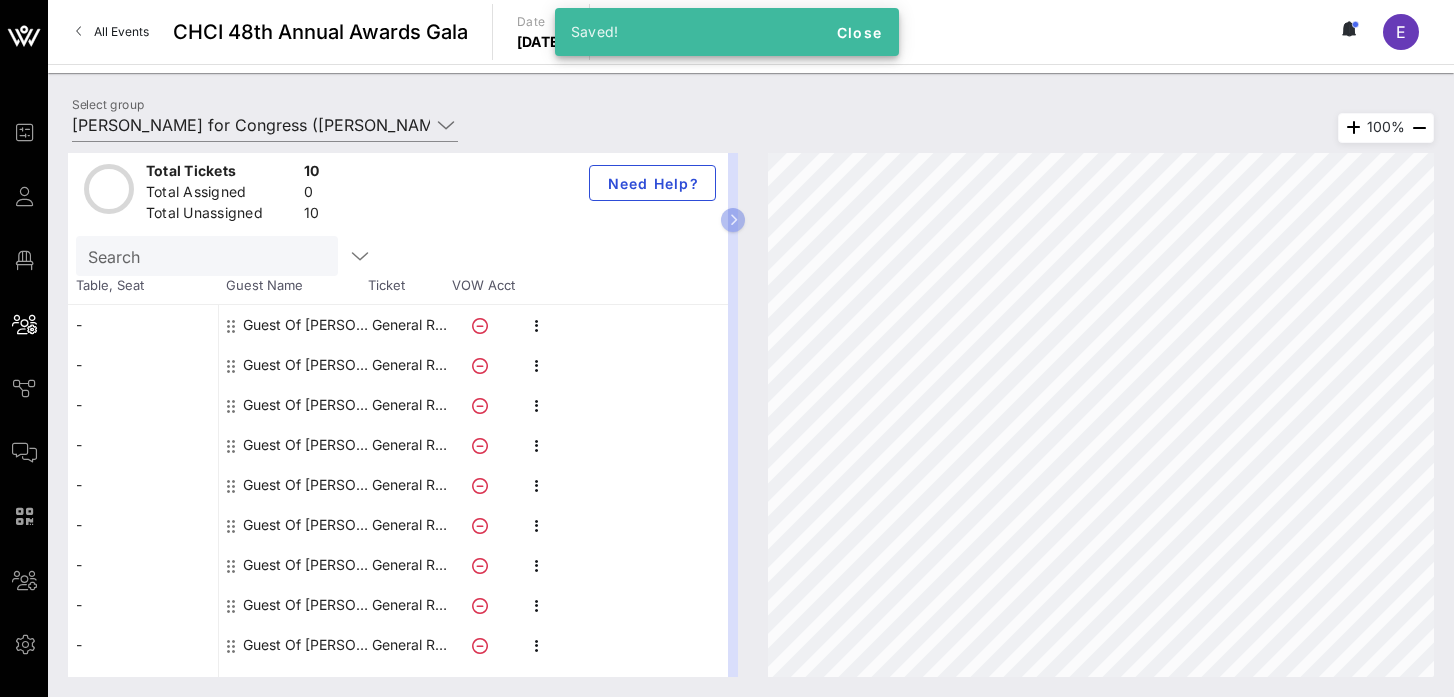 scroll, scrollTop: 135, scrollLeft: 0, axis: vertical 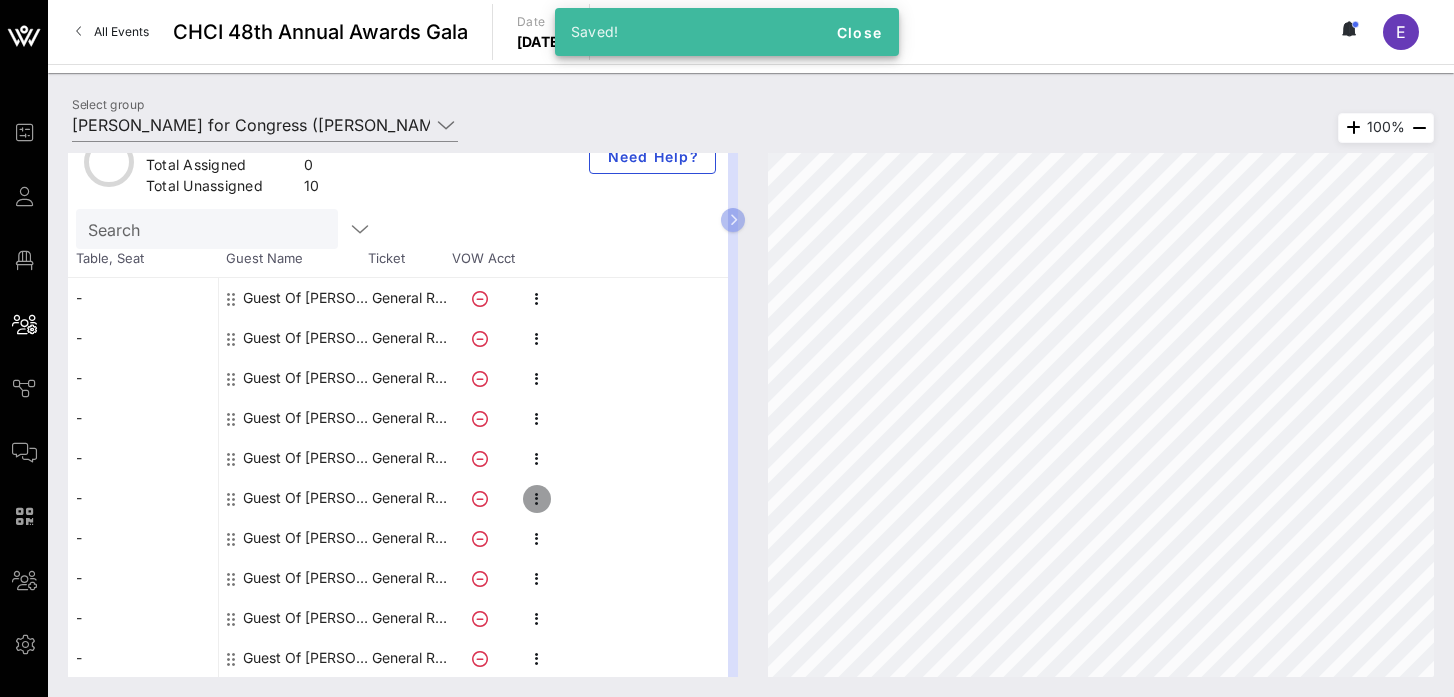 click at bounding box center [537, 499] 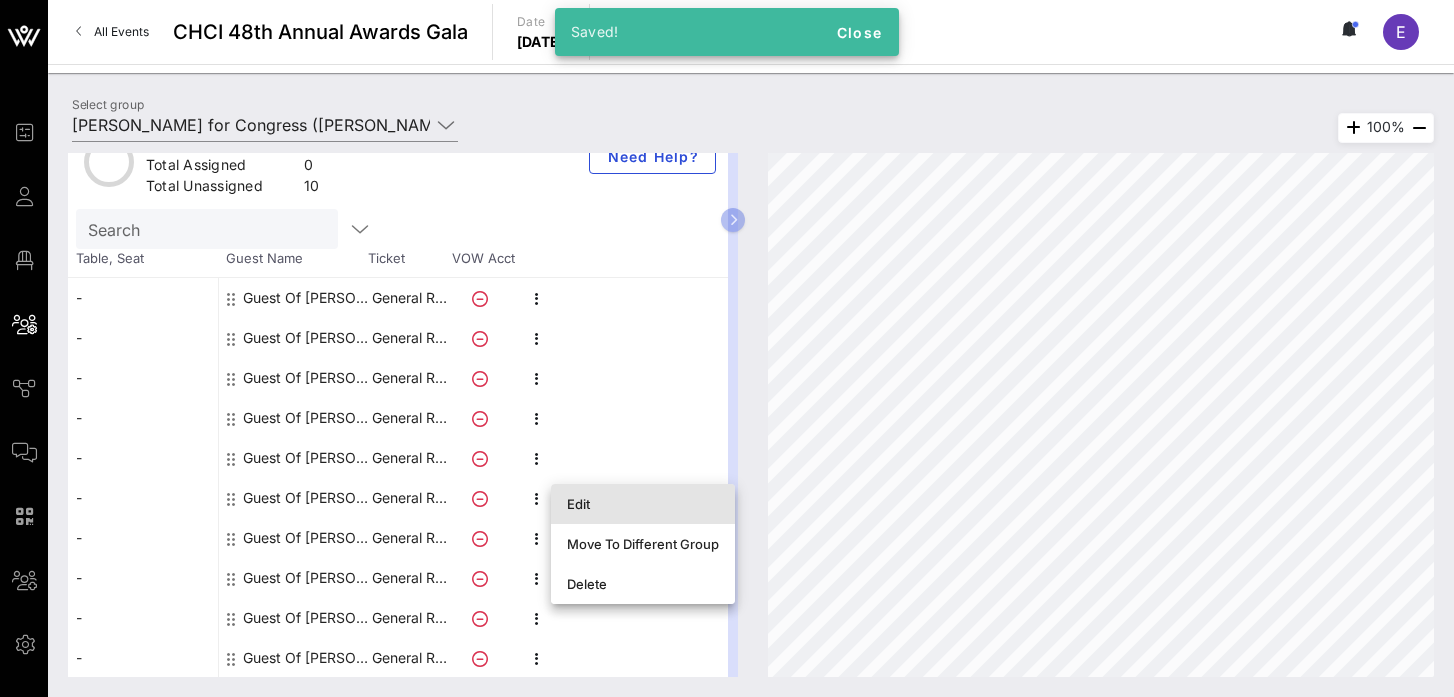 click on "Edit" at bounding box center (643, 504) 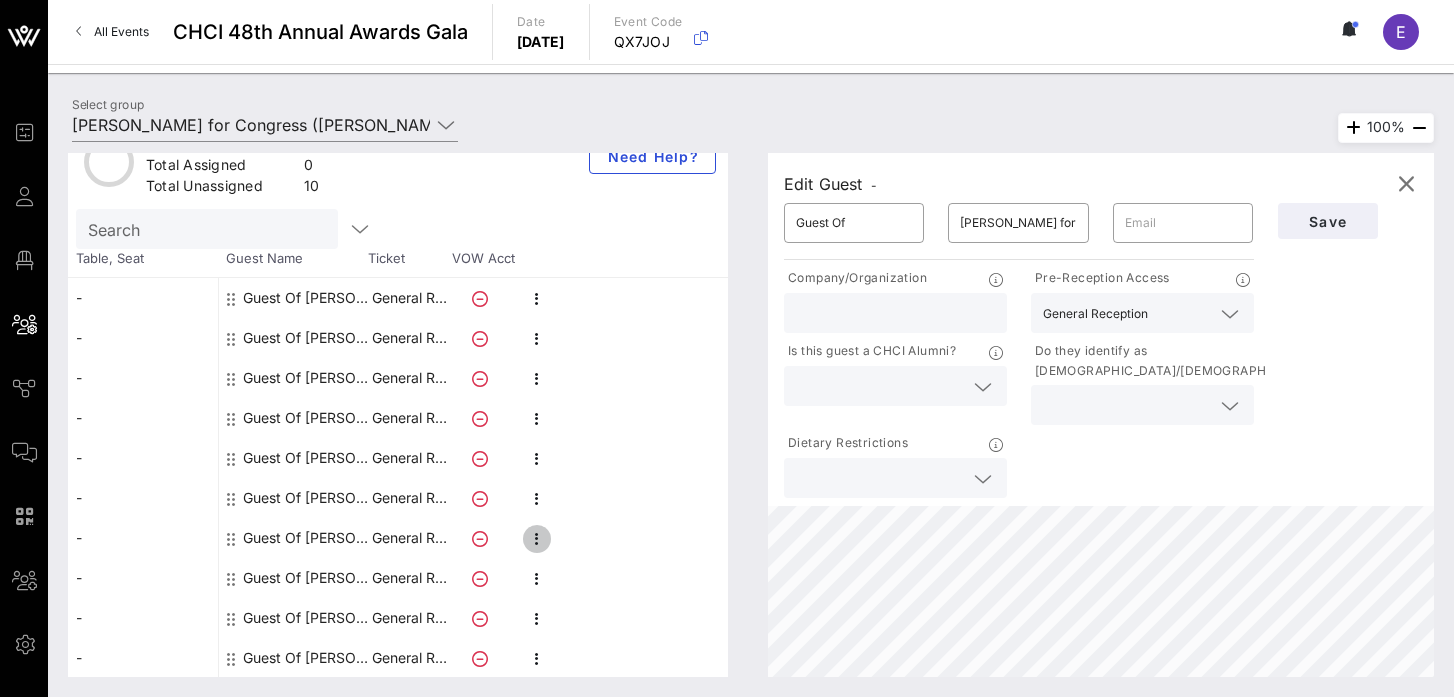 click at bounding box center (537, 539) 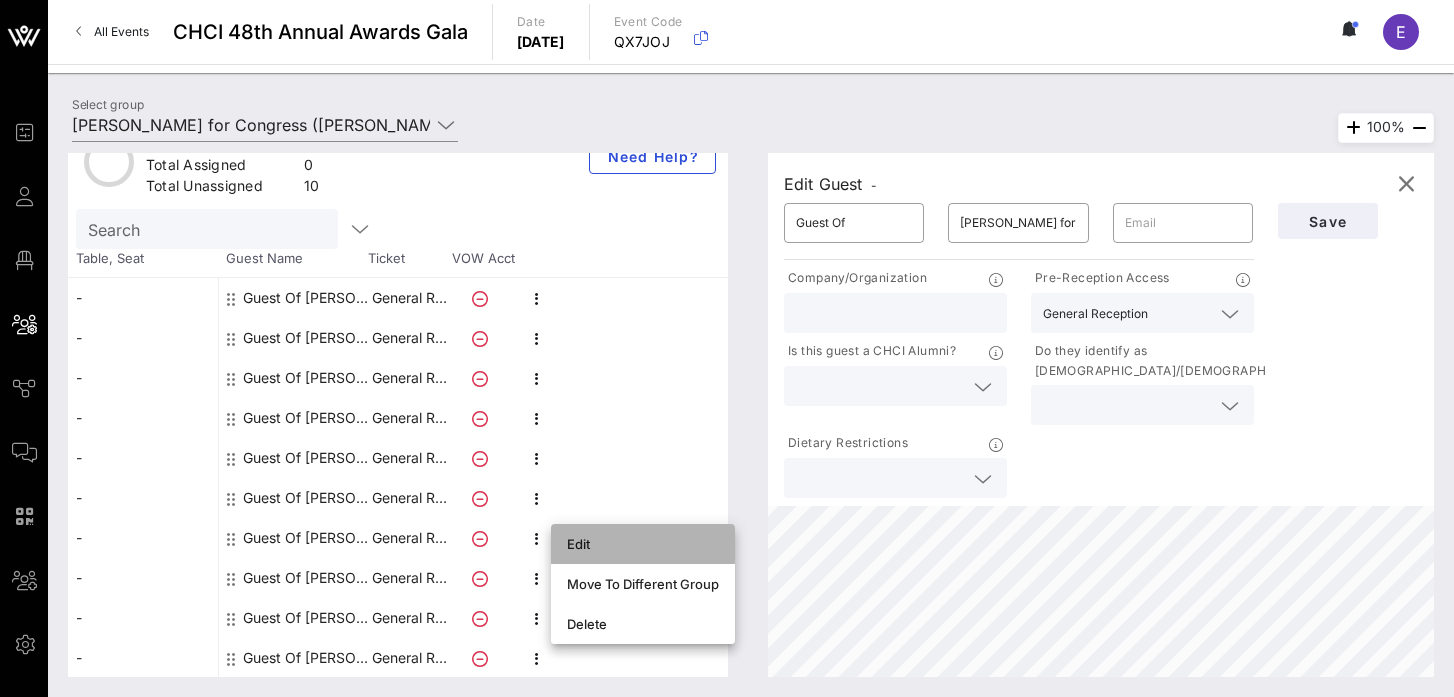 click on "Edit" at bounding box center (643, 544) 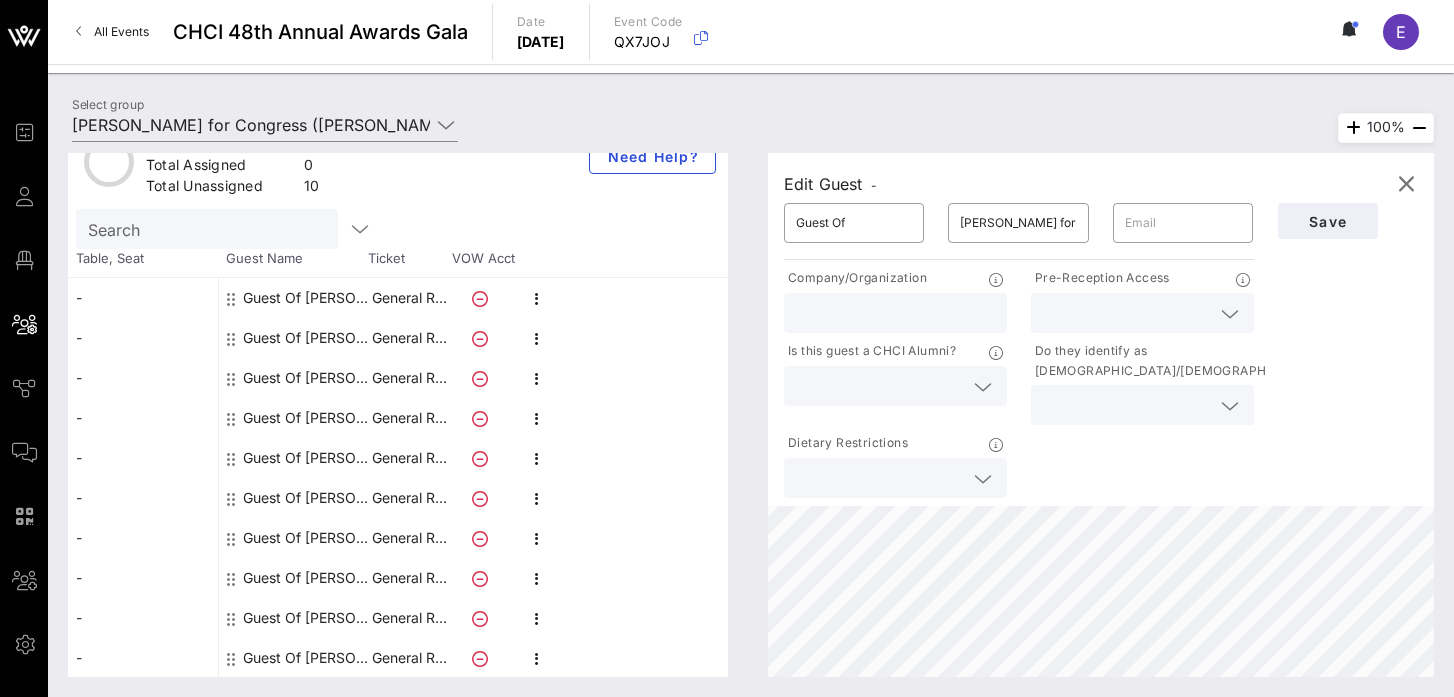 click at bounding box center (1126, 313) 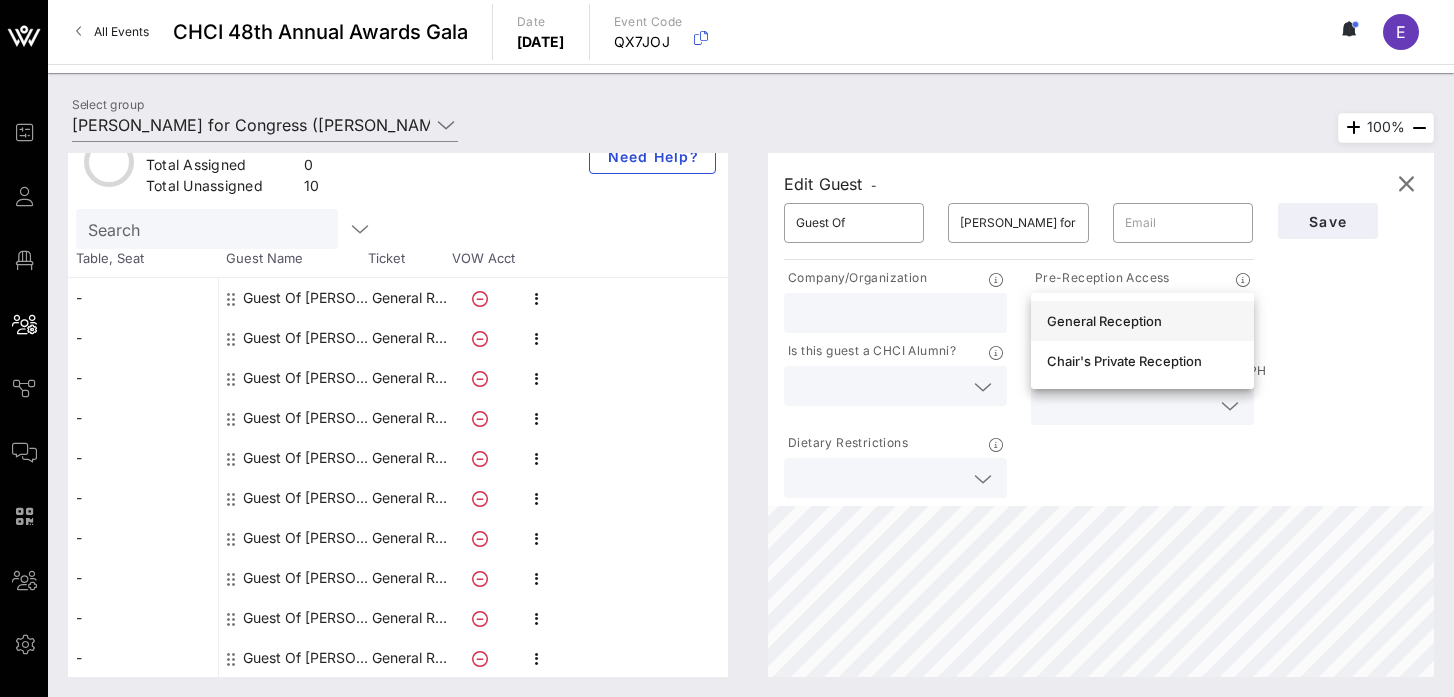 click on "General Reception" at bounding box center [1142, 321] 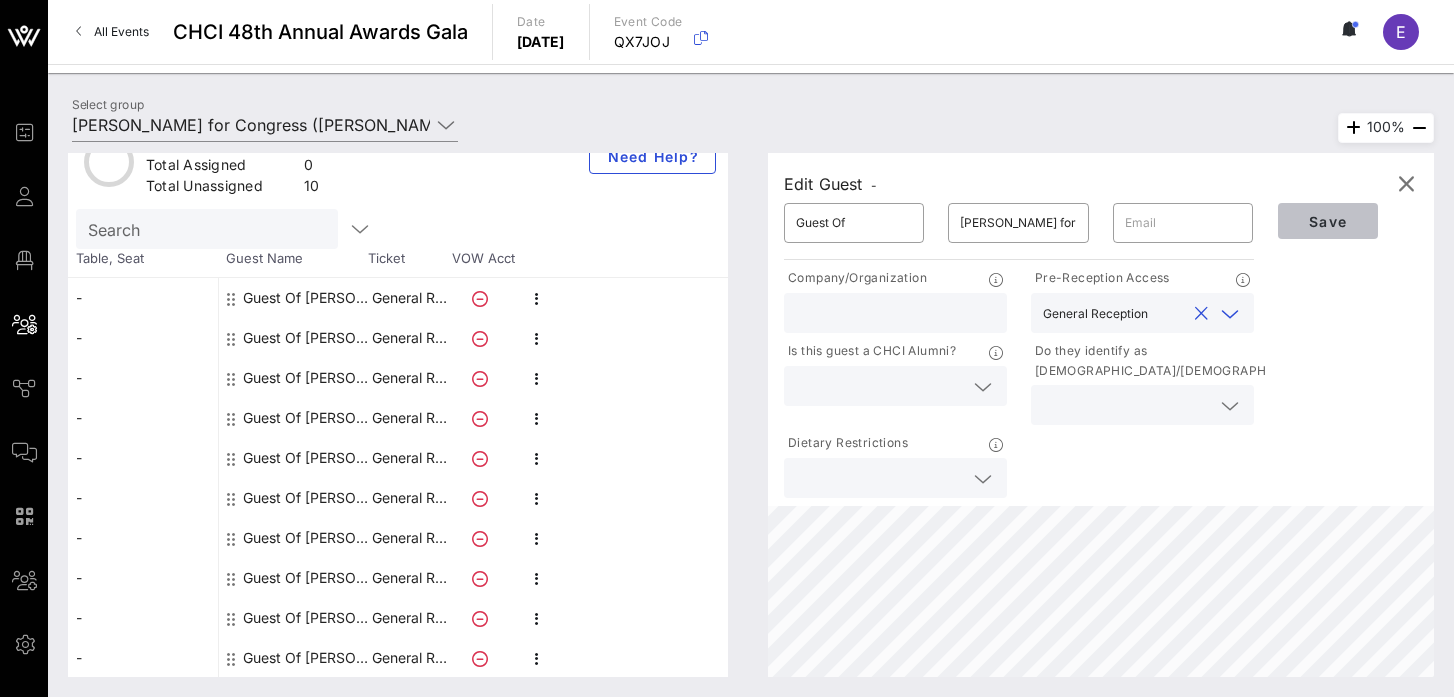 click on "Save" at bounding box center (1328, 221) 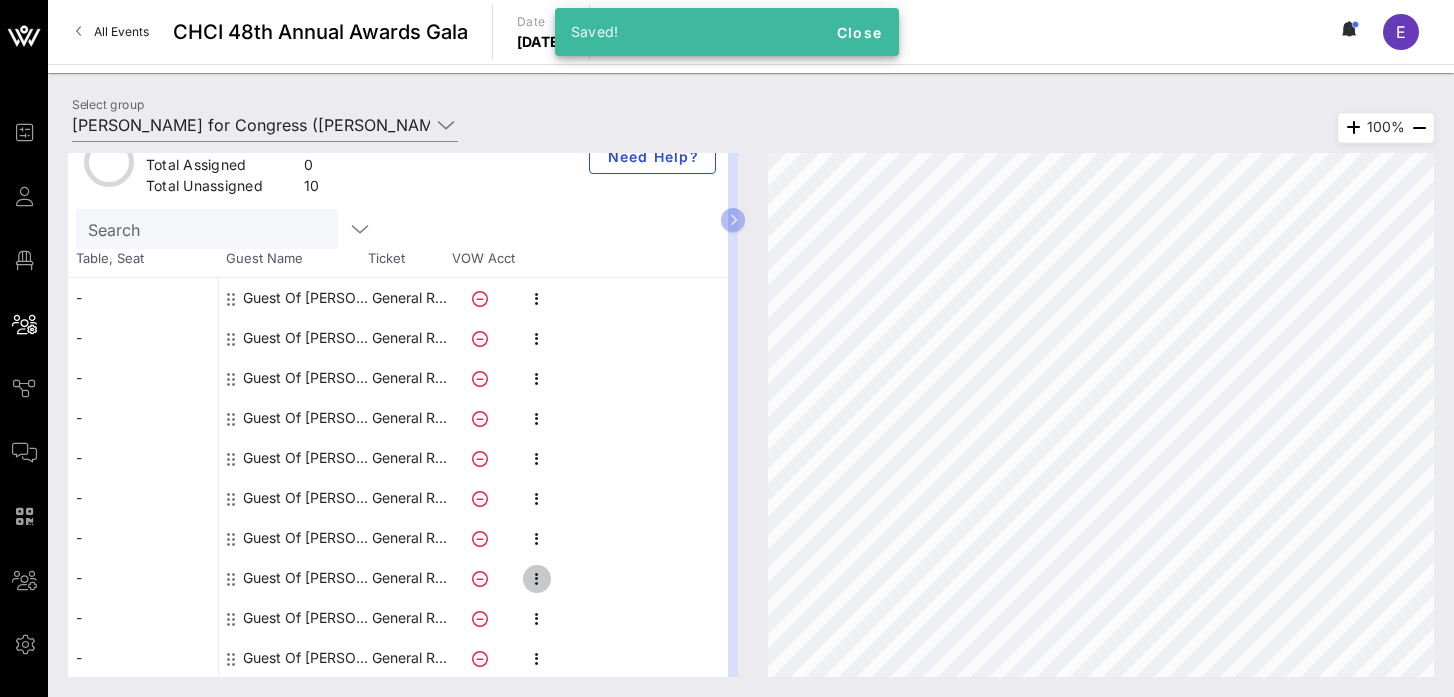 click at bounding box center [537, 579] 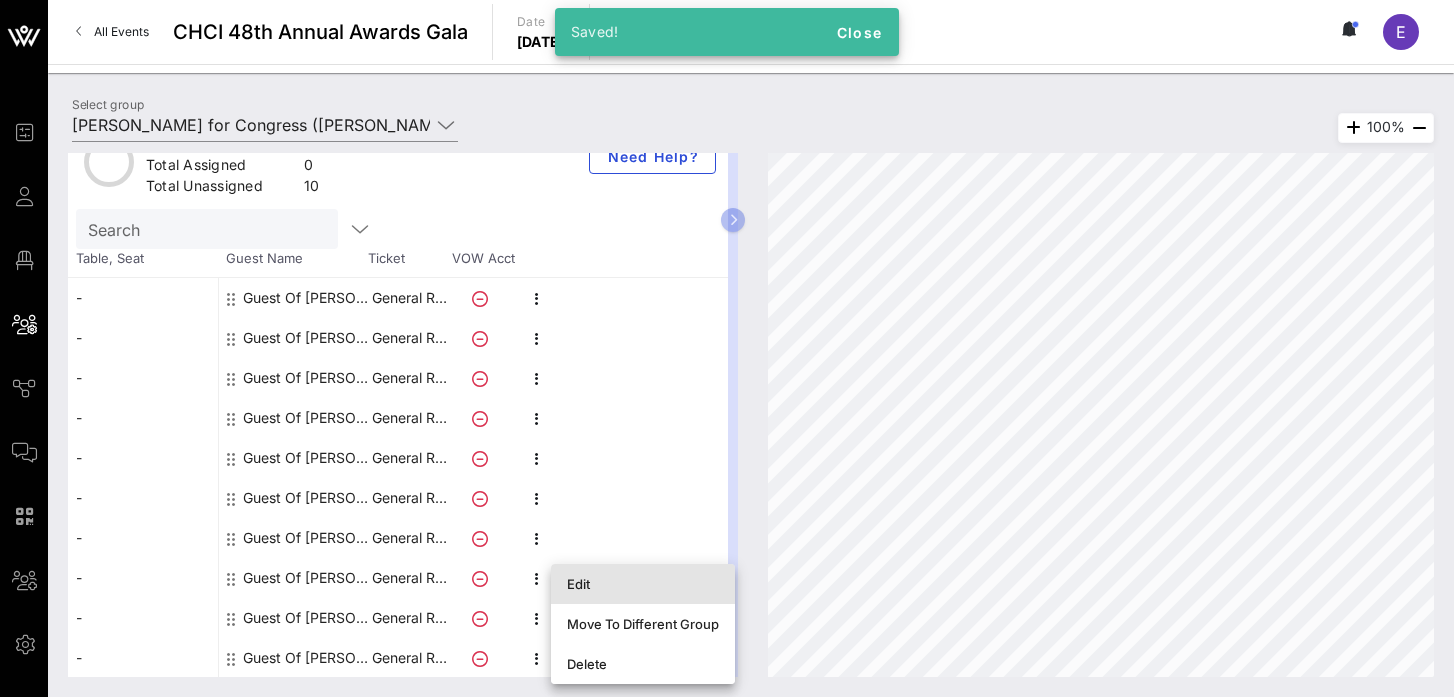 click on "Edit" at bounding box center [643, 584] 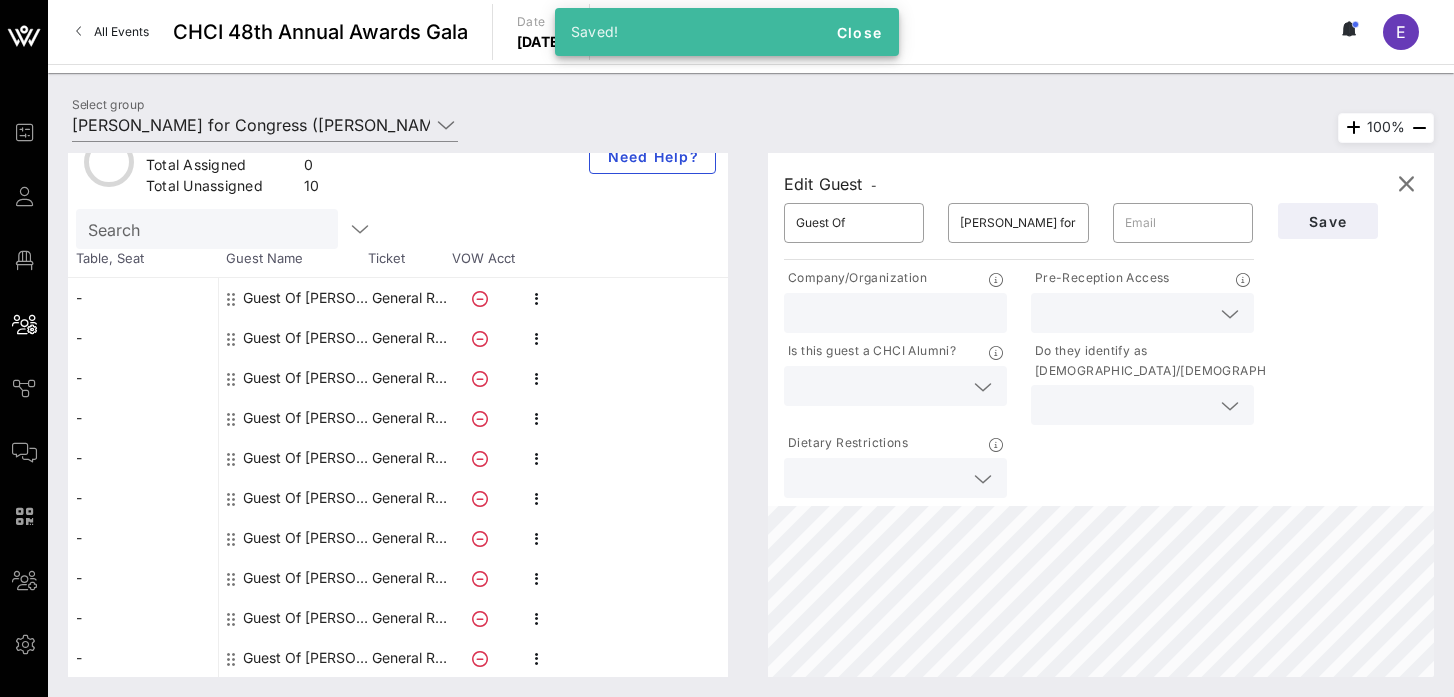 click at bounding box center (1126, 313) 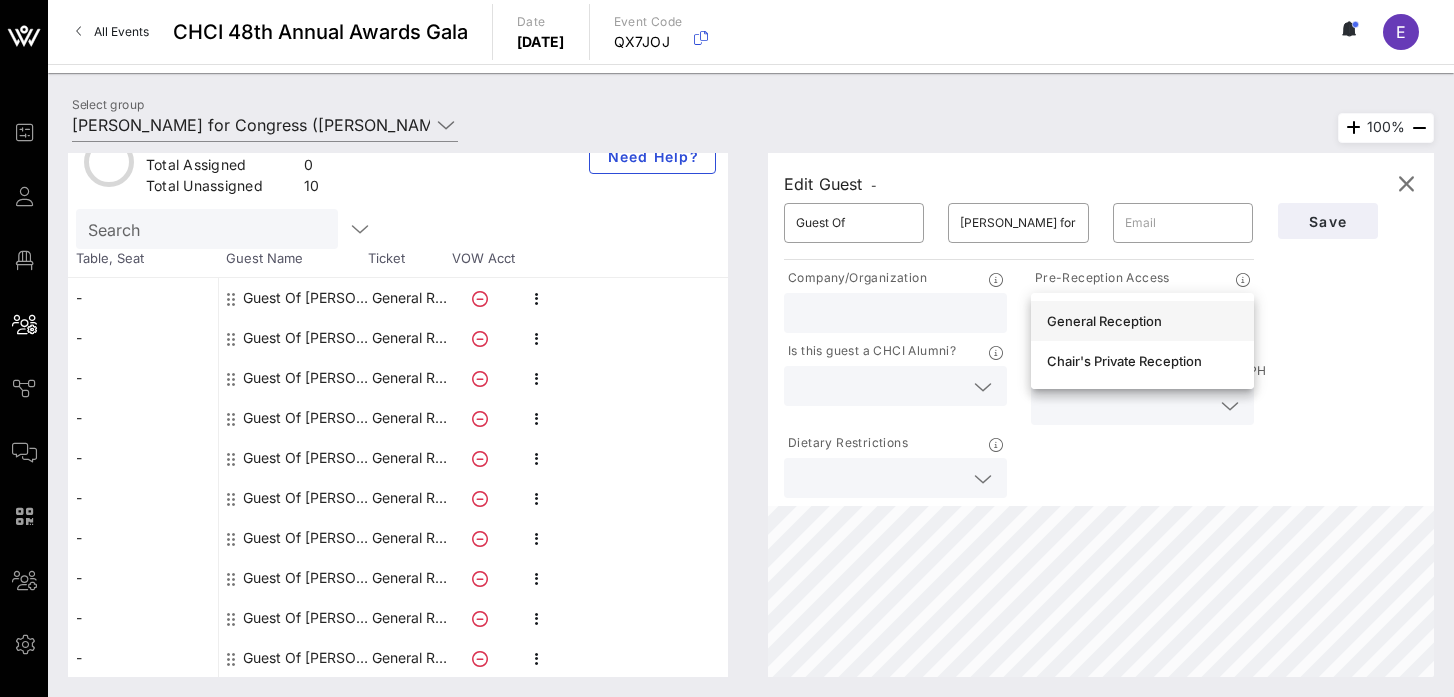 click on "General Reception" at bounding box center (1142, 321) 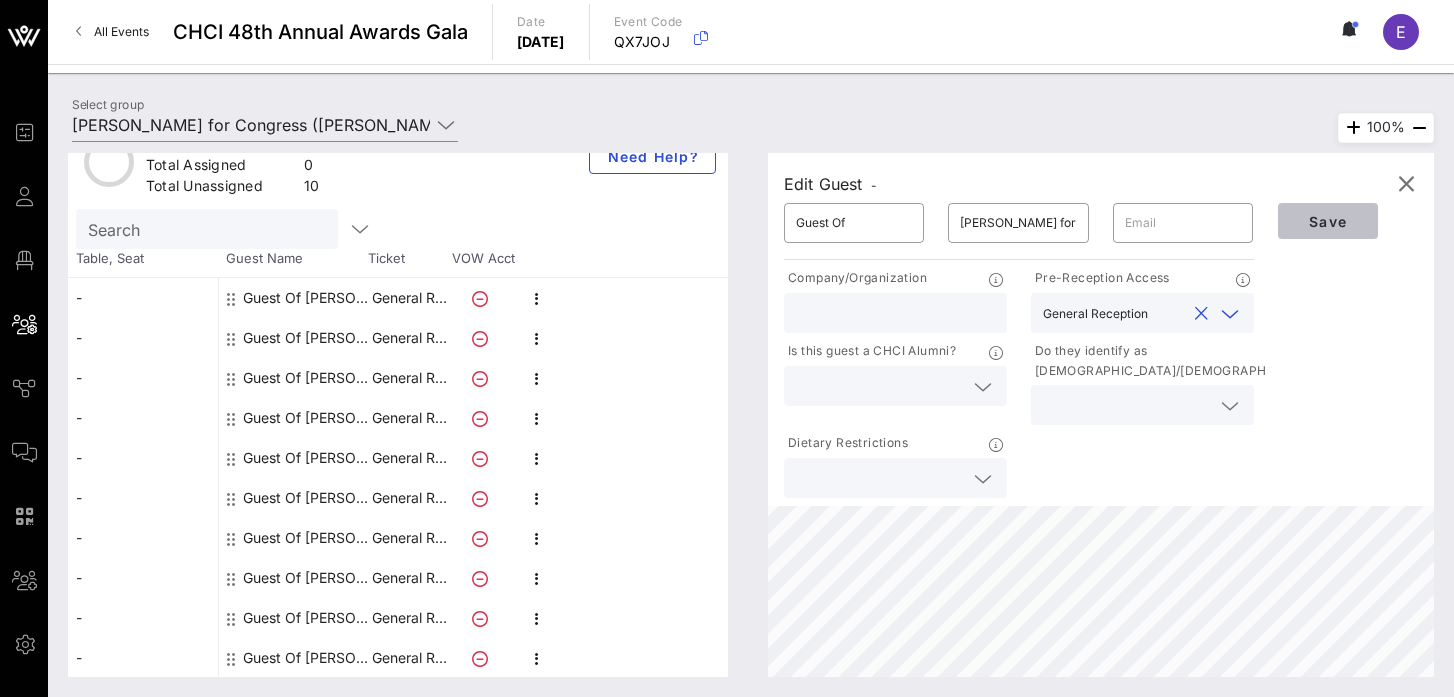 click on "Save" at bounding box center [1328, 221] 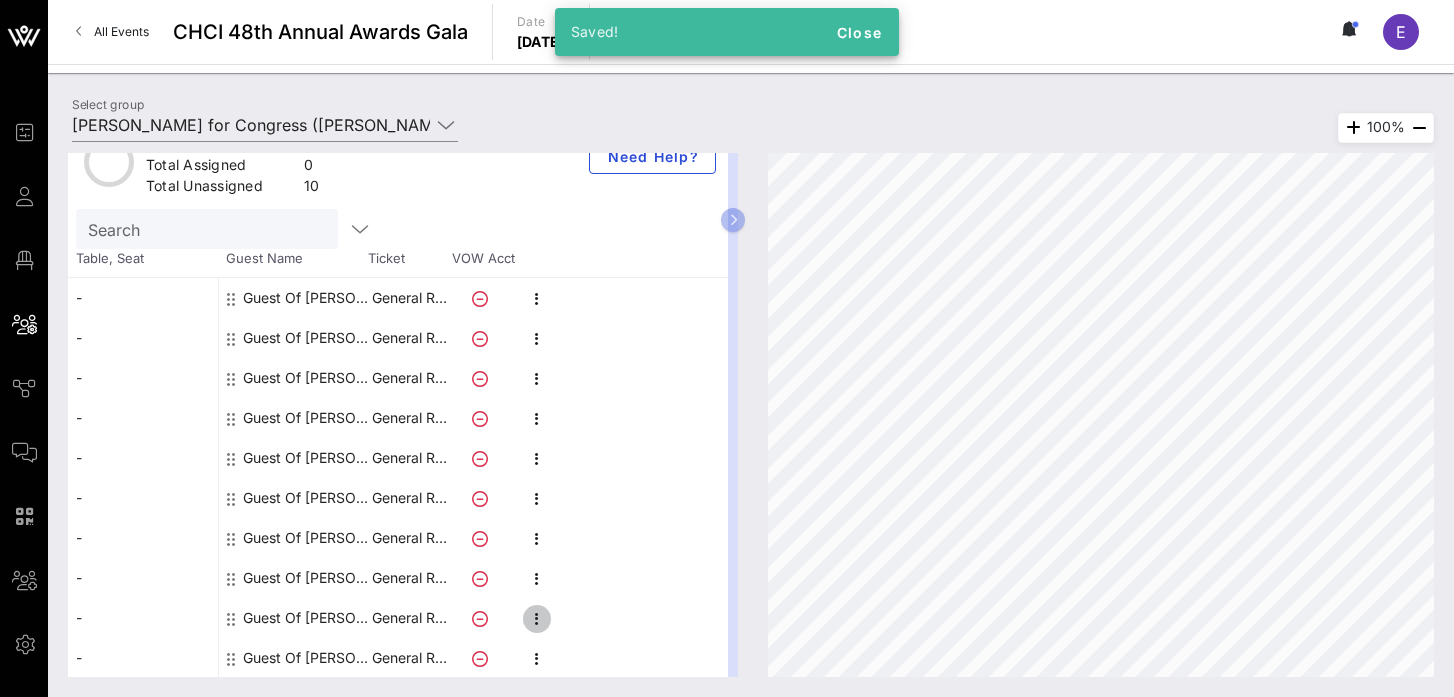 click at bounding box center [537, 619] 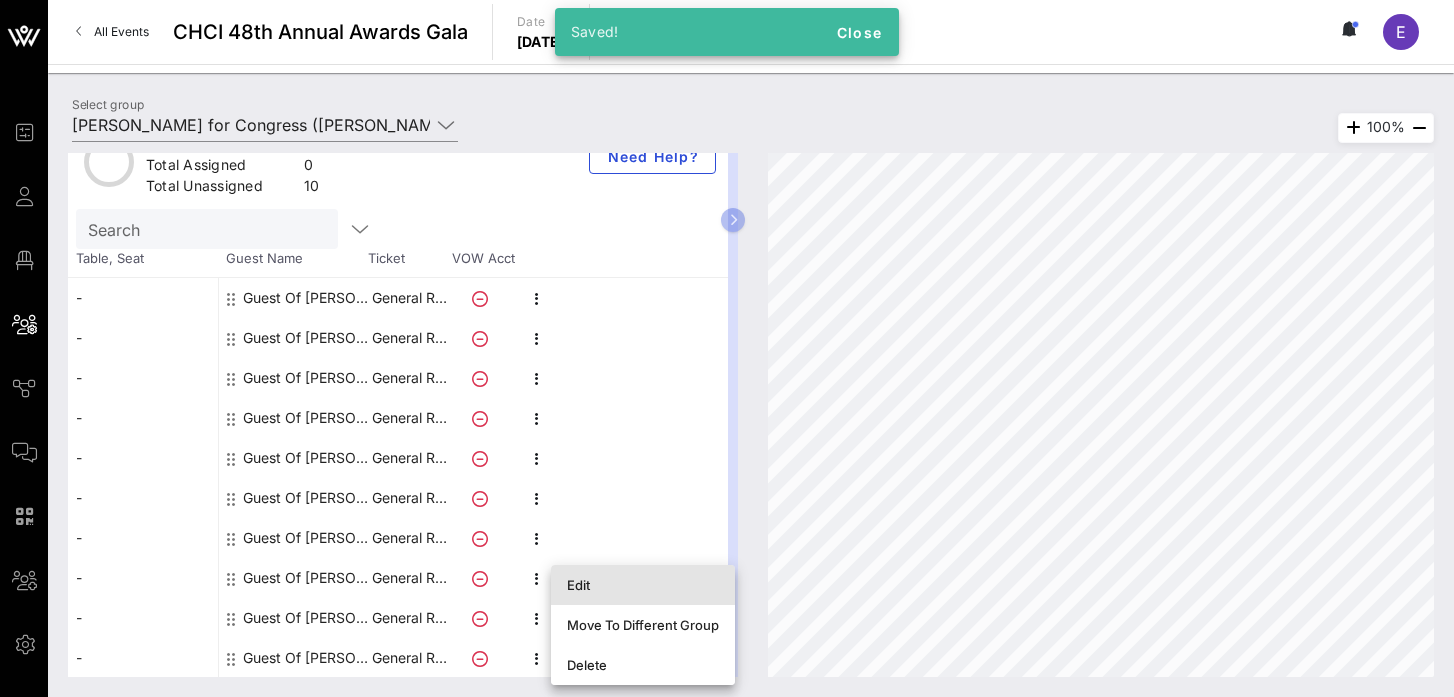 click on "Edit" at bounding box center [643, 585] 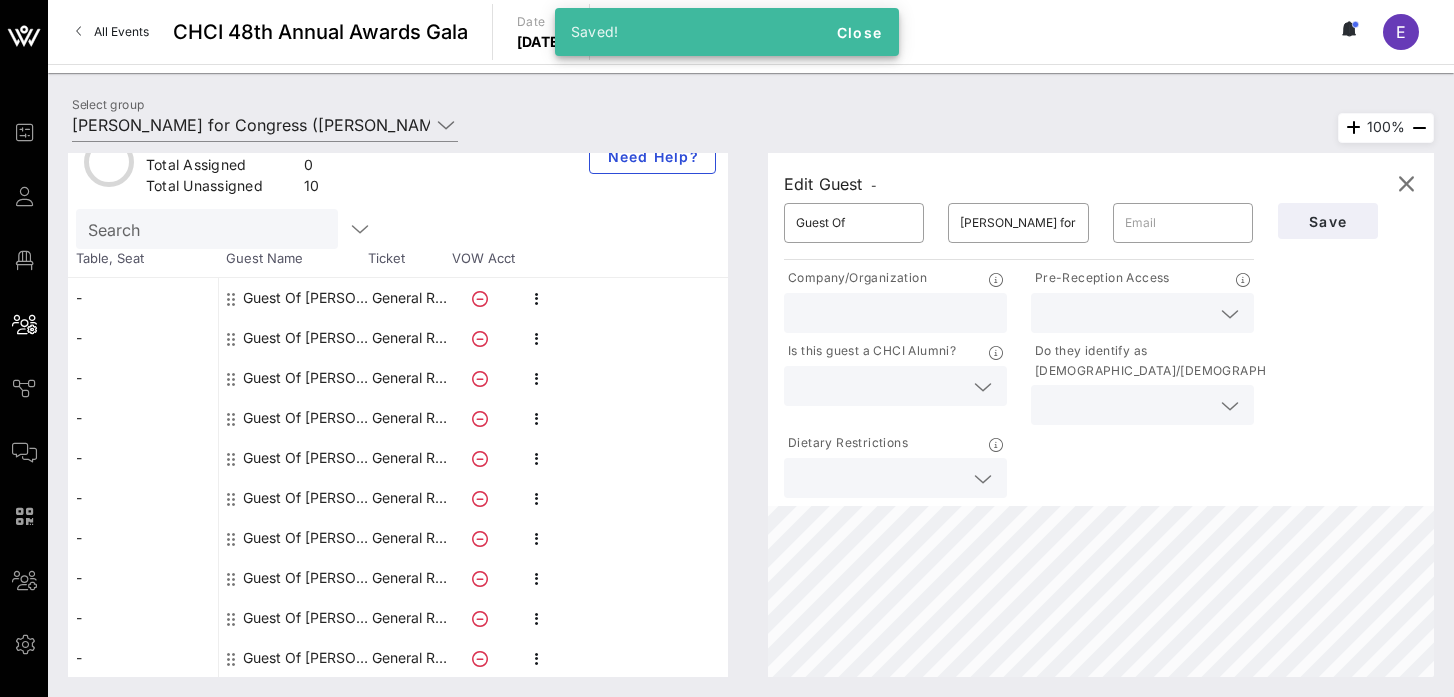 click on "Pre-Reception Access" at bounding box center (1142, 300) 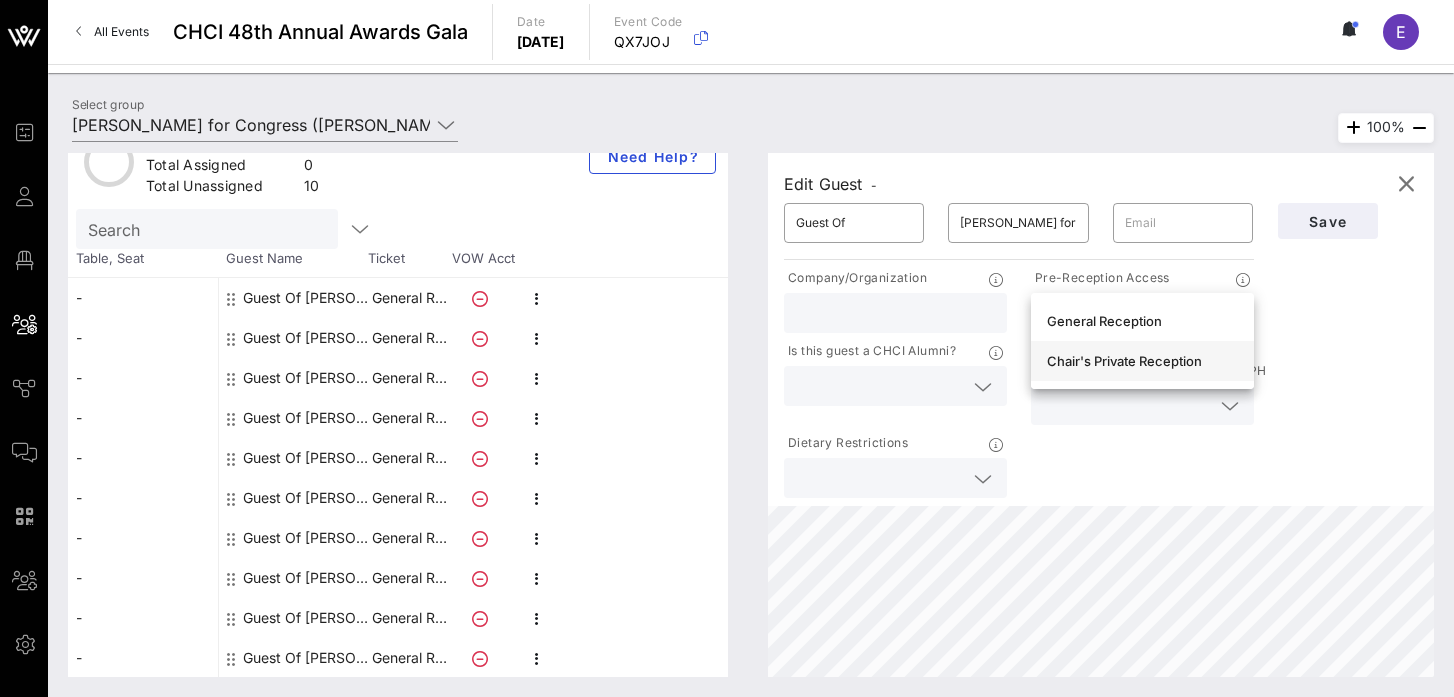 click on "Chair's Private Reception" at bounding box center (1142, 361) 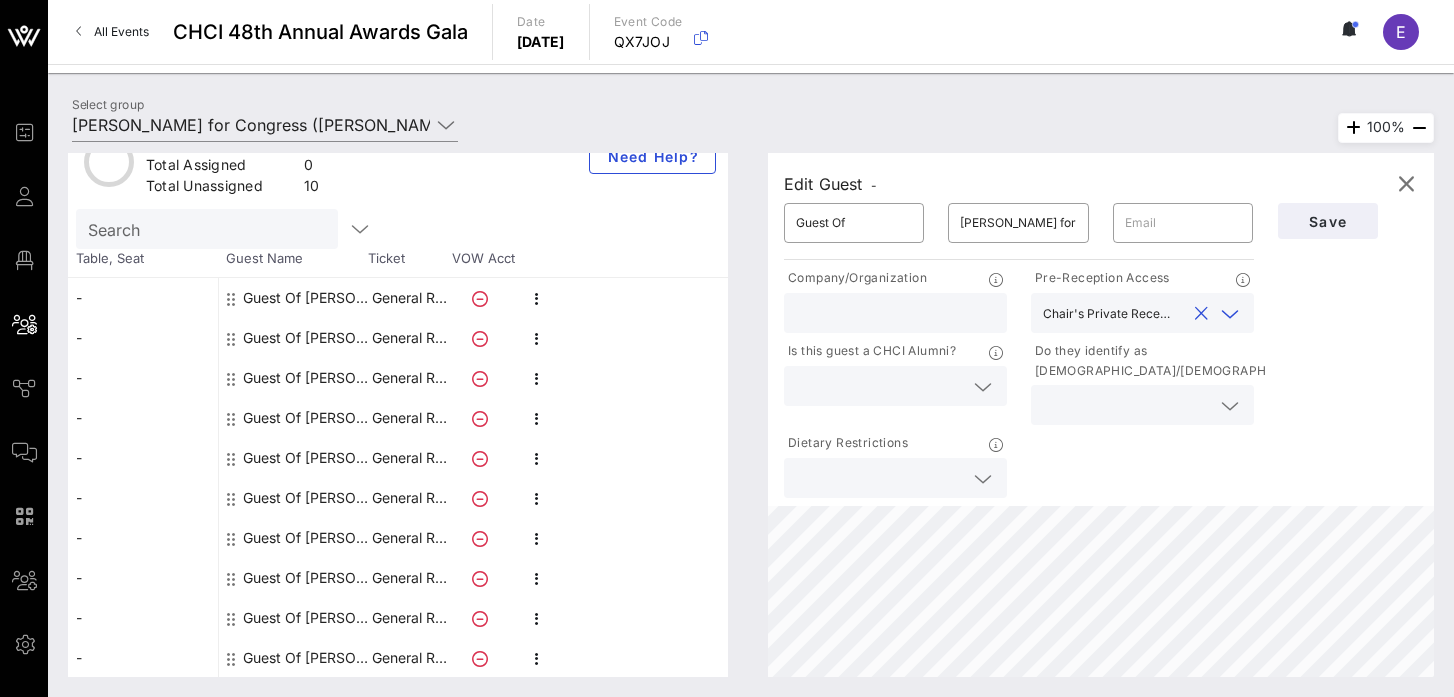 click on "Chair's Private Reception" at bounding box center [1107, 314] 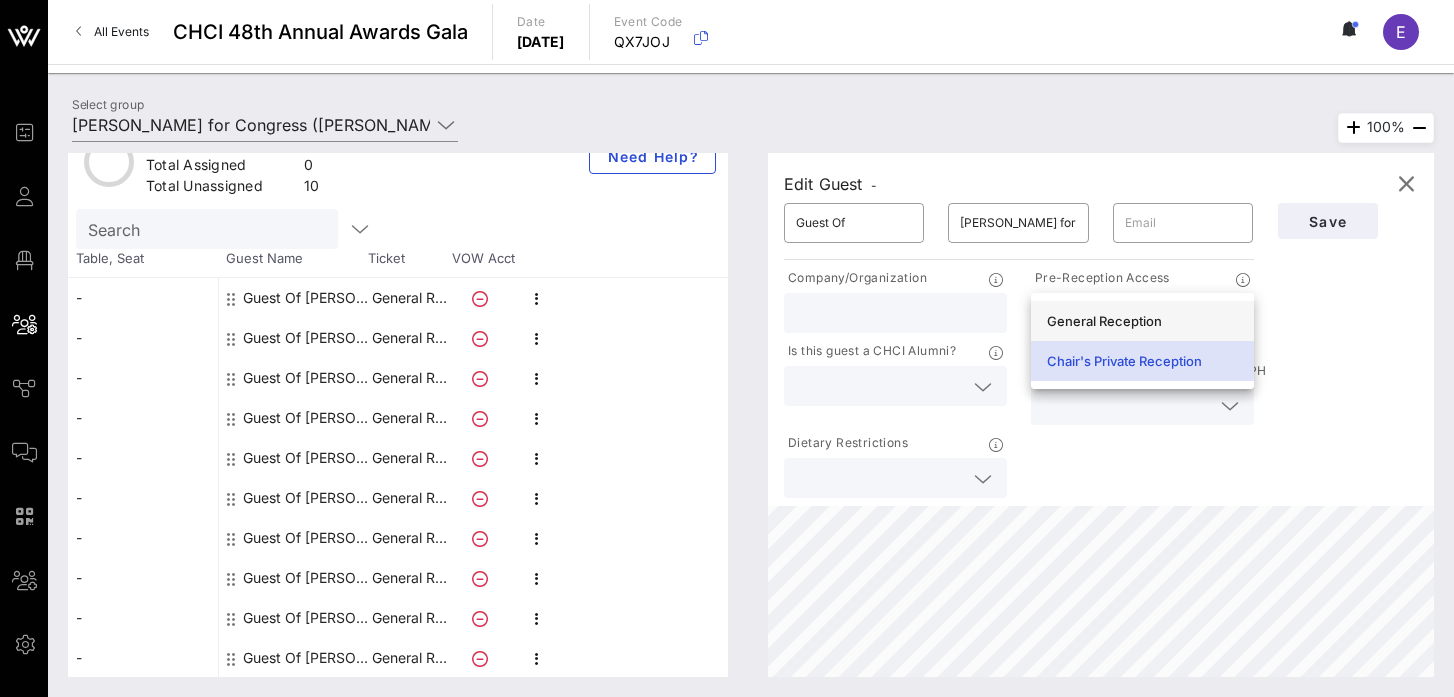 click on "General Reception" at bounding box center [1142, 321] 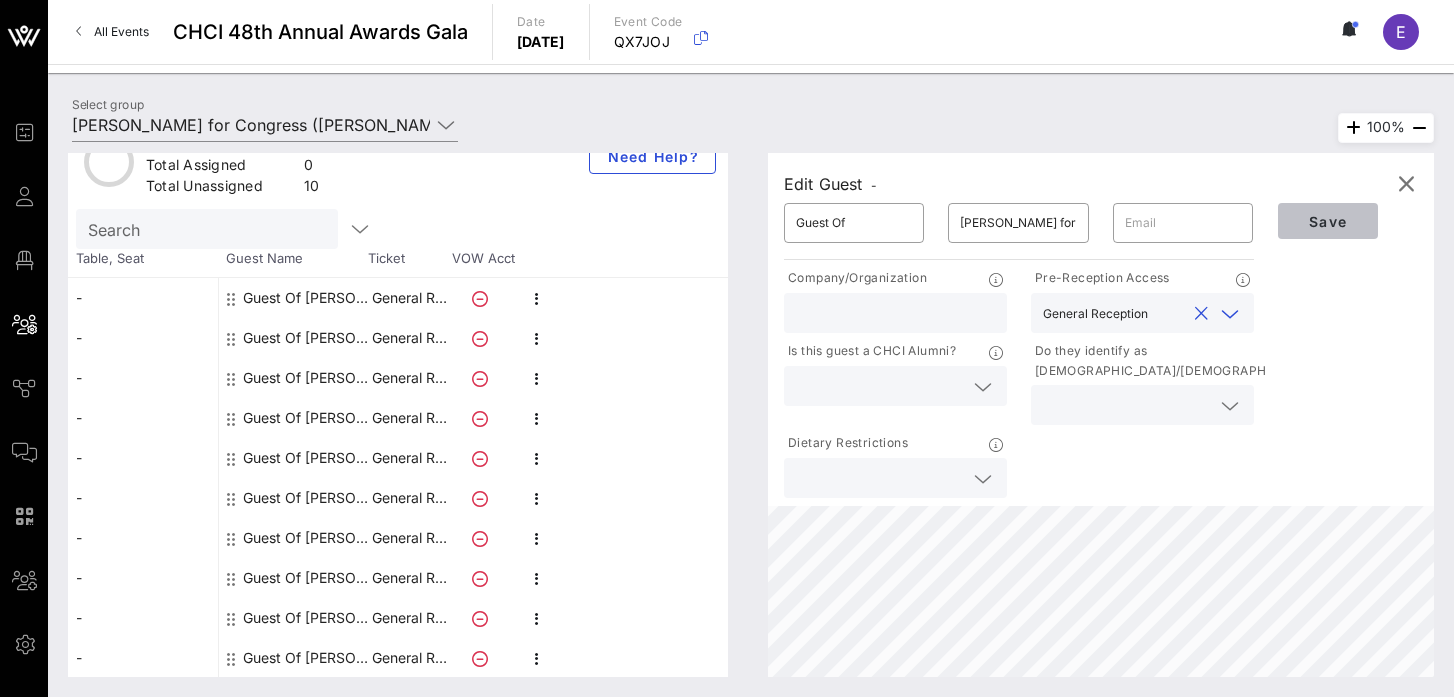 click on "Save" at bounding box center (1328, 221) 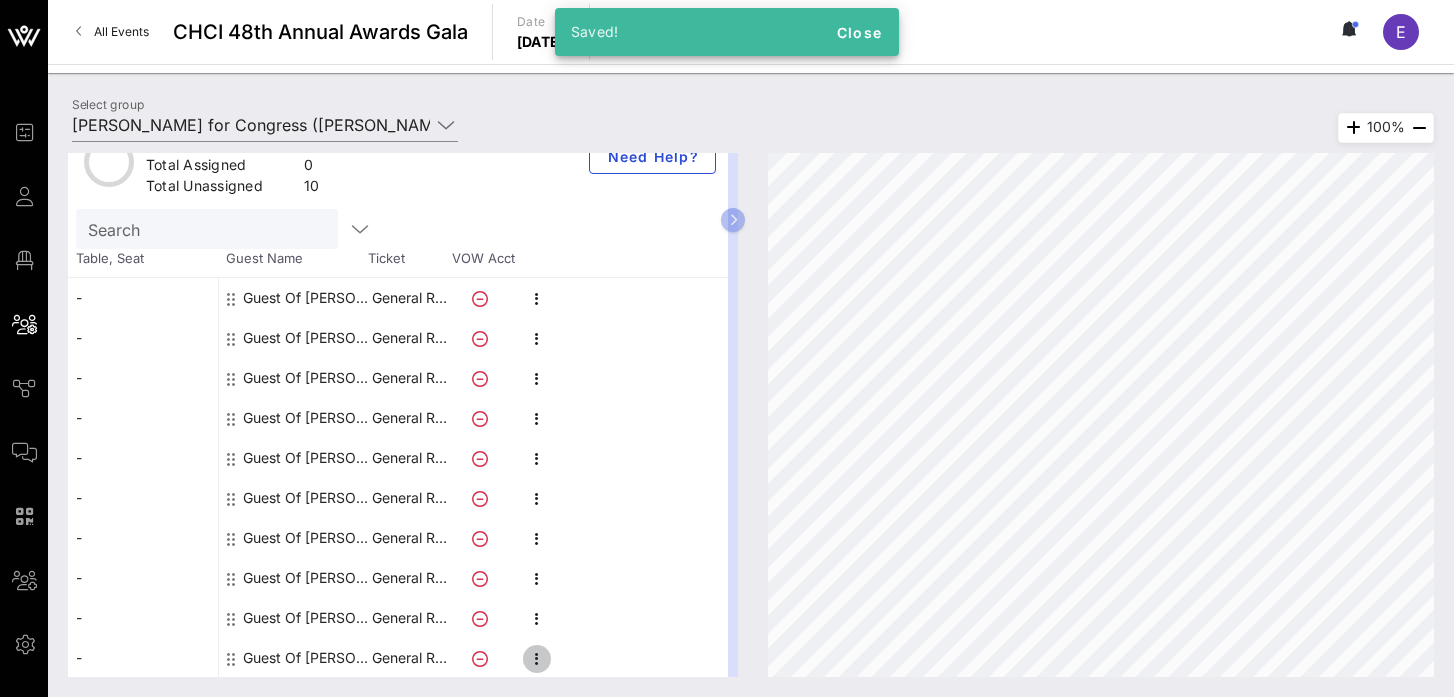 click at bounding box center [537, 659] 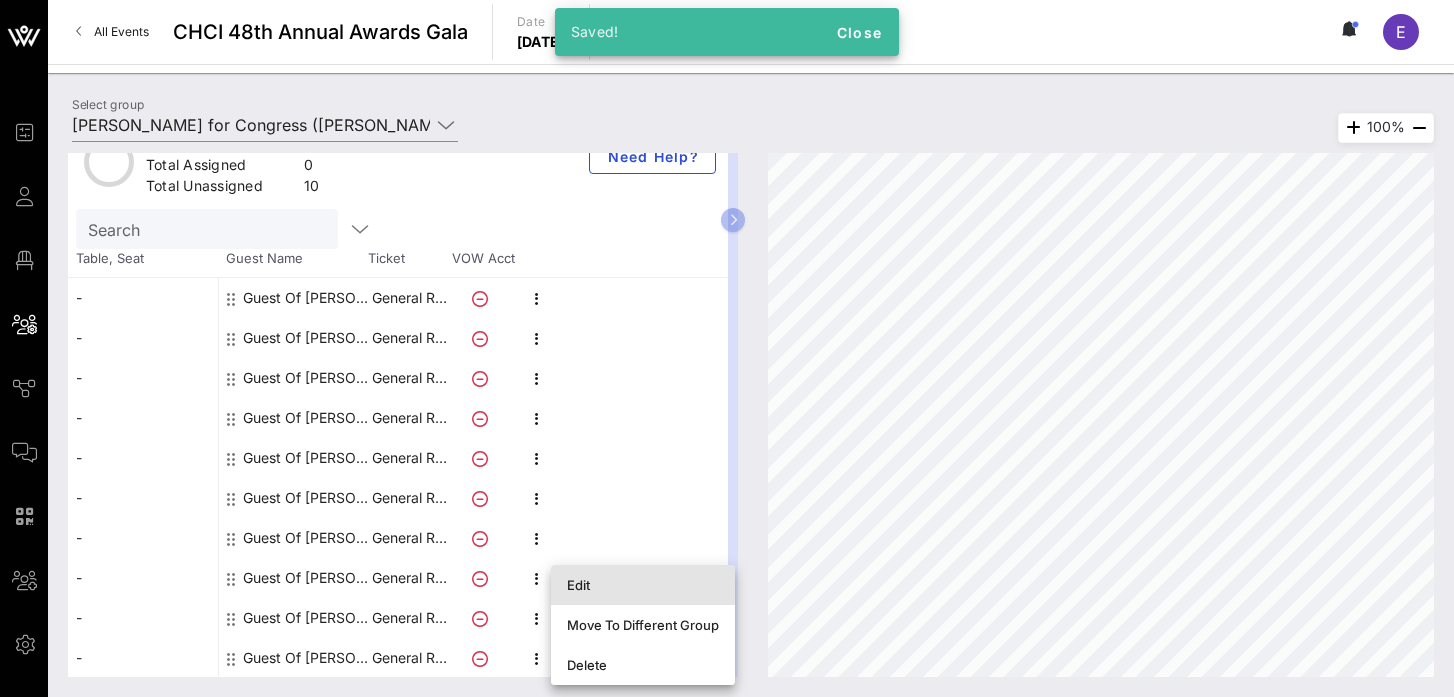 click on "Edit" at bounding box center [643, 585] 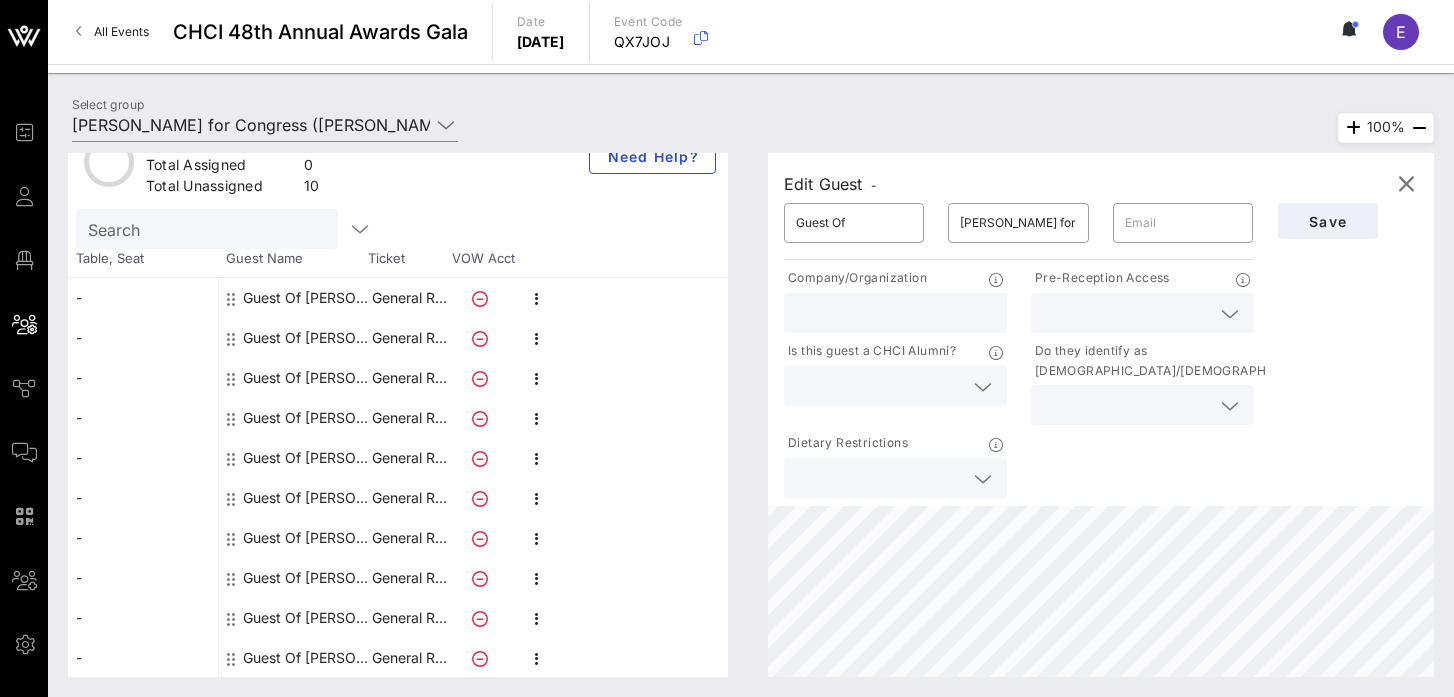 click at bounding box center (1126, 313) 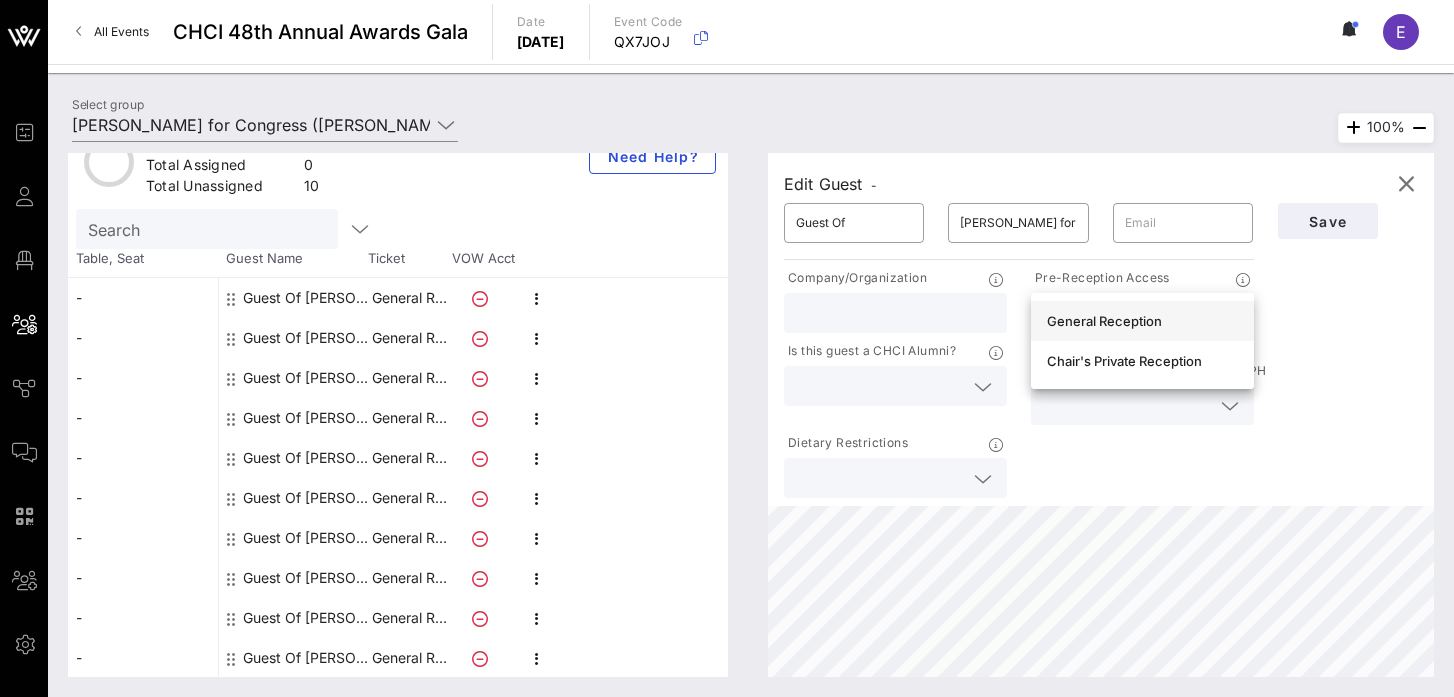 click on "General Reception" at bounding box center [1142, 321] 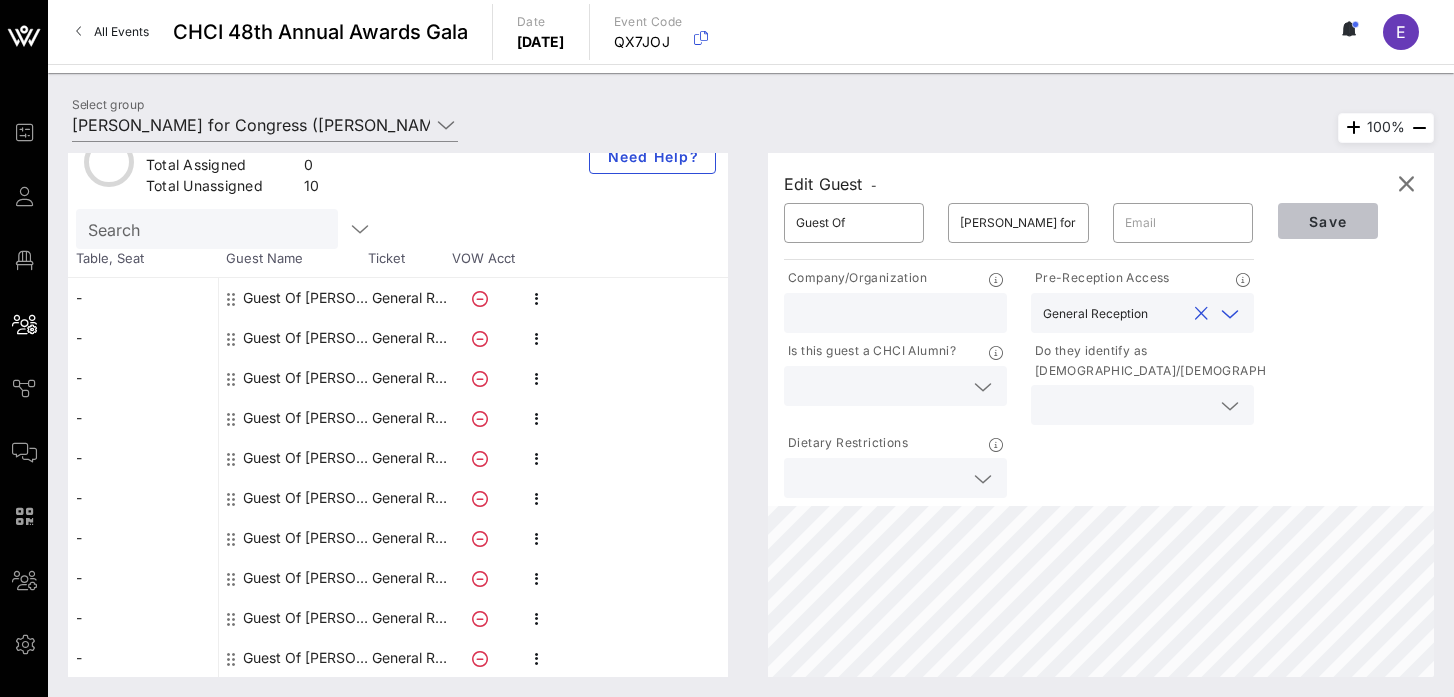 click on "Save" at bounding box center (1328, 221) 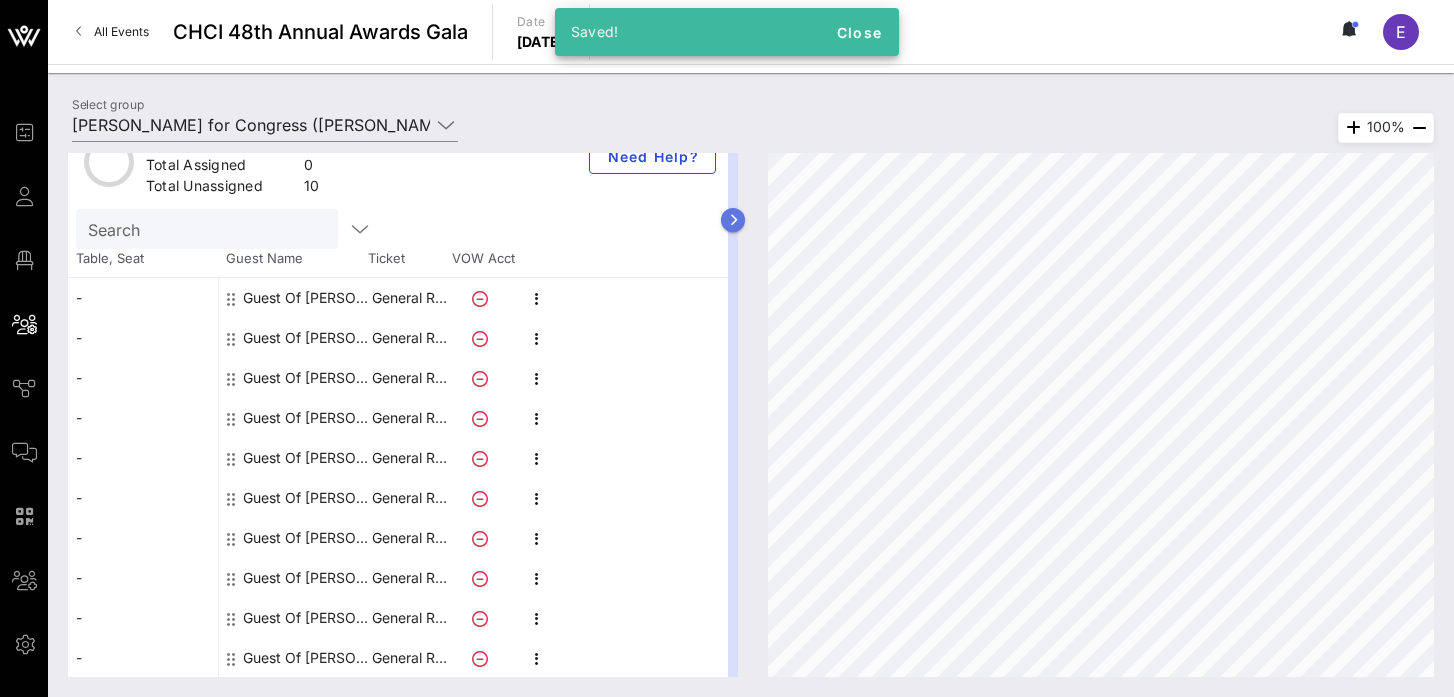 click at bounding box center (733, 220) 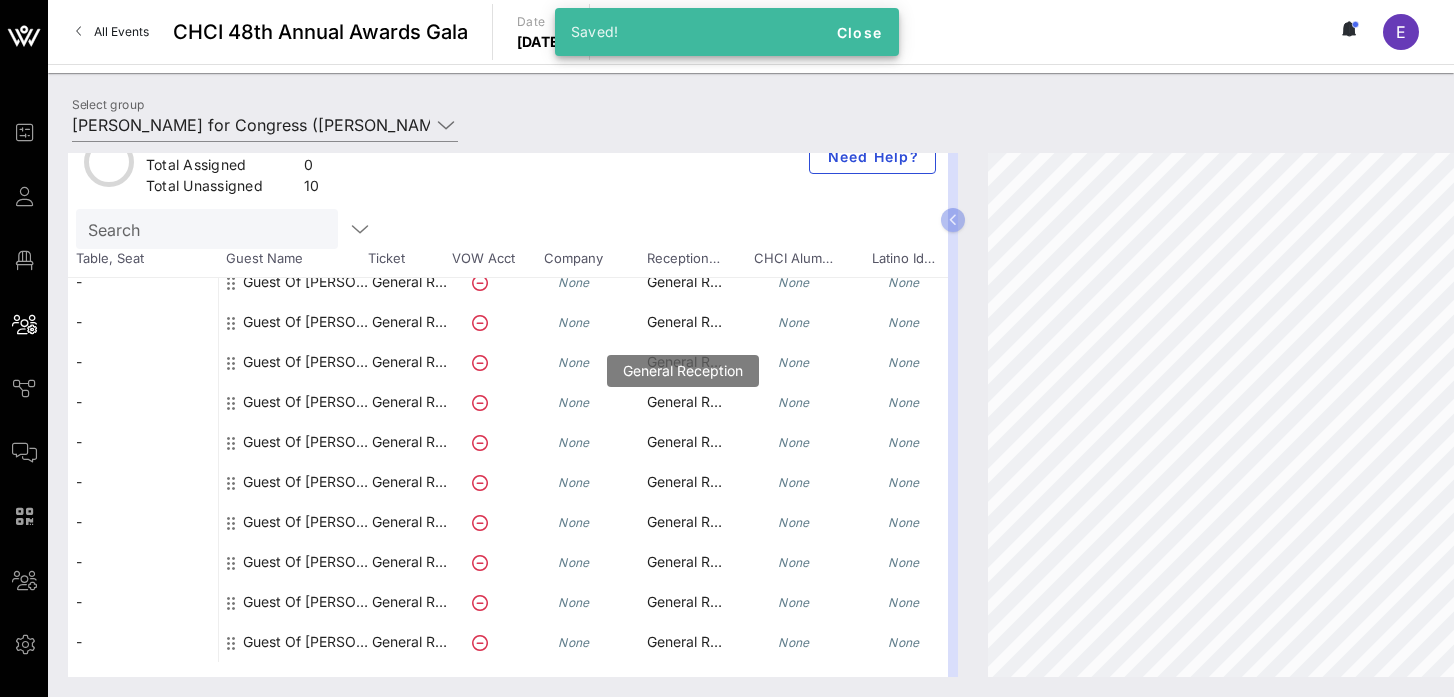 scroll, scrollTop: 0, scrollLeft: 0, axis: both 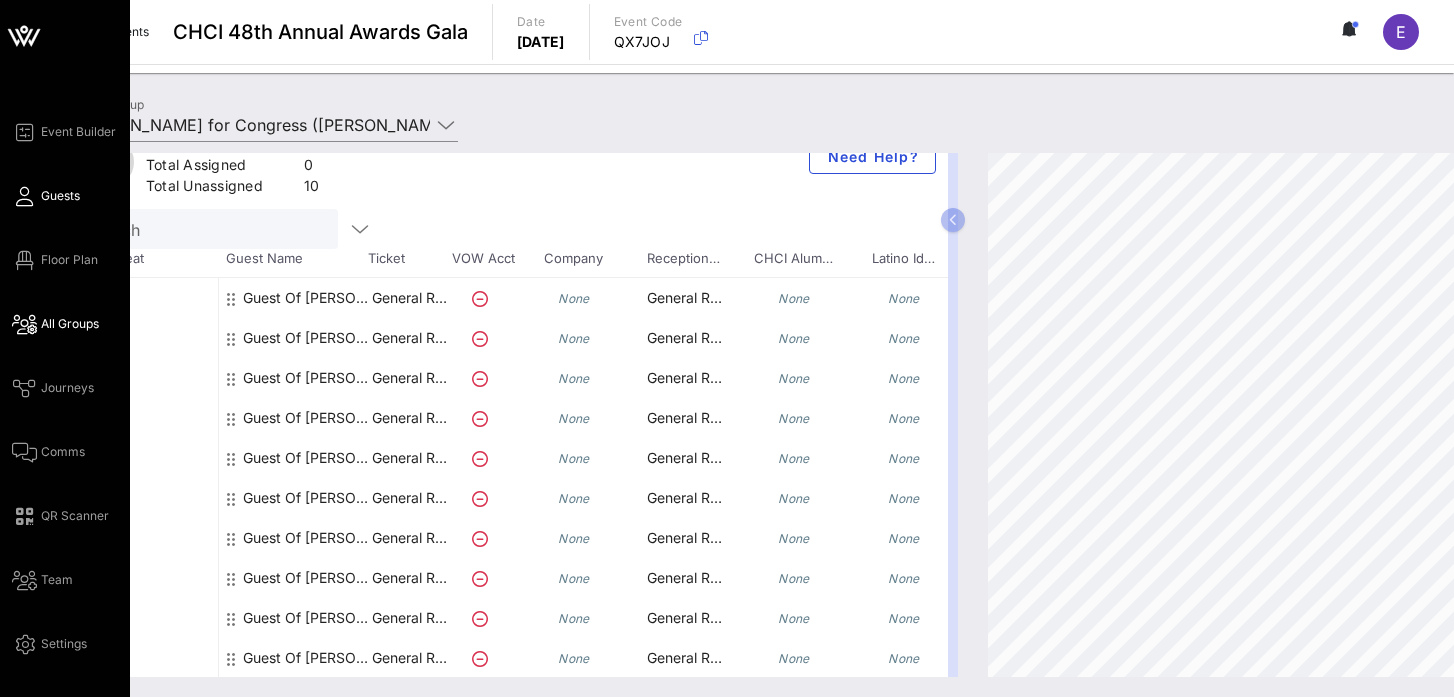 click on "Guests" at bounding box center [60, 196] 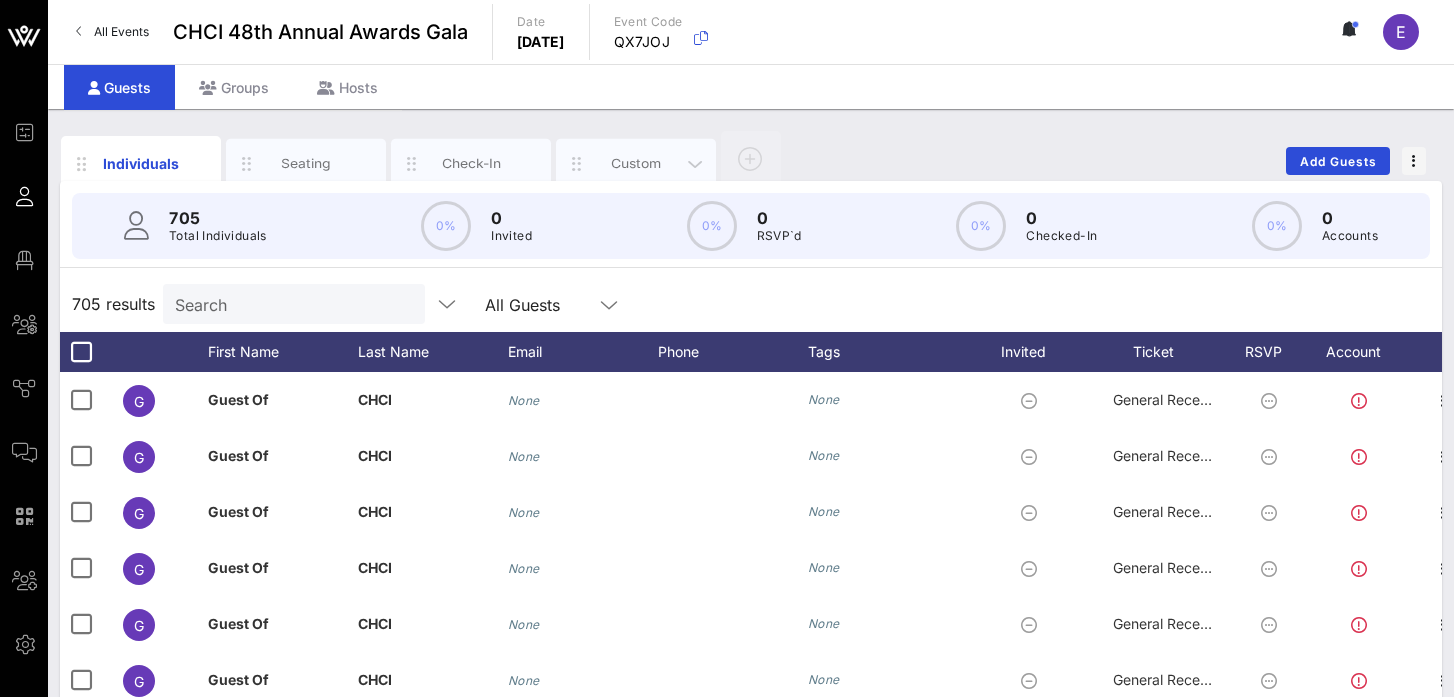 click on "Custom" at bounding box center (636, 164) 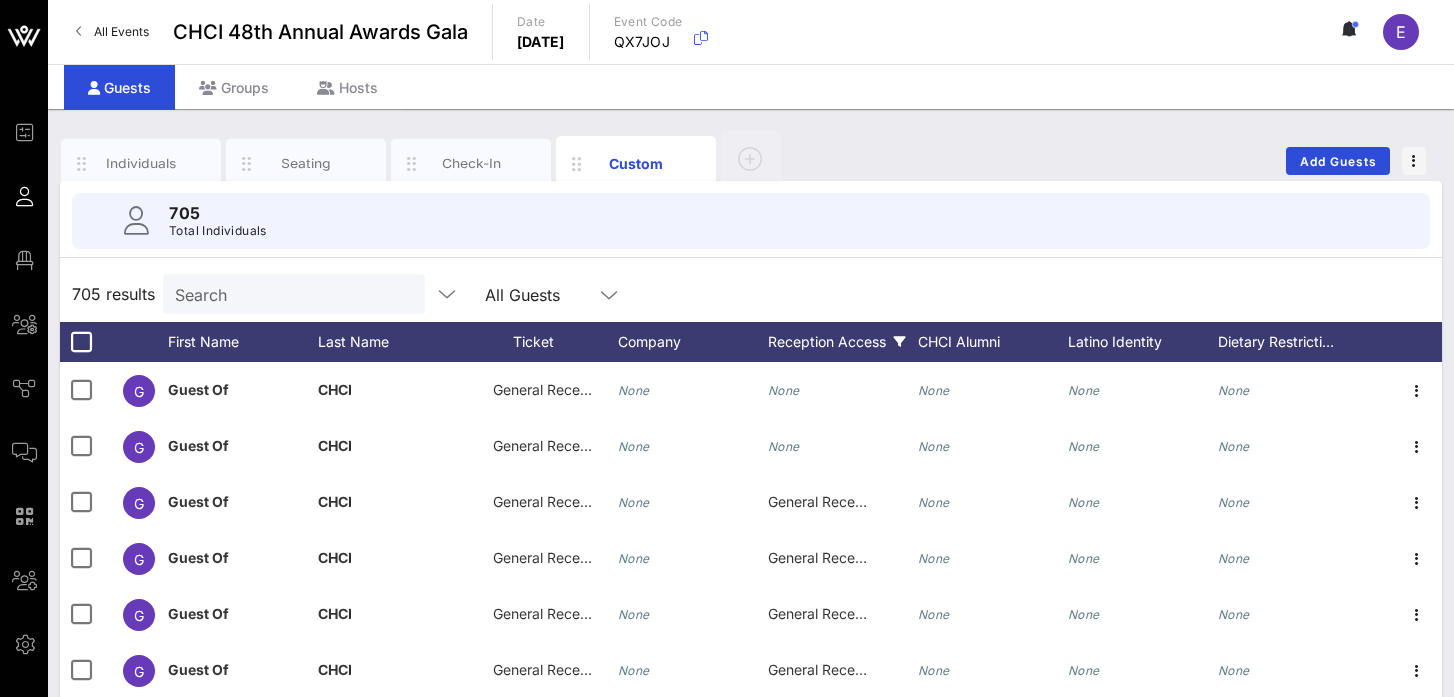 click at bounding box center (900, 342) 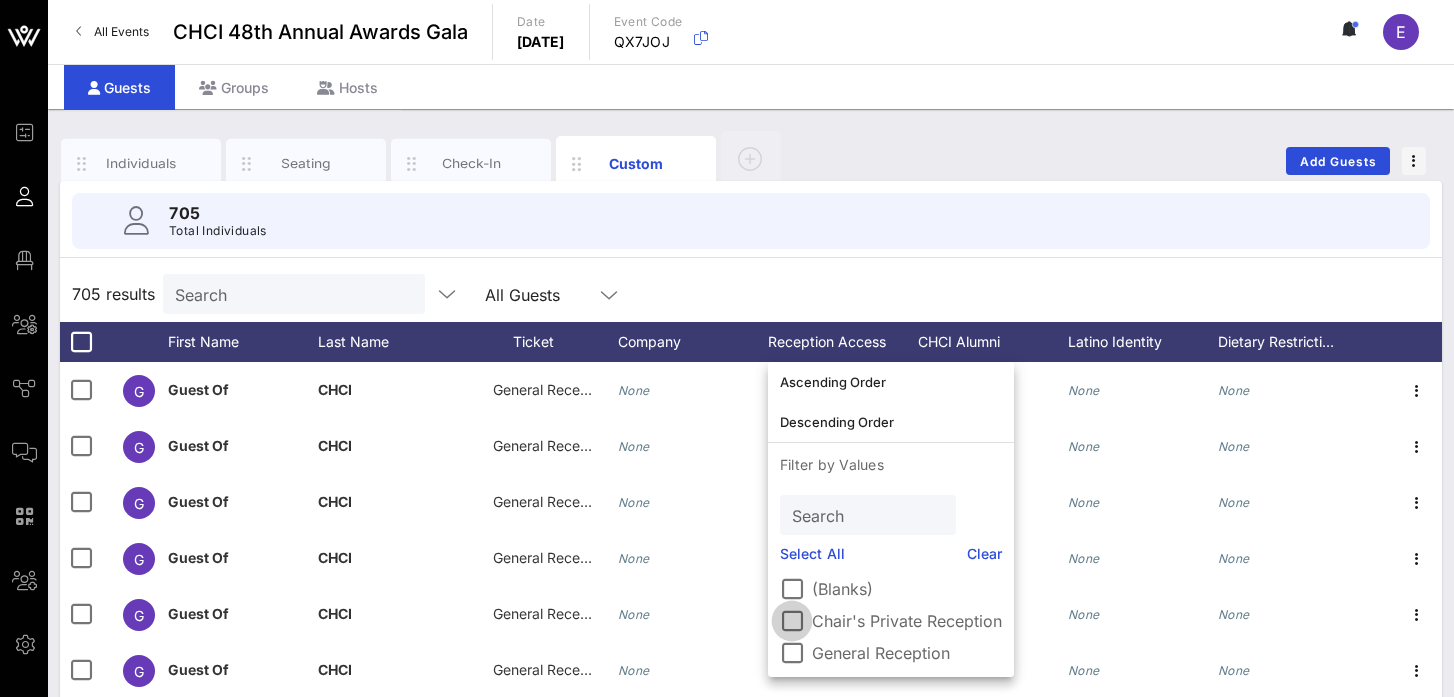 click at bounding box center (792, 621) 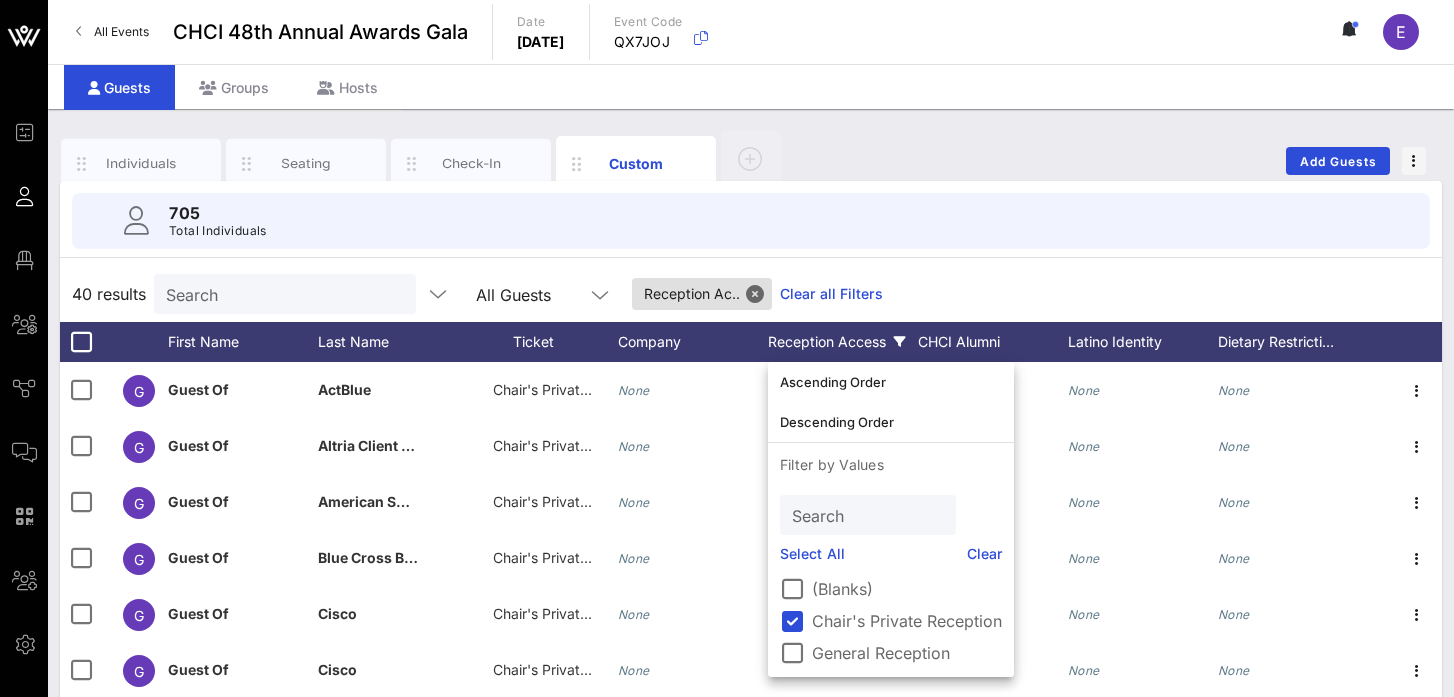 click on "40 results     Search     All Guests
Reception Ac..
Clear all Filters" at bounding box center [751, 294] 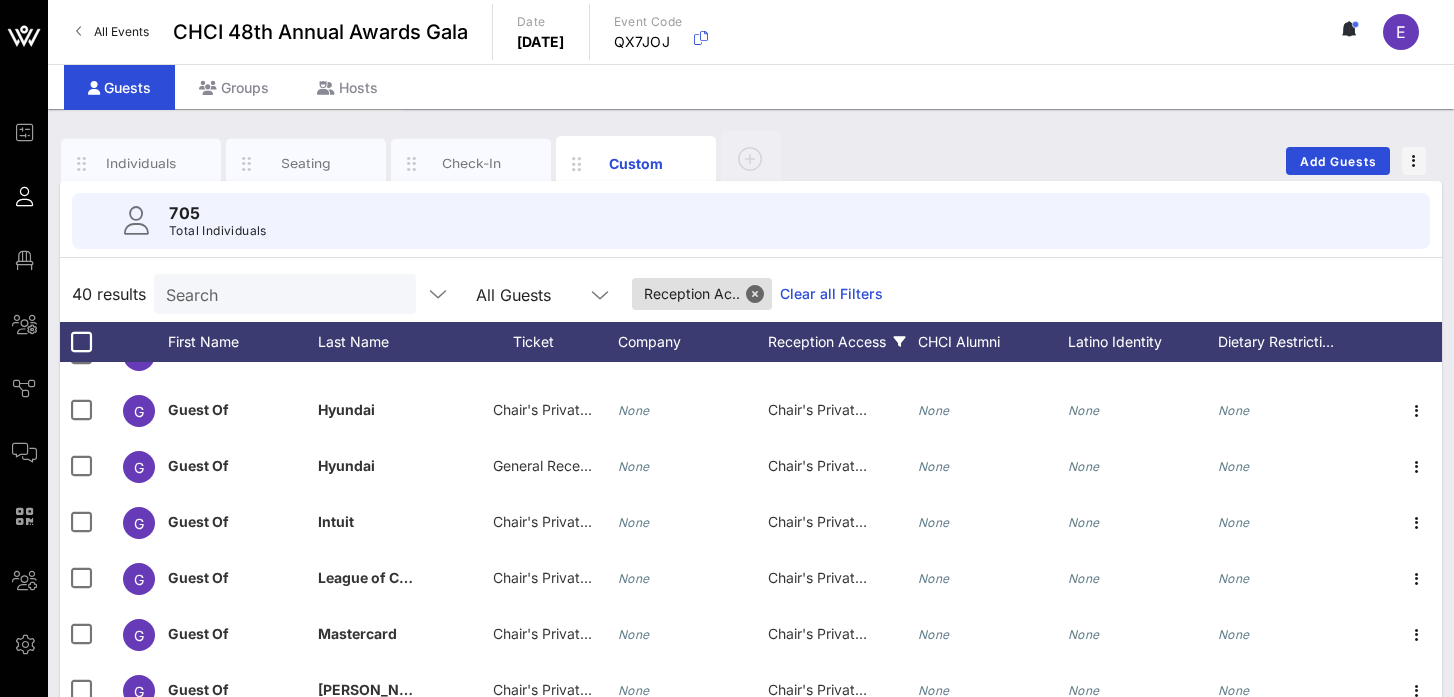 scroll, scrollTop: 483, scrollLeft: 0, axis: vertical 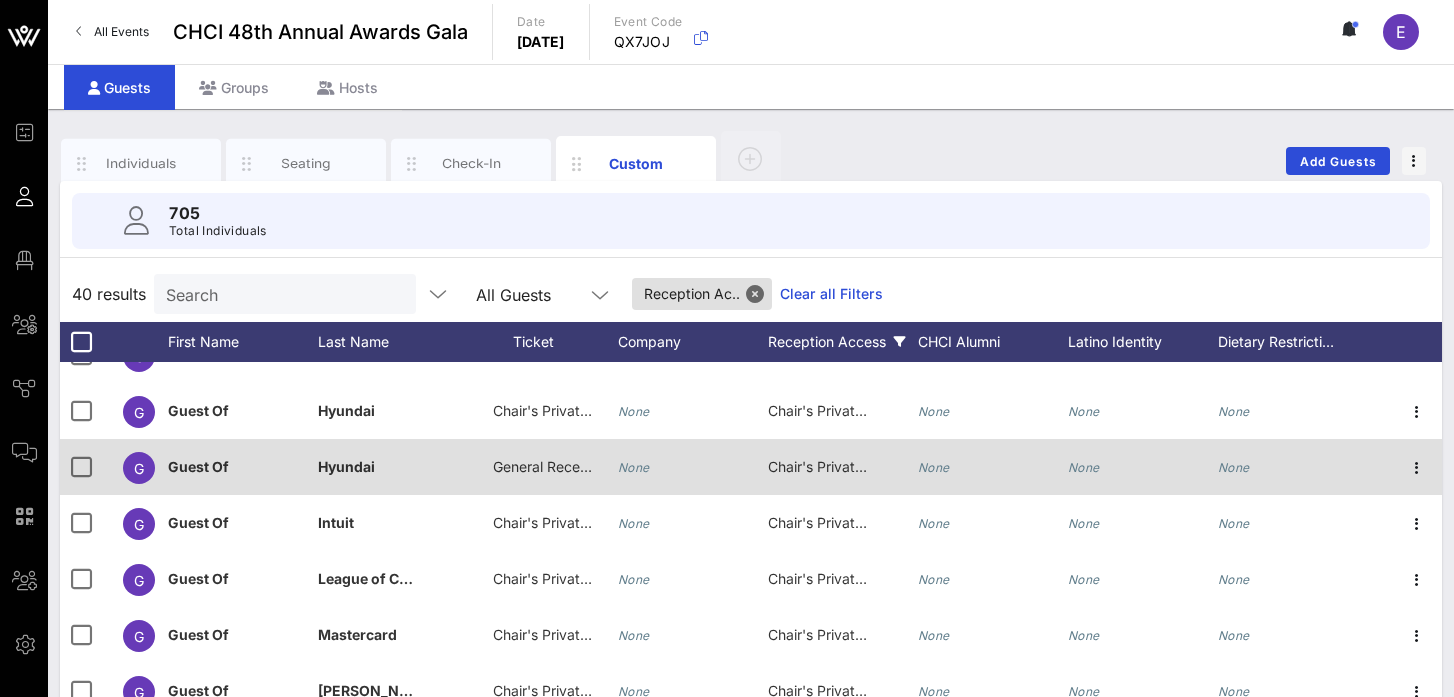 click on "General Reception" at bounding box center [543, 467] 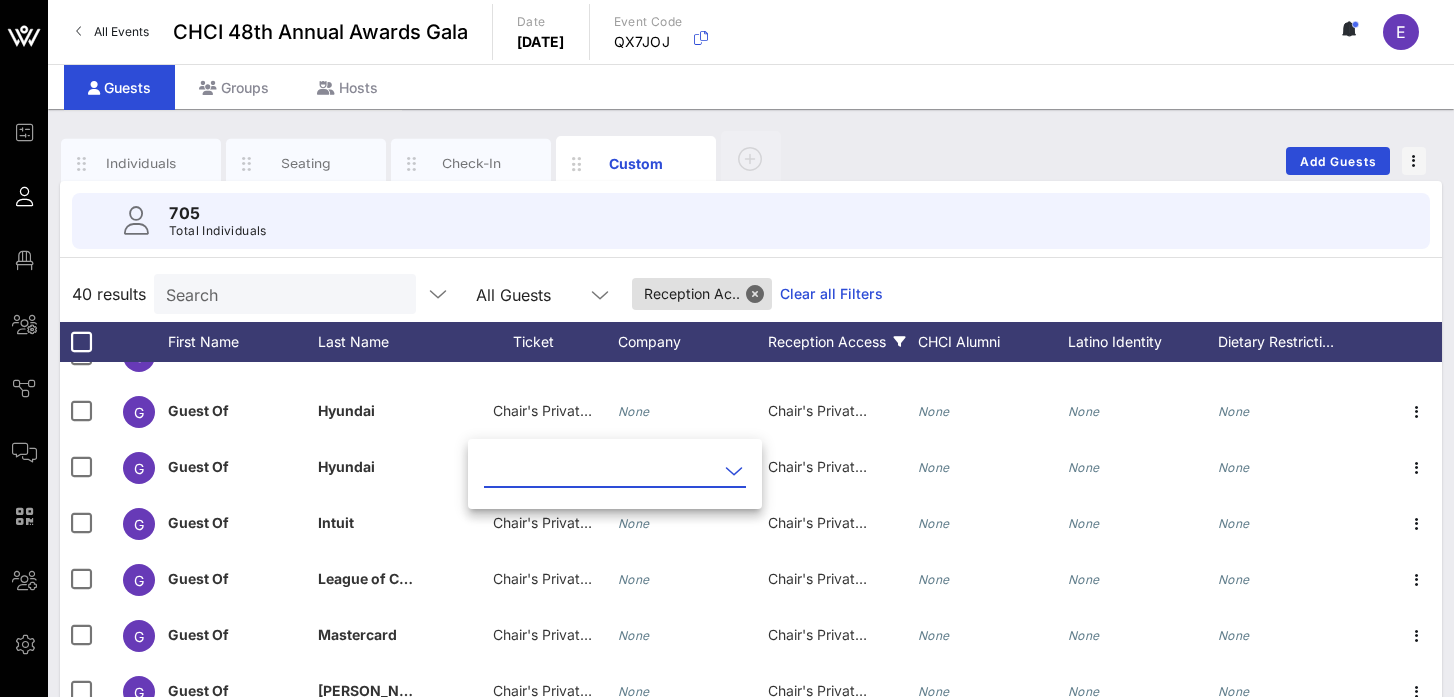 click at bounding box center (601, 471) 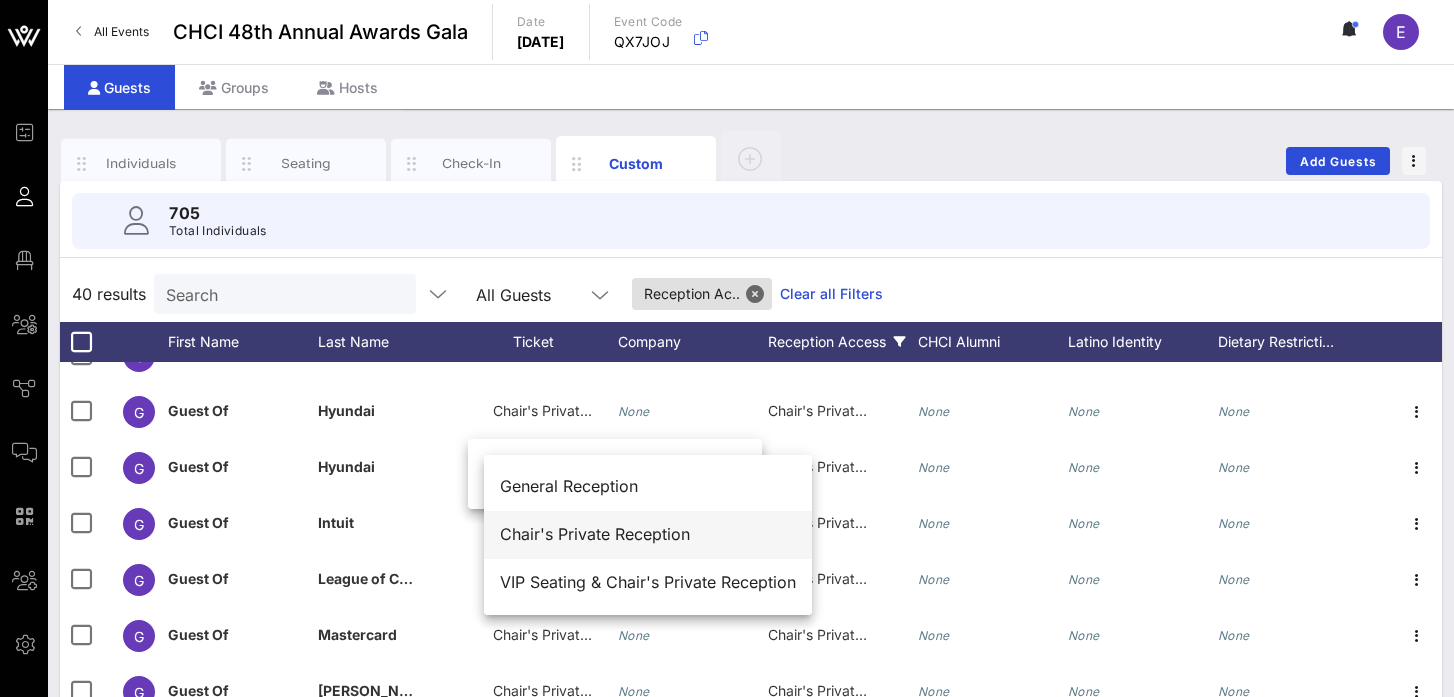 click on "Chair's Private Reception" at bounding box center (648, 534) 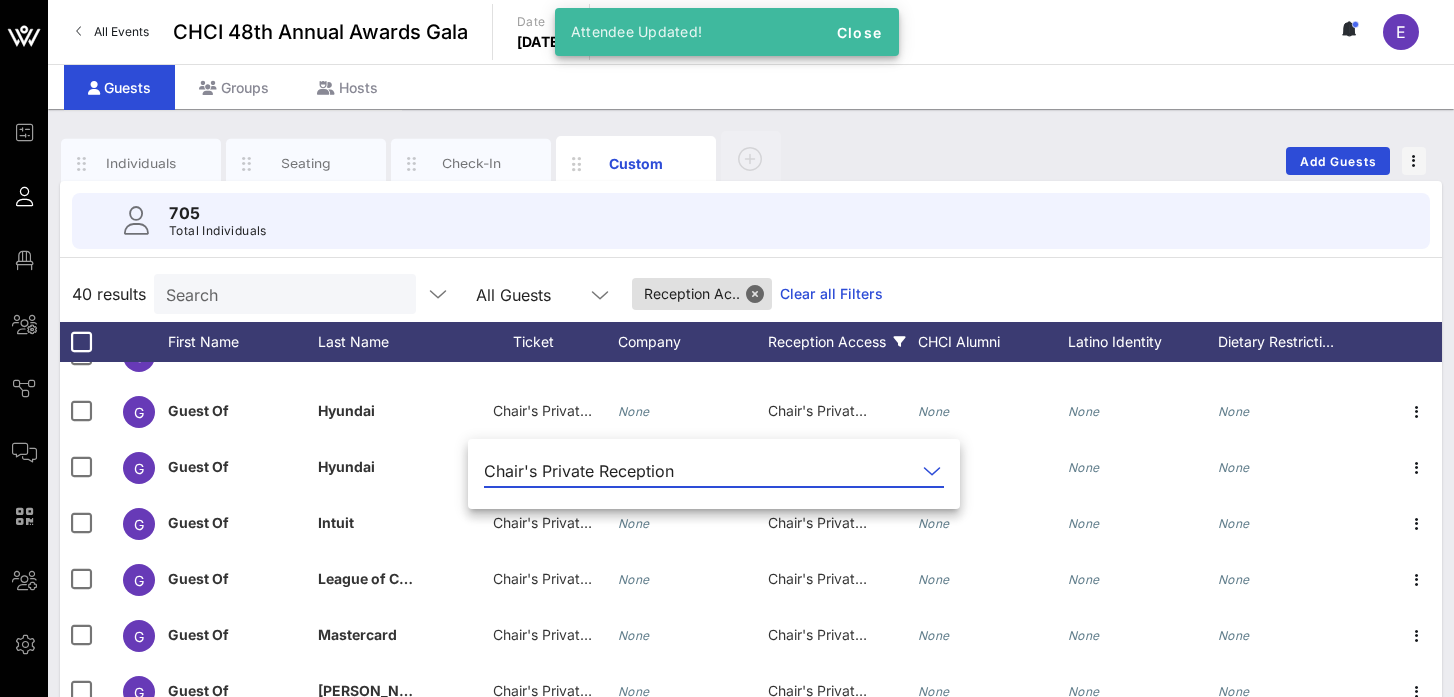 click on "40 results     Search     All Guests
Reception Ac..
Clear all Filters" at bounding box center (751, 294) 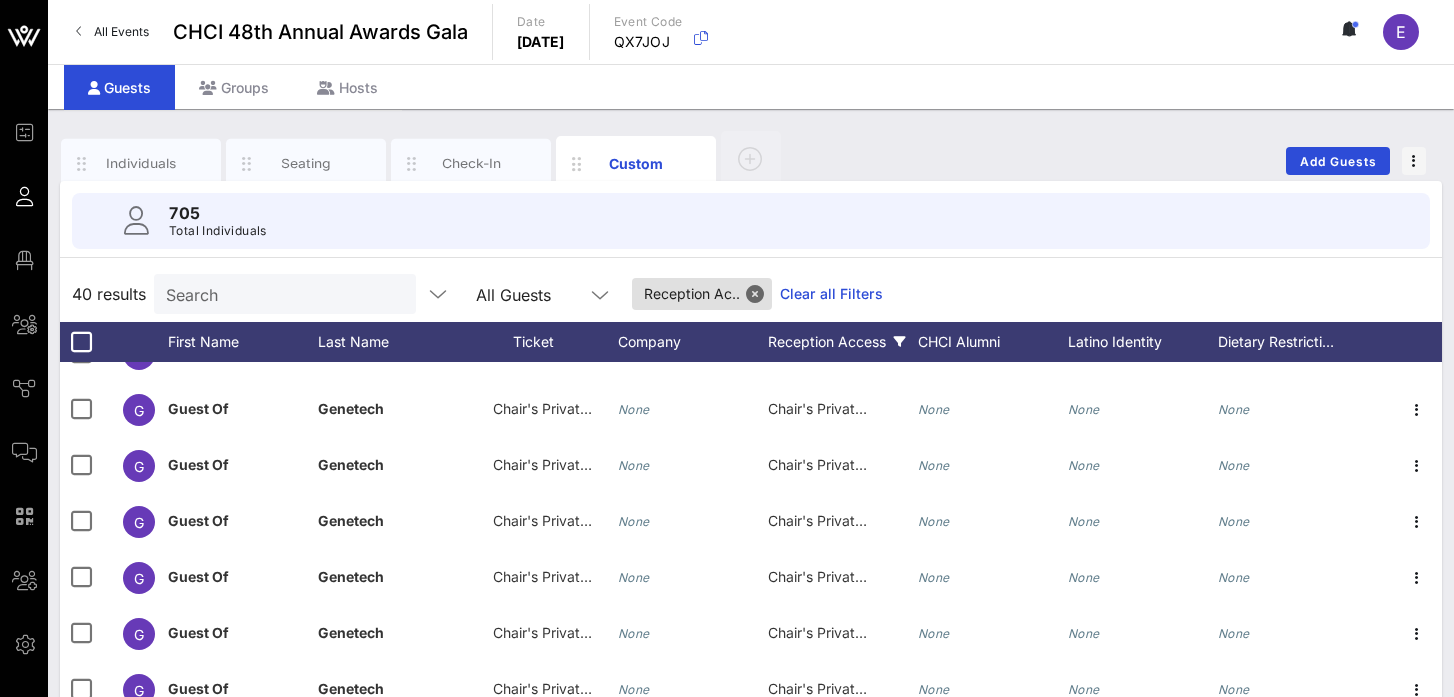 scroll, scrollTop: 1640, scrollLeft: 0, axis: vertical 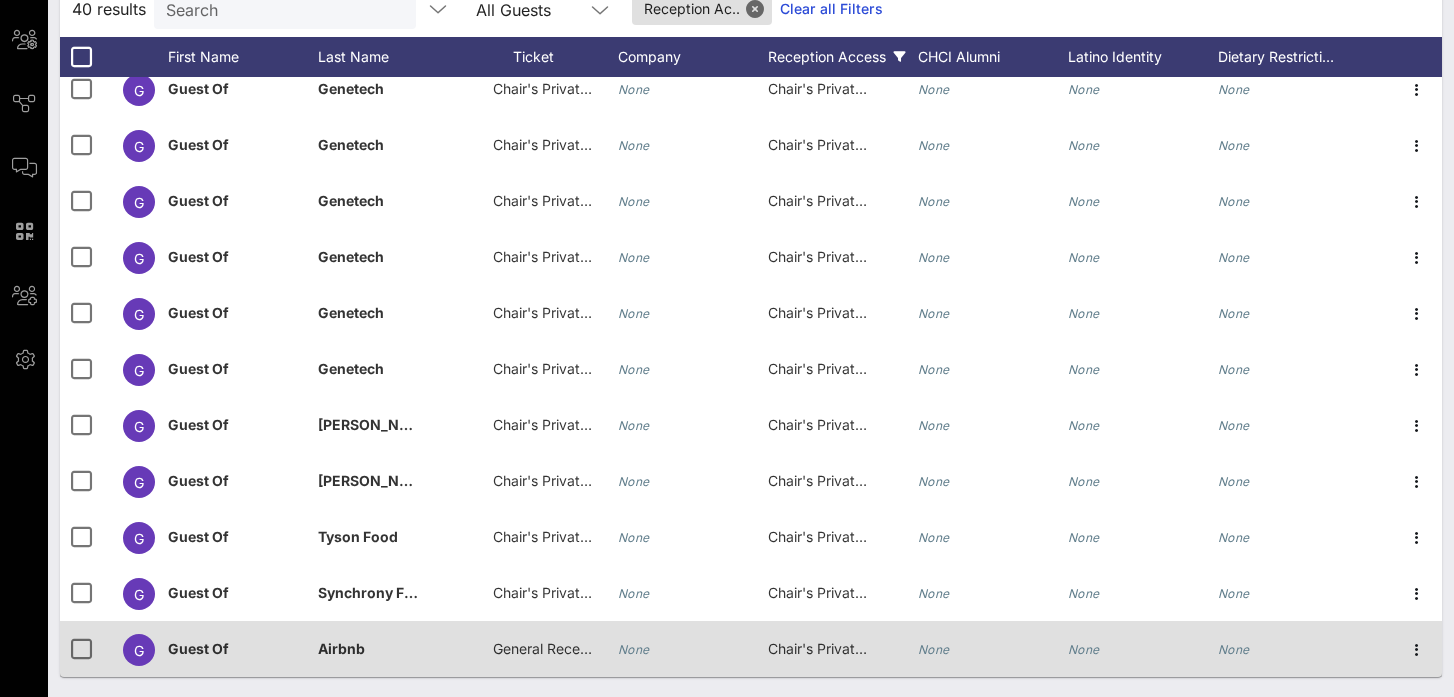click on "General Reception" at bounding box center [553, 648] 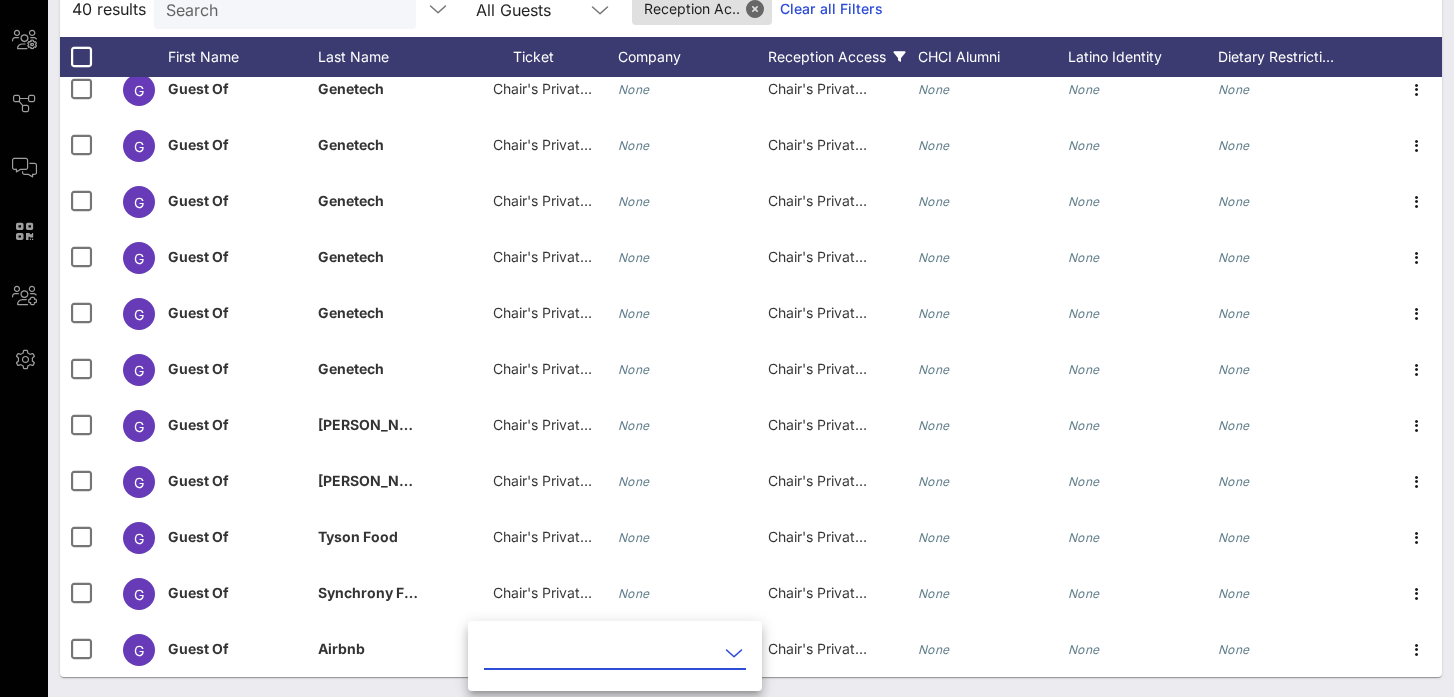 click at bounding box center [734, 653] 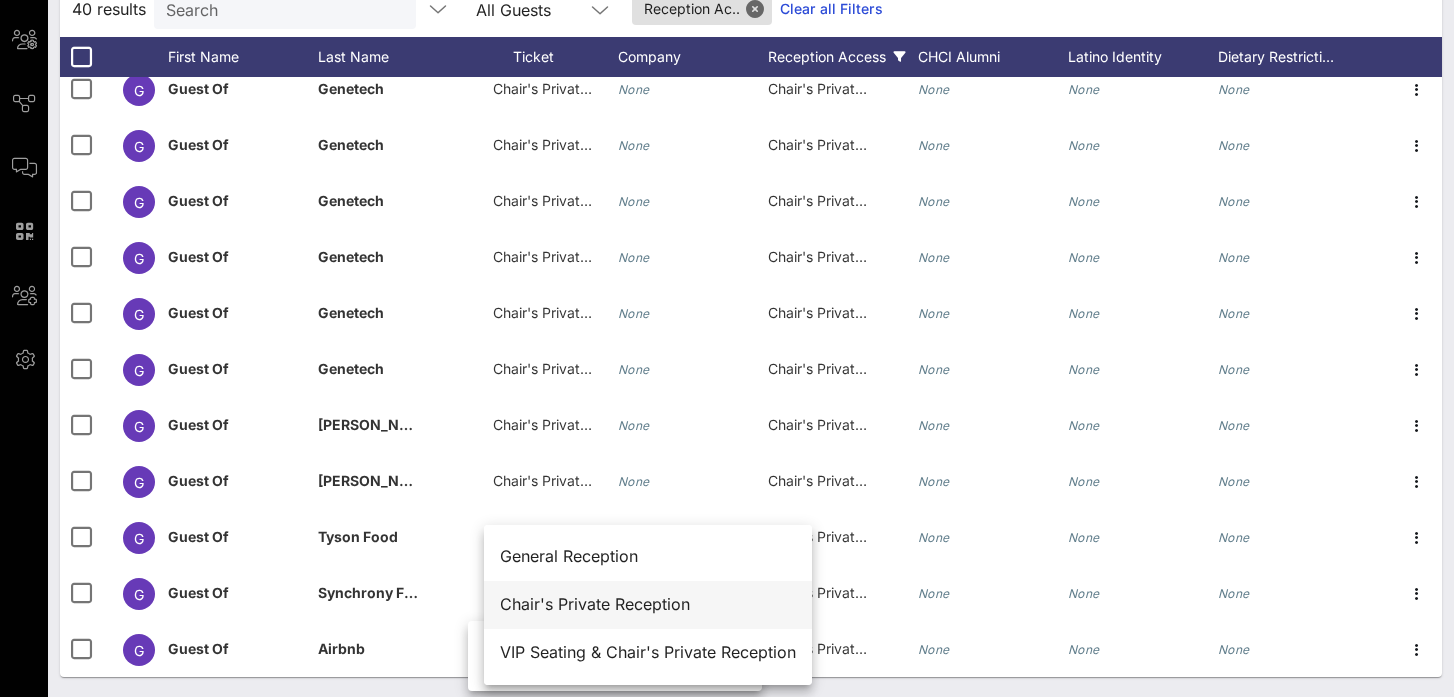 click on "Chair's Private Reception" at bounding box center [648, 604] 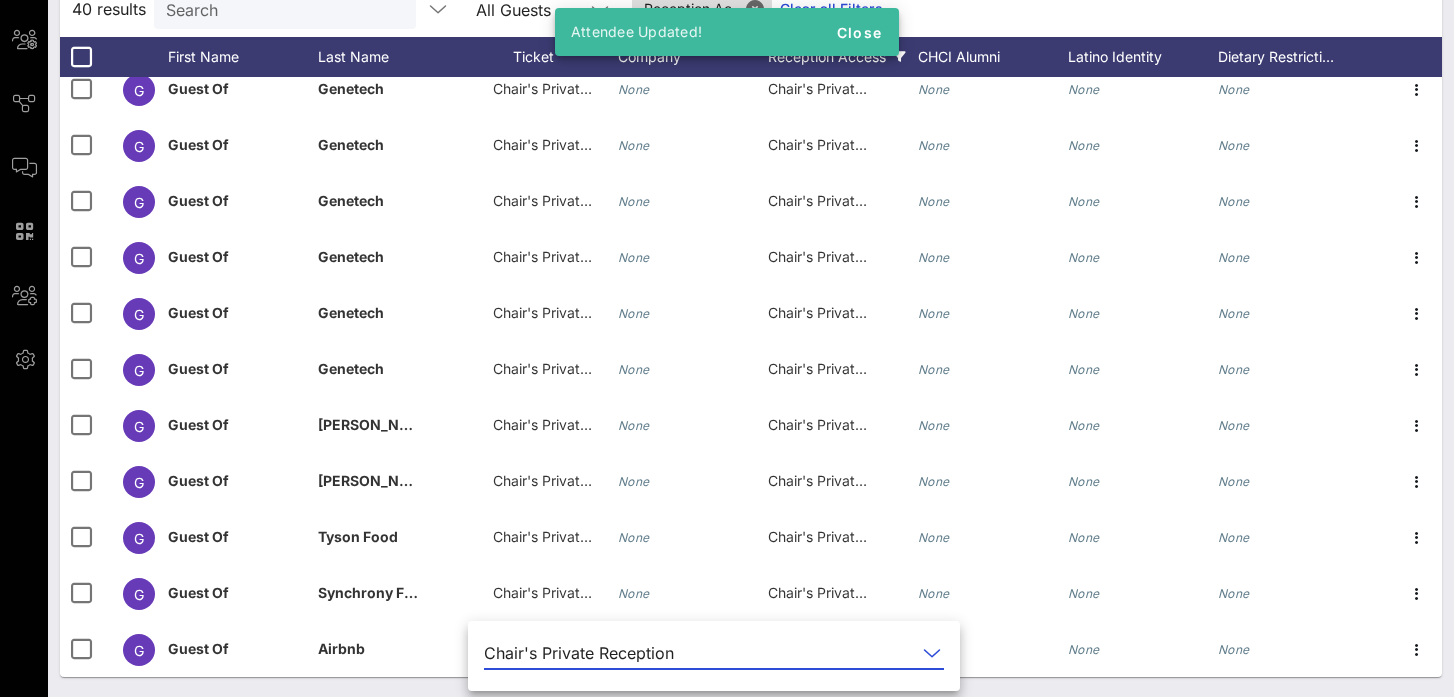 click on "40 results     Search     All Guests
Reception Ac..
Clear all Filters" at bounding box center [751, 9] 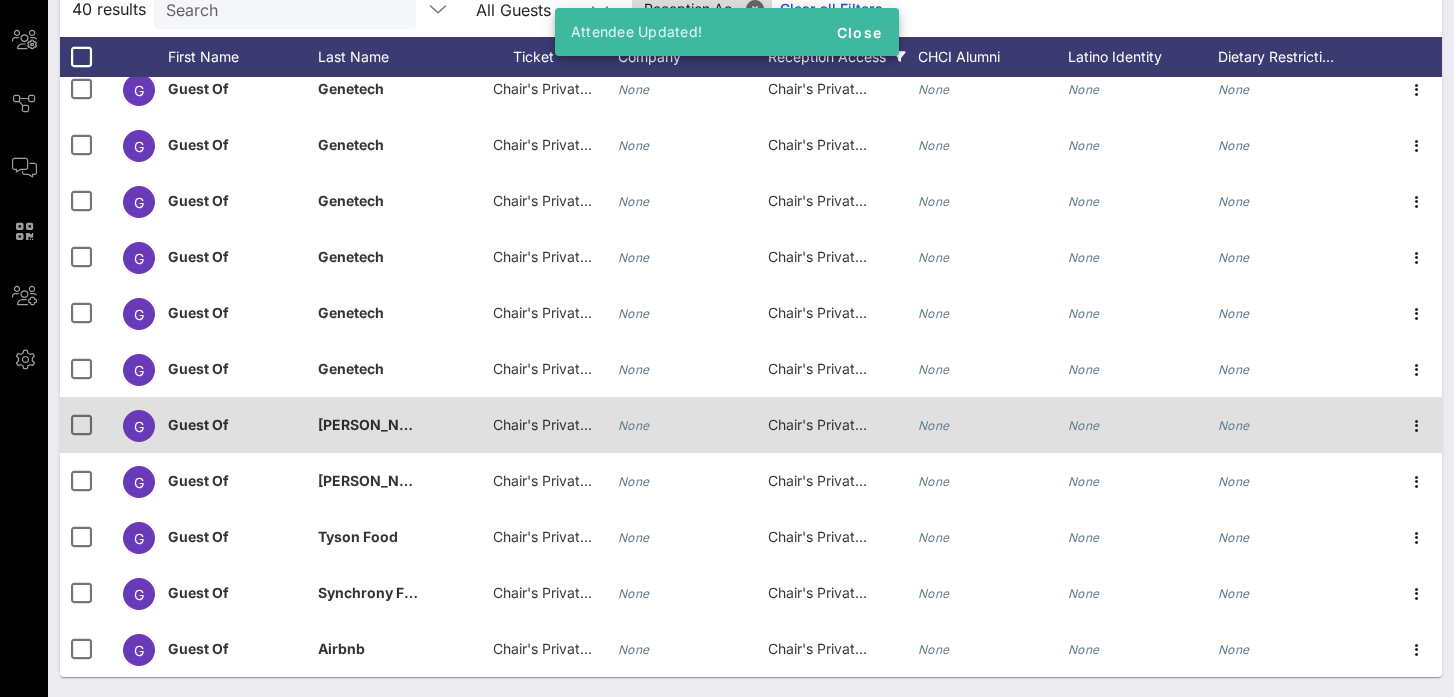 scroll, scrollTop: 283, scrollLeft: 0, axis: vertical 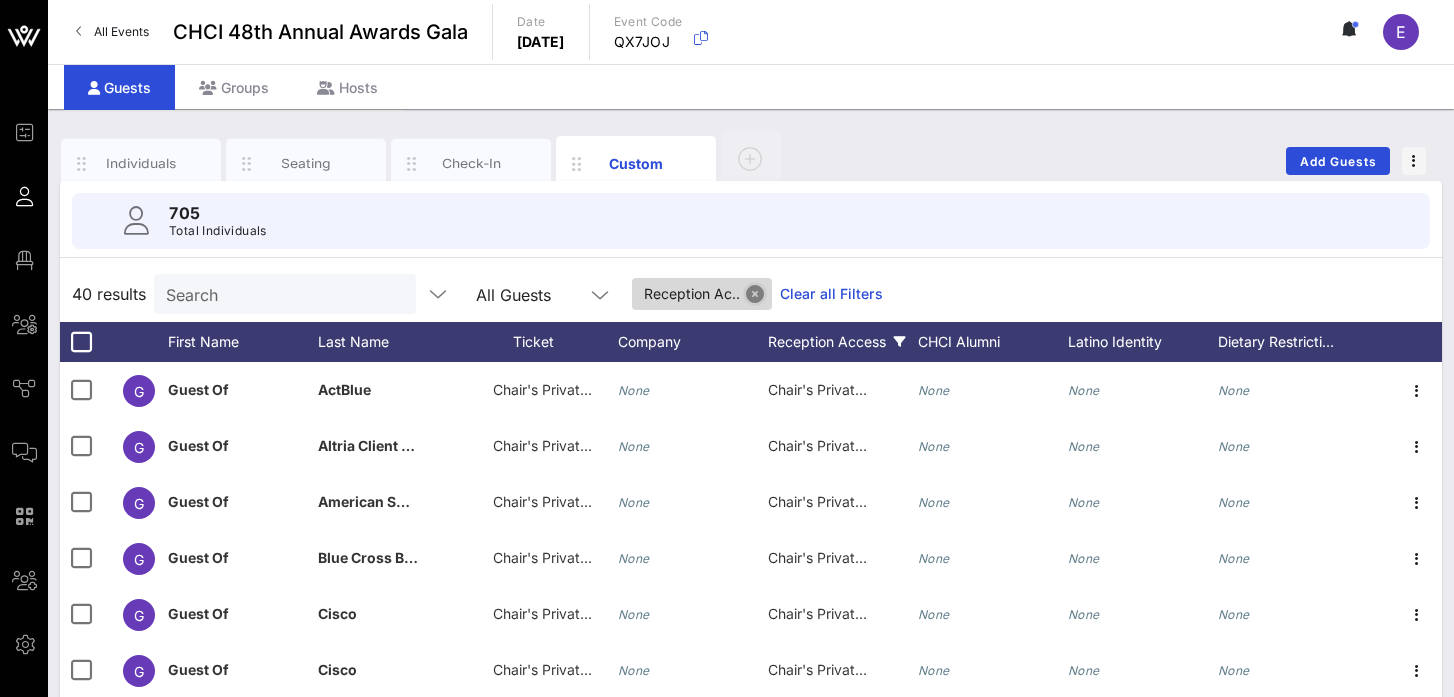 click at bounding box center (755, 294) 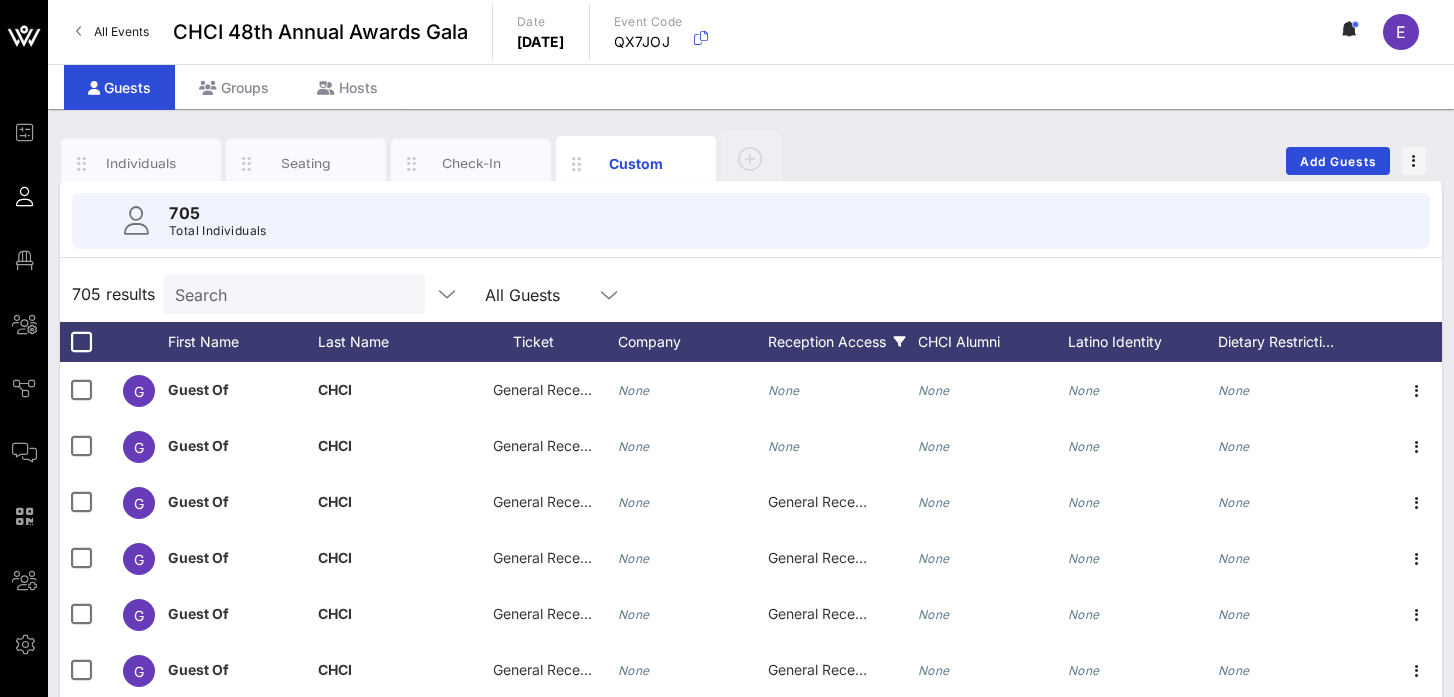 click on "Reception Access" at bounding box center [843, 342] 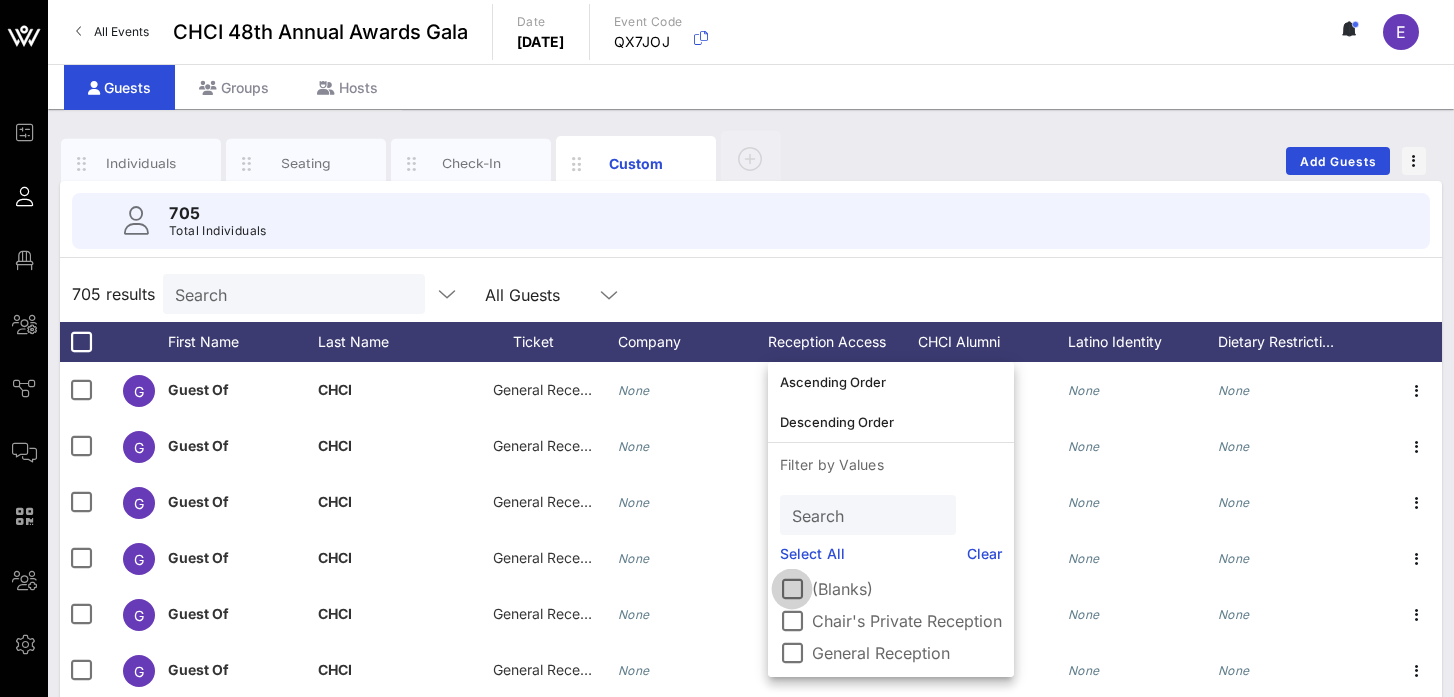 click at bounding box center (792, 589) 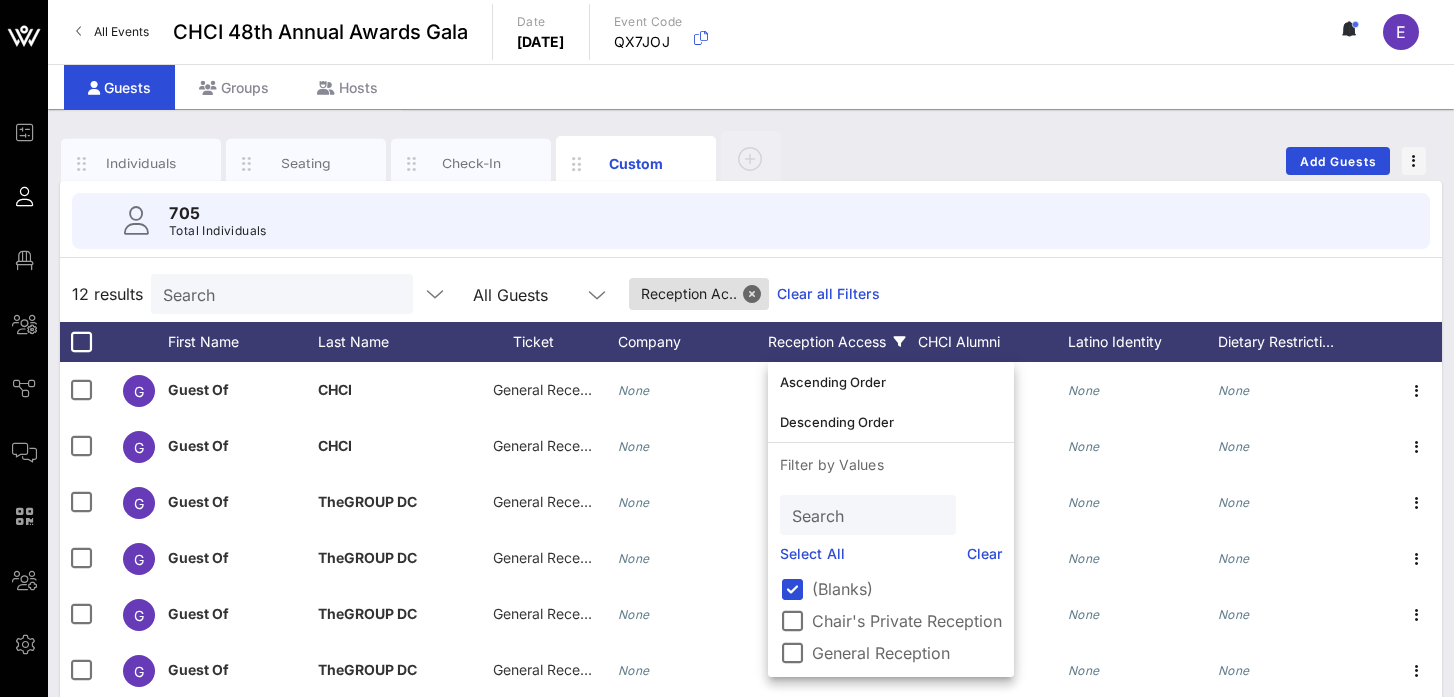 click on "705   Total Individuals         12 results     Search     All Guests
Reception Ac..
Clear all Filters
First Name
Last Name
Ticket
Company
Reception Access
CHCI Alumni
Latino Identity
Dietary Restricti…
G Guest Of CHCI
General Reception
None None None None None   G Guest Of CHCI
General Reception
None None None None None   G Guest Of TheGROUP DC
General Reception
None None None None None   G Guest Of TheGROUP DC
General Reception
None None None None None   G Guest Of TheGROUP DC
General Reception
None None None None None   G Guest Of TheGROUP DC
General Reception
None None None None None   G Guest Of TheGROUP DC
General Reception
None None" at bounding box center (751, 571) 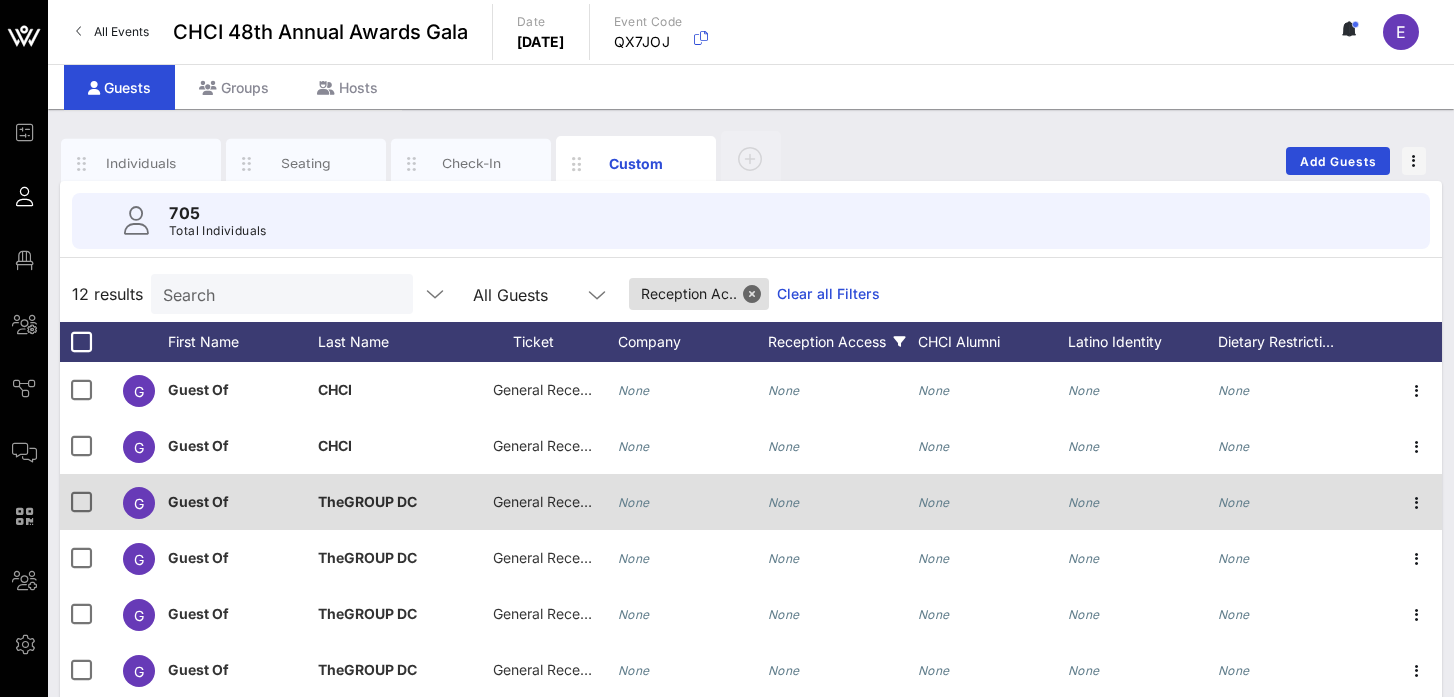 scroll, scrollTop: 72, scrollLeft: 0, axis: vertical 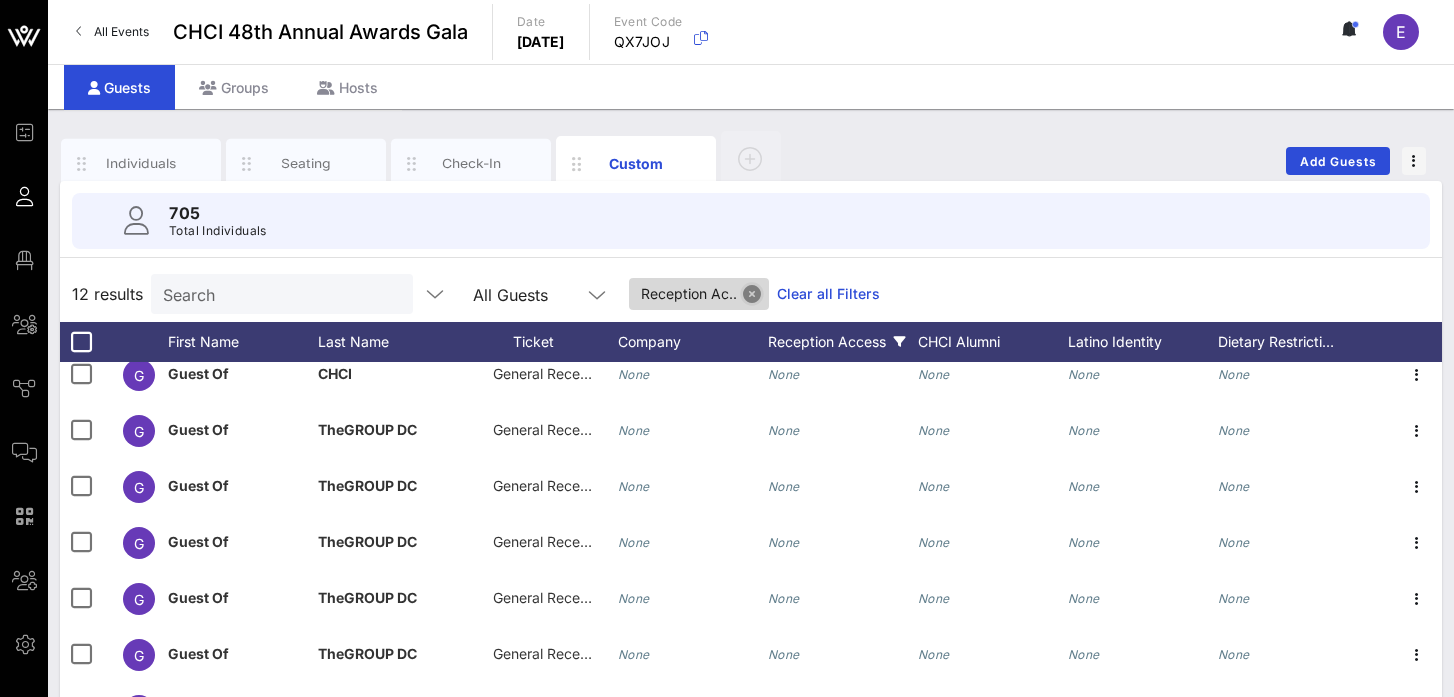 click at bounding box center [752, 294] 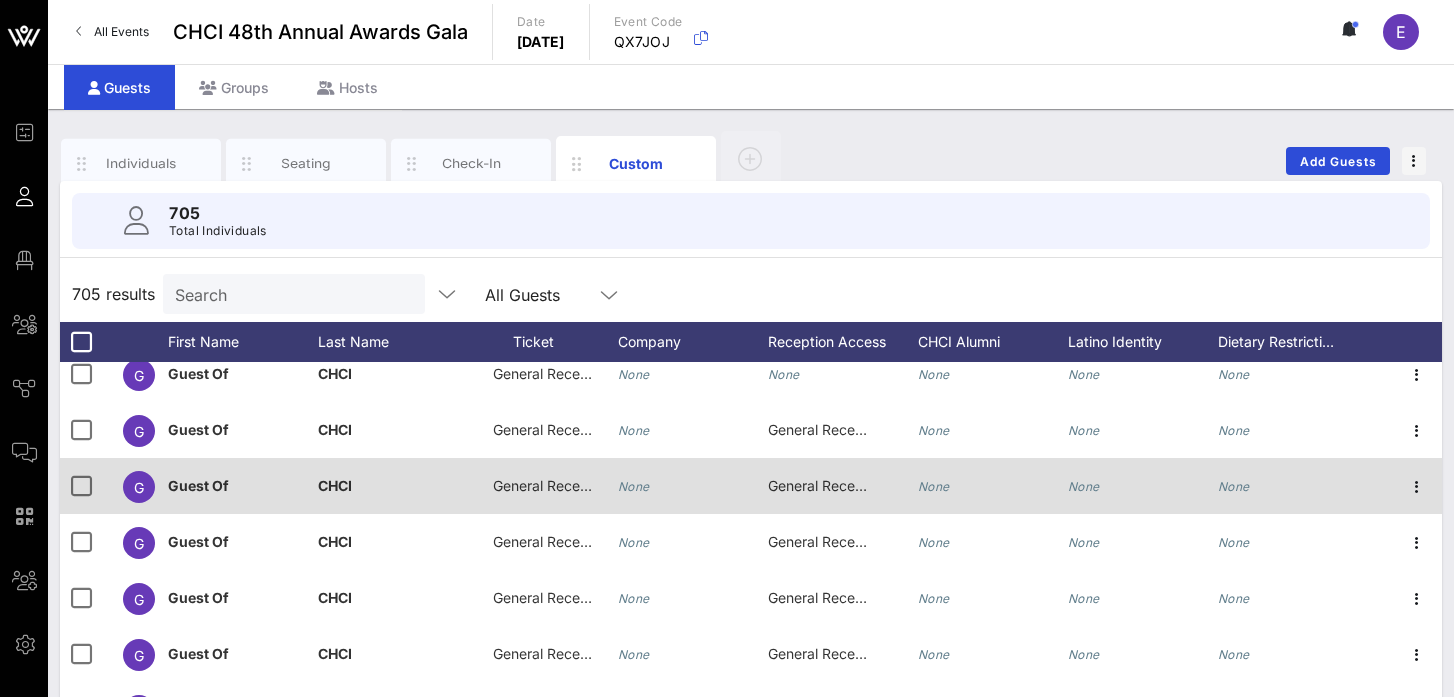 scroll, scrollTop: 0, scrollLeft: 0, axis: both 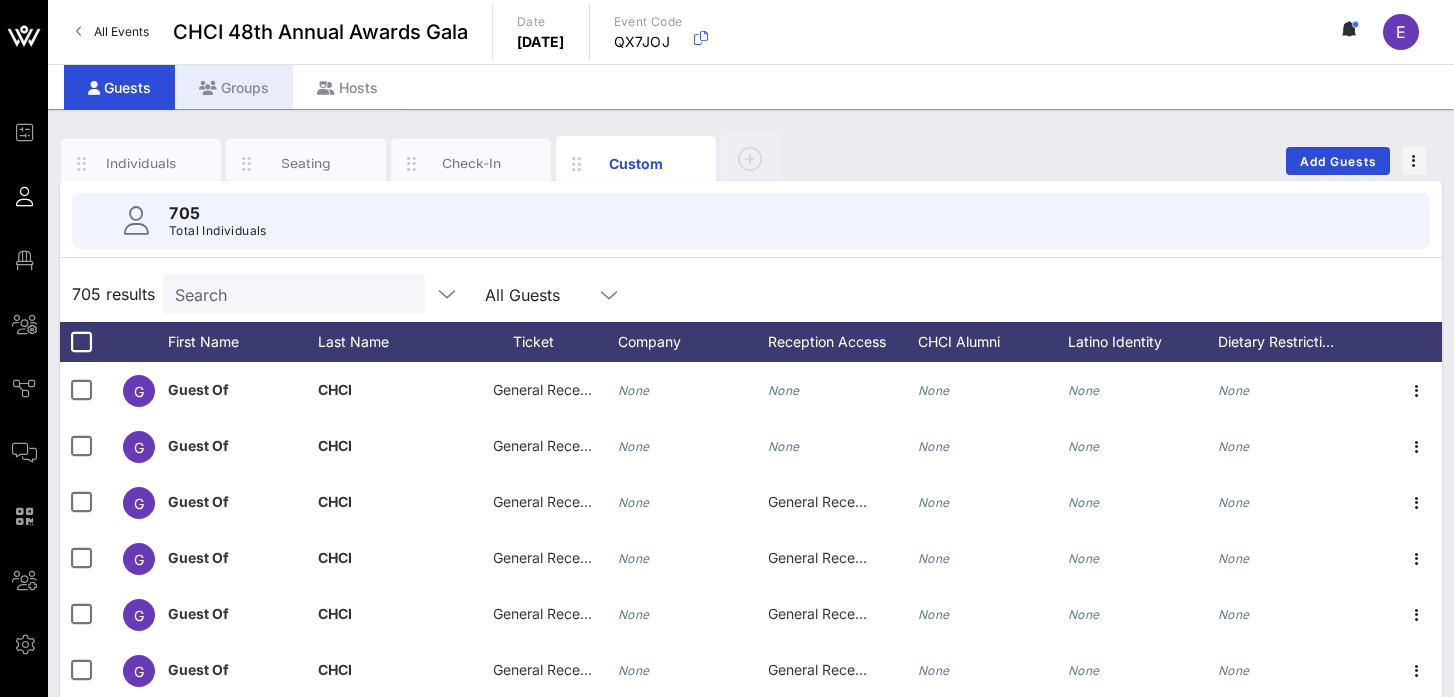 click on "Groups" at bounding box center (234, 87) 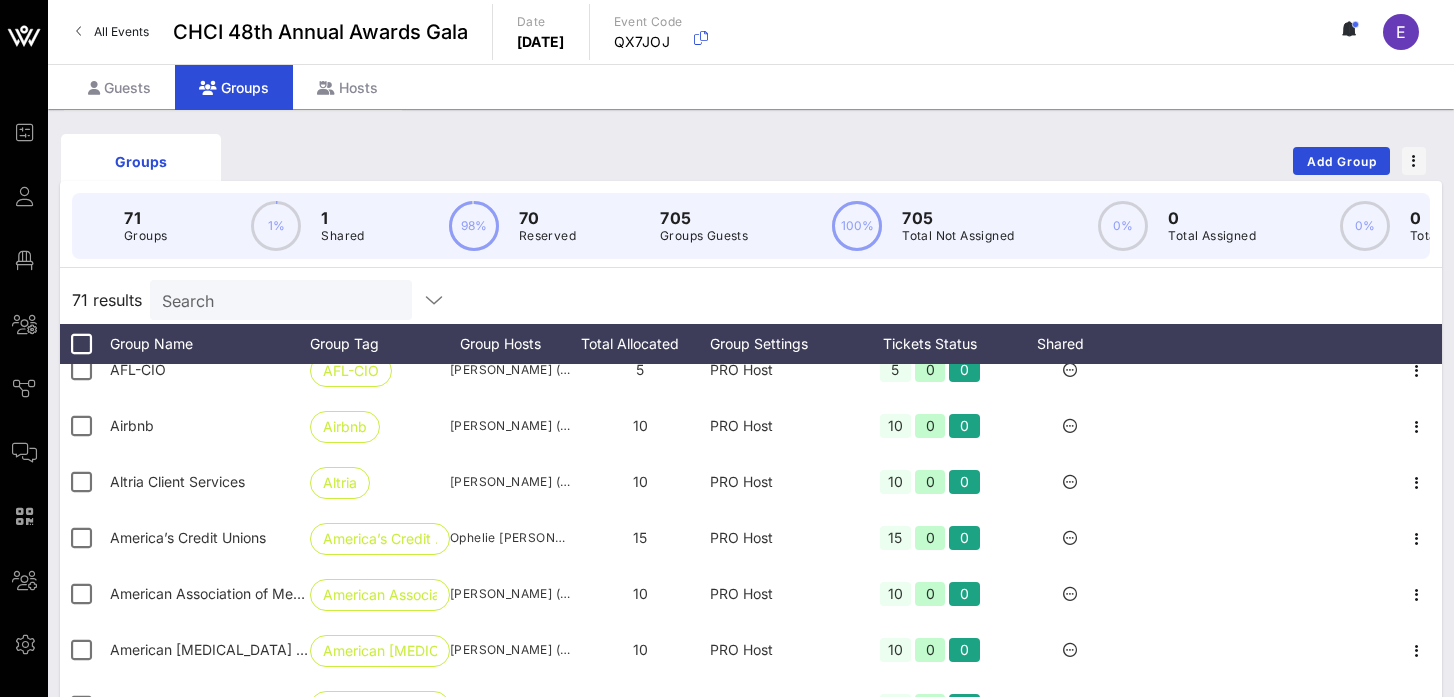 scroll, scrollTop: 81, scrollLeft: 0, axis: vertical 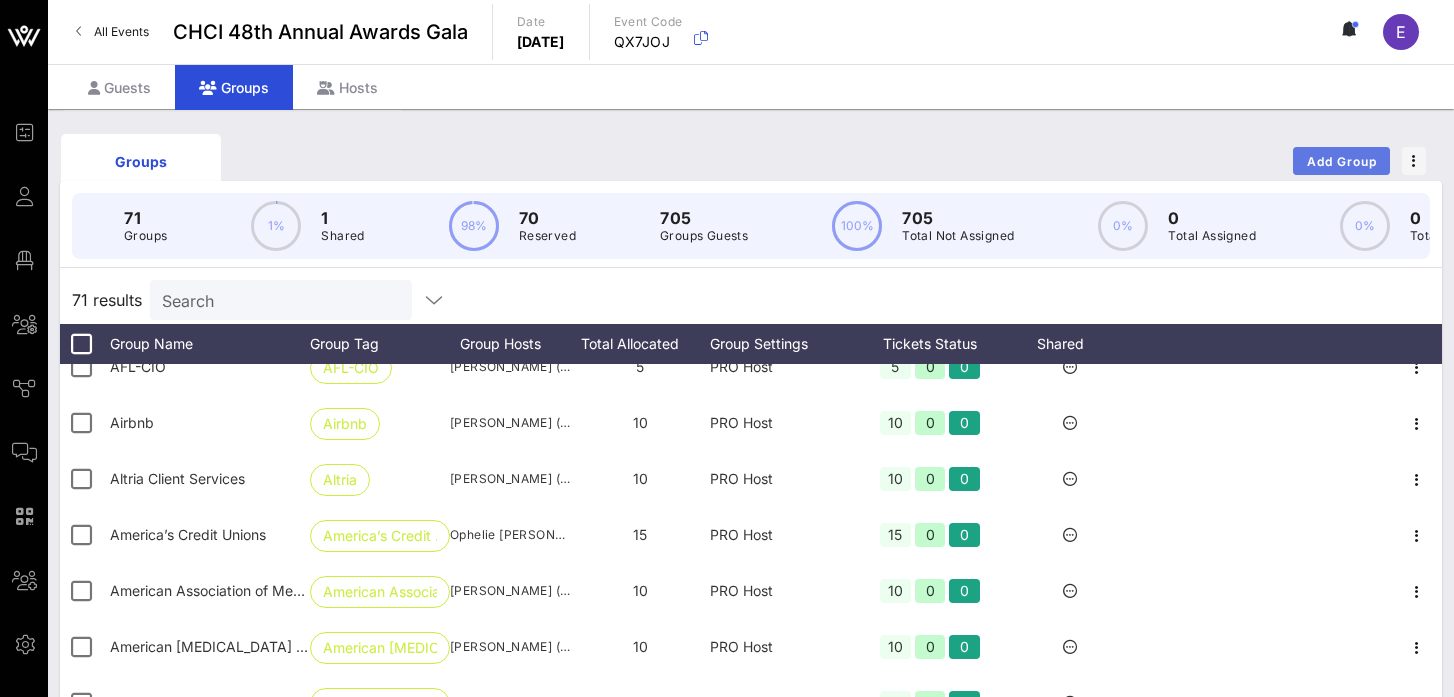 click on "Add Group" at bounding box center (1342, 161) 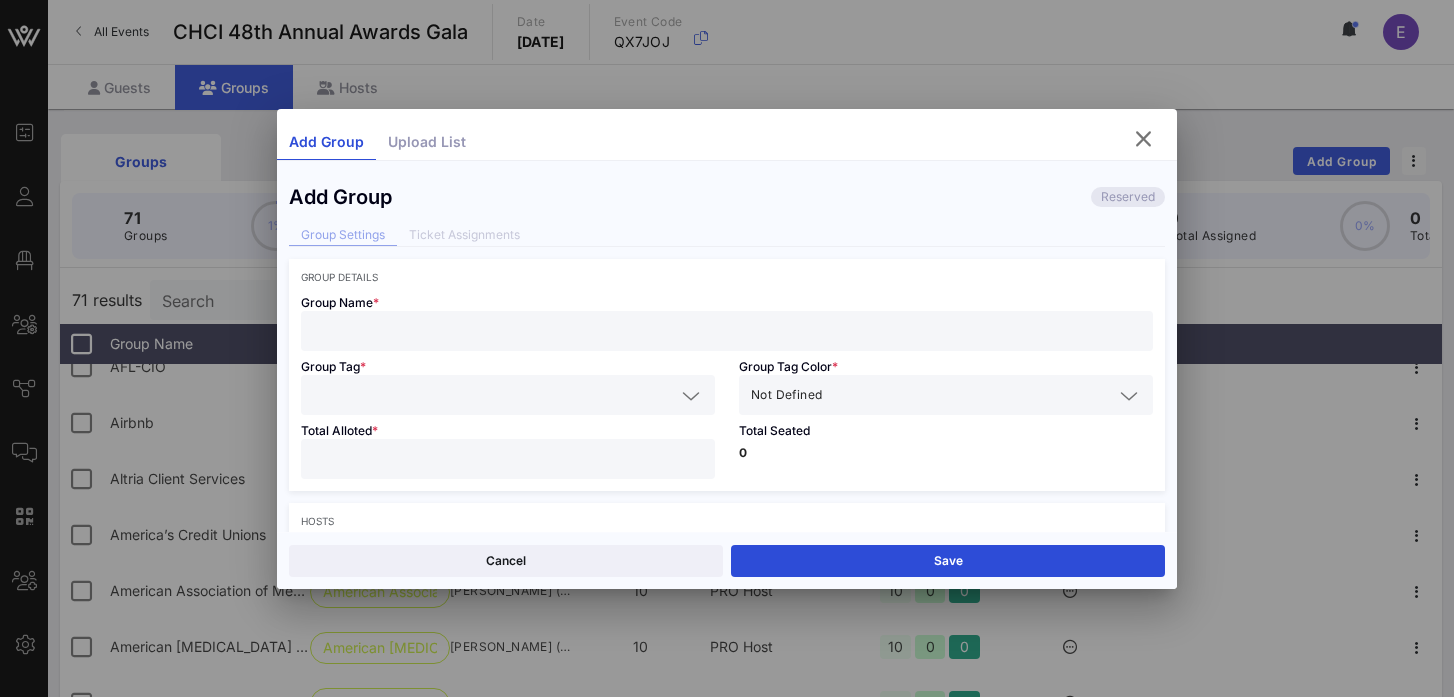 click at bounding box center [727, 331] 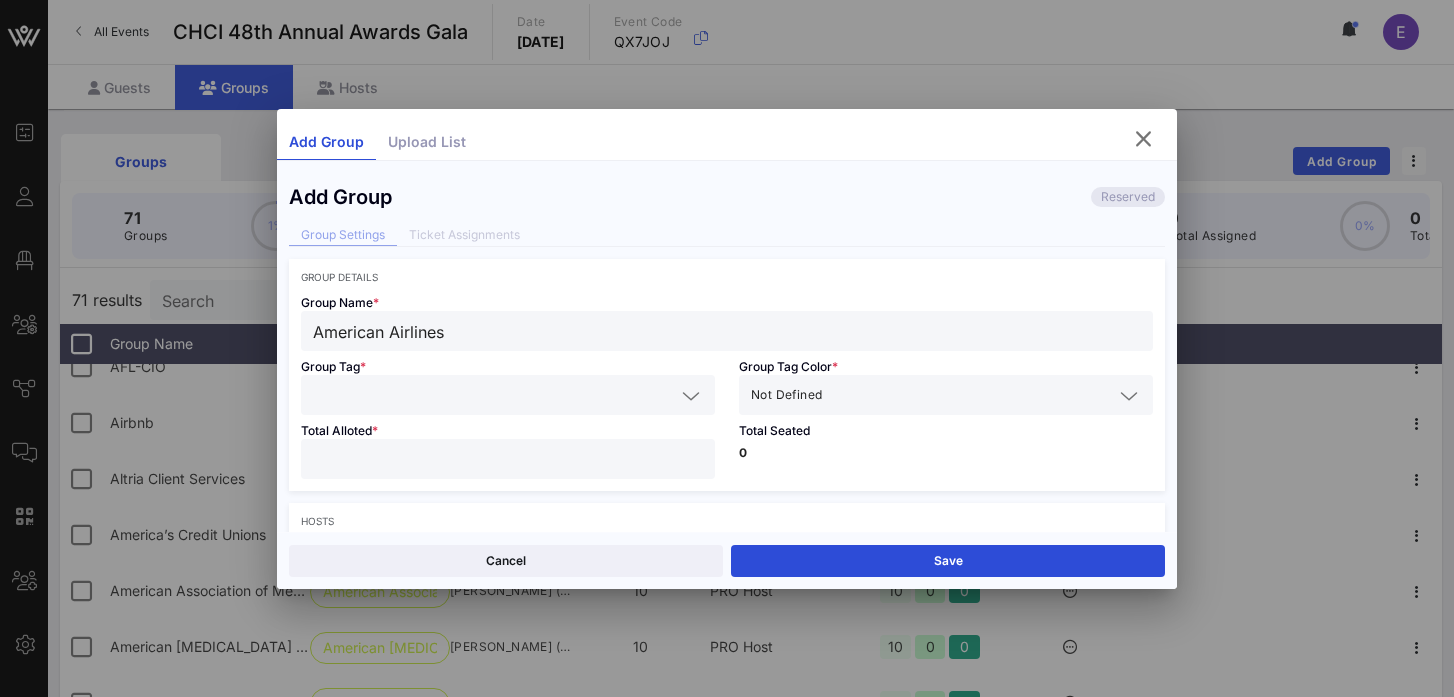 type on "American Airlines" 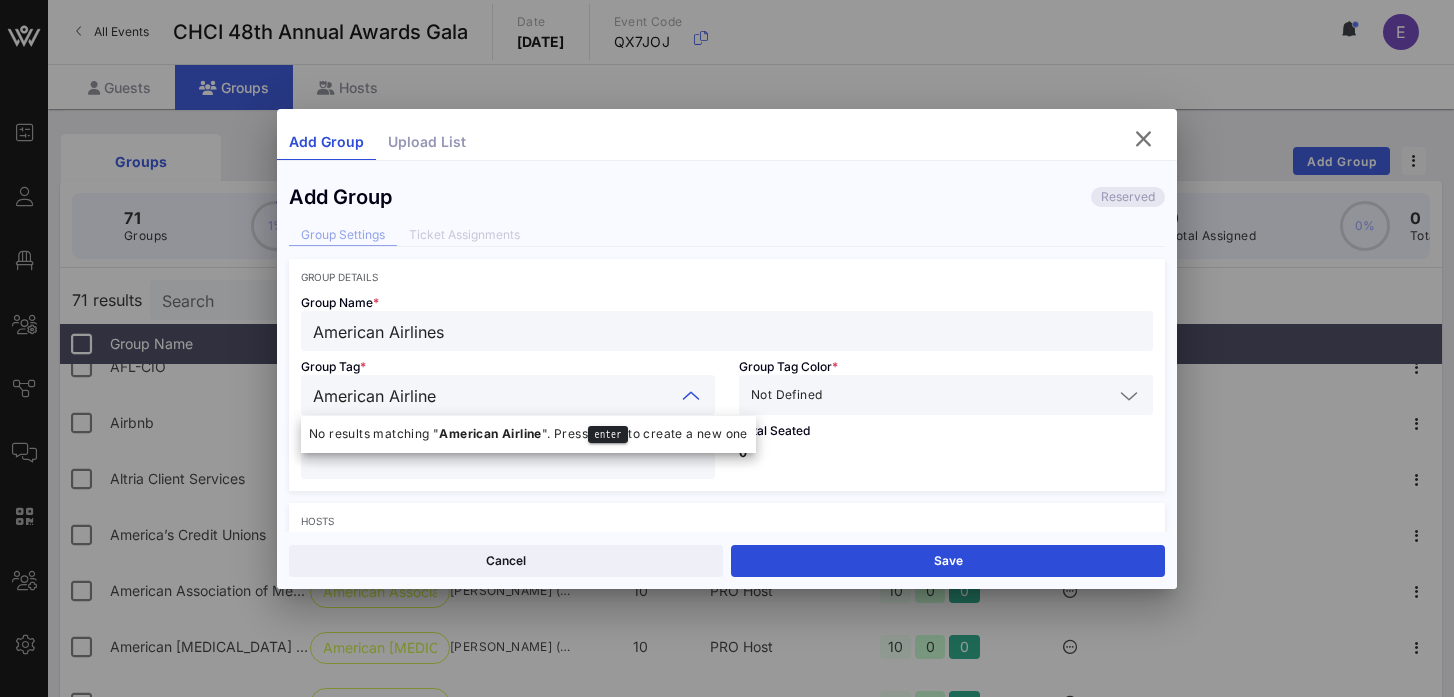 type on "American Airlines" 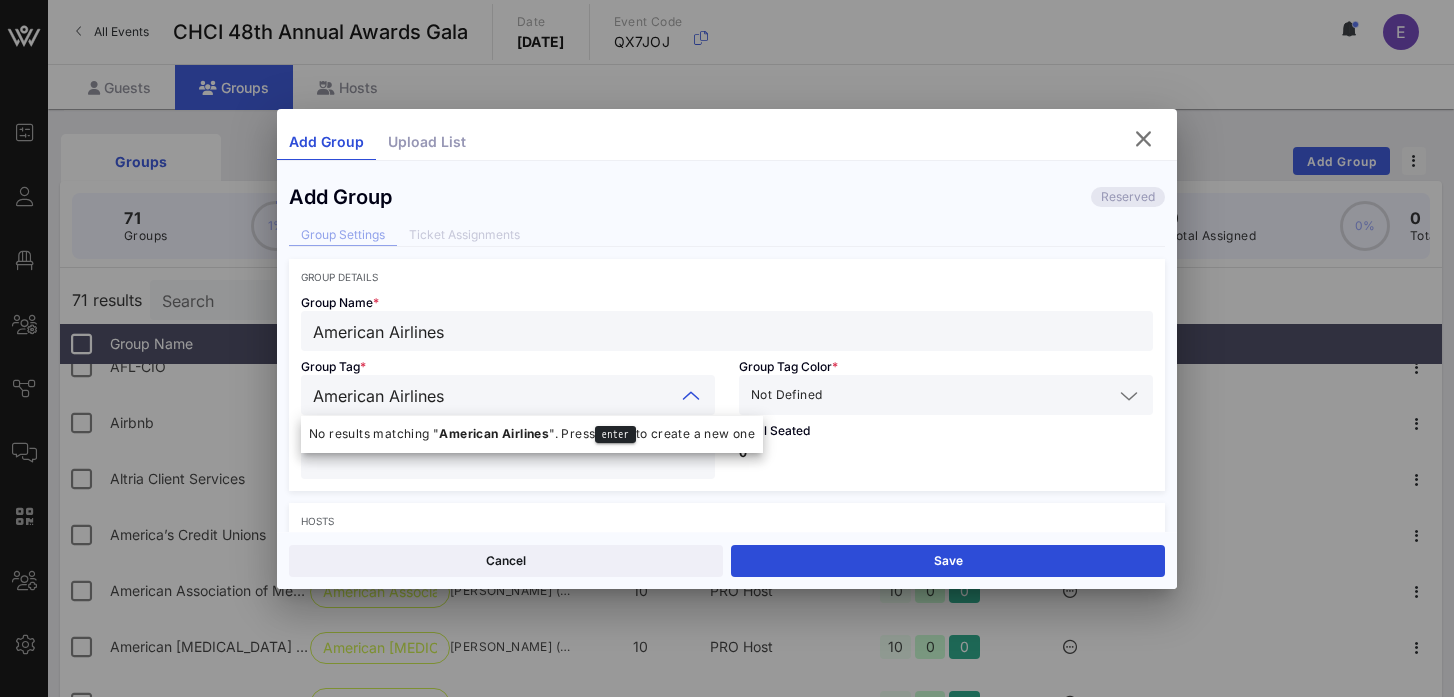 type 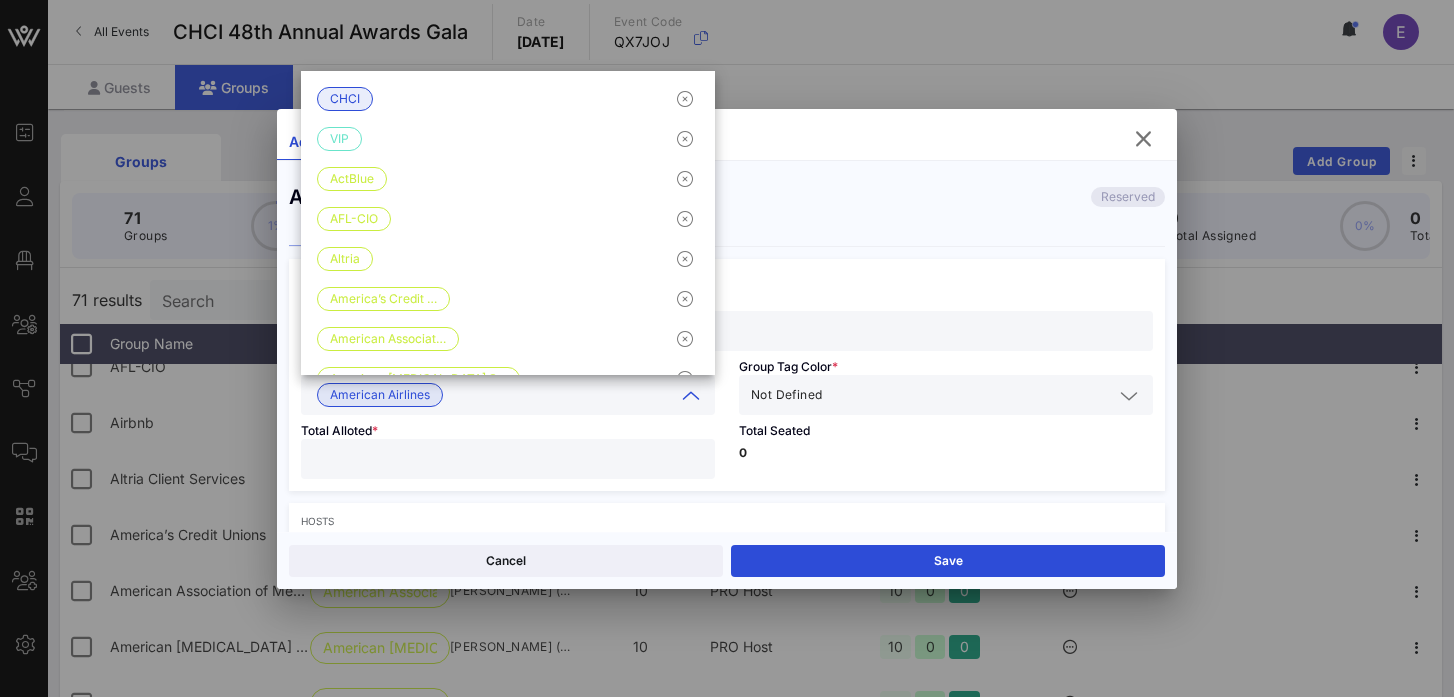 click at bounding box center [969, 395] 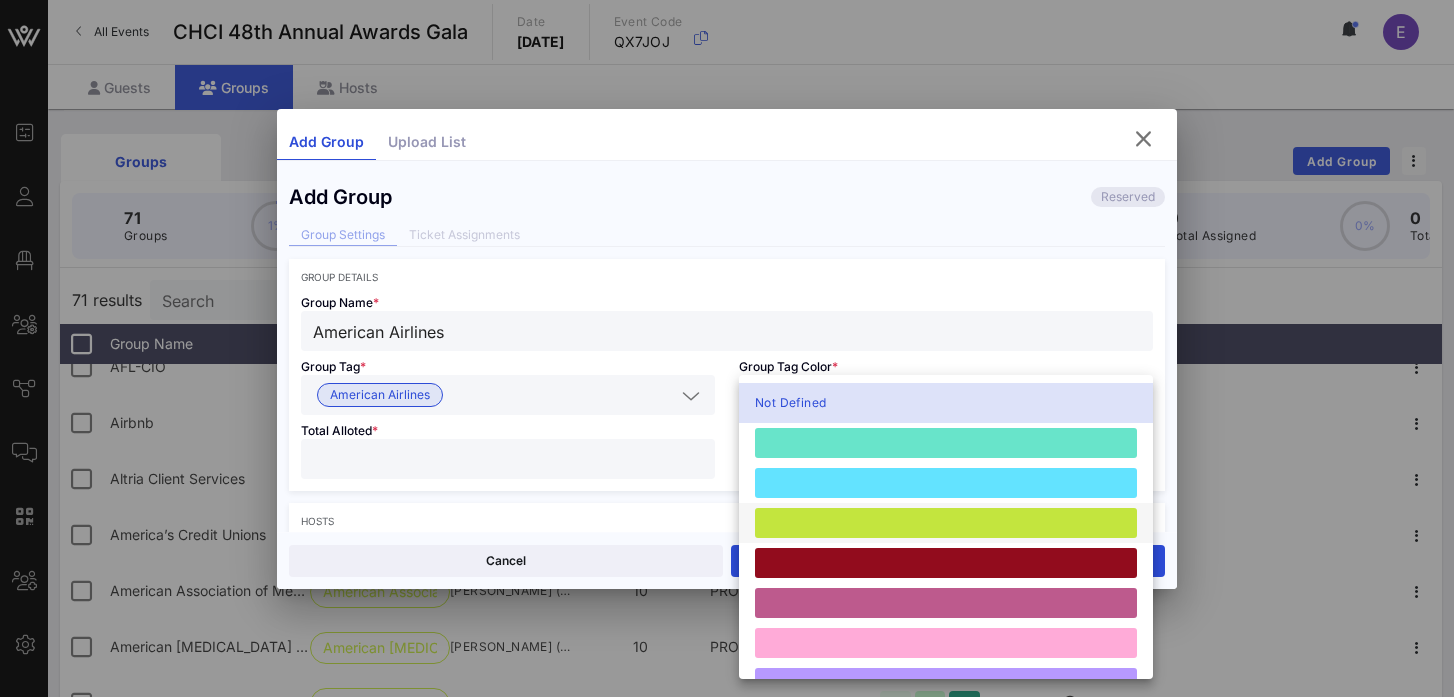 click at bounding box center (946, 523) 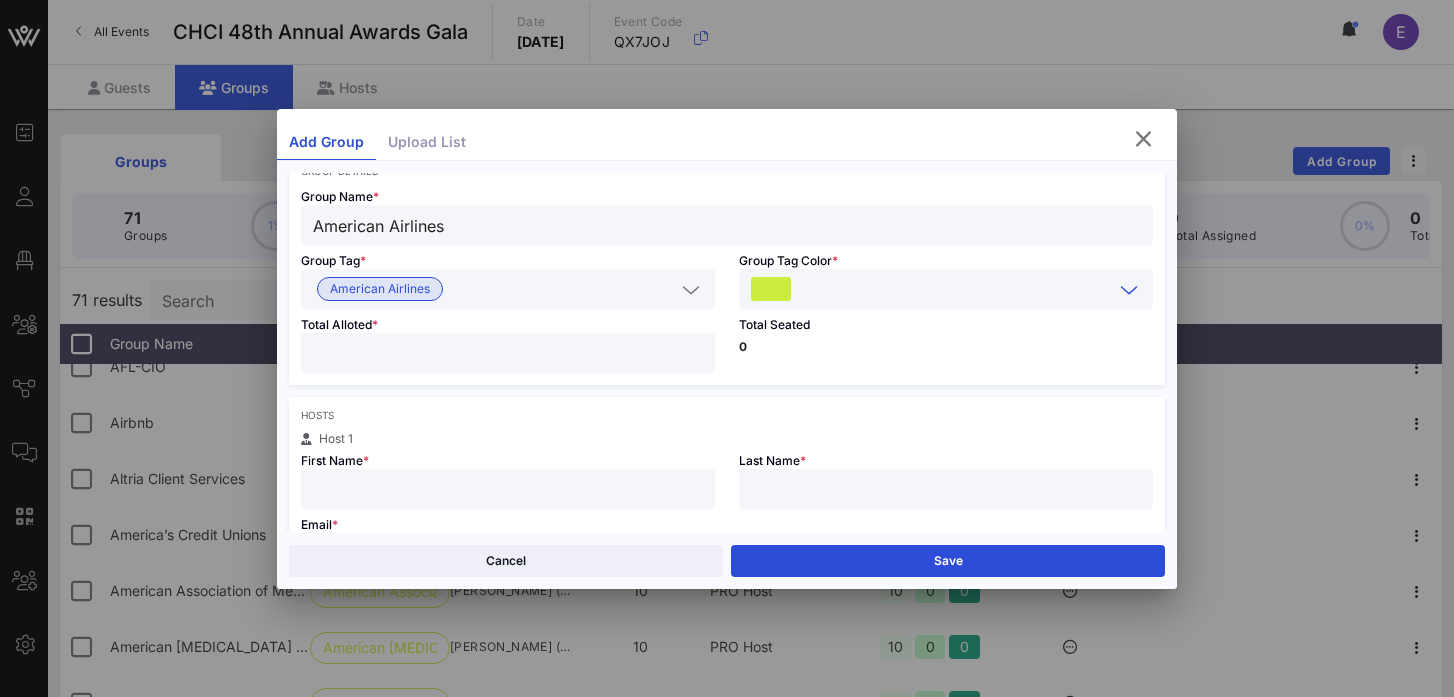 scroll, scrollTop: 107, scrollLeft: 0, axis: vertical 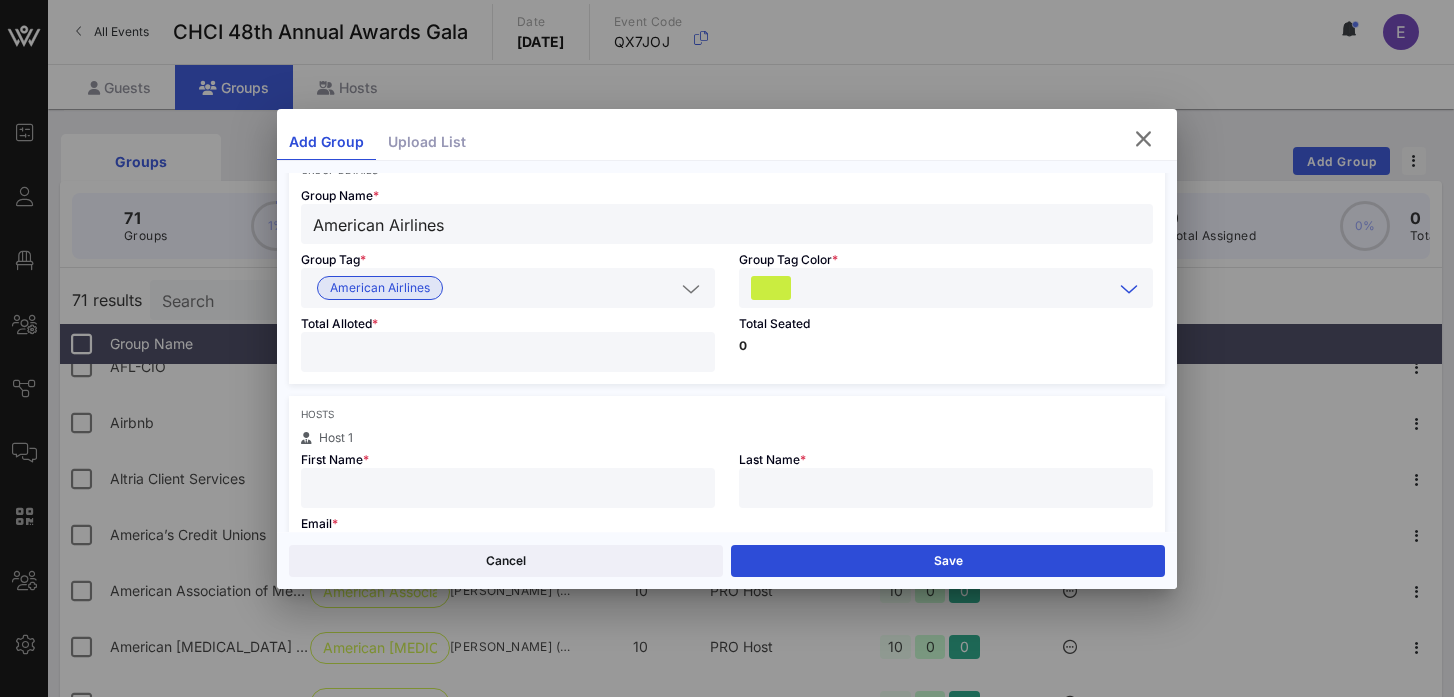 click at bounding box center [508, 352] 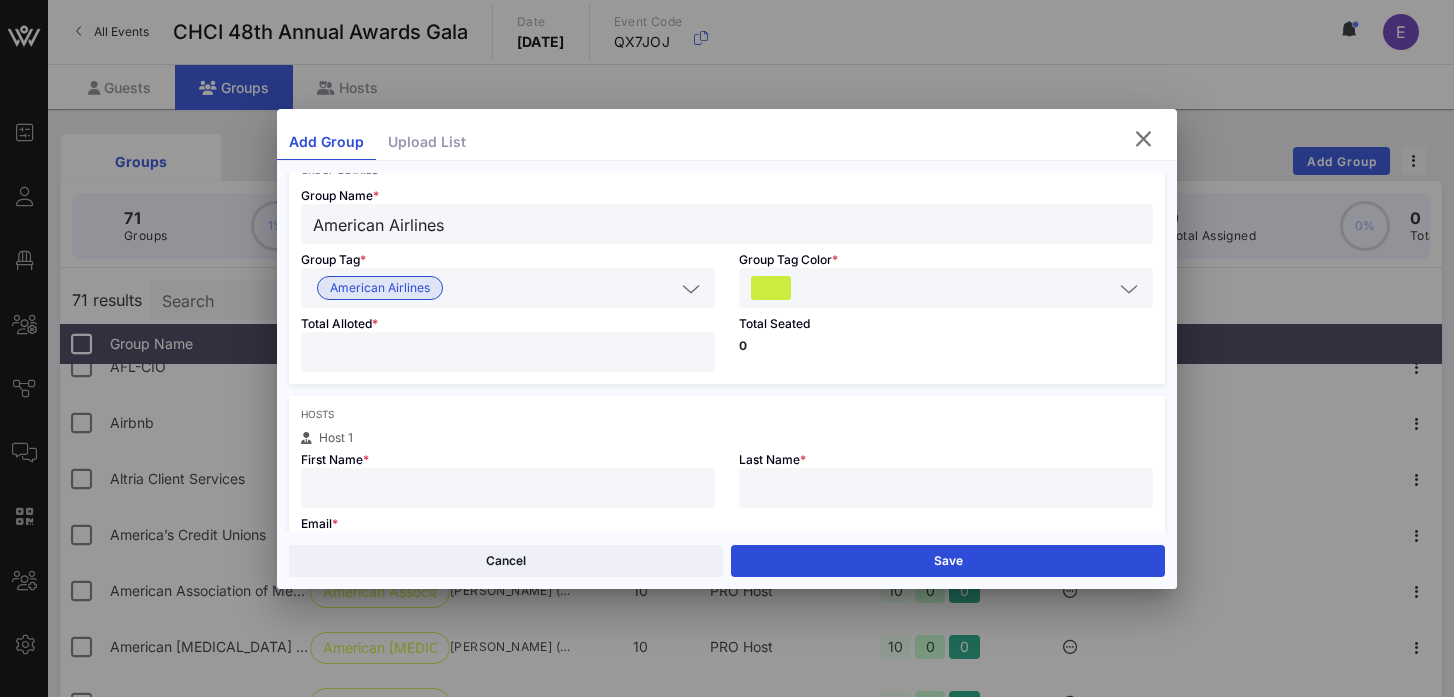 type on "**" 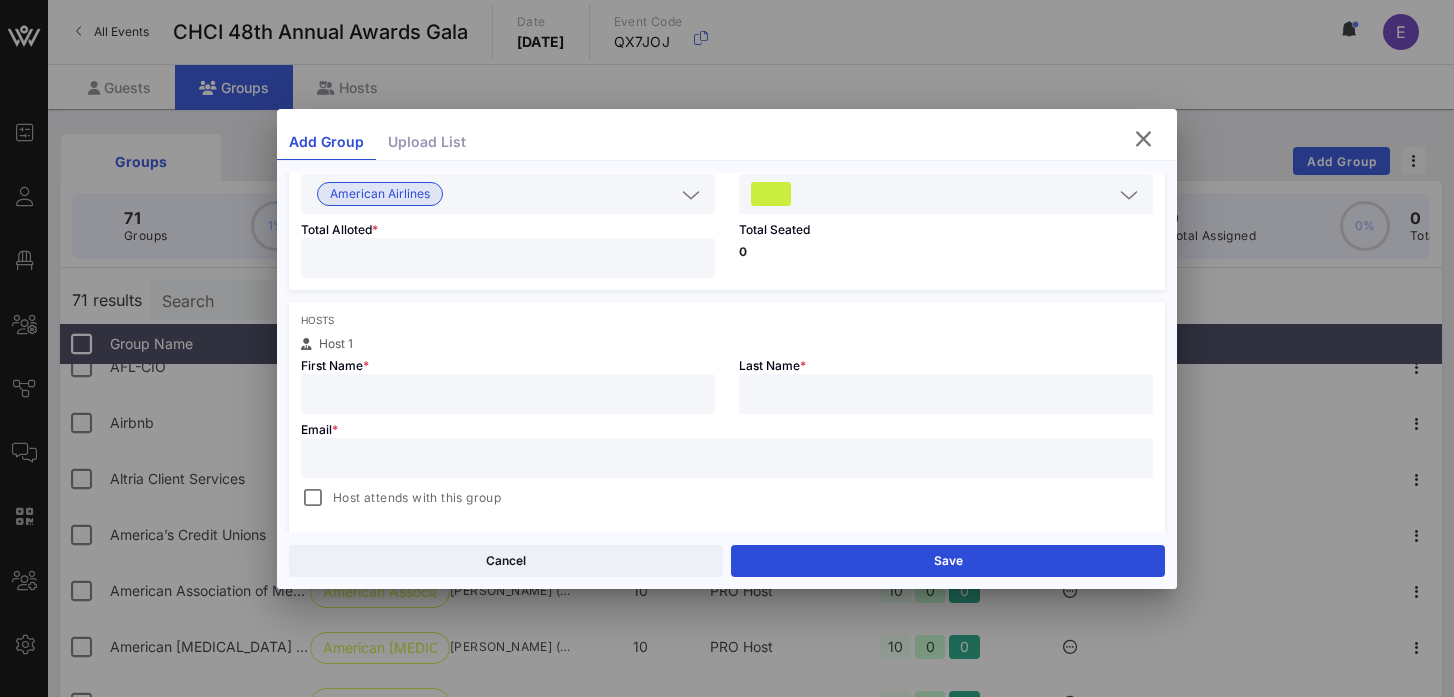 scroll, scrollTop: 205, scrollLeft: 0, axis: vertical 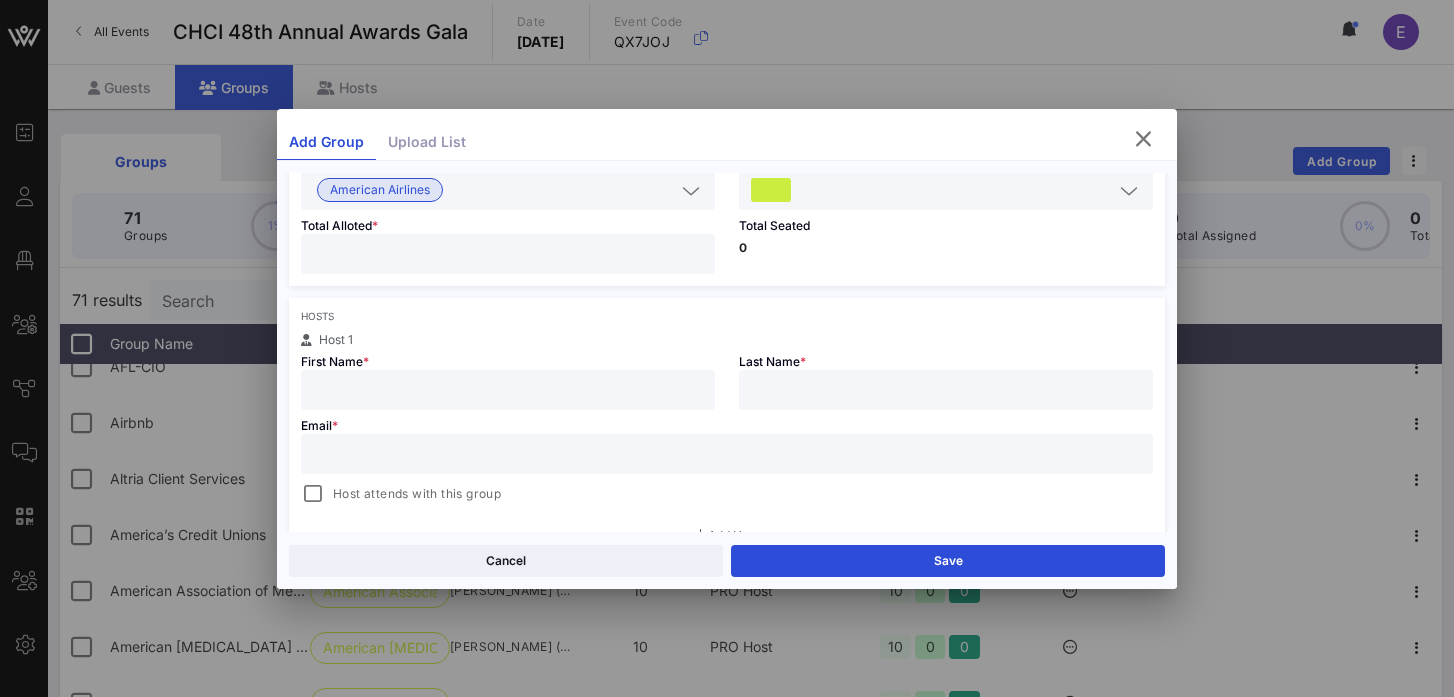 click at bounding box center [727, 454] 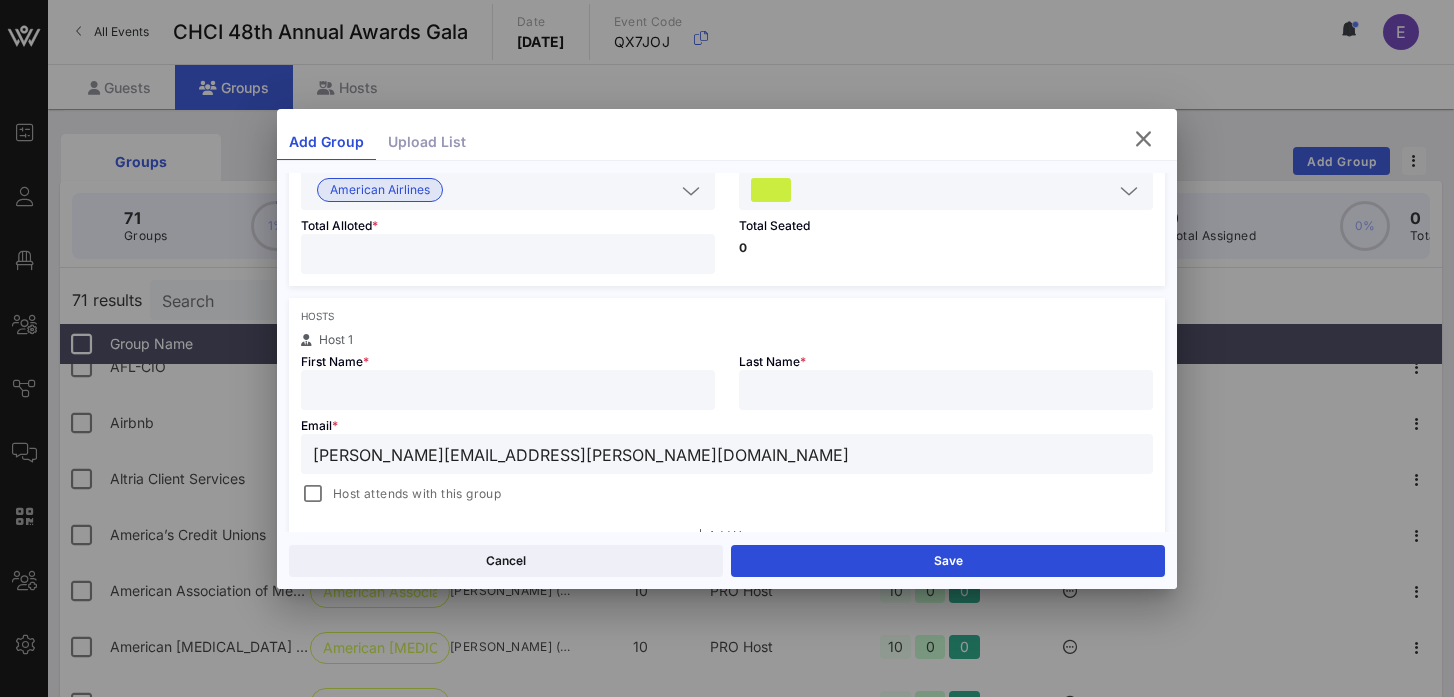 type on "[PERSON_NAME][EMAIL_ADDRESS][PERSON_NAME][DOMAIN_NAME]" 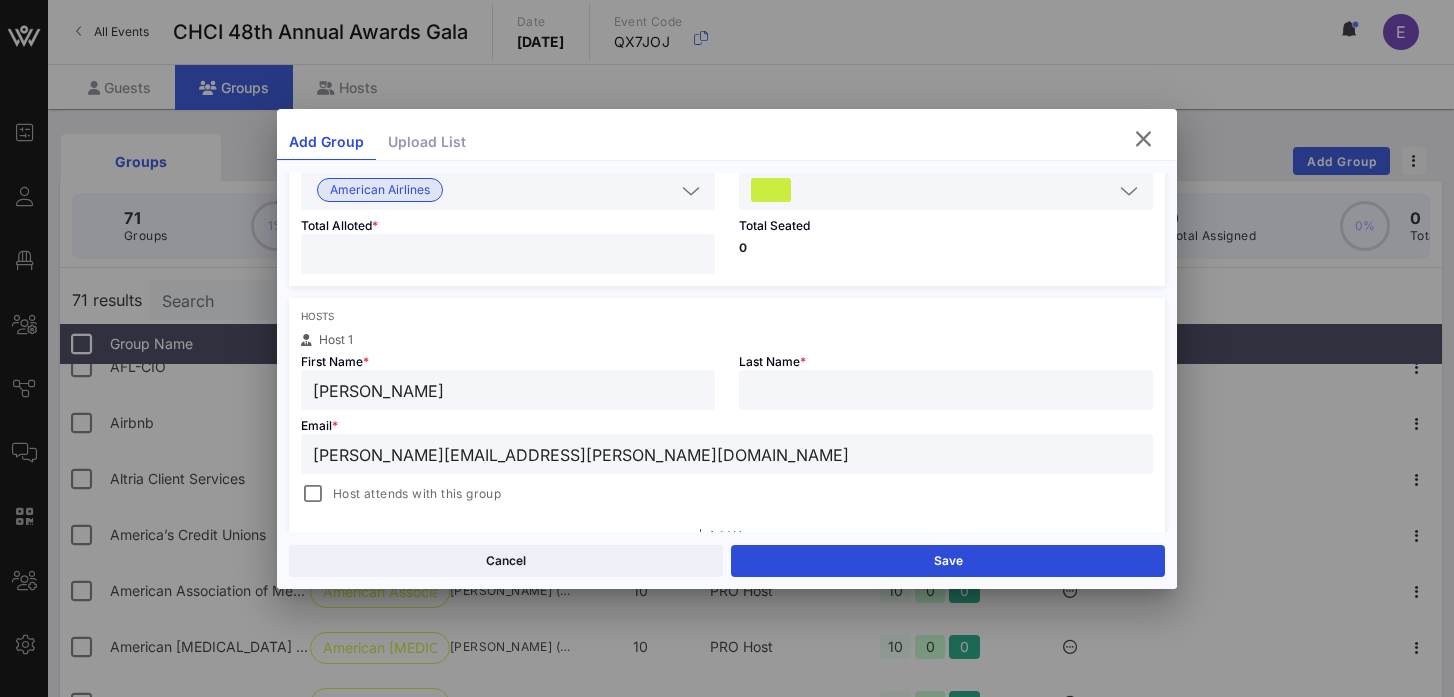 type on "[PERSON_NAME]" 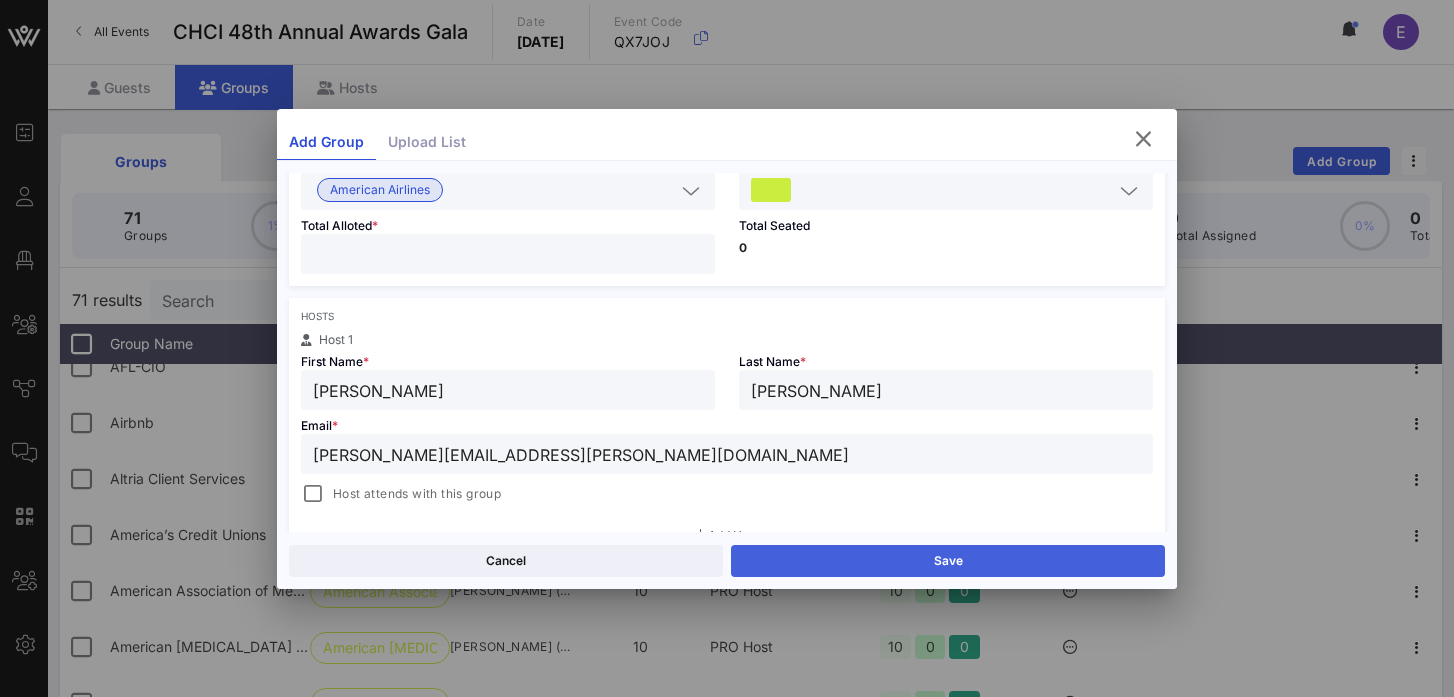type on "[PERSON_NAME]" 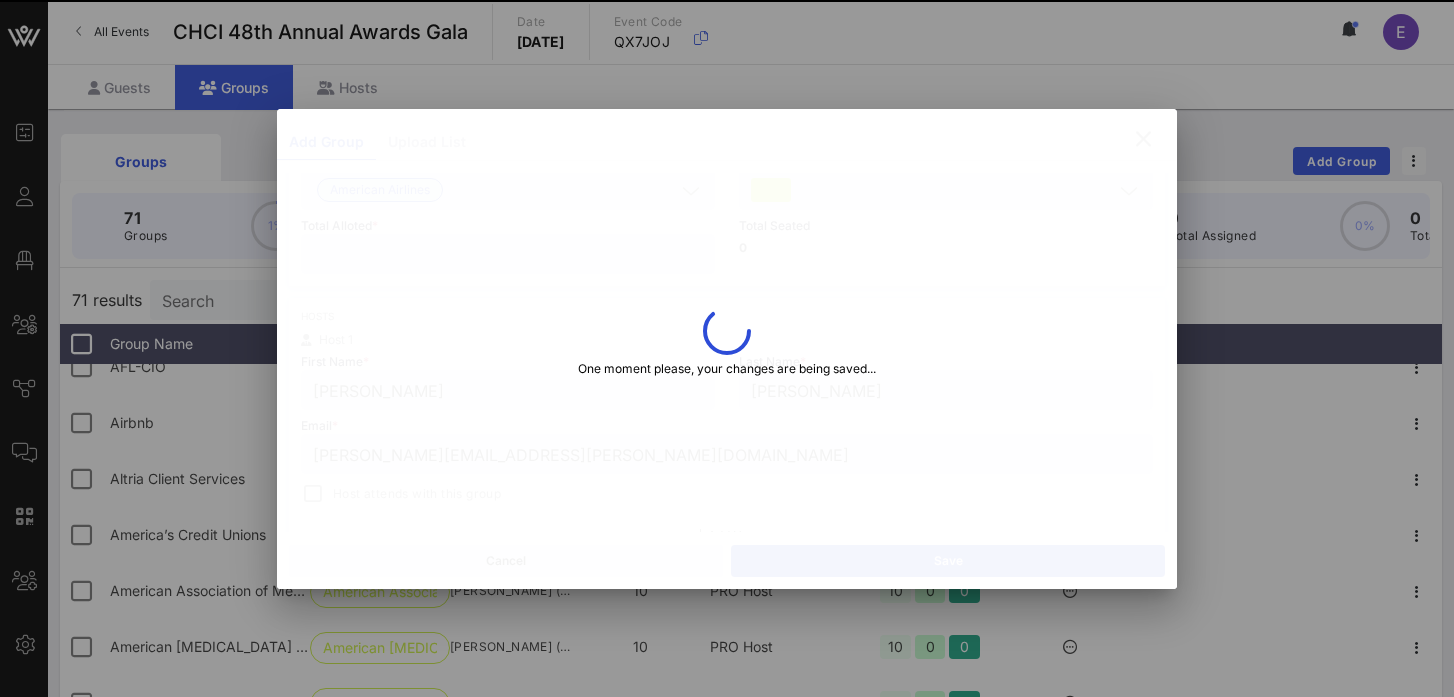 type on "American" 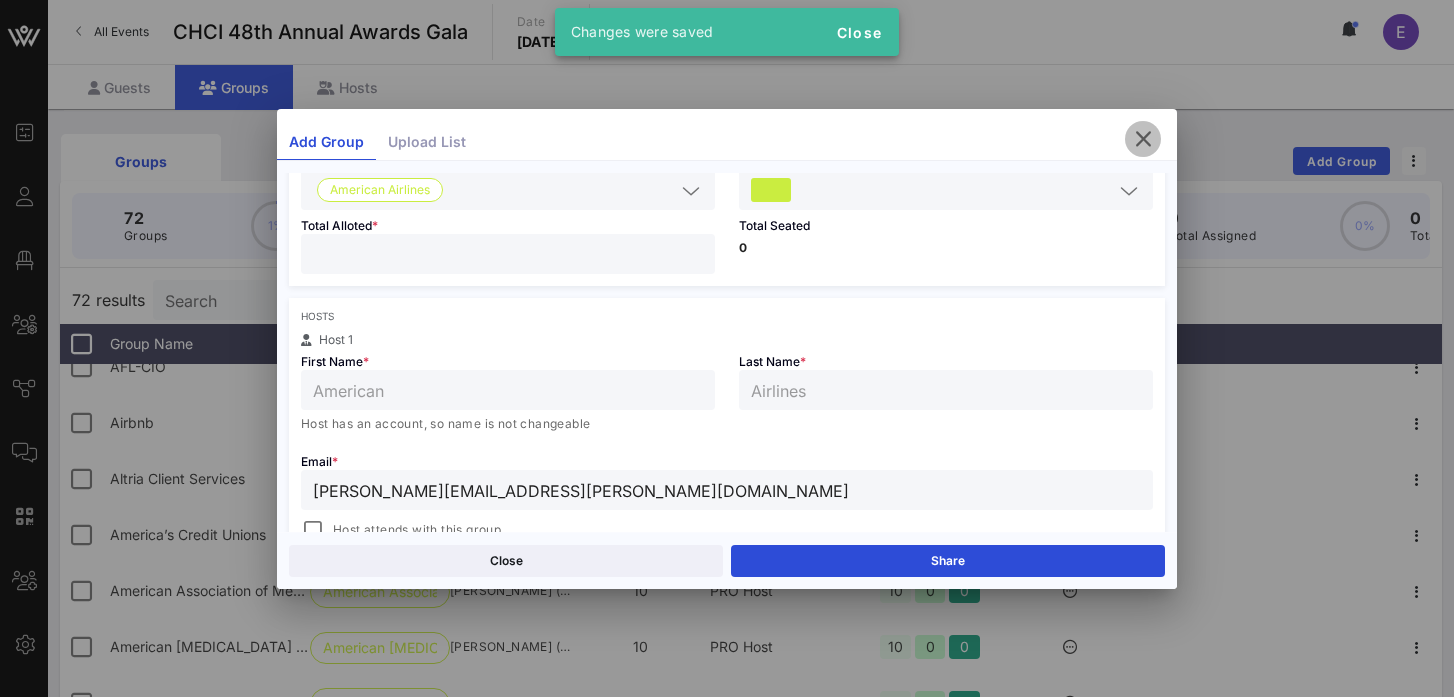 click at bounding box center (1143, 139) 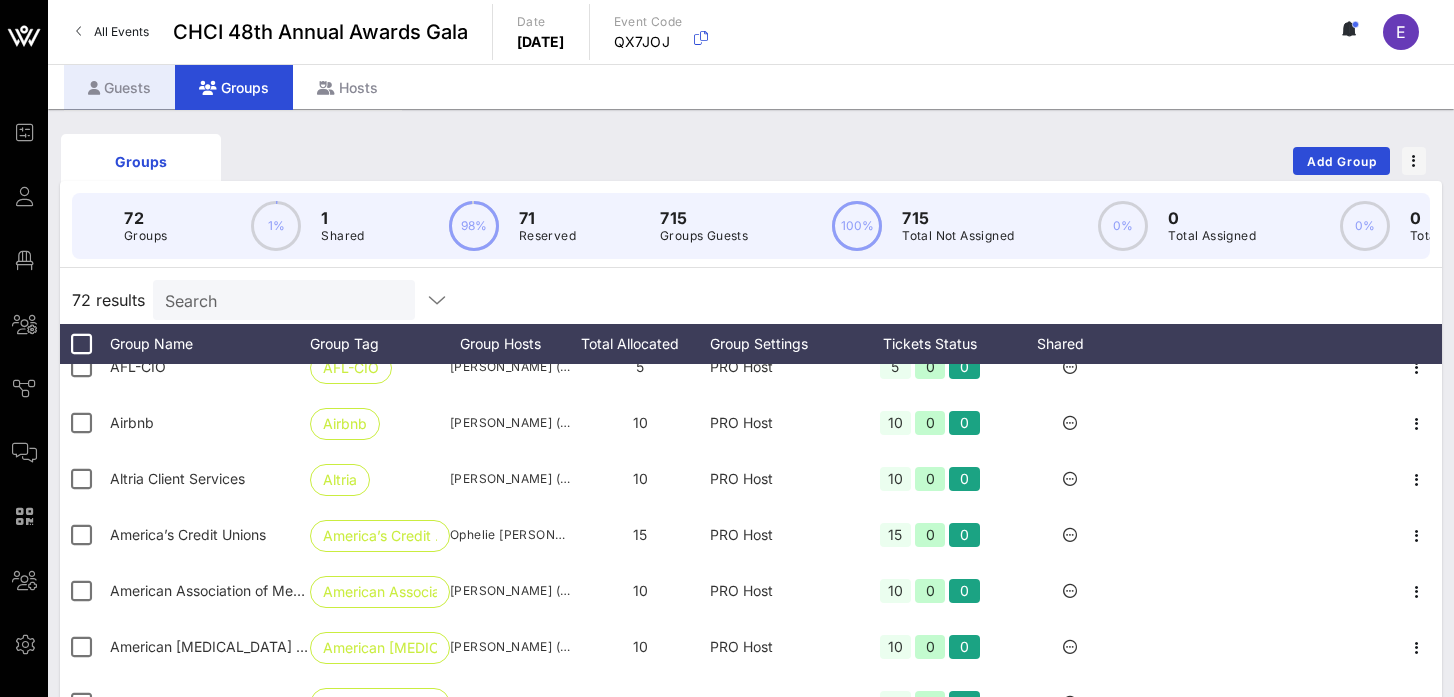 click on "Guests" at bounding box center (119, 87) 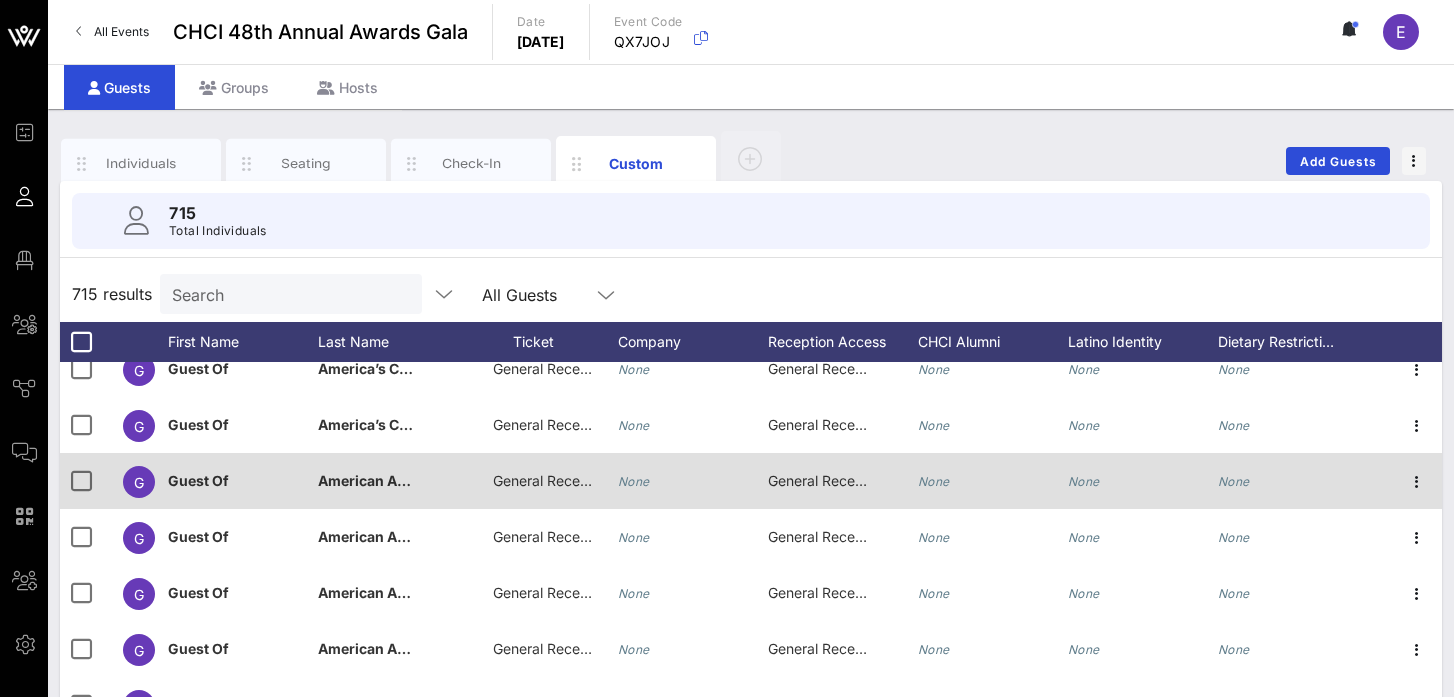 scroll, scrollTop: 2707, scrollLeft: 0, axis: vertical 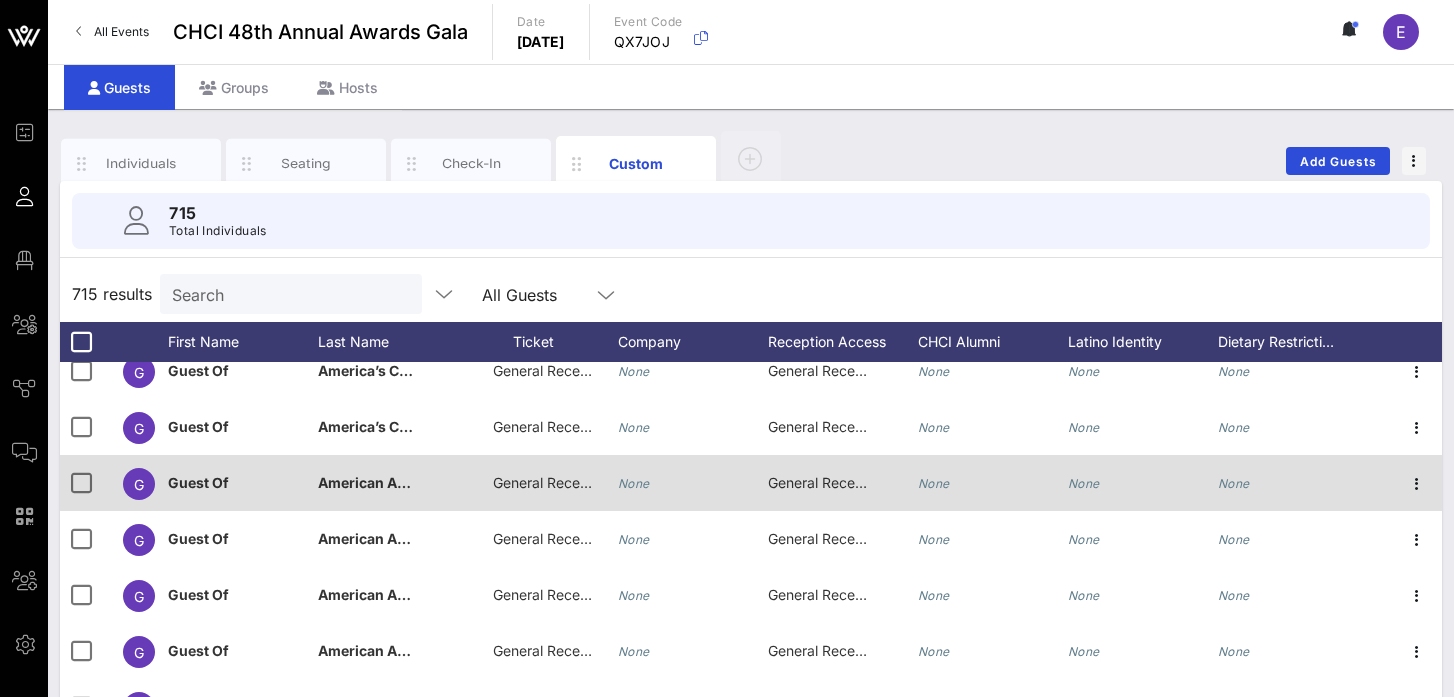 click on "American Association of Medical Colleges (AAMC)" at bounding box center (368, 483) 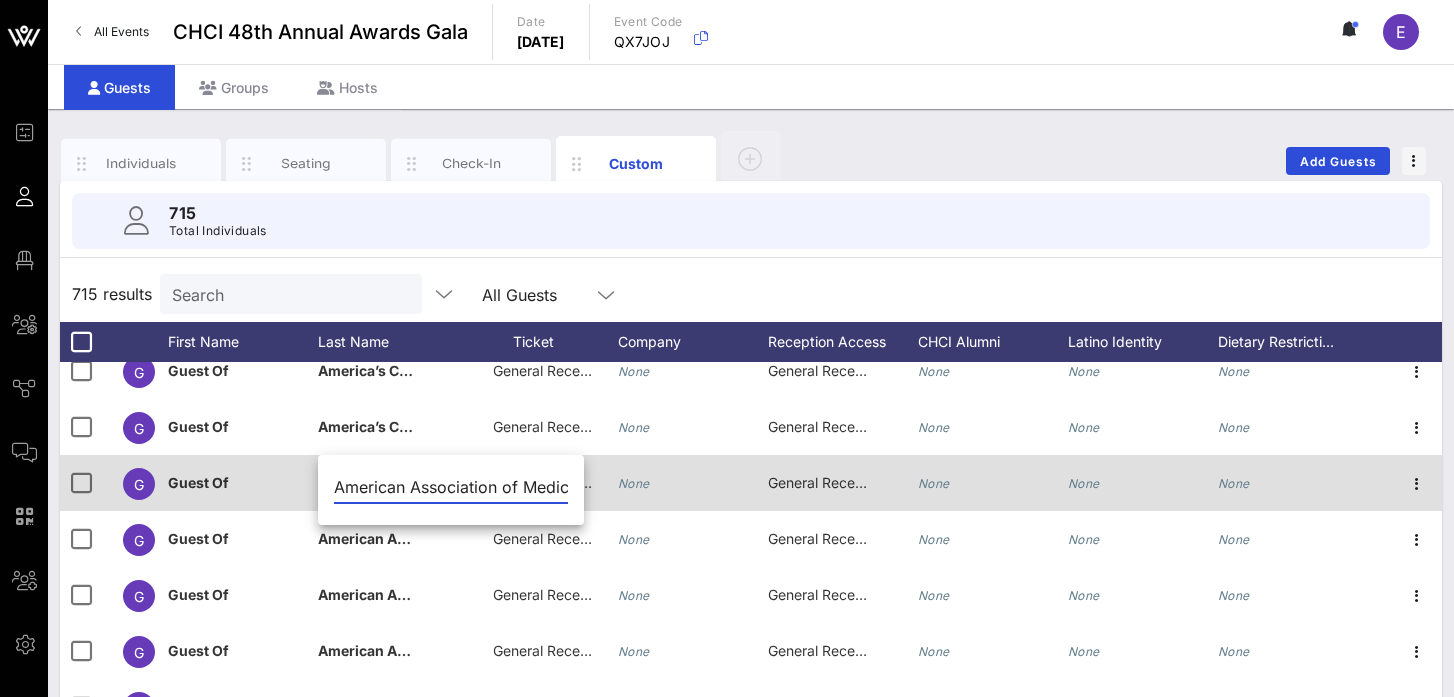 scroll, scrollTop: 0, scrollLeft: 202, axis: horizontal 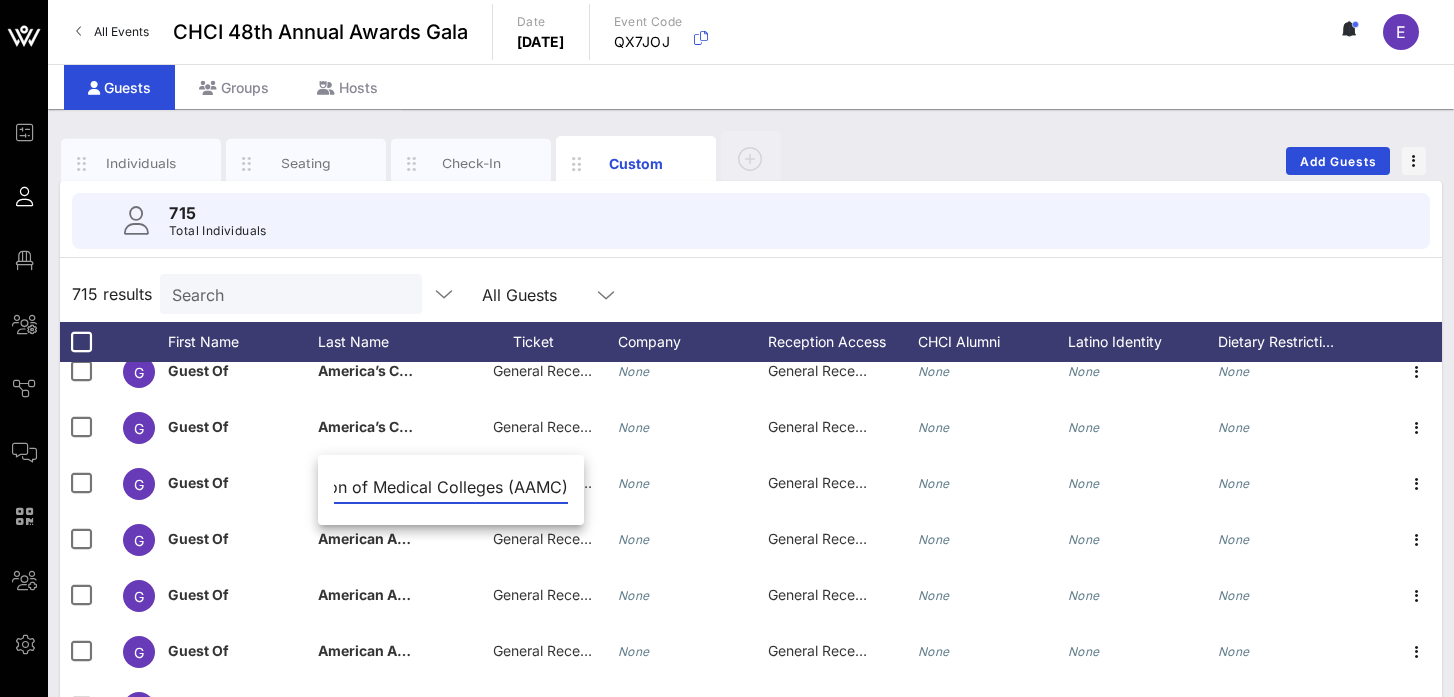 click on "715 results     Search     All Guests" at bounding box center (751, 294) 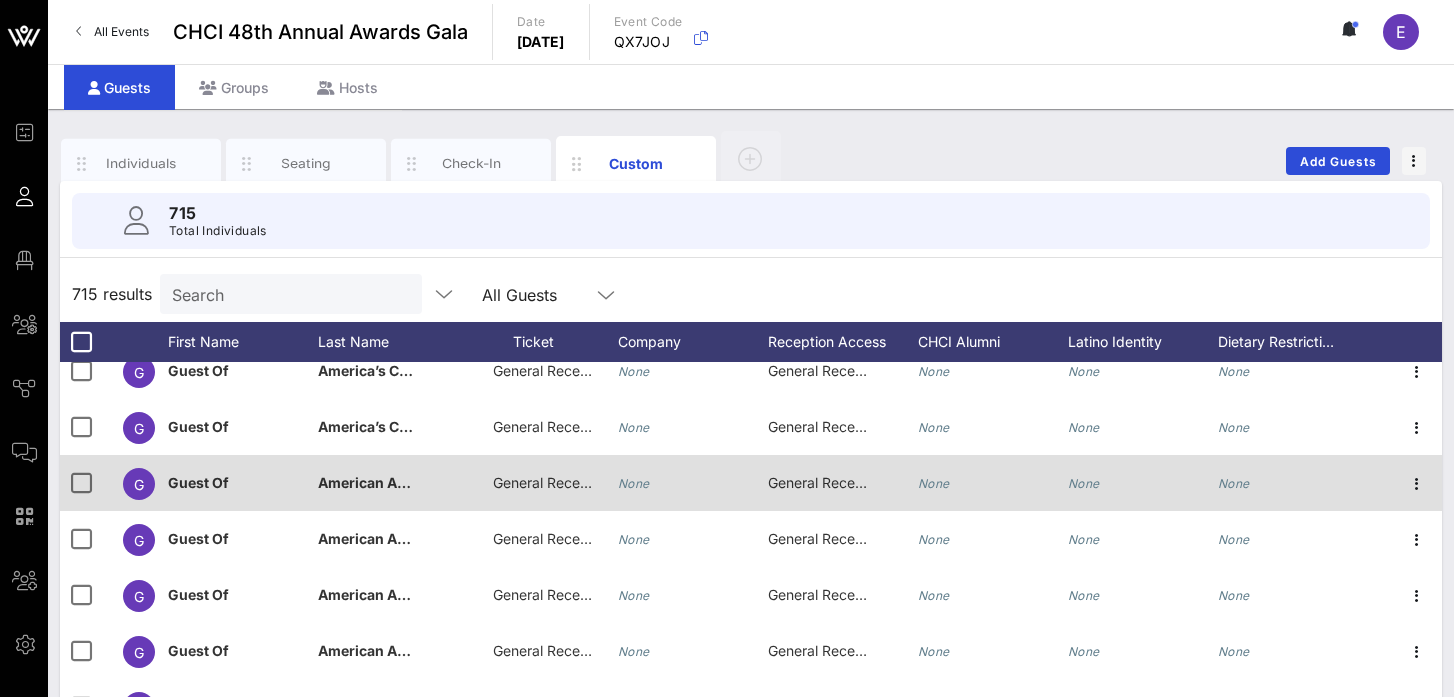 click on "American Association of Medical Colleges (AAMC)" at bounding box center [490, 482] 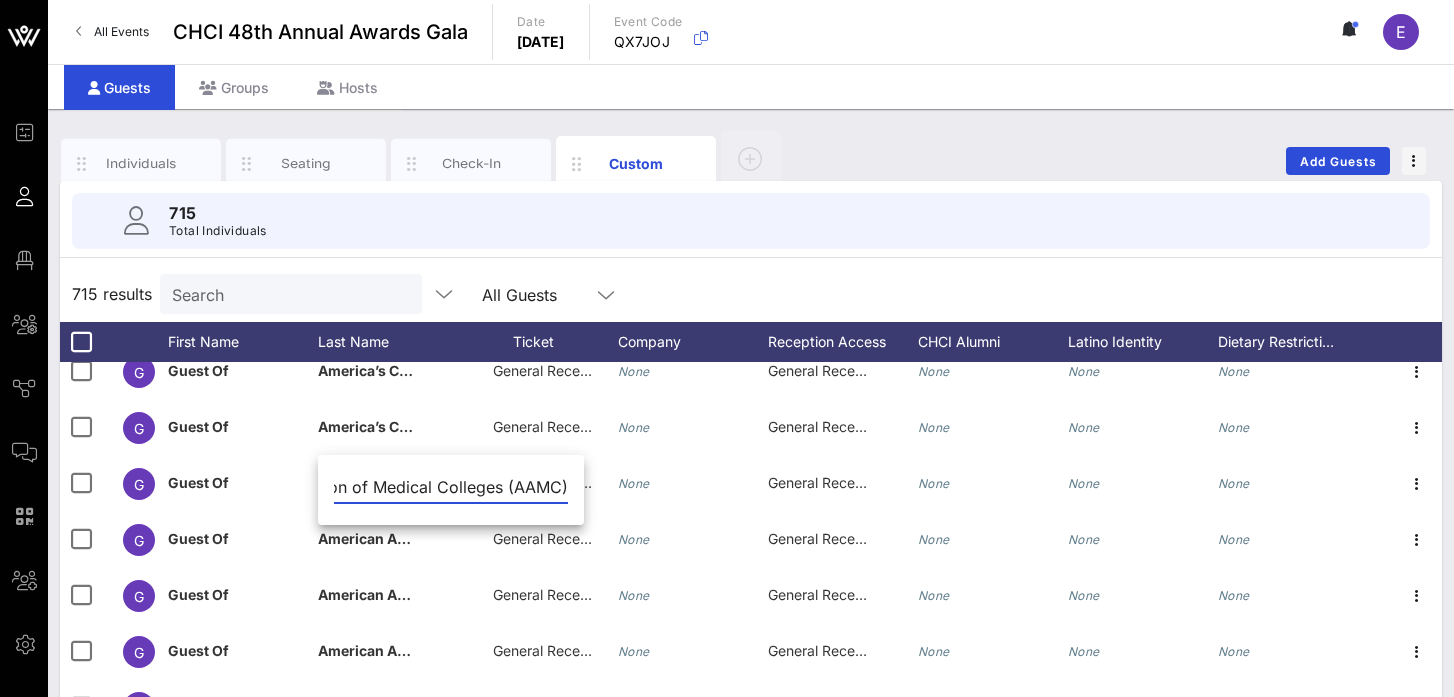 click on "715   Total Individuals" at bounding box center [751, 221] 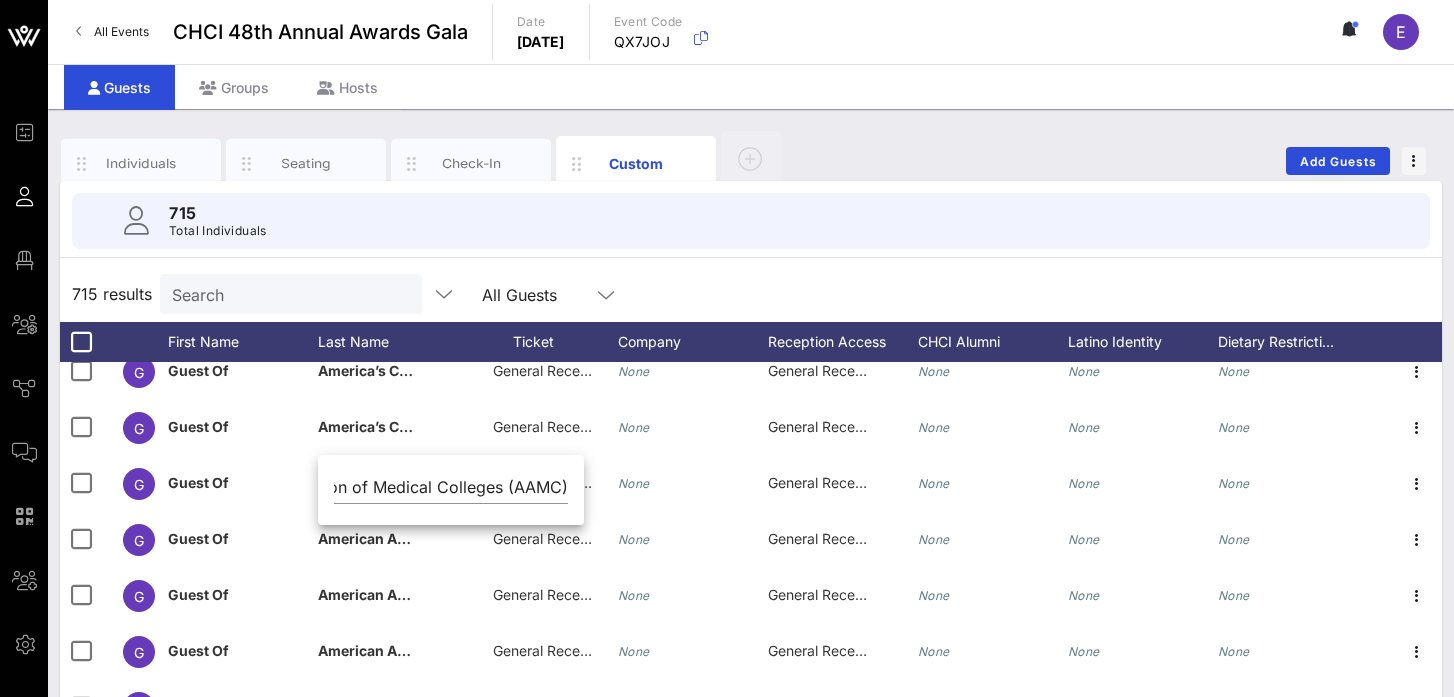 scroll, scrollTop: 0, scrollLeft: 0, axis: both 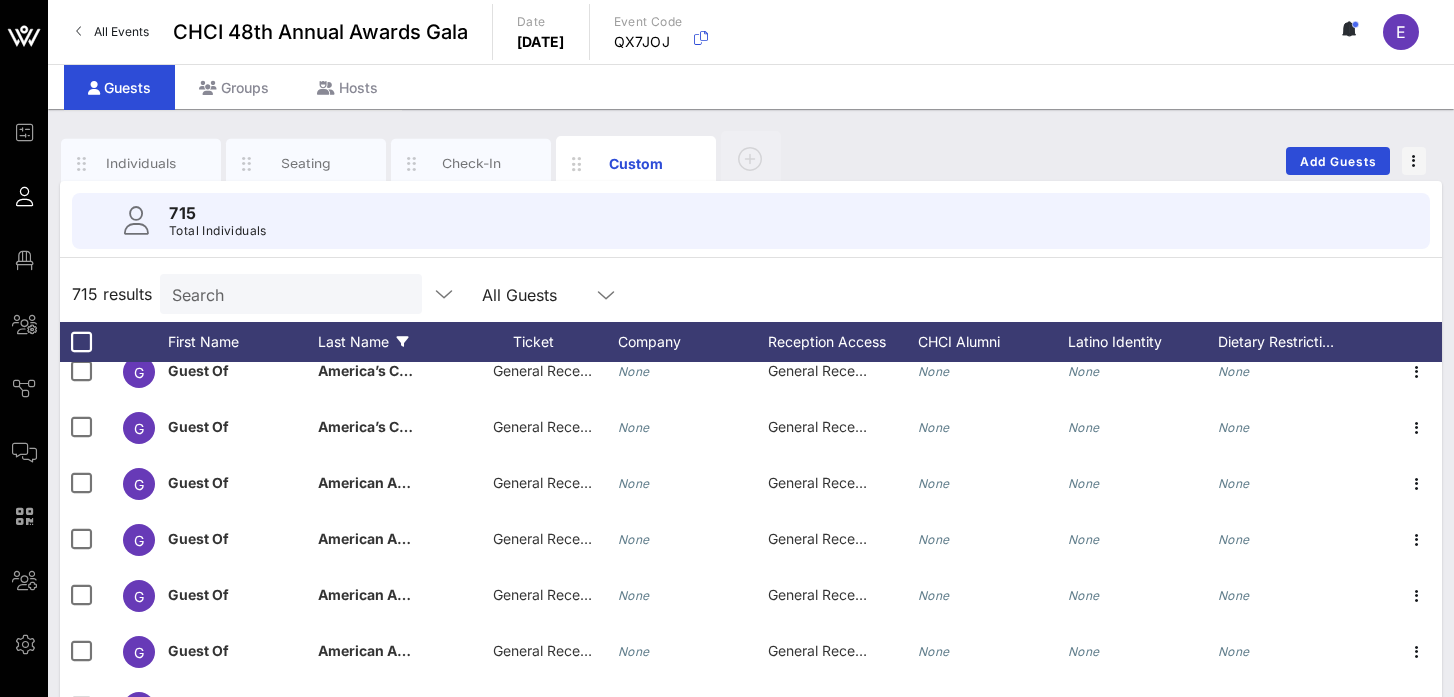click at bounding box center [403, 342] 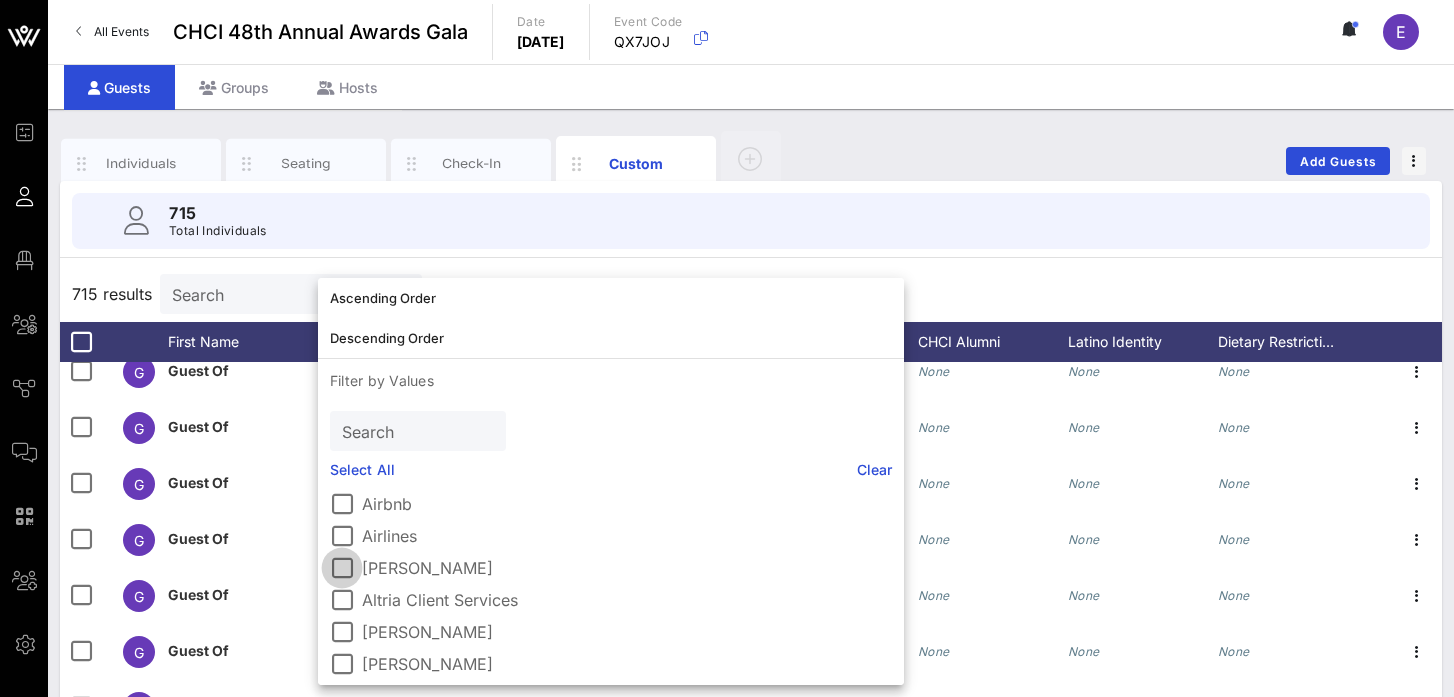scroll, scrollTop: 115, scrollLeft: 0, axis: vertical 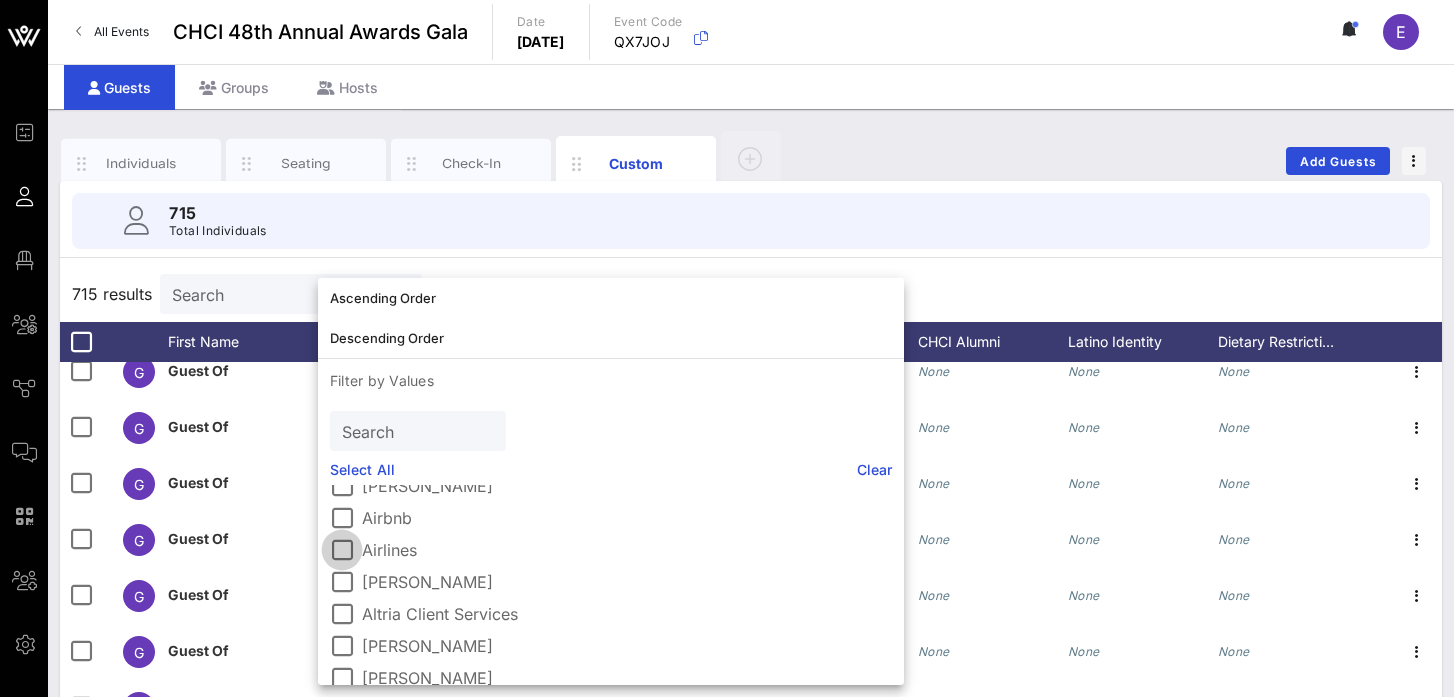click at bounding box center (342, 550) 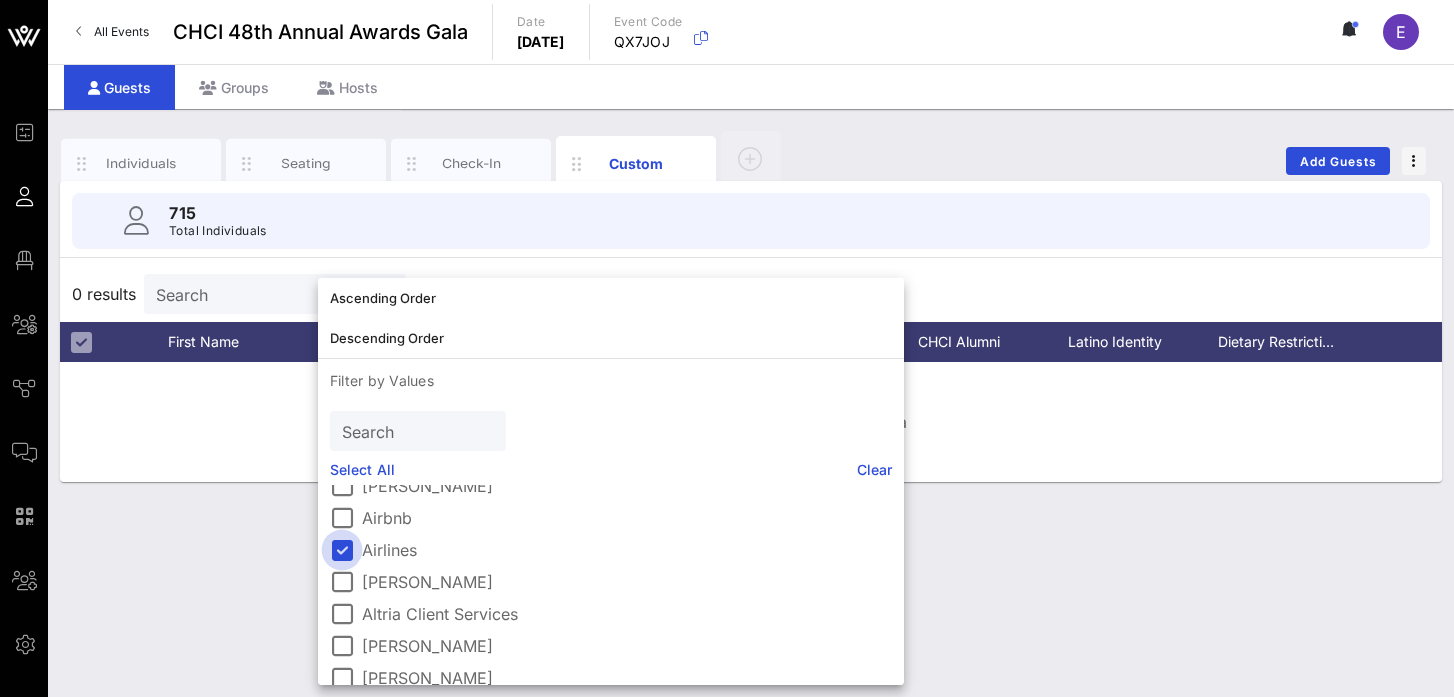 click at bounding box center [342, 550] 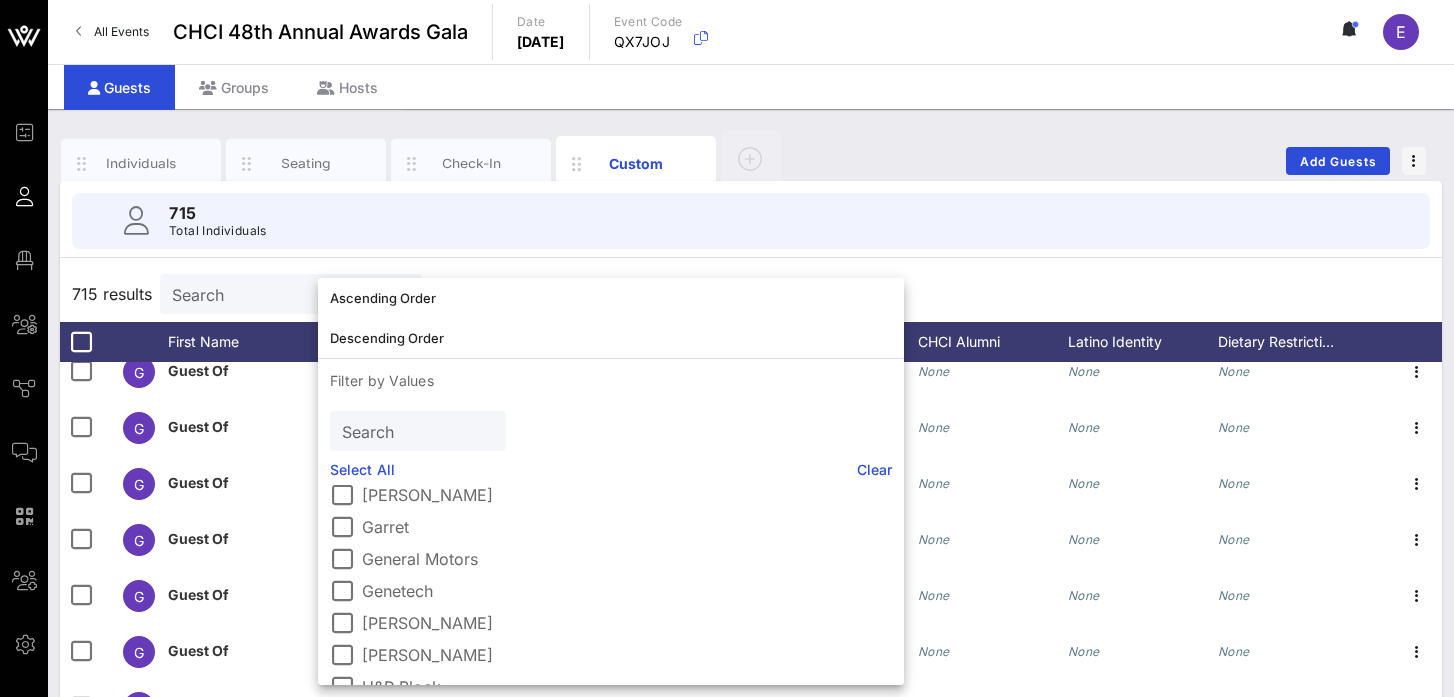 scroll, scrollTop: 1983, scrollLeft: 0, axis: vertical 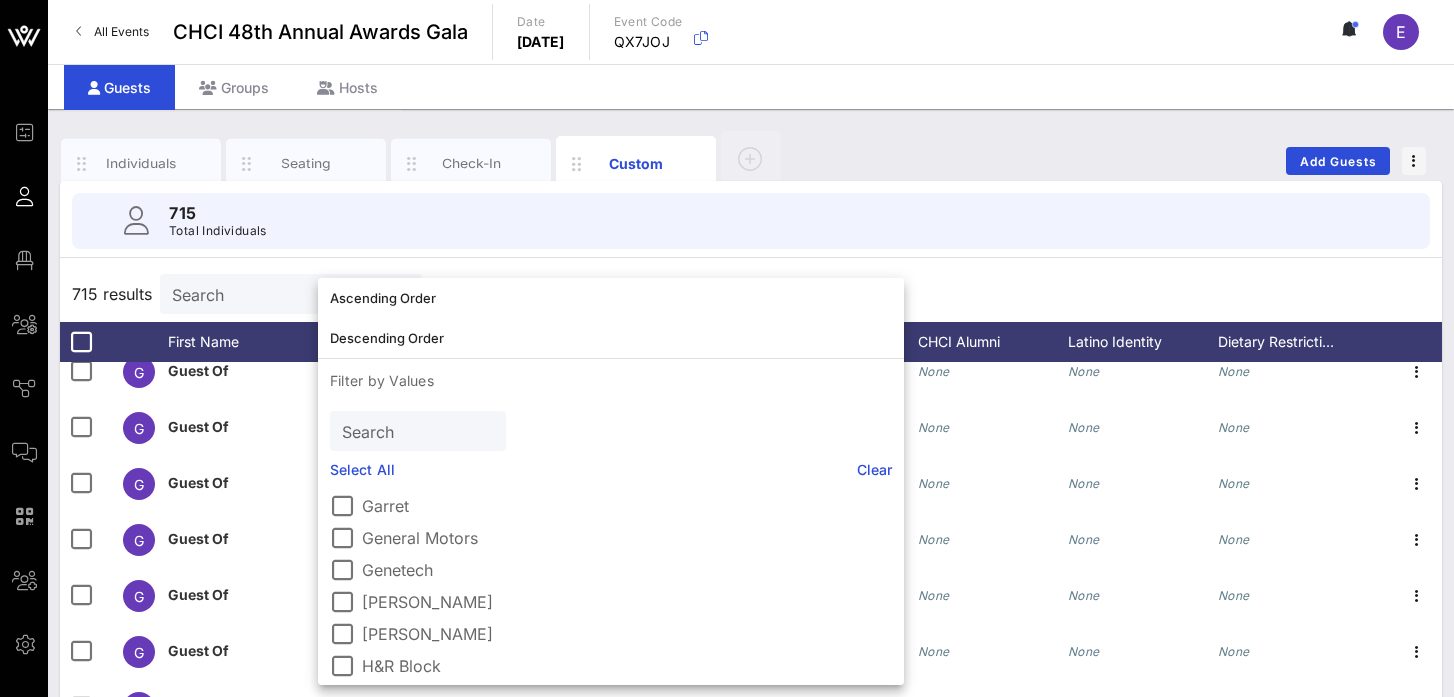 click on "Search" at bounding box center [416, 431] 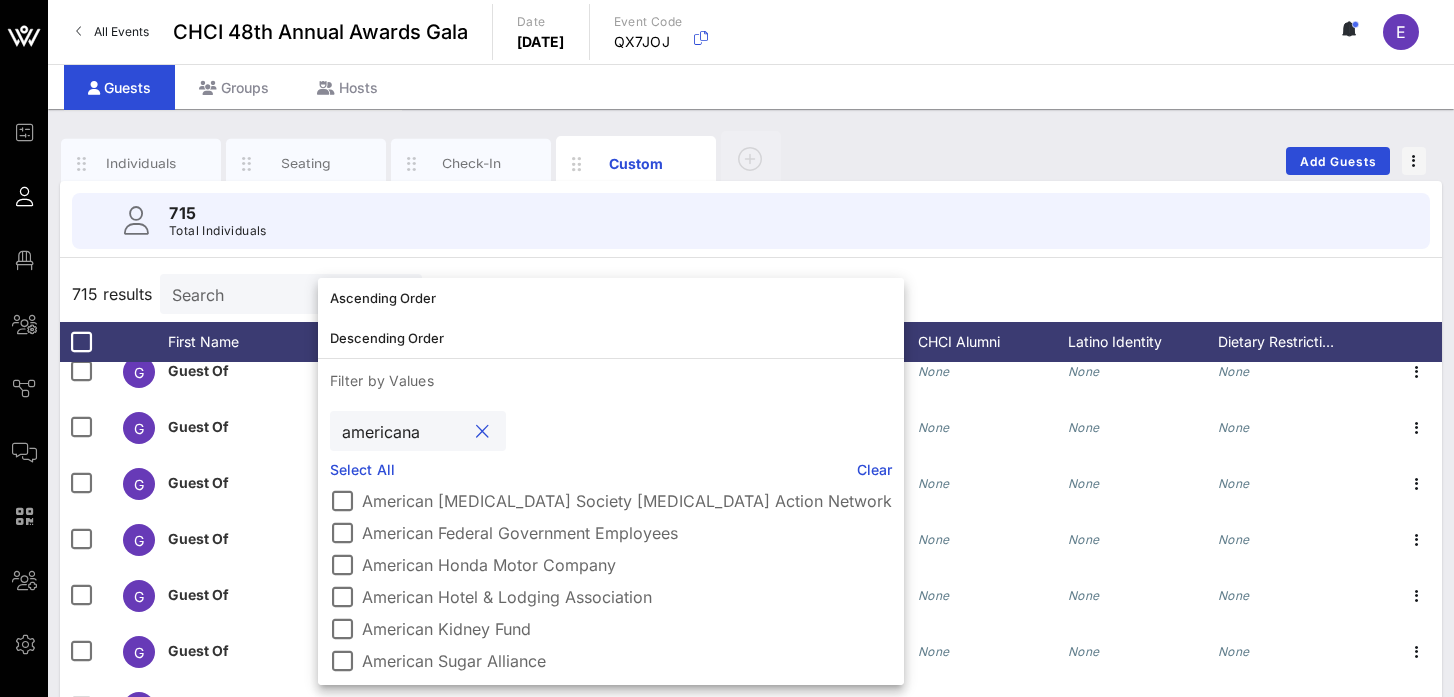 scroll, scrollTop: 0, scrollLeft: 0, axis: both 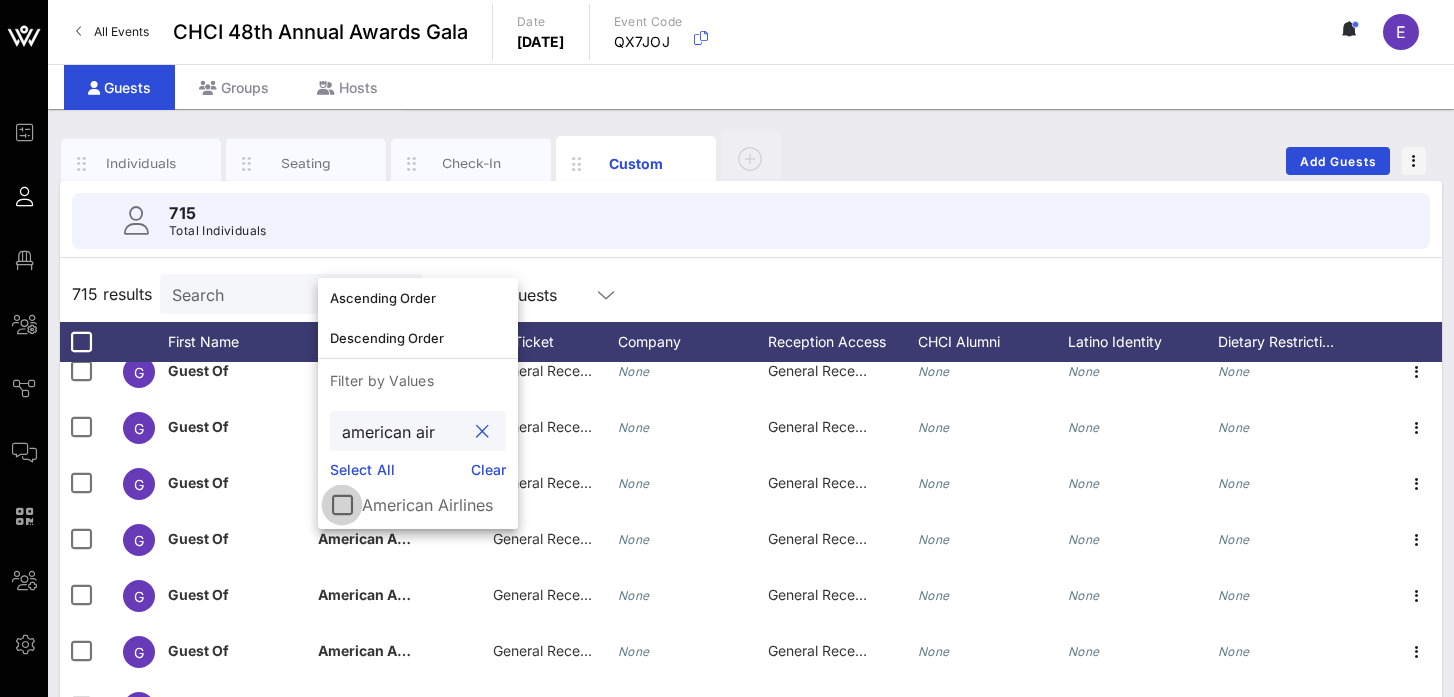 type on "american air" 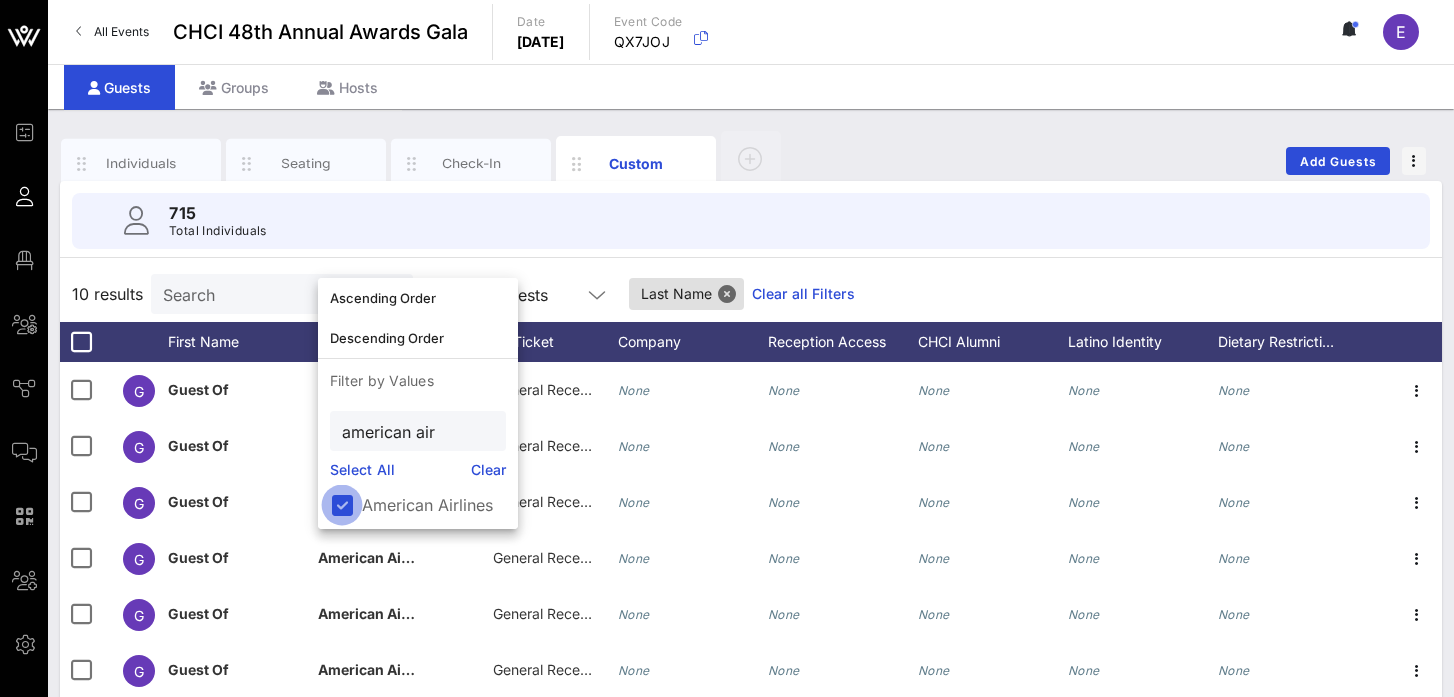 scroll, scrollTop: 0, scrollLeft: 0, axis: both 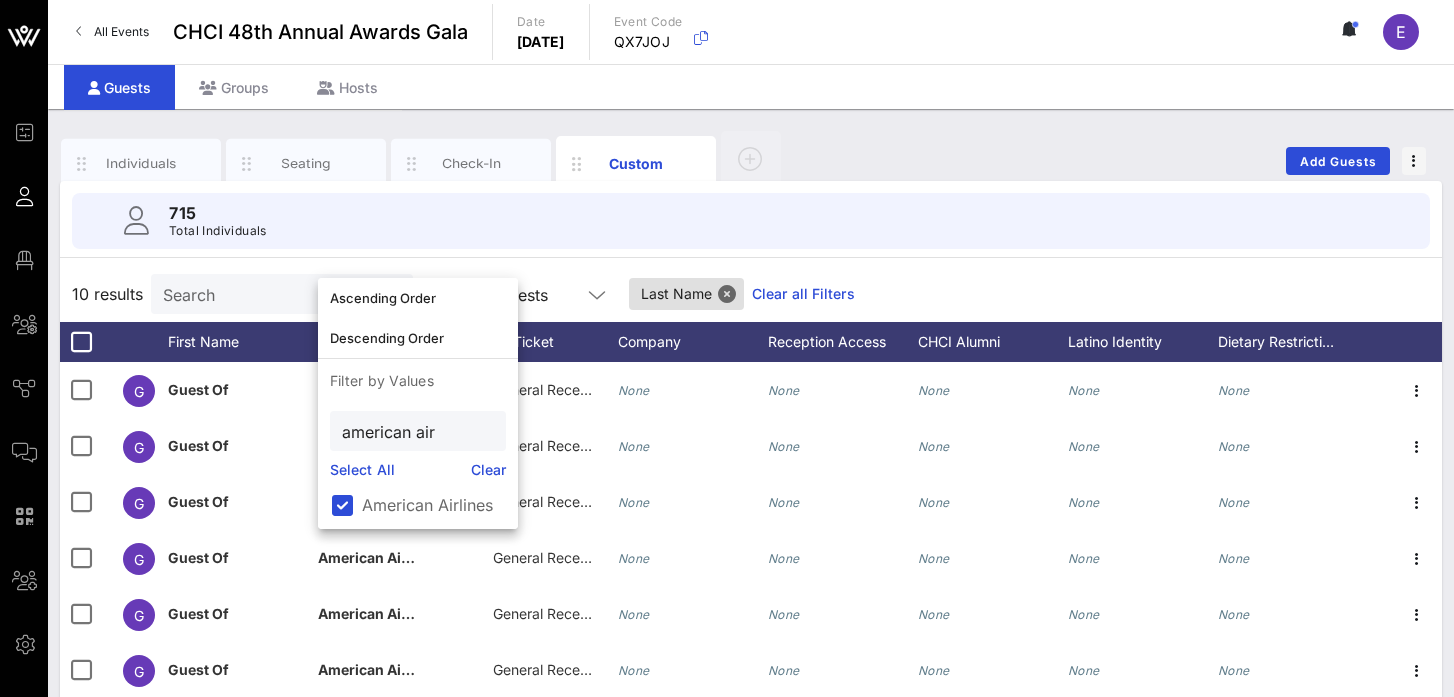 click on "715   Total Individuals" at bounding box center (751, 221) 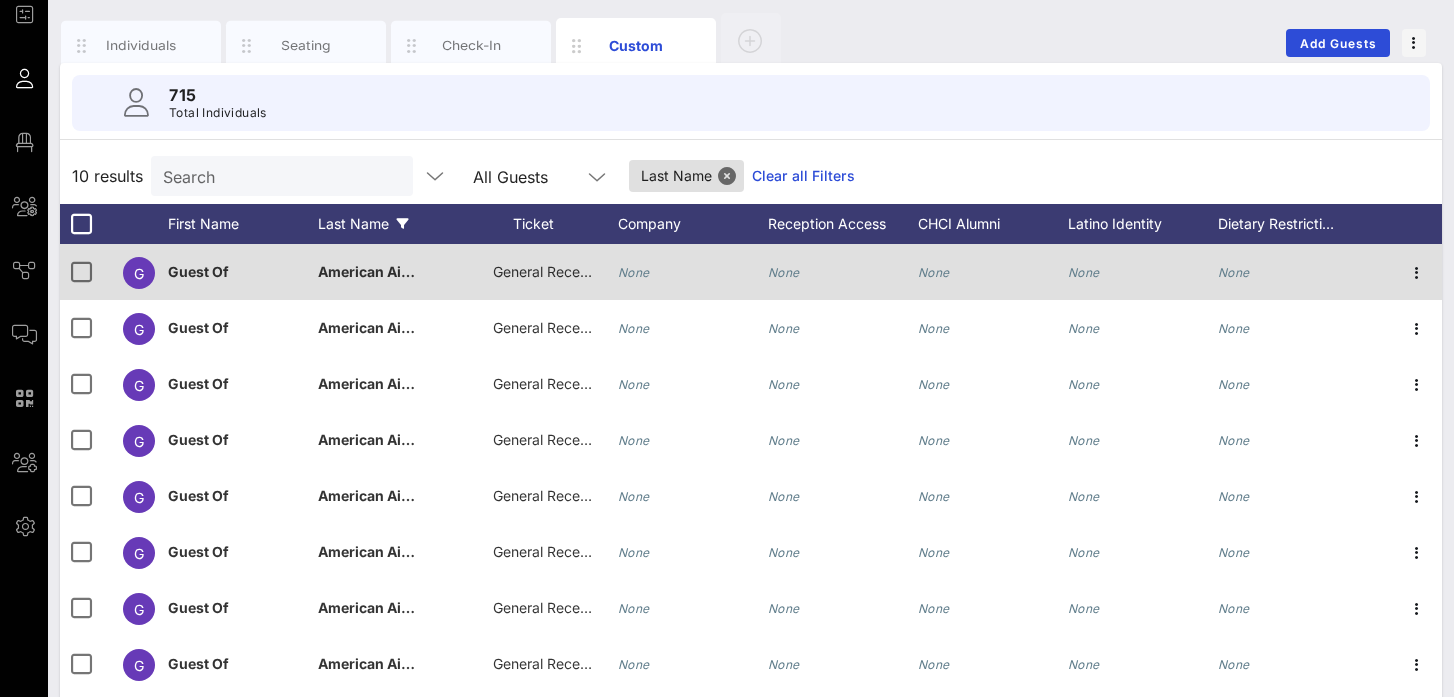 scroll, scrollTop: 122, scrollLeft: 0, axis: vertical 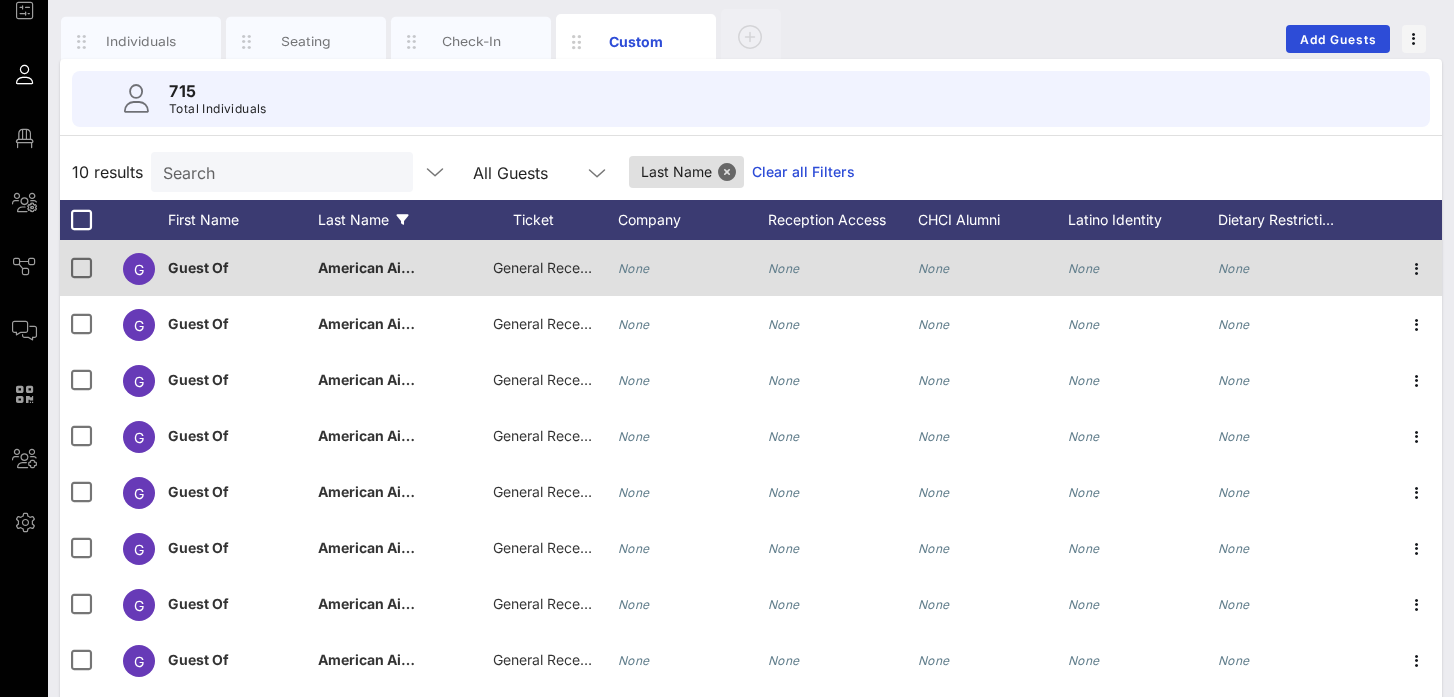 click on "General Reception" at bounding box center (543, 268) 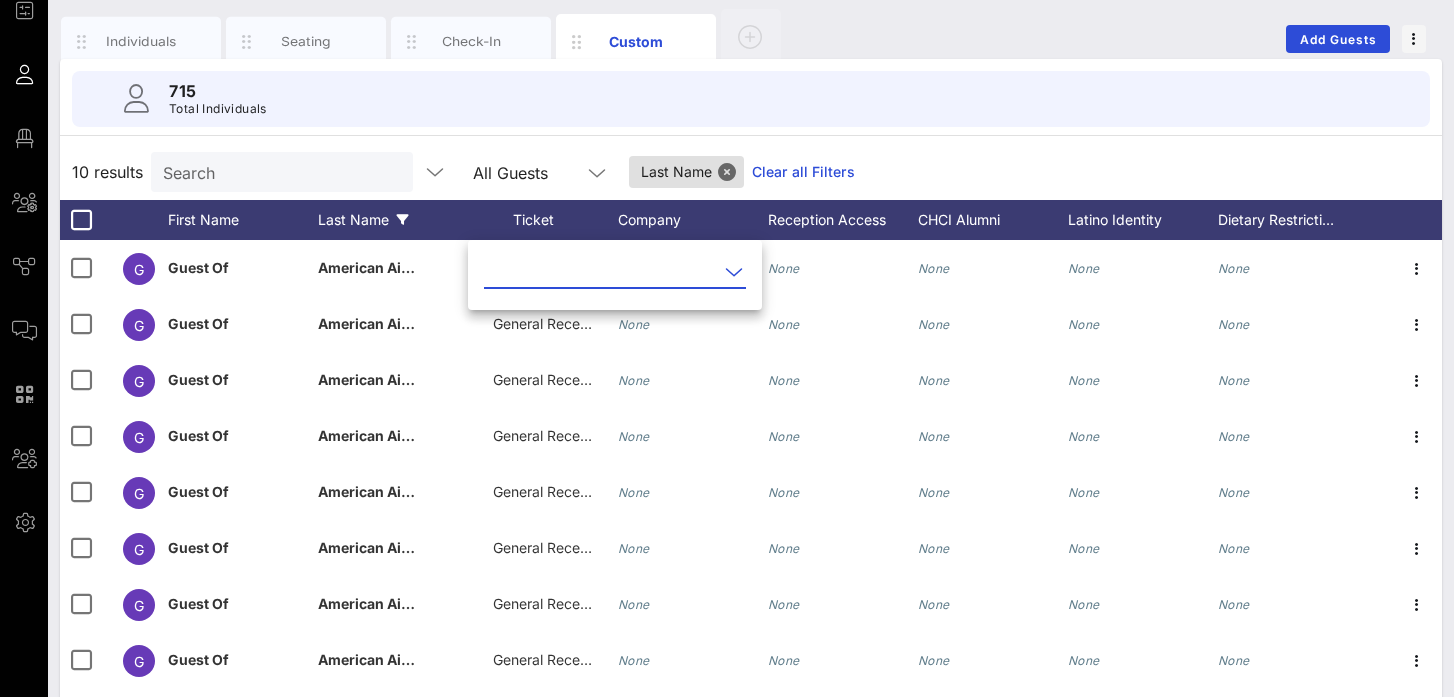 click at bounding box center (601, 272) 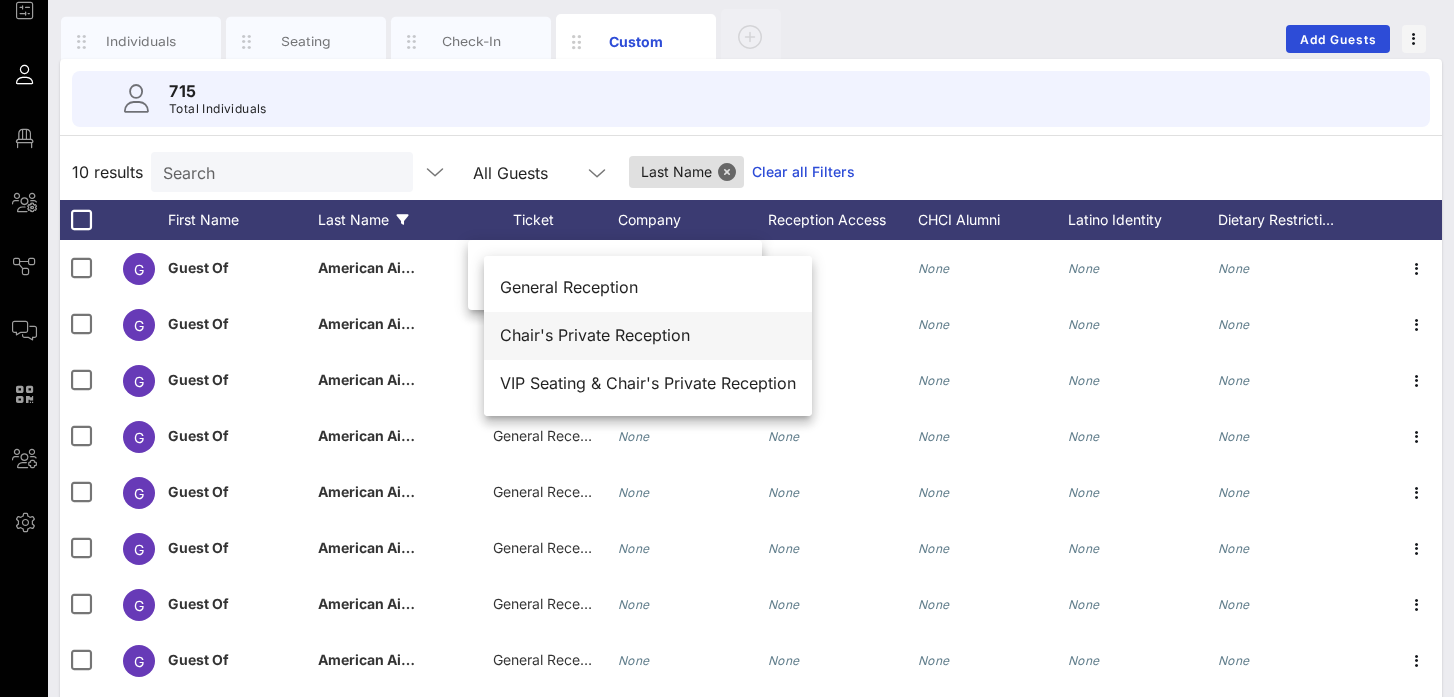 click on "Chair's Private Reception" at bounding box center (648, 335) 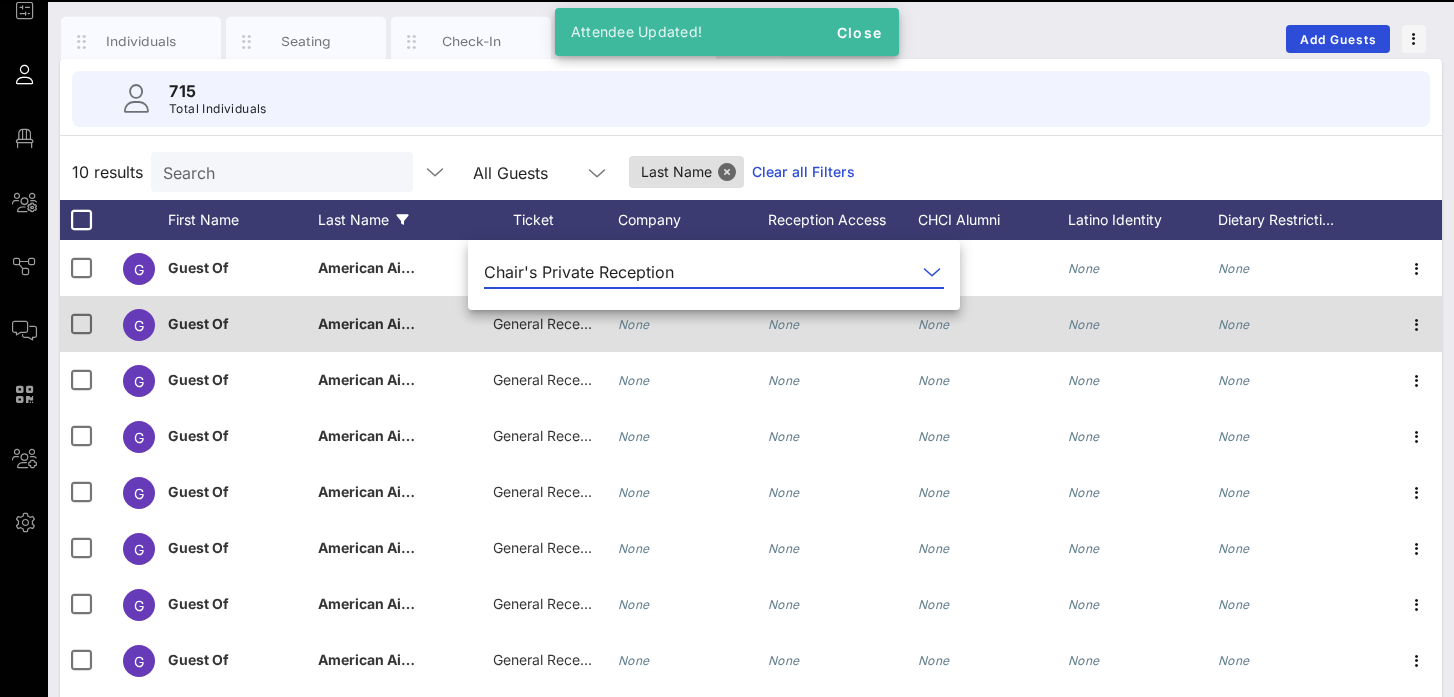 click on "General Reception" at bounding box center [543, 324] 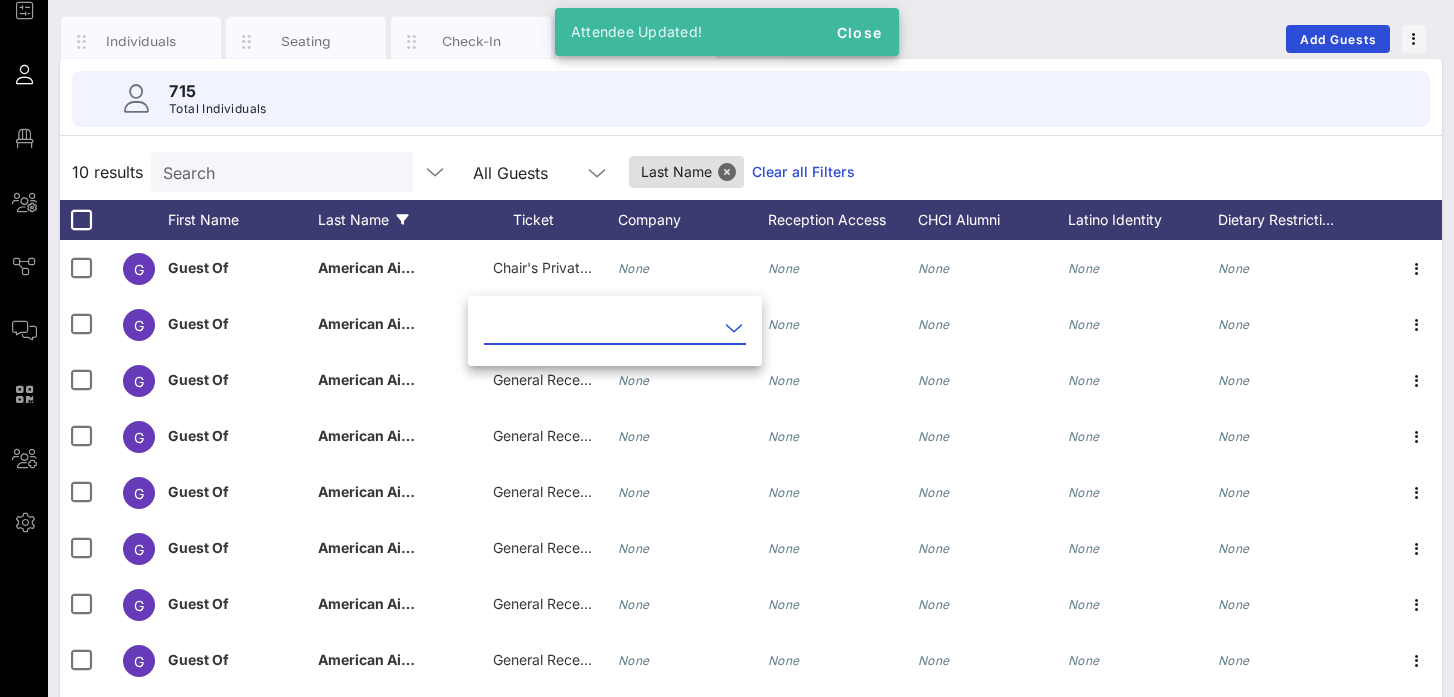 click at bounding box center (601, 328) 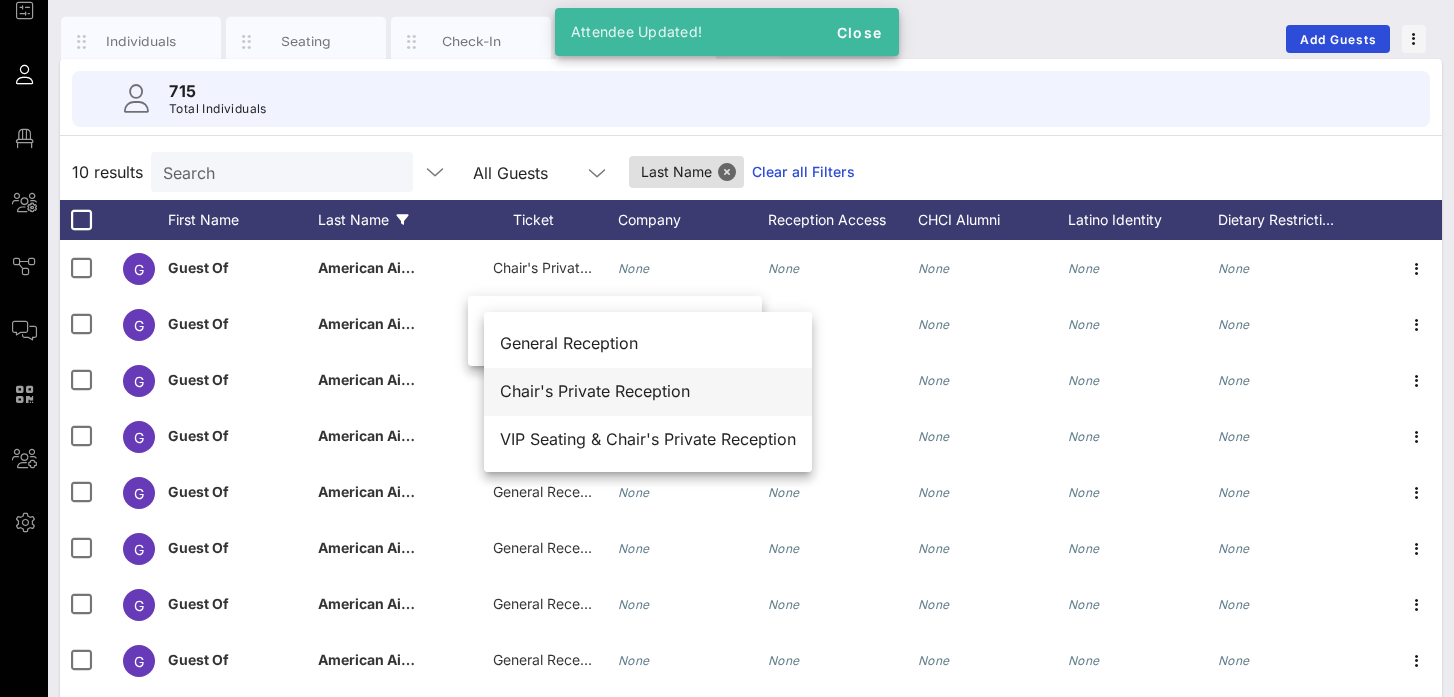 click on "Chair's Private Reception" at bounding box center (648, 391) 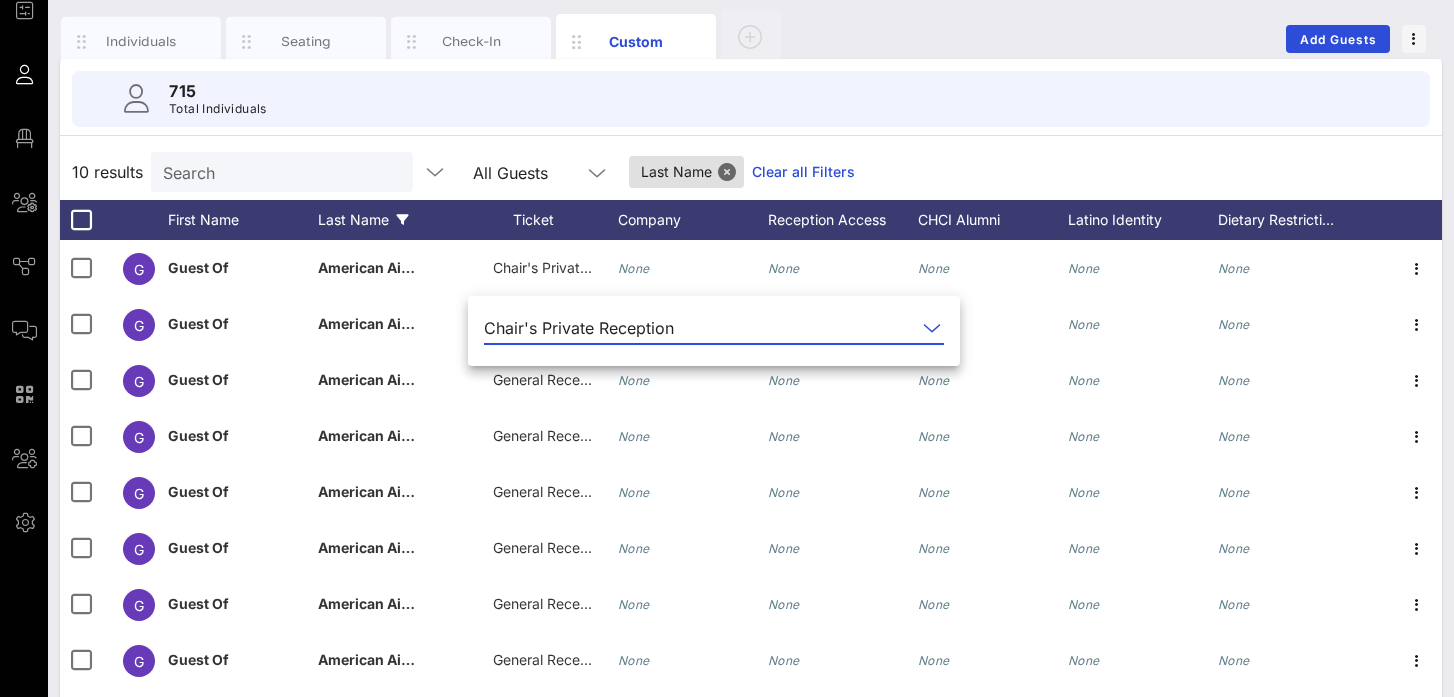 click on "10 results     Search     All Guests
Last Name
Clear all Filters" at bounding box center [751, 172] 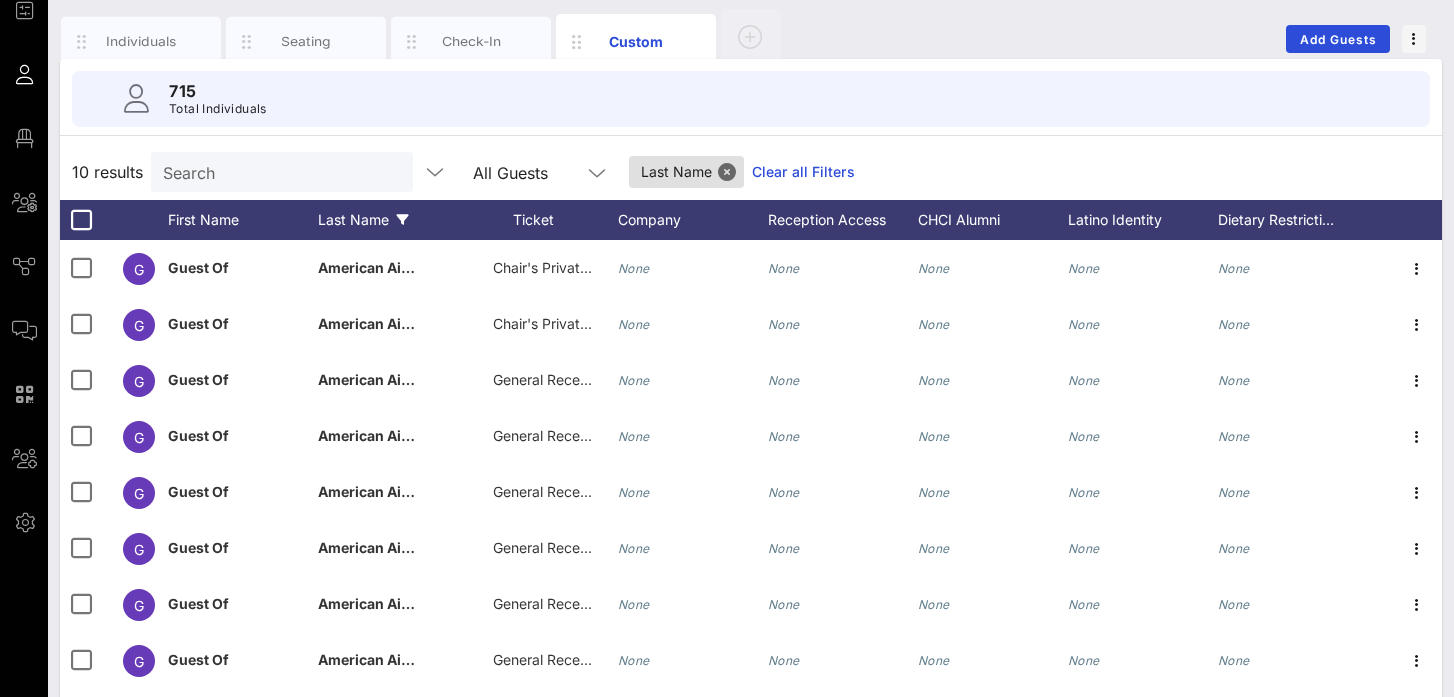 scroll, scrollTop: 67, scrollLeft: 0, axis: vertical 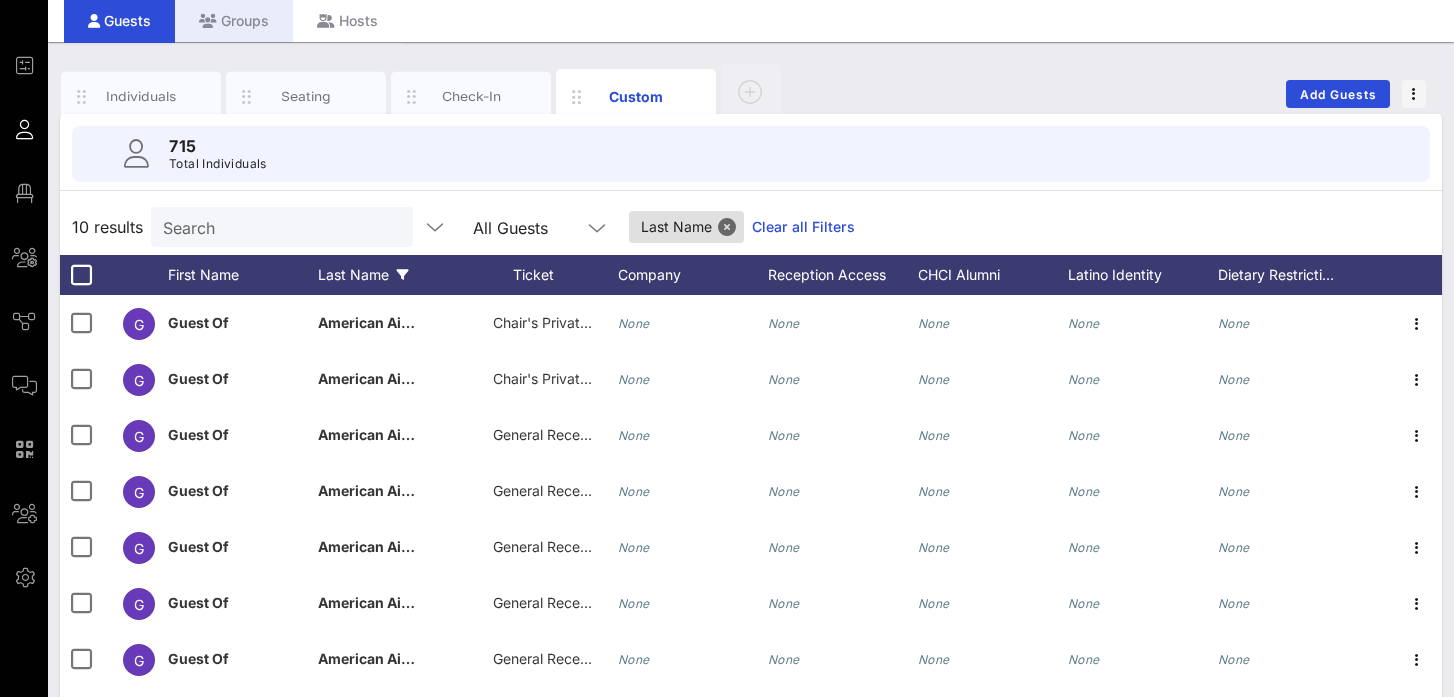 click on "Groups" at bounding box center [234, 20] 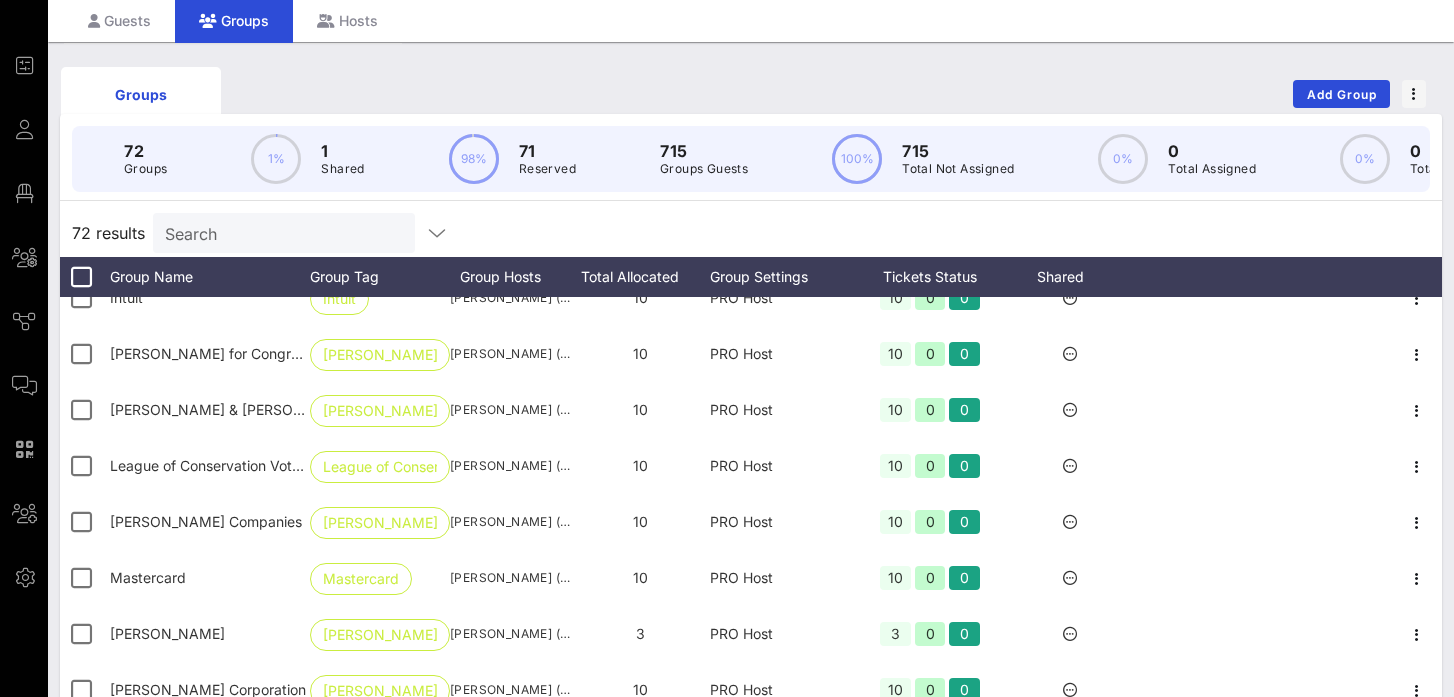 scroll, scrollTop: 2156, scrollLeft: 0, axis: vertical 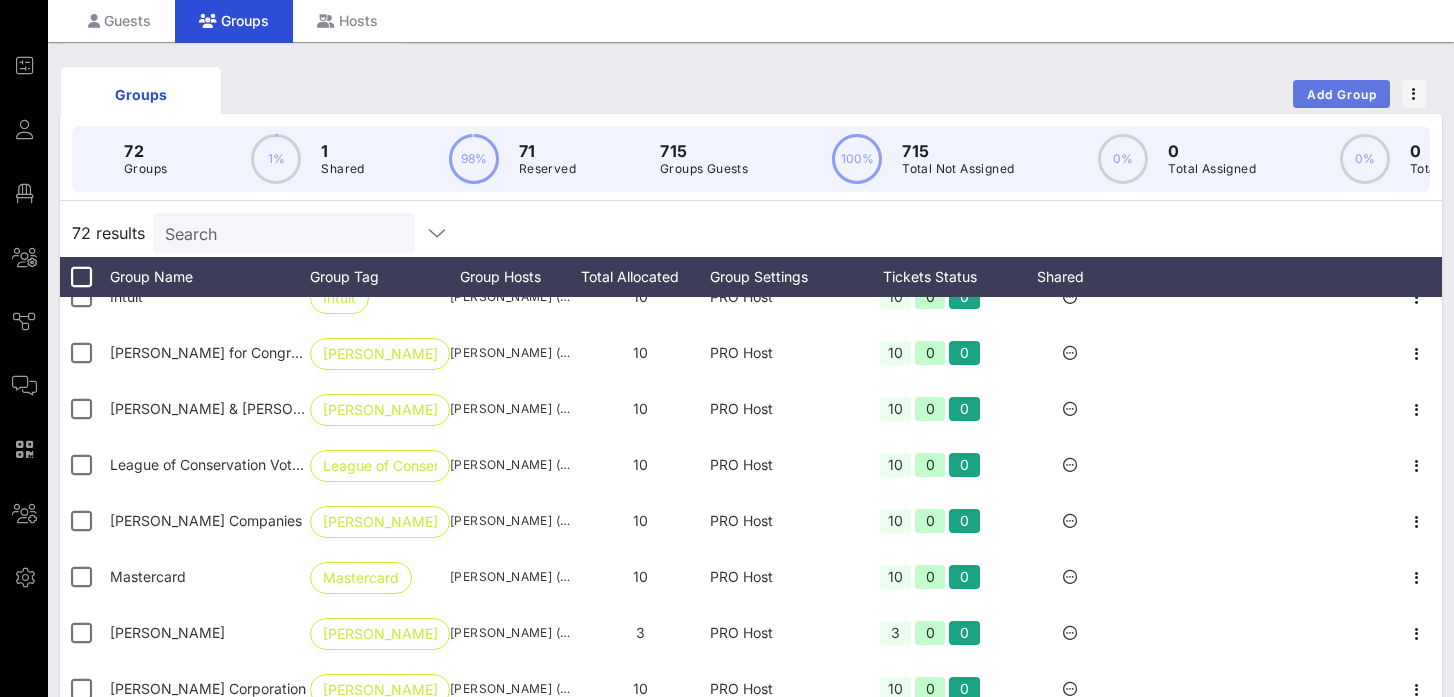 click on "Add Group" at bounding box center [1342, 94] 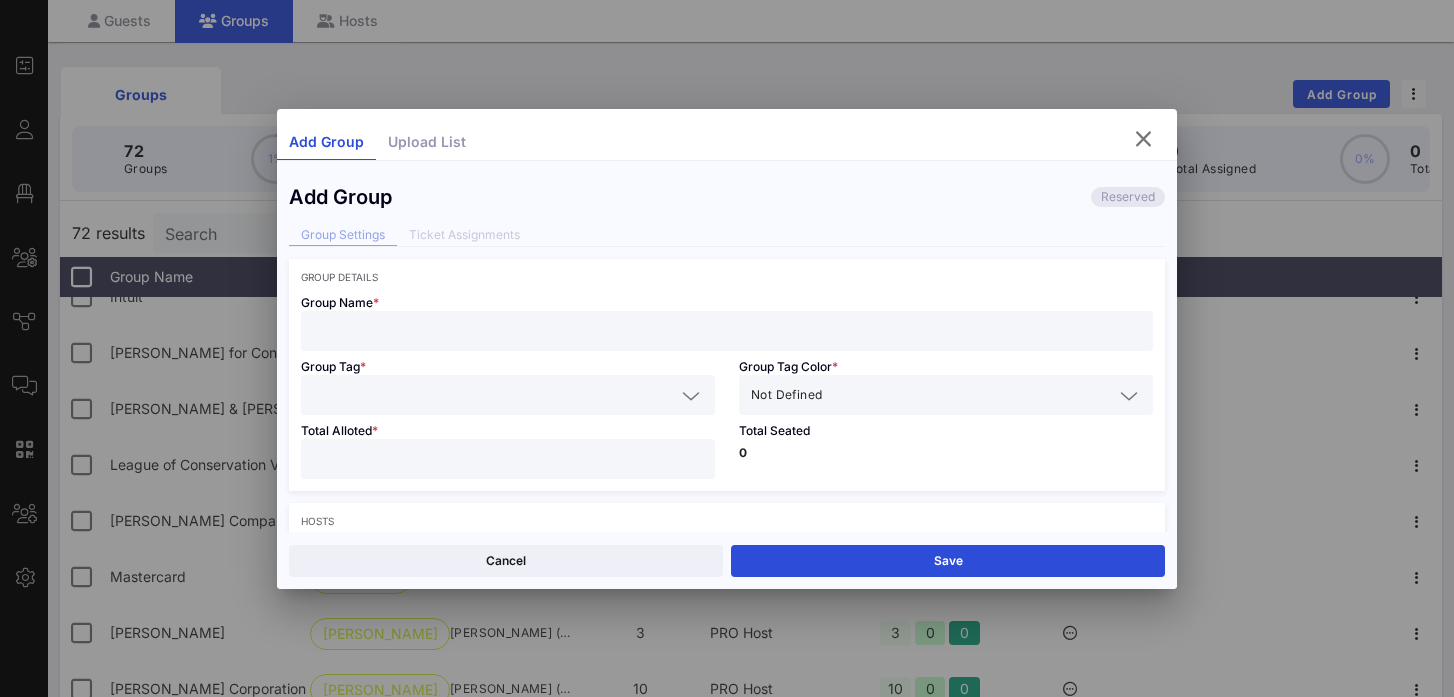 click at bounding box center (727, 331) 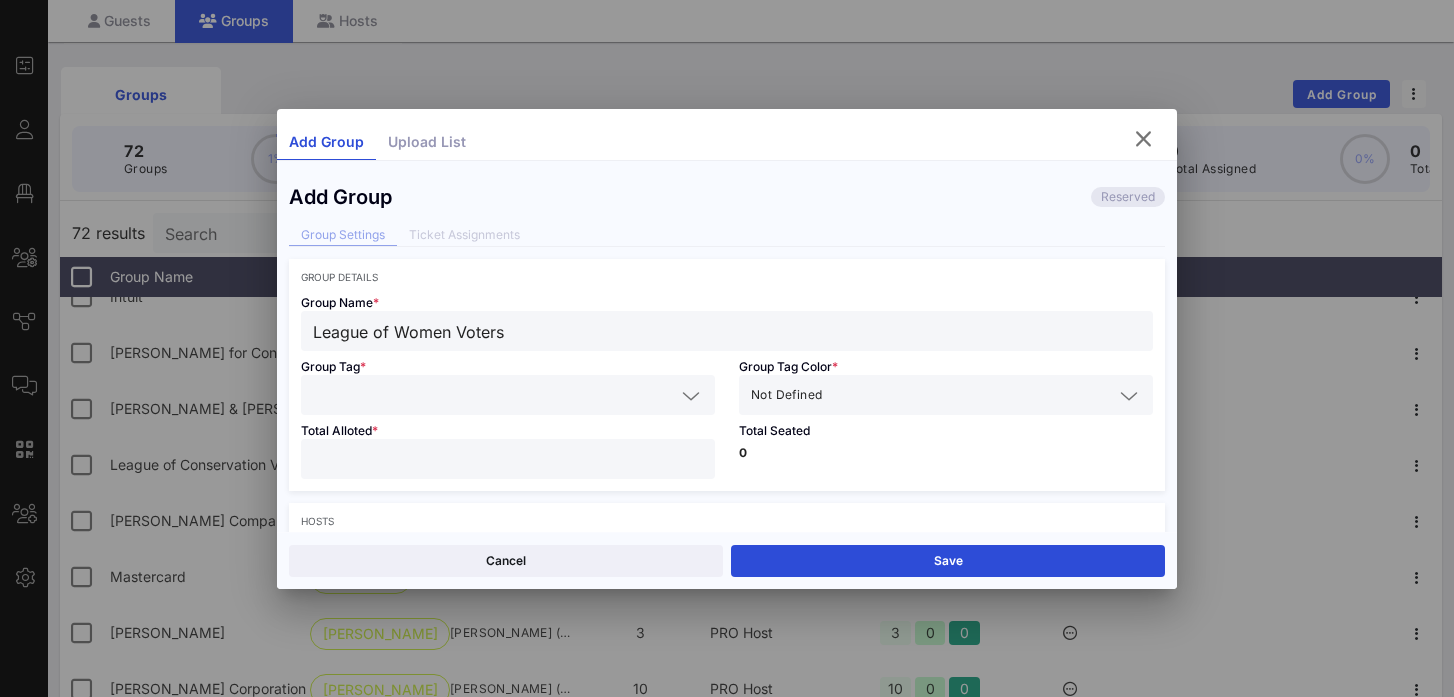 type on "League of Women Voters" 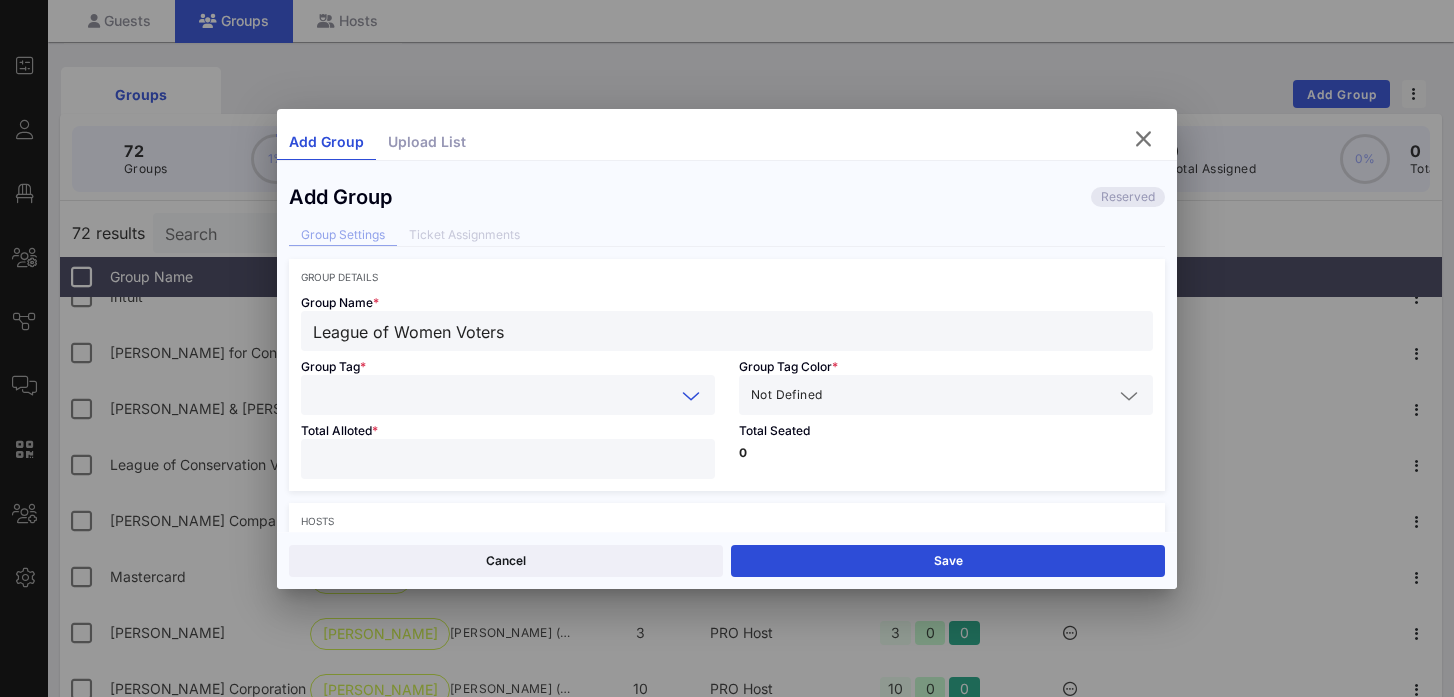click at bounding box center [494, 395] 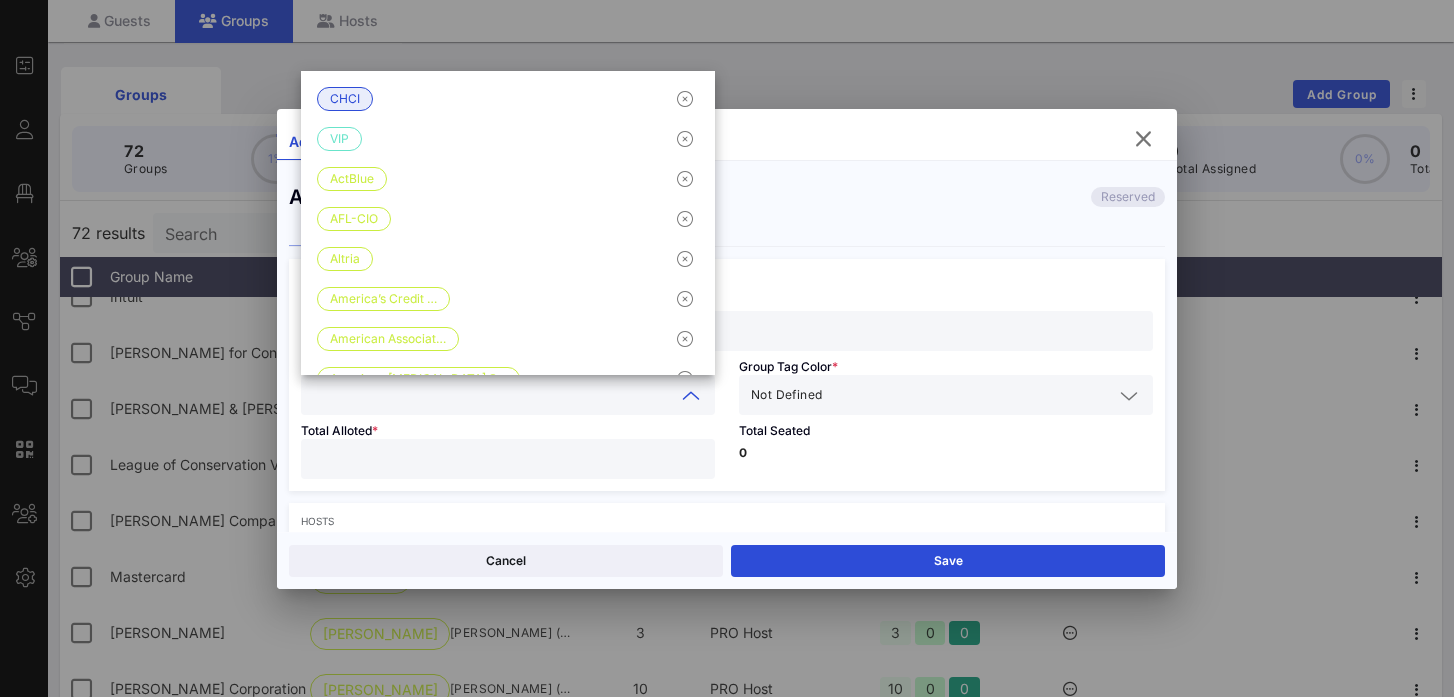 paste on "League of Women Voters" 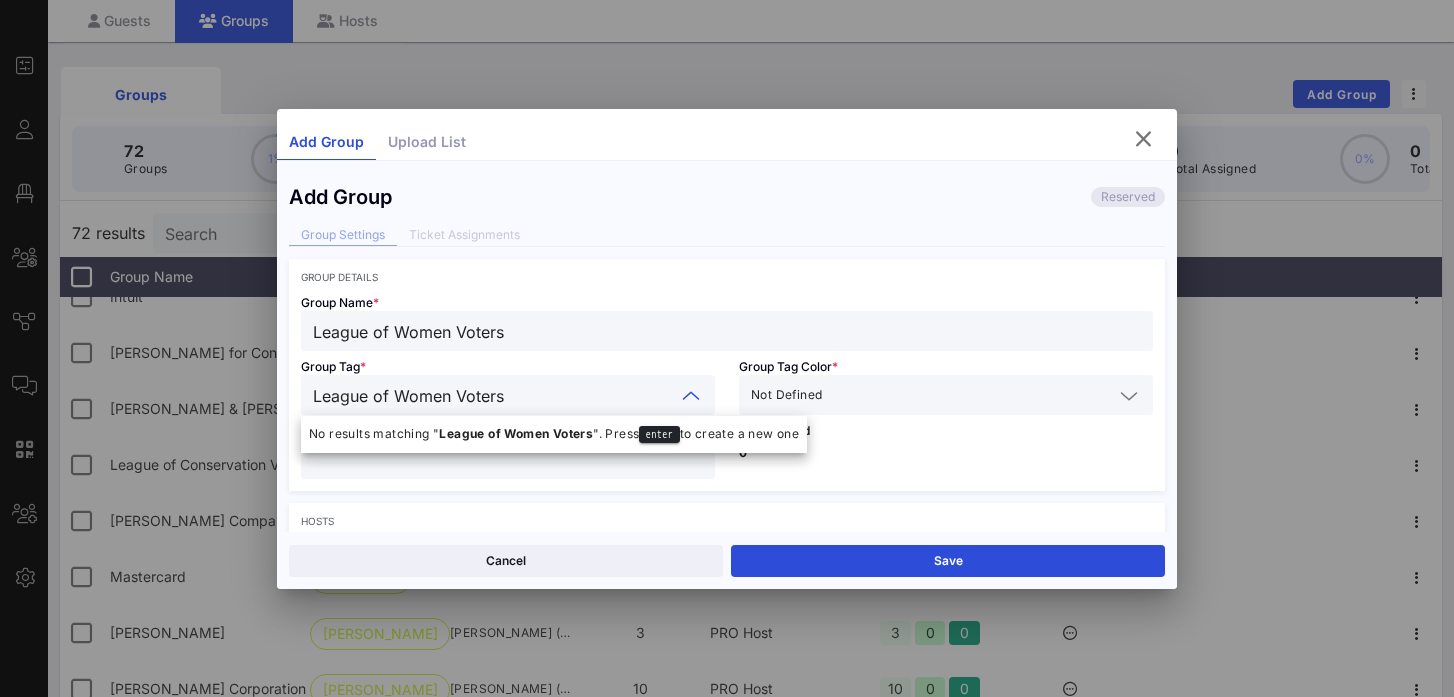 type 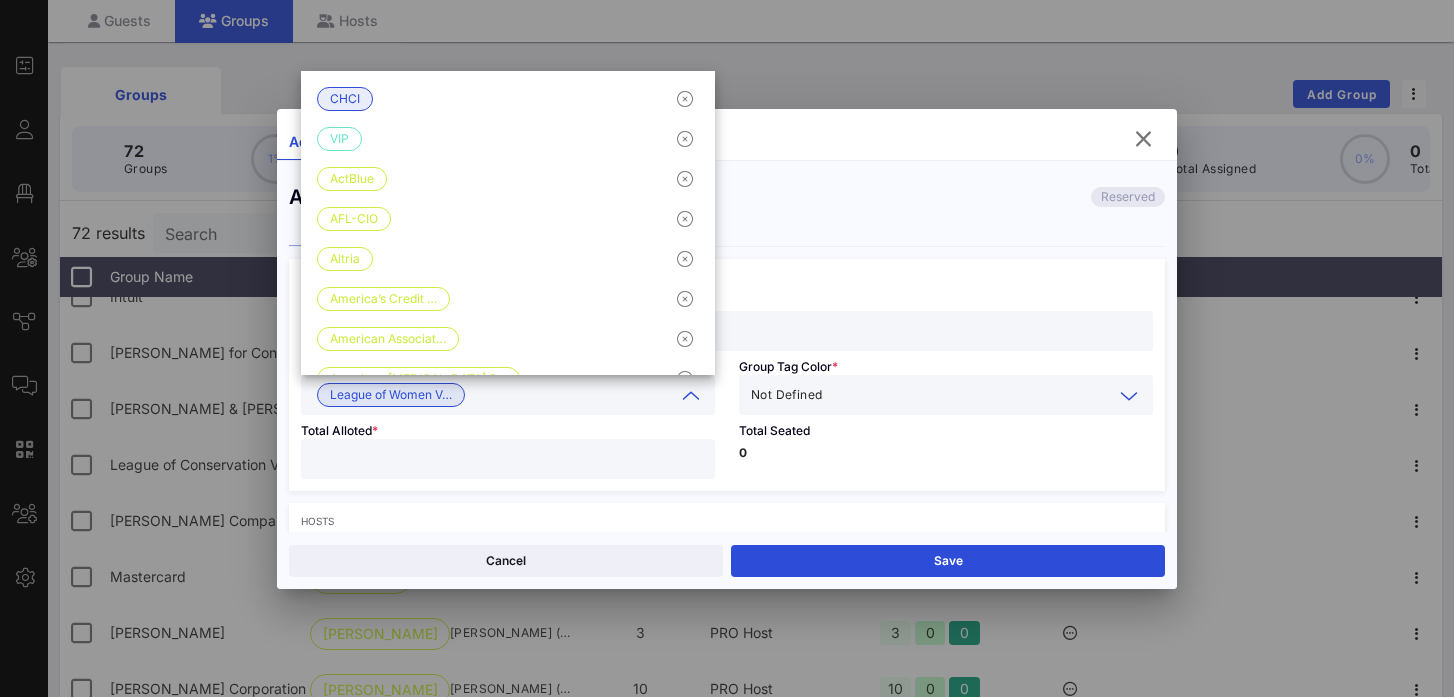 click at bounding box center [969, 395] 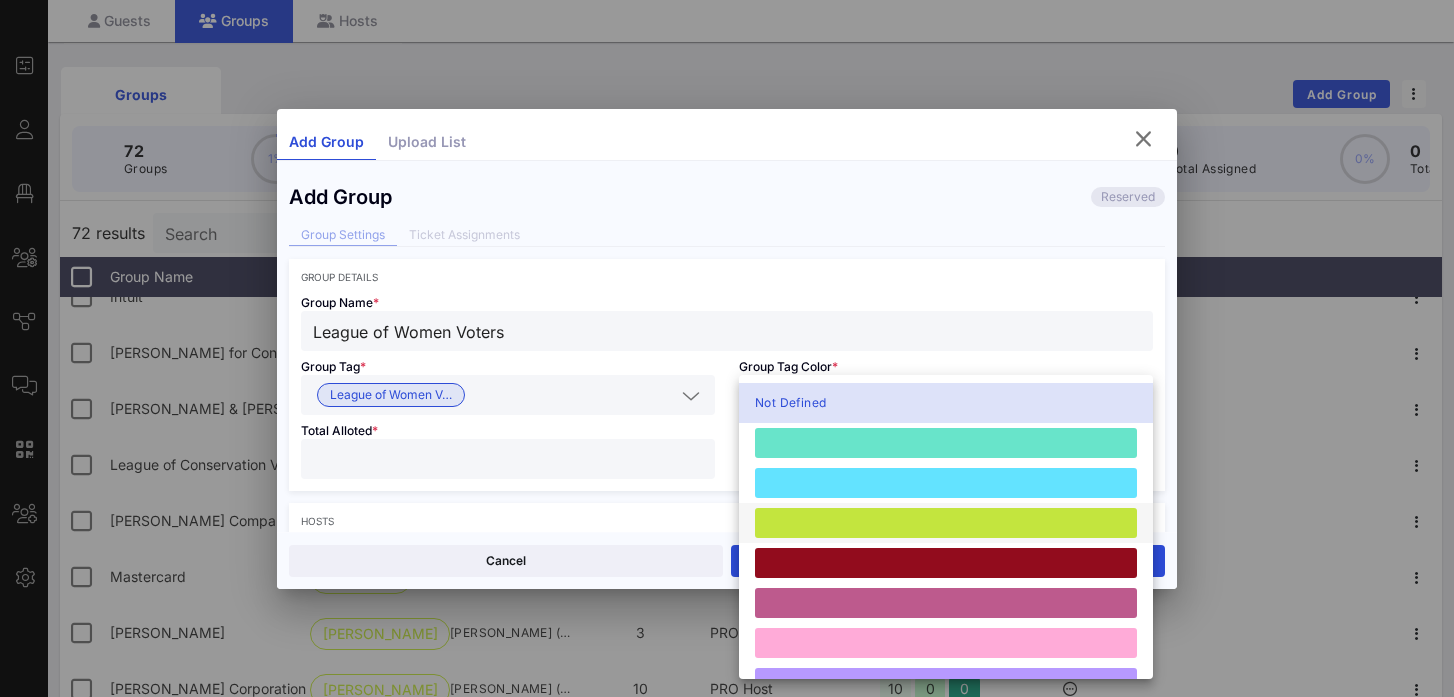 click at bounding box center (946, 523) 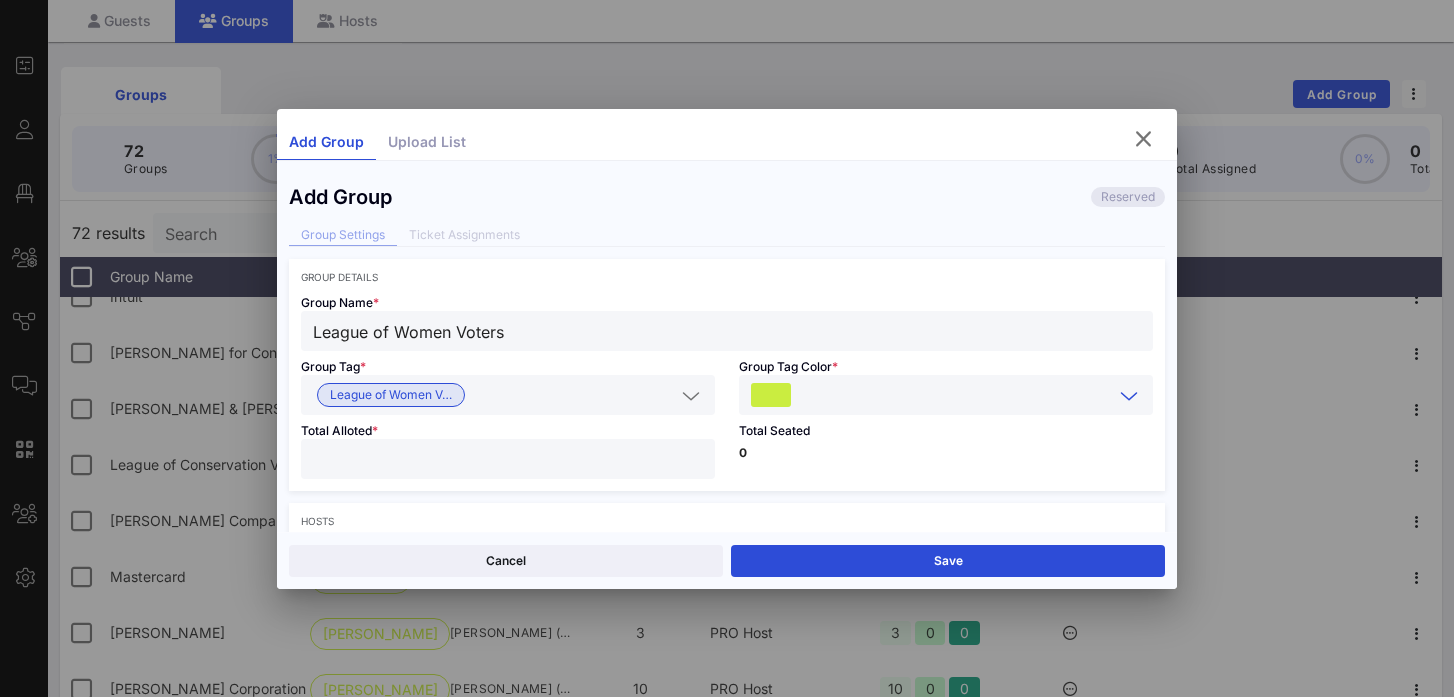 click at bounding box center (508, 459) 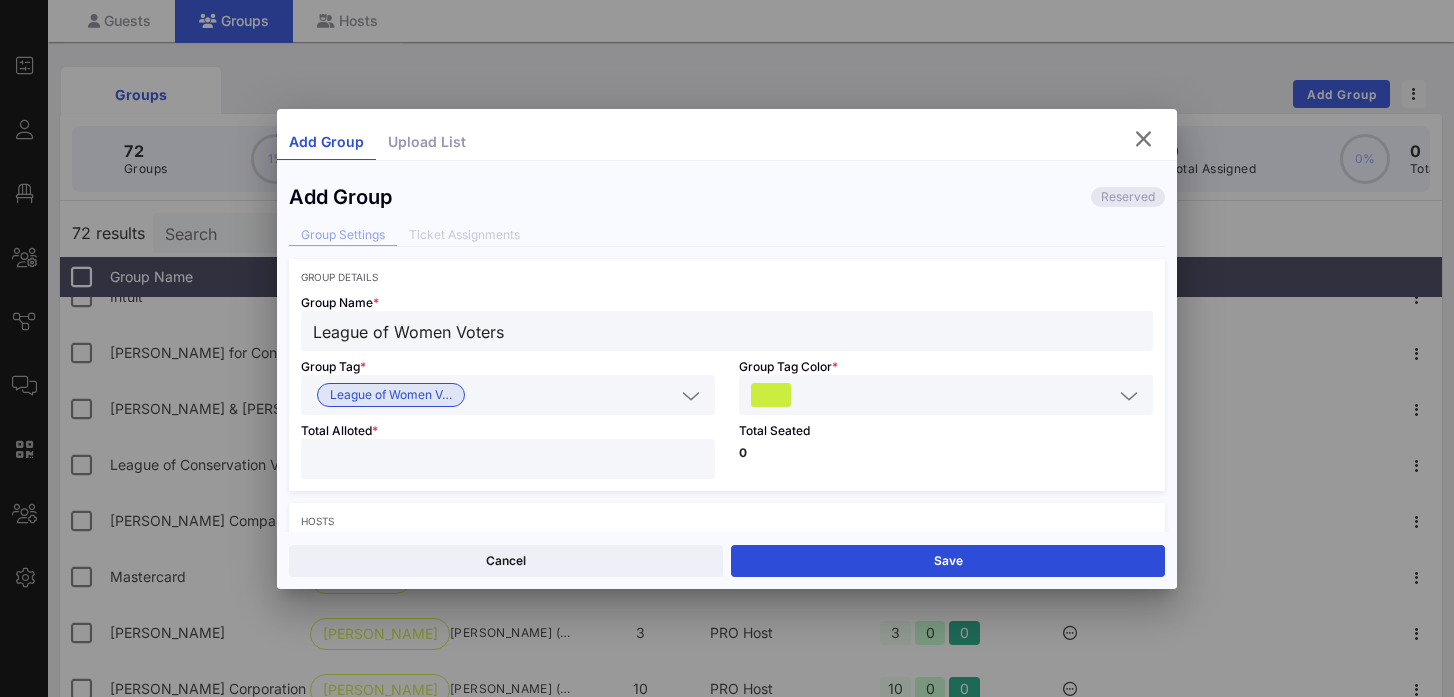 type on "*" 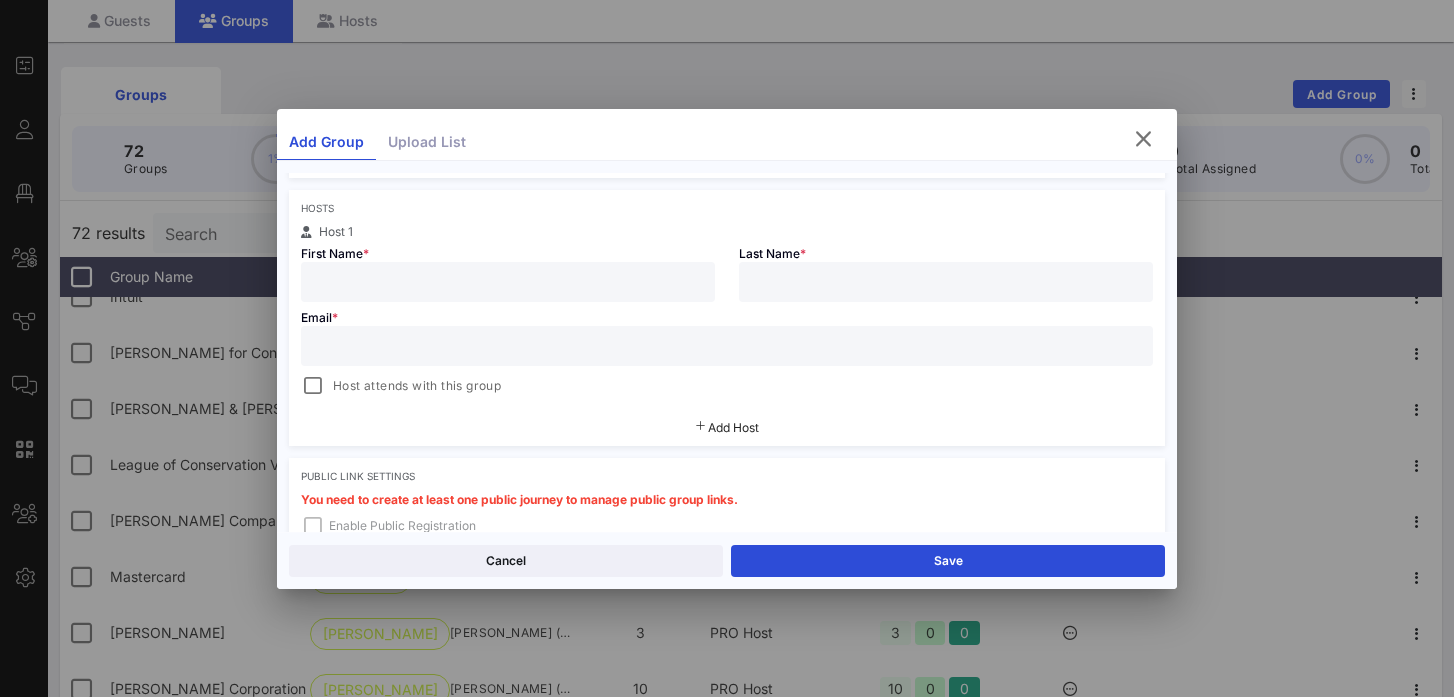 scroll, scrollTop: 303, scrollLeft: 0, axis: vertical 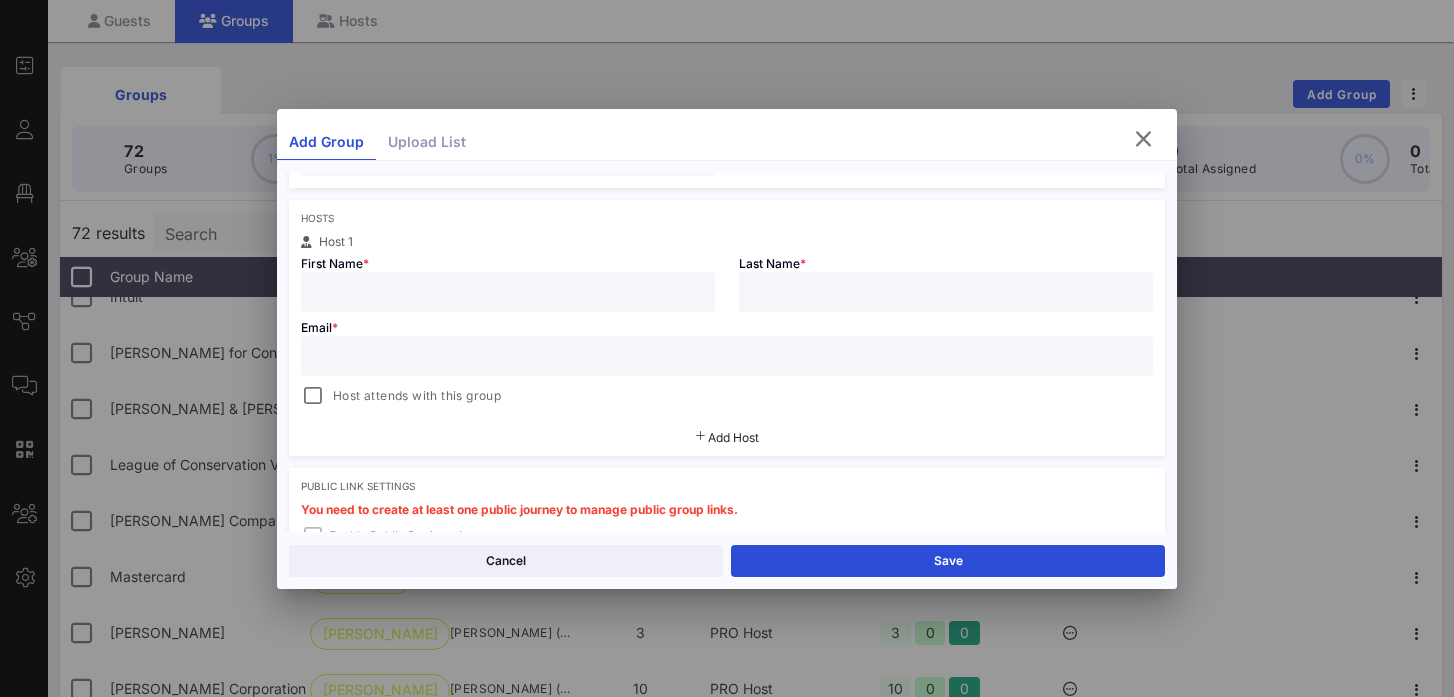 click at bounding box center [508, 292] 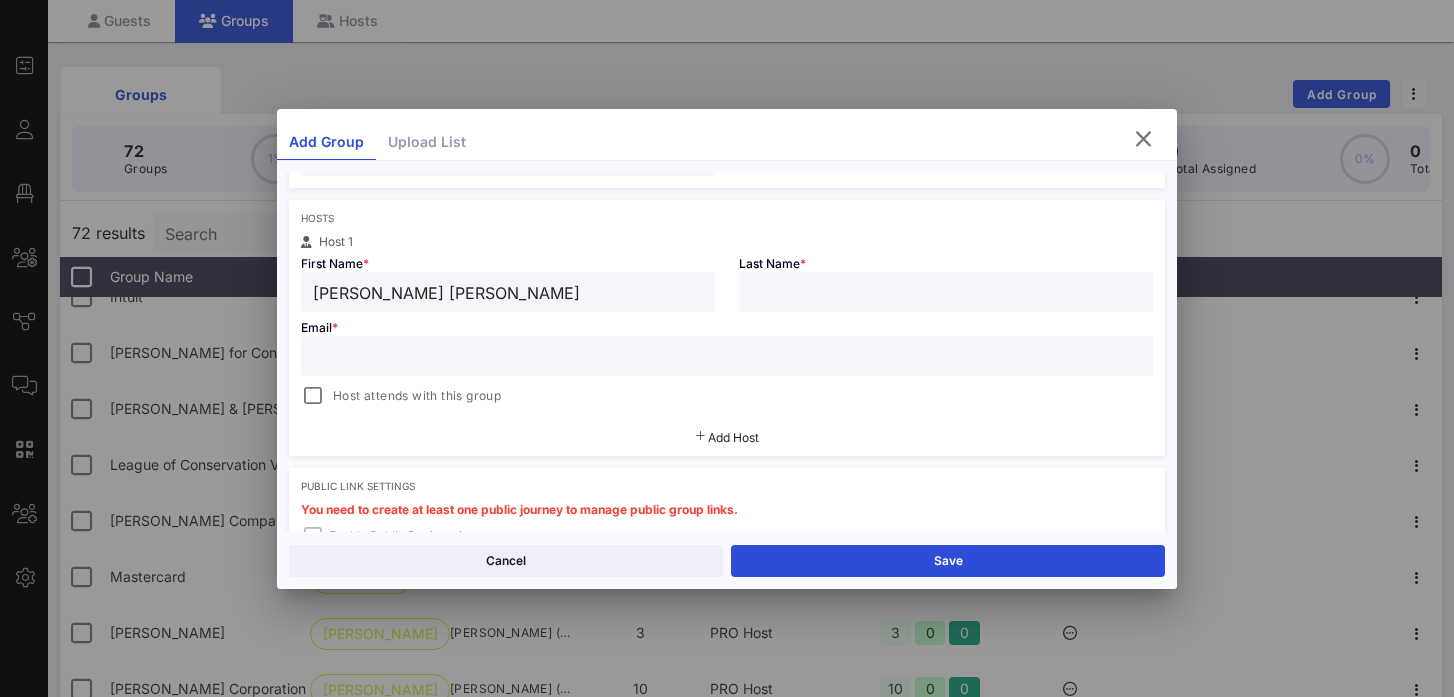 click on "[PERSON_NAME] [PERSON_NAME]" at bounding box center (508, 292) 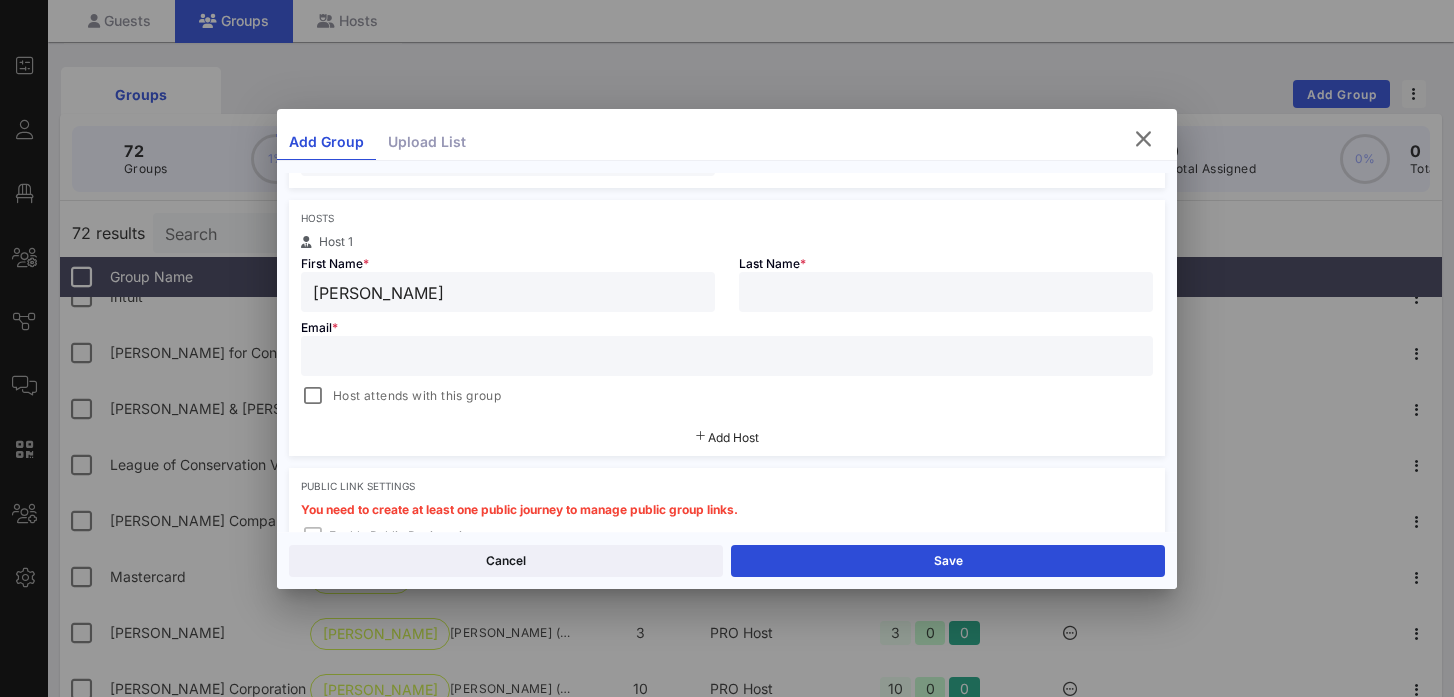 type on "[PERSON_NAME]" 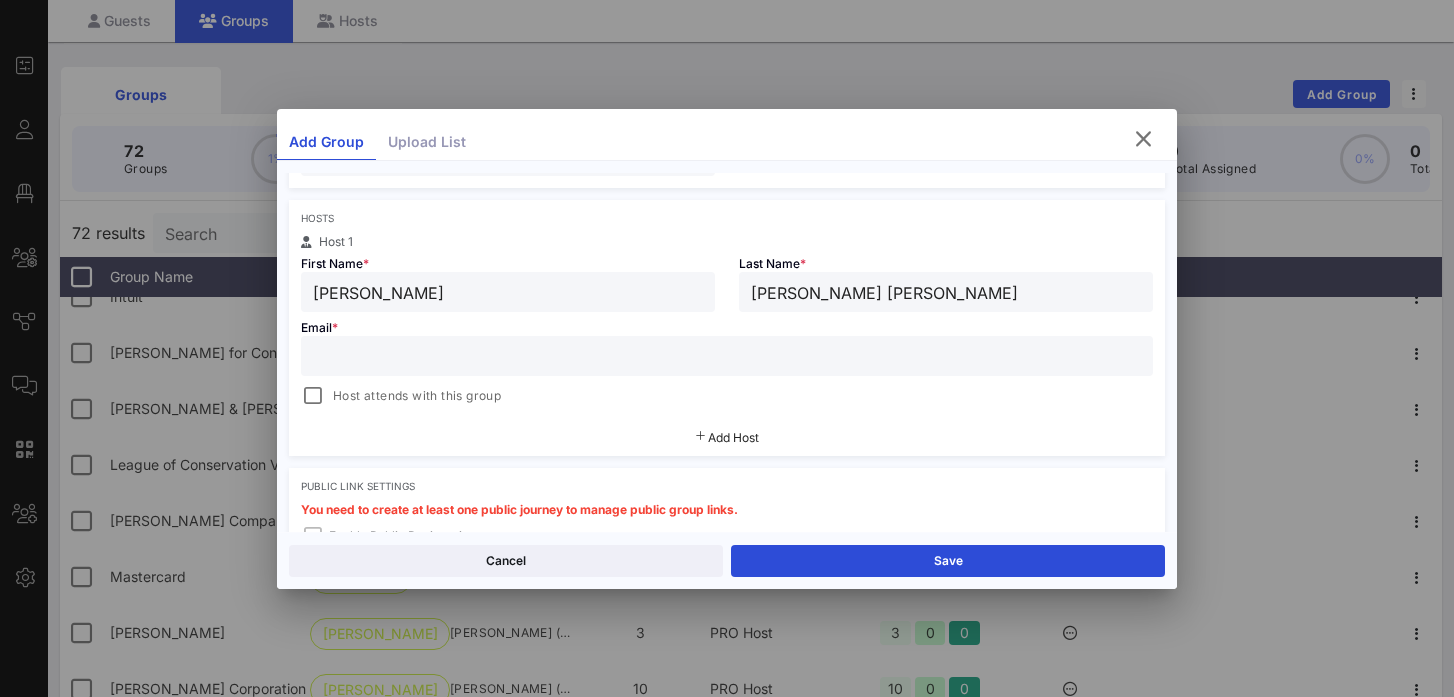 type on "[PERSON_NAME] [PERSON_NAME]" 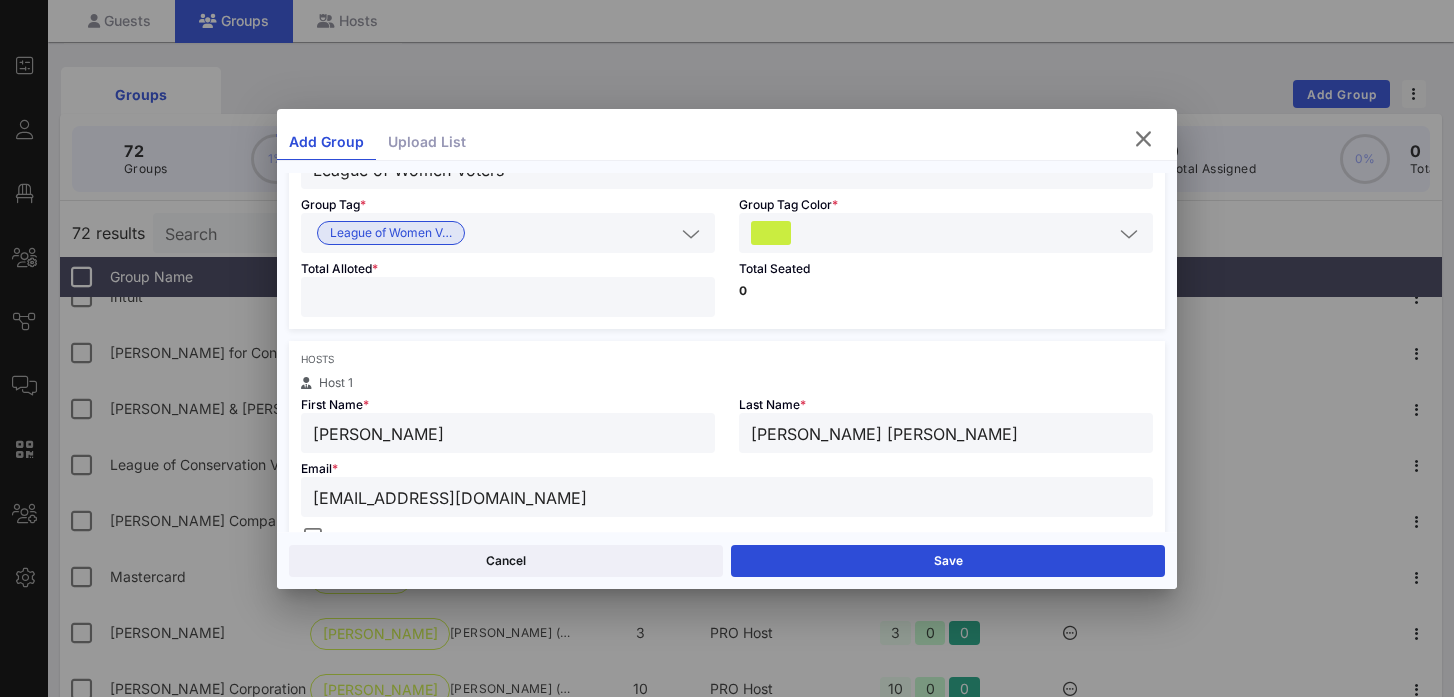 scroll, scrollTop: 177, scrollLeft: 0, axis: vertical 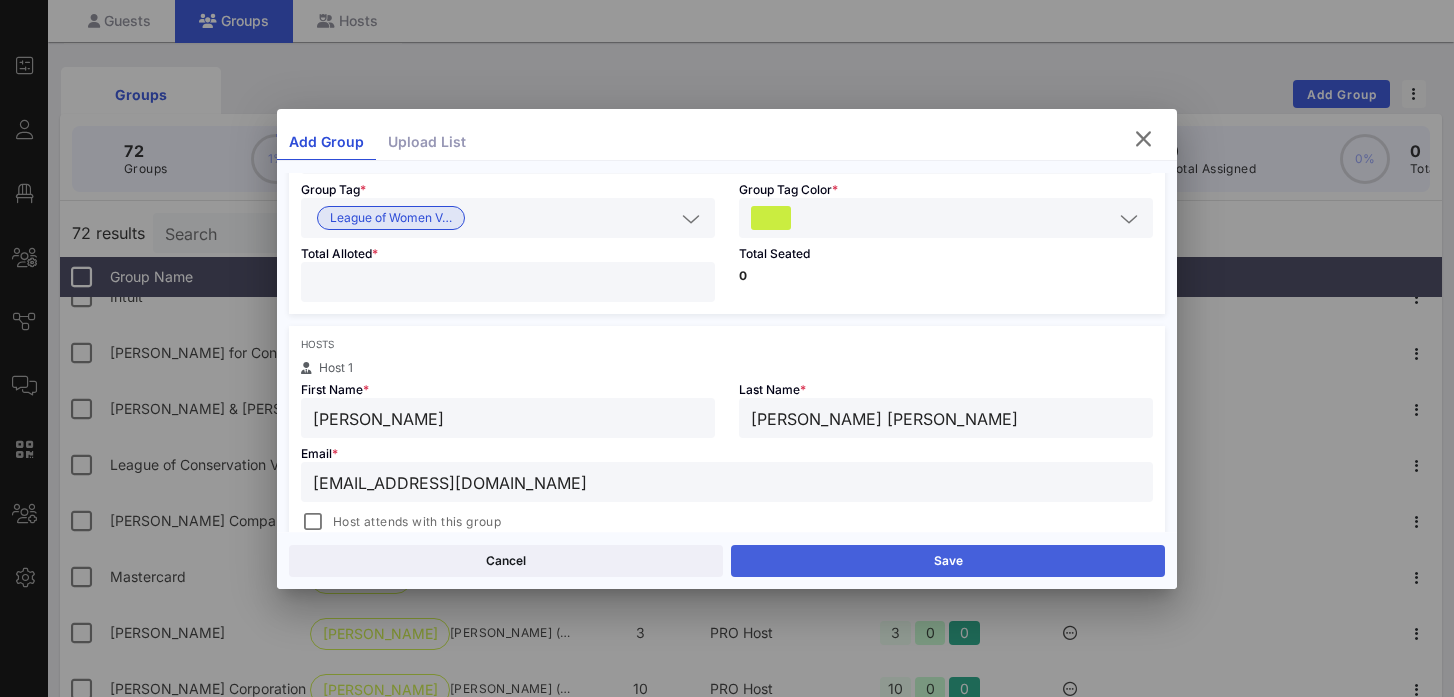 type on "[EMAIL_ADDRESS][DOMAIN_NAME]" 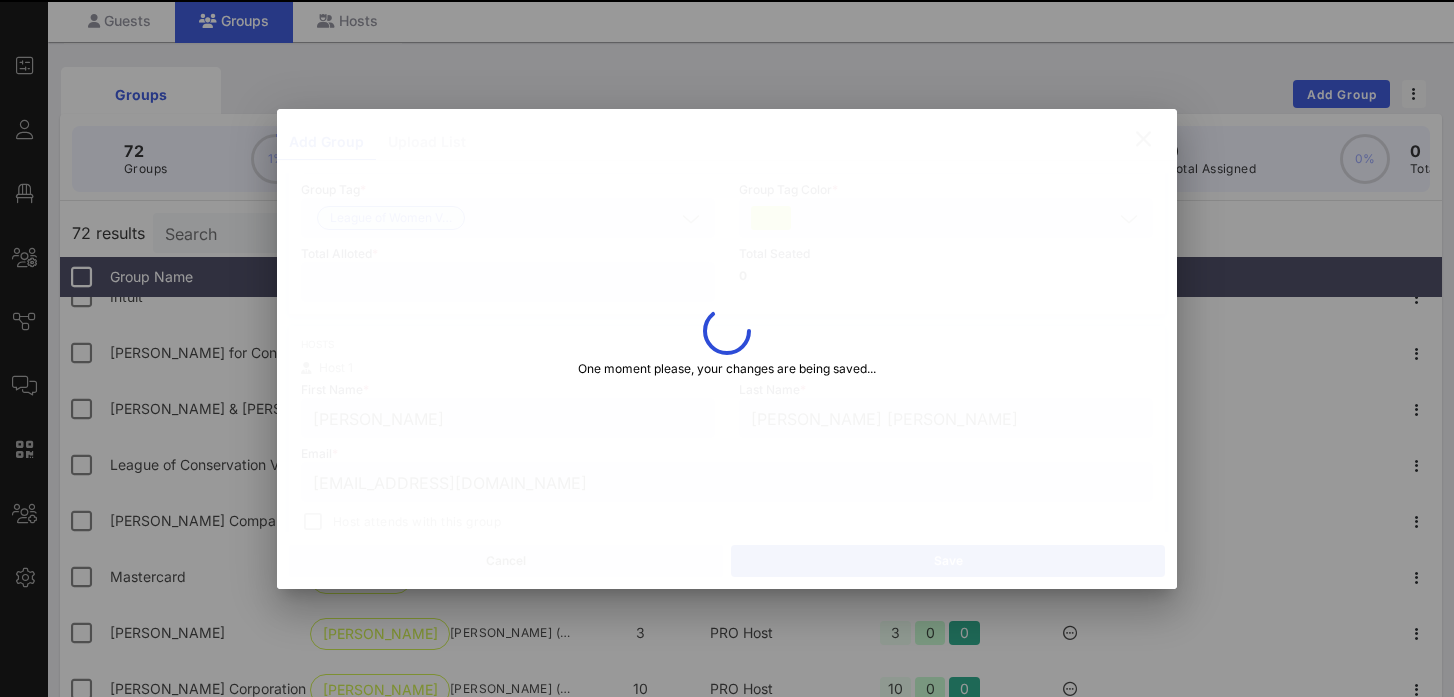type on "[PERSON_NAME]" 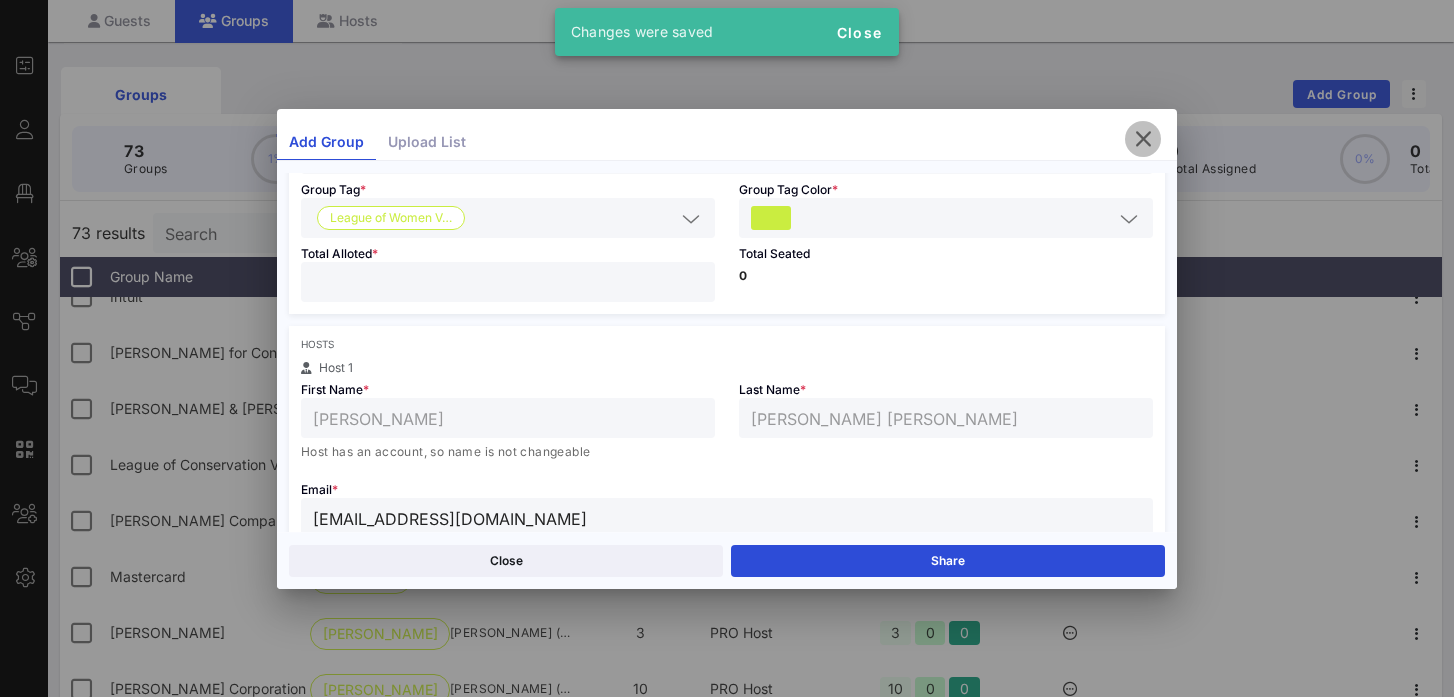 click at bounding box center [1143, 139] 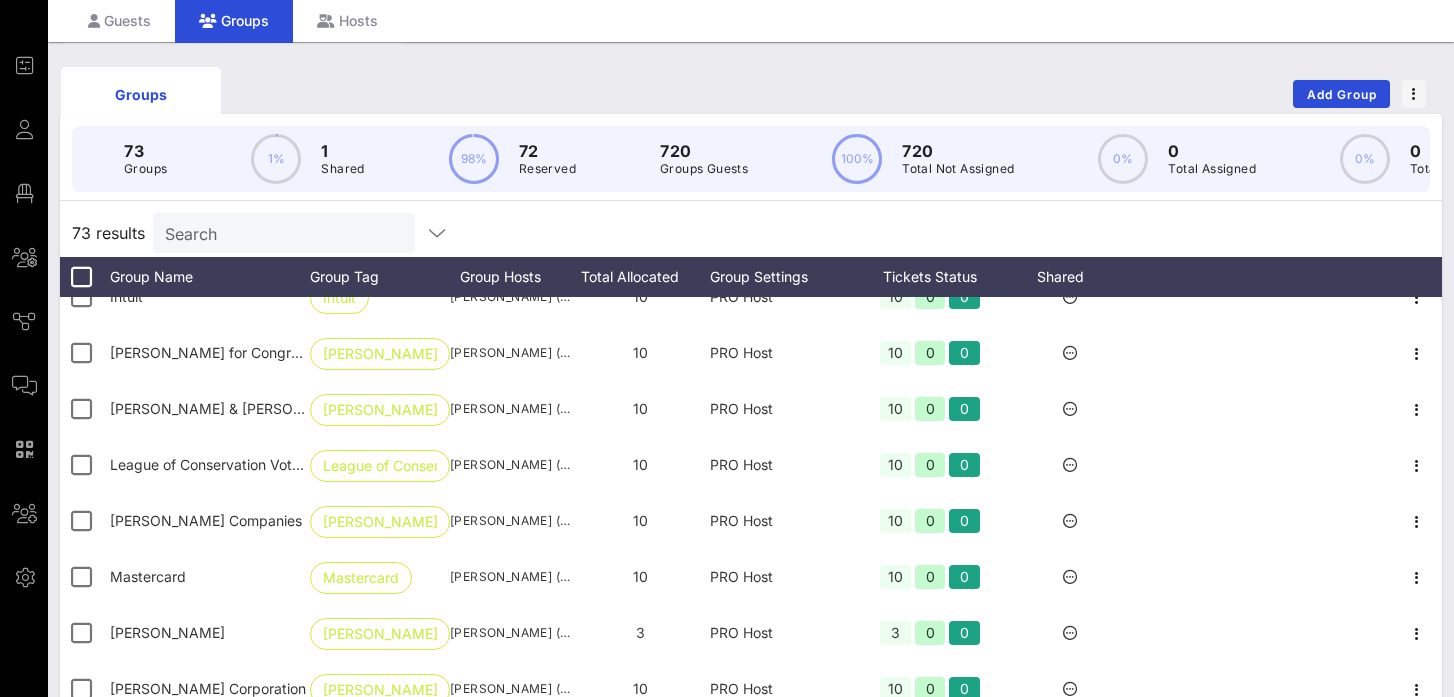 scroll, scrollTop: 0, scrollLeft: 0, axis: both 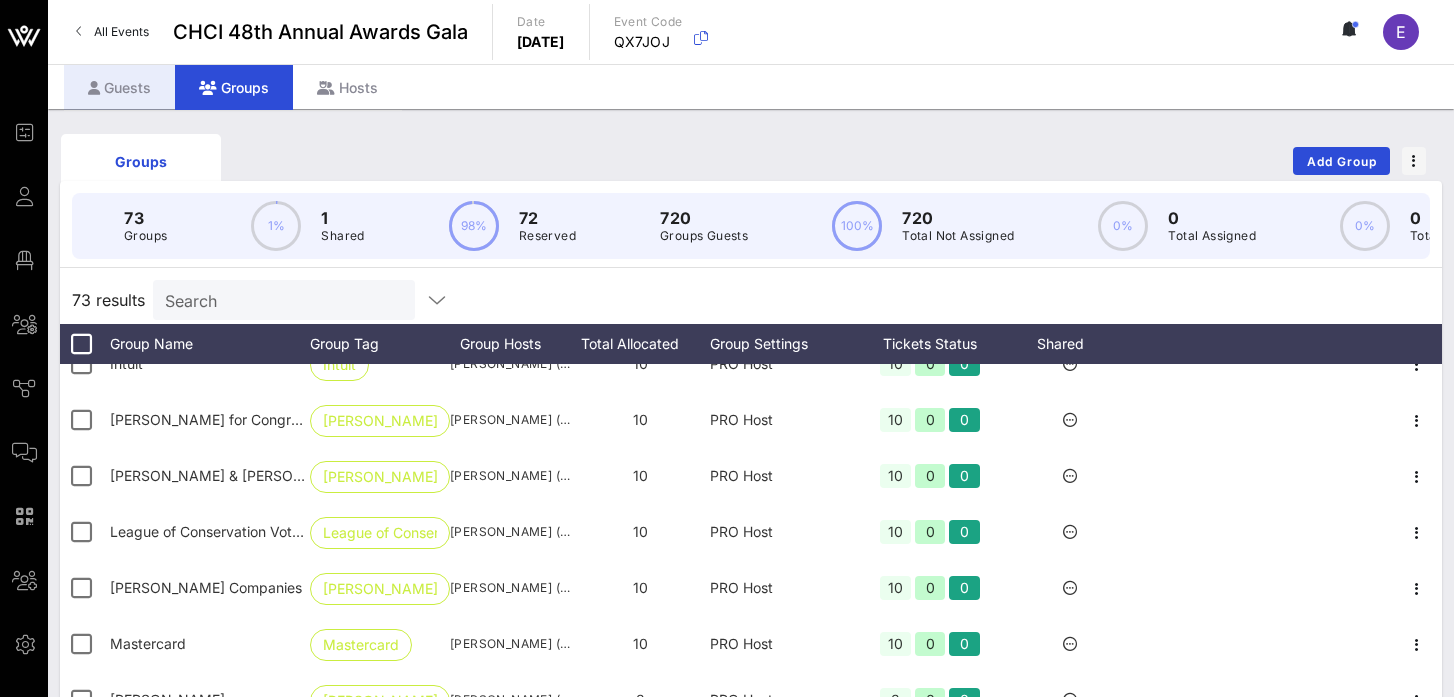click on "Guests" at bounding box center [119, 87] 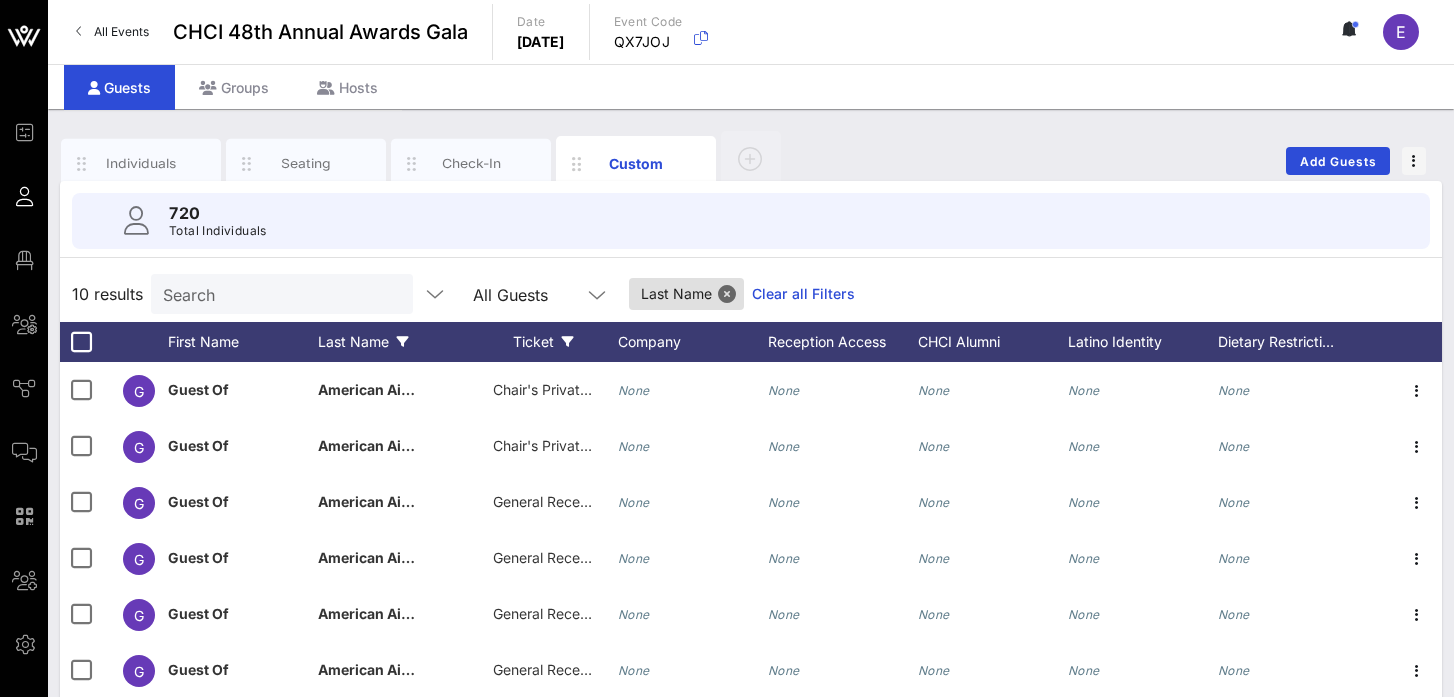 click on "Ticket" at bounding box center (543, 342) 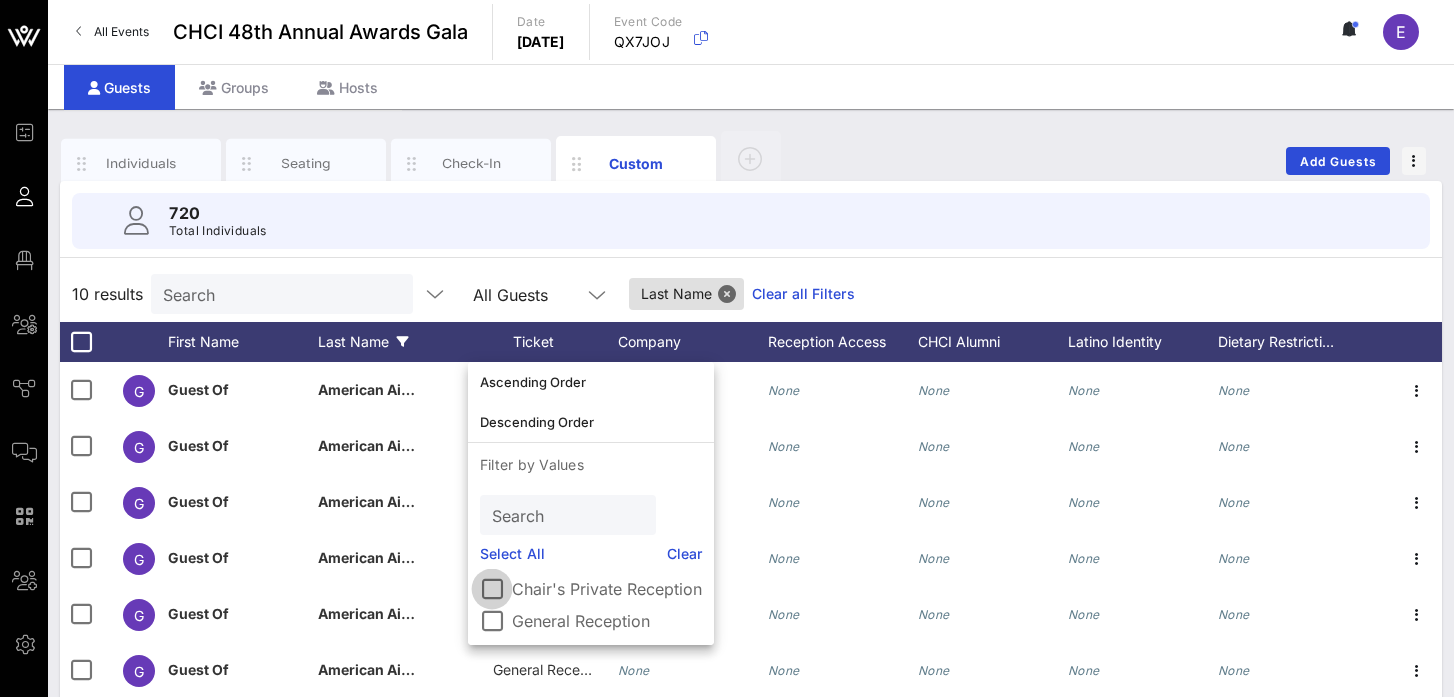 click at bounding box center (492, 589) 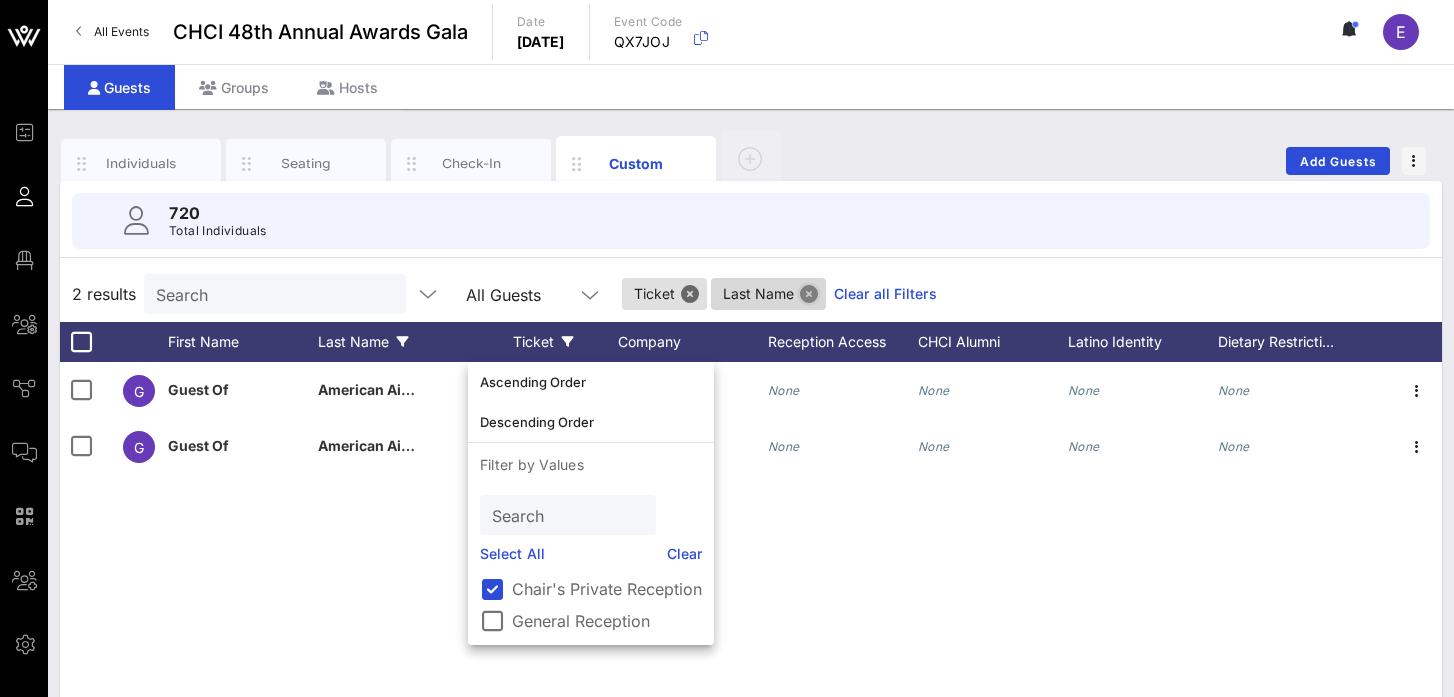 click at bounding box center [809, 294] 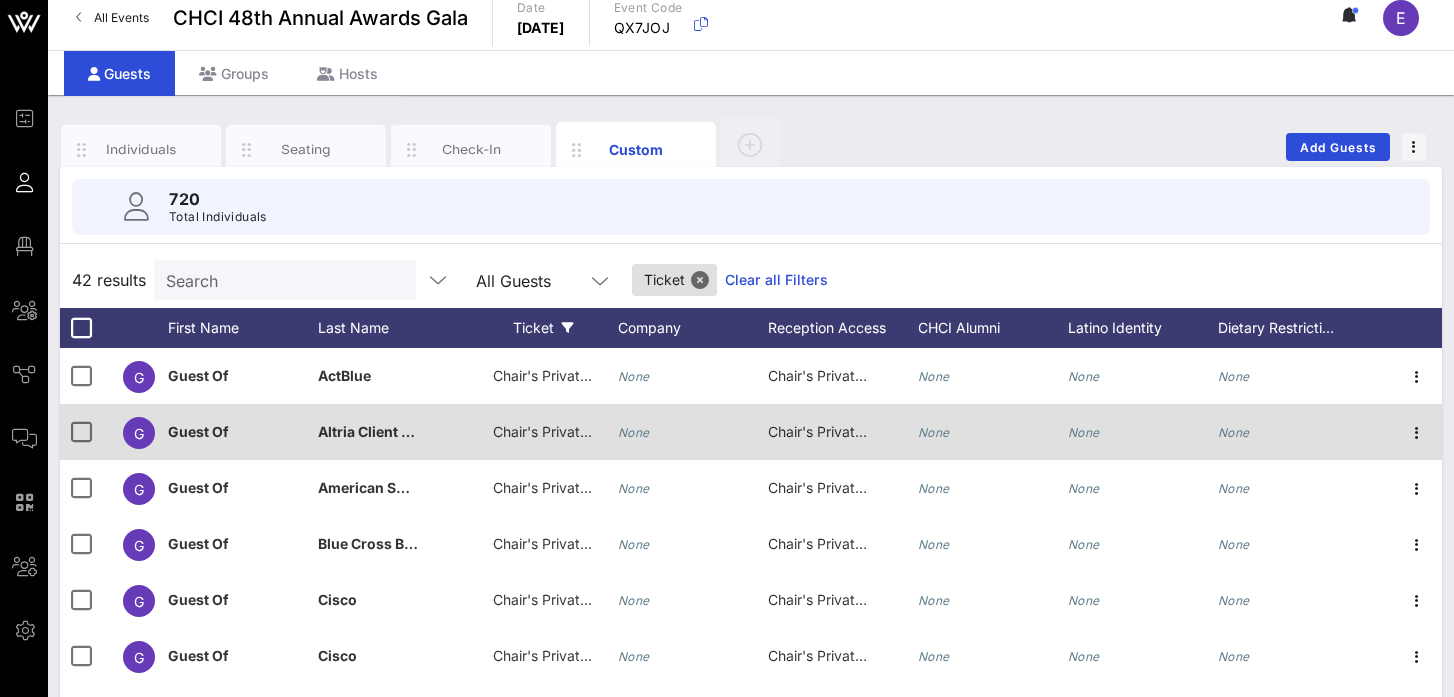 scroll, scrollTop: 0, scrollLeft: 0, axis: both 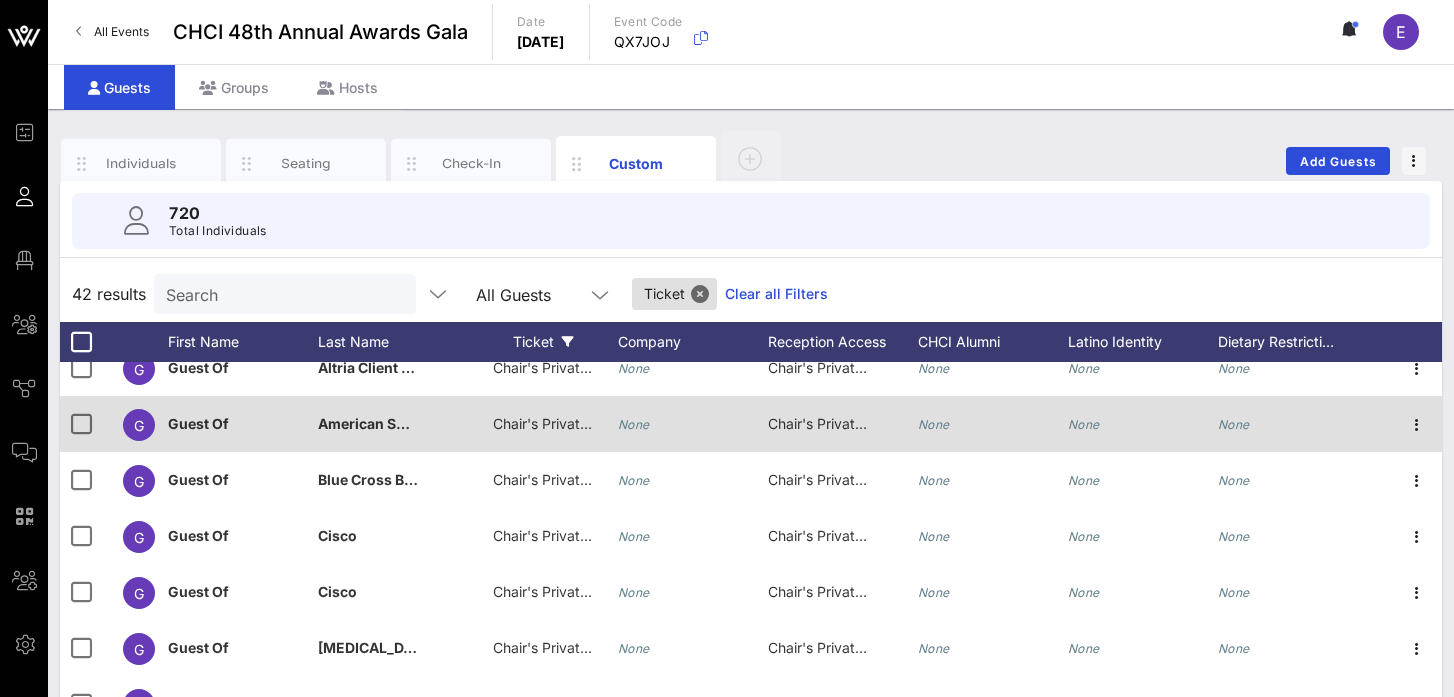 click on "American Sugar Alliance" at bounding box center [402, 423] 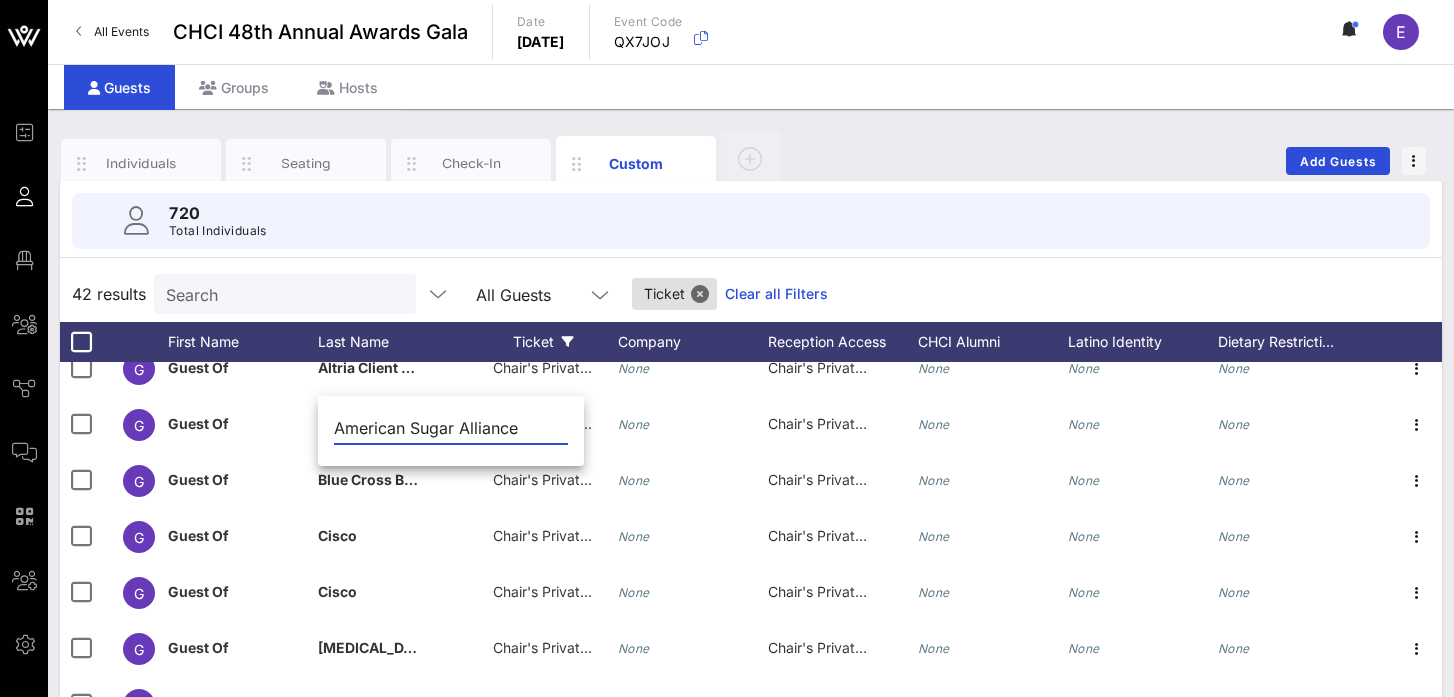 click on "720   Total Individuals" at bounding box center (751, 221) 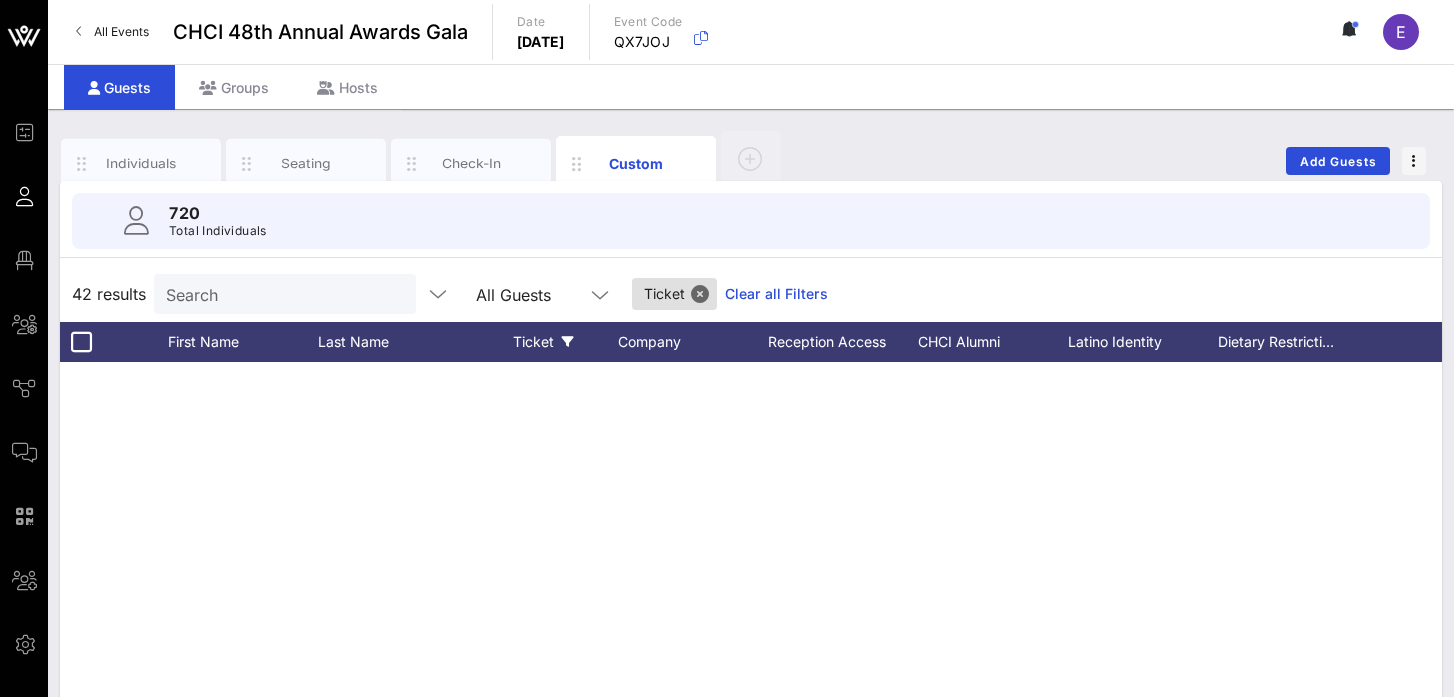 scroll, scrollTop: 1752, scrollLeft: 0, axis: vertical 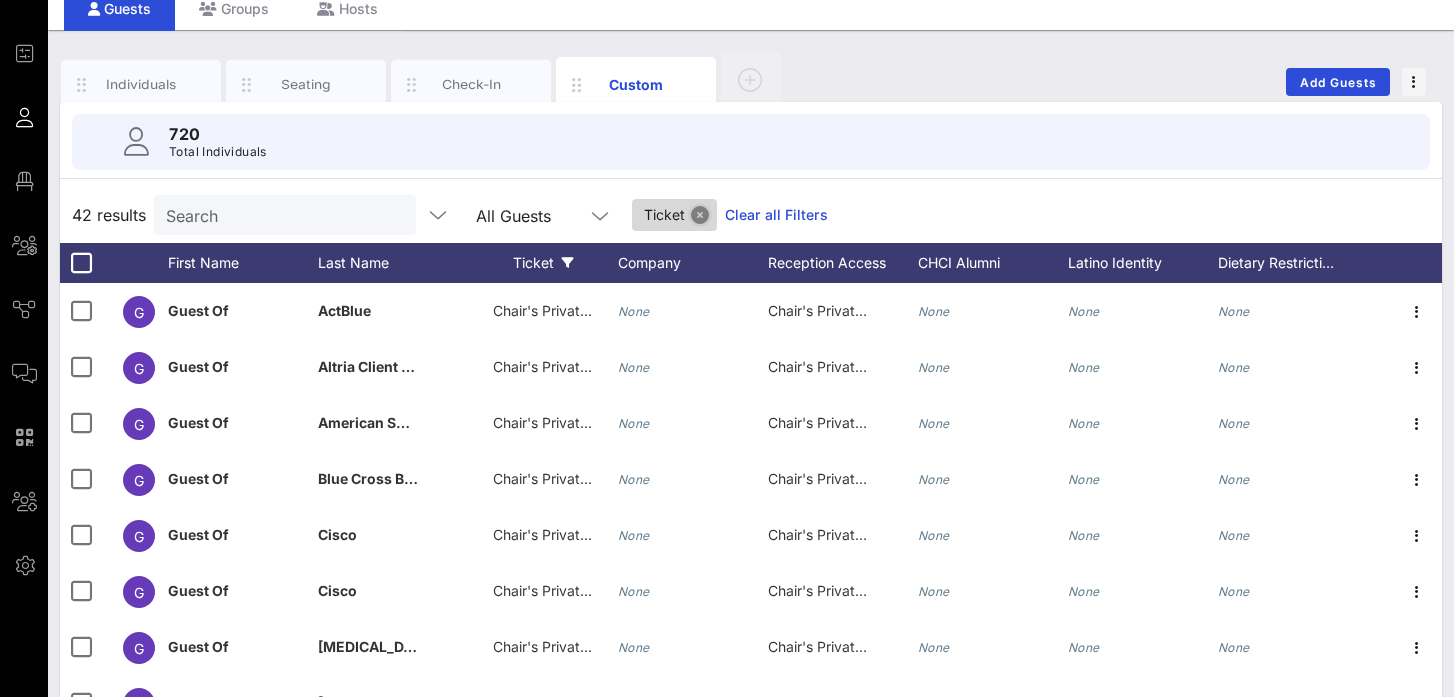 click at bounding box center [700, 215] 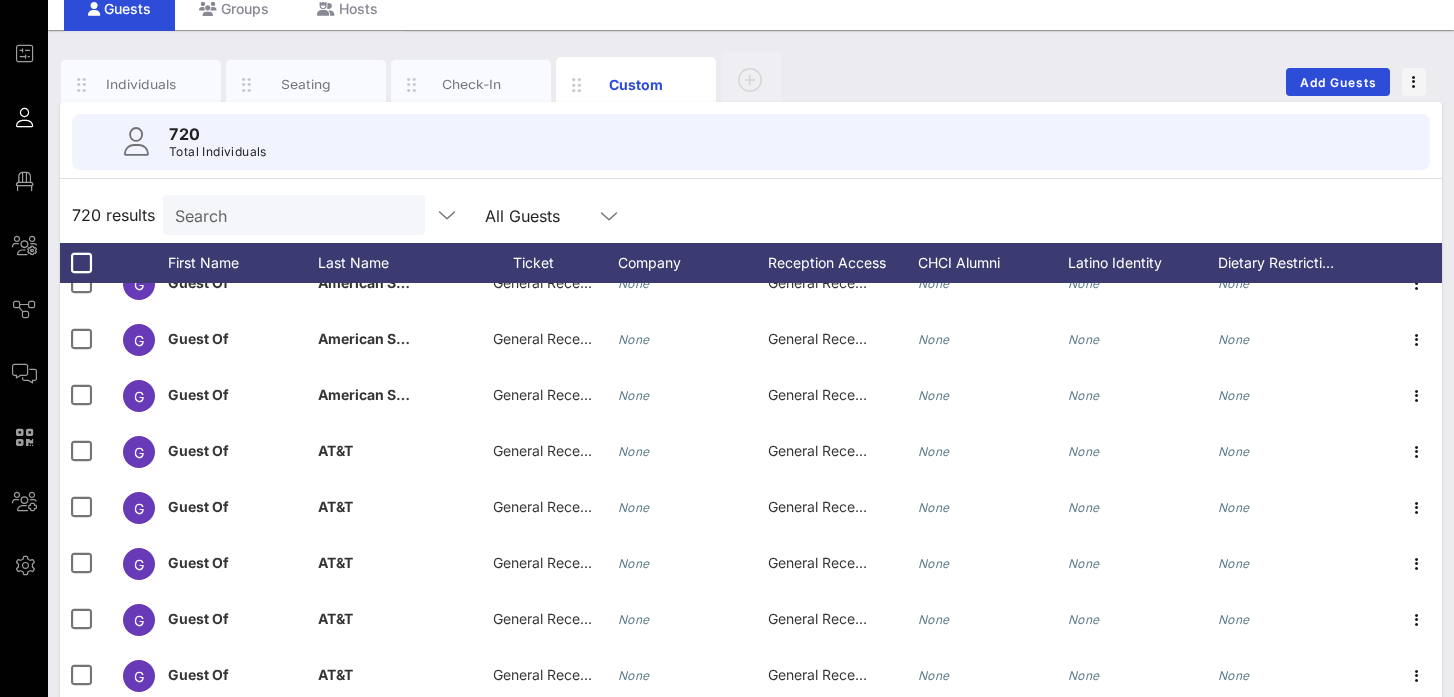 scroll, scrollTop: 5456, scrollLeft: 0, axis: vertical 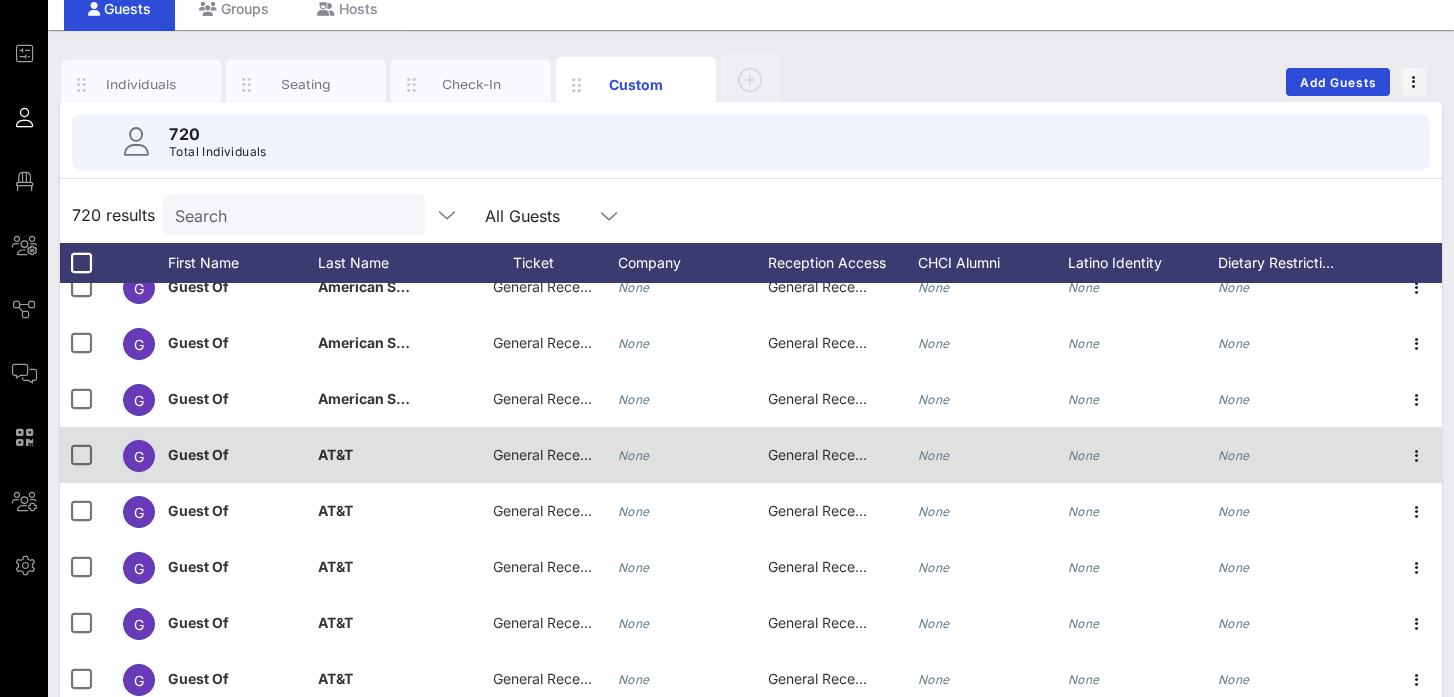 click on "General Reception" at bounding box center (553, 454) 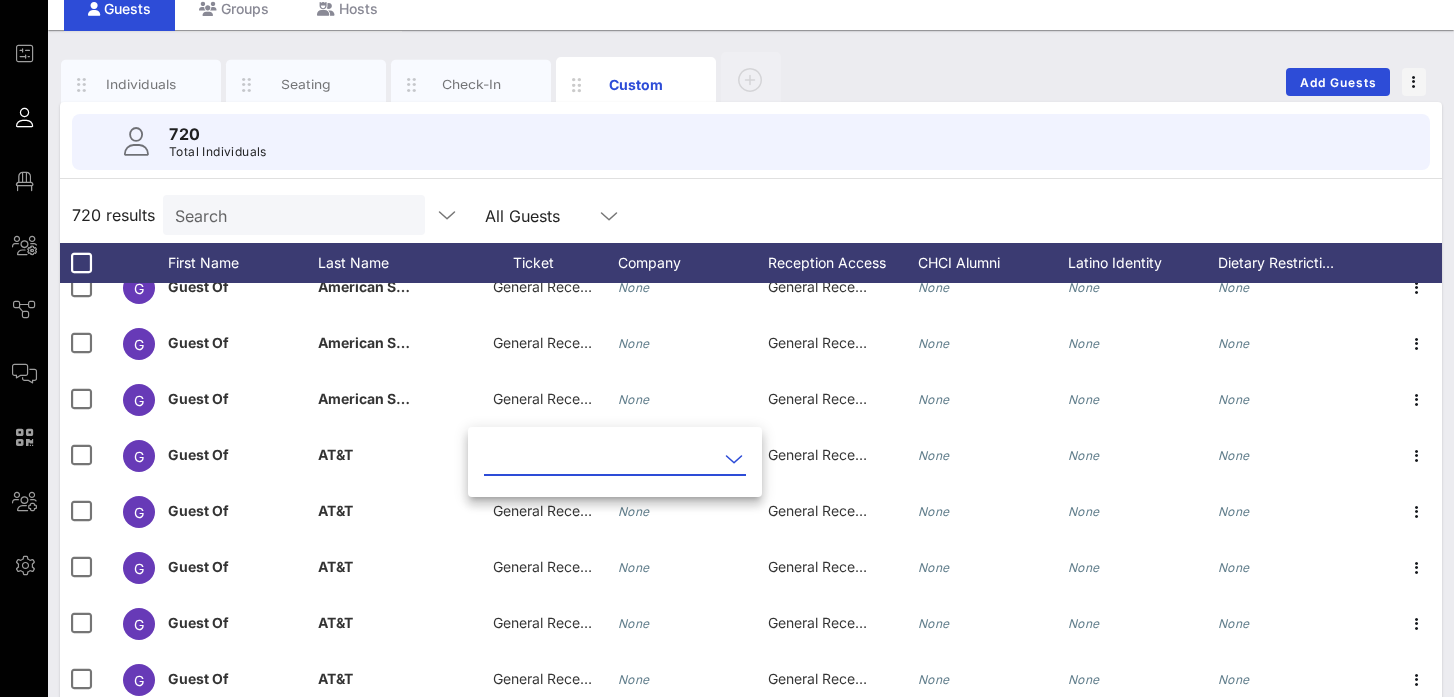 click at bounding box center (734, 459) 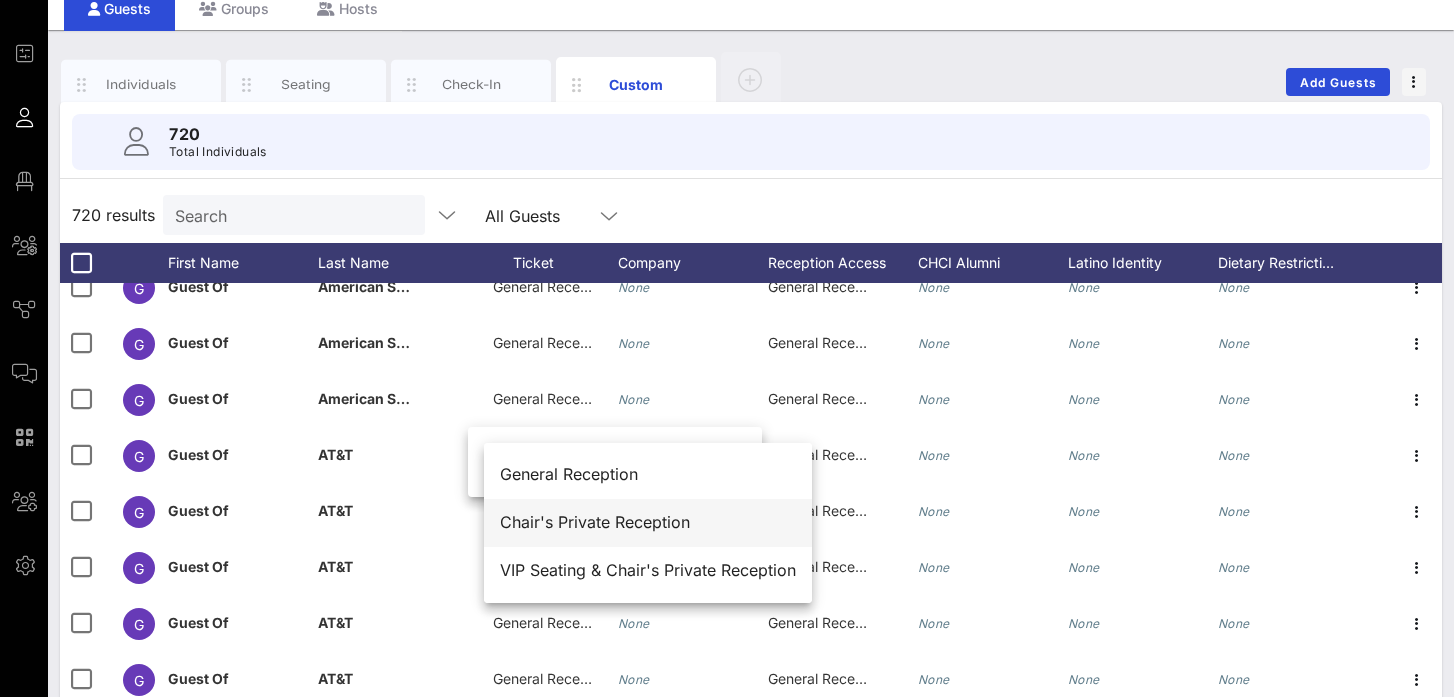 click on "Chair's Private Reception" at bounding box center [648, 522] 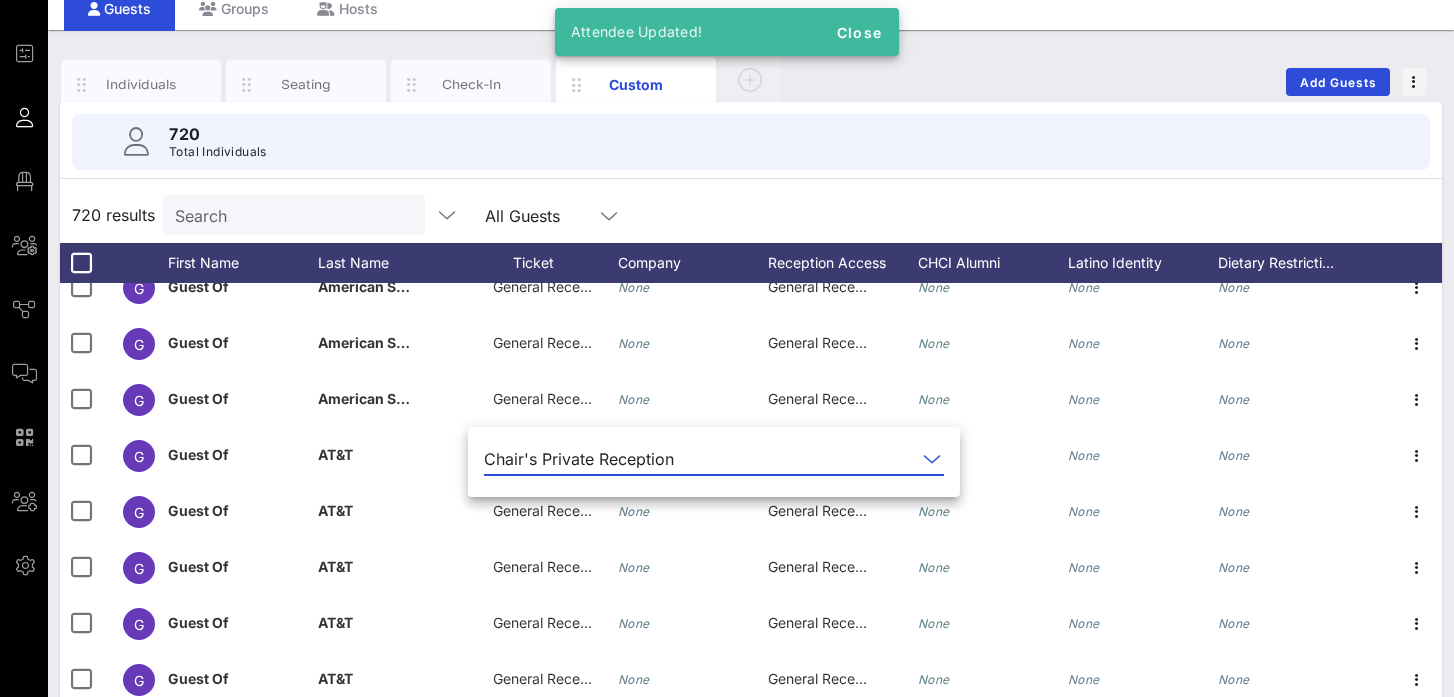 click on "720 results     Search     All Guests" at bounding box center (751, 215) 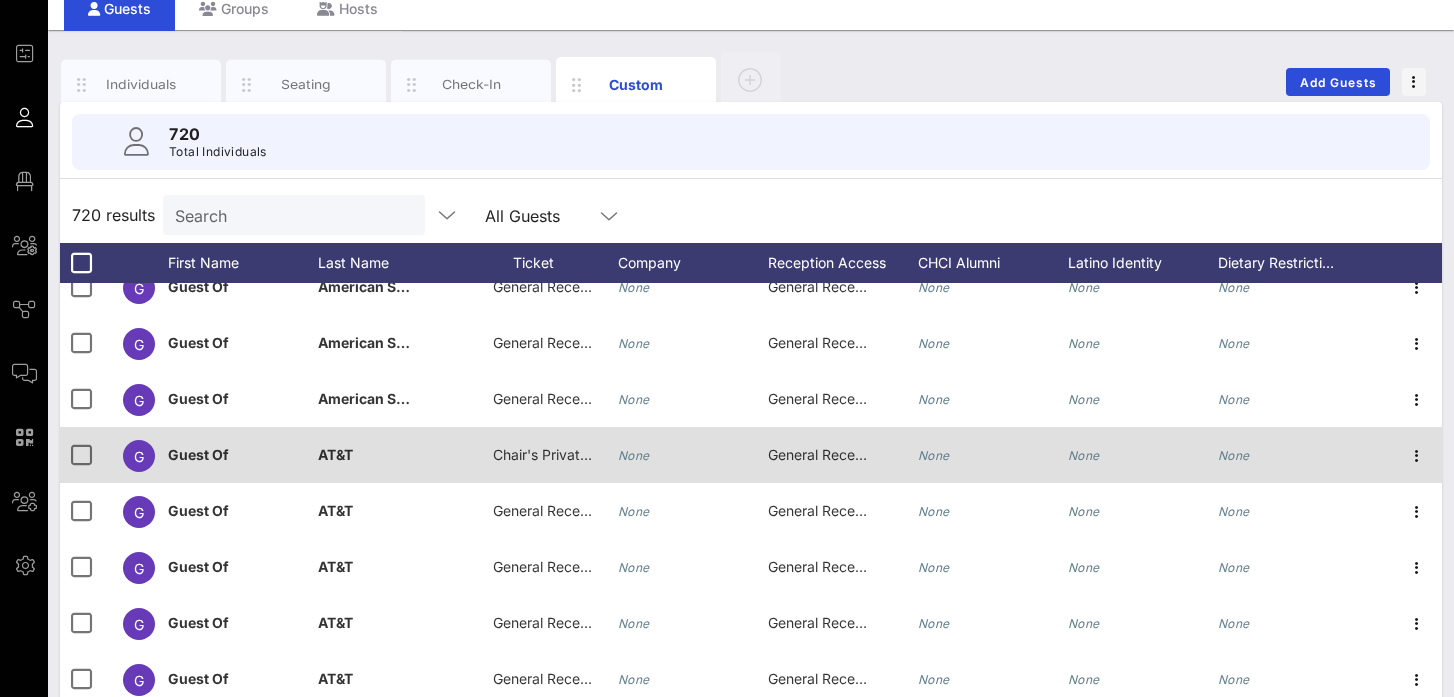 click on "General Reception" at bounding box center [818, 455] 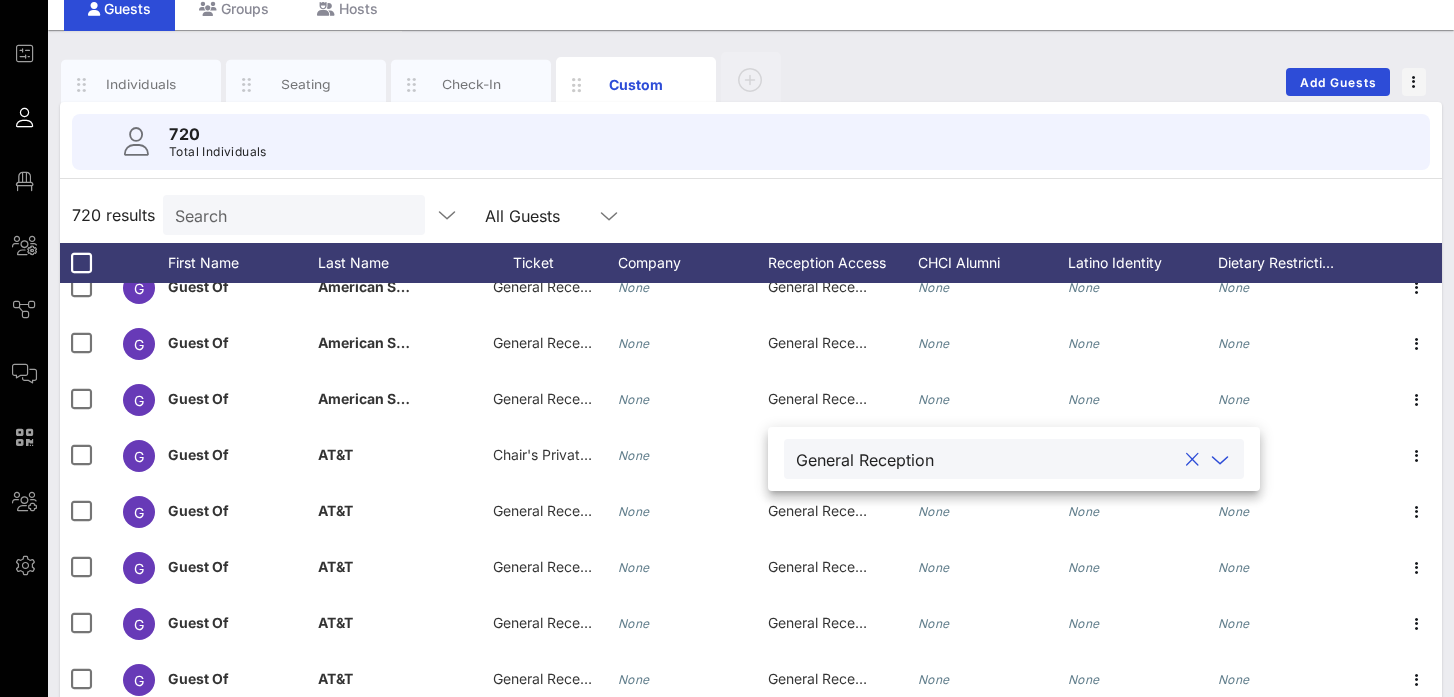 click on "General Reception" at bounding box center (865, 460) 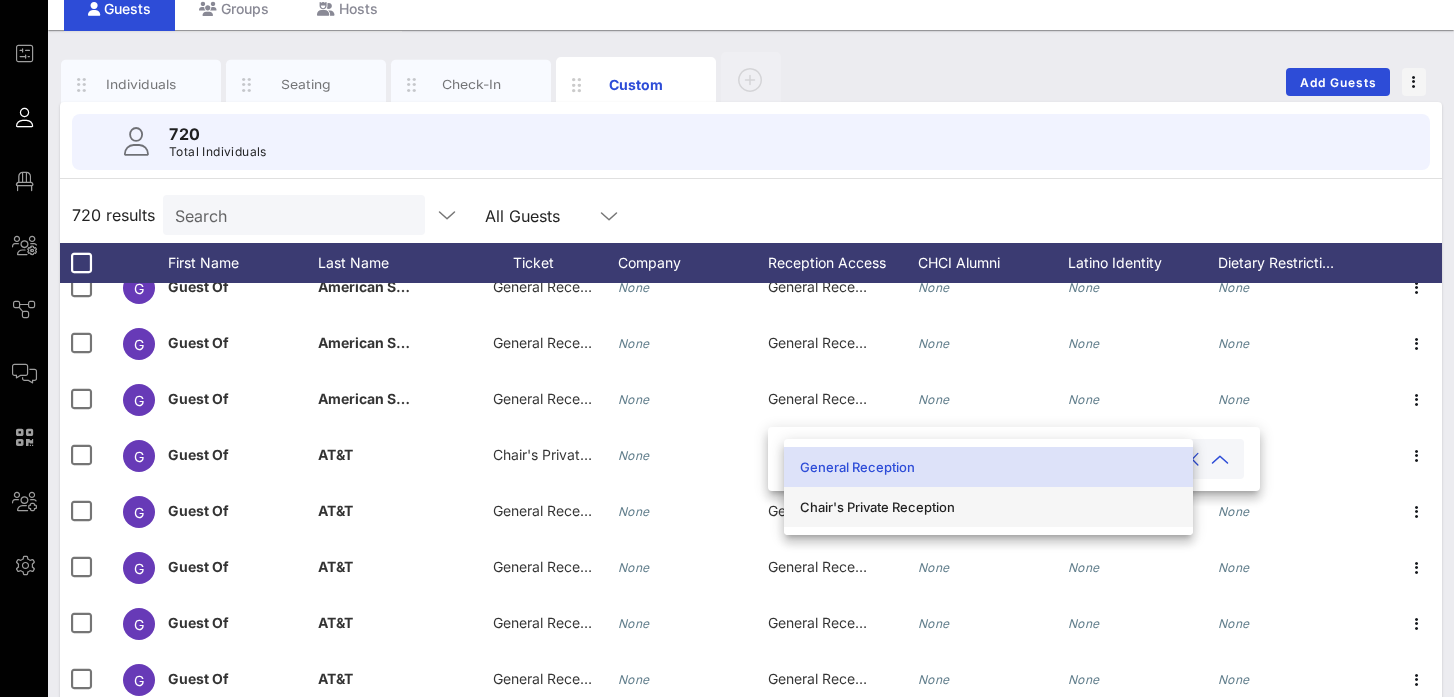 click on "Chair's Private Reception" at bounding box center [988, 507] 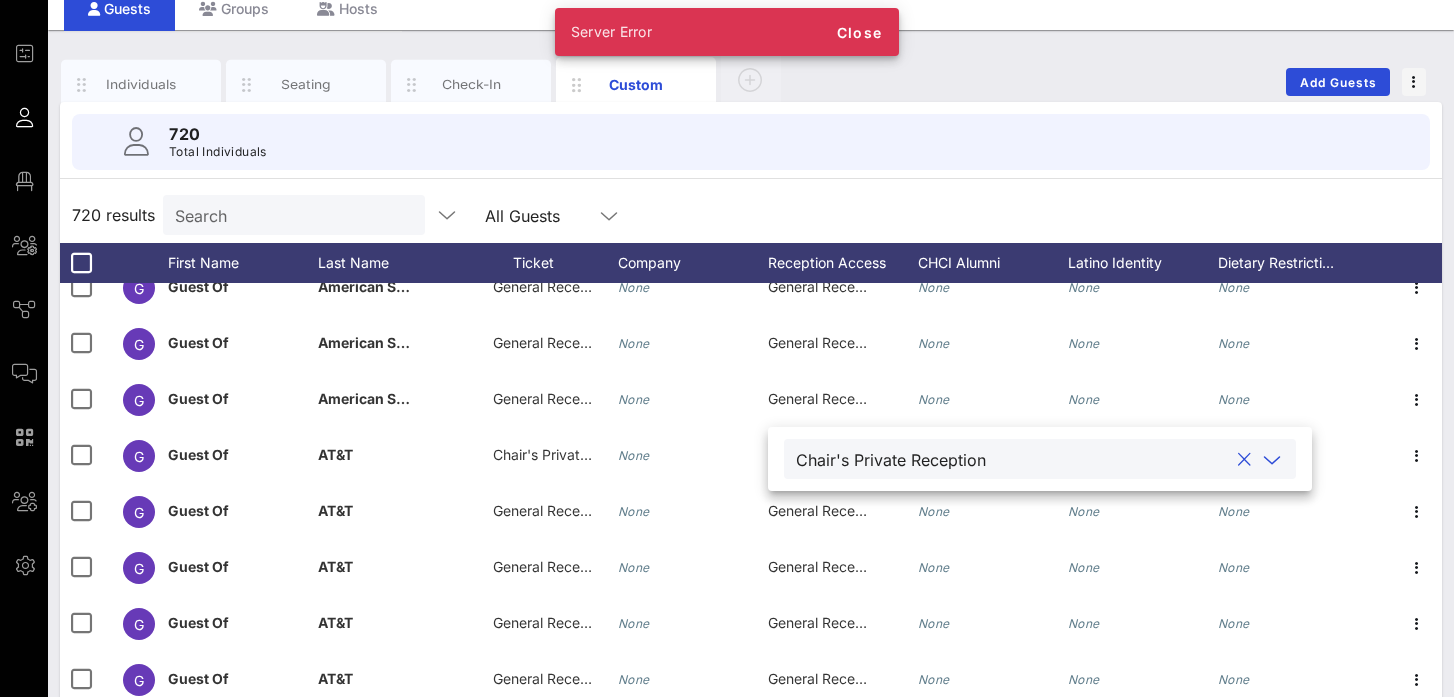 click on "720   Total Individuals" at bounding box center (751, 142) 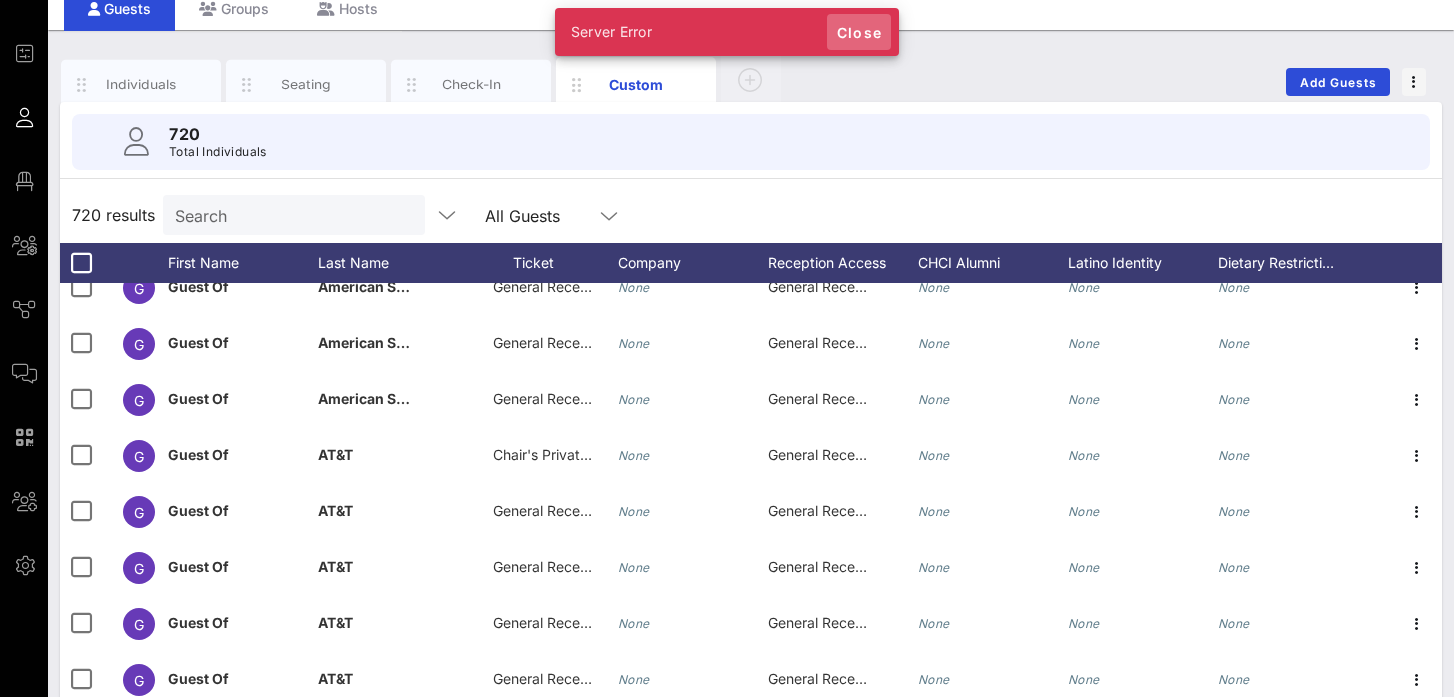 click on "Close" at bounding box center [859, 32] 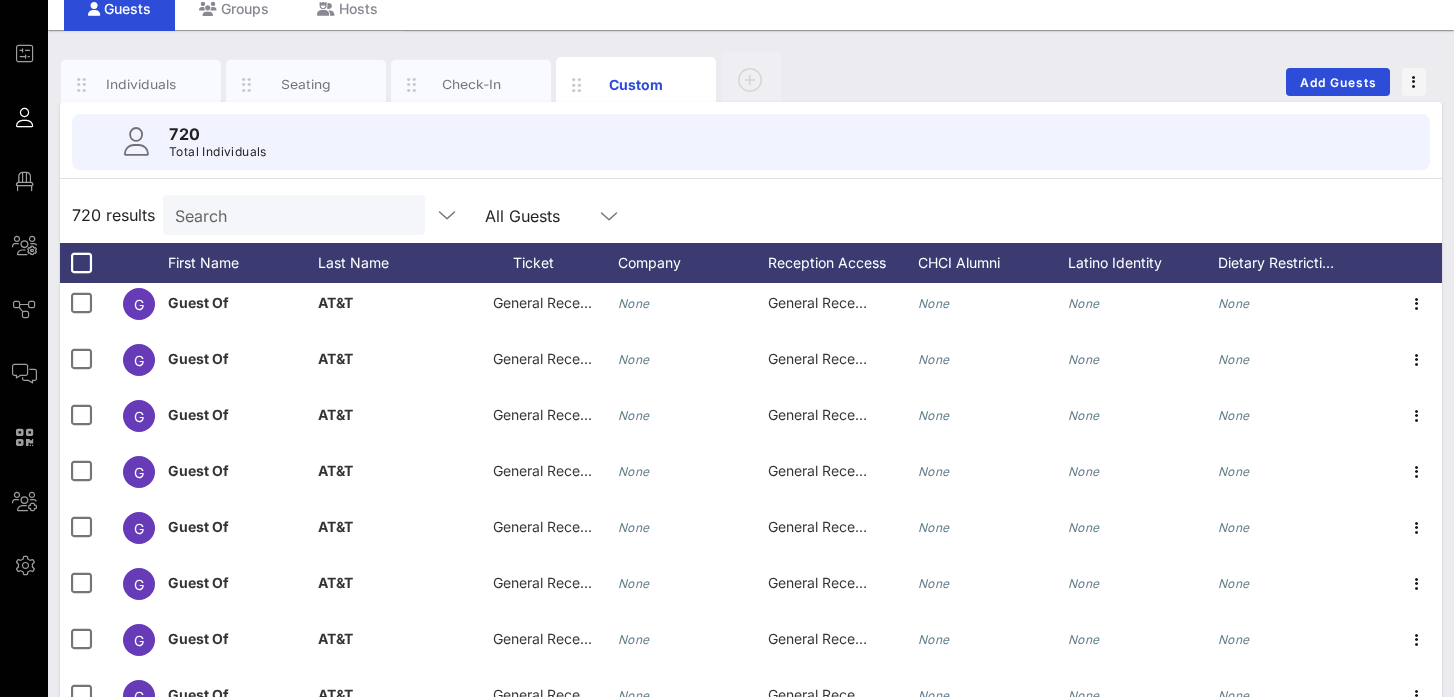 scroll, scrollTop: 5576, scrollLeft: 0, axis: vertical 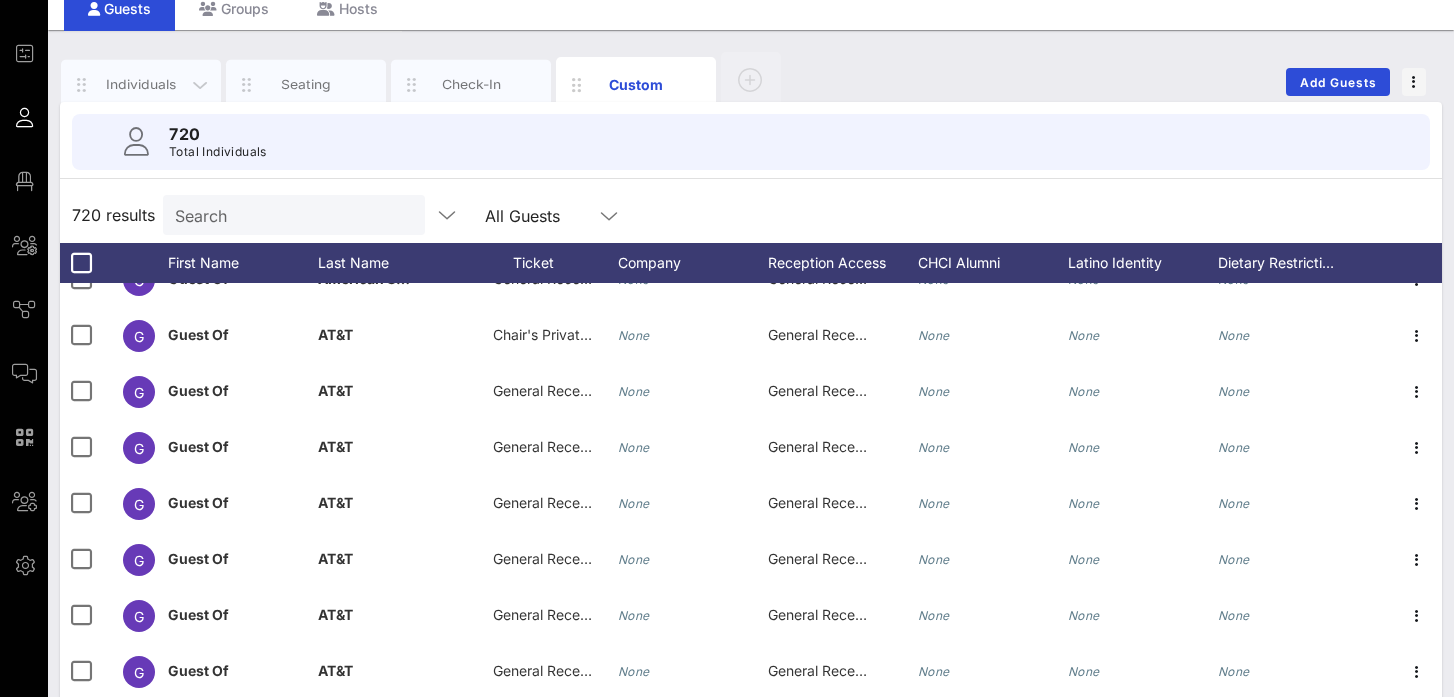 click on "Individuals" at bounding box center (141, 84) 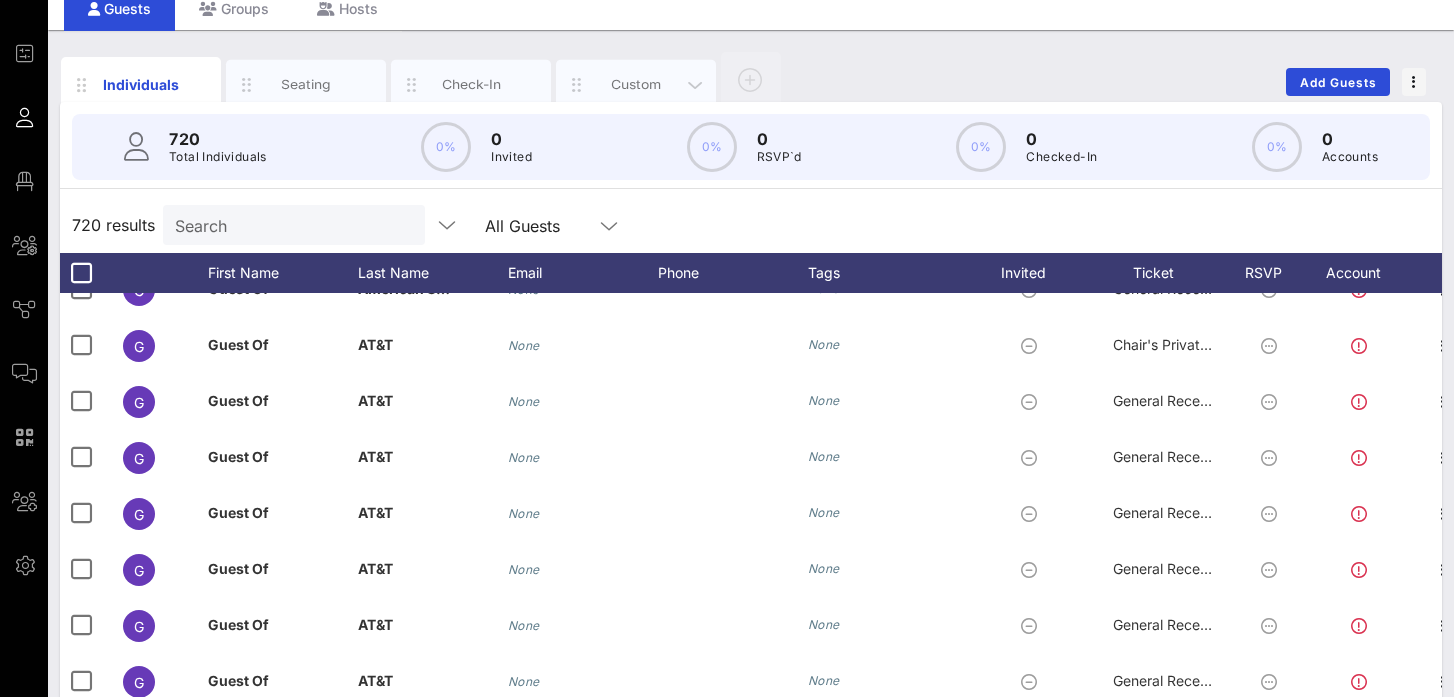 click on "Custom" at bounding box center [636, 84] 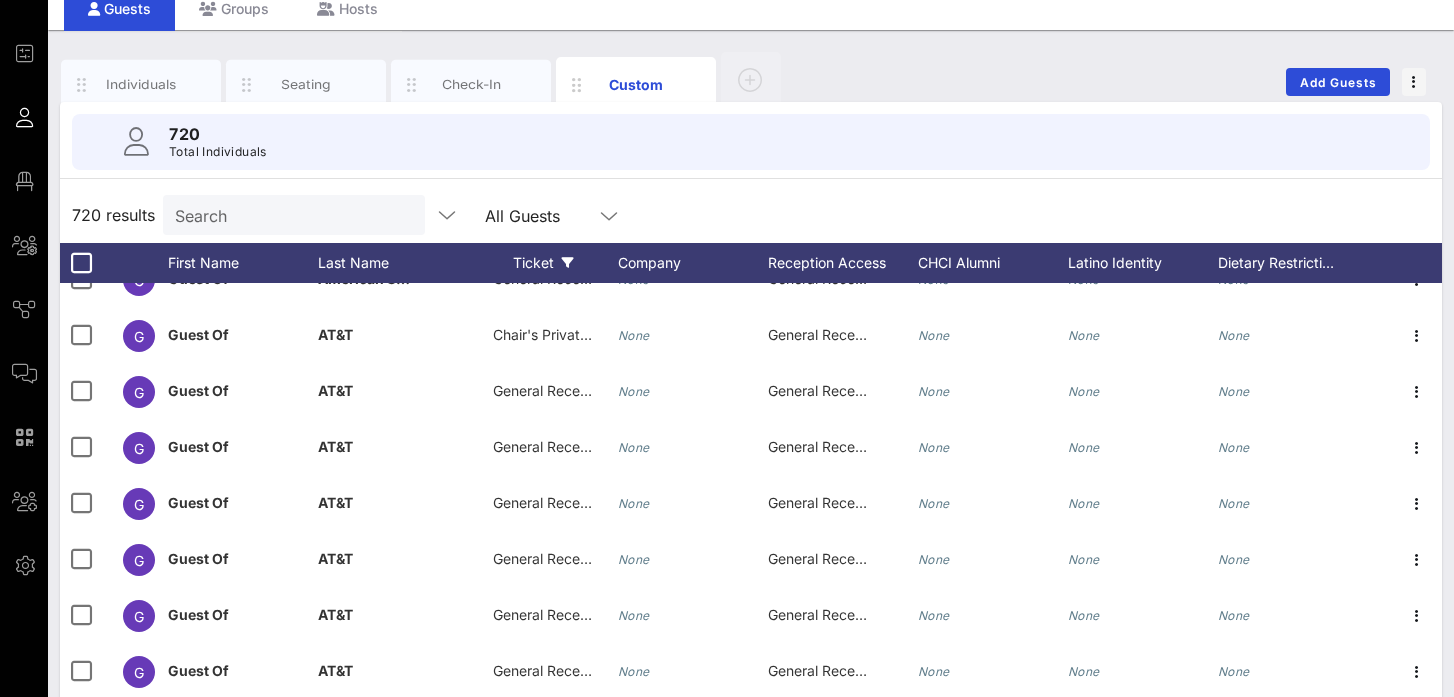 click at bounding box center [568, 263] 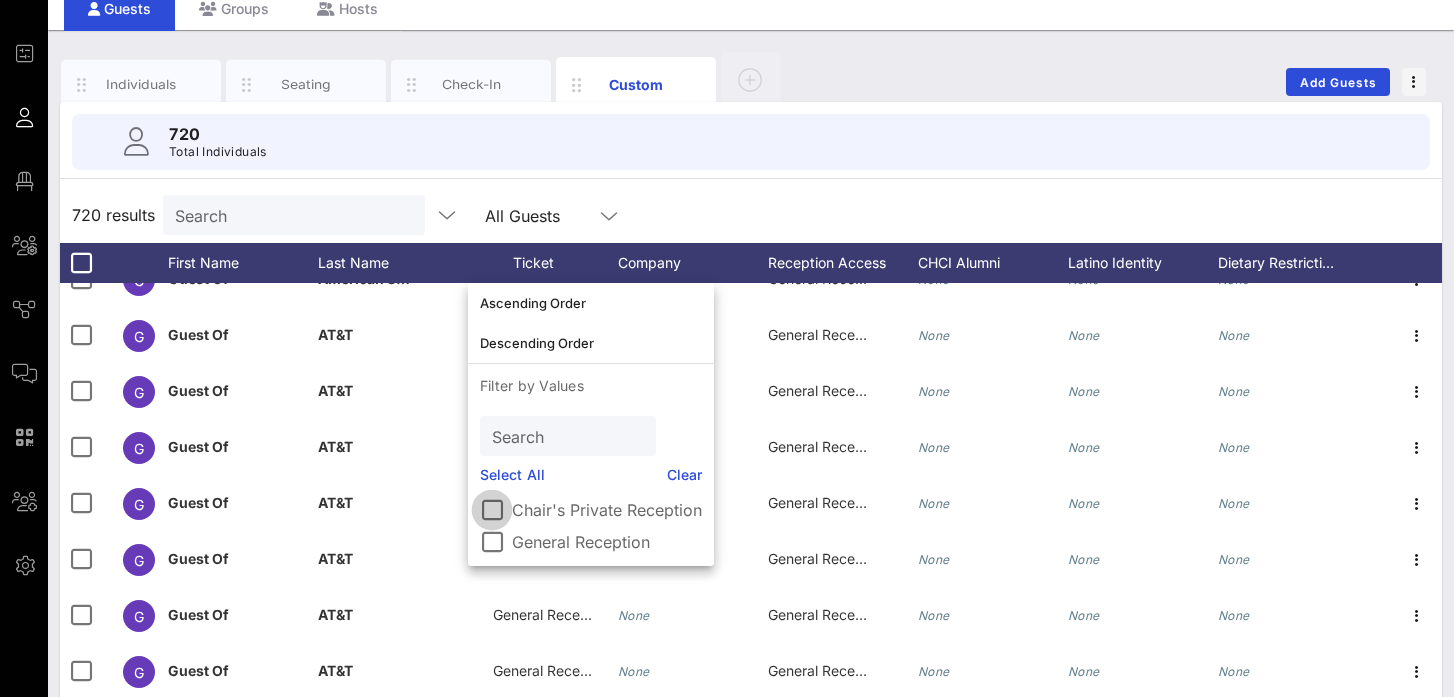 click at bounding box center (492, 510) 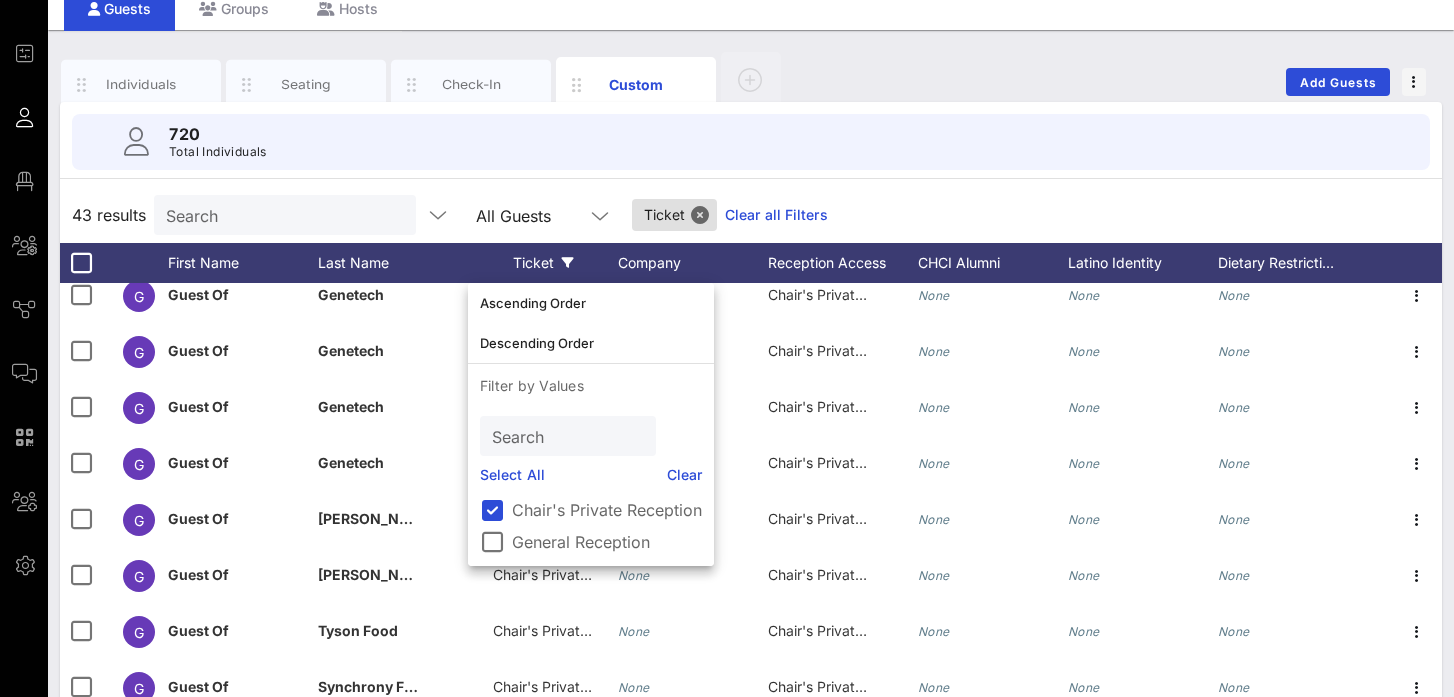 scroll, scrollTop: 1808, scrollLeft: 0, axis: vertical 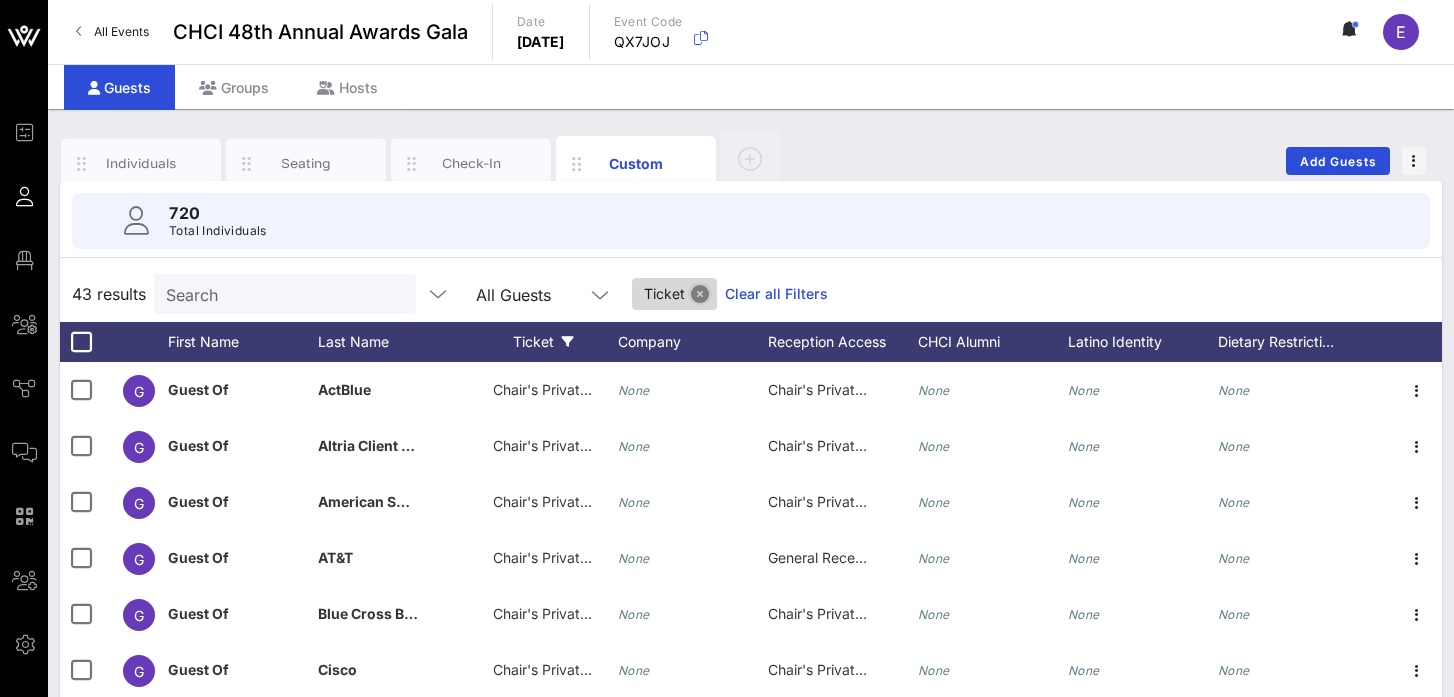 click at bounding box center (700, 294) 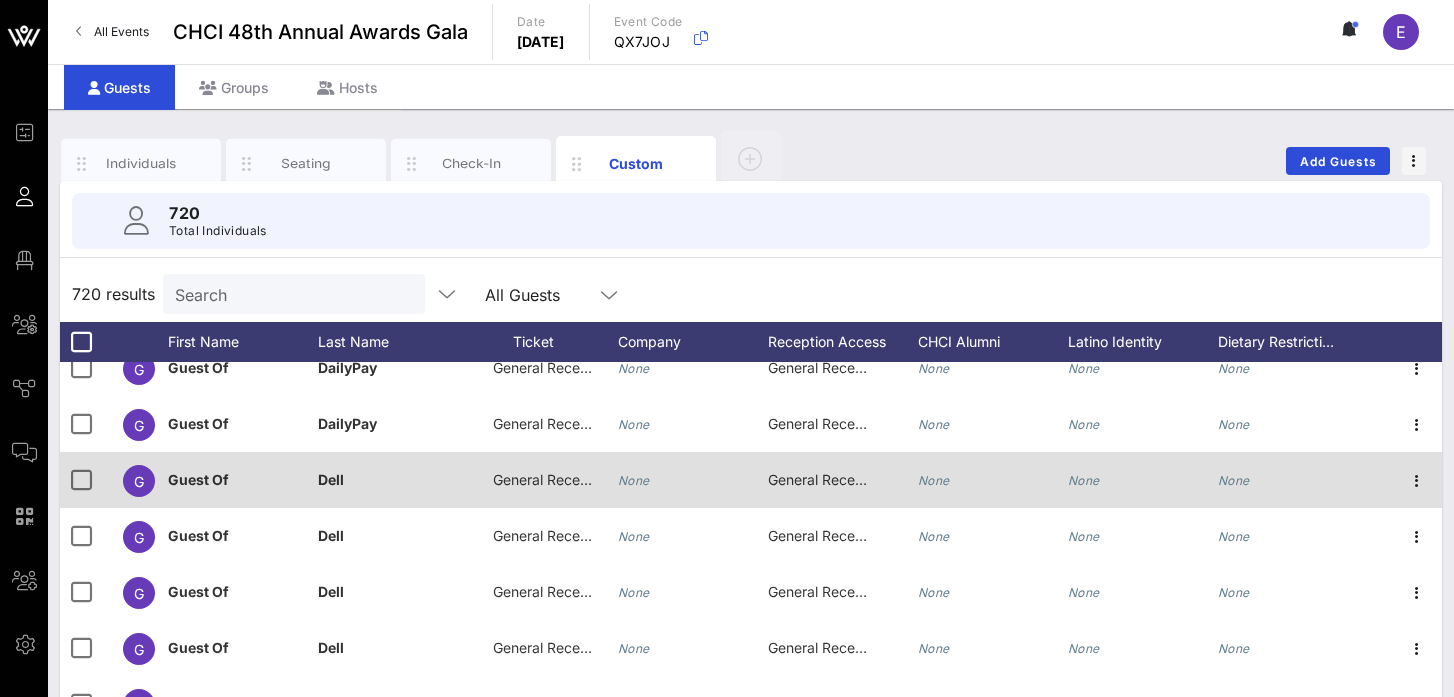 scroll, scrollTop: 10001, scrollLeft: 0, axis: vertical 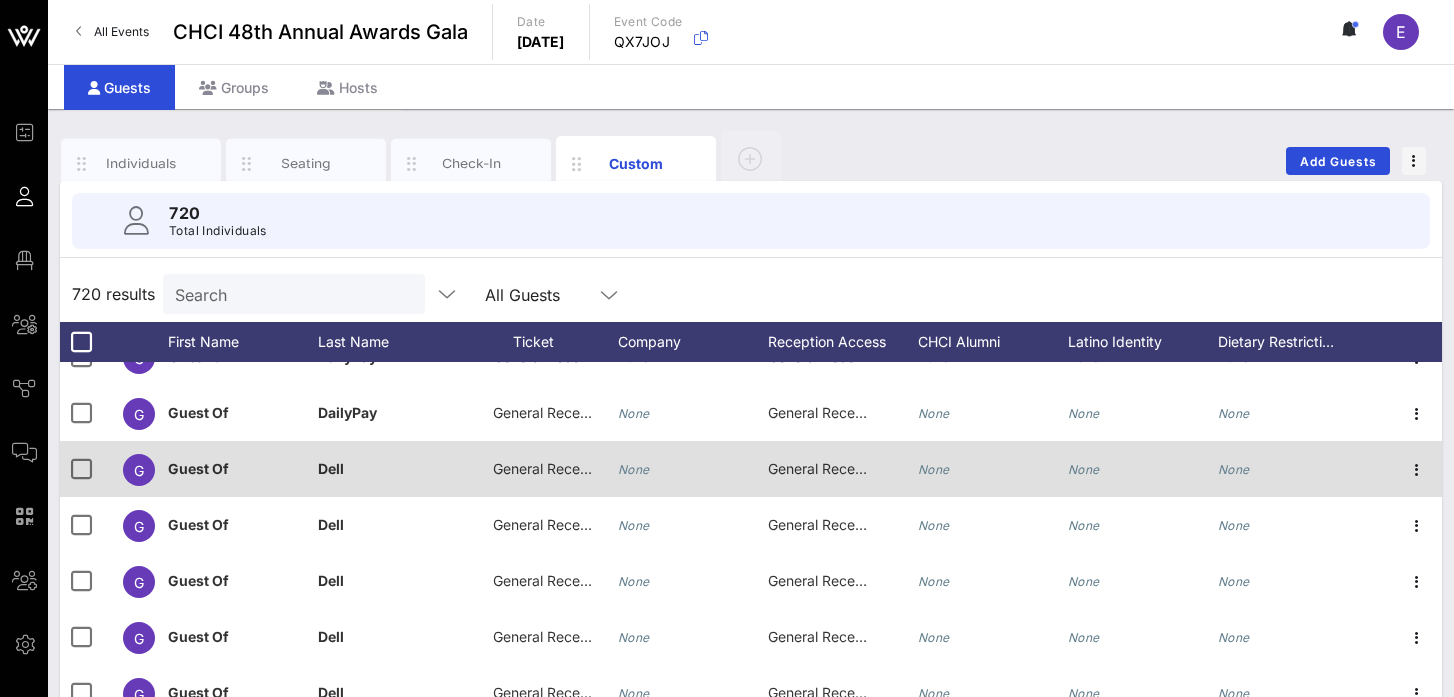 click on "General Reception" at bounding box center (553, 468) 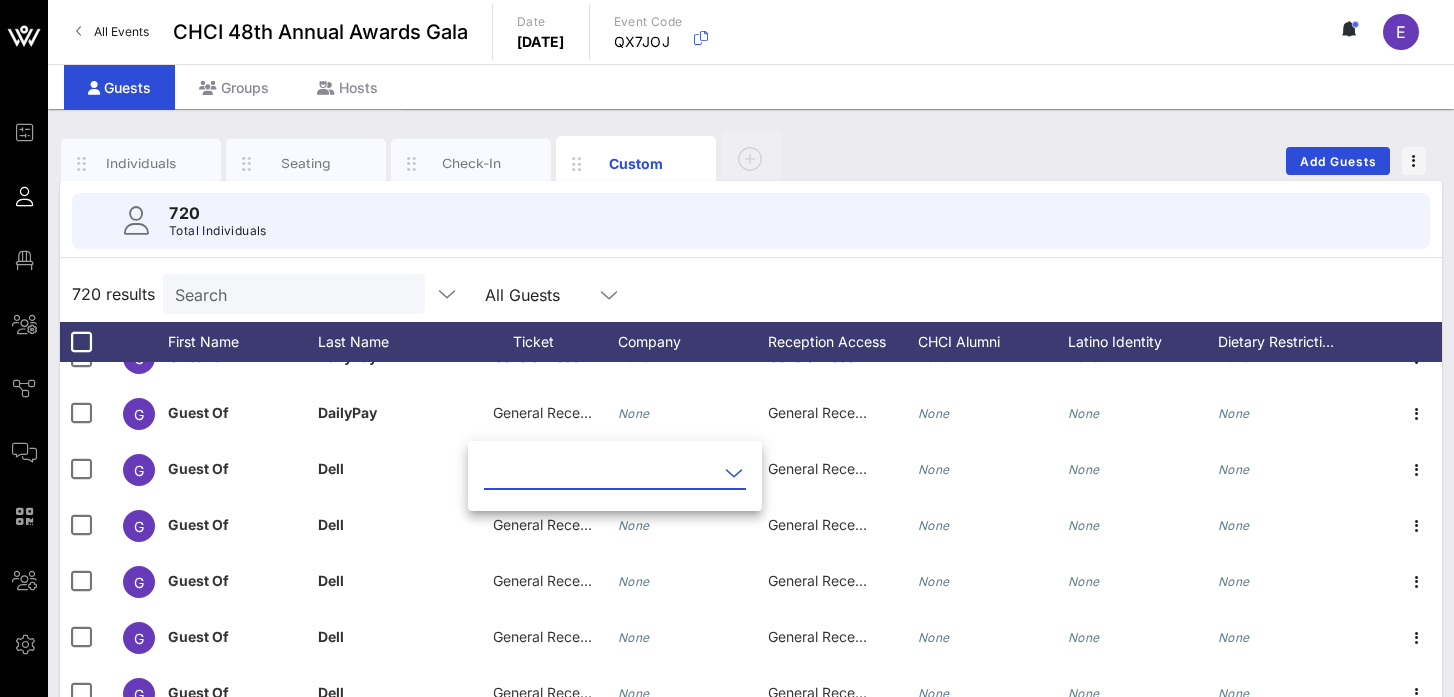 click at bounding box center [601, 473] 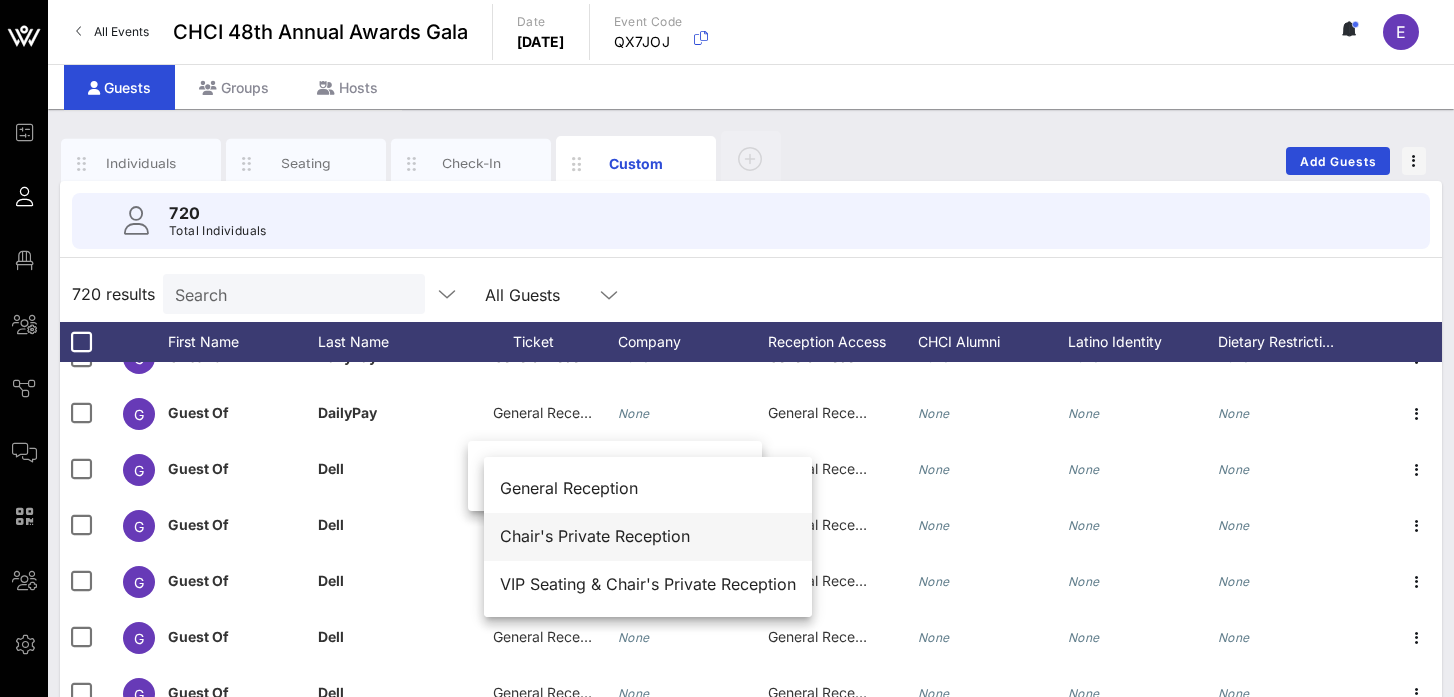 click on "Chair's Private Reception" at bounding box center (648, 536) 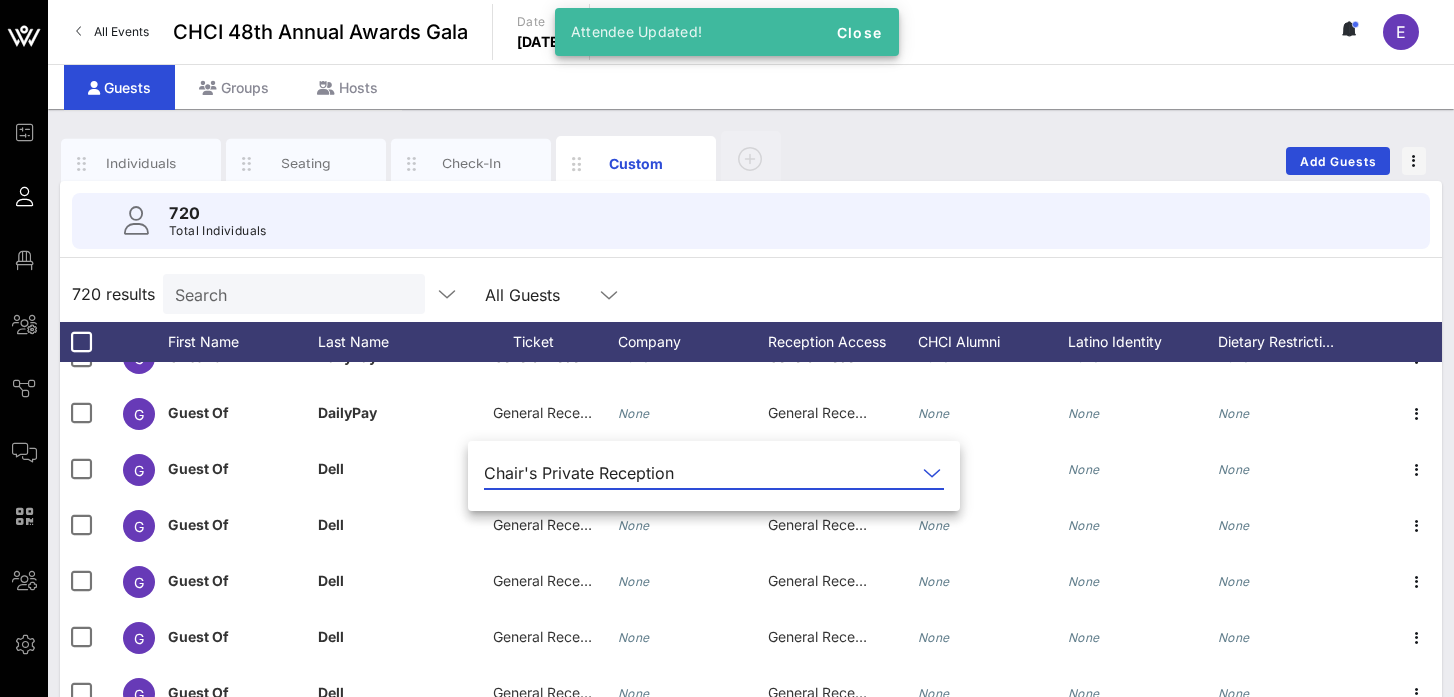 click on "720   Total Individuals" at bounding box center (751, 221) 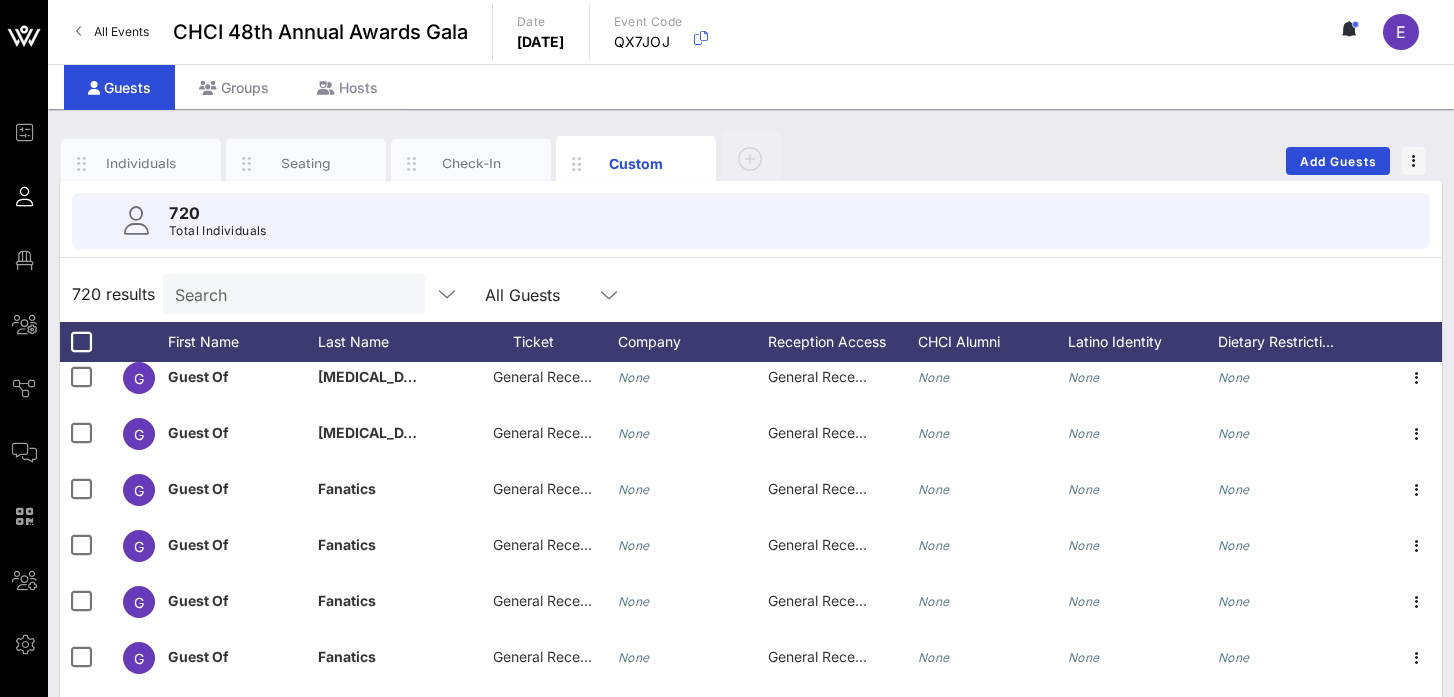 scroll, scrollTop: 11670, scrollLeft: 0, axis: vertical 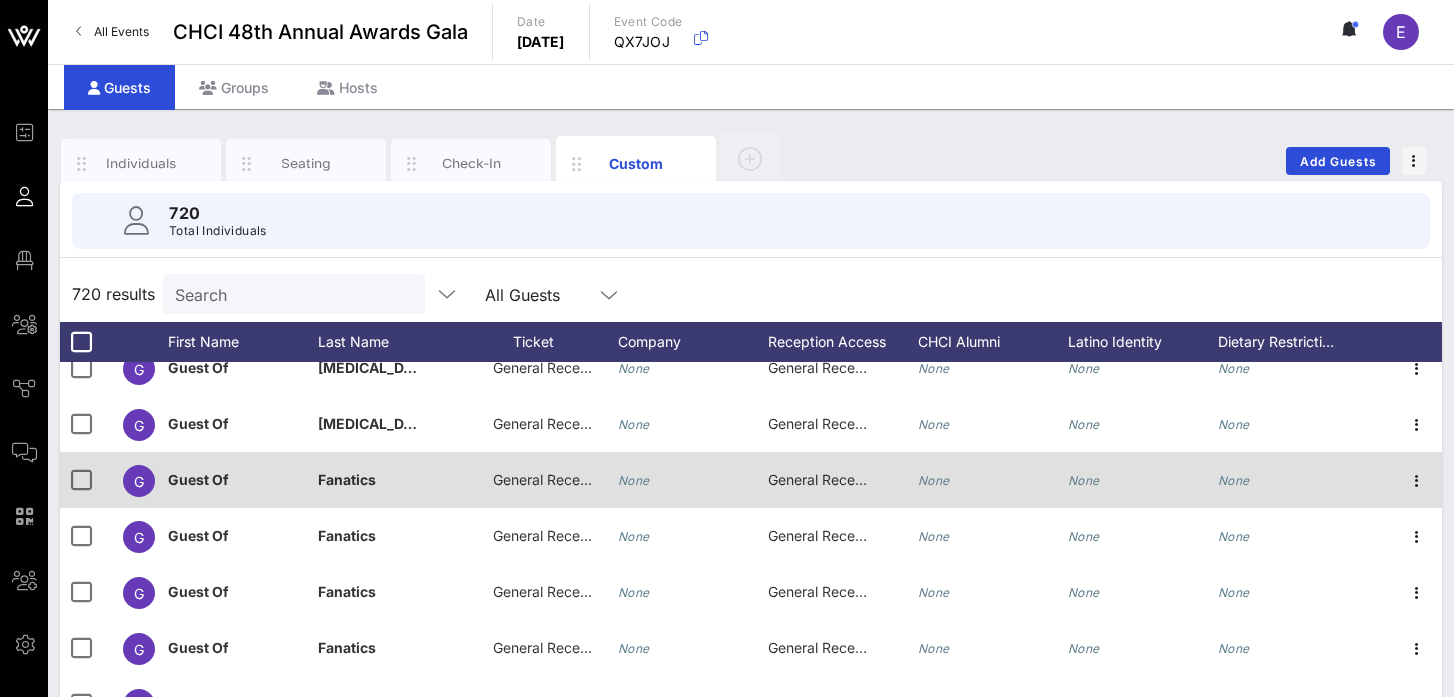 click on "General Reception" at bounding box center (543, 480) 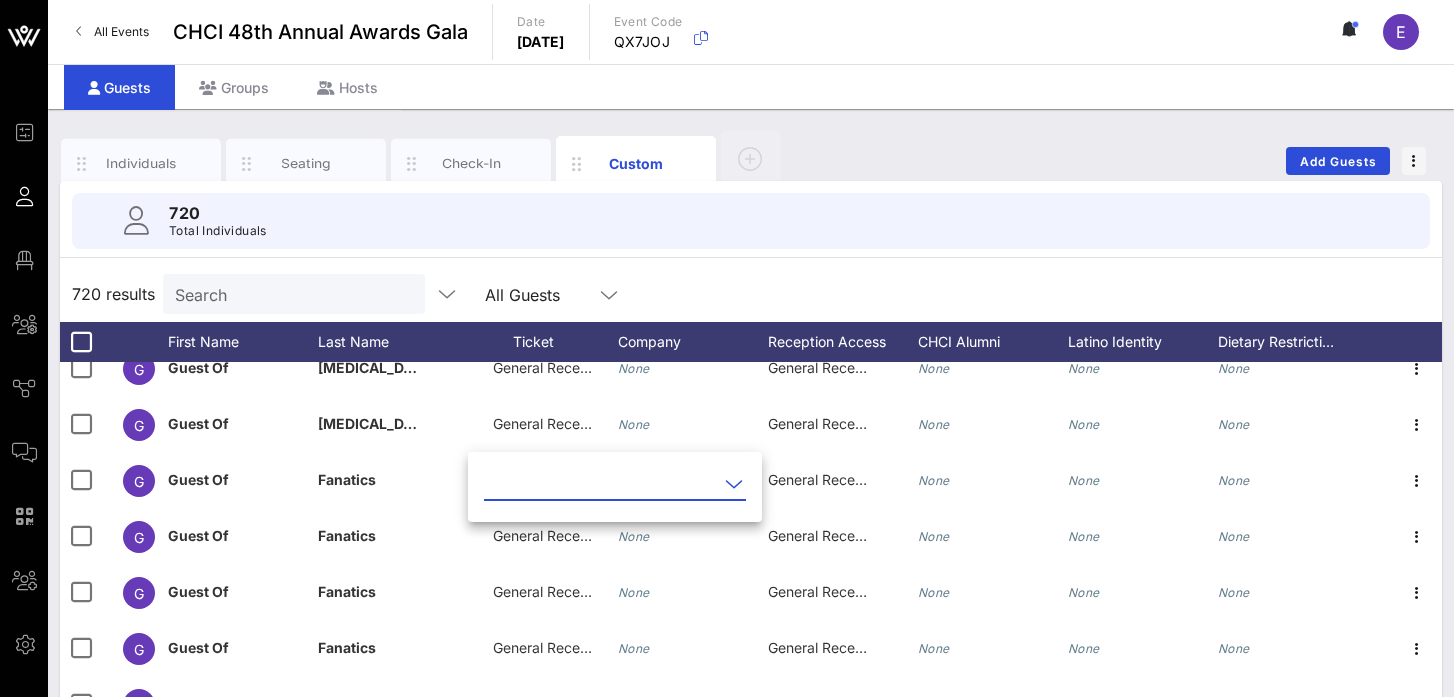 click at bounding box center [601, 484] 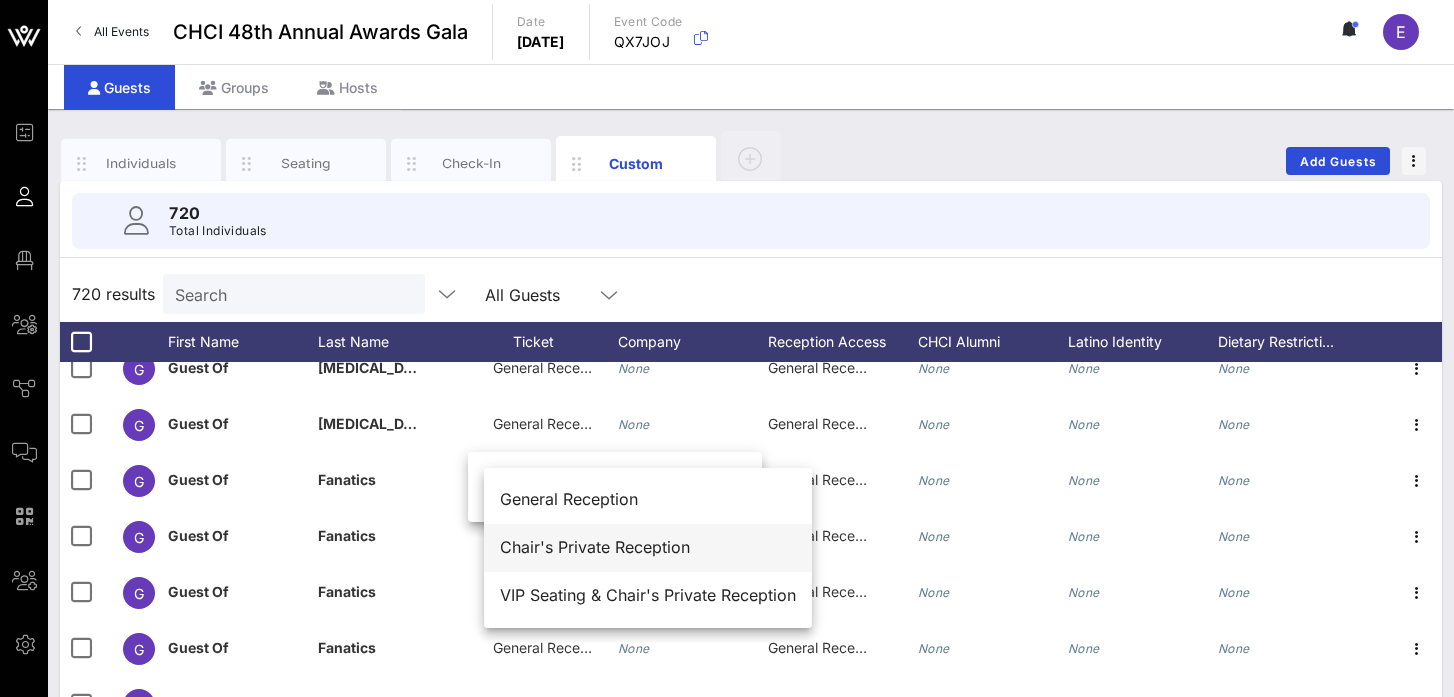 click on "Chair's Private Reception" at bounding box center (648, 547) 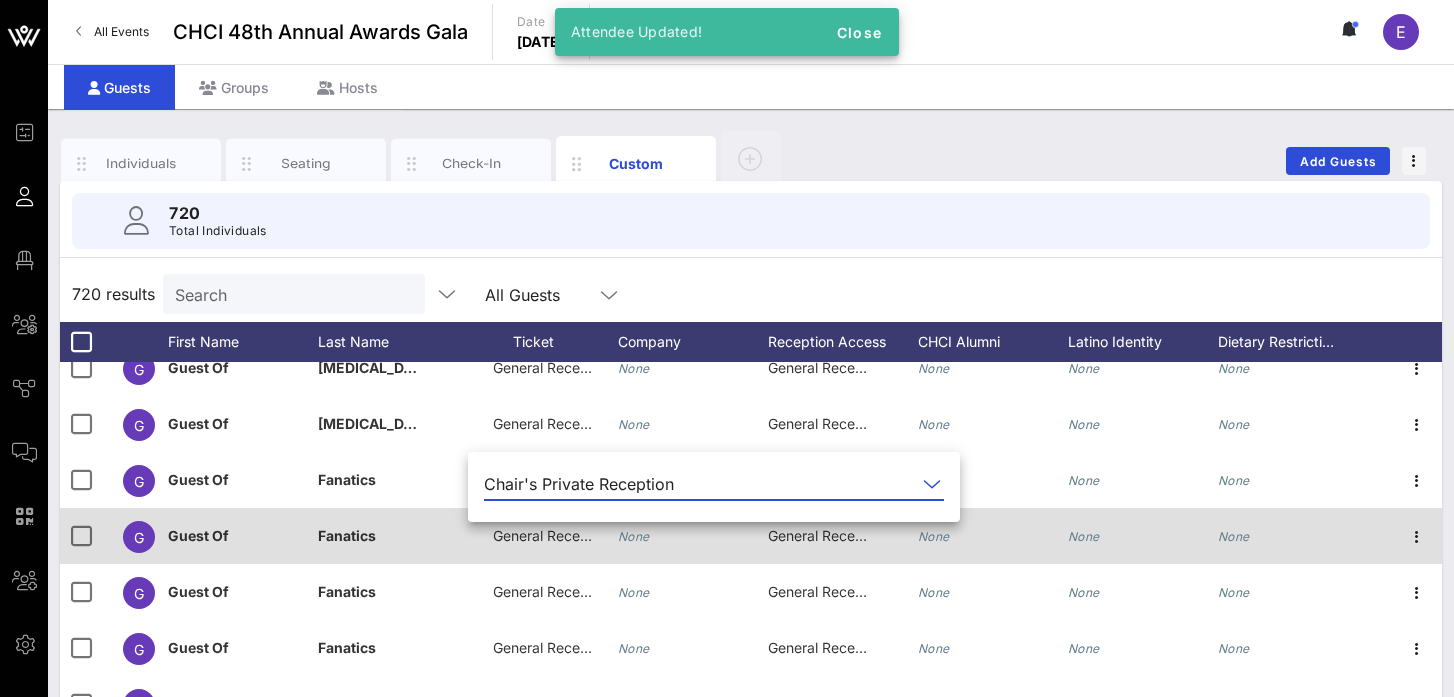 click on "General Reception" at bounding box center (553, 535) 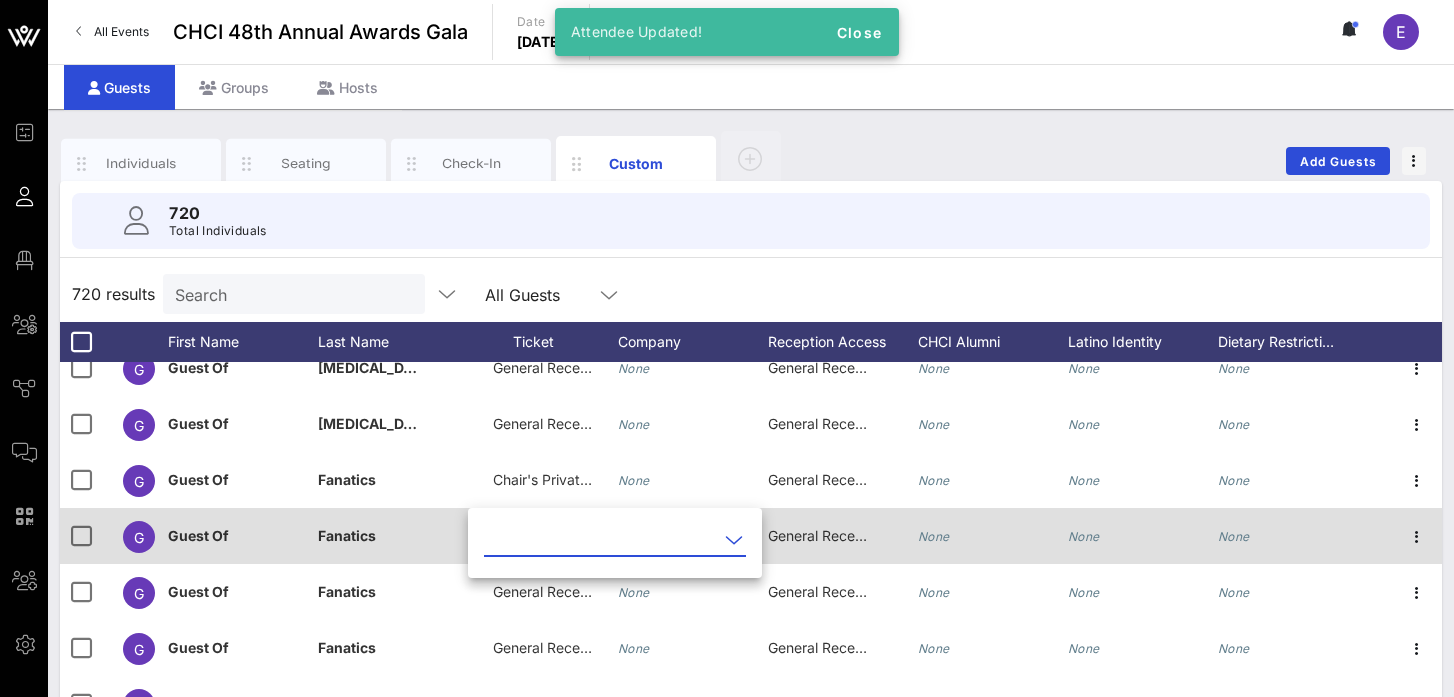 click at bounding box center (601, 540) 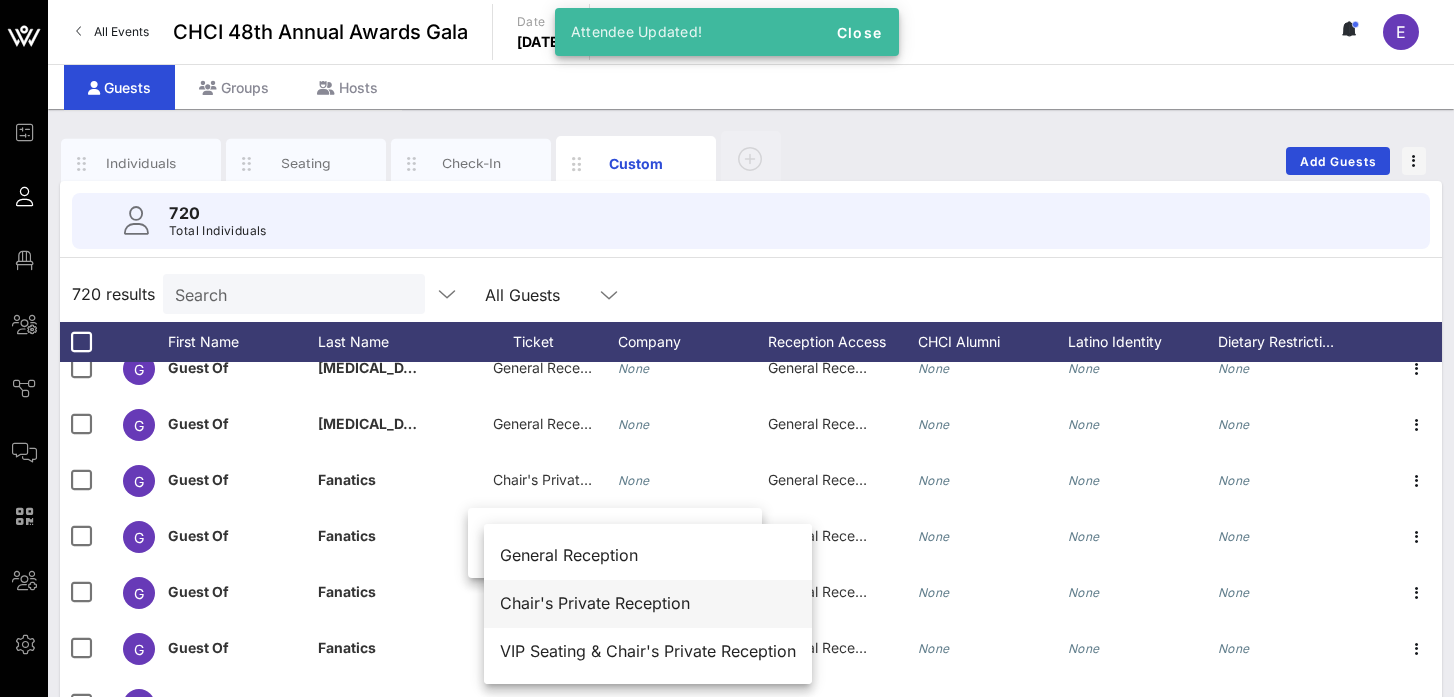 click on "Chair's Private Reception" at bounding box center [648, 603] 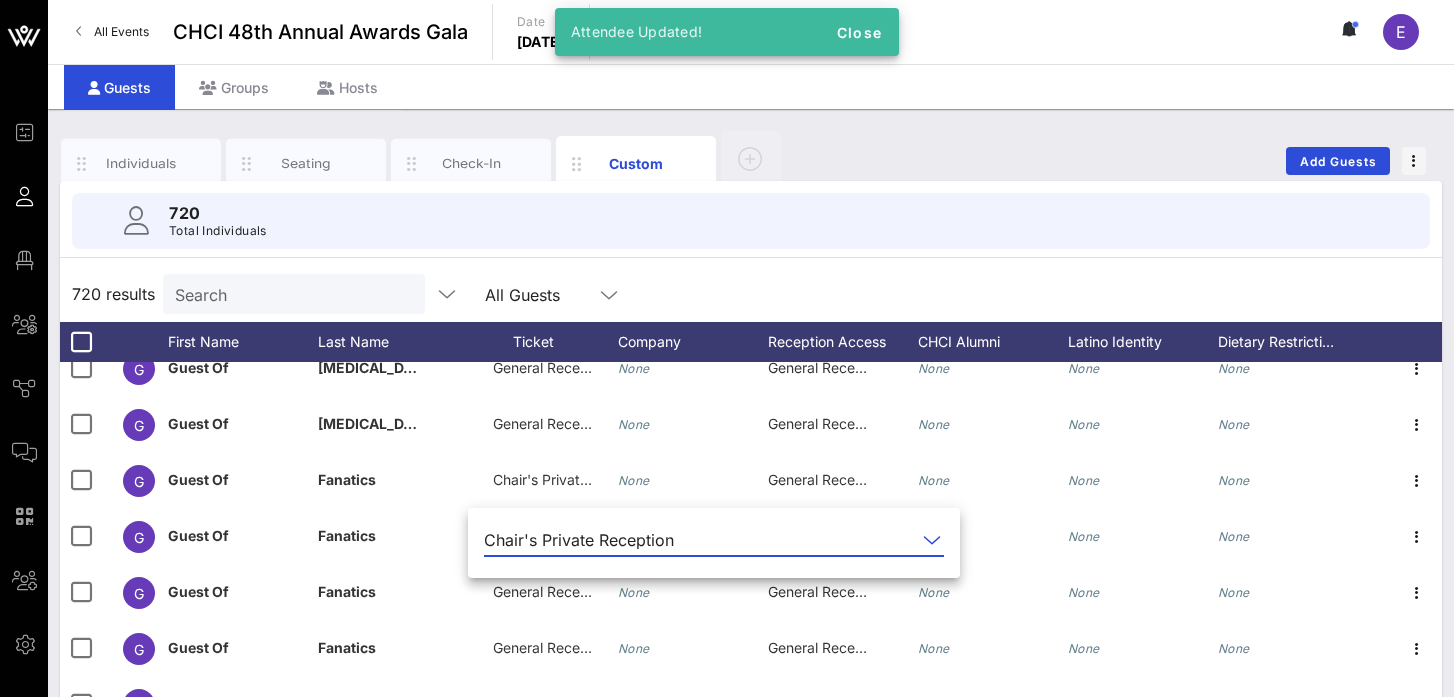 click on "Individuals     Seating     Check-In     Custom
Add Guests" at bounding box center (751, 161) 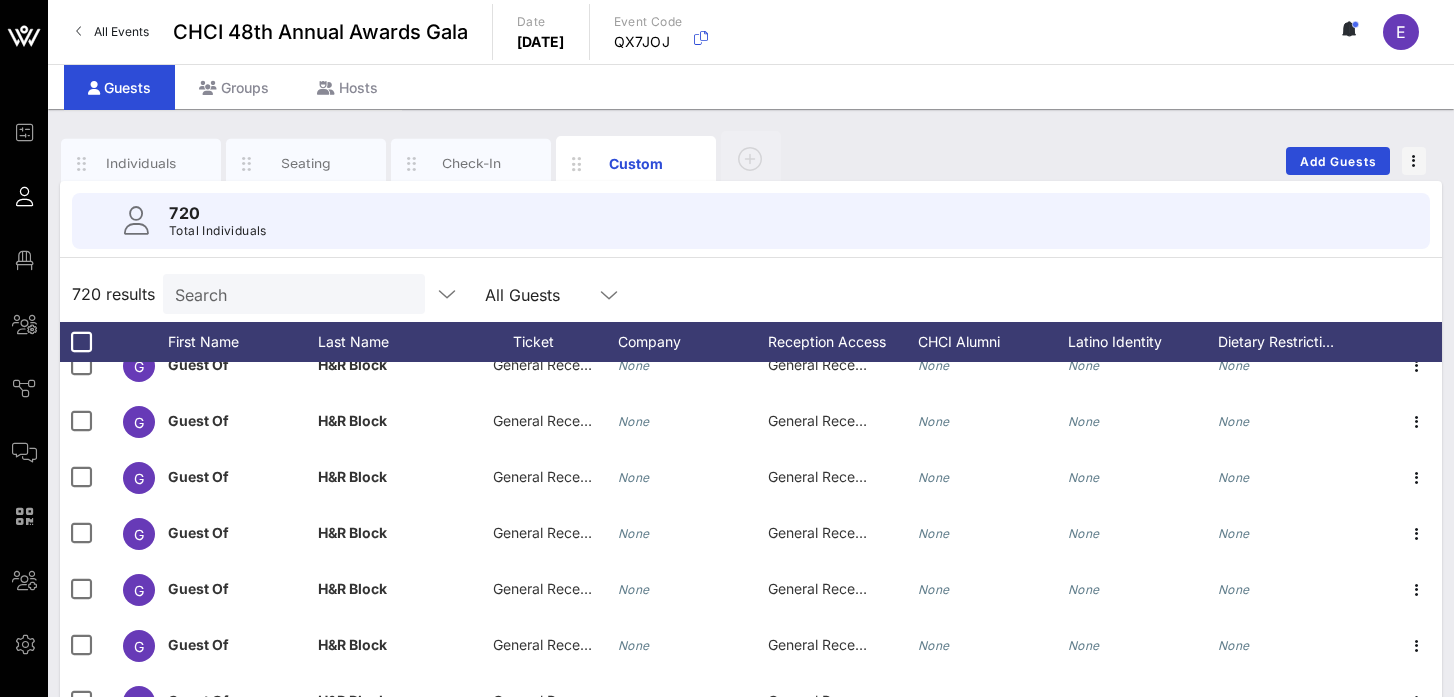 scroll, scrollTop: 14135, scrollLeft: 0, axis: vertical 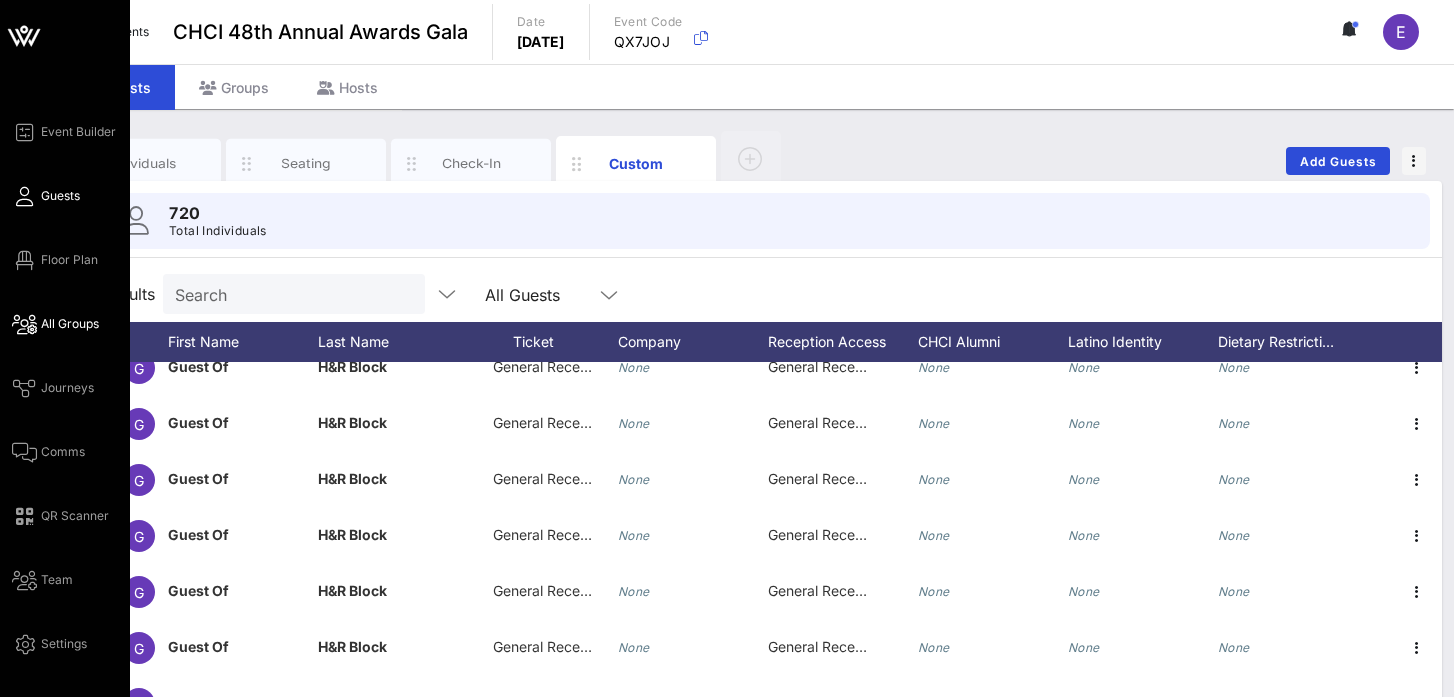 click on "All Groups" at bounding box center (55, 324) 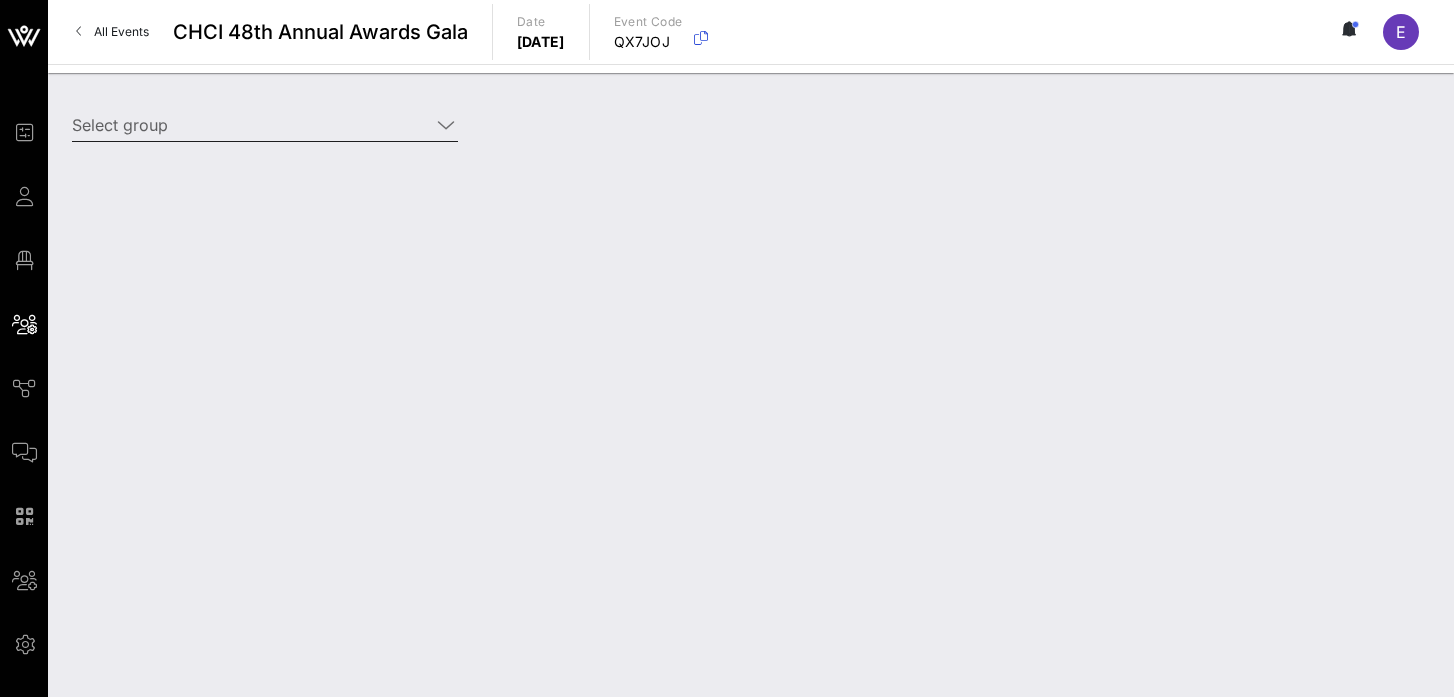 click on "Select group" at bounding box center [251, 125] 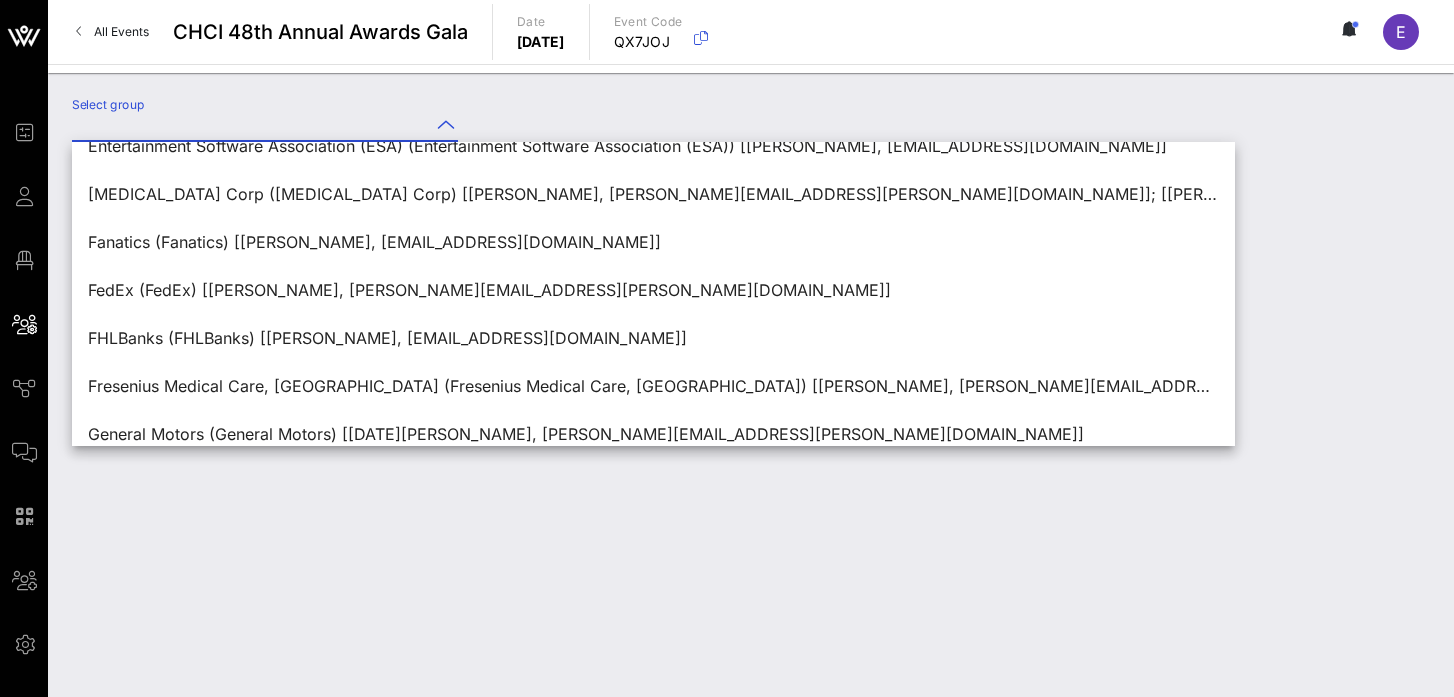 scroll, scrollTop: 1372, scrollLeft: 0, axis: vertical 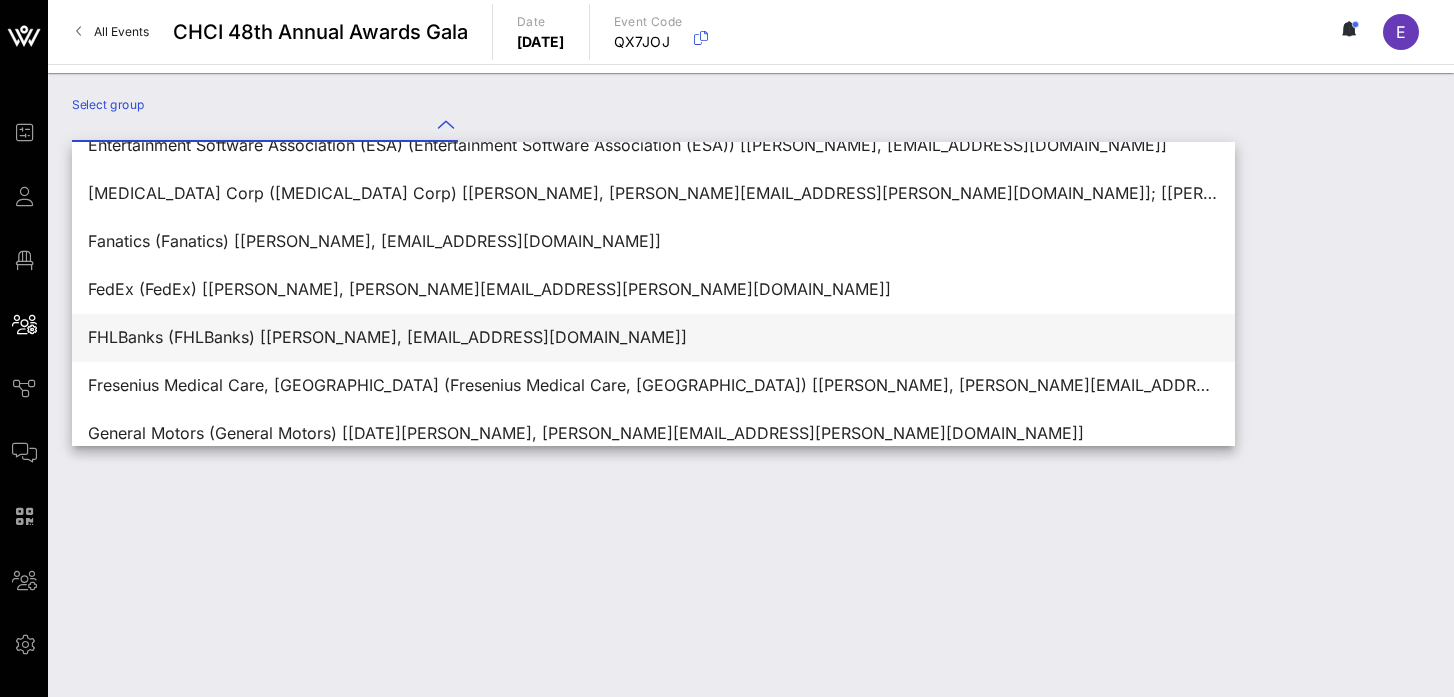 click on "FHLBanks (FHLBanks) [[PERSON_NAME], [EMAIL_ADDRESS][DOMAIN_NAME]]" at bounding box center (653, 337) 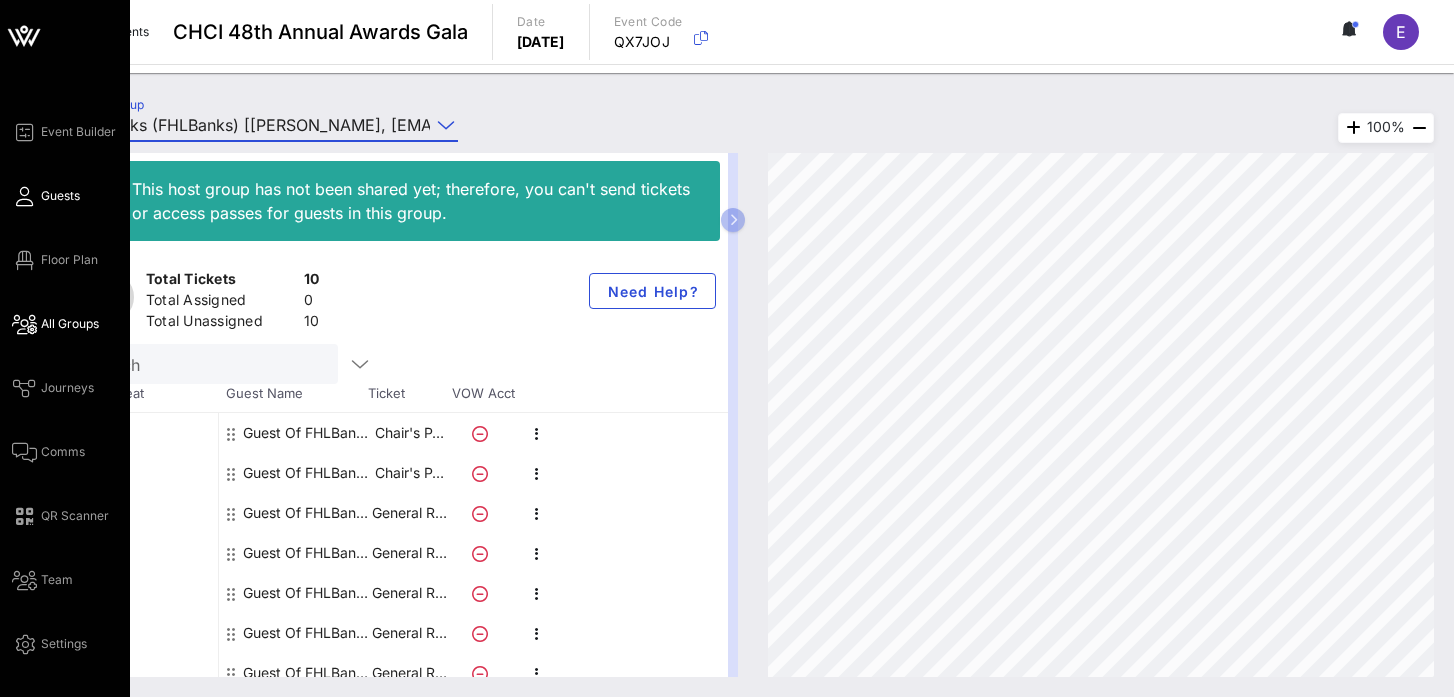 click on "Guests" at bounding box center (60, 196) 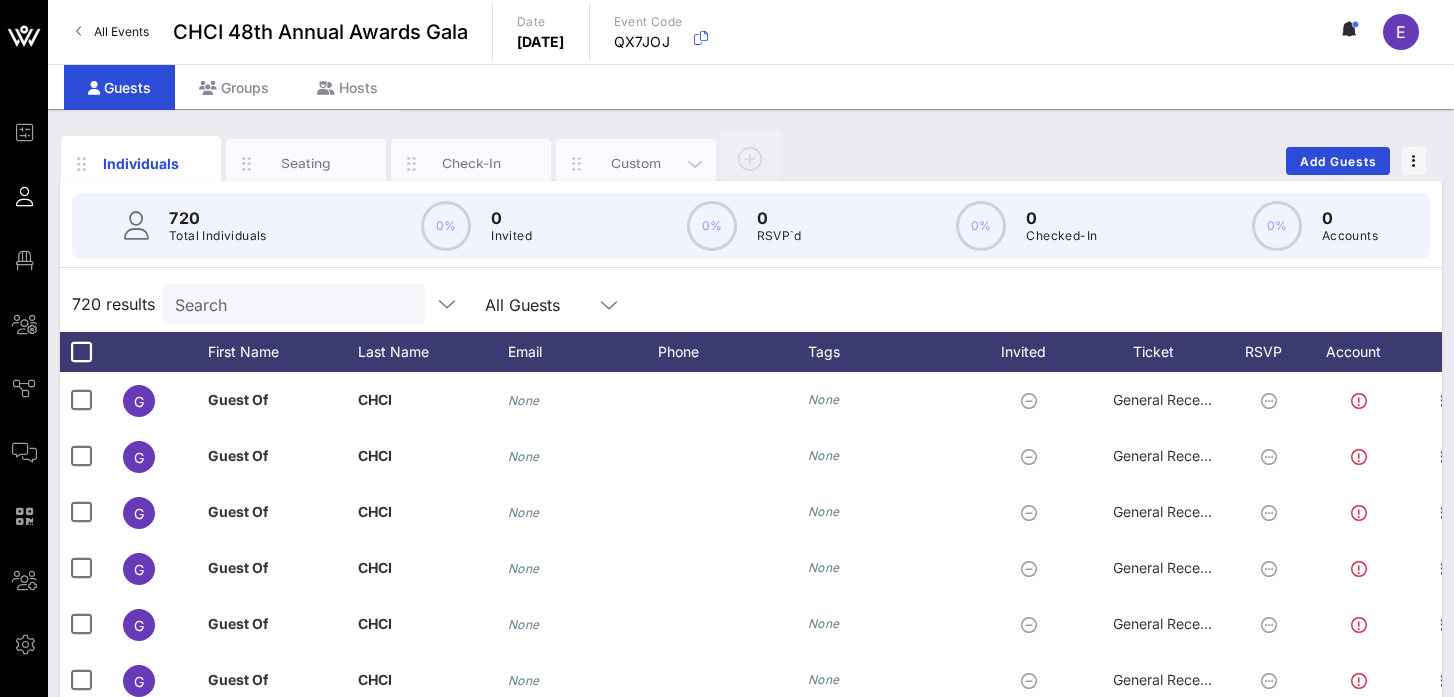 click on "Custom" at bounding box center (636, 163) 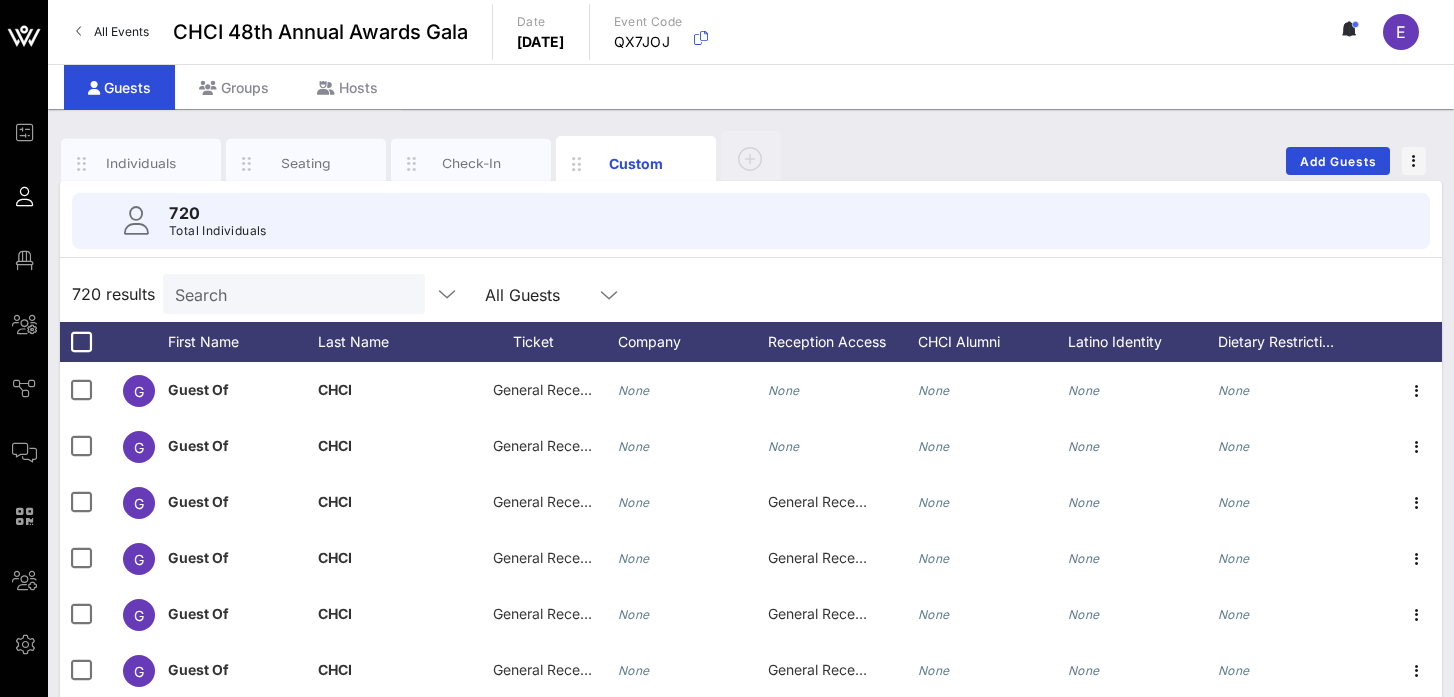 click on "Search" at bounding box center [292, 294] 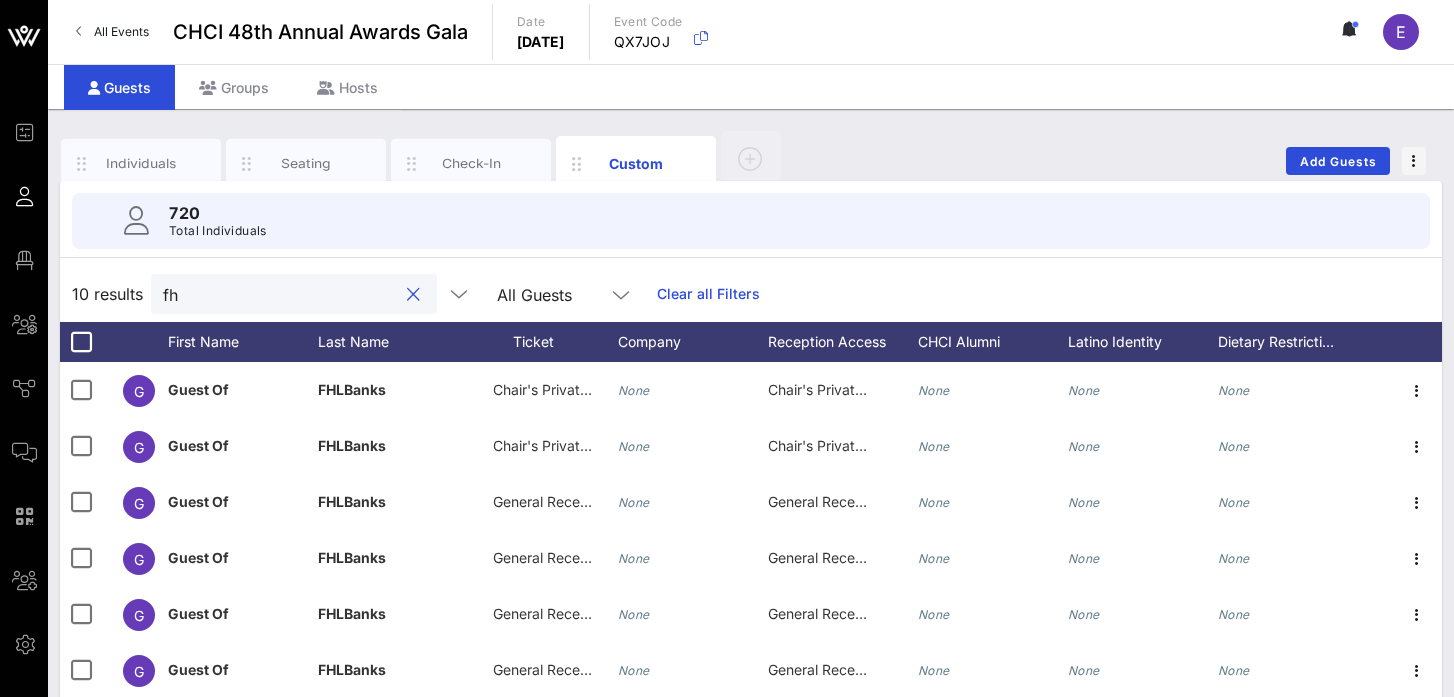 type on "fhl" 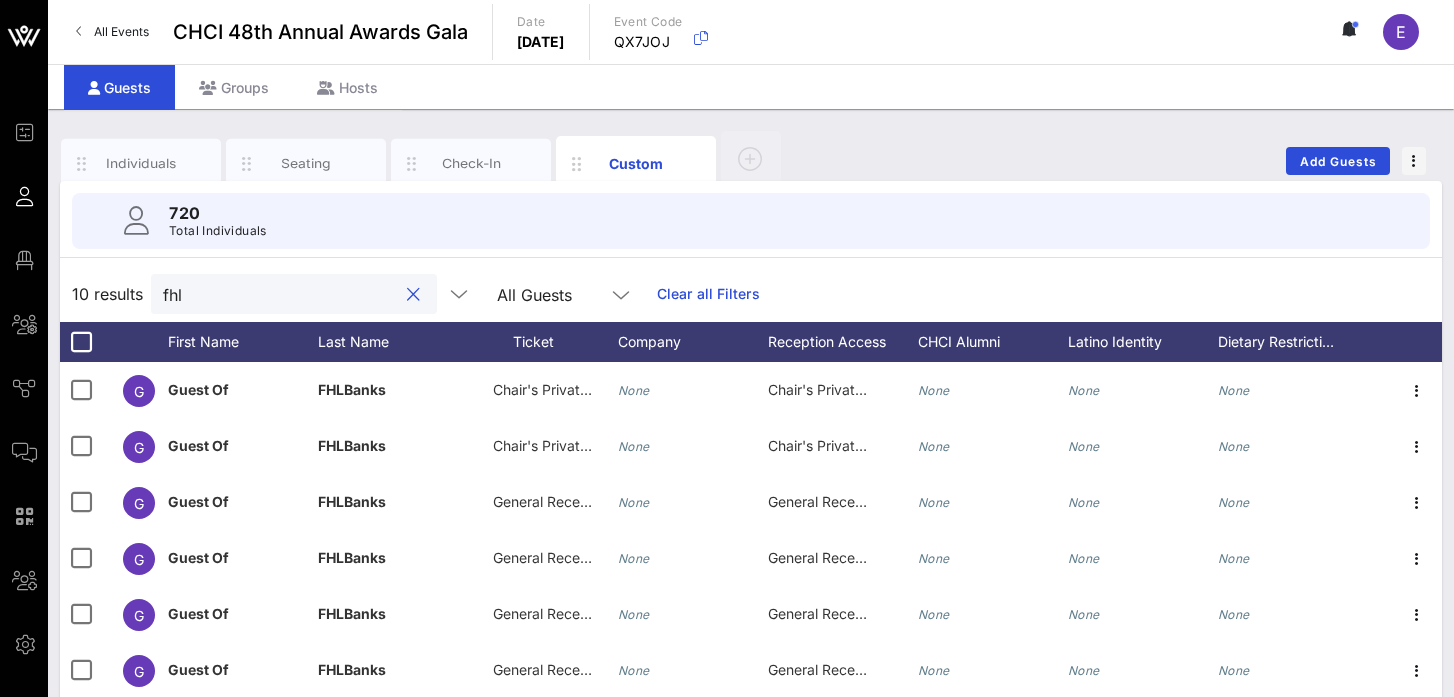 click at bounding box center (413, 295) 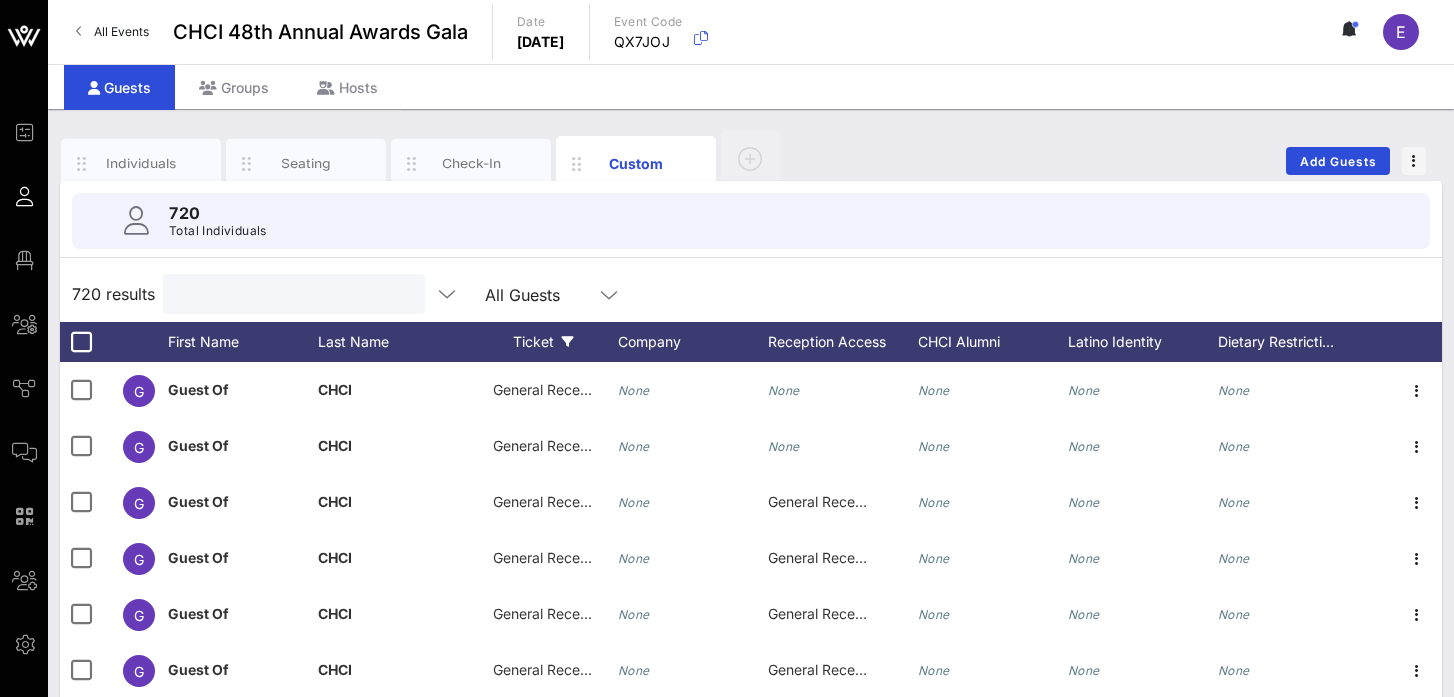 click at bounding box center [568, 342] 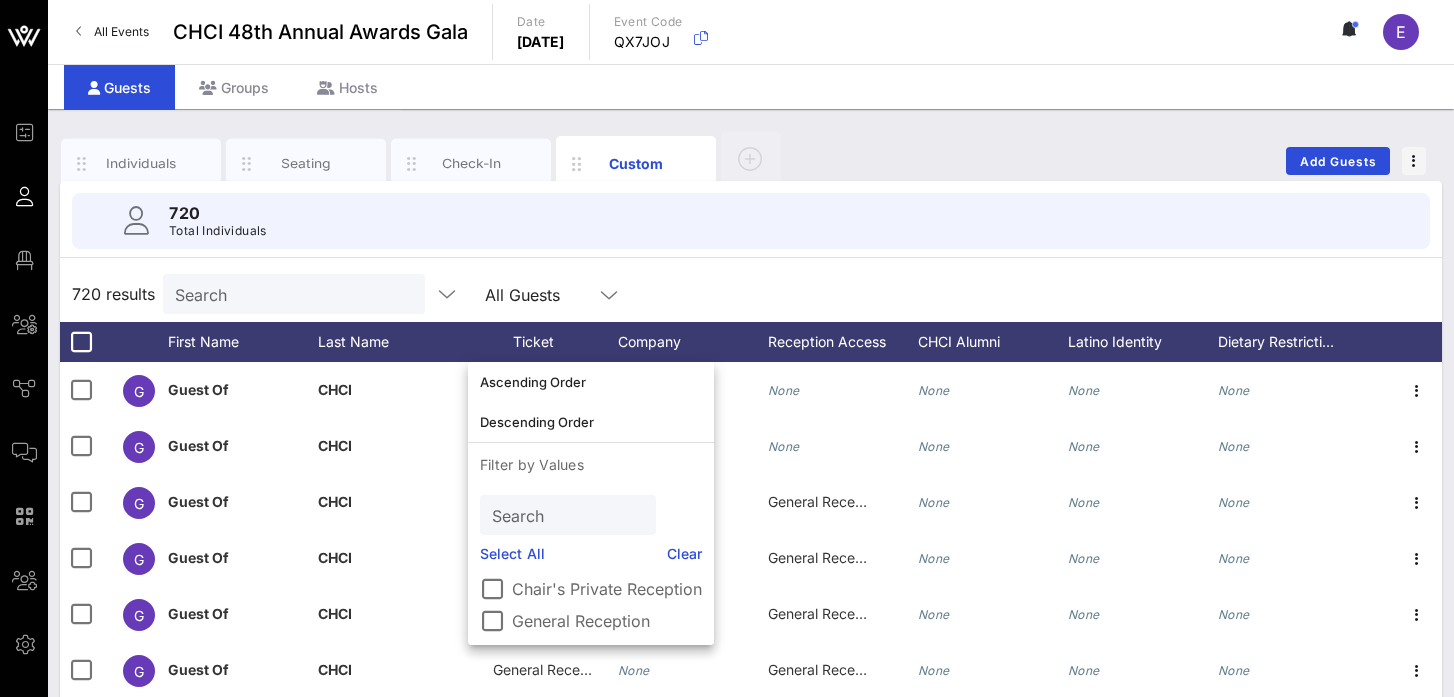 click on "720 results     Search     All Guests" at bounding box center (751, 294) 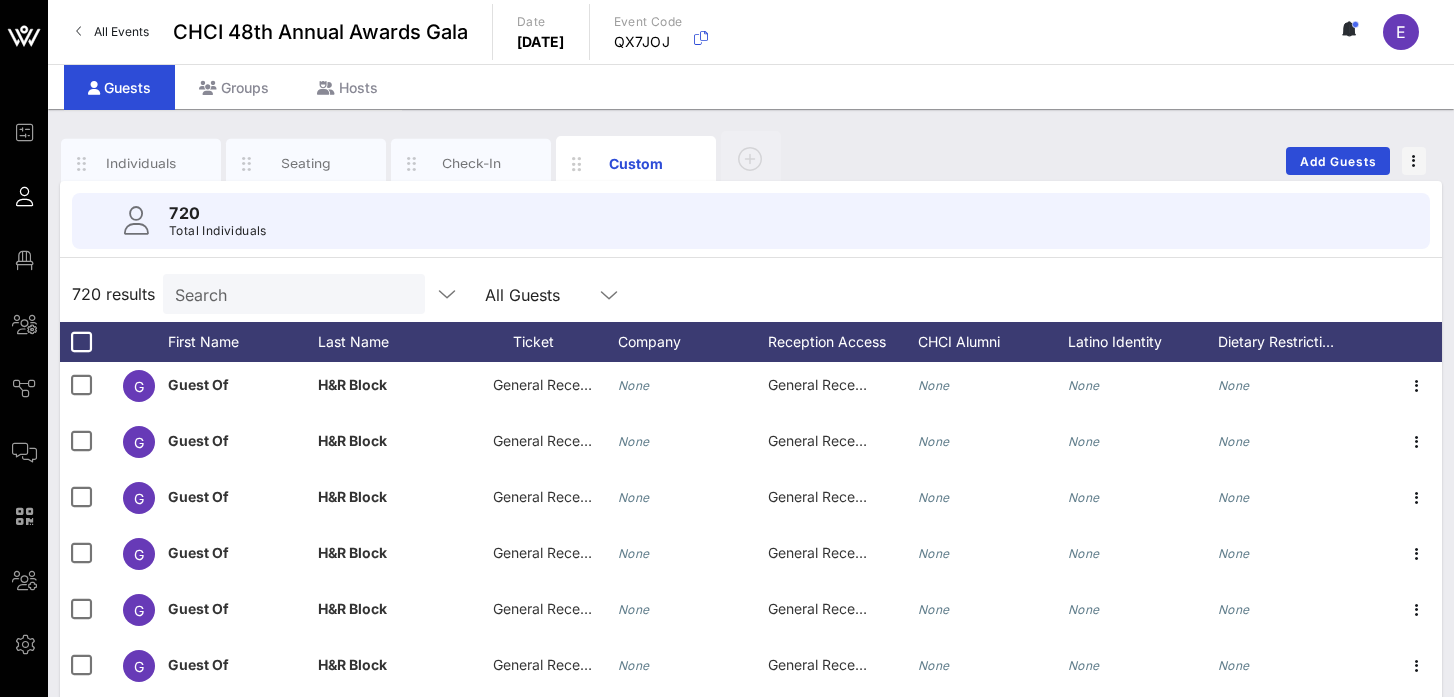 scroll, scrollTop: 14120, scrollLeft: 0, axis: vertical 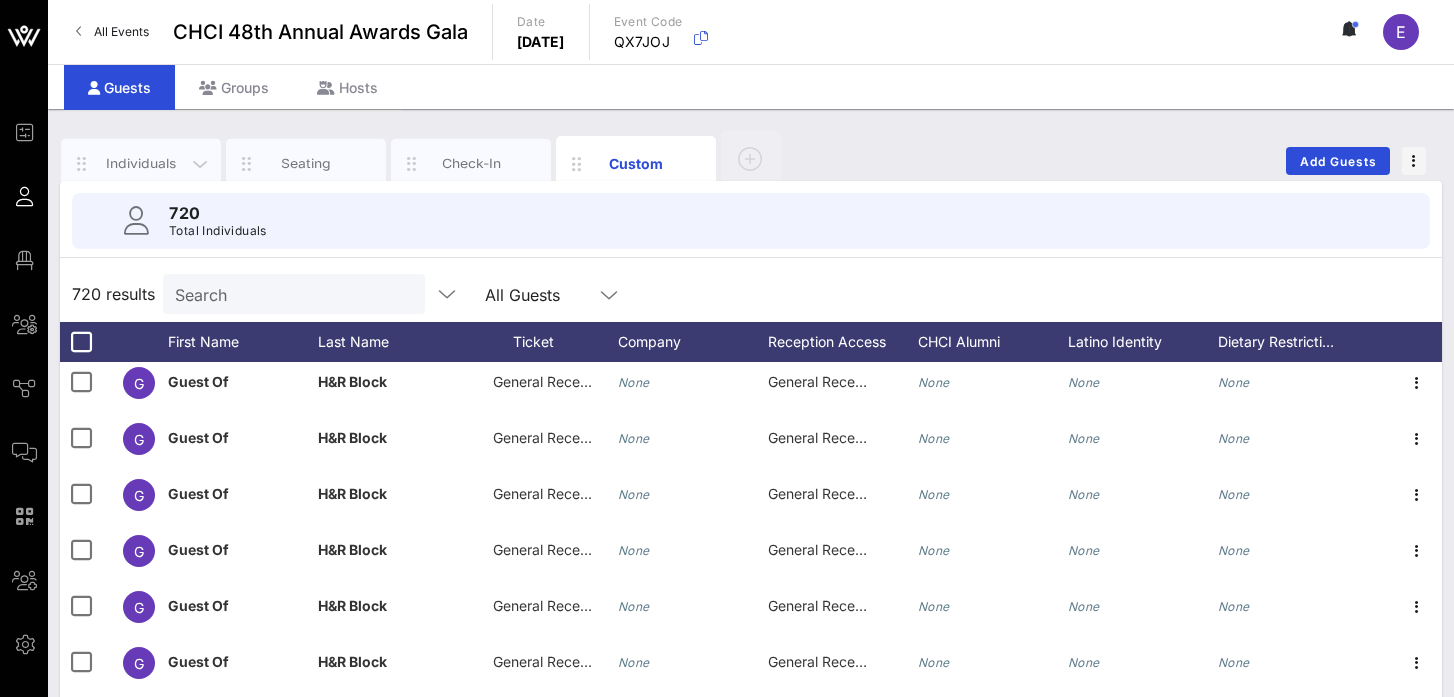 click on "Individuals" at bounding box center [141, 163] 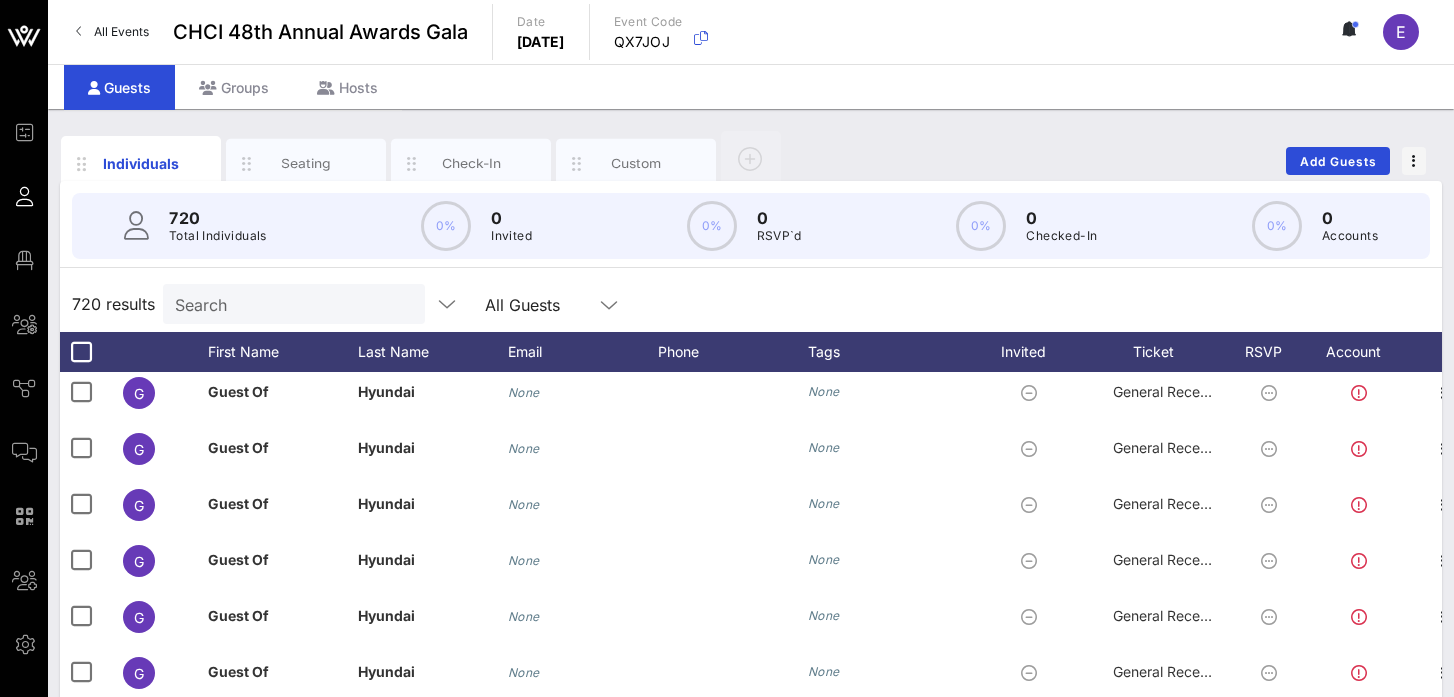 scroll, scrollTop: 15021, scrollLeft: 0, axis: vertical 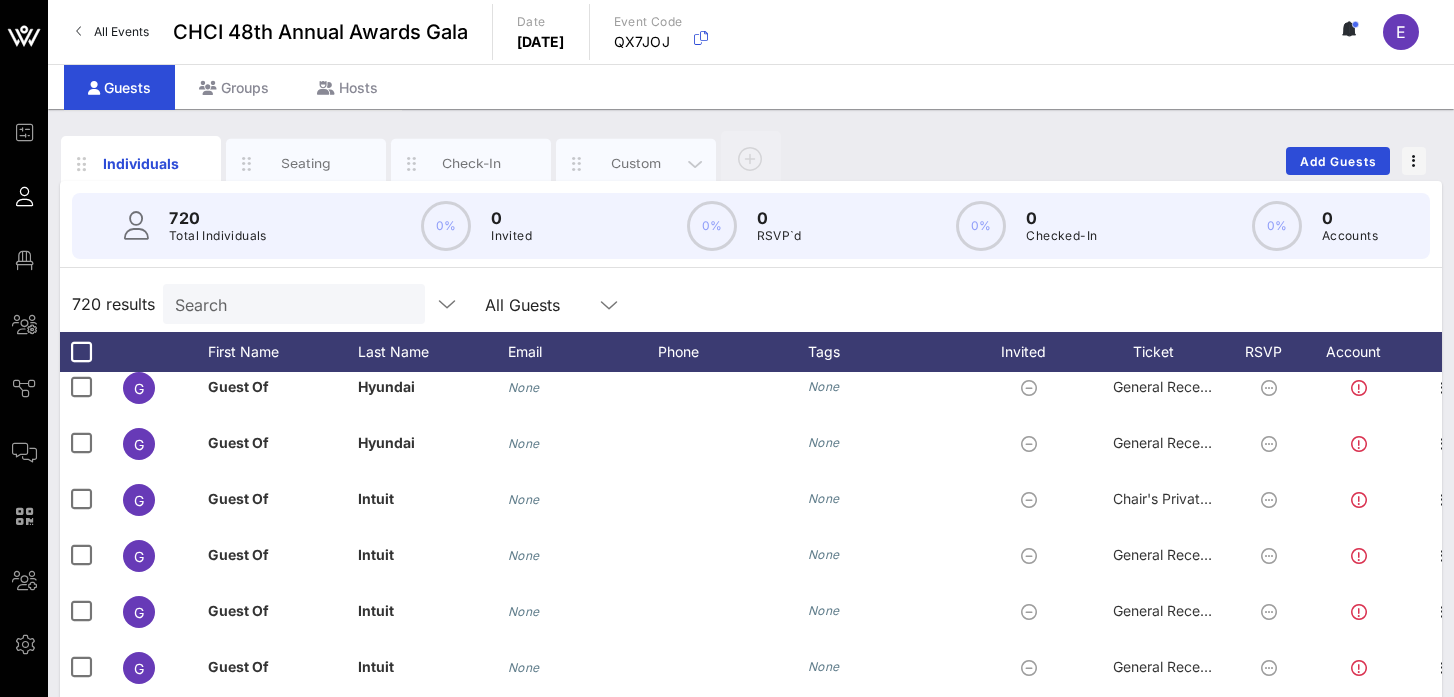 click on "Custom" at bounding box center (636, 163) 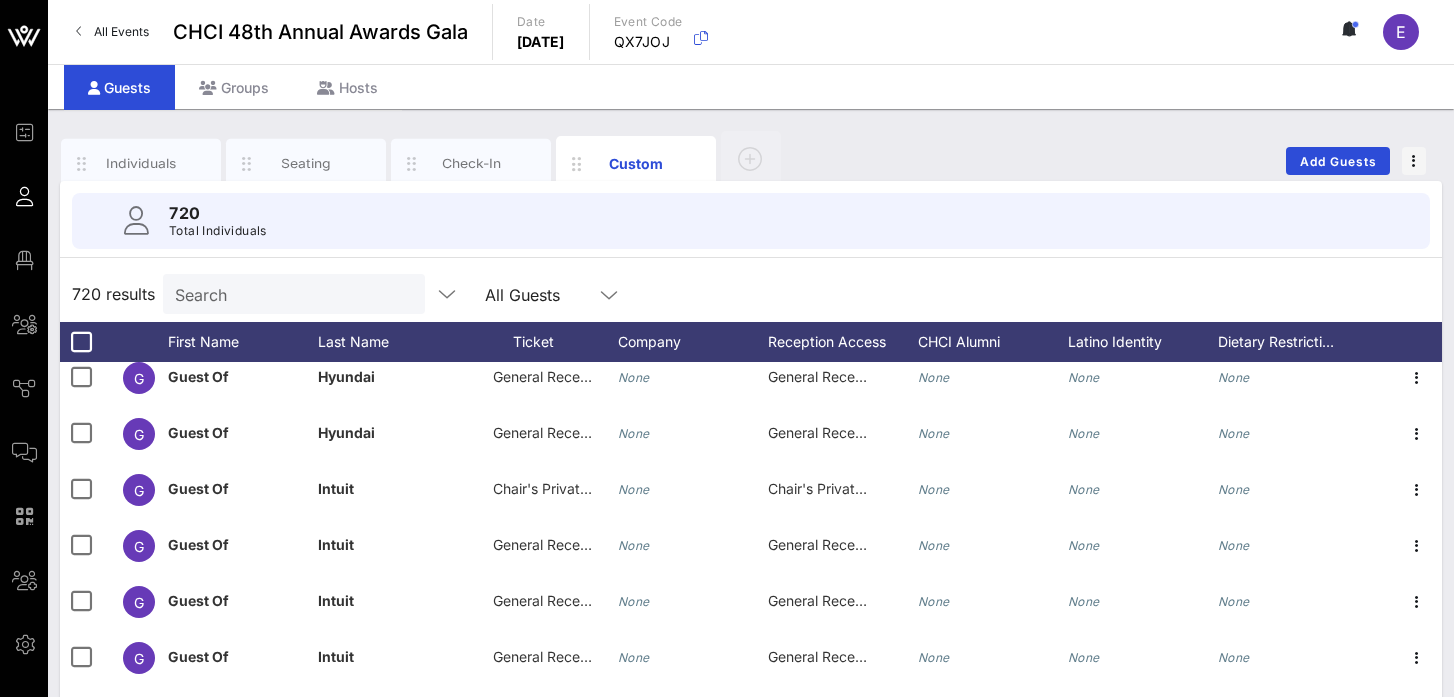 click on "Search" at bounding box center (292, 294) 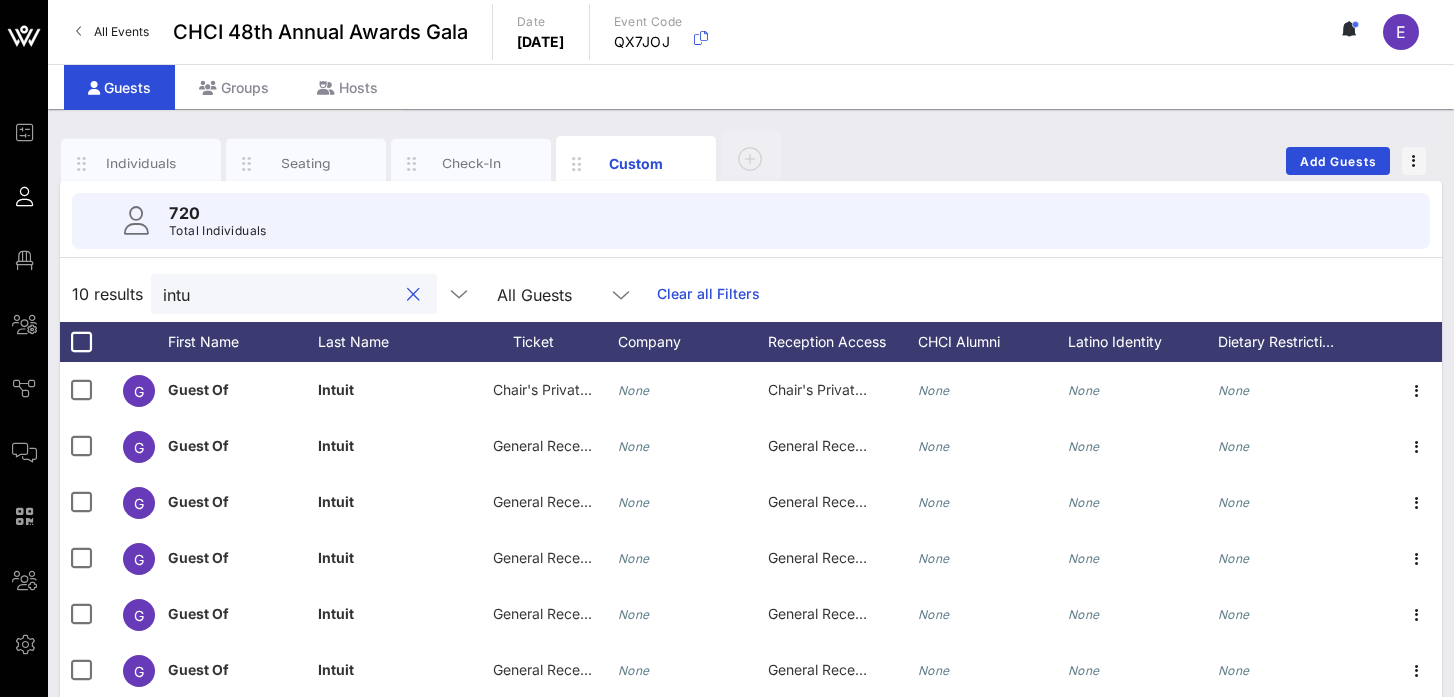 scroll, scrollTop: 0, scrollLeft: 0, axis: both 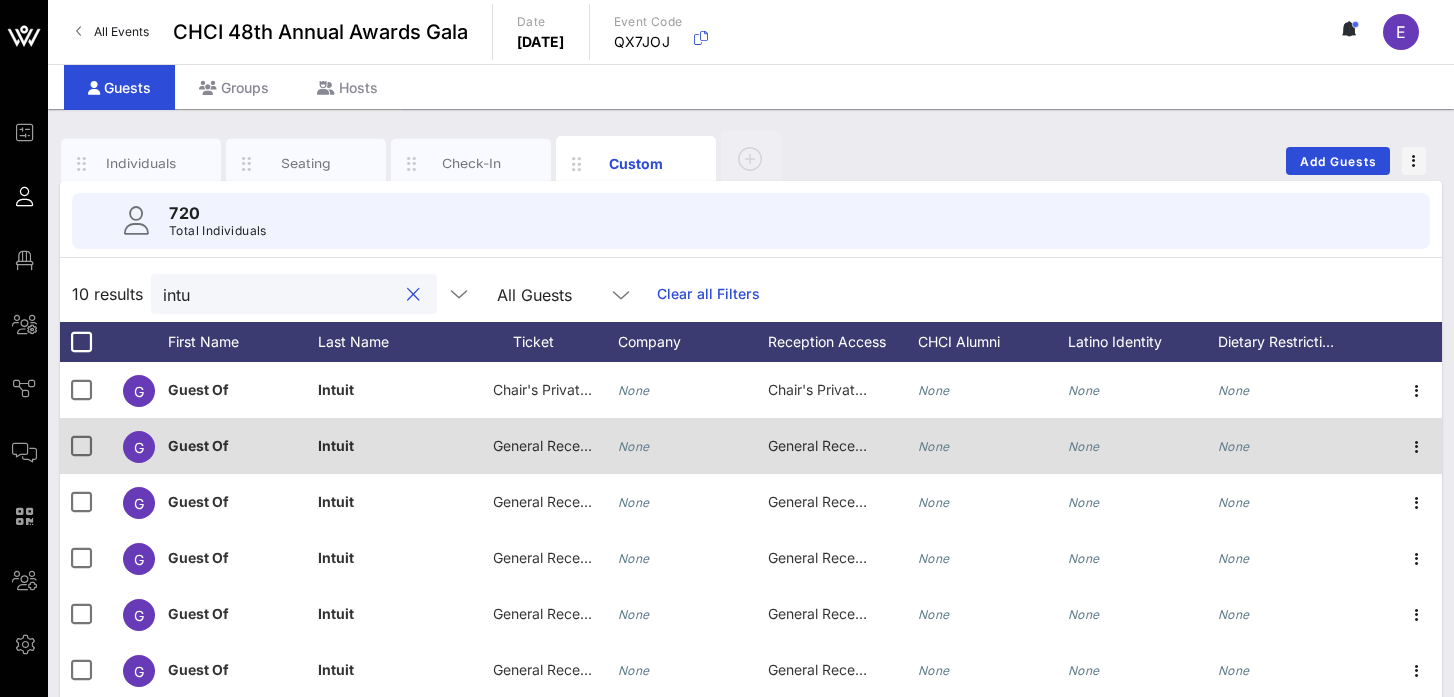 click on "General Reception" at bounding box center [553, 445] 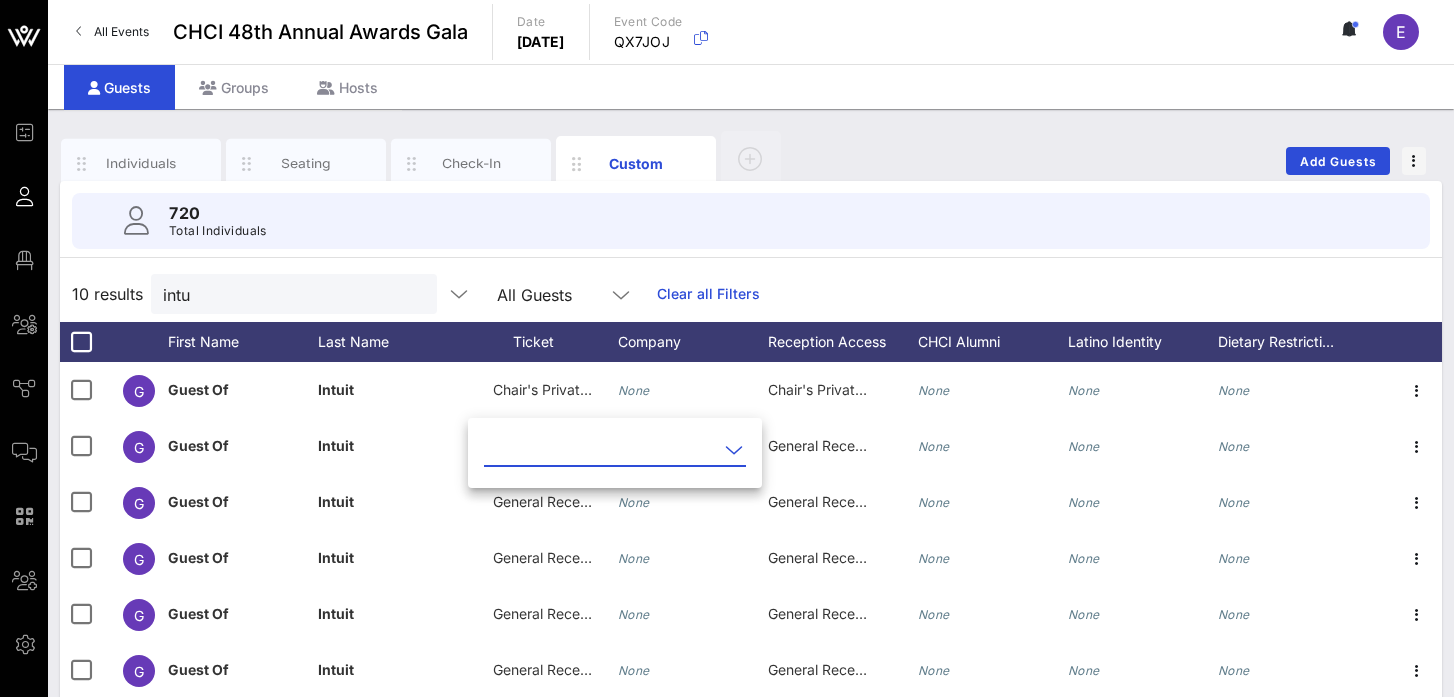 click at bounding box center [601, 450] 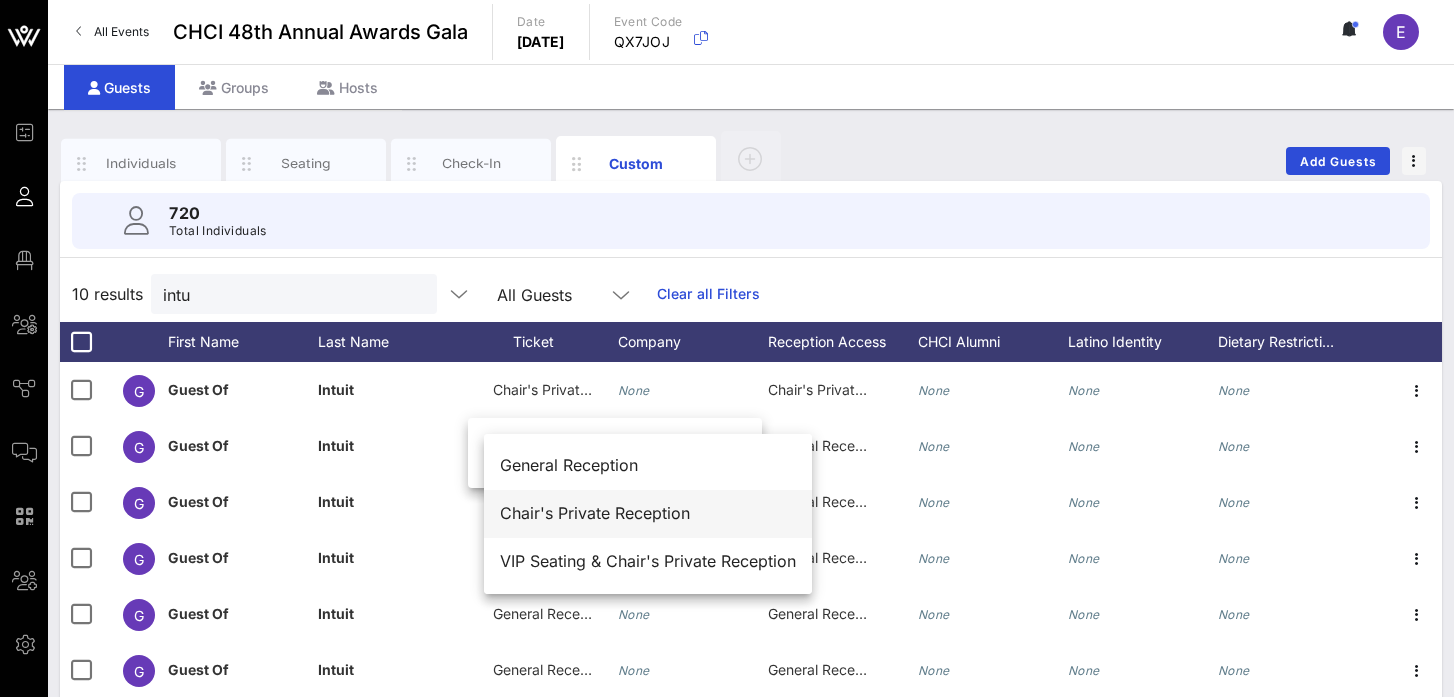 click on "Chair's Private Reception" at bounding box center (648, 513) 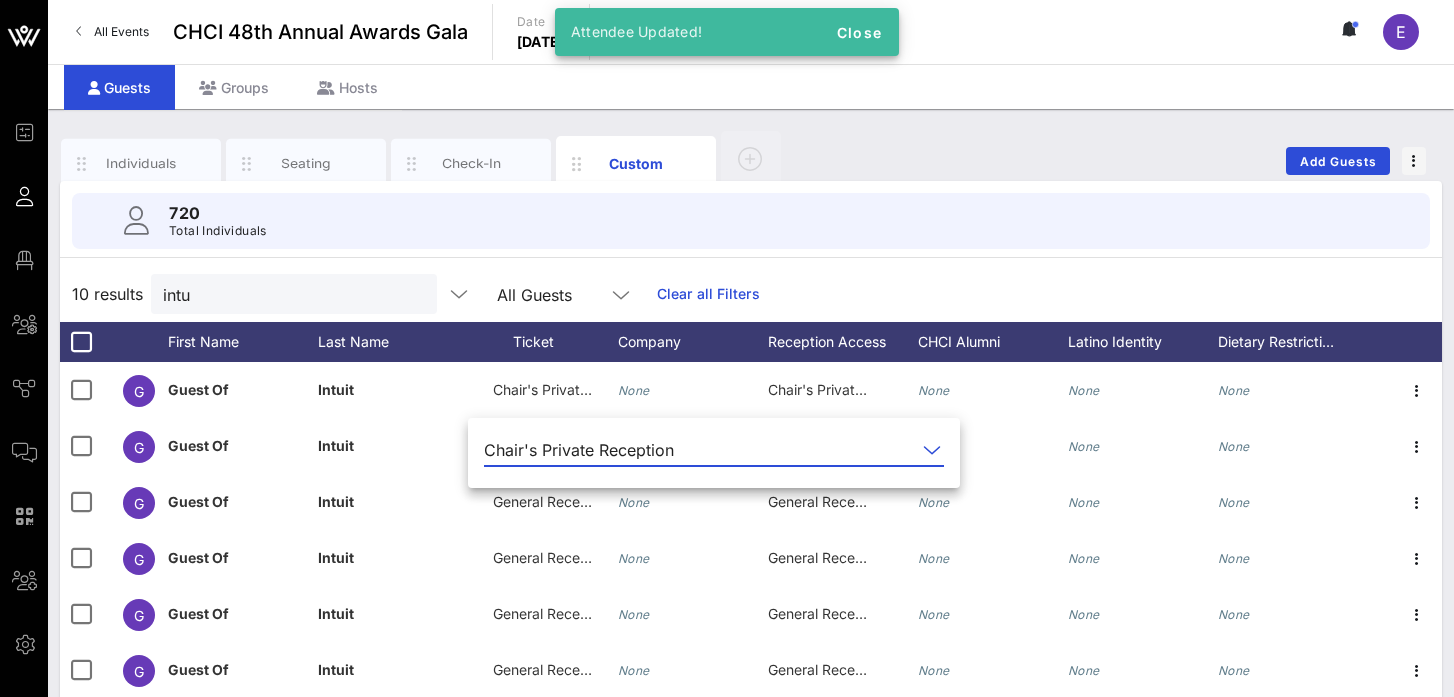 click on "10 results     intu     All Guests     Clear all Filters" at bounding box center (751, 294) 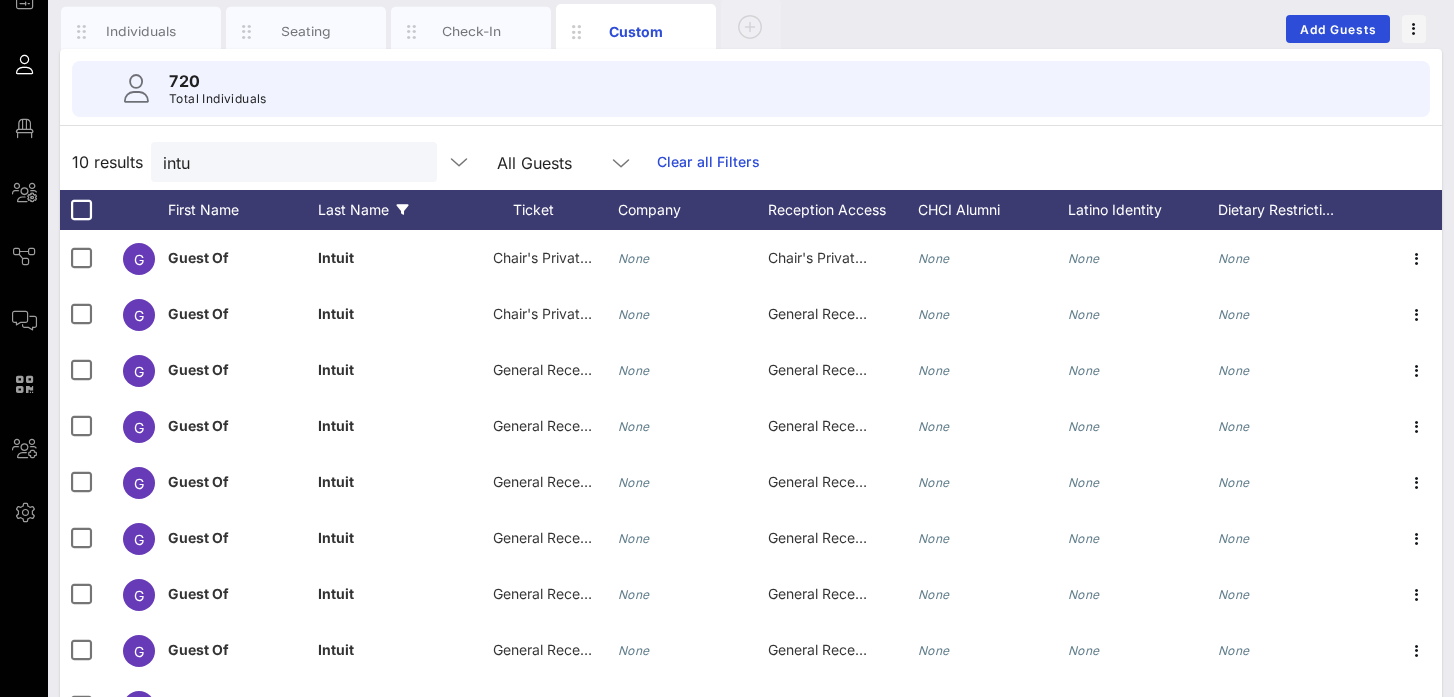 scroll, scrollTop: 118, scrollLeft: 0, axis: vertical 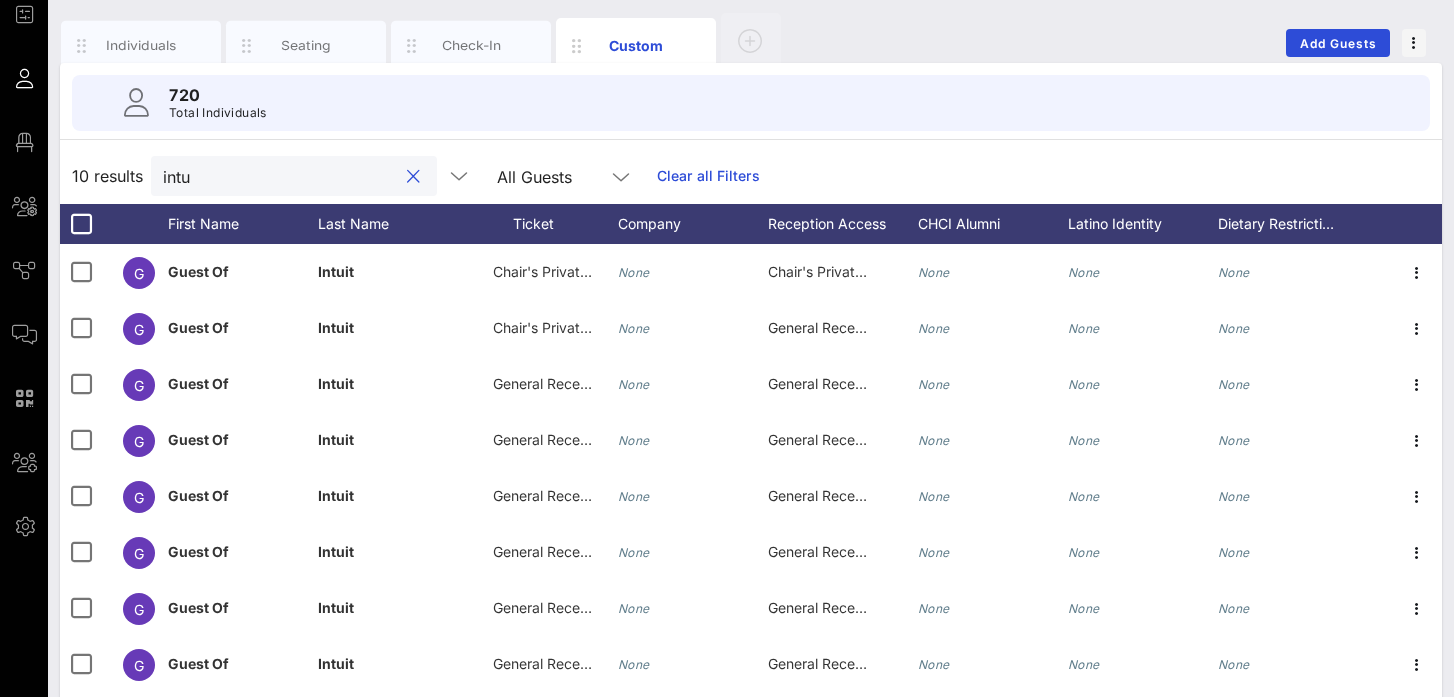 click on "intu" at bounding box center [280, 176] 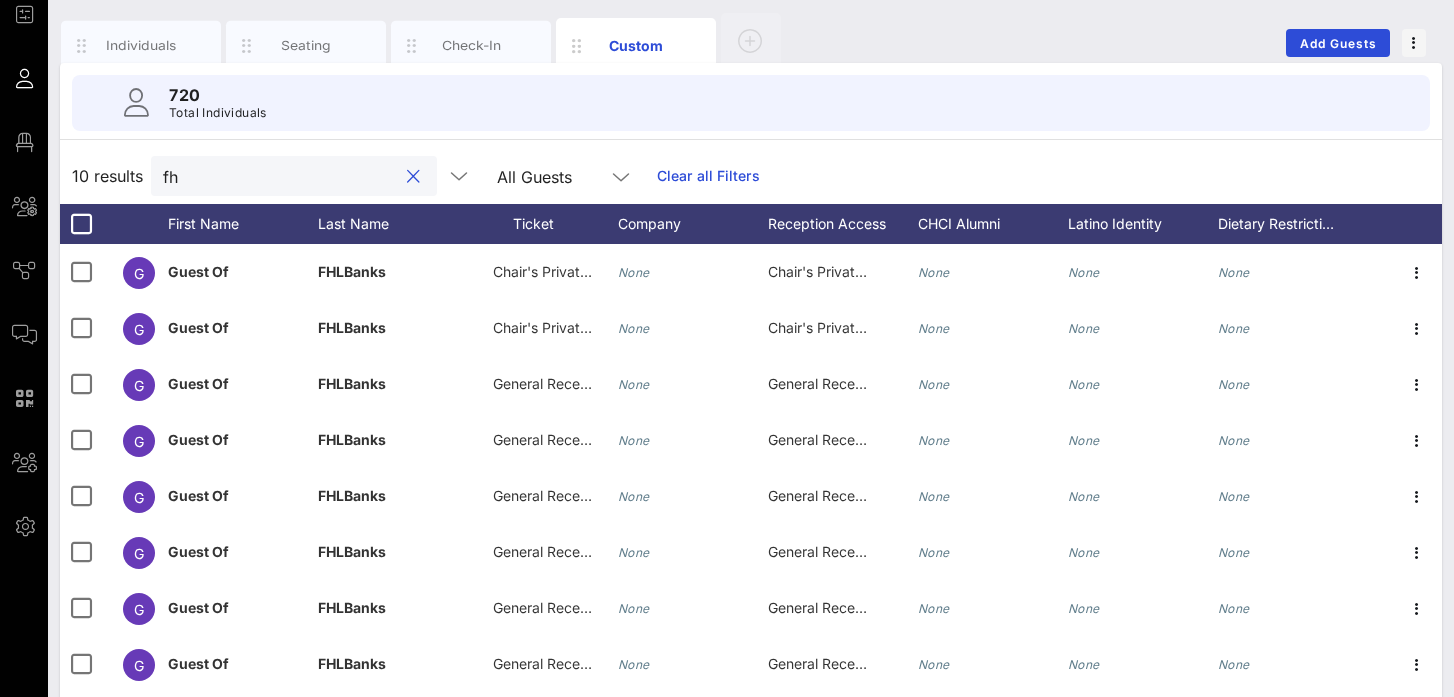 type on "f" 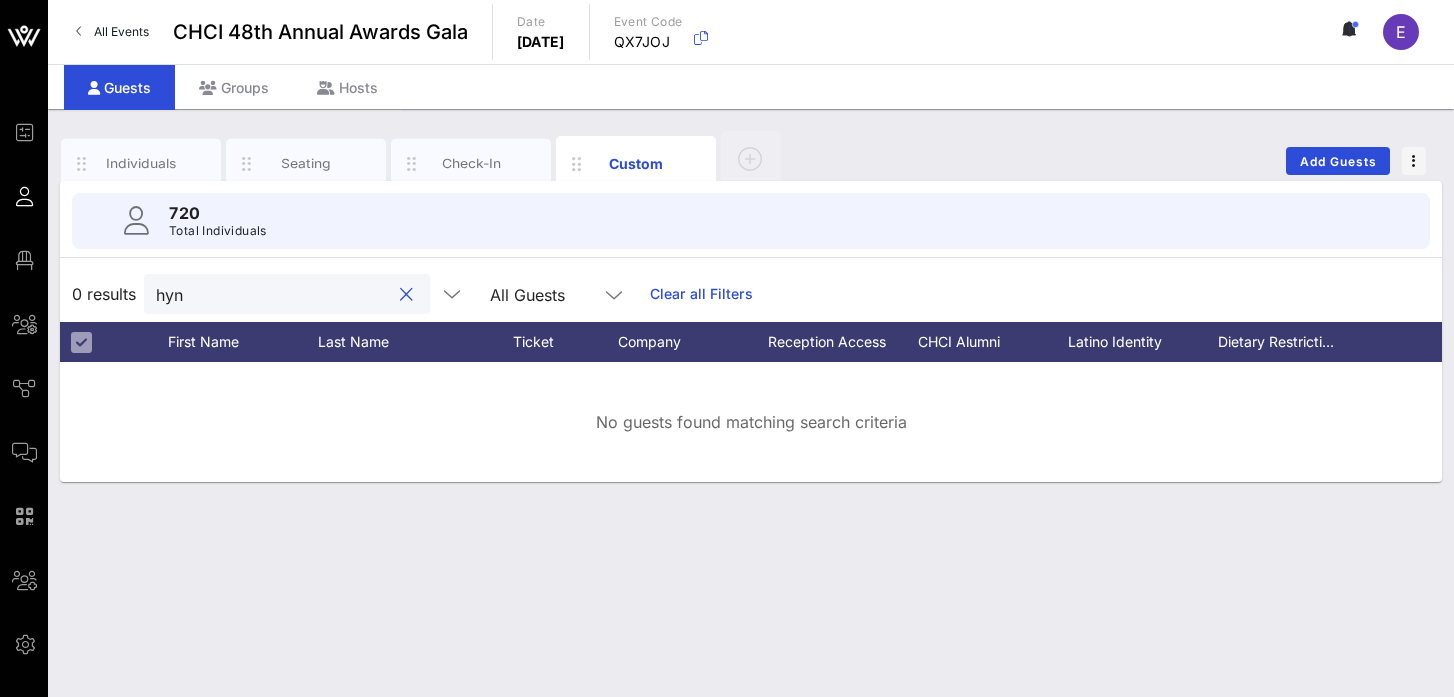 scroll, scrollTop: 0, scrollLeft: 0, axis: both 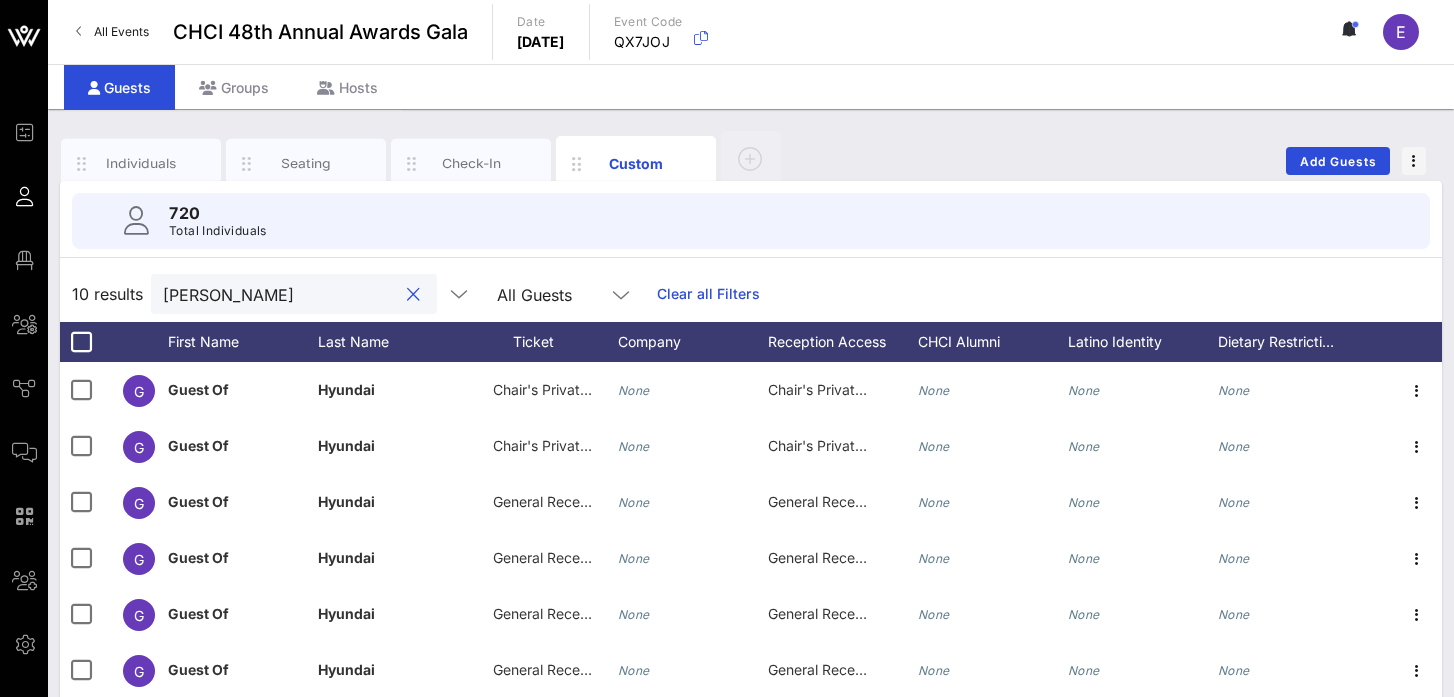 click on "[PERSON_NAME]" at bounding box center (280, 294) 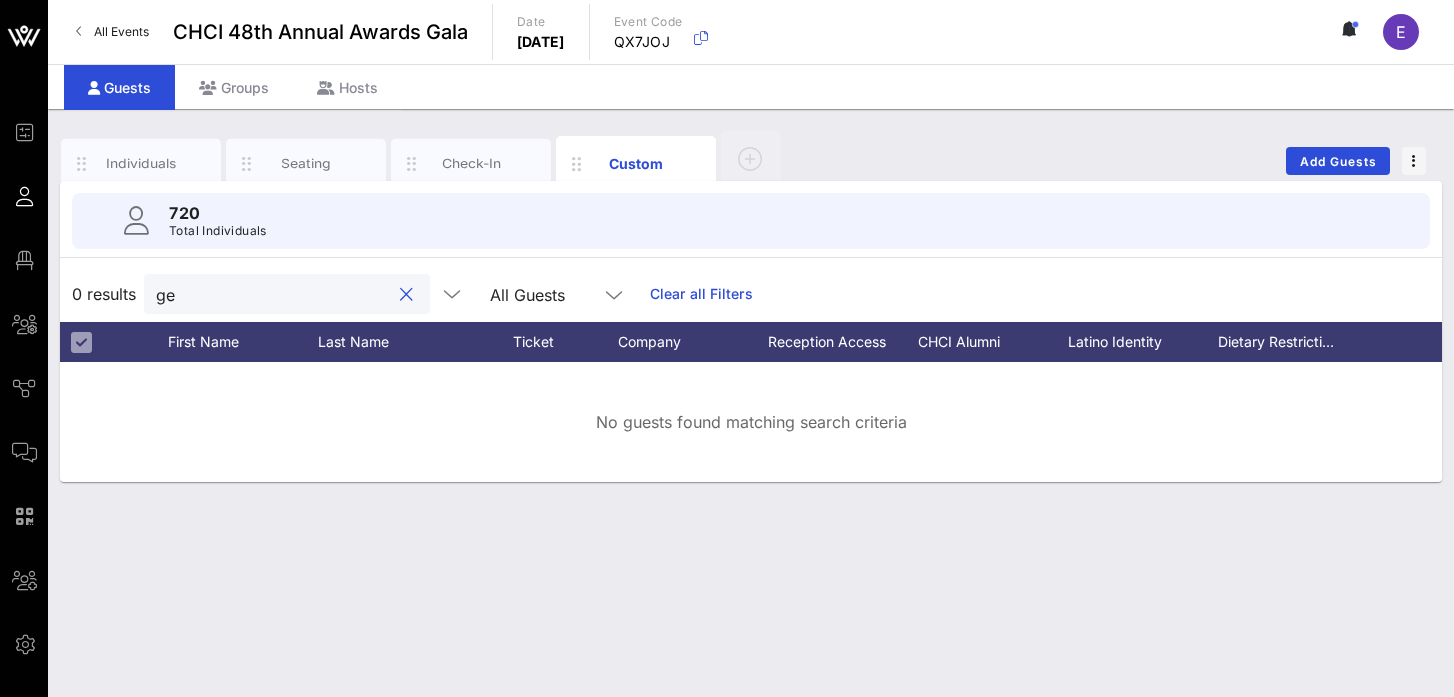 type on "g" 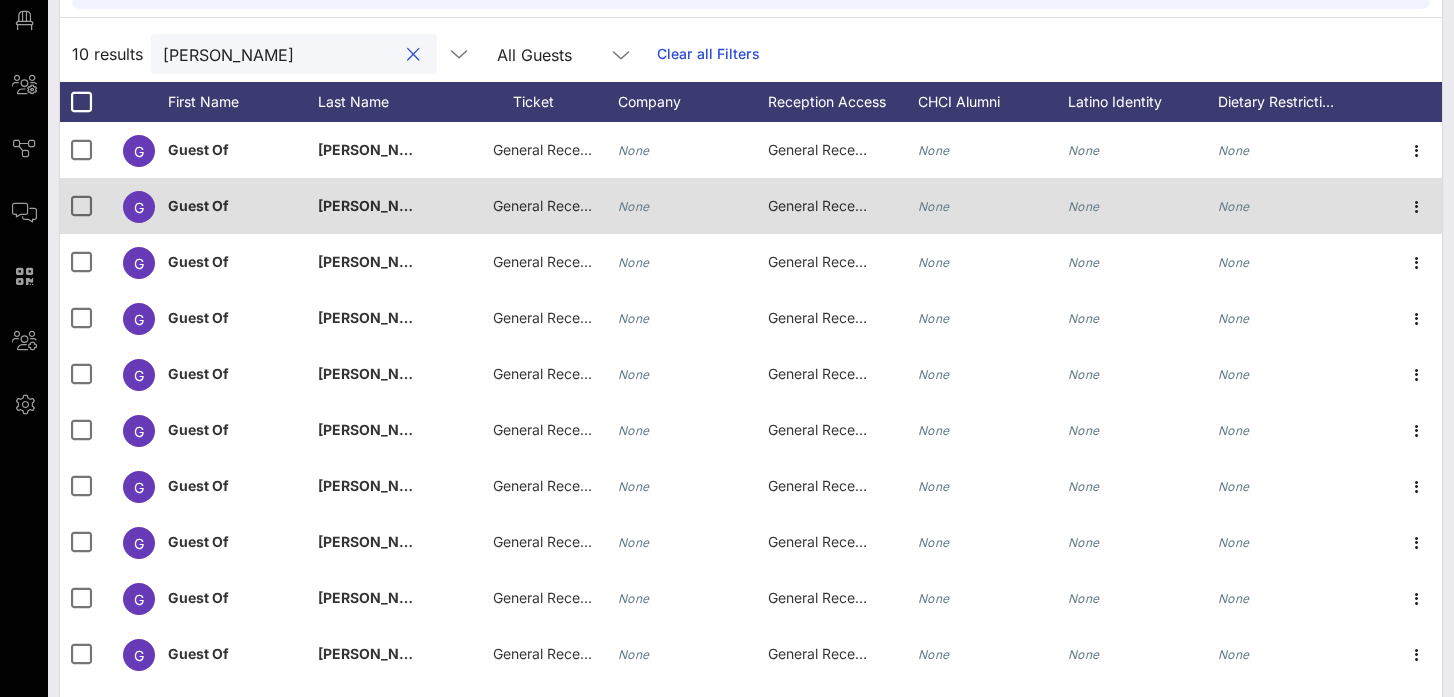 scroll, scrollTop: 237, scrollLeft: 0, axis: vertical 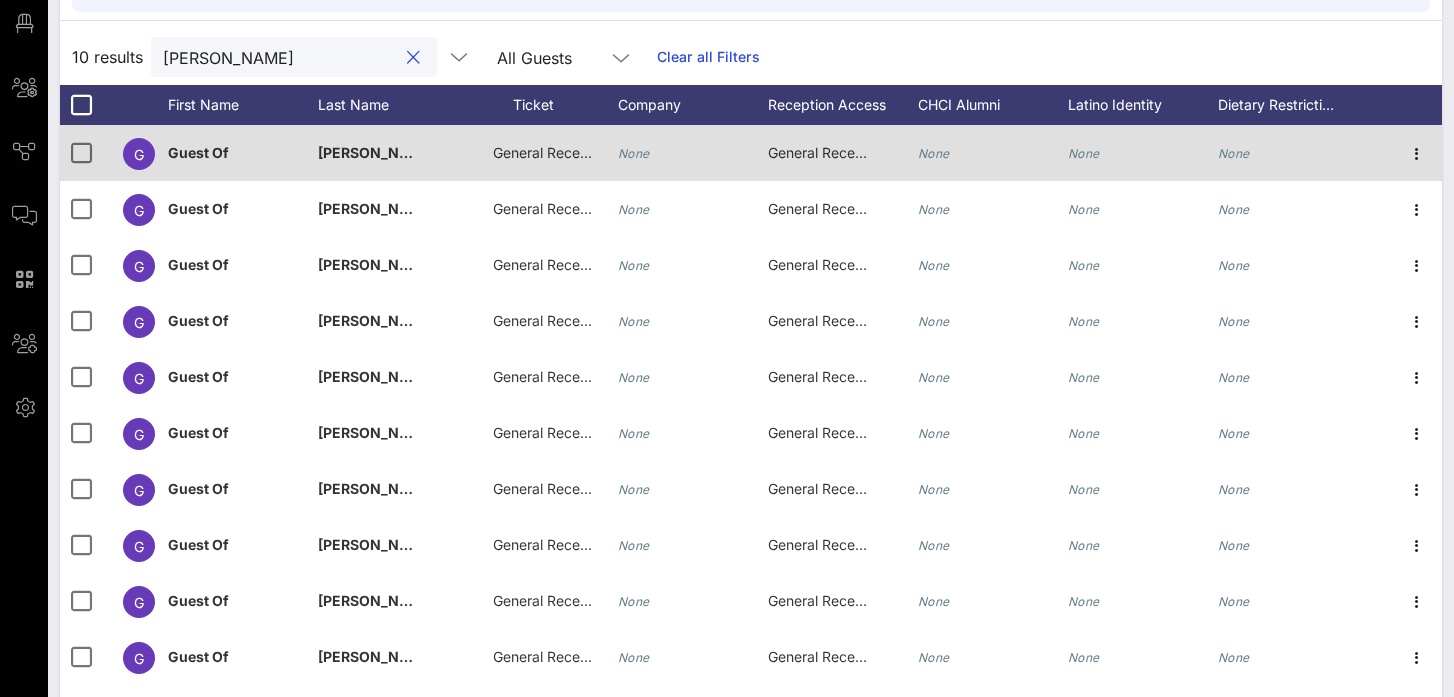 click on "General Reception" at bounding box center [553, 152] 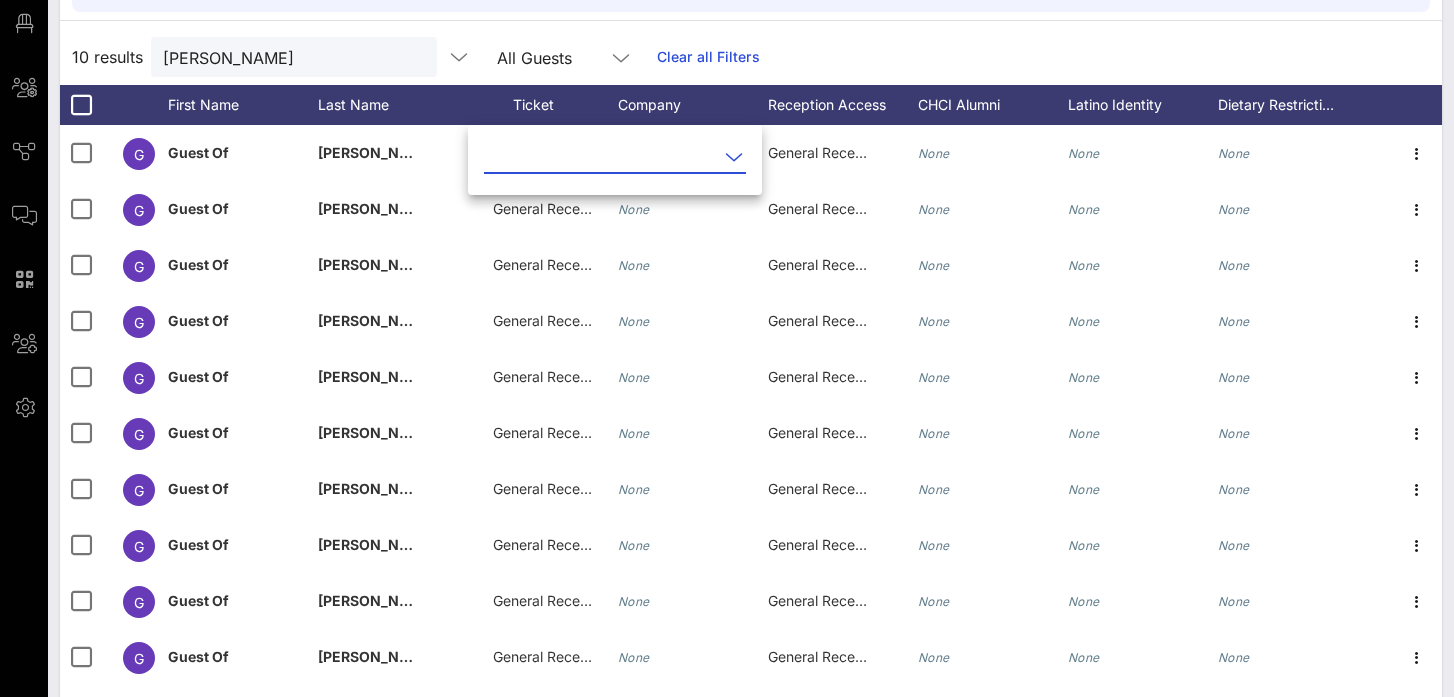 click at bounding box center [601, 157] 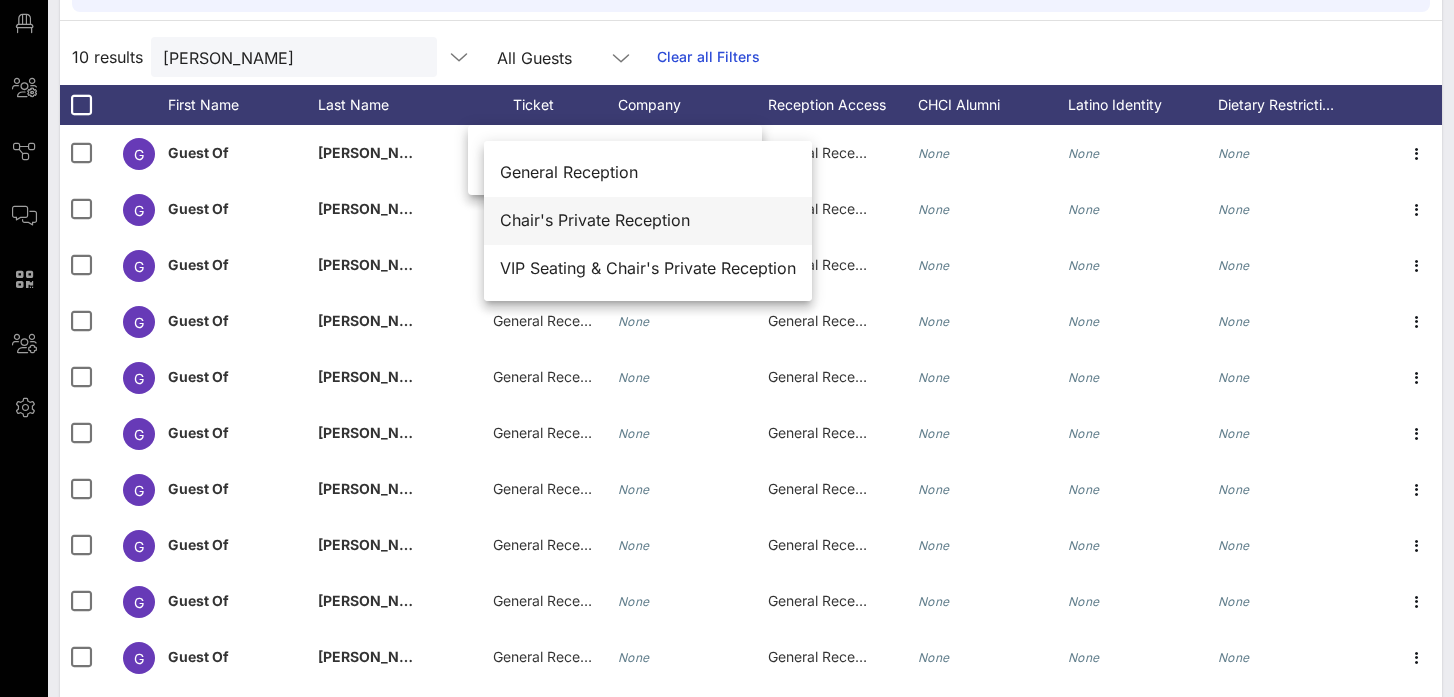 click on "Chair's Private Reception" at bounding box center (648, 220) 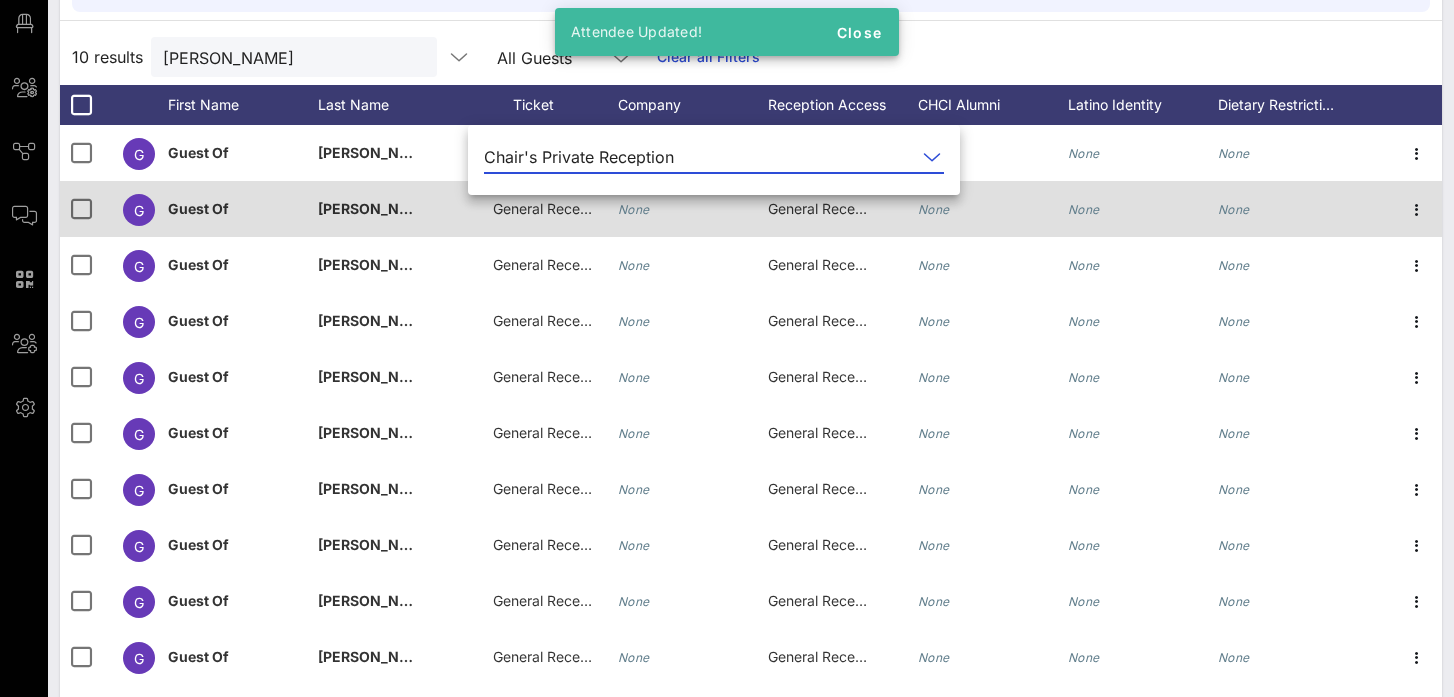 click on "General Reception" at bounding box center (553, 208) 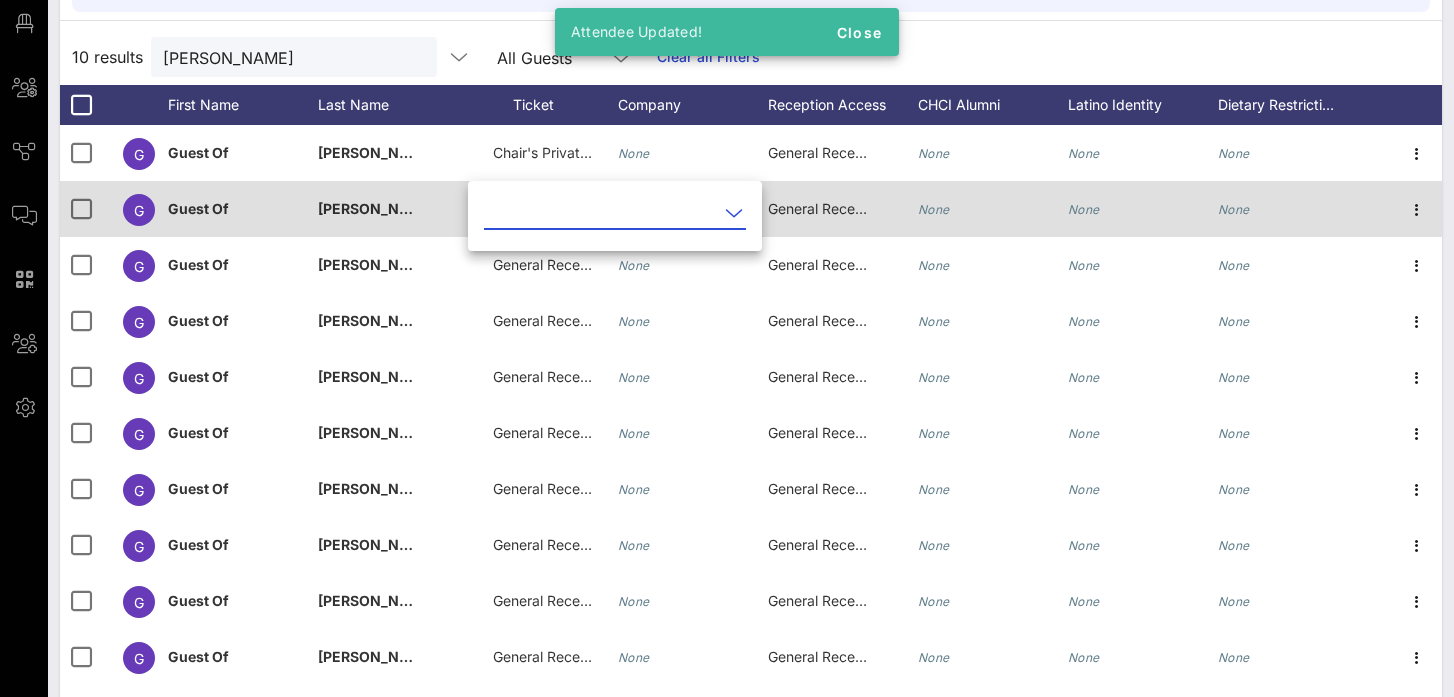 click at bounding box center [601, 213] 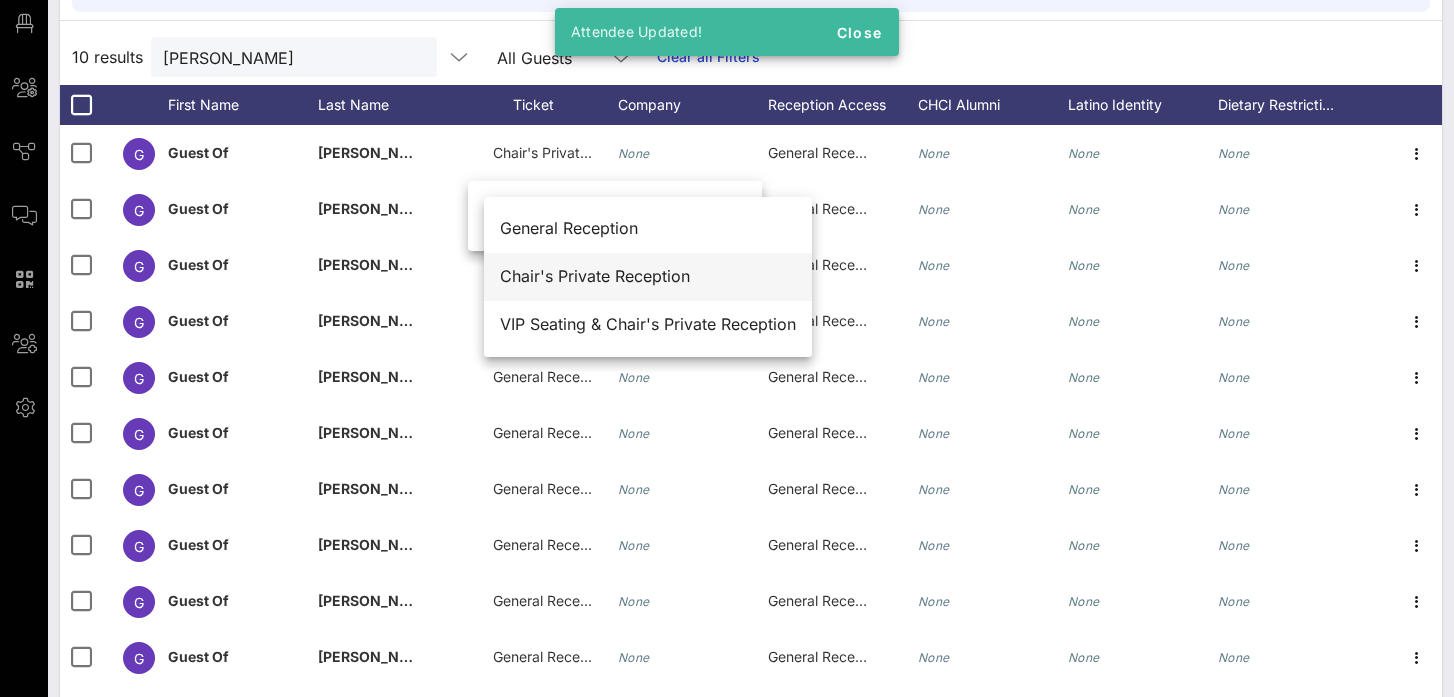 click on "Chair's Private Reception" at bounding box center [648, 276] 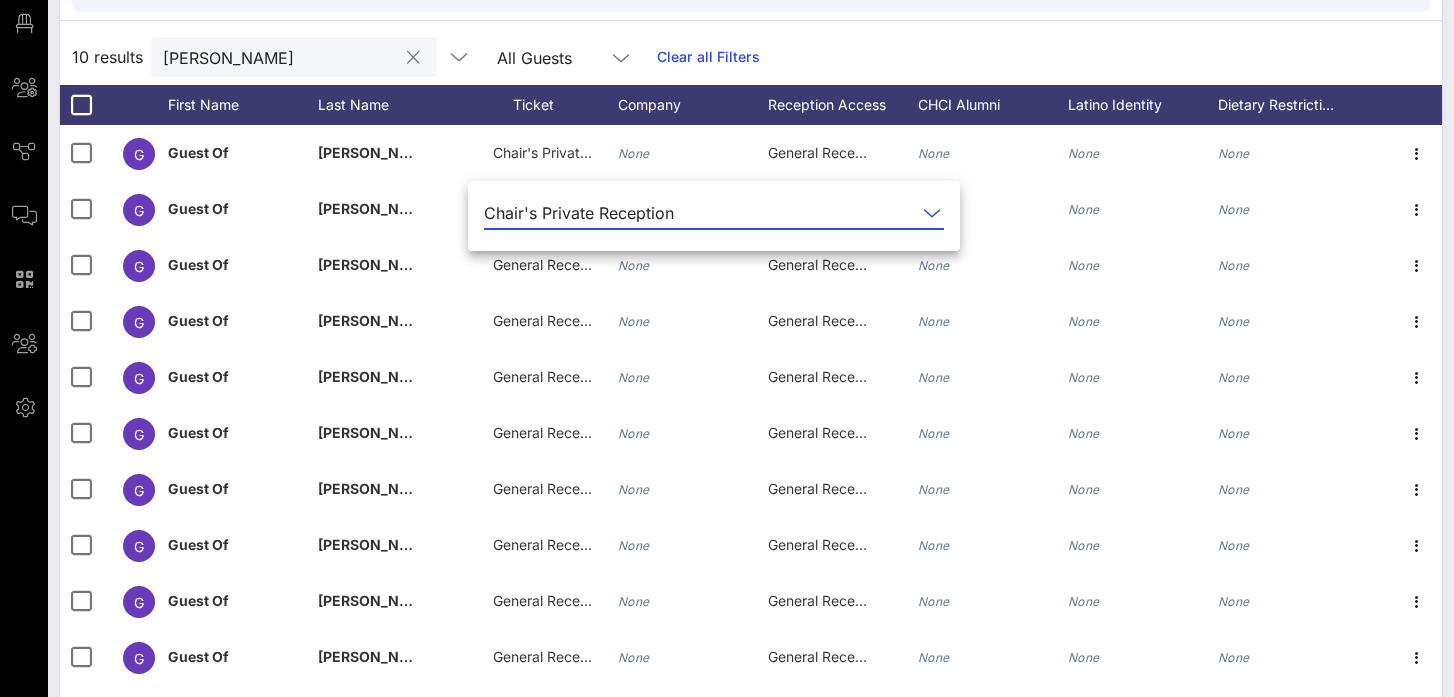 click on "[PERSON_NAME]" at bounding box center [280, 57] 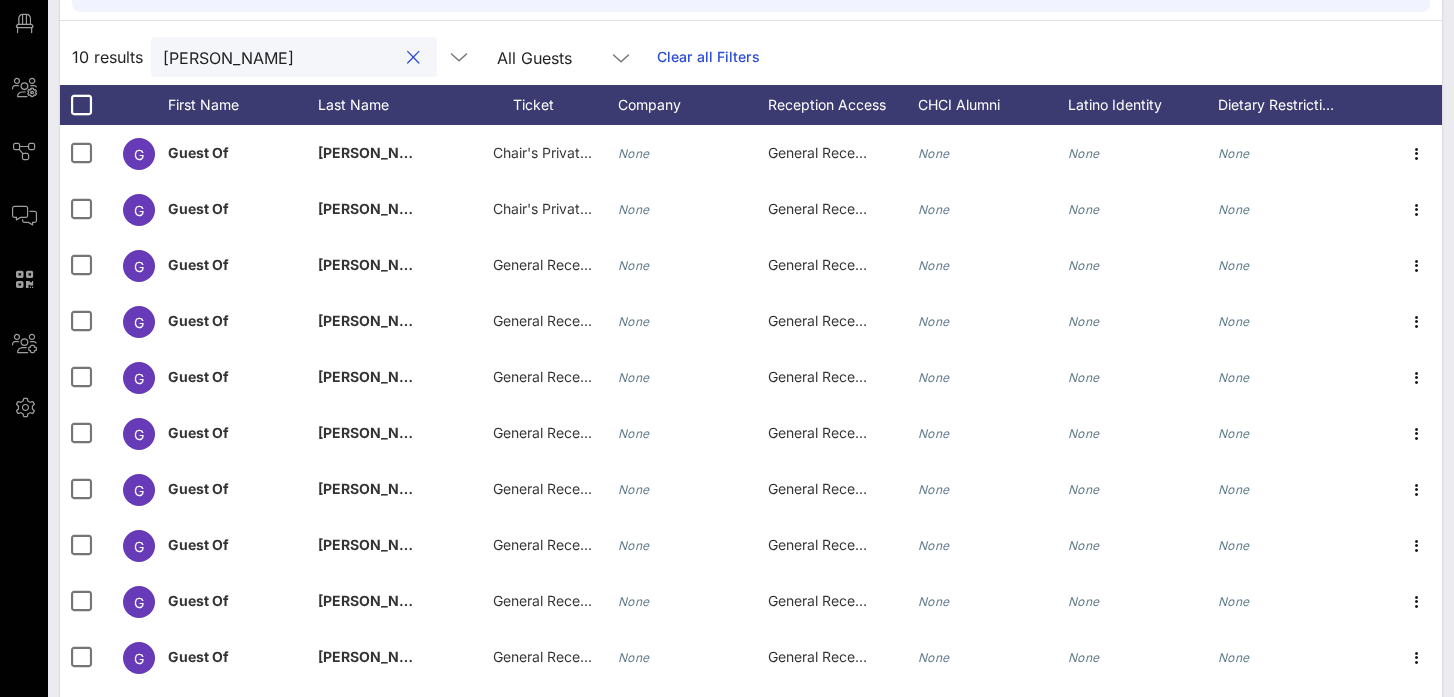 click on "[PERSON_NAME]" at bounding box center [280, 57] 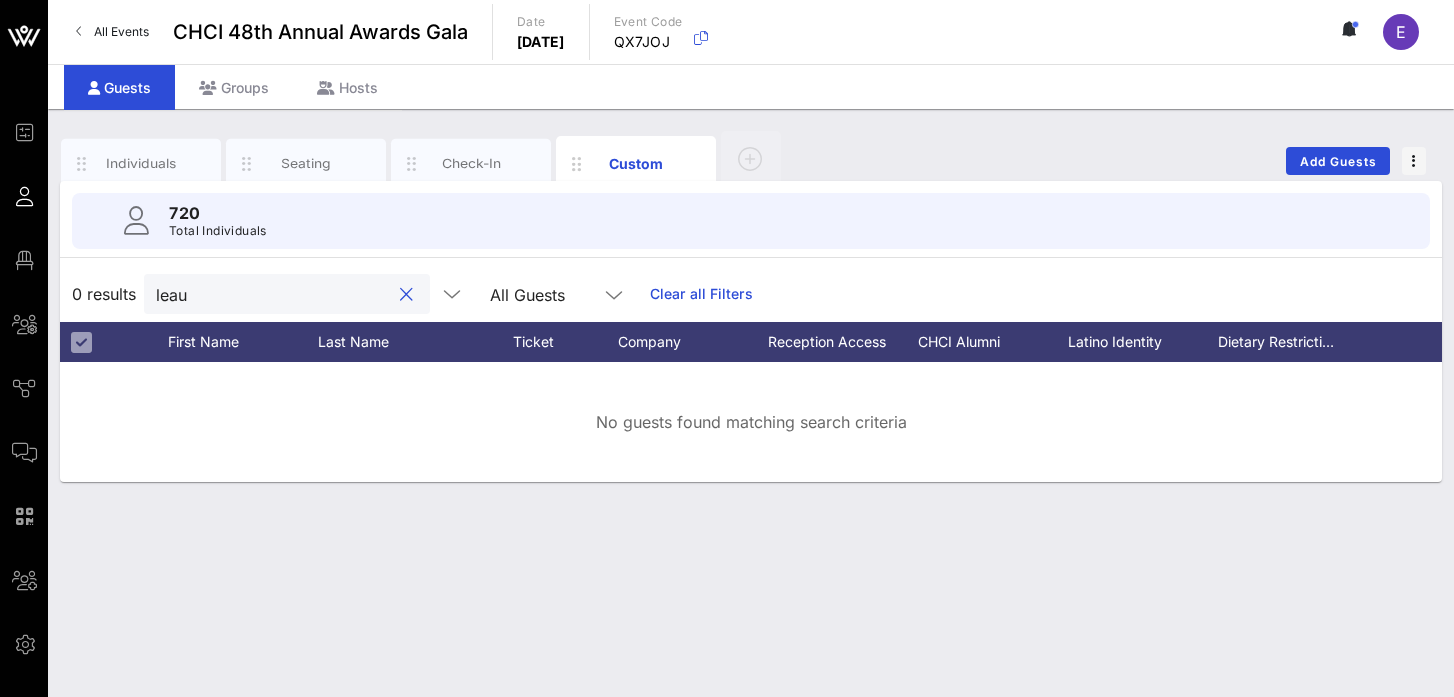 scroll, scrollTop: 0, scrollLeft: 0, axis: both 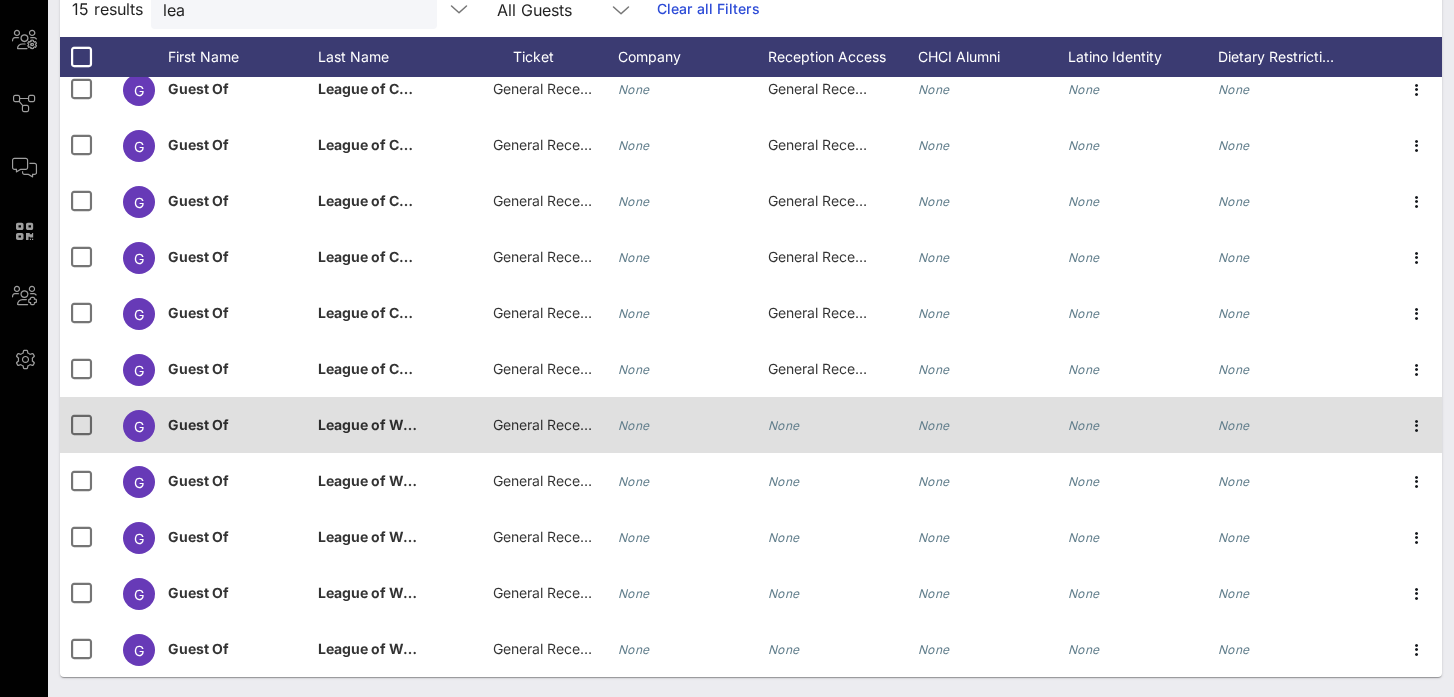 click on "General Reception" at bounding box center [553, 424] 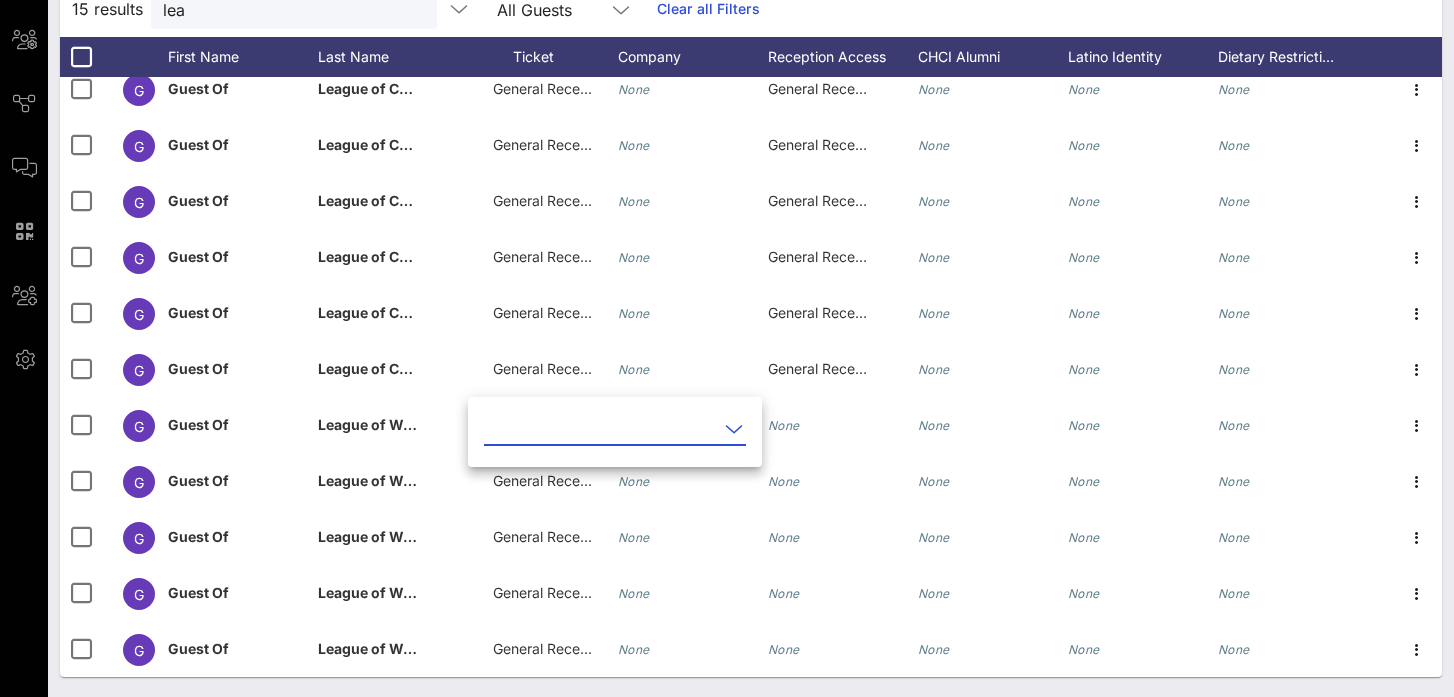 click at bounding box center [601, 429] 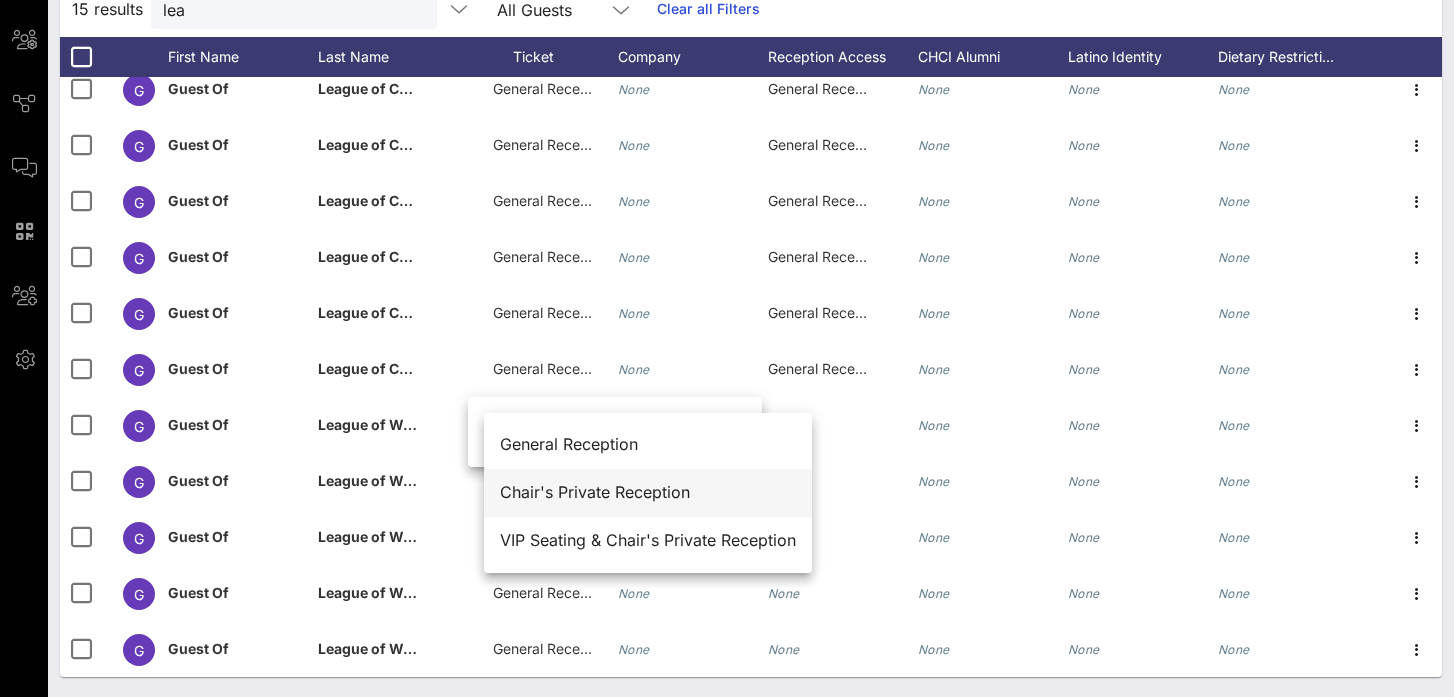 click on "Chair's Private Reception" at bounding box center [648, 492] 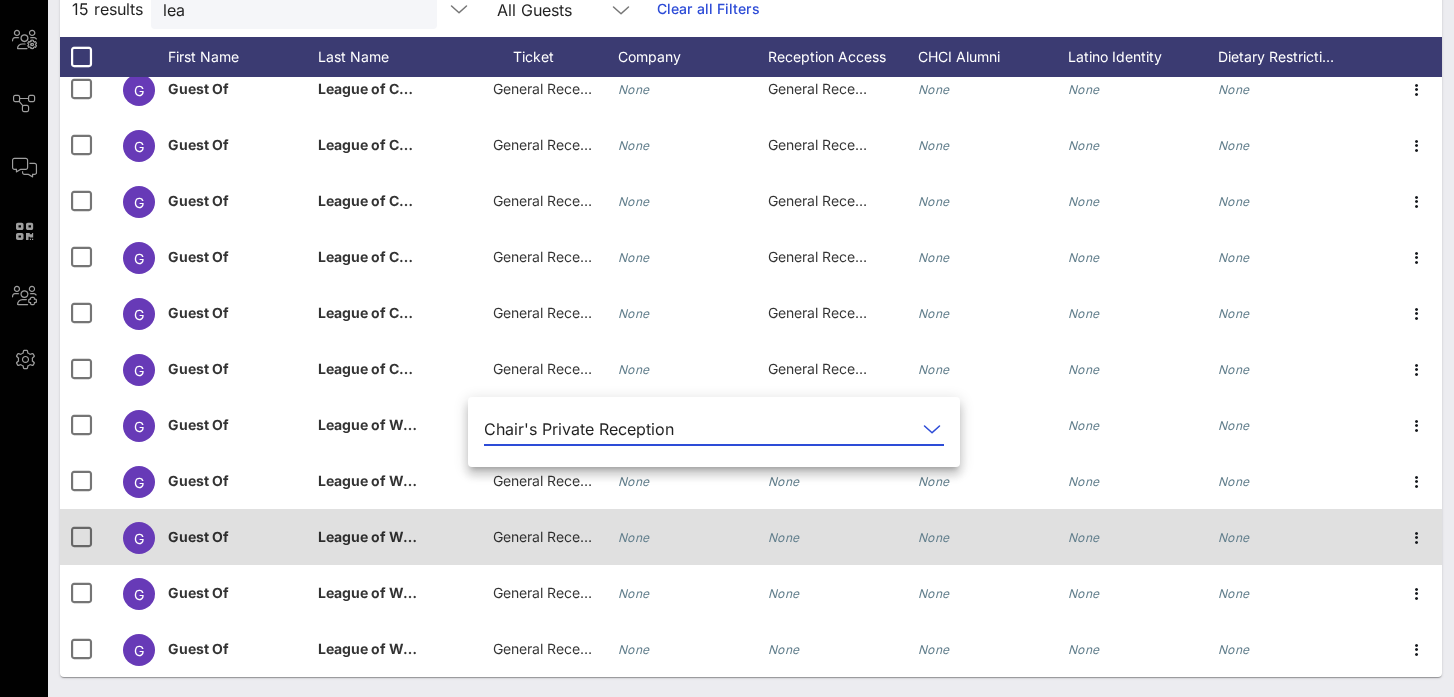 click on "General Reception" at bounding box center [543, 548] 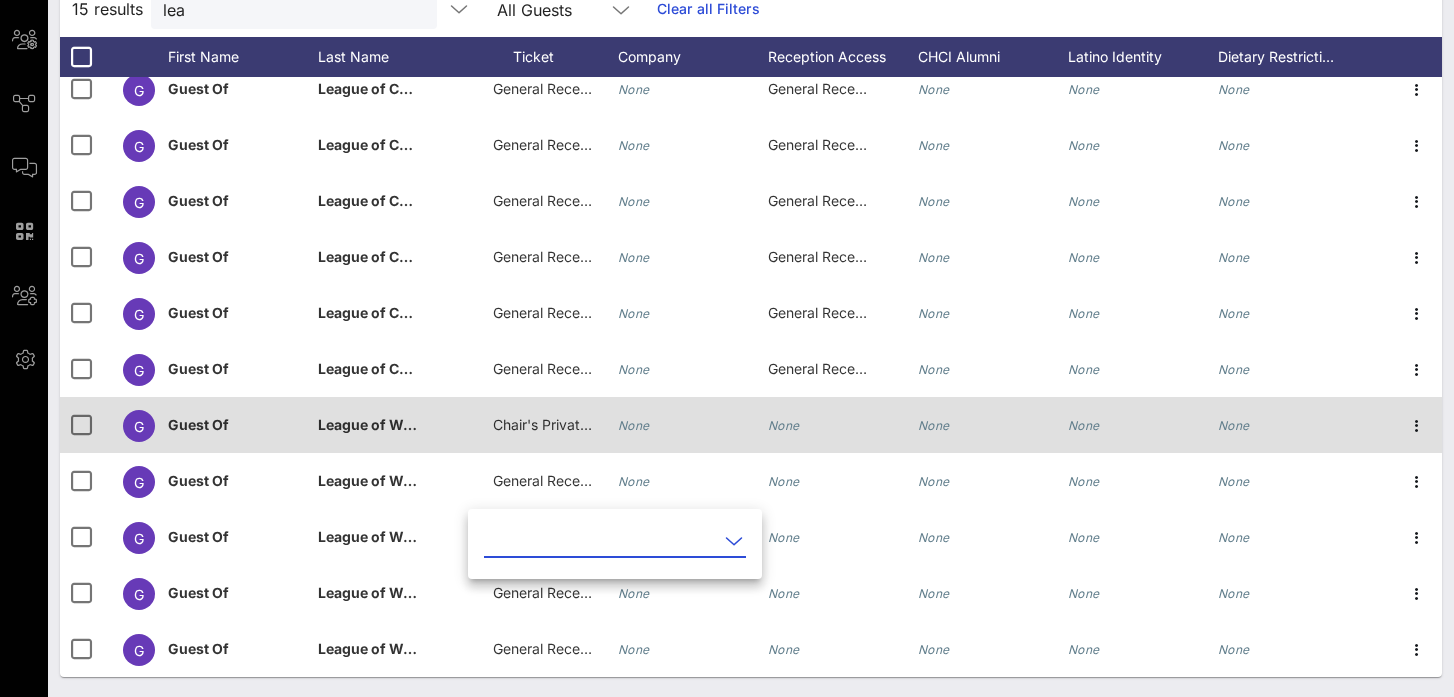 click on "Chair's Private Reception" at bounding box center (575, 424) 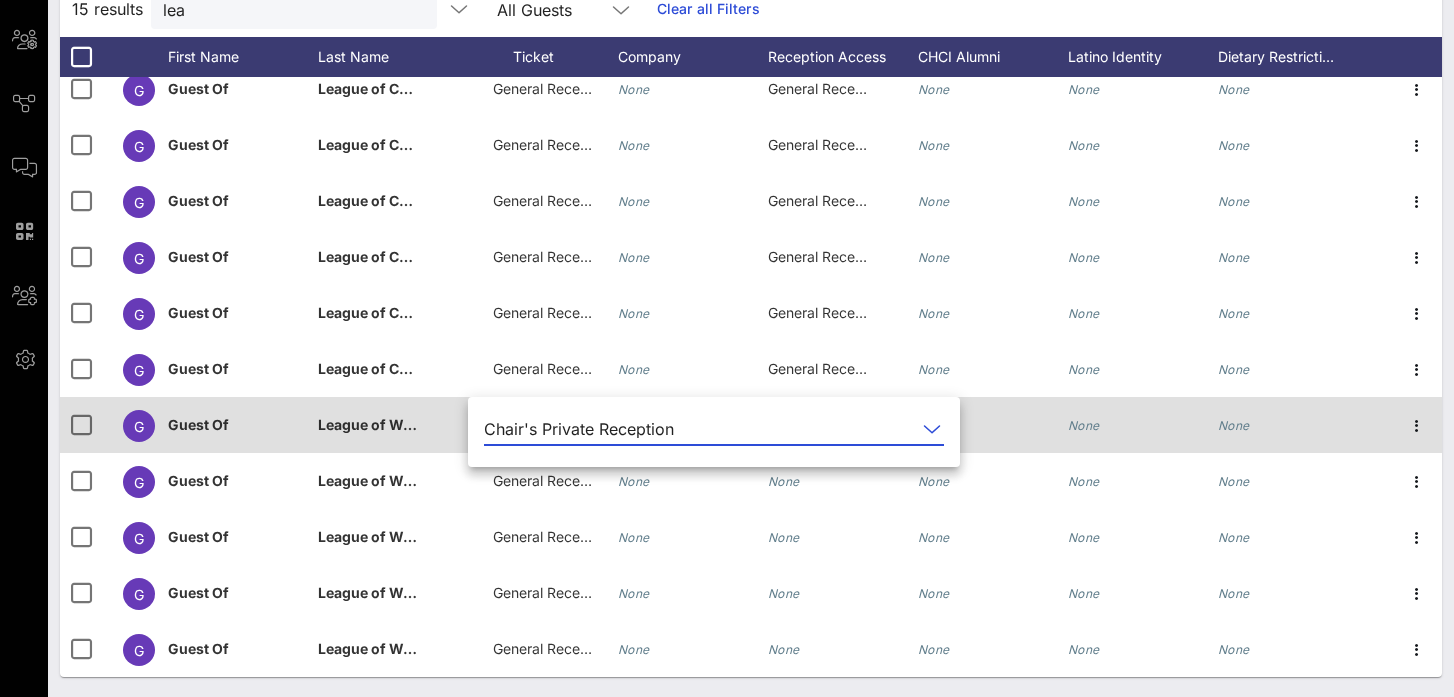click on "Chair's Private Reception" at bounding box center [579, 429] 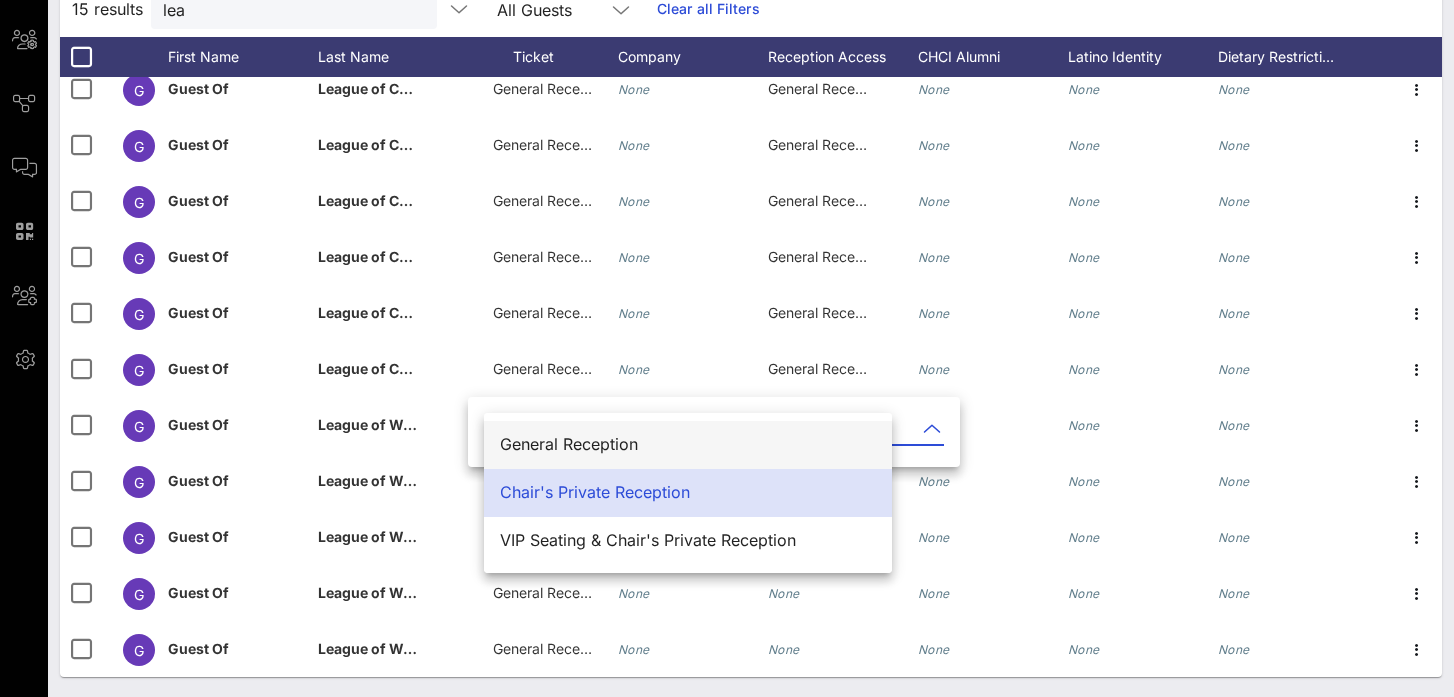click on "General Reception" at bounding box center [688, 444] 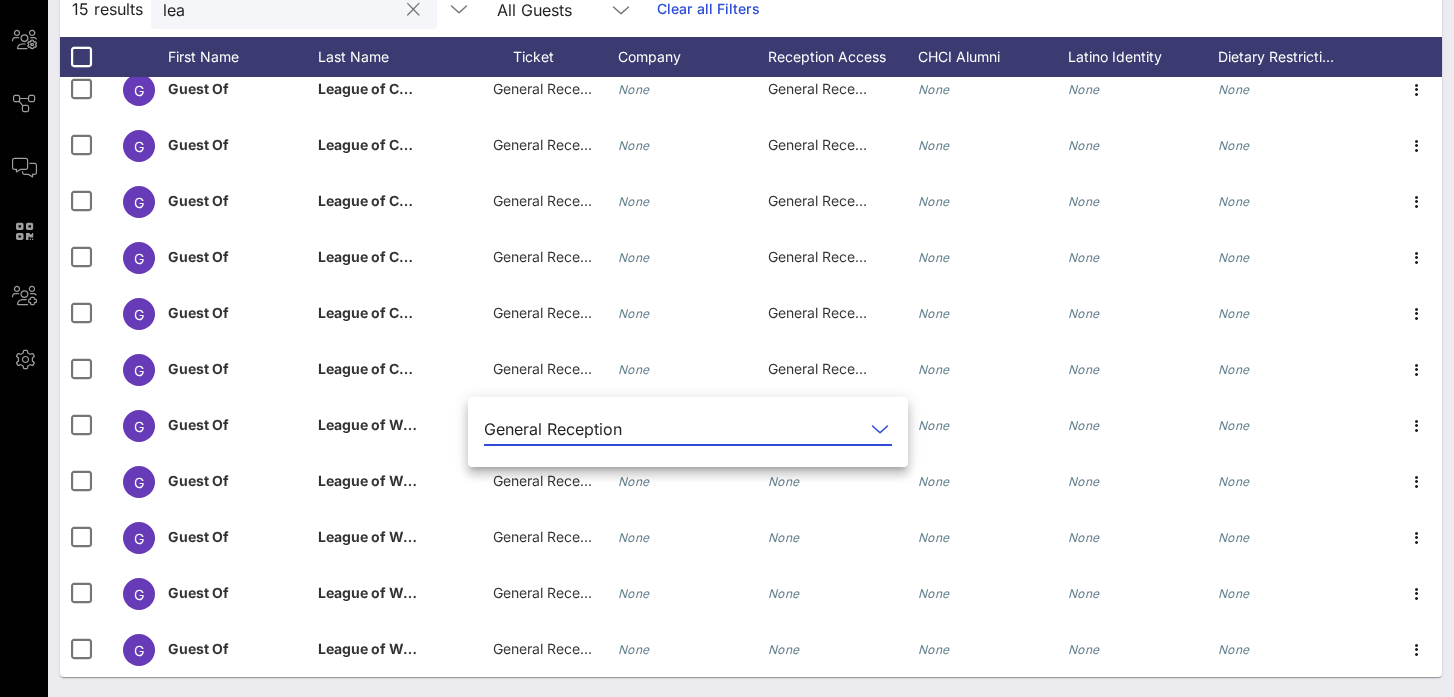 click on "lea" at bounding box center (280, 9) 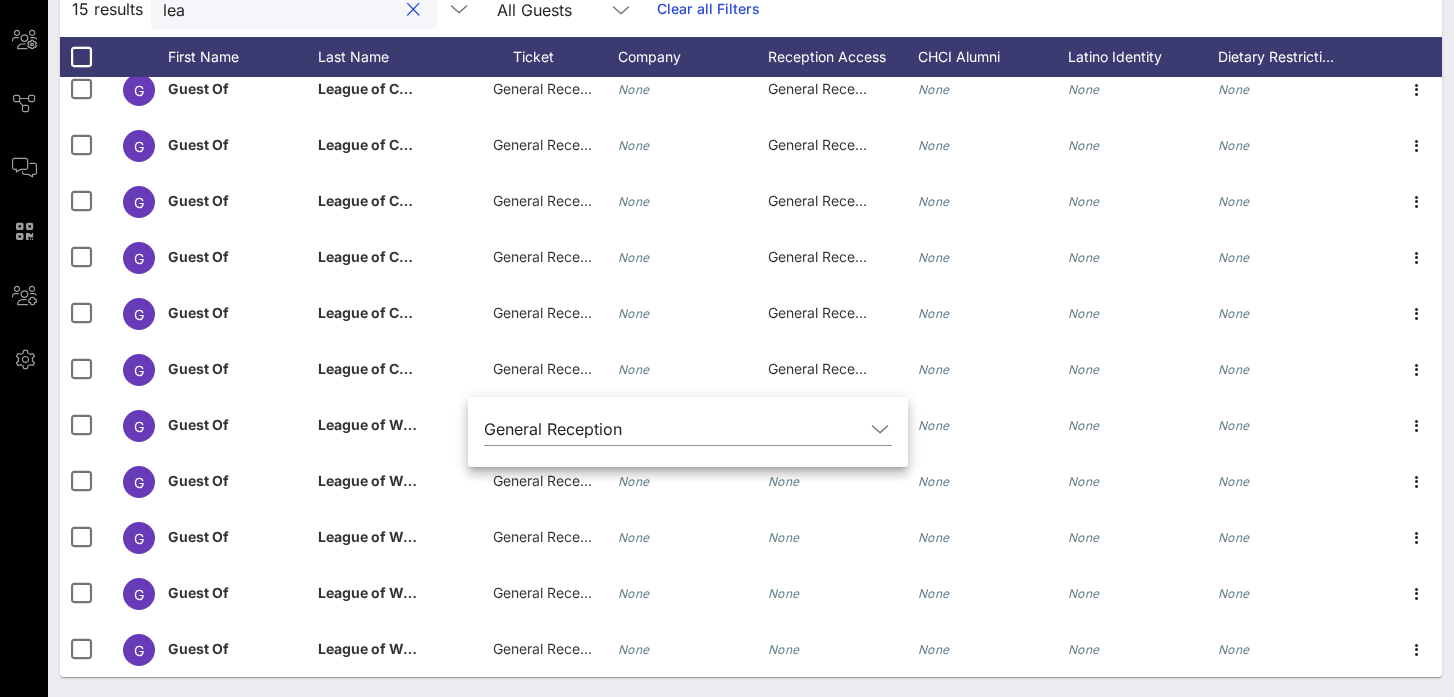 click on "lea" at bounding box center (280, 9) 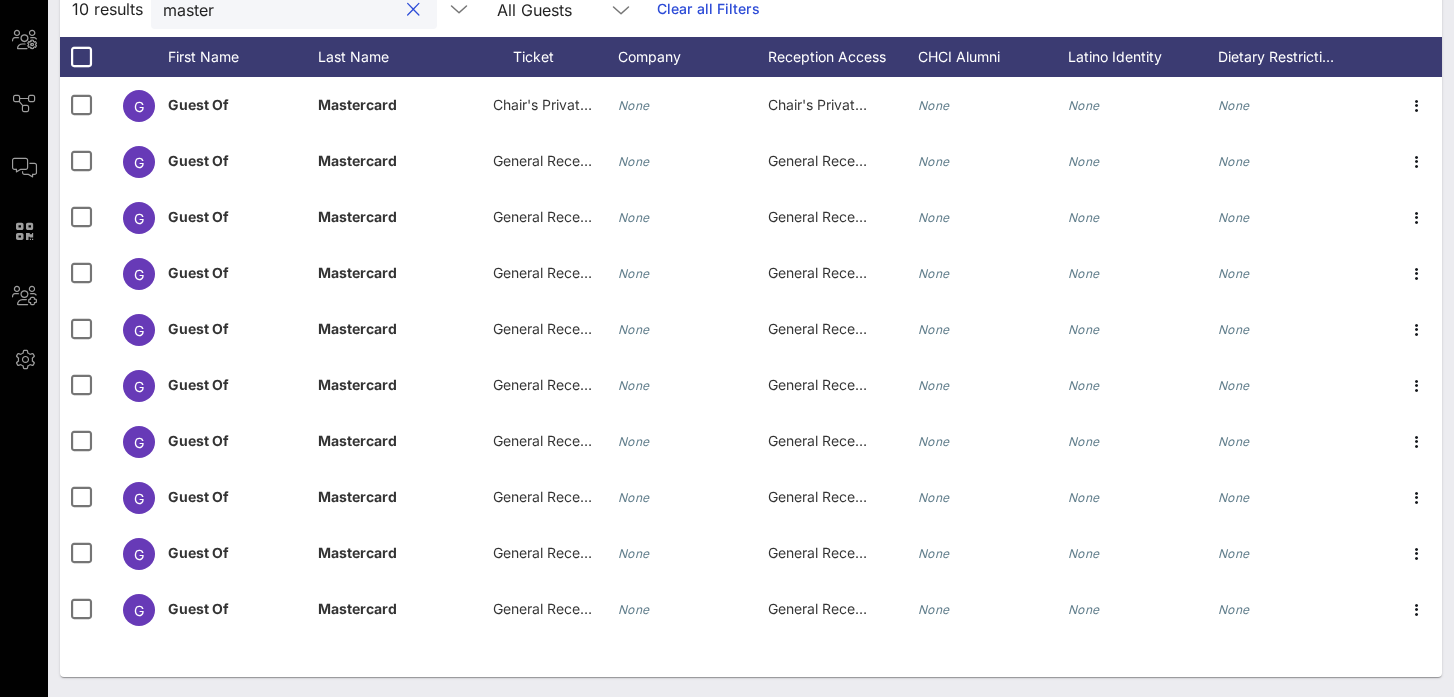 scroll, scrollTop: 0, scrollLeft: 0, axis: both 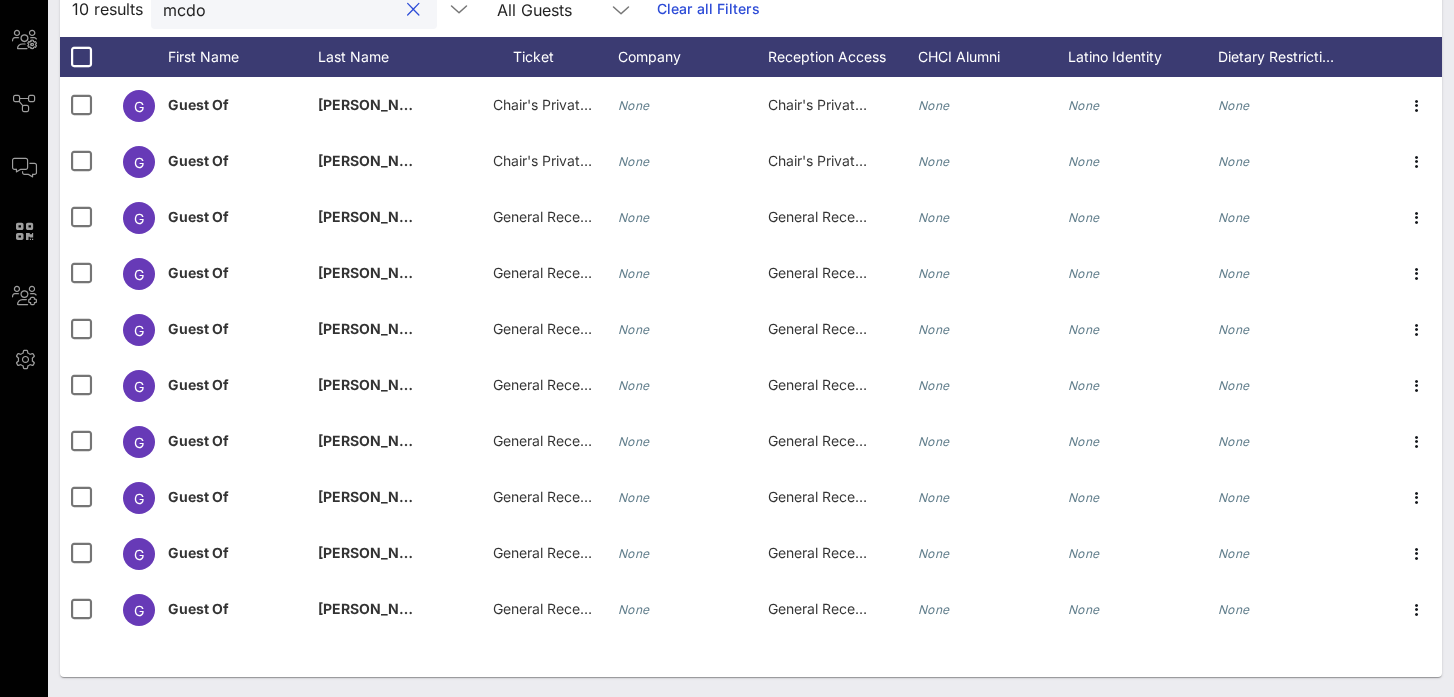 click on "mcdo" at bounding box center [280, 9] 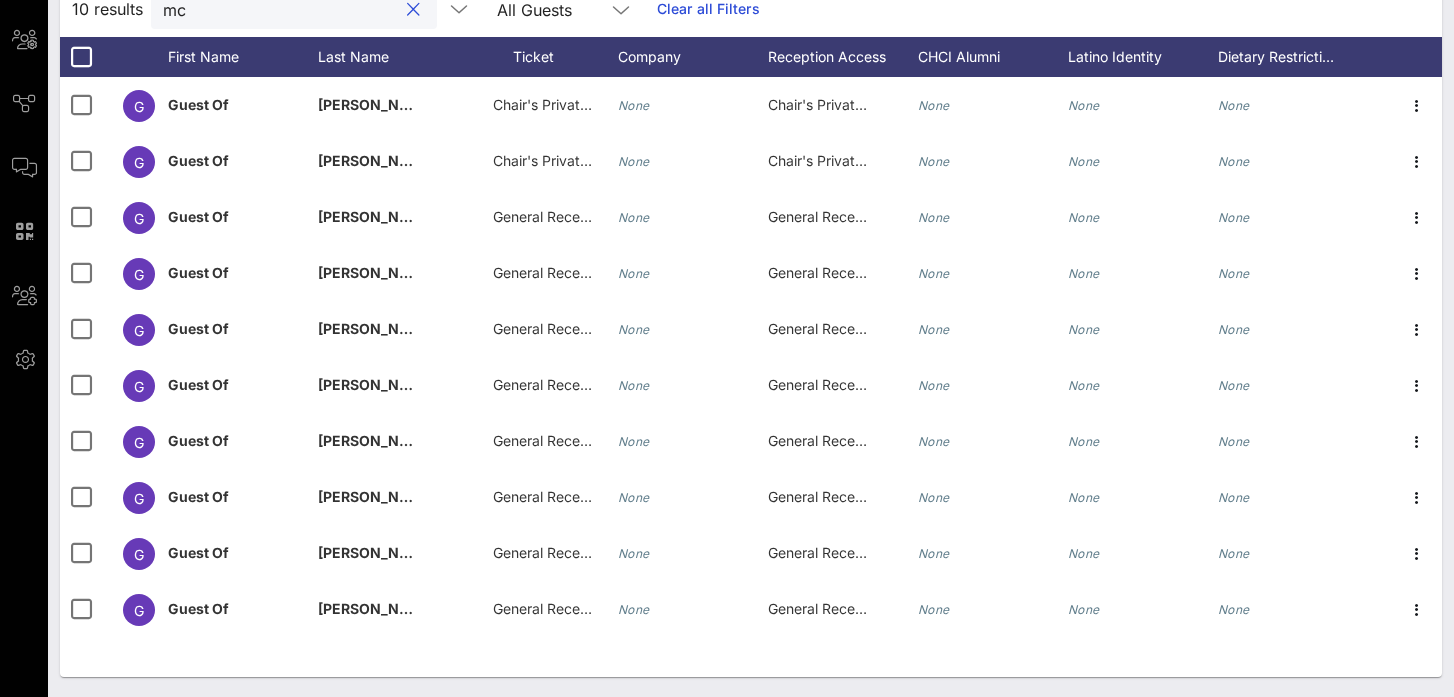 type on "m" 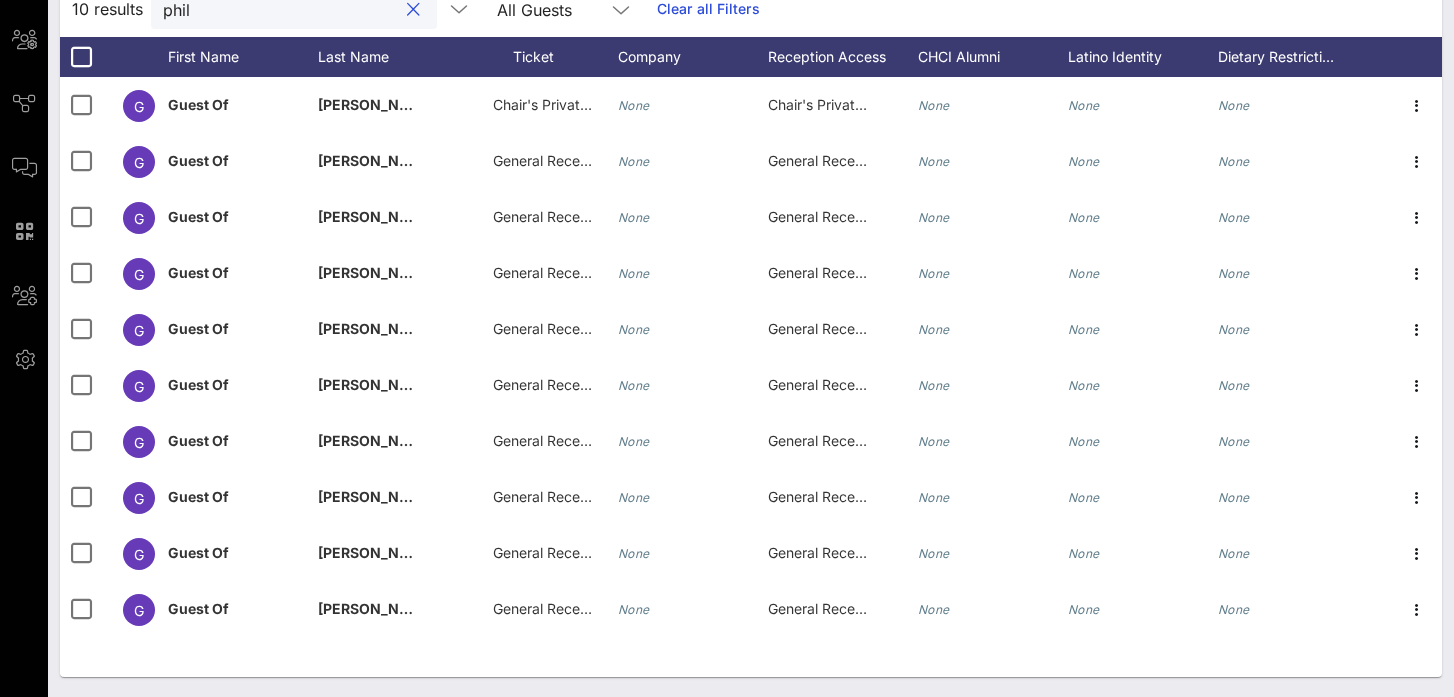 click on "phil" at bounding box center (280, 9) 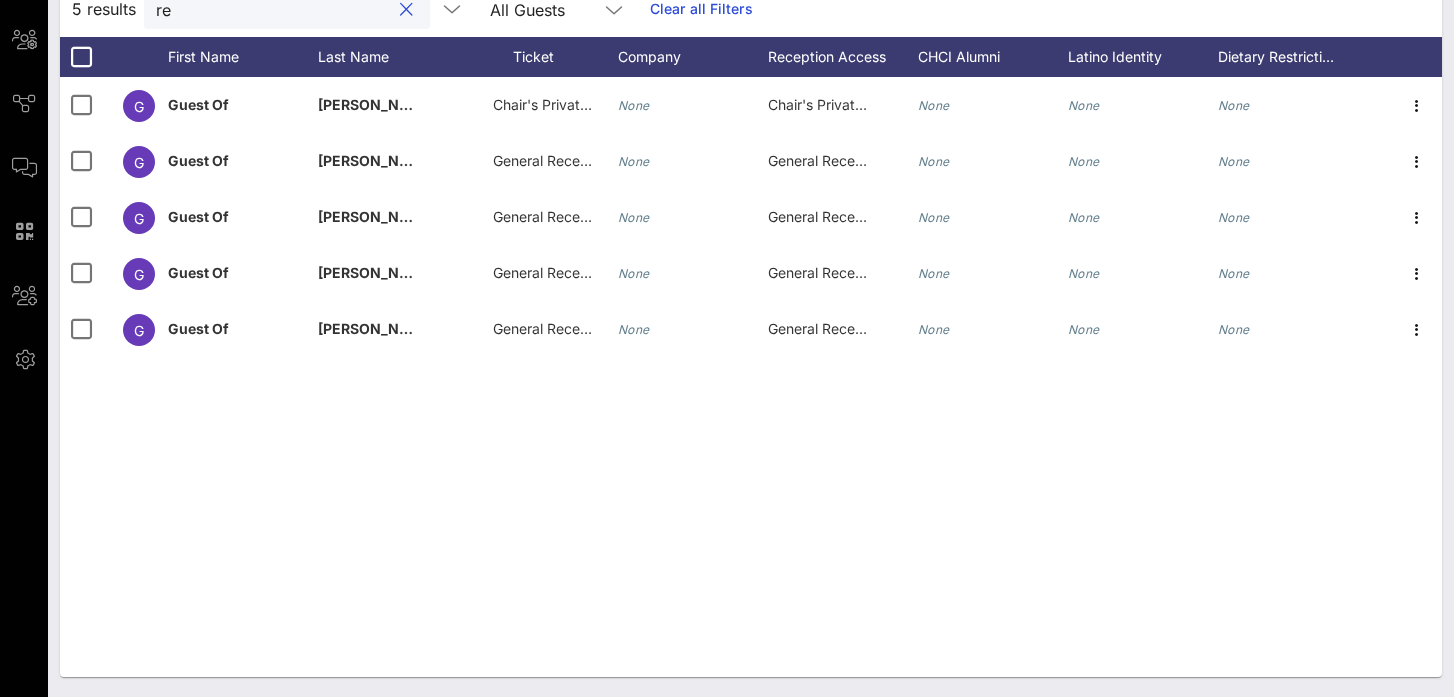 type on "r" 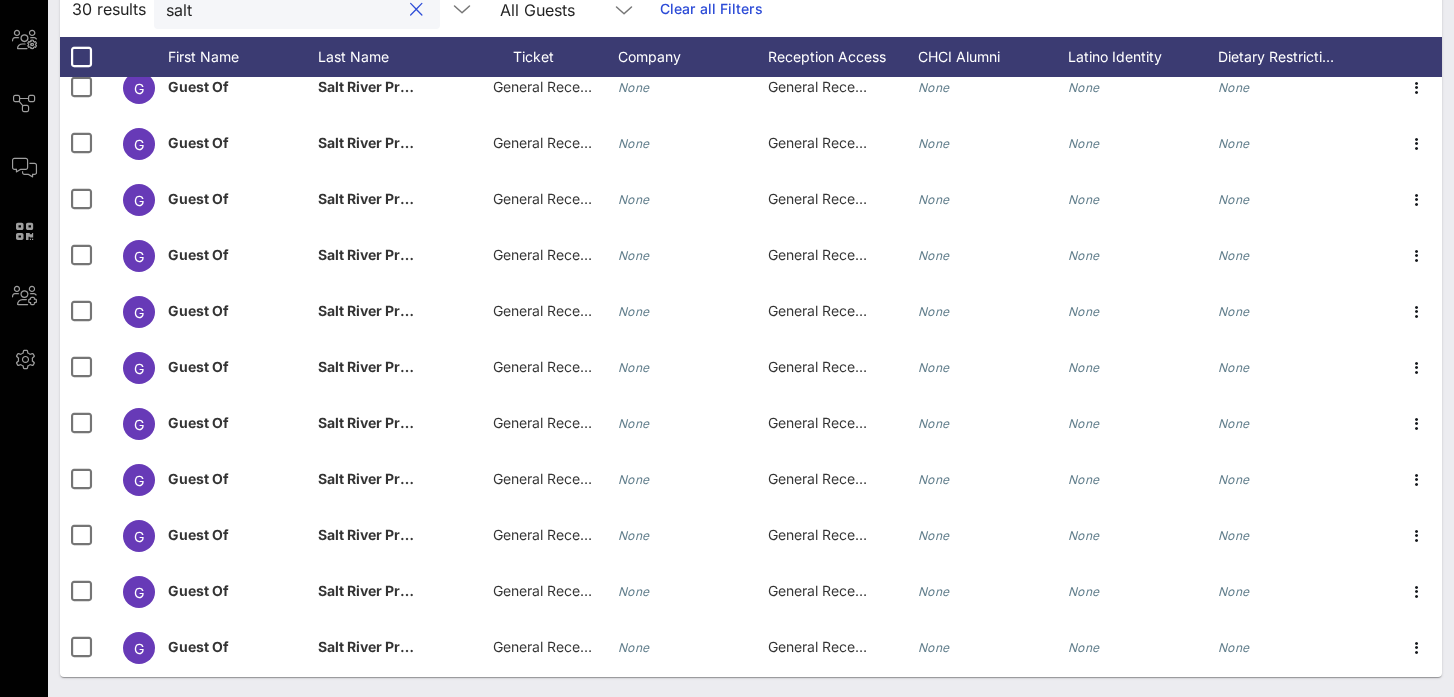 scroll, scrollTop: 0, scrollLeft: 0, axis: both 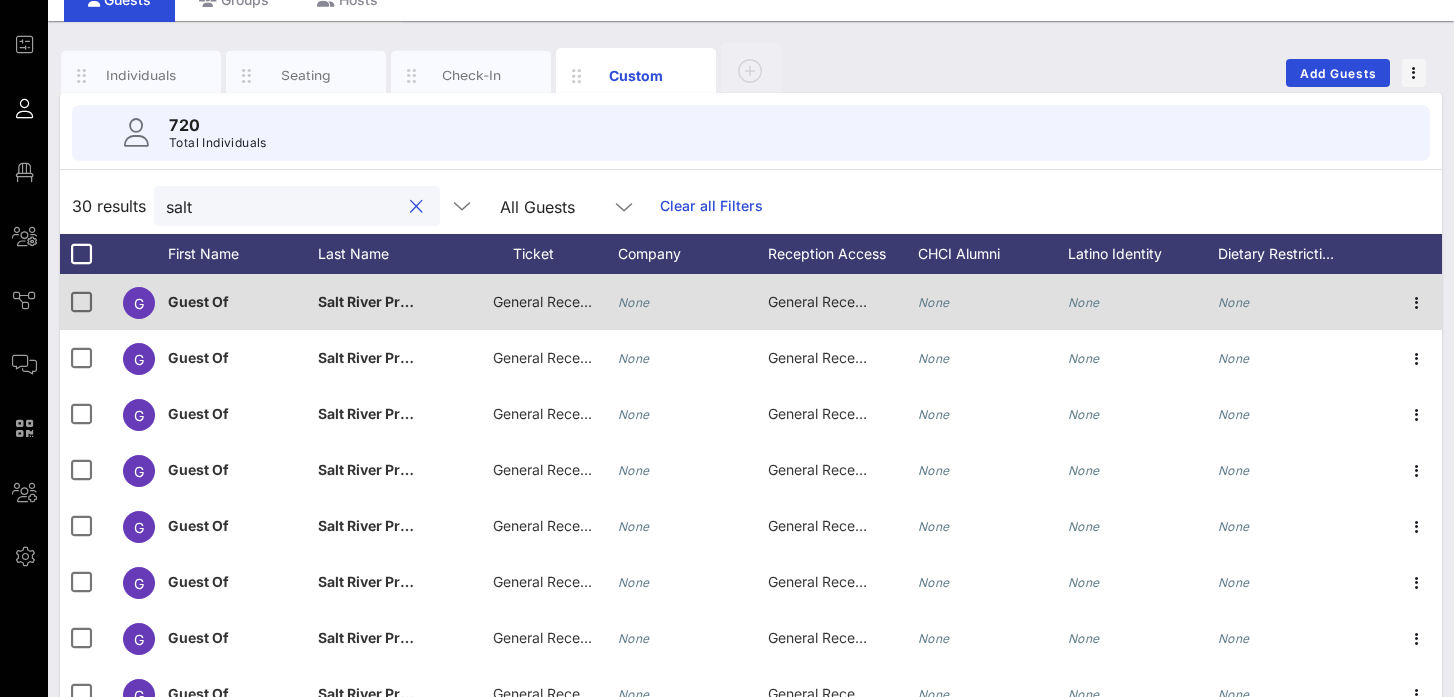 click on "General Reception" at bounding box center [553, 301] 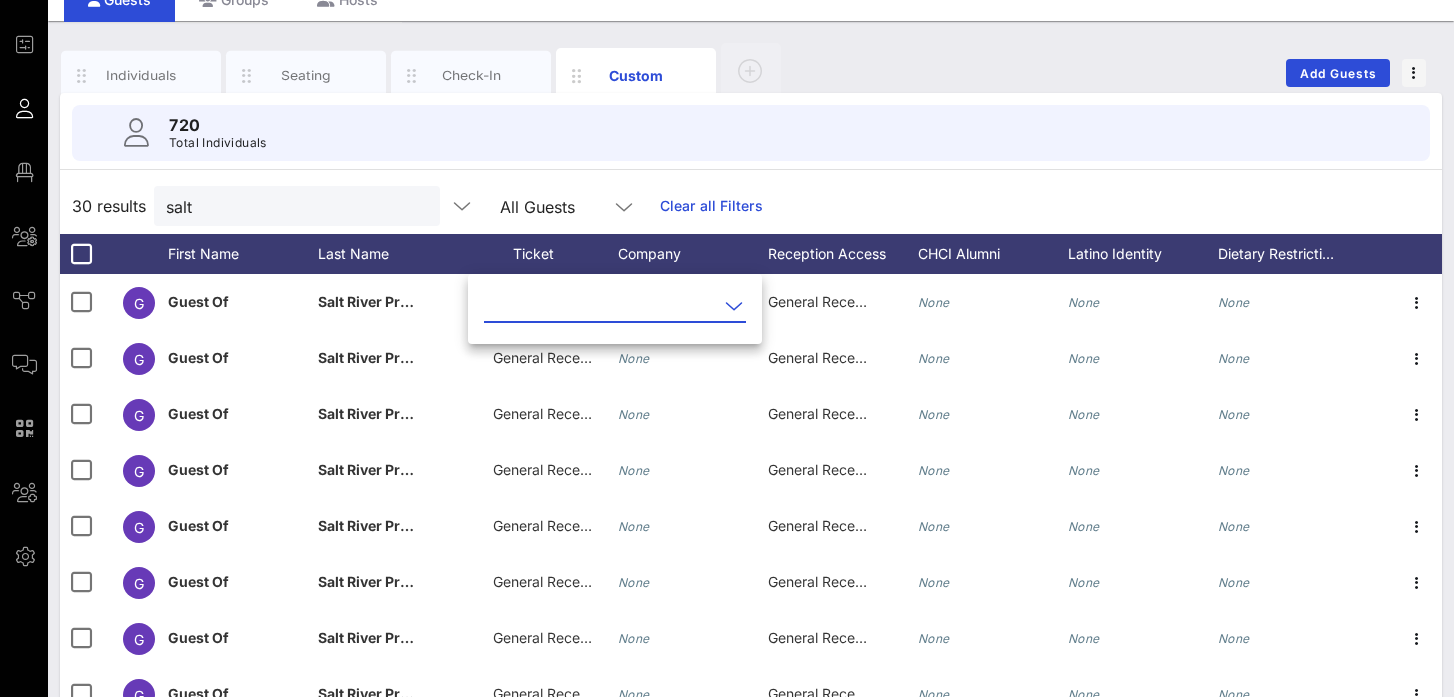 click at bounding box center [601, 306] 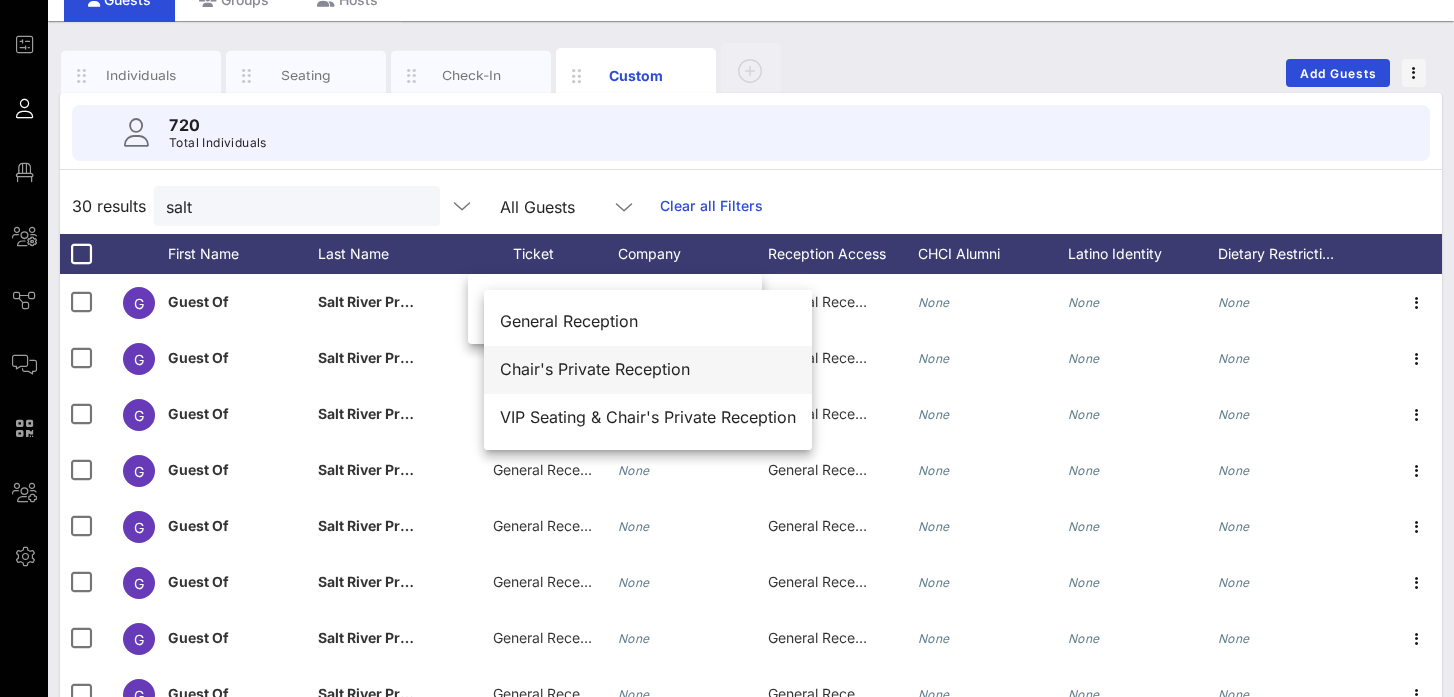 click on "Chair's Private Reception" at bounding box center [648, 369] 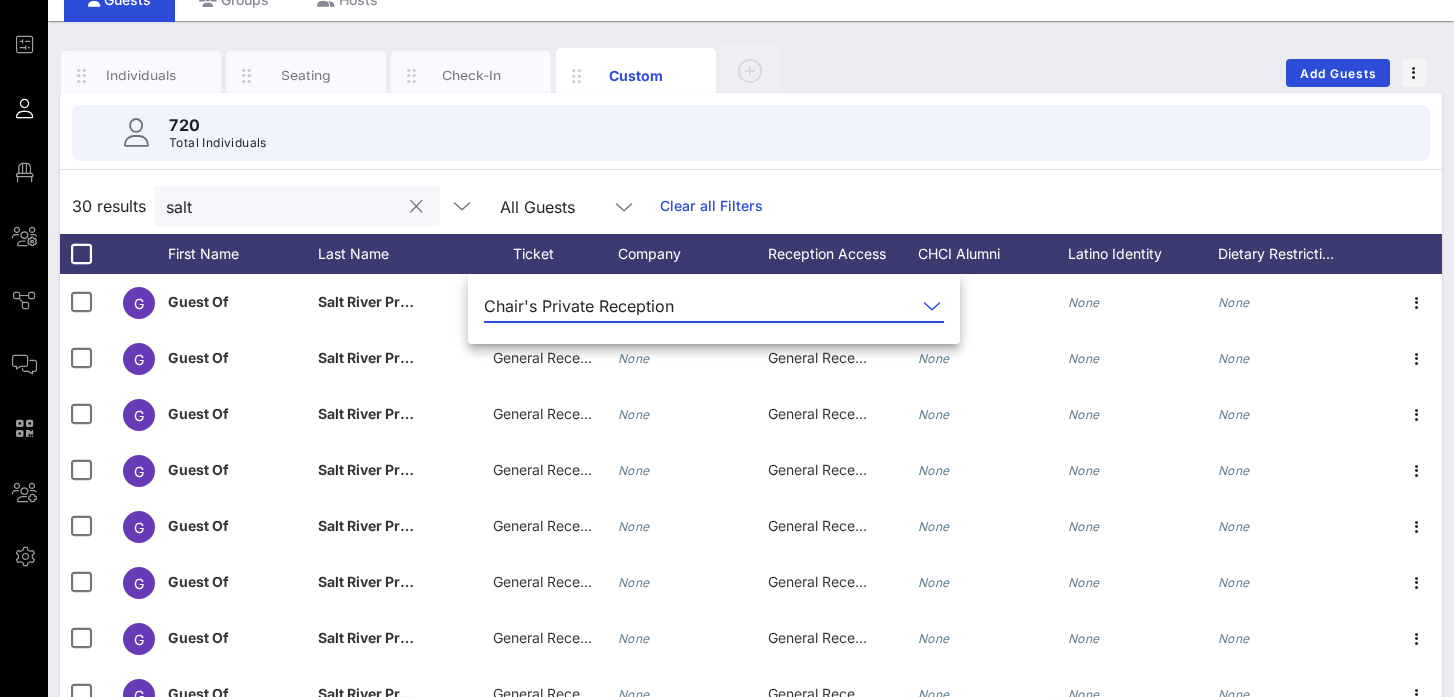 click on "salt" at bounding box center [283, 206] 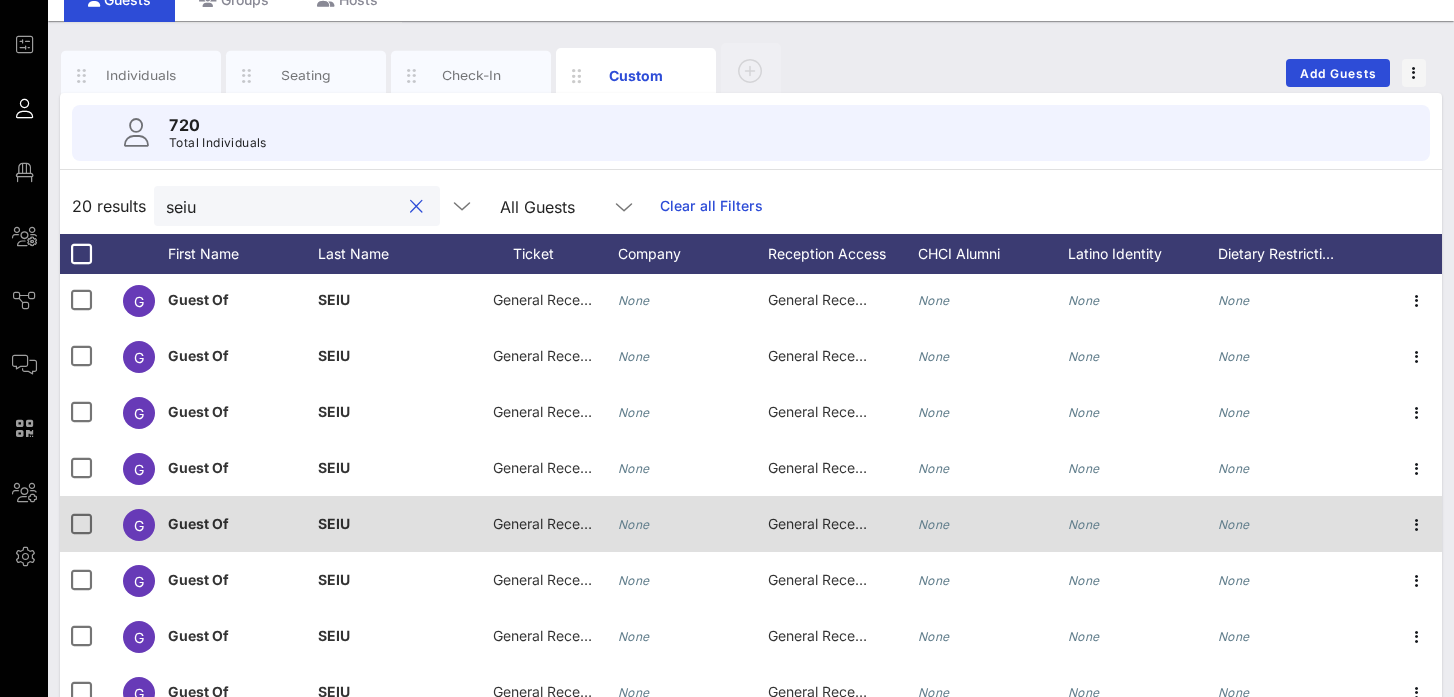 scroll, scrollTop: 244, scrollLeft: 0, axis: vertical 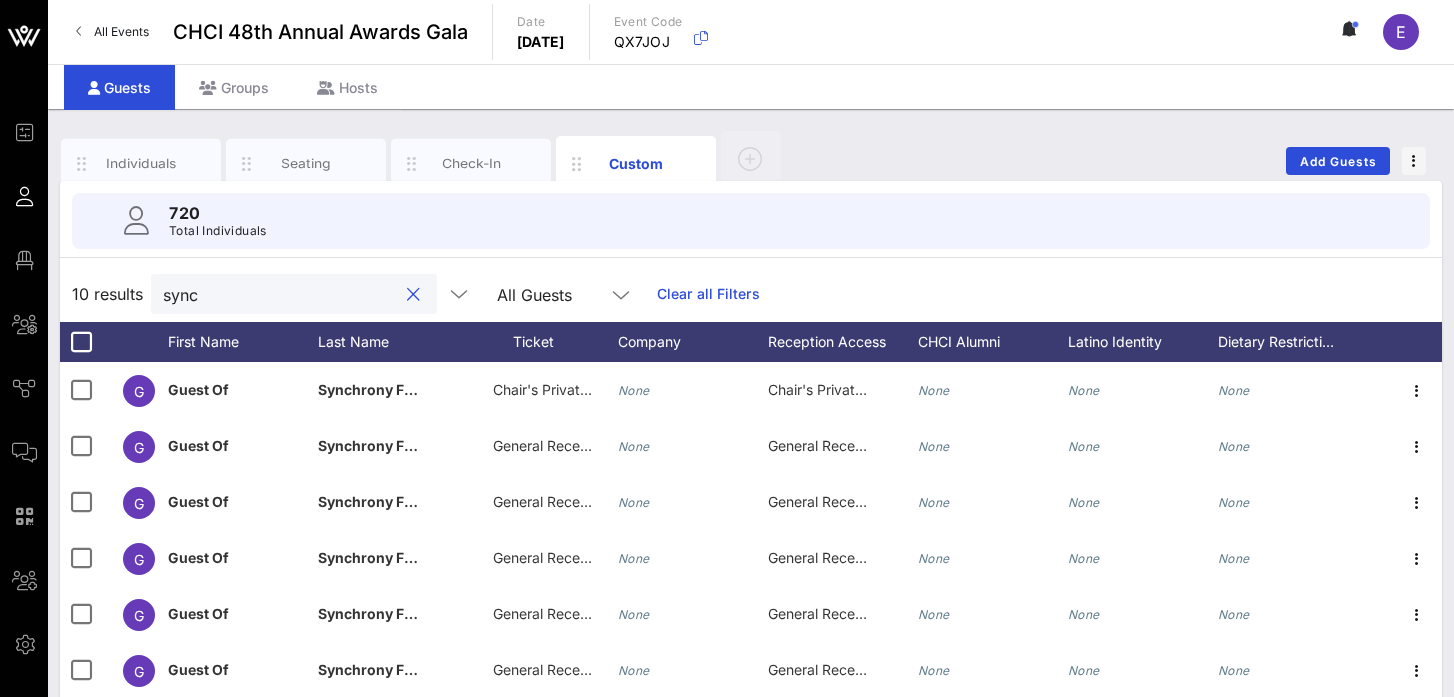 click on "sync" at bounding box center [280, 294] 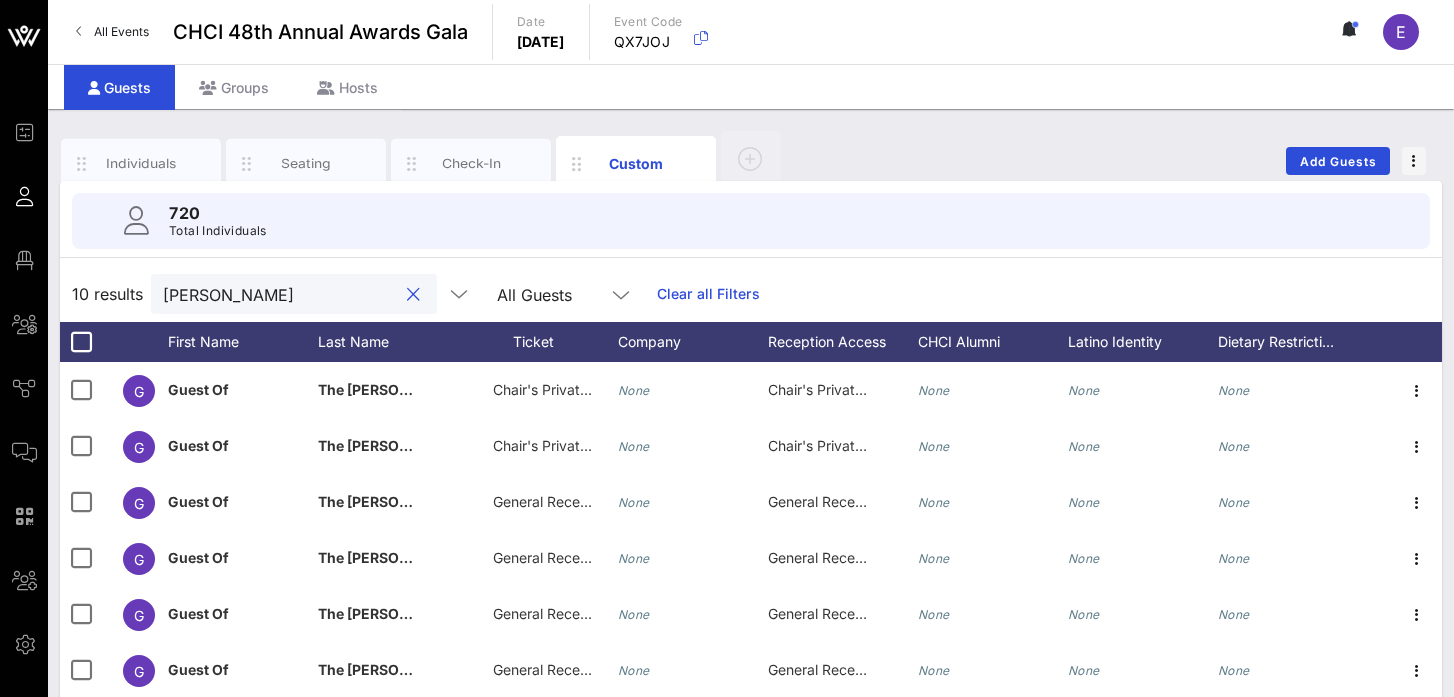 click on "[PERSON_NAME]" at bounding box center (280, 294) 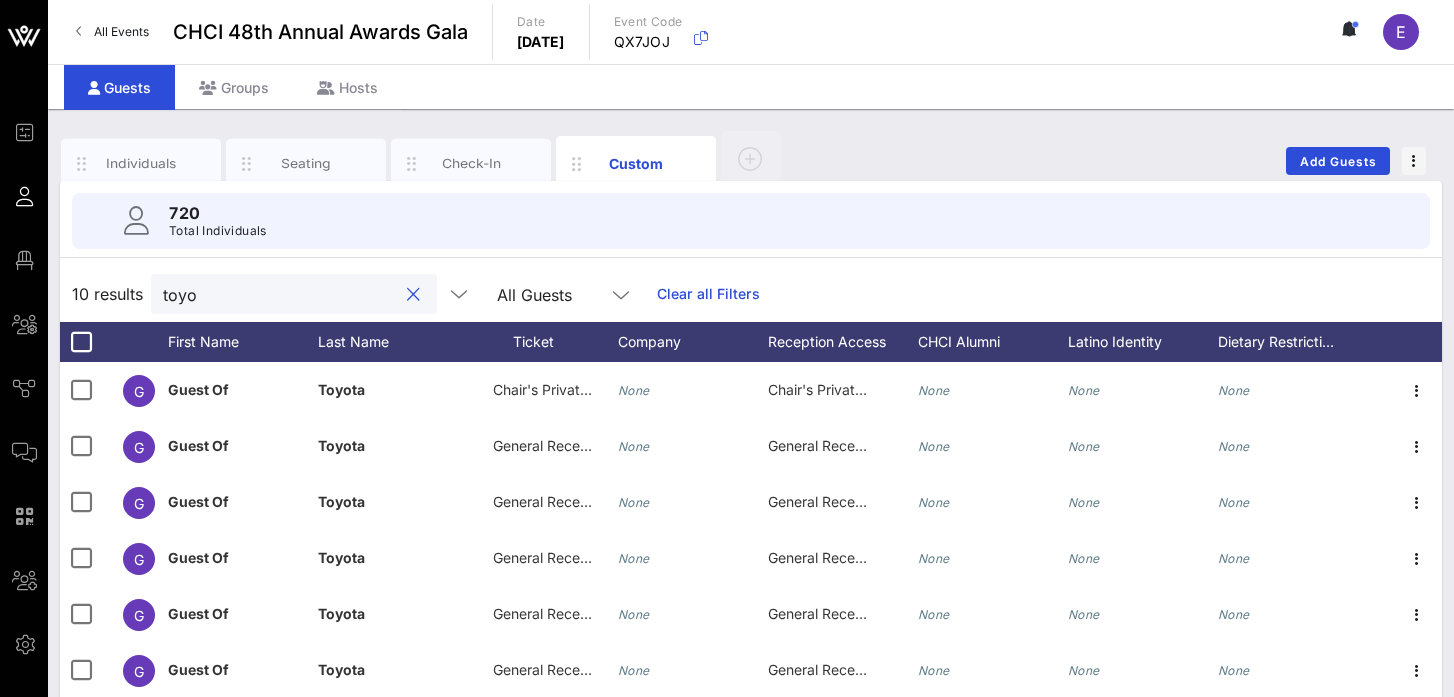click on "toyo" at bounding box center (280, 294) 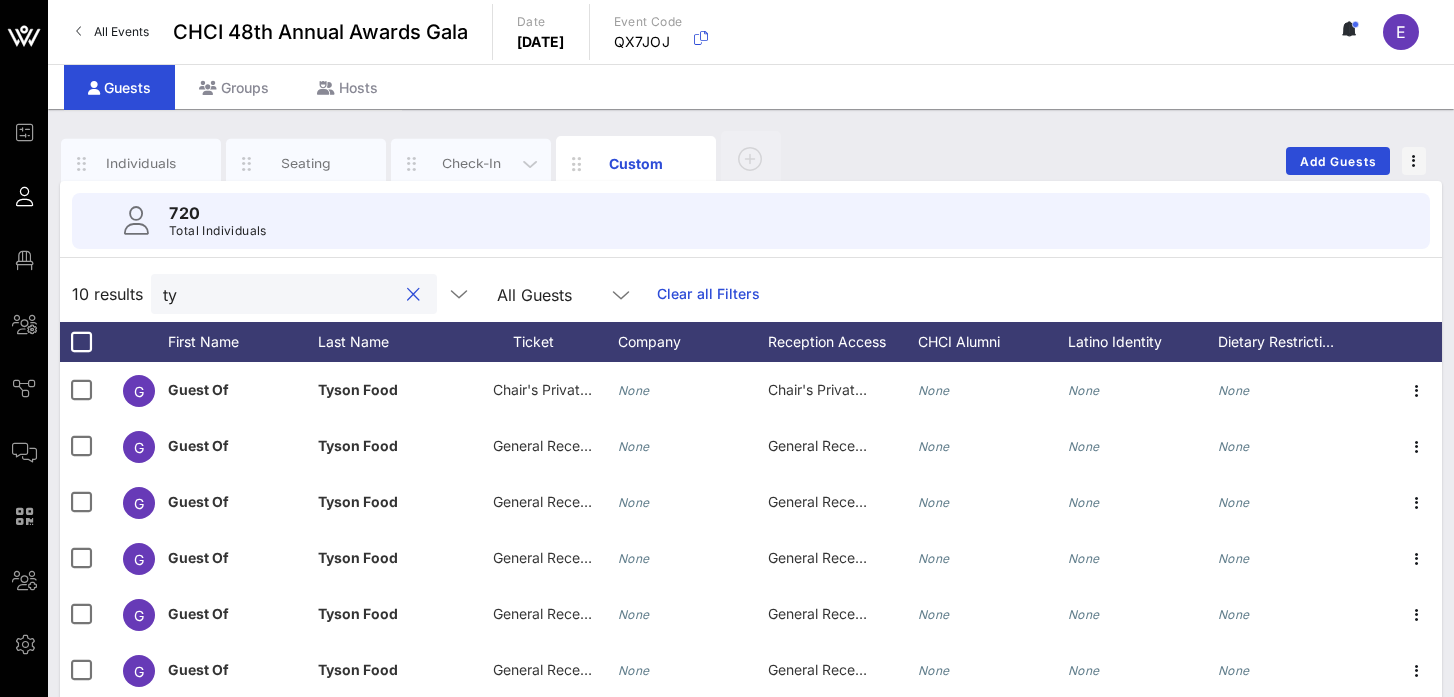 type on "t" 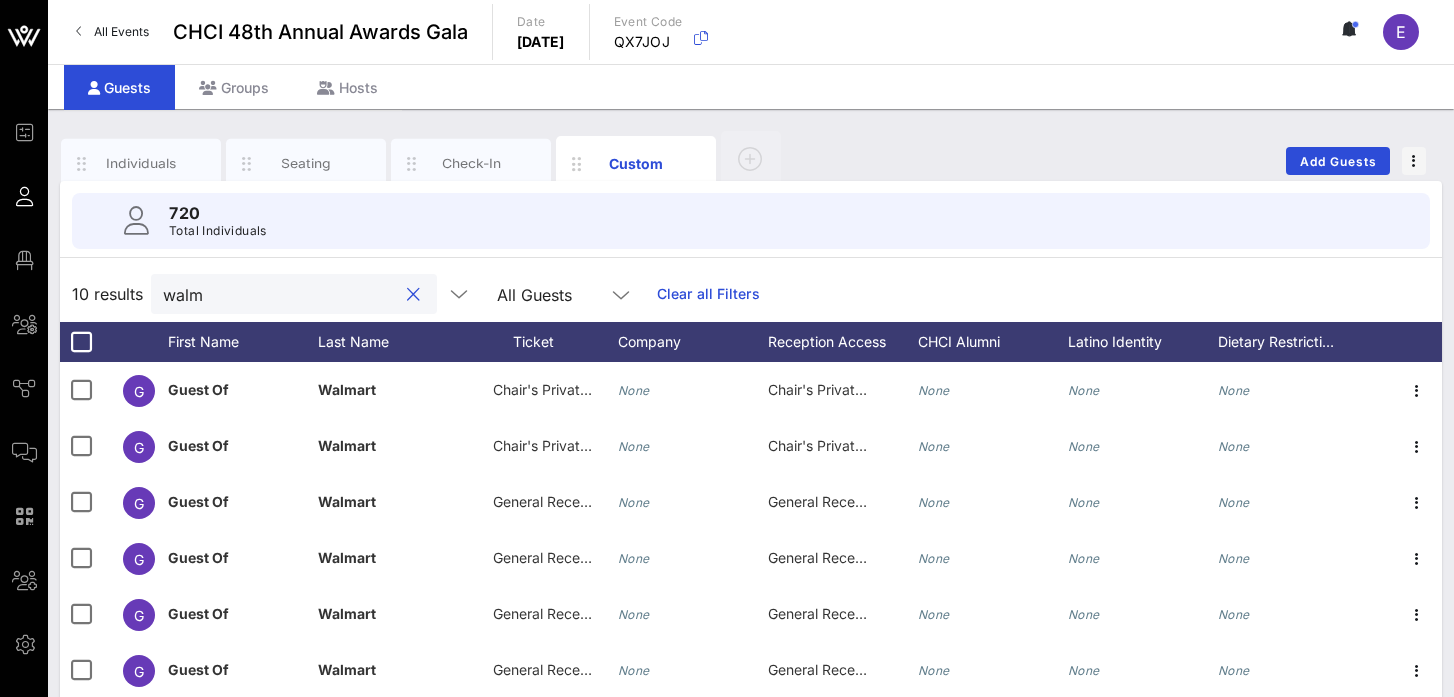 click on "walm" at bounding box center [280, 294] 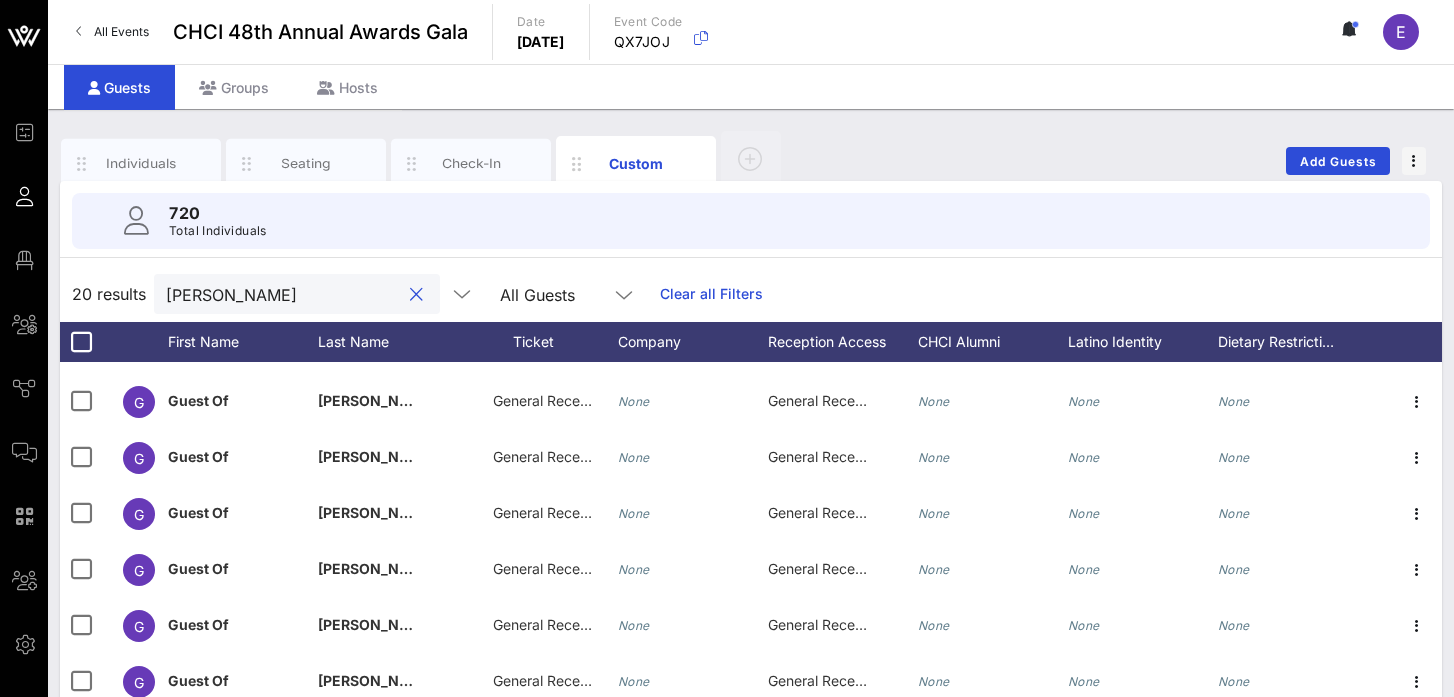 scroll, scrollTop: 520, scrollLeft: 0, axis: vertical 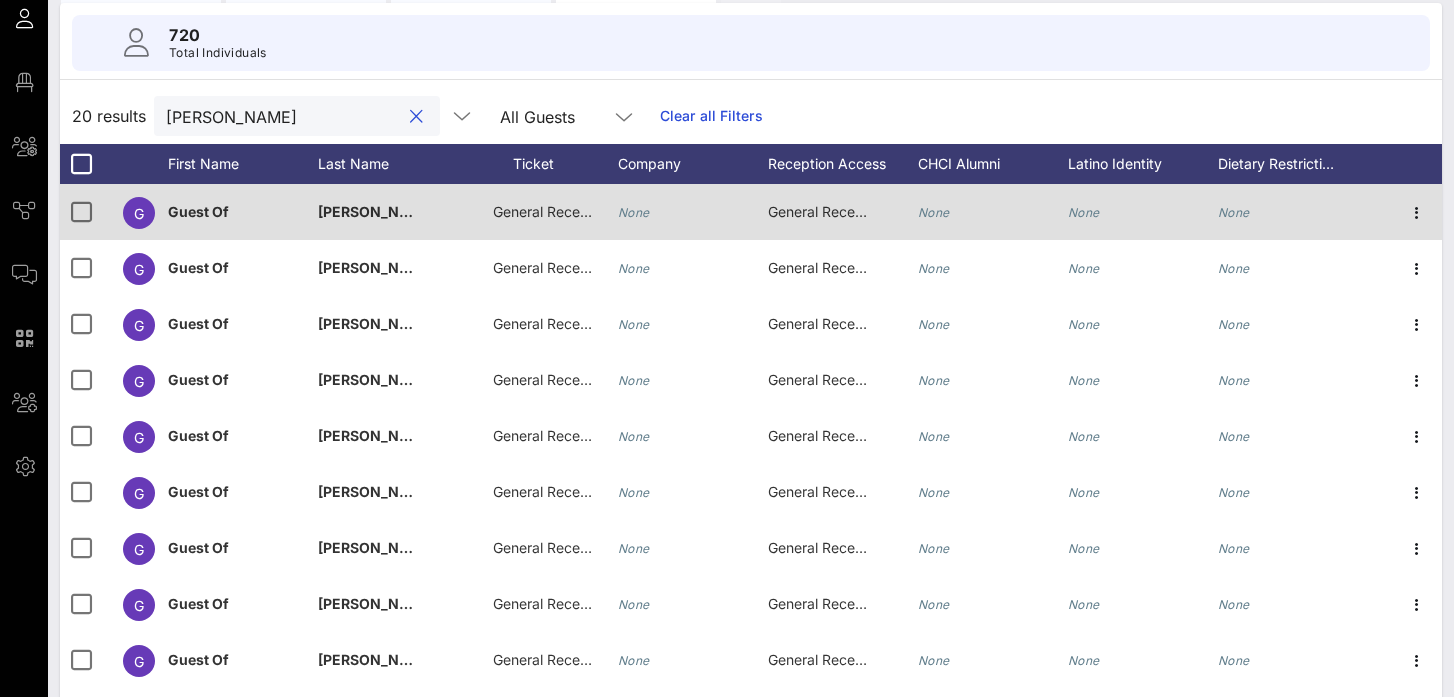 click on "General Reception" at bounding box center (553, 211) 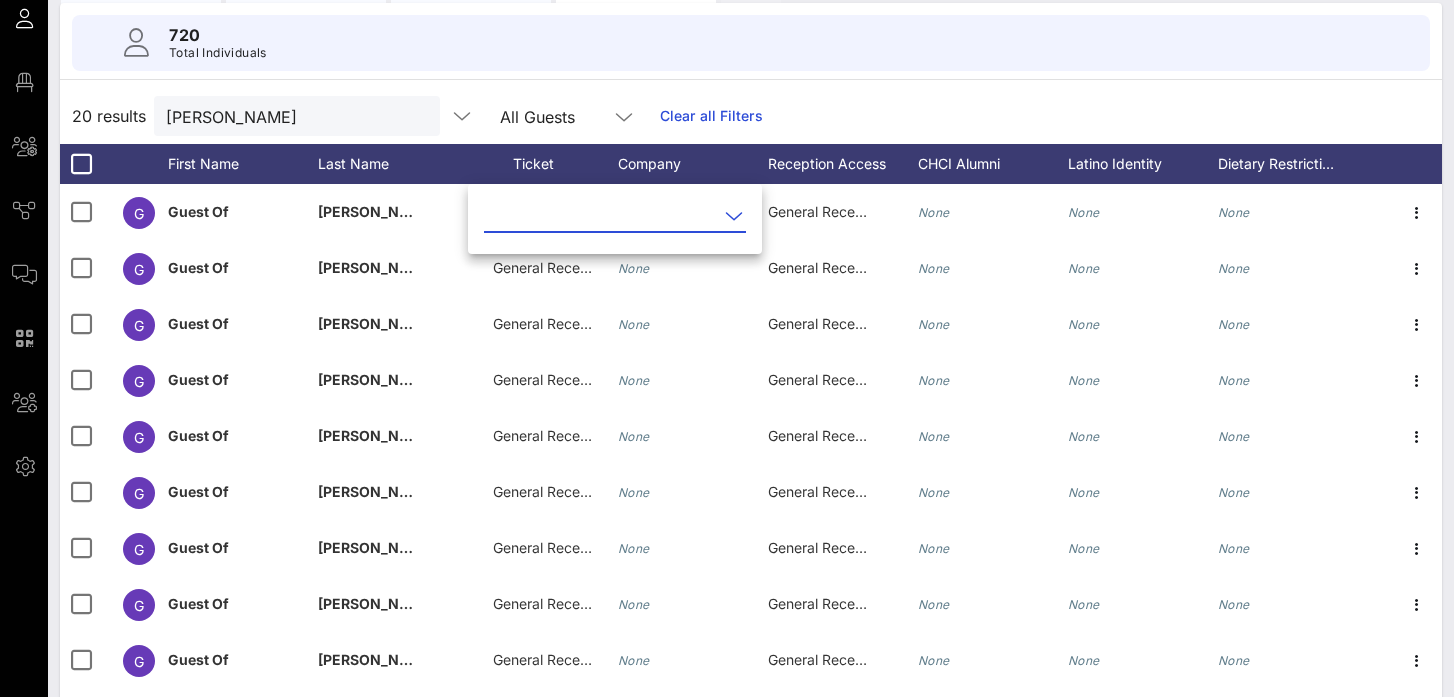 click at bounding box center [601, 216] 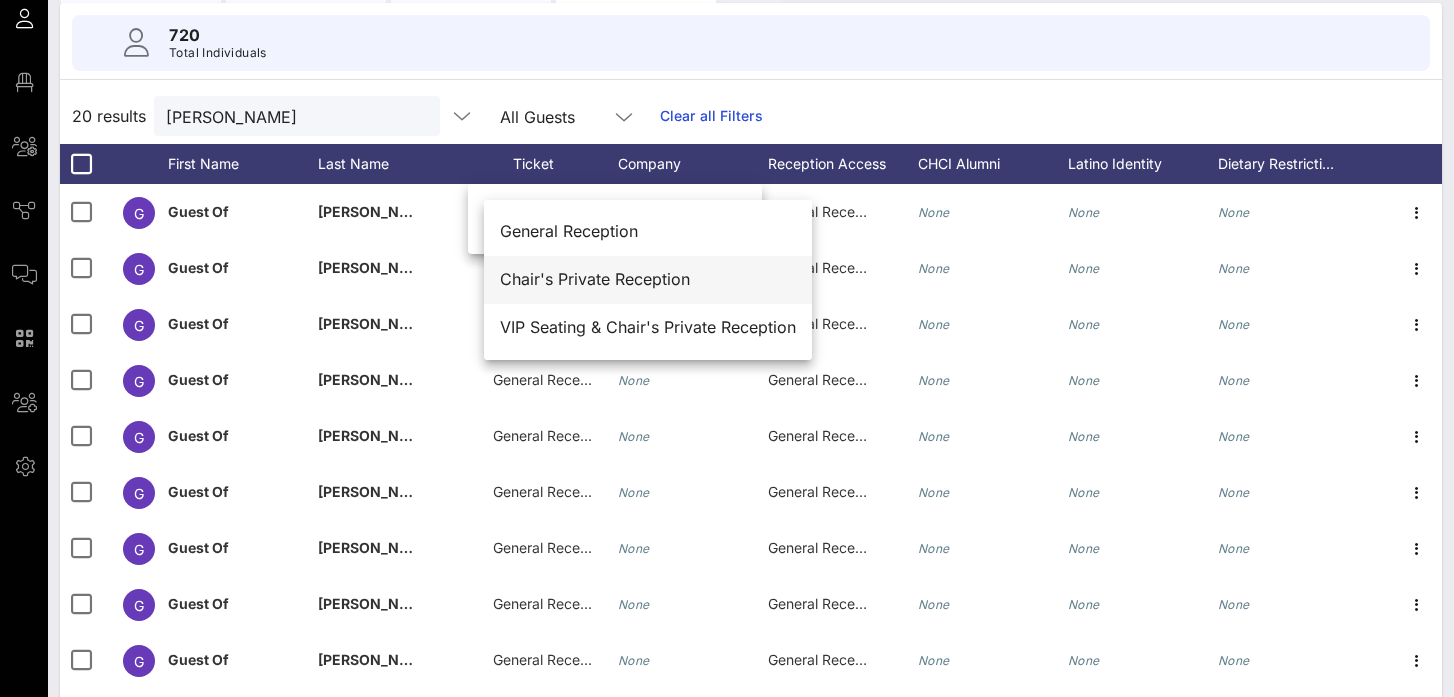 click on "Chair's Private Reception" at bounding box center (648, 279) 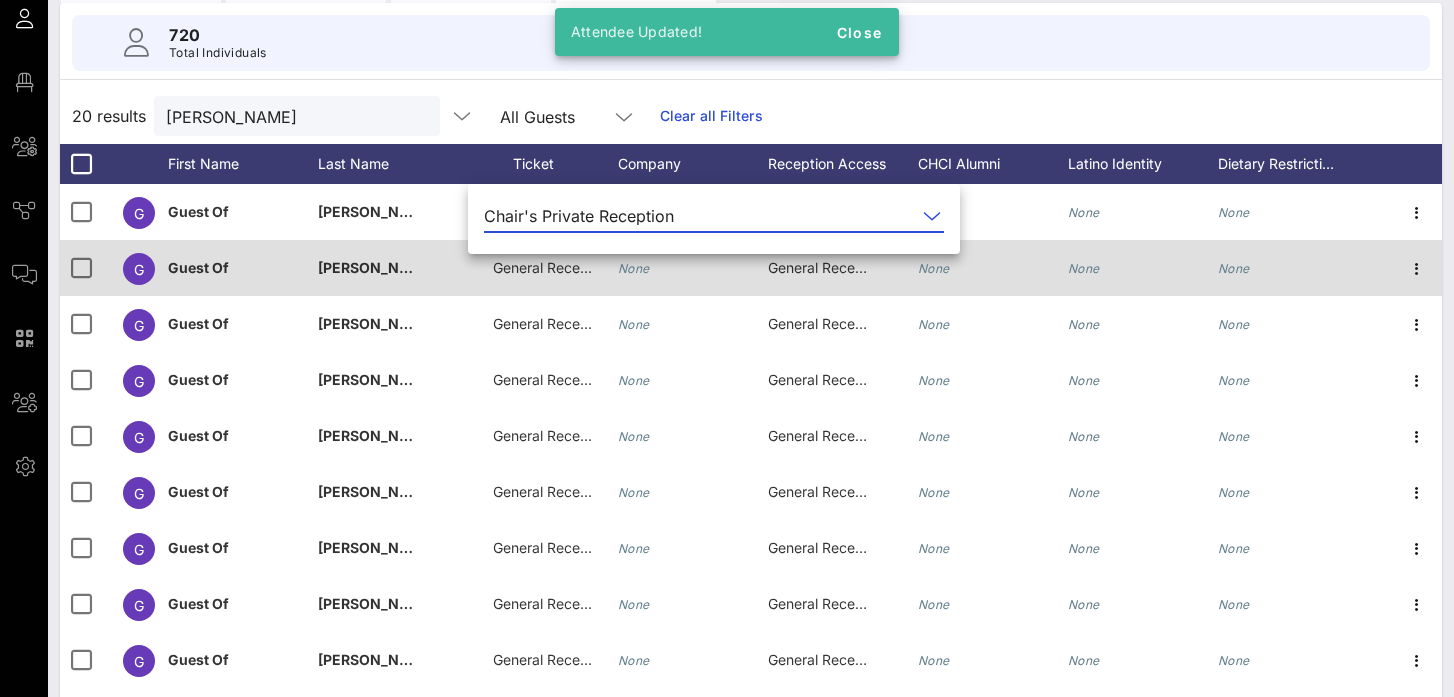 click on "General Reception" at bounding box center (553, 267) 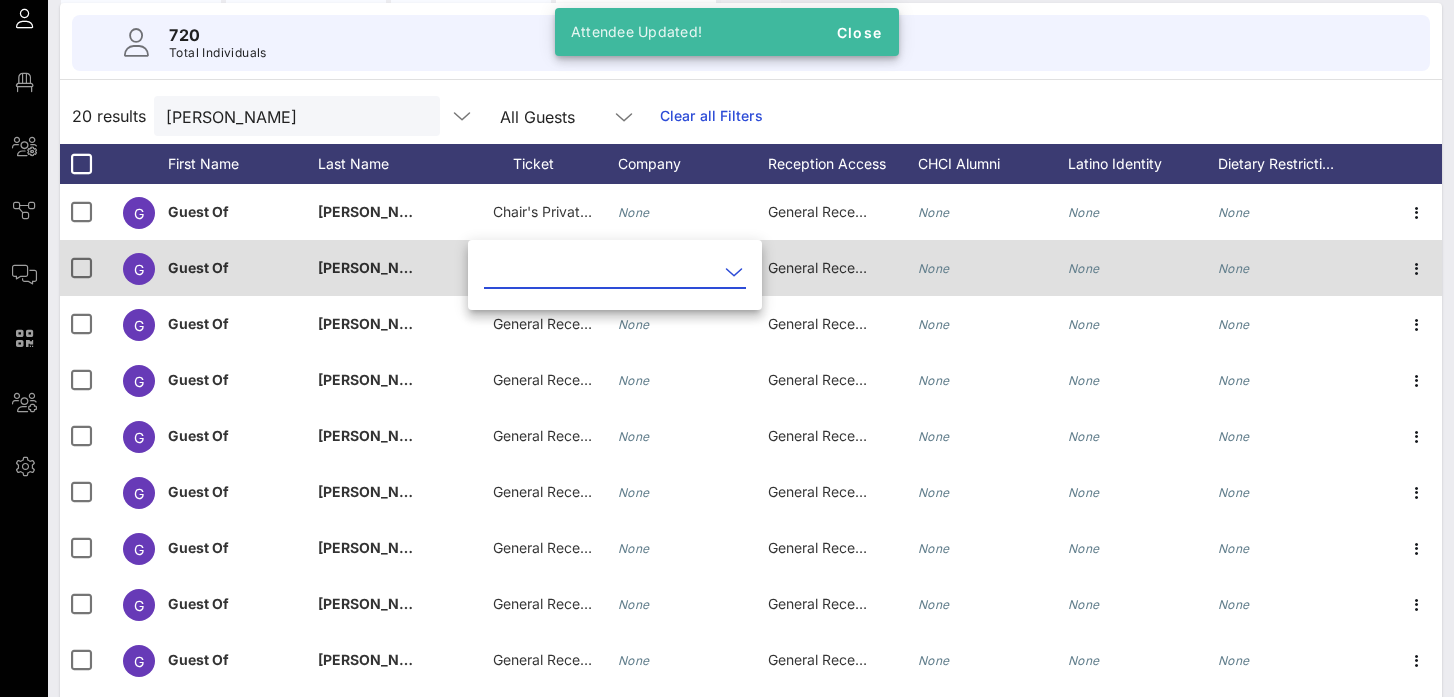 click at bounding box center [601, 272] 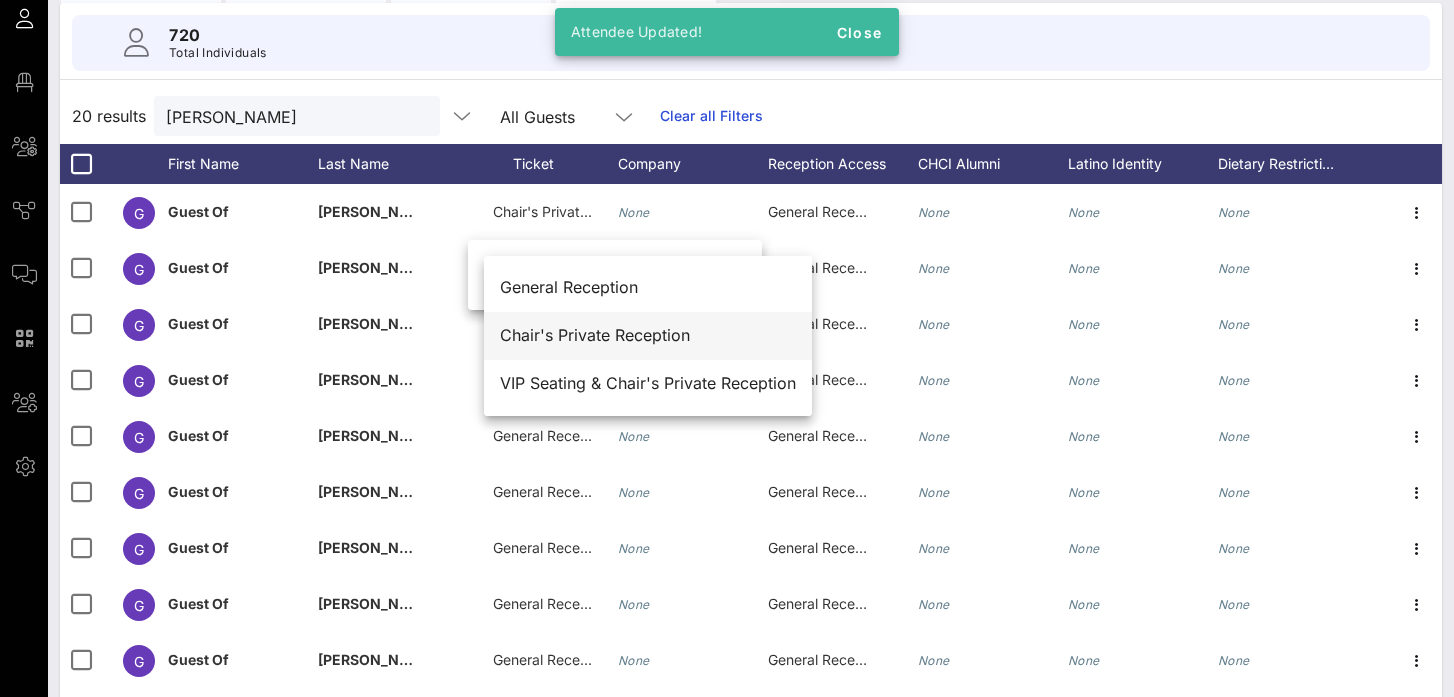 click on "Chair's Private Reception" at bounding box center [648, 335] 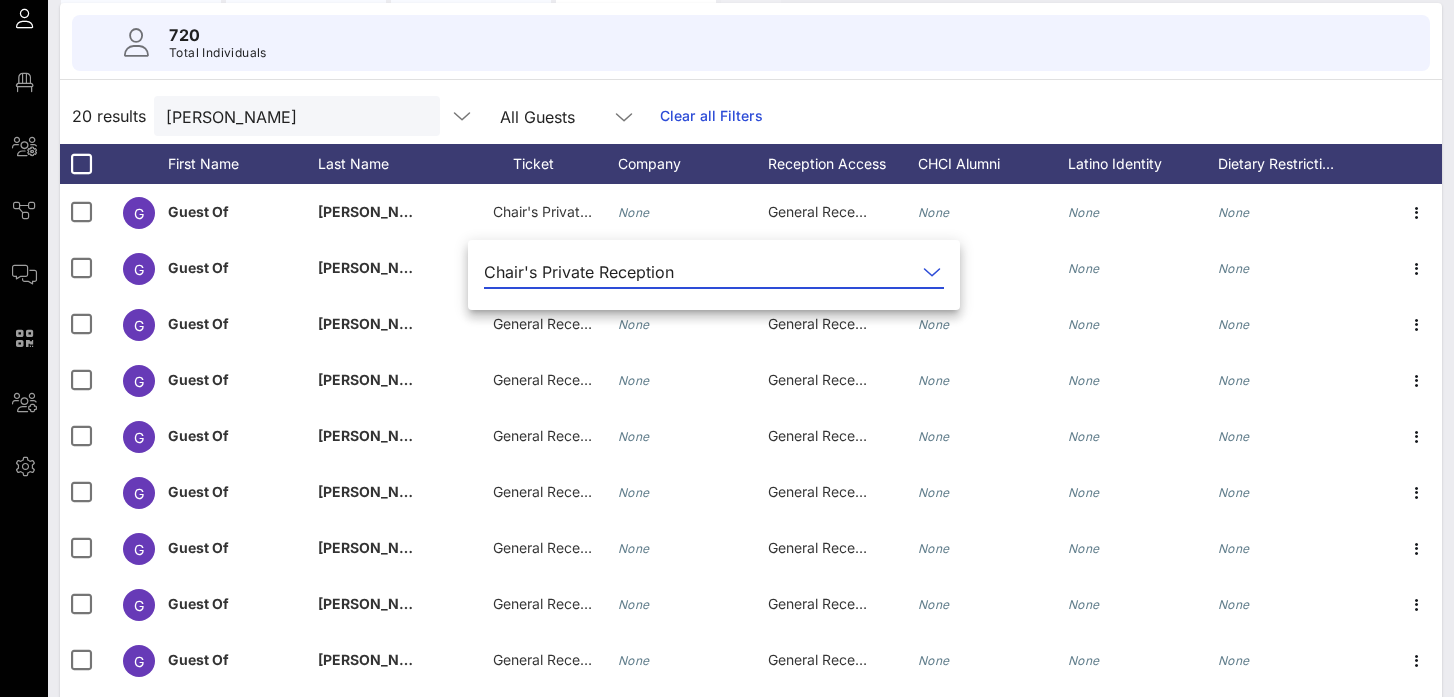 click on "20 results     [PERSON_NAME]     All Guests     Clear all Filters" at bounding box center (751, 116) 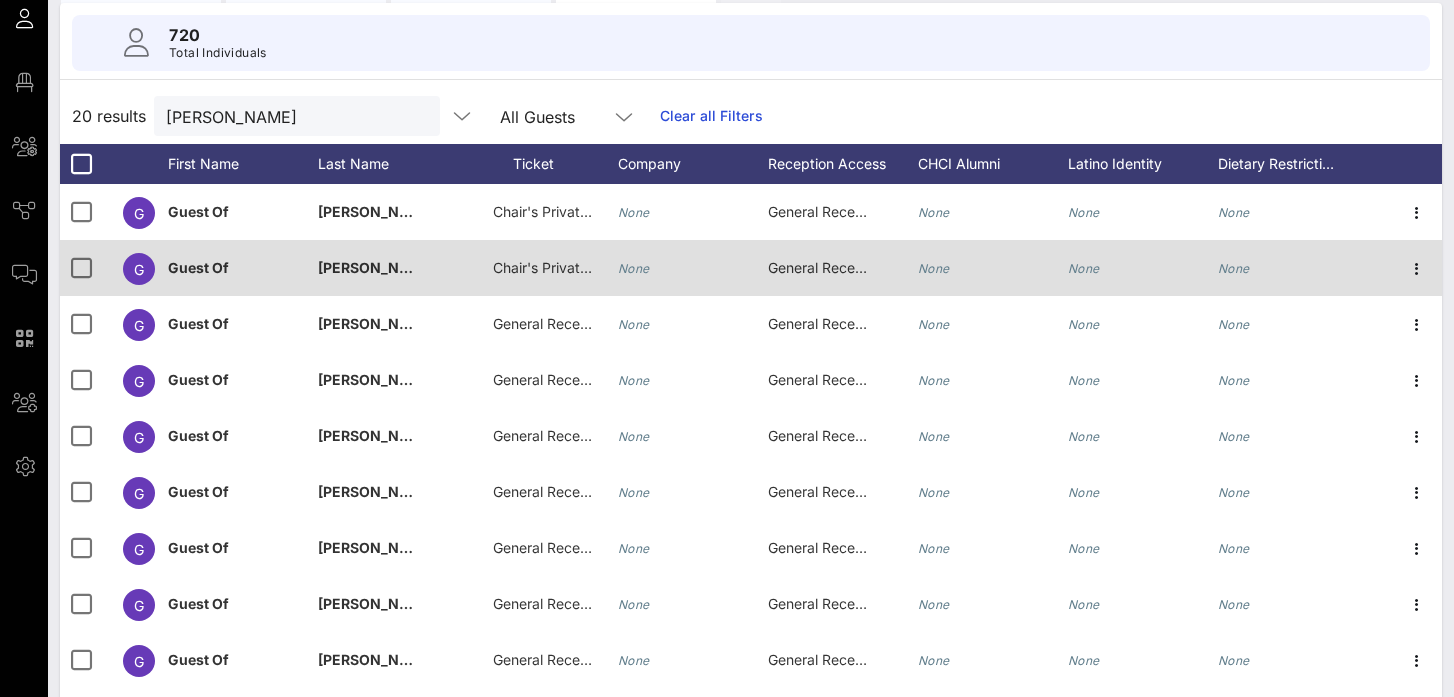 click on "Chair's Private Reception" at bounding box center (575, 267) 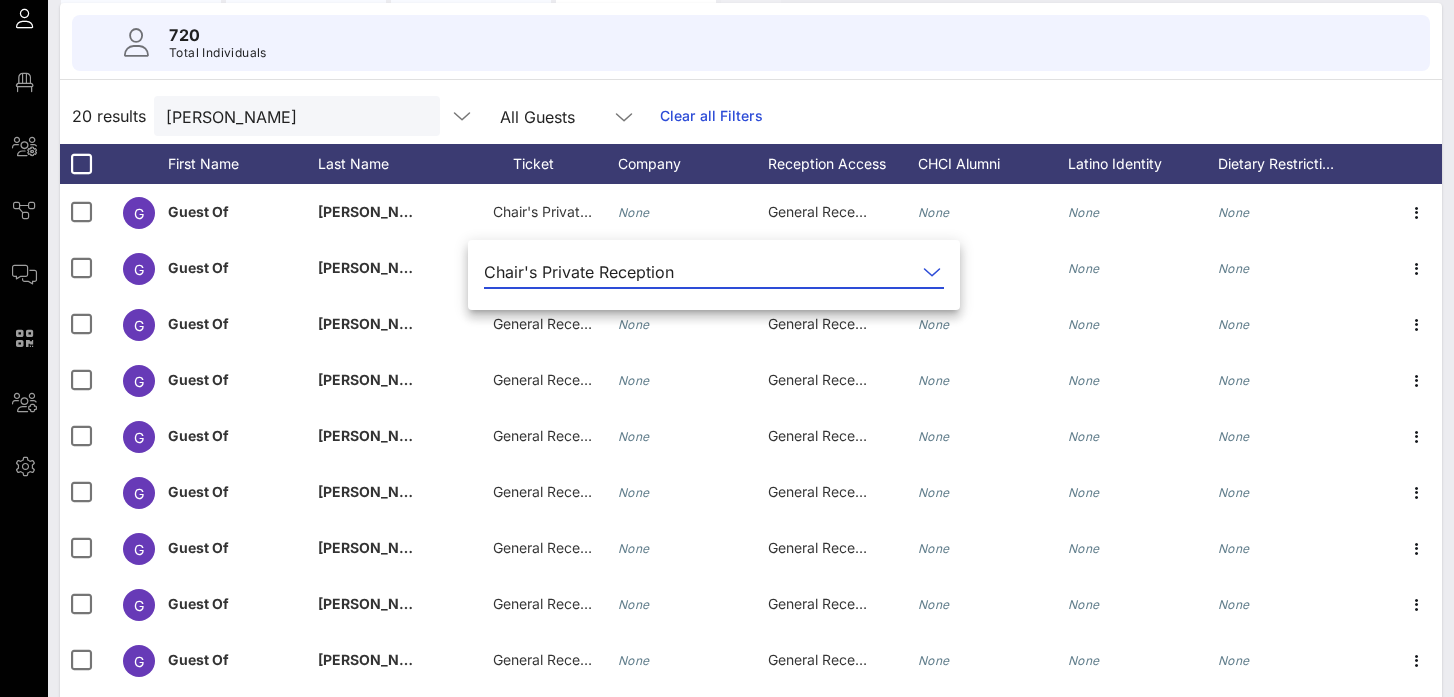click on "Chair's Private Reception" at bounding box center (579, 272) 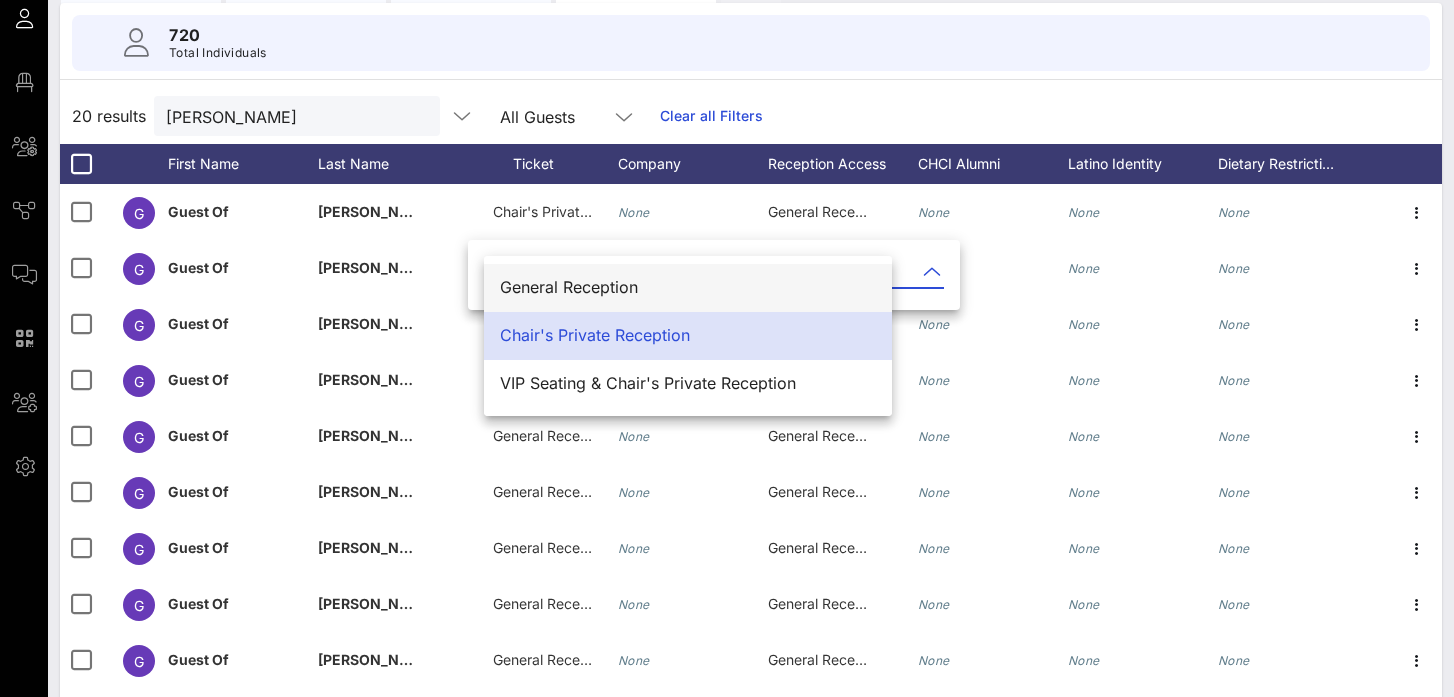 click on "General Reception" at bounding box center (688, 287) 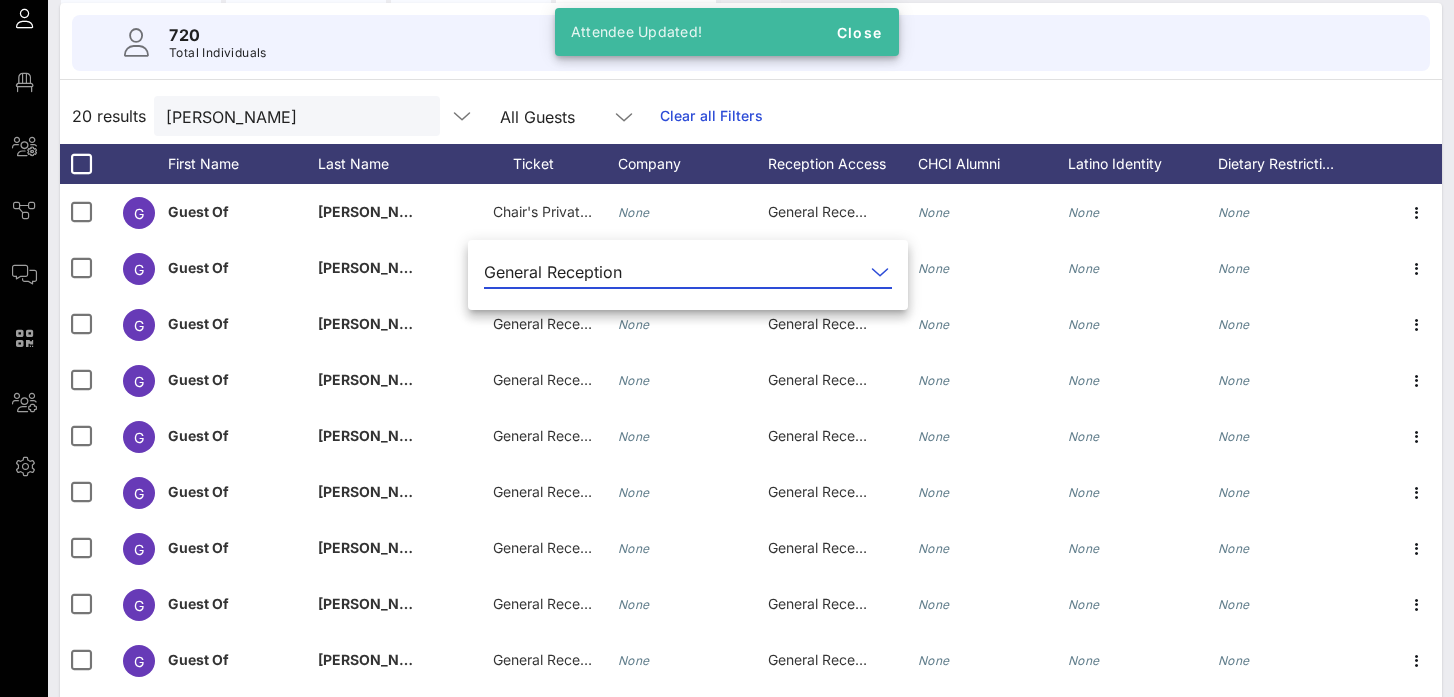 click on "20 results     [PERSON_NAME]     All Guests     Clear all Filters" at bounding box center [751, 116] 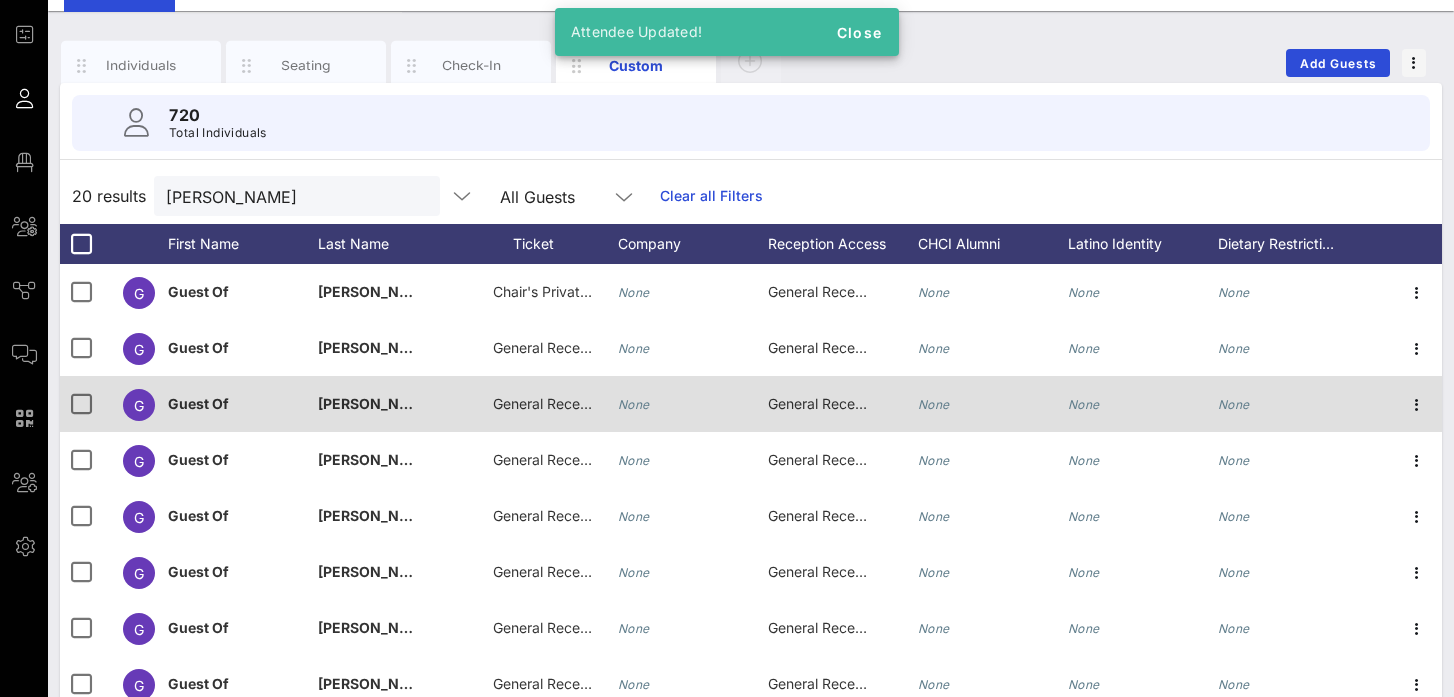 scroll, scrollTop: 87, scrollLeft: 0, axis: vertical 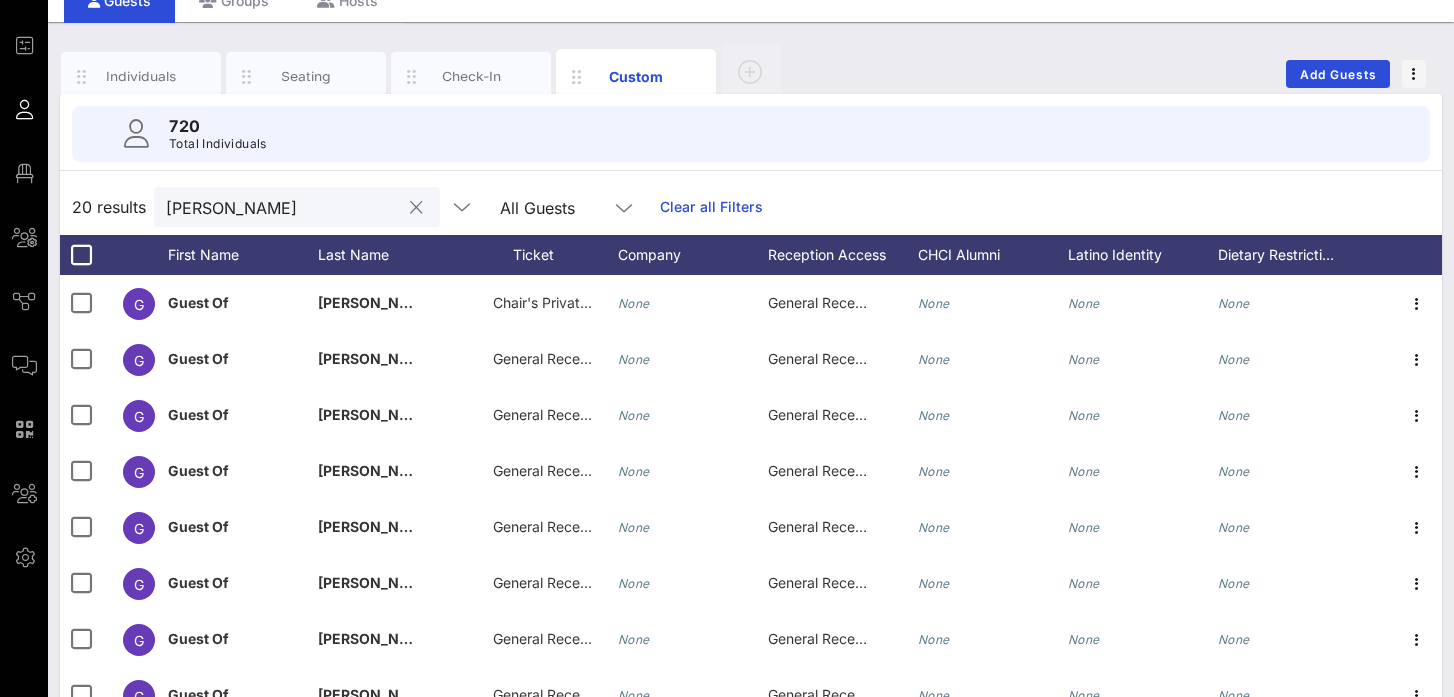 click on "[PERSON_NAME]" at bounding box center (283, 207) 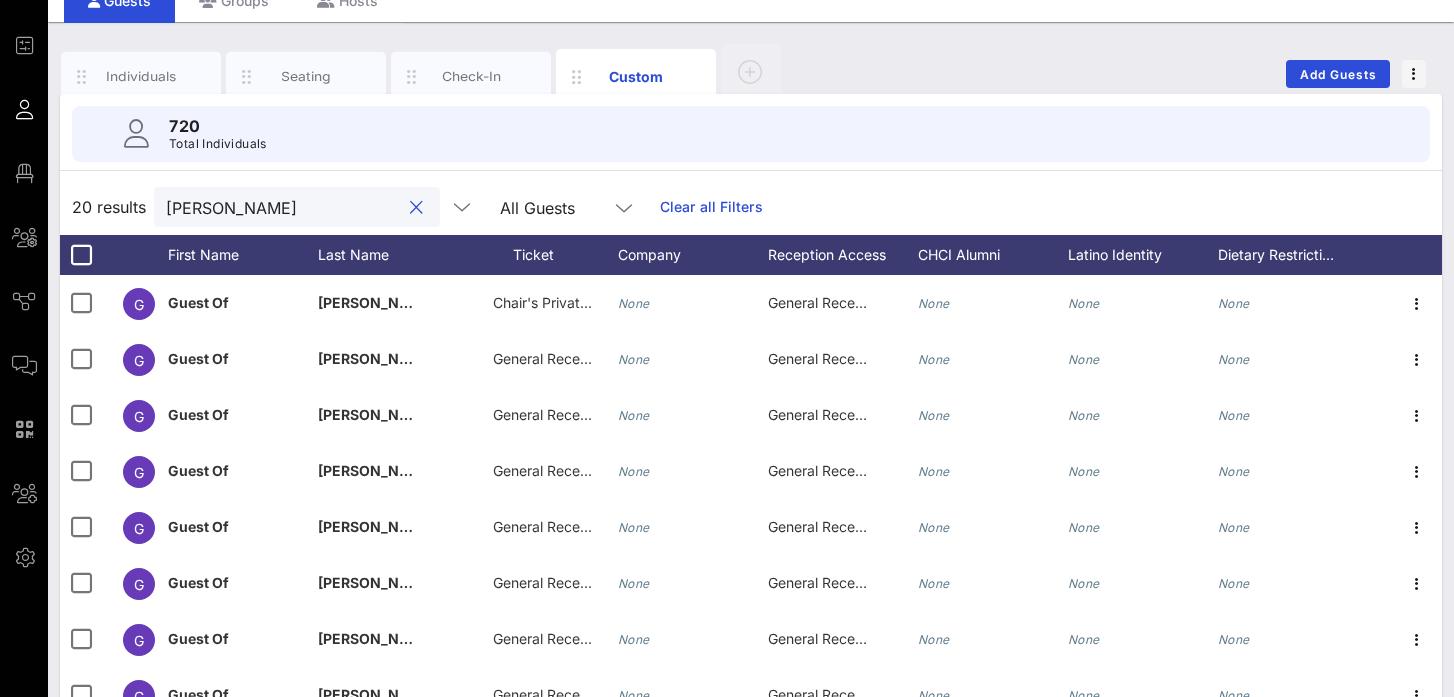 click on "[PERSON_NAME]" at bounding box center [283, 207] 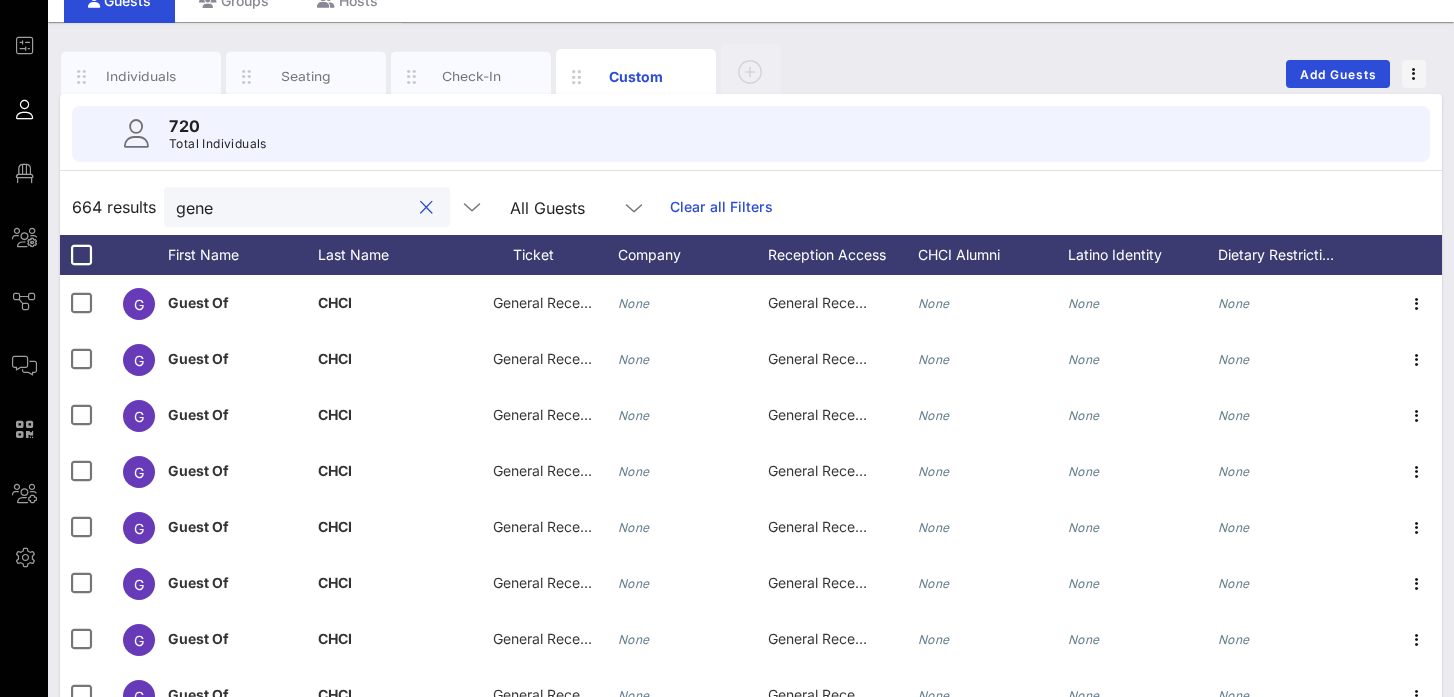 scroll, scrollTop: 0, scrollLeft: 0, axis: both 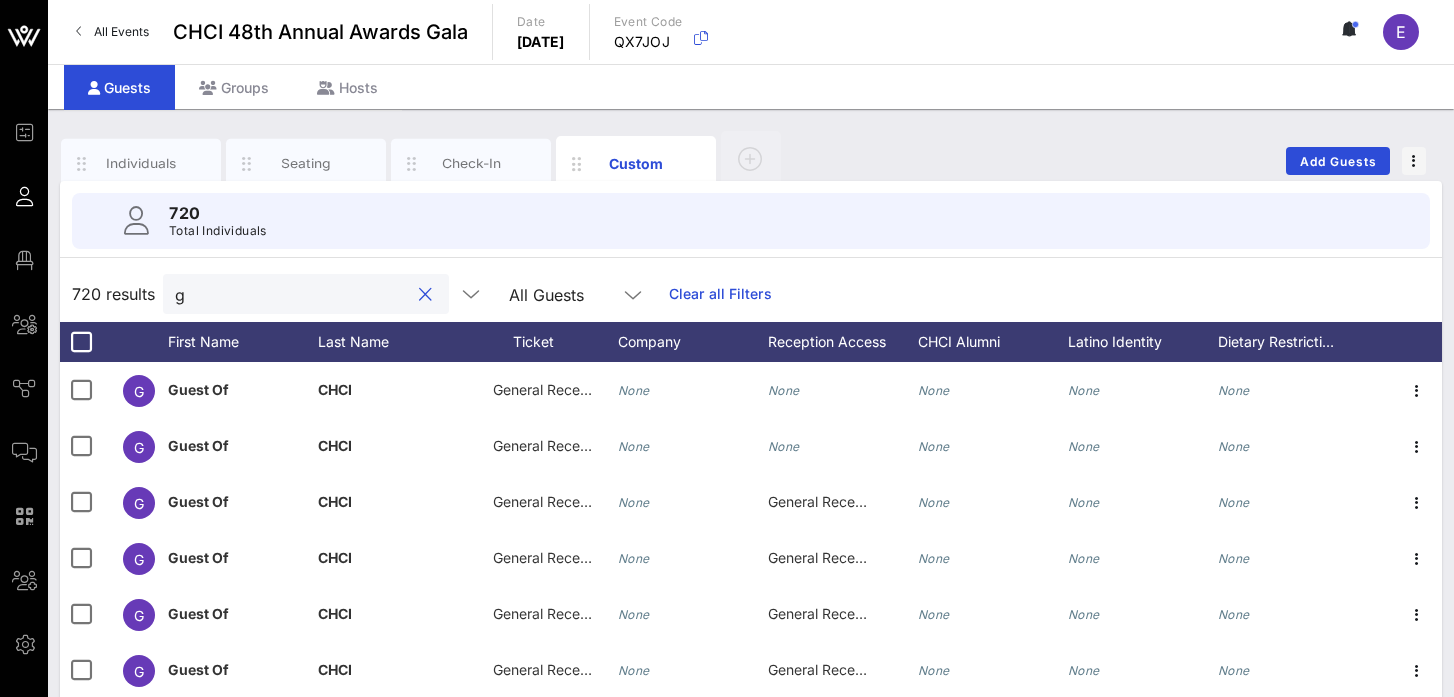 type on "g" 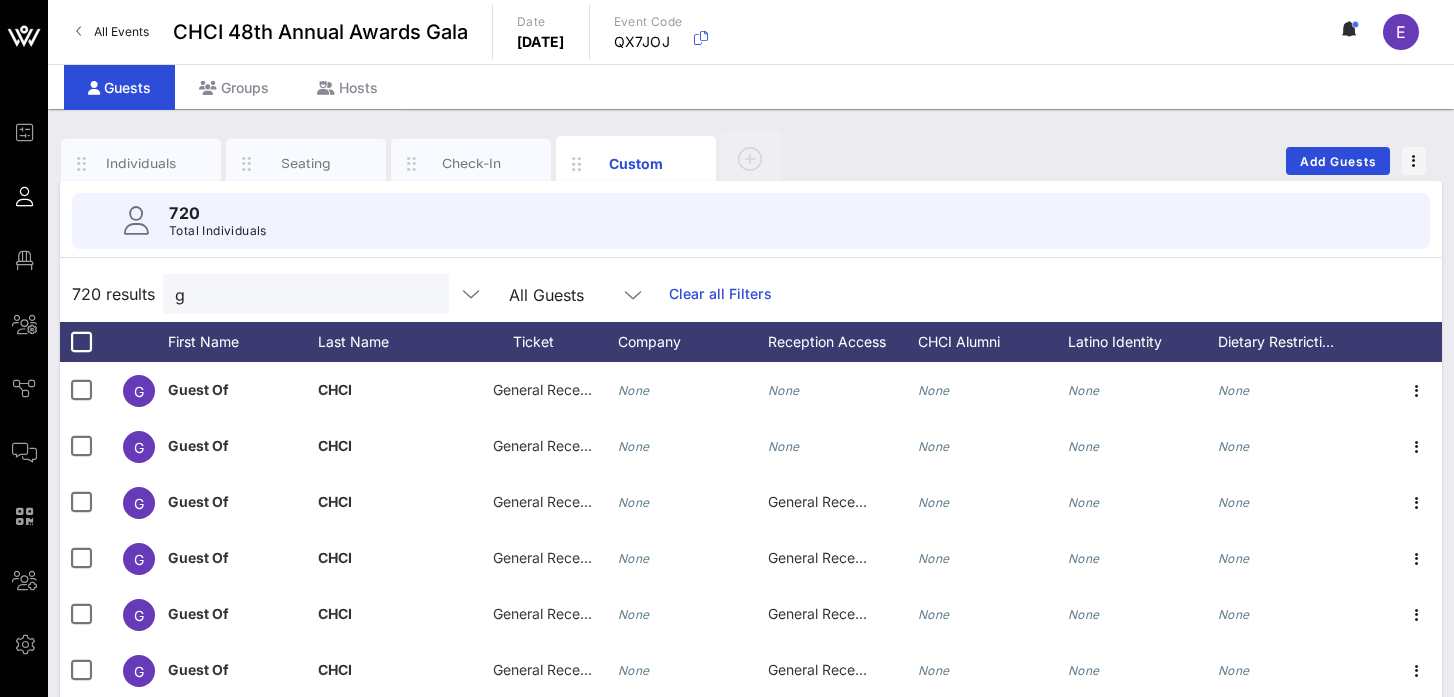 click on "All Events" at bounding box center (121, 31) 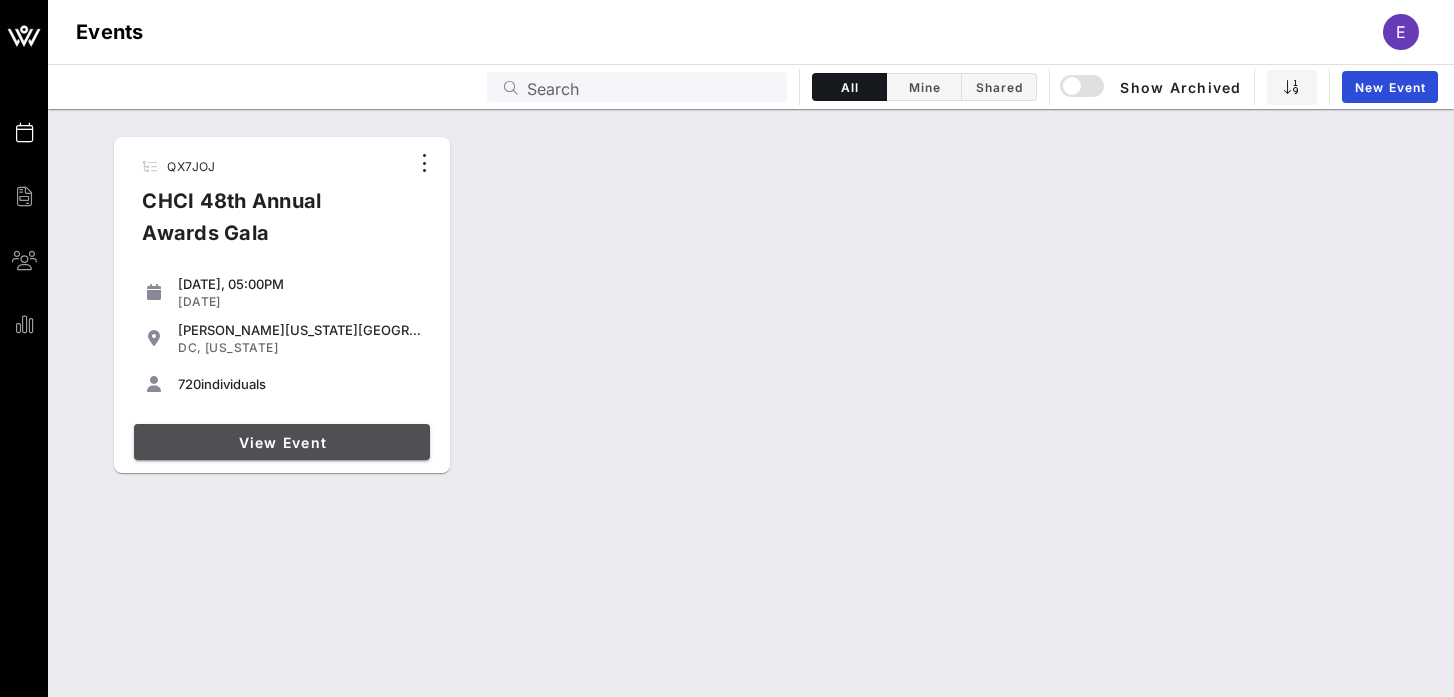 click on "View Event" at bounding box center (282, 442) 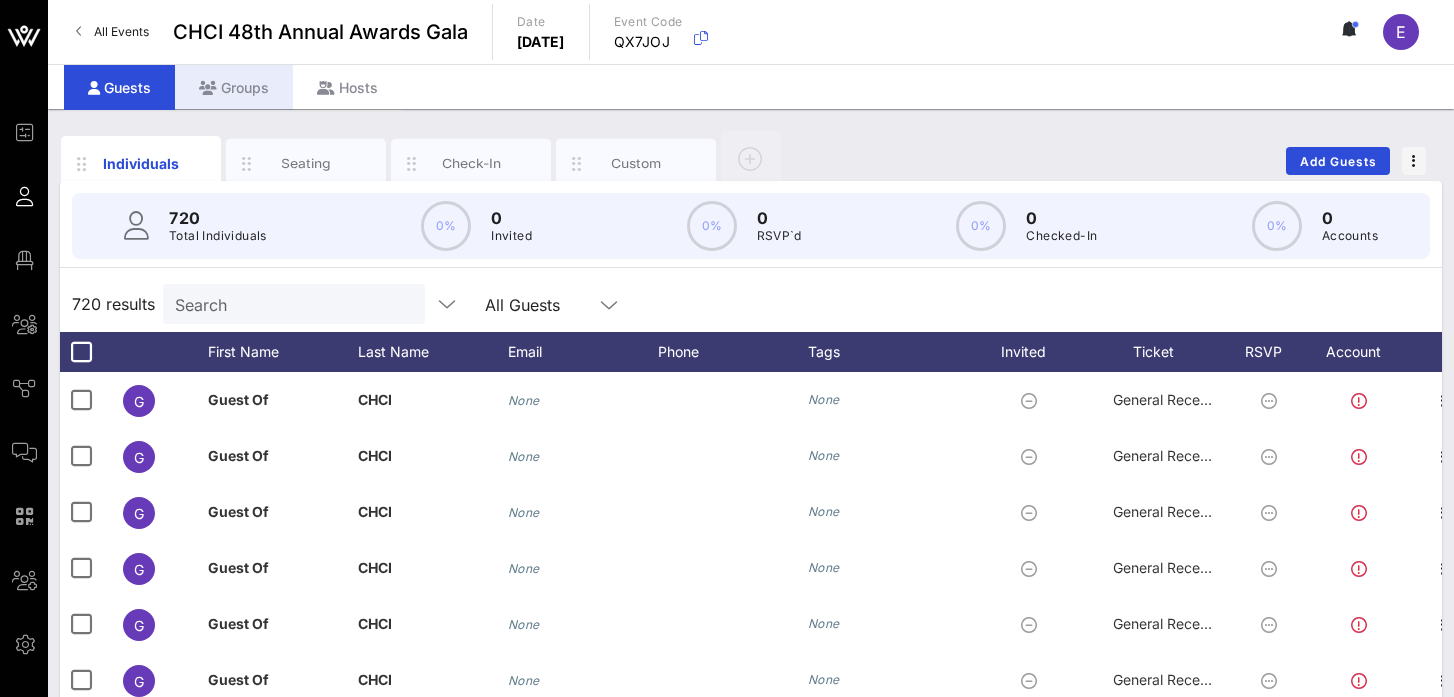 click at bounding box center [208, 88] 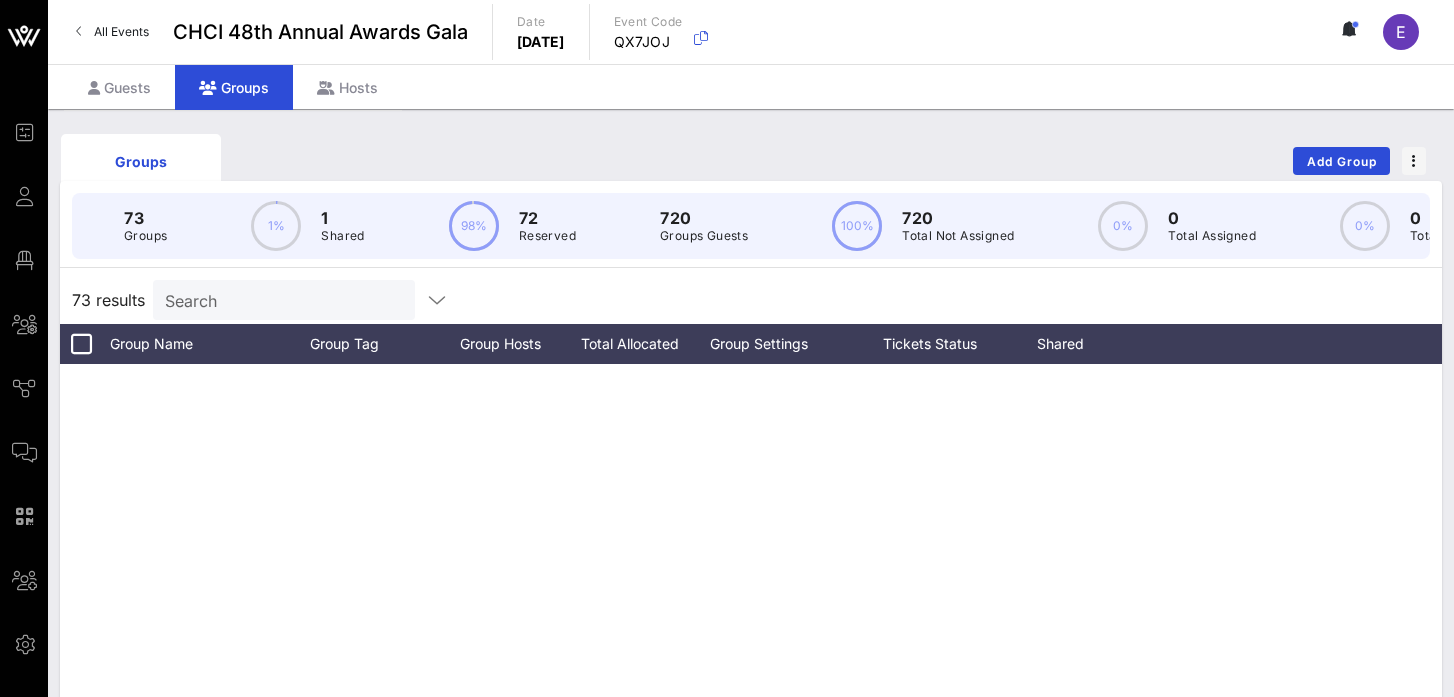 scroll, scrollTop: 0, scrollLeft: 0, axis: both 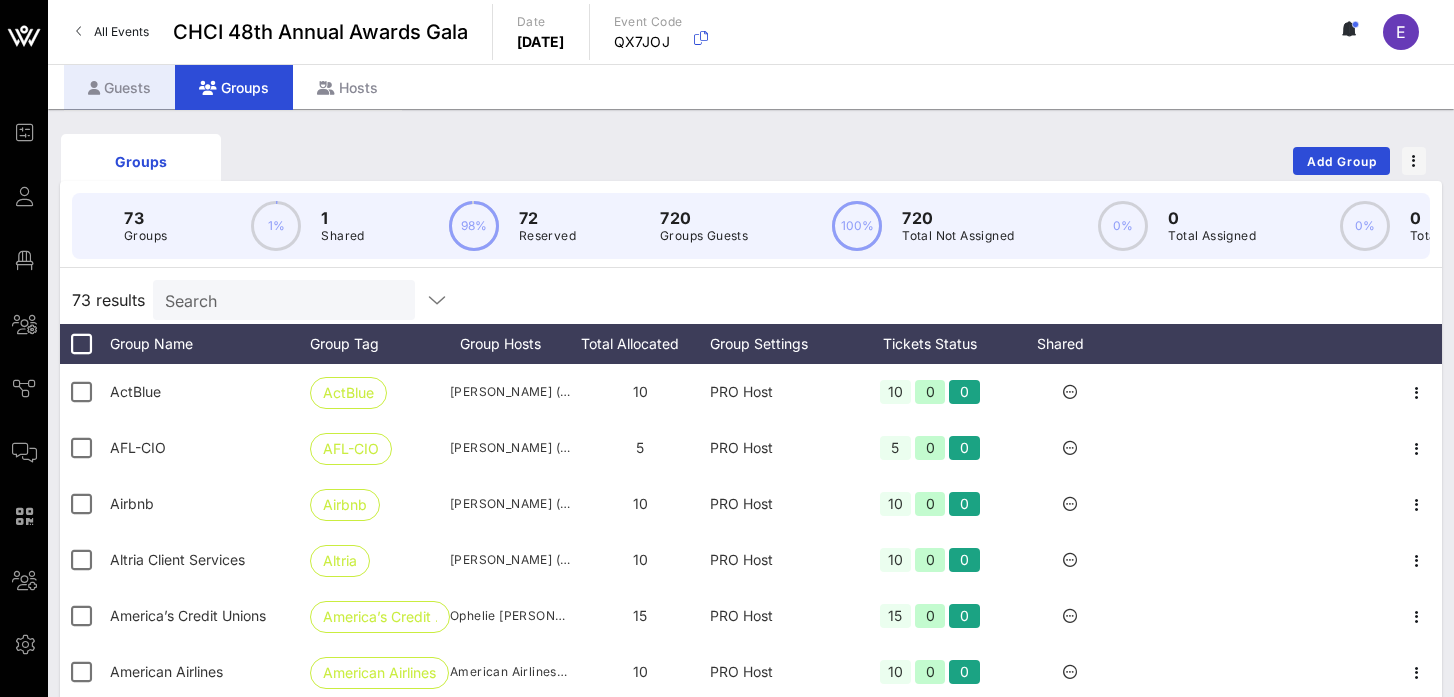 click on "Guests" at bounding box center (119, 87) 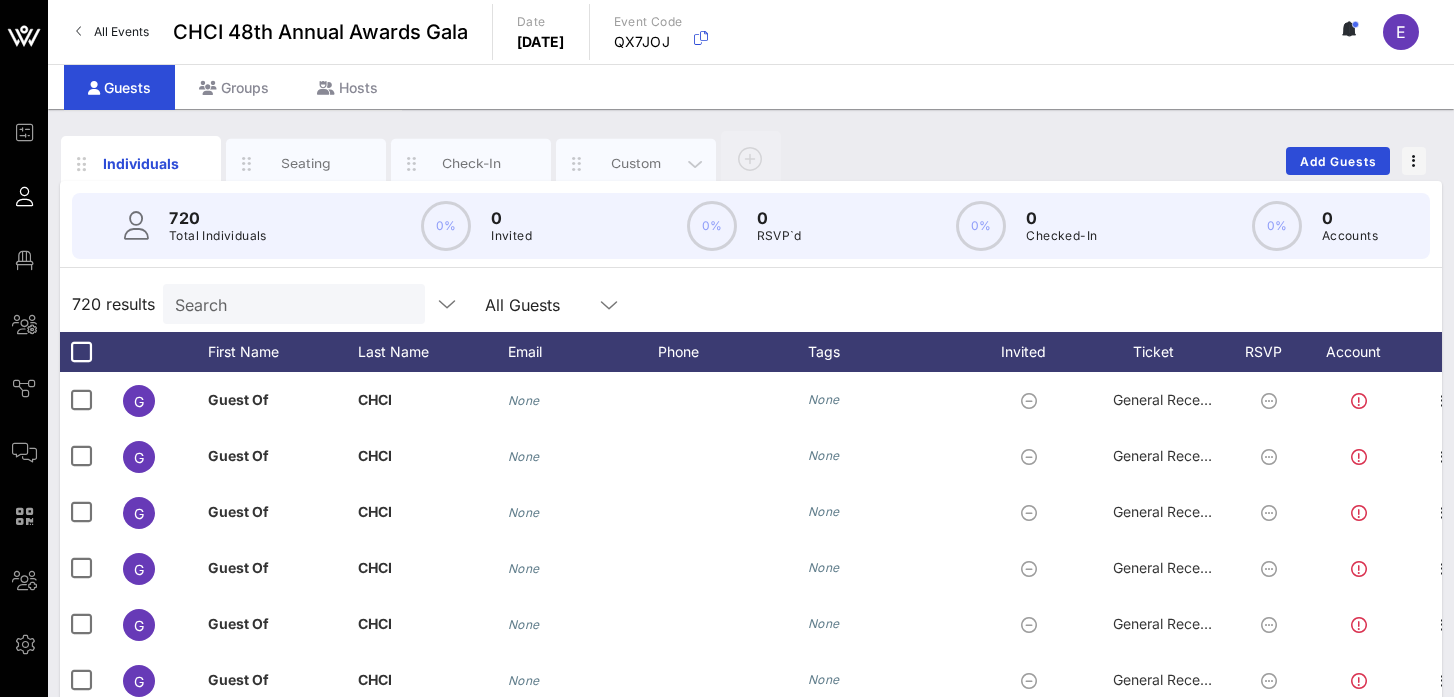 click on "Custom" at bounding box center (636, 163) 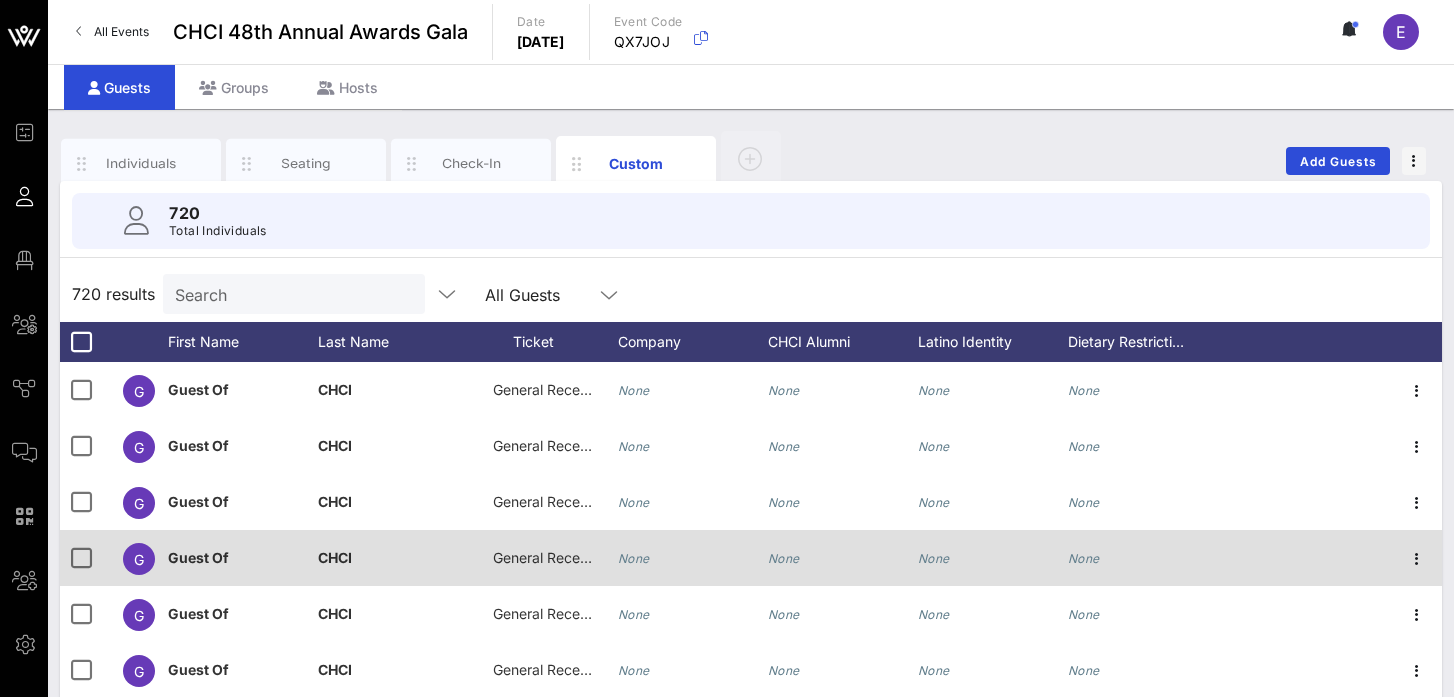 scroll, scrollTop: 108, scrollLeft: 0, axis: vertical 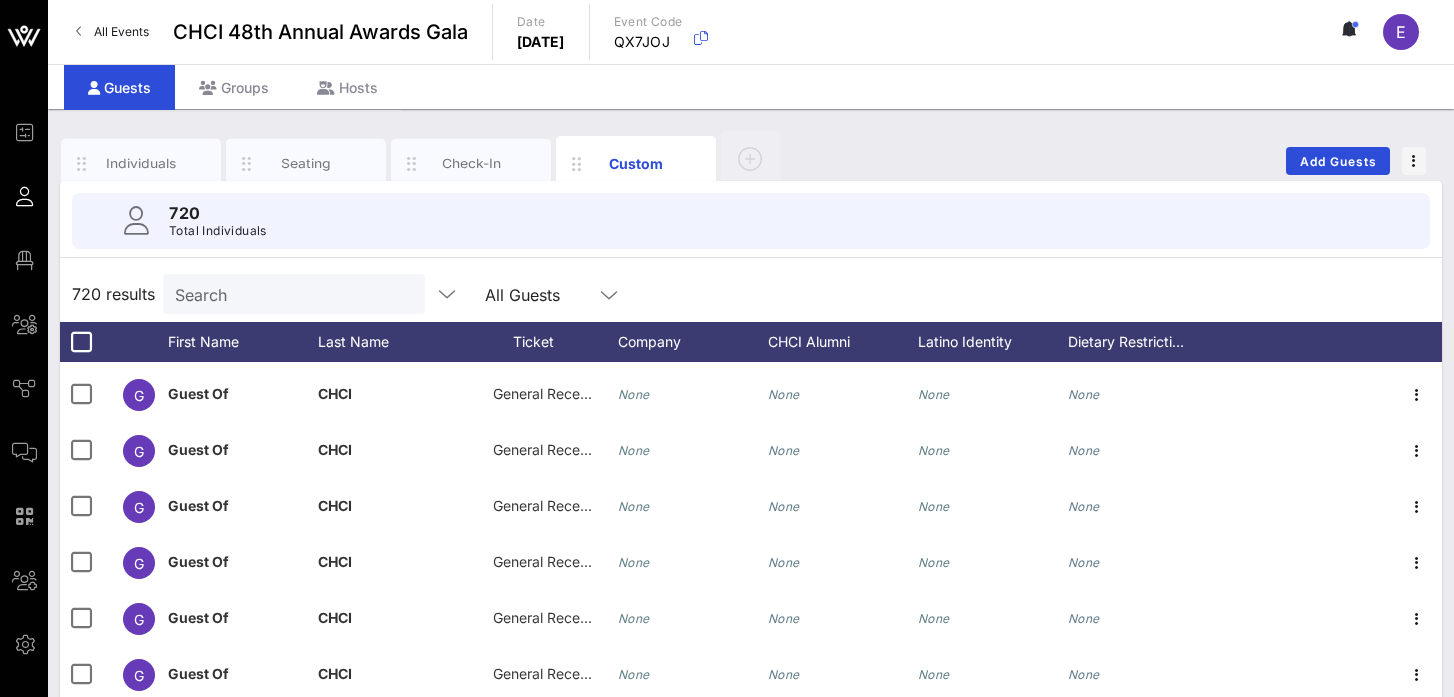 click on "Search" at bounding box center [292, 294] 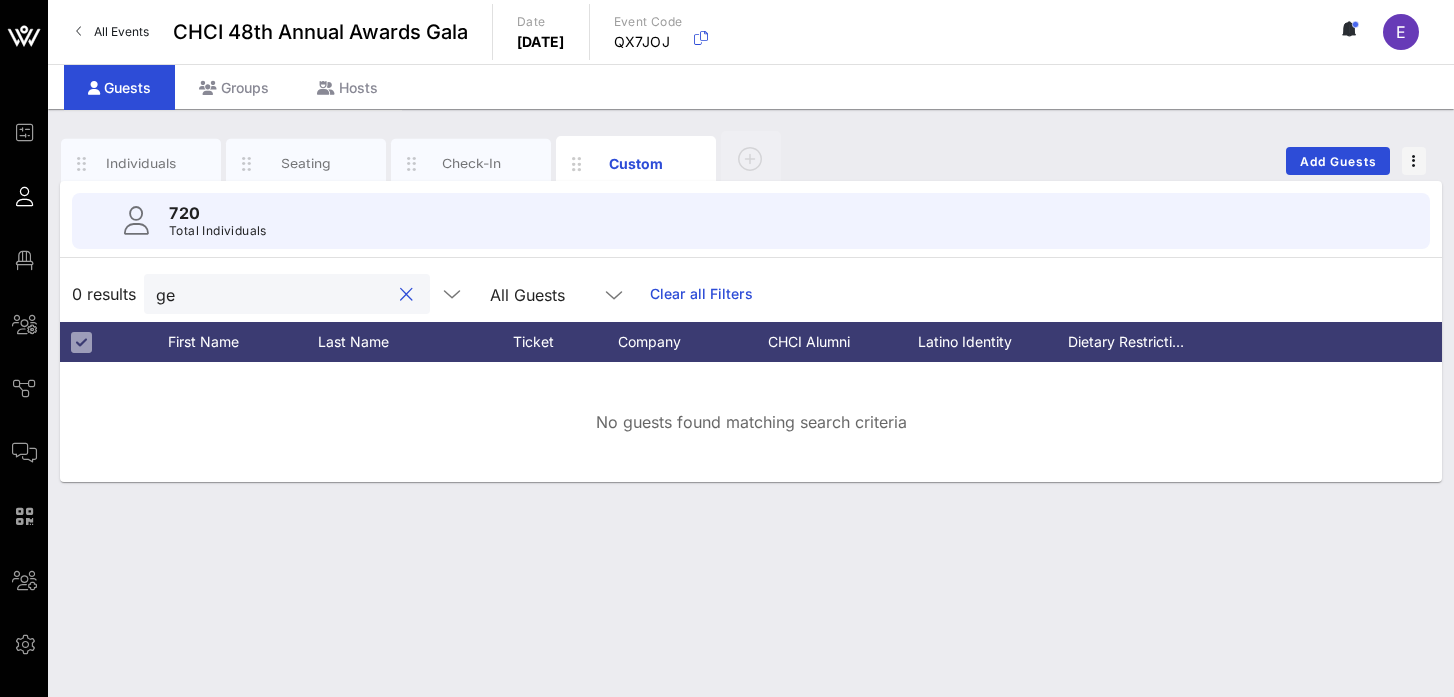 type on "g" 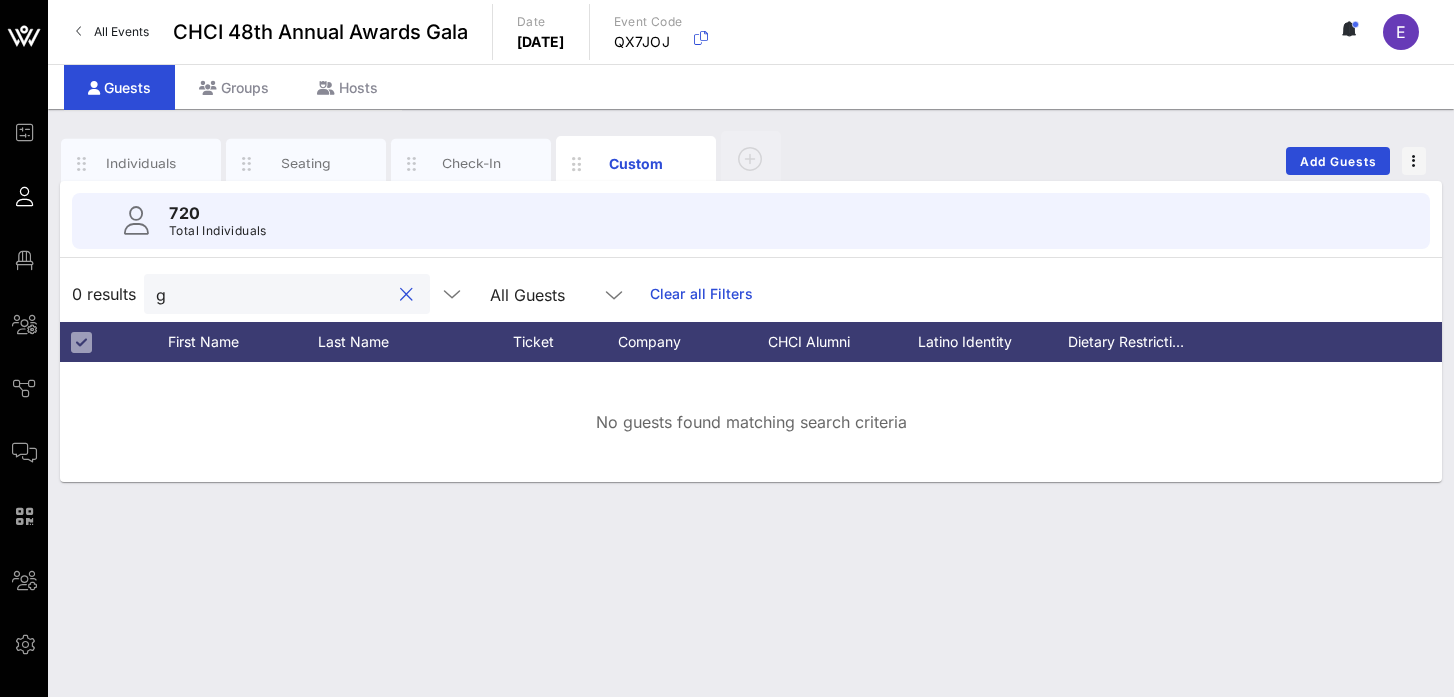 type 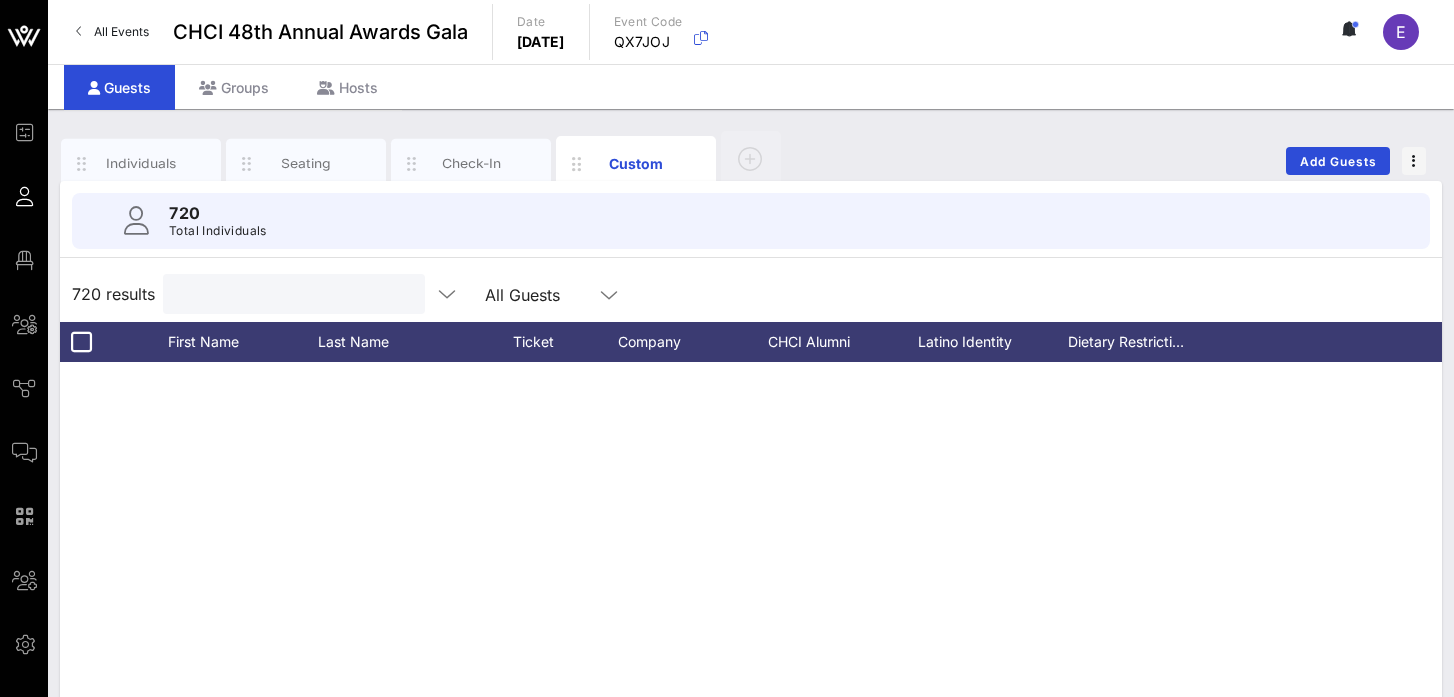 scroll, scrollTop: 2329, scrollLeft: 0, axis: vertical 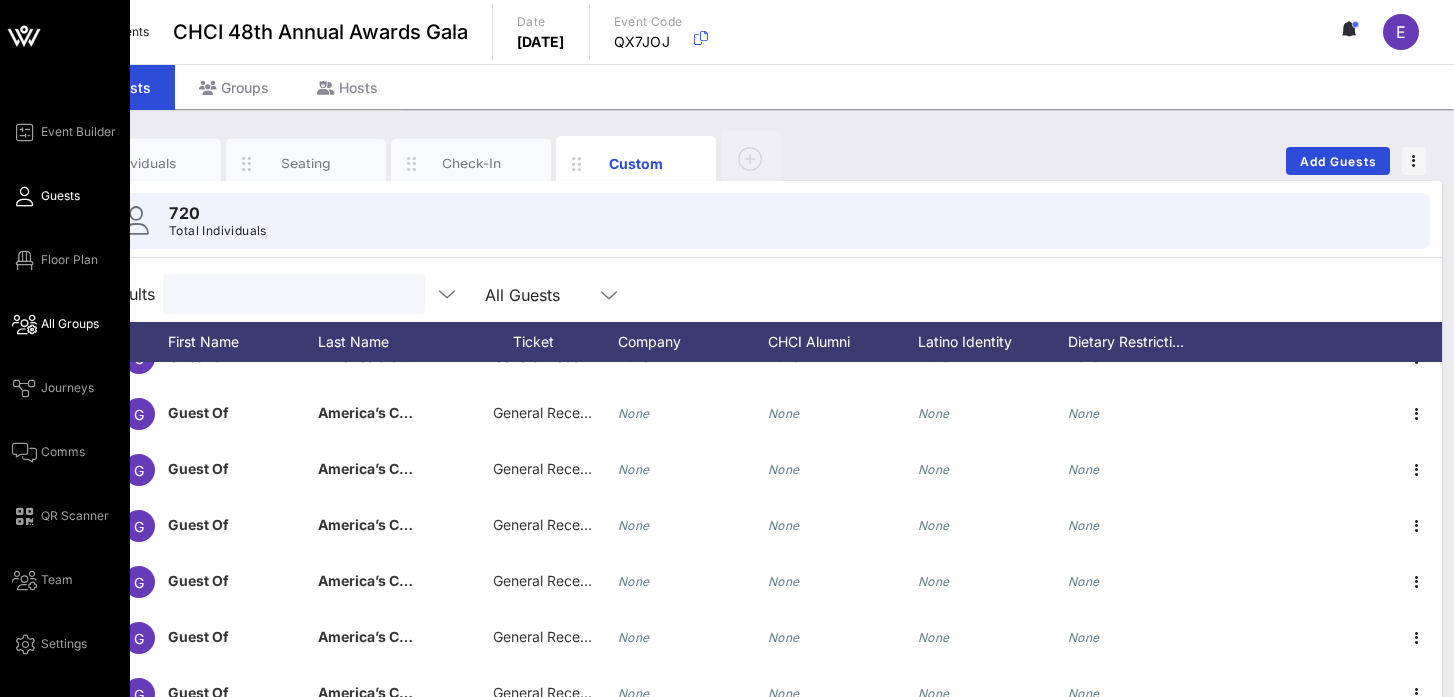 click on "All Groups" at bounding box center (70, 324) 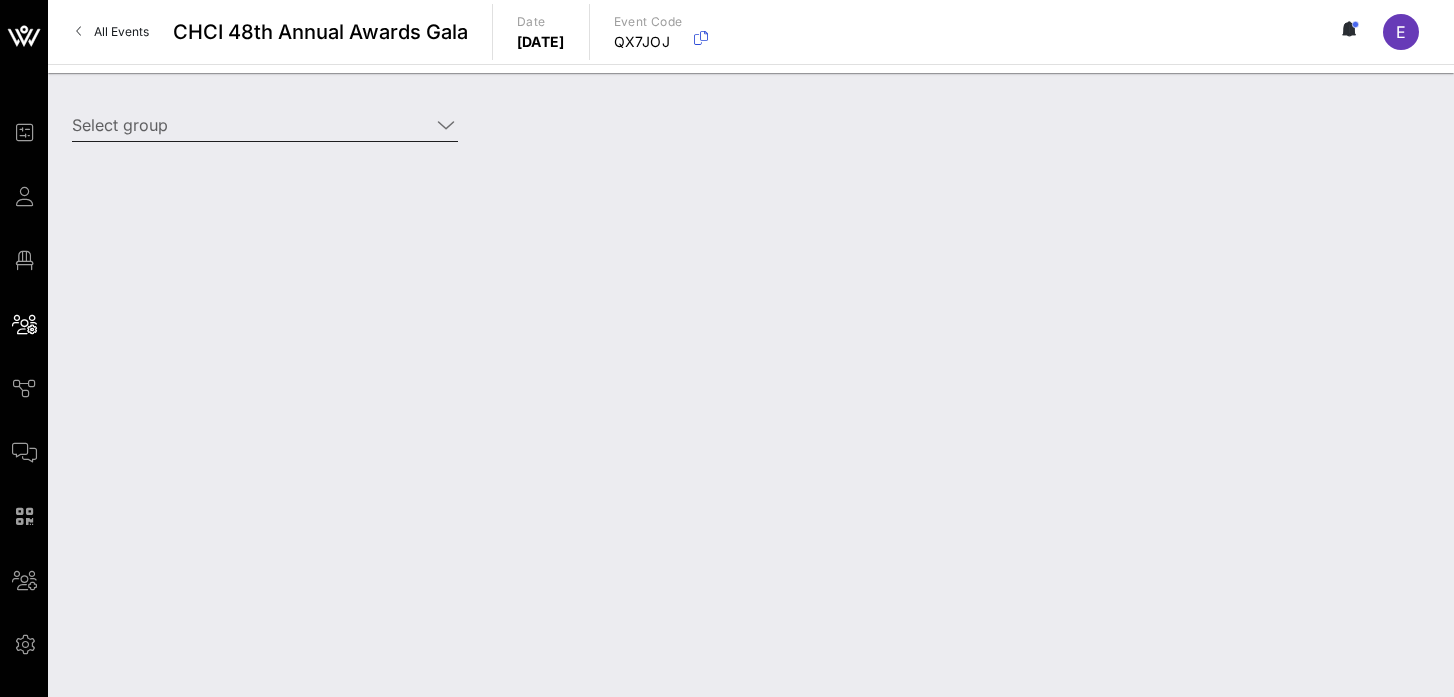 click on "Select group" at bounding box center [251, 125] 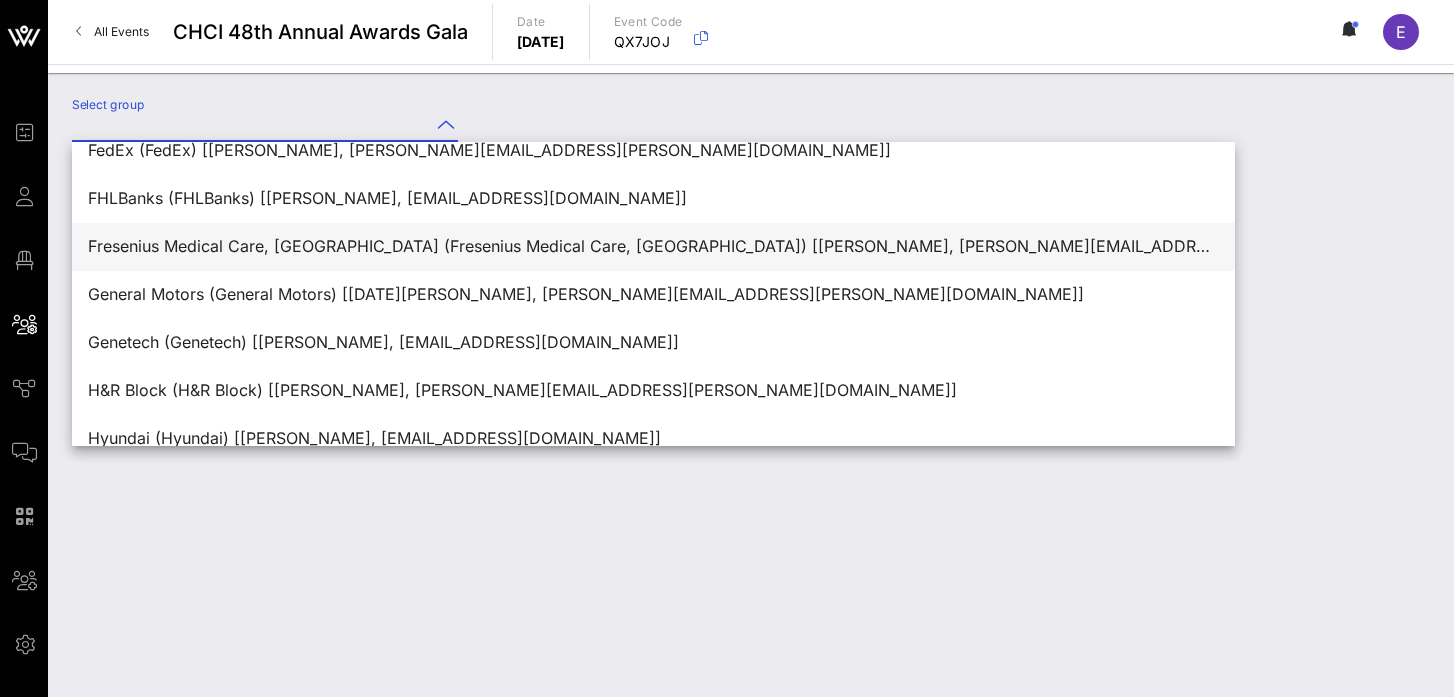 scroll, scrollTop: 1580, scrollLeft: 0, axis: vertical 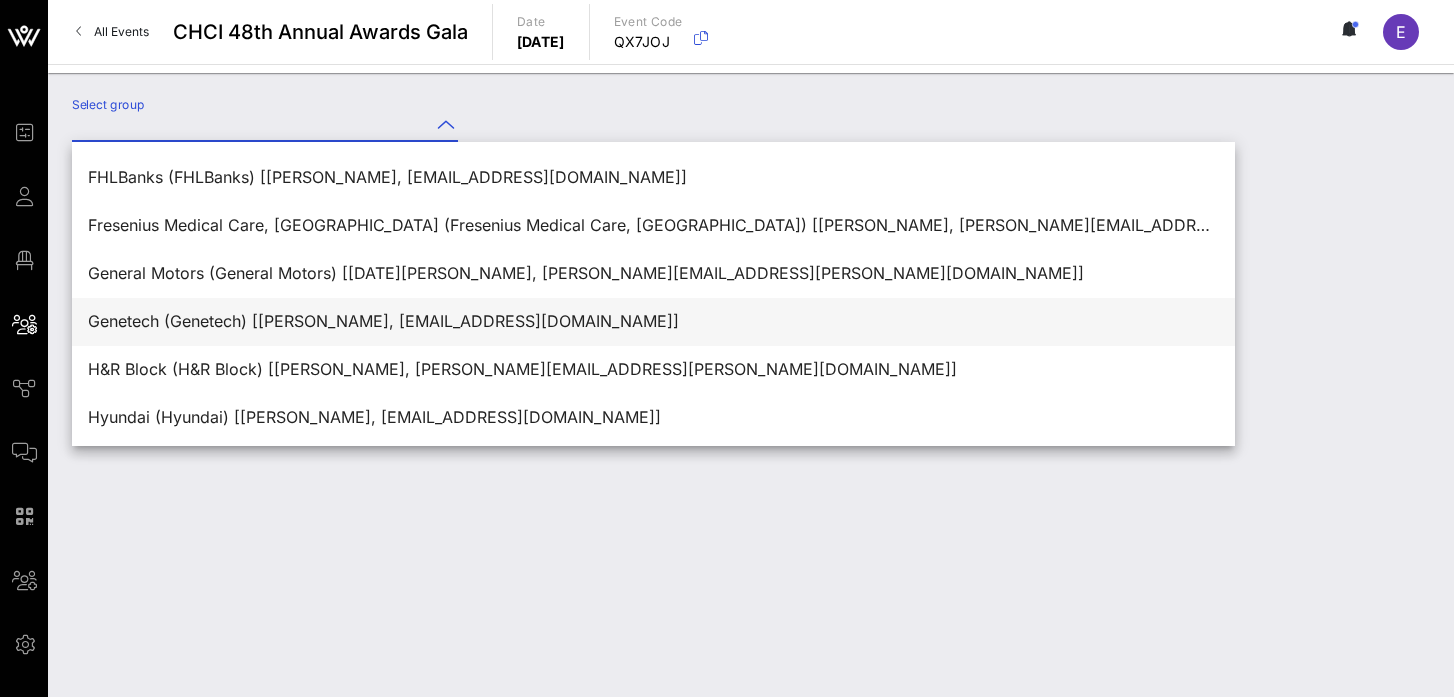 click on "Genetech (Genetech) [[PERSON_NAME], [EMAIL_ADDRESS][DOMAIN_NAME]]" at bounding box center (653, 321) 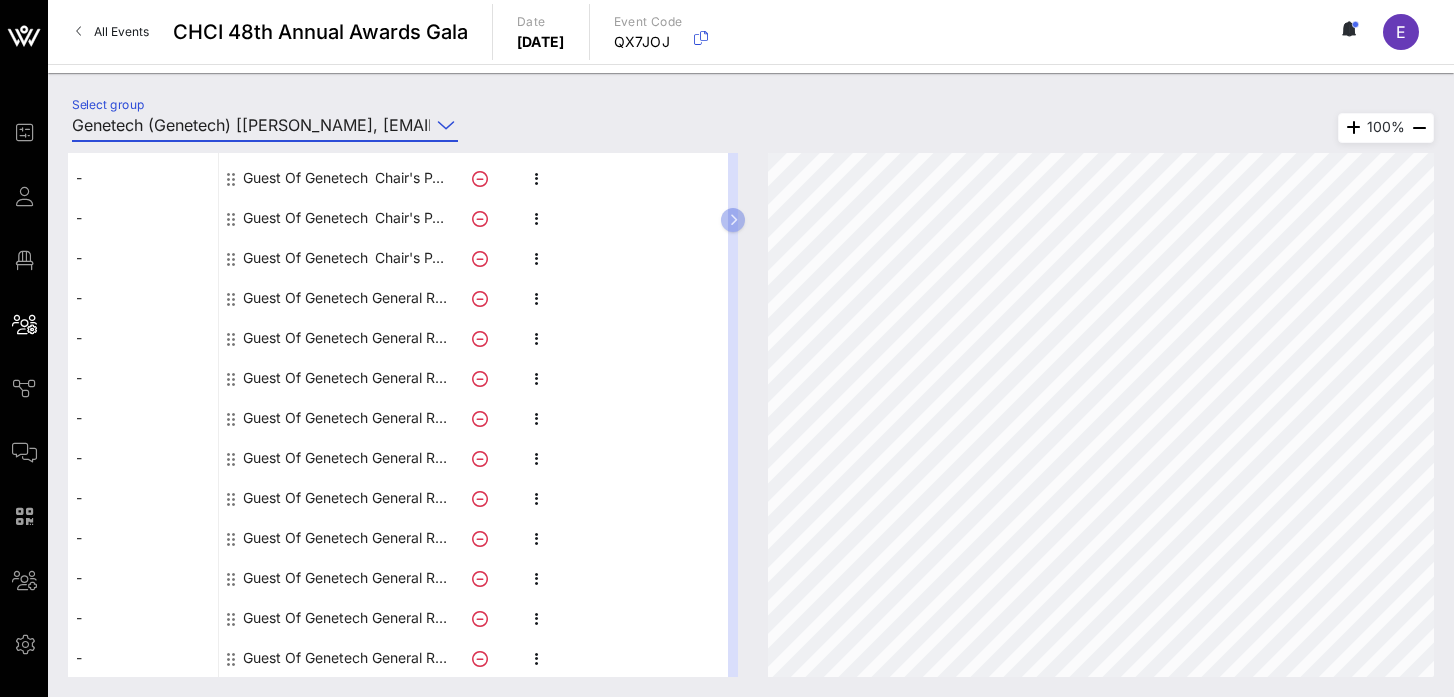 scroll, scrollTop: 0, scrollLeft: 0, axis: both 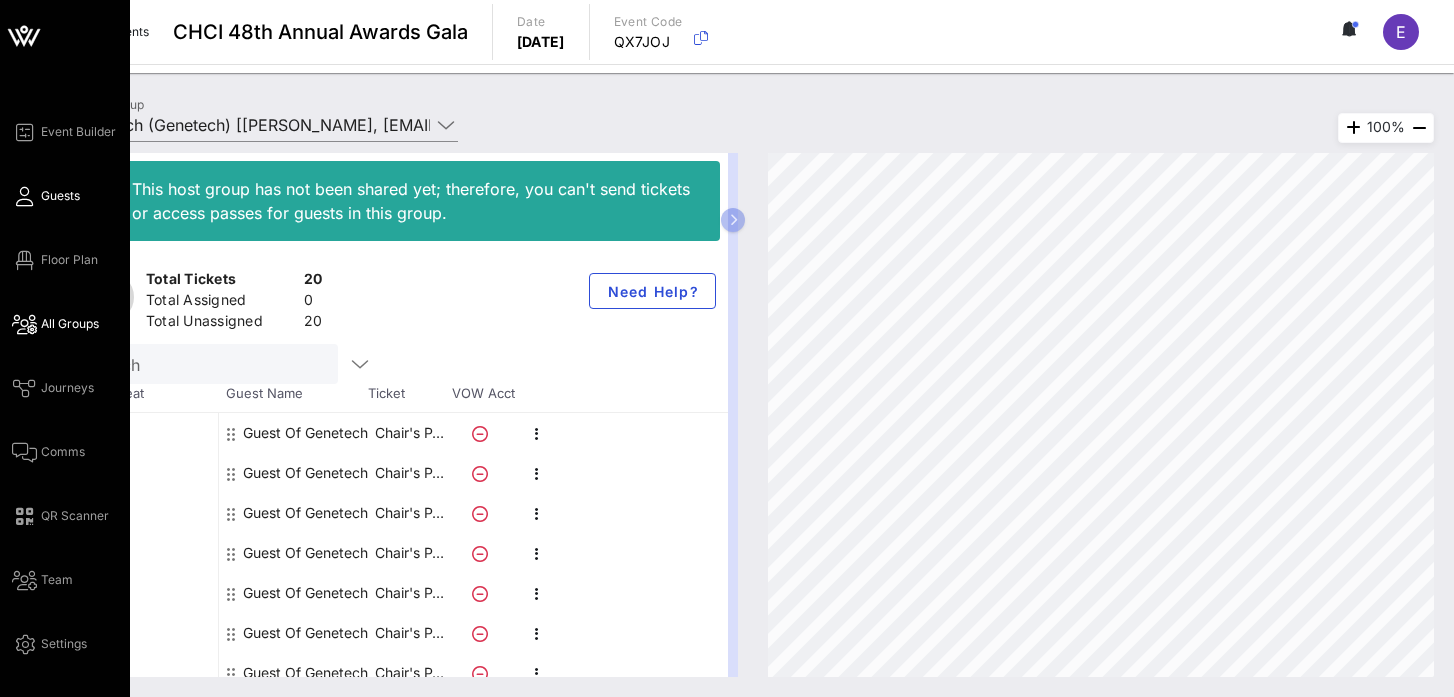 click on "Guests" at bounding box center (60, 196) 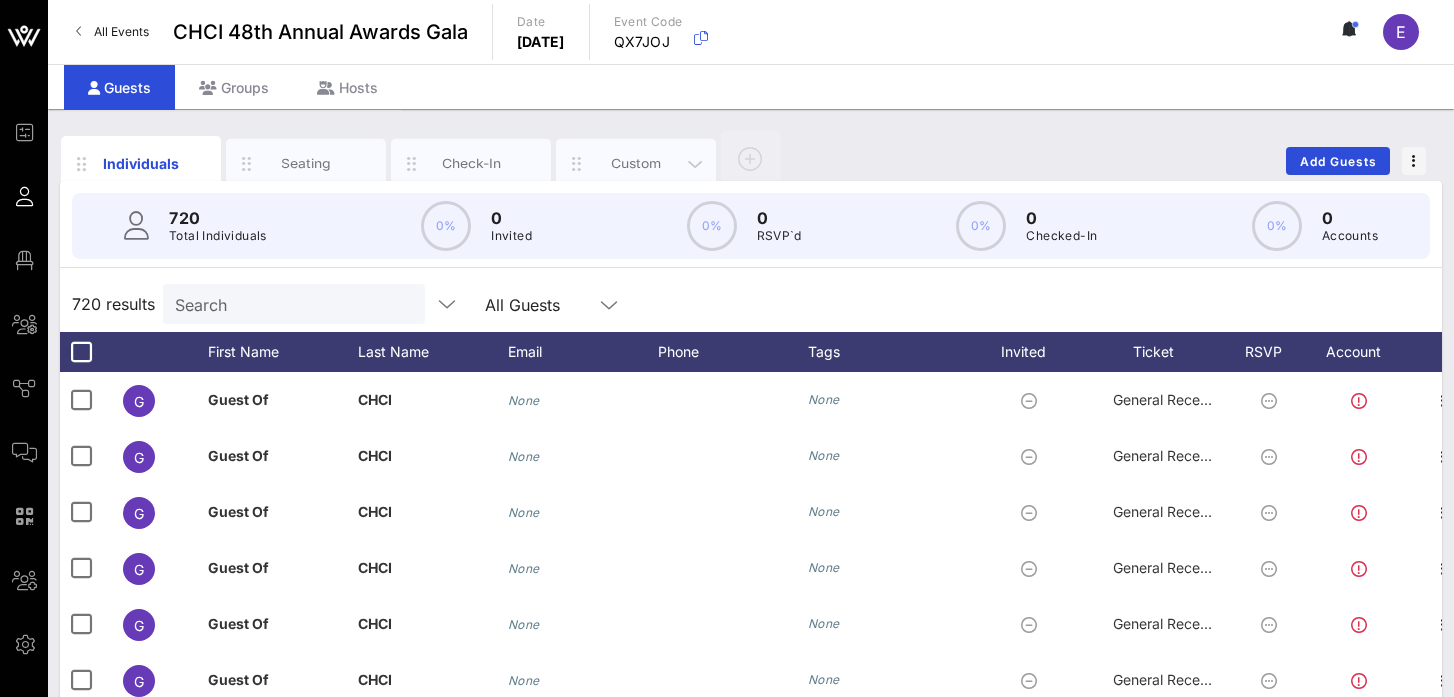 click on "Custom" at bounding box center (636, 164) 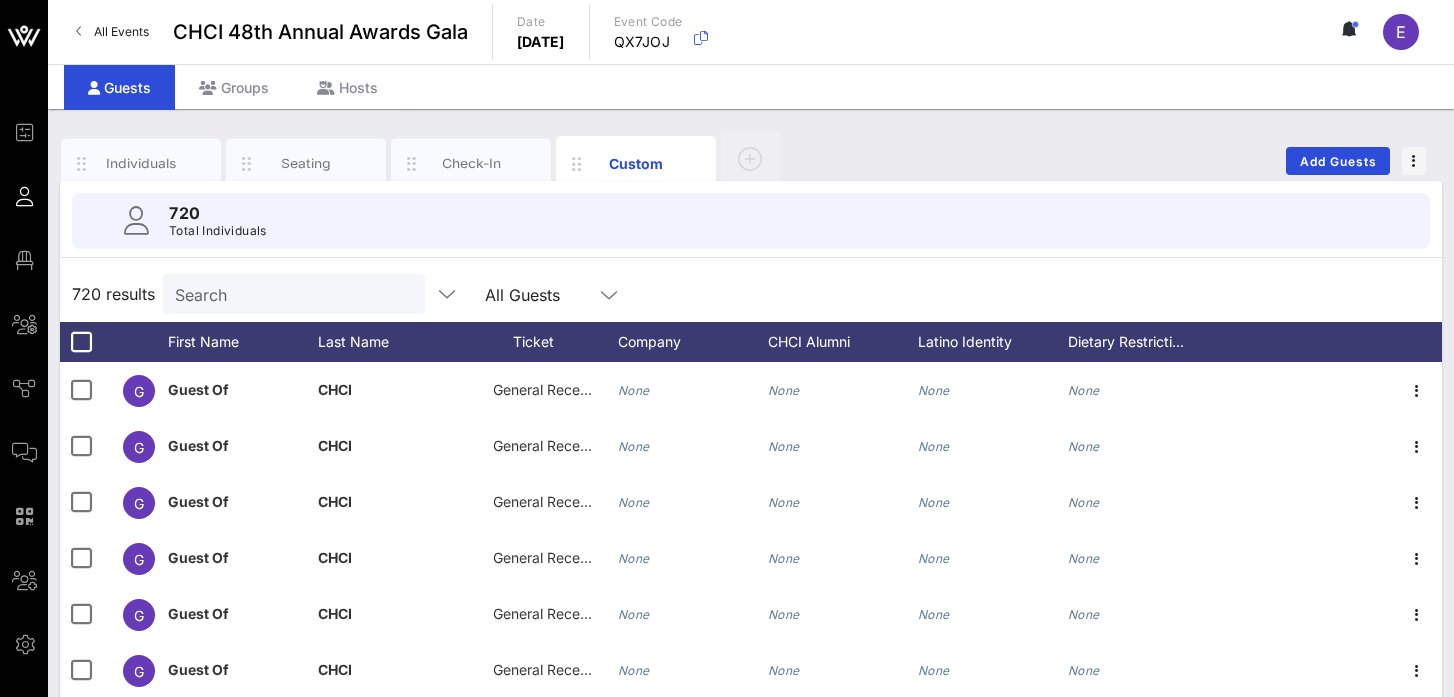 click on "Search" at bounding box center (292, 294) 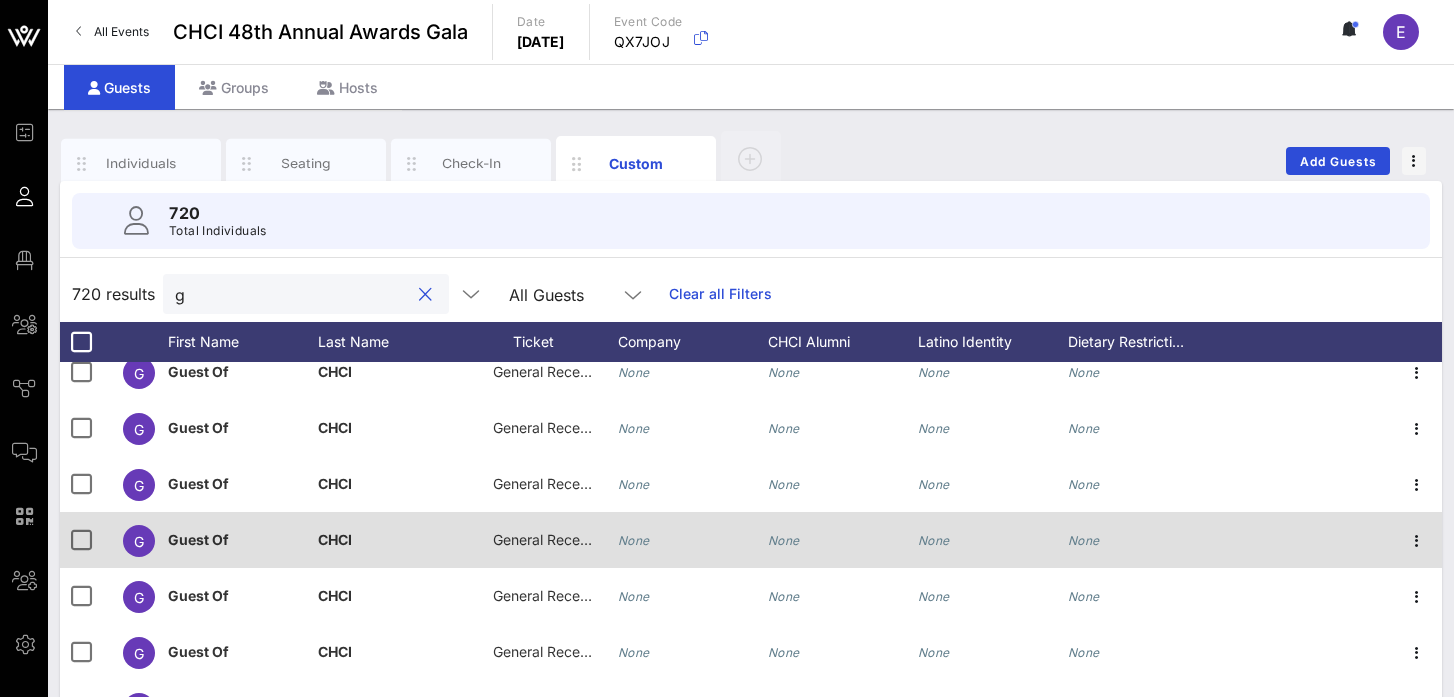 scroll, scrollTop: 19, scrollLeft: 0, axis: vertical 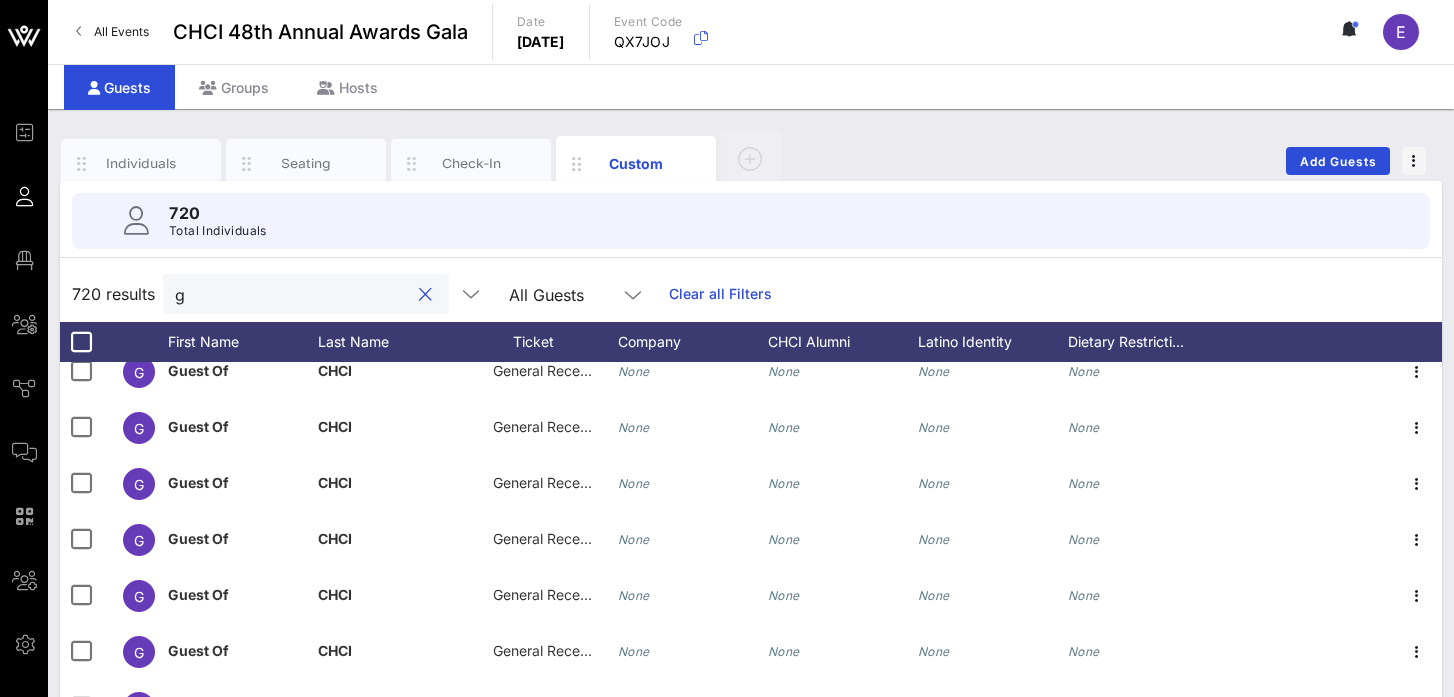 type on "g" 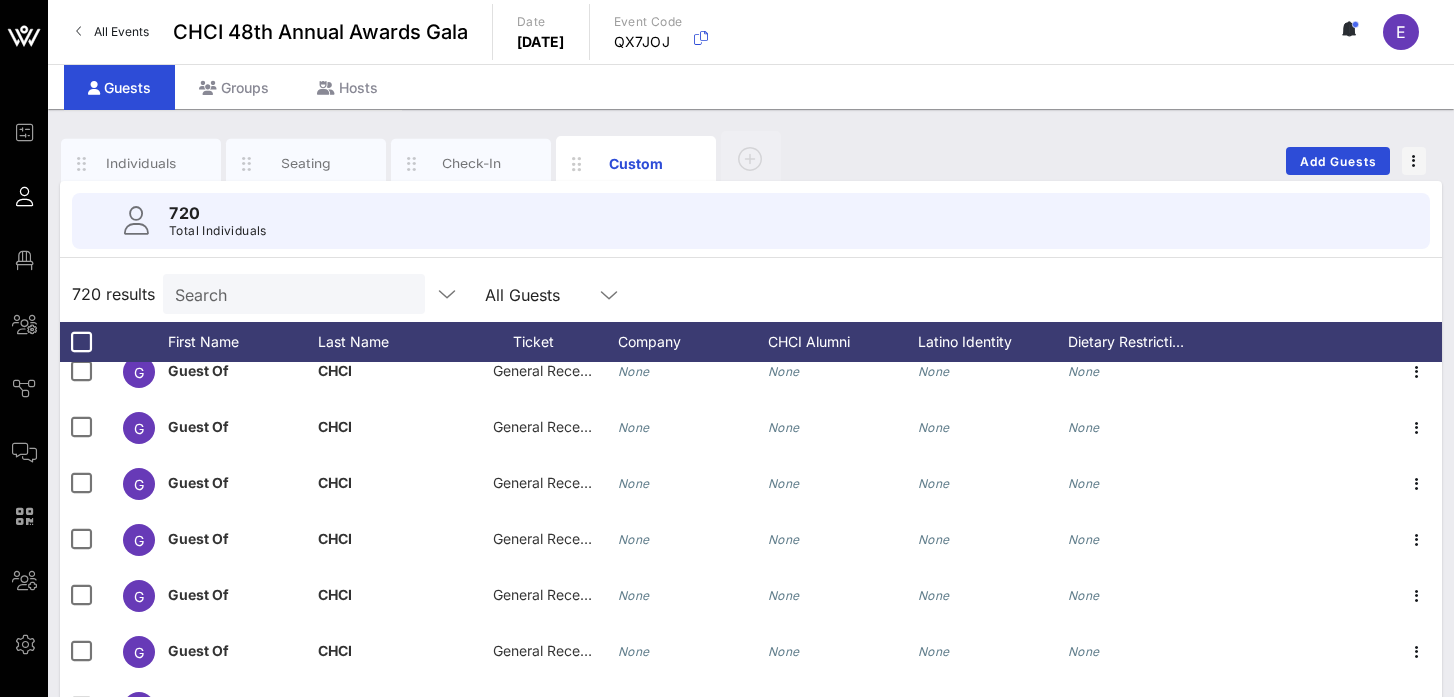 click on "Search" at bounding box center [292, 294] 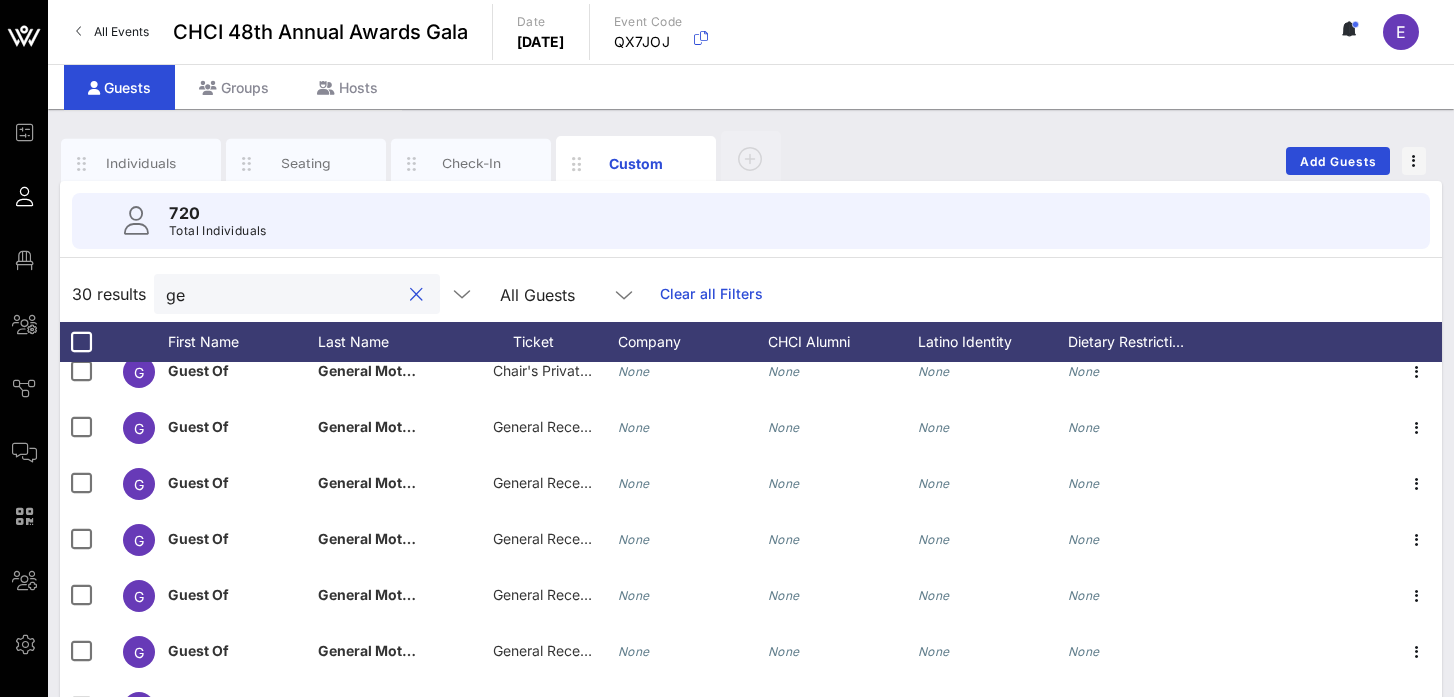 type on "g" 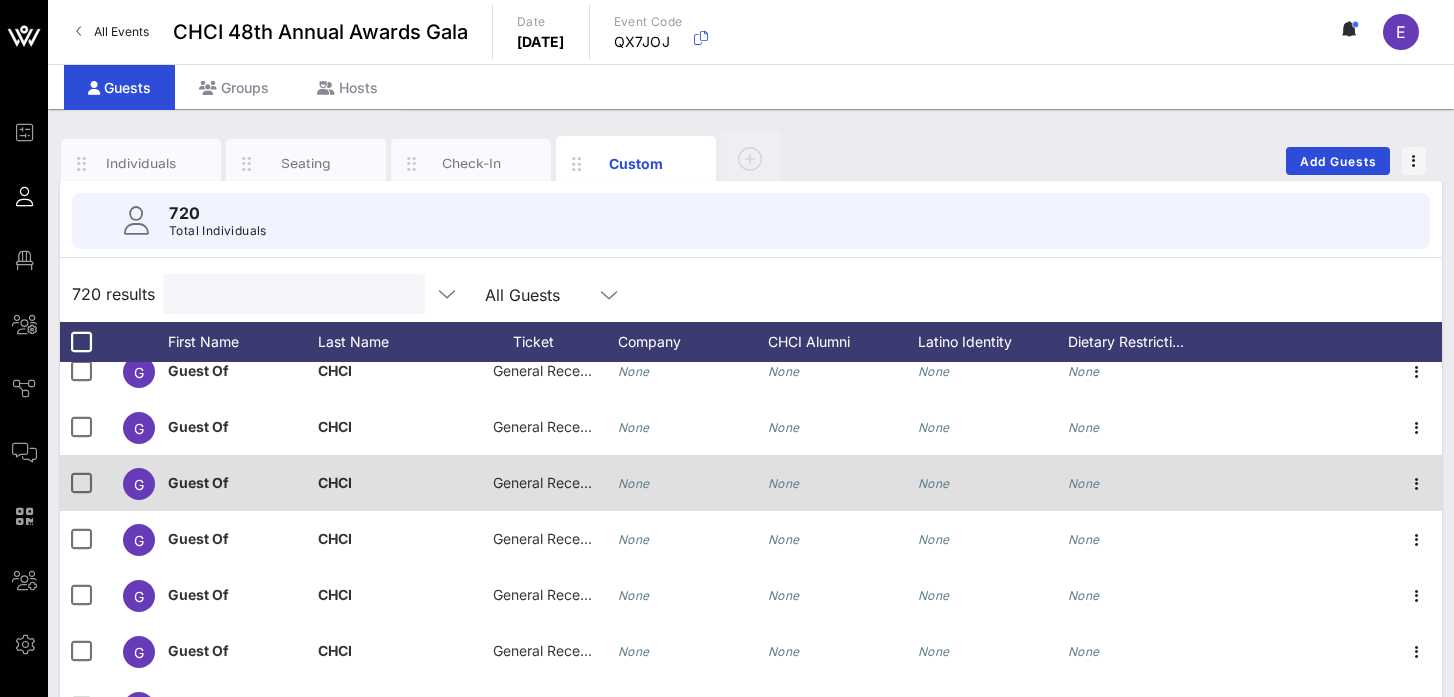 scroll, scrollTop: 75, scrollLeft: 0, axis: vertical 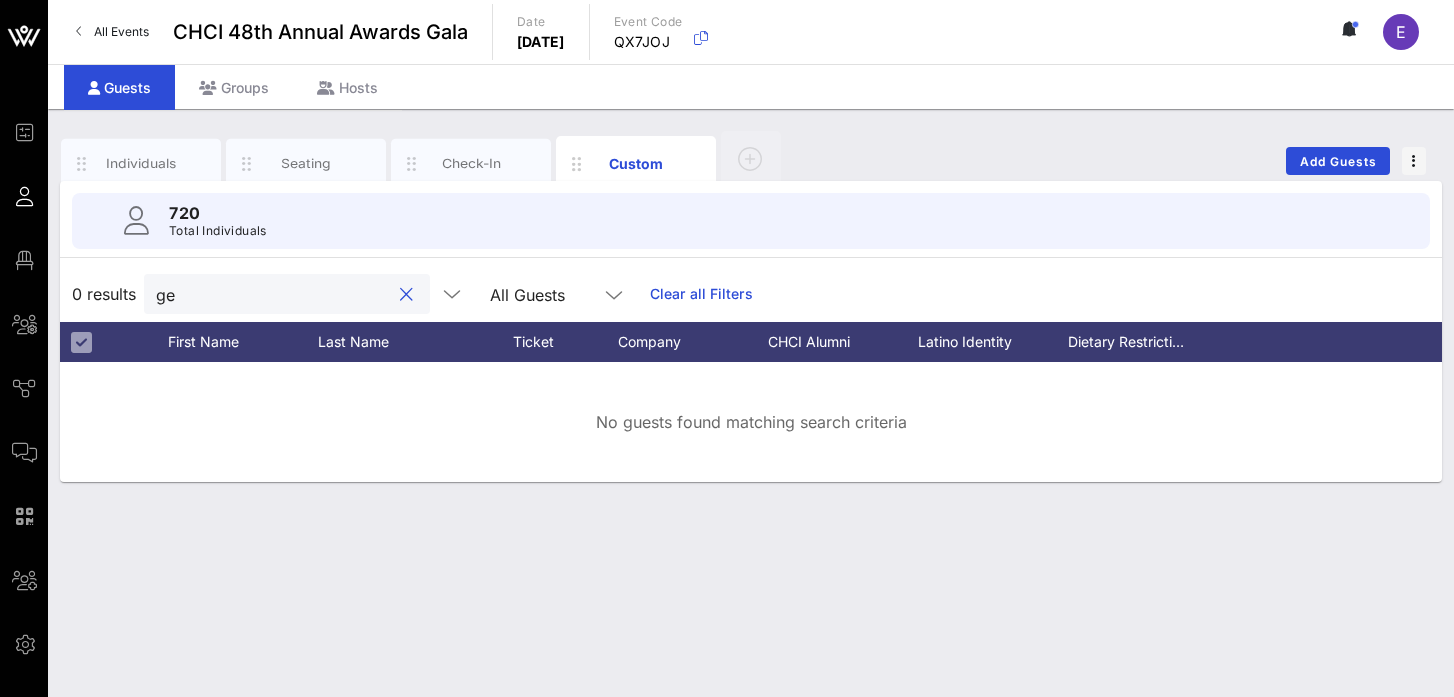 type on "g" 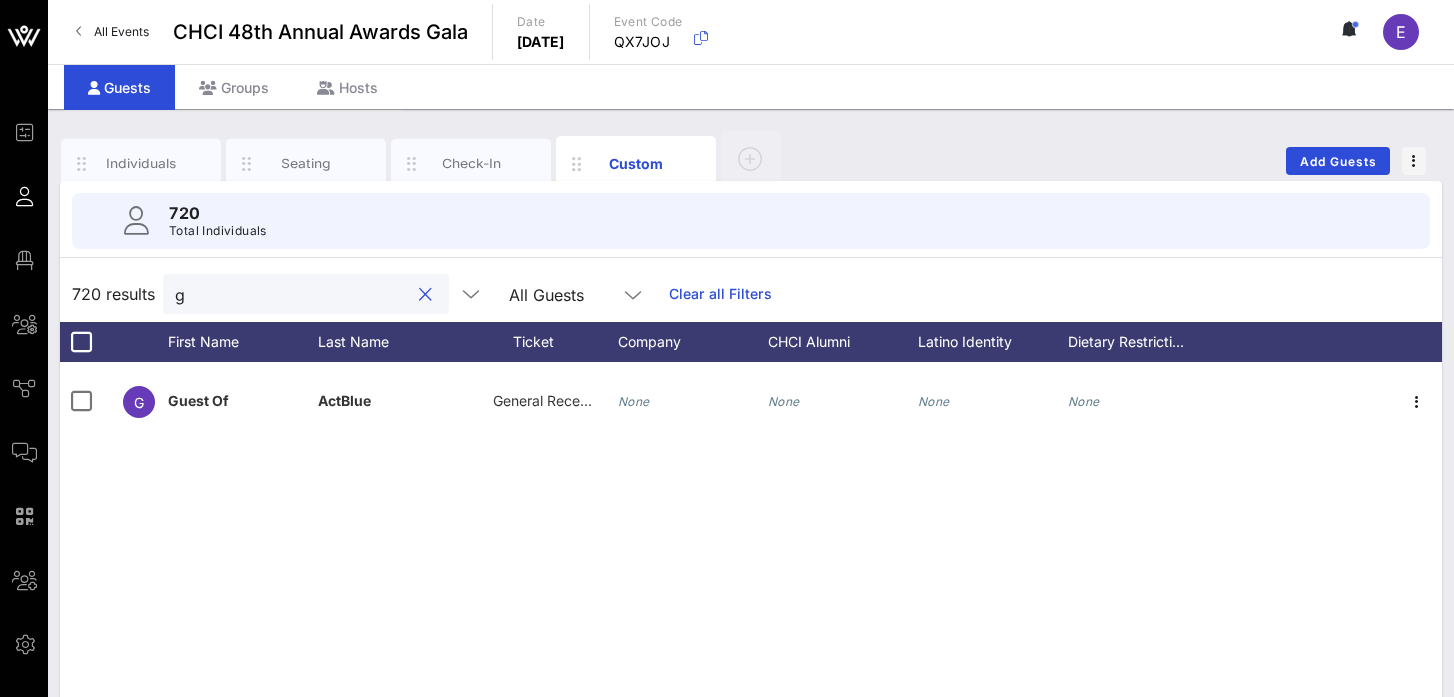 scroll, scrollTop: 0, scrollLeft: 0, axis: both 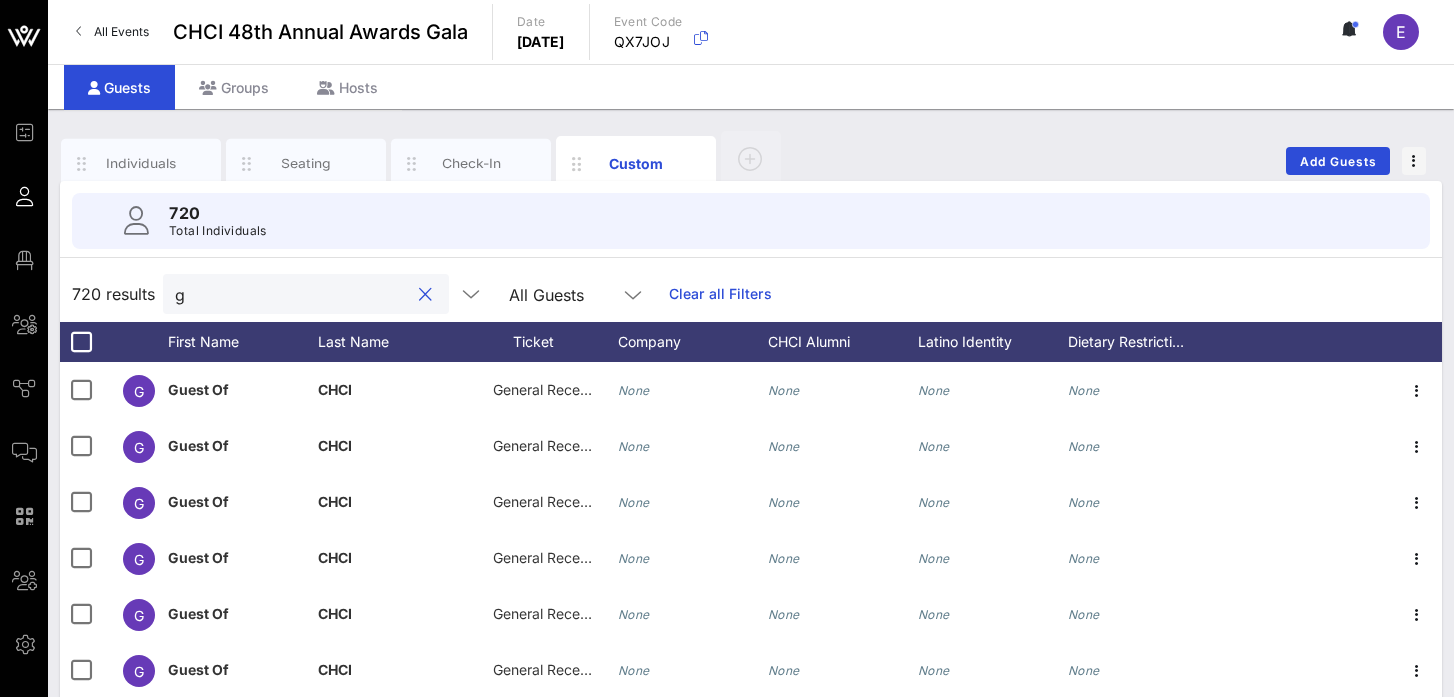 type 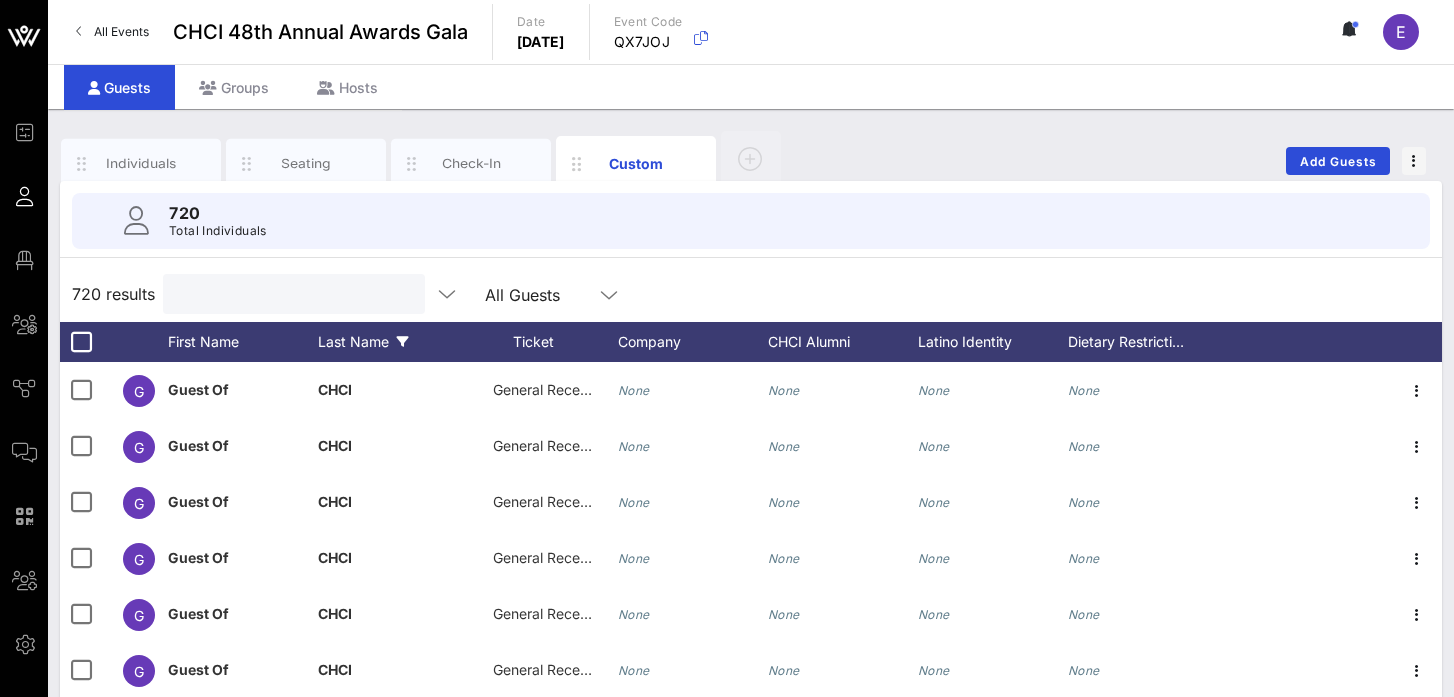 click at bounding box center [403, 342] 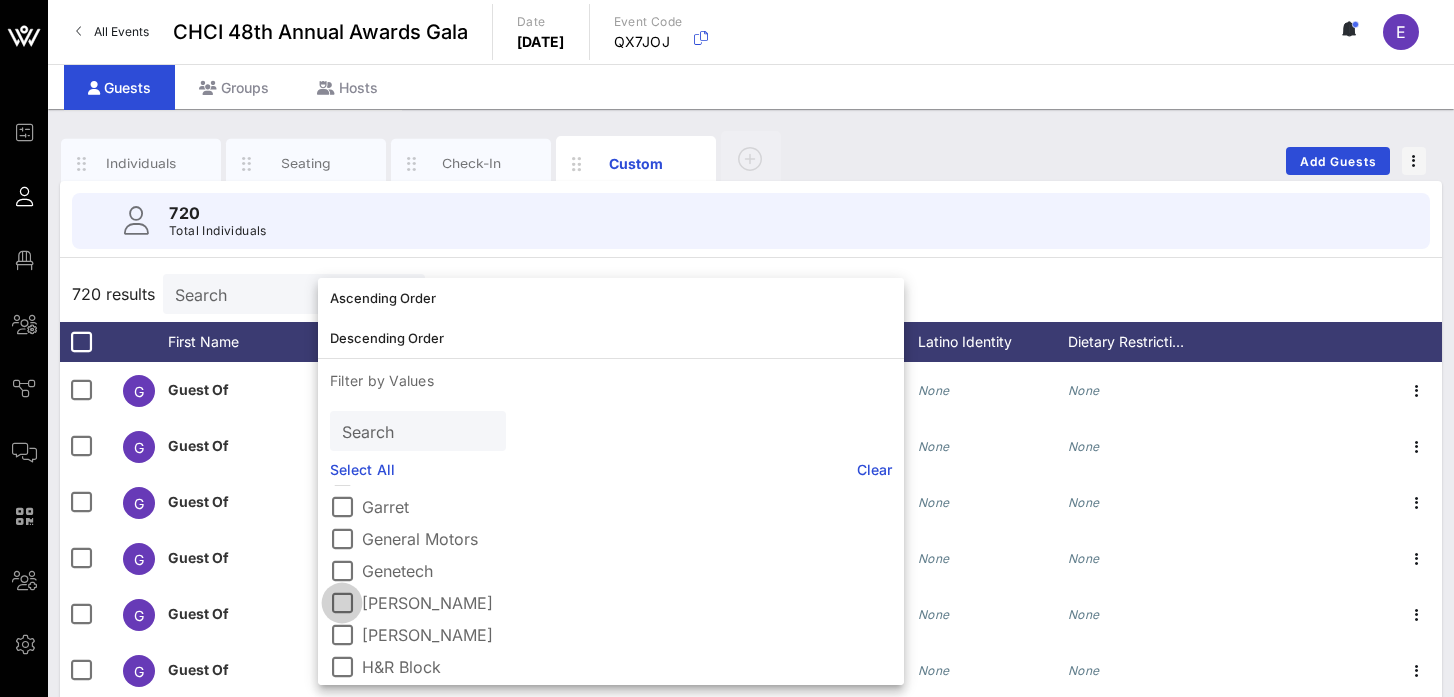 scroll, scrollTop: 1990, scrollLeft: 0, axis: vertical 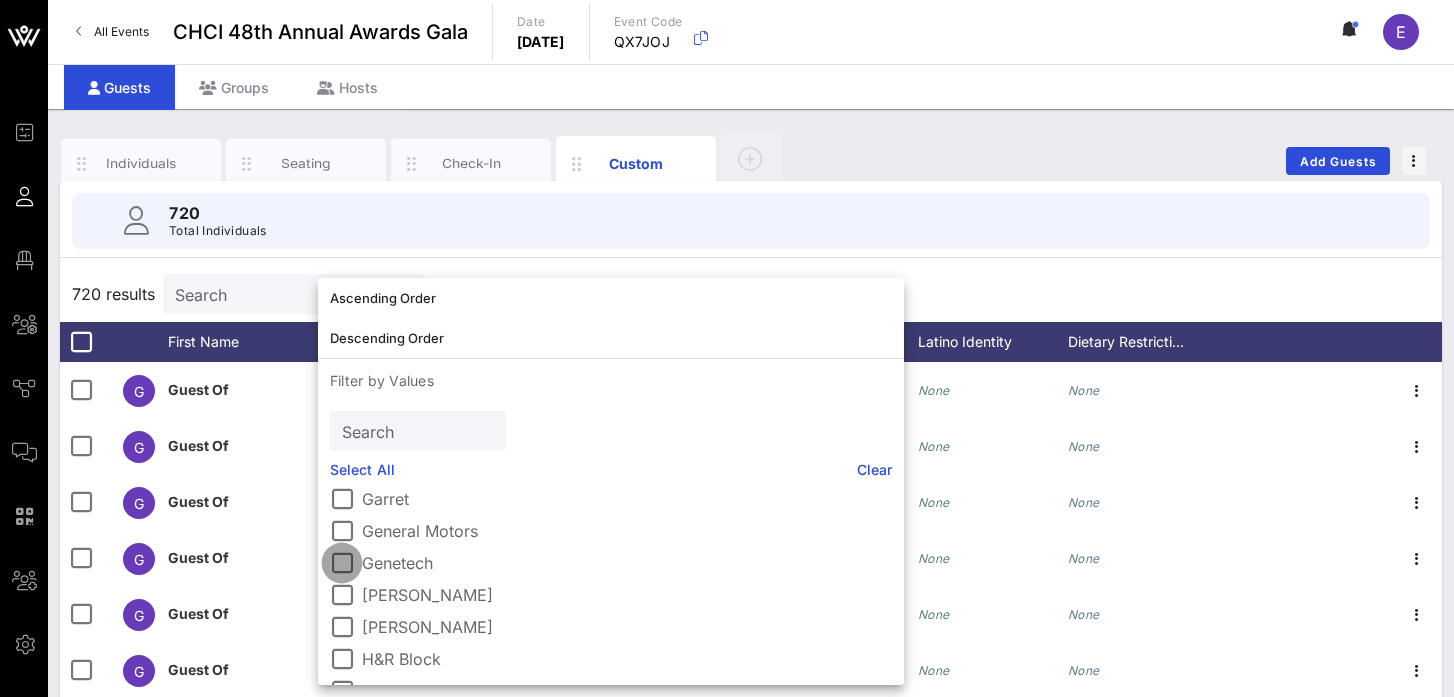 click at bounding box center (342, 563) 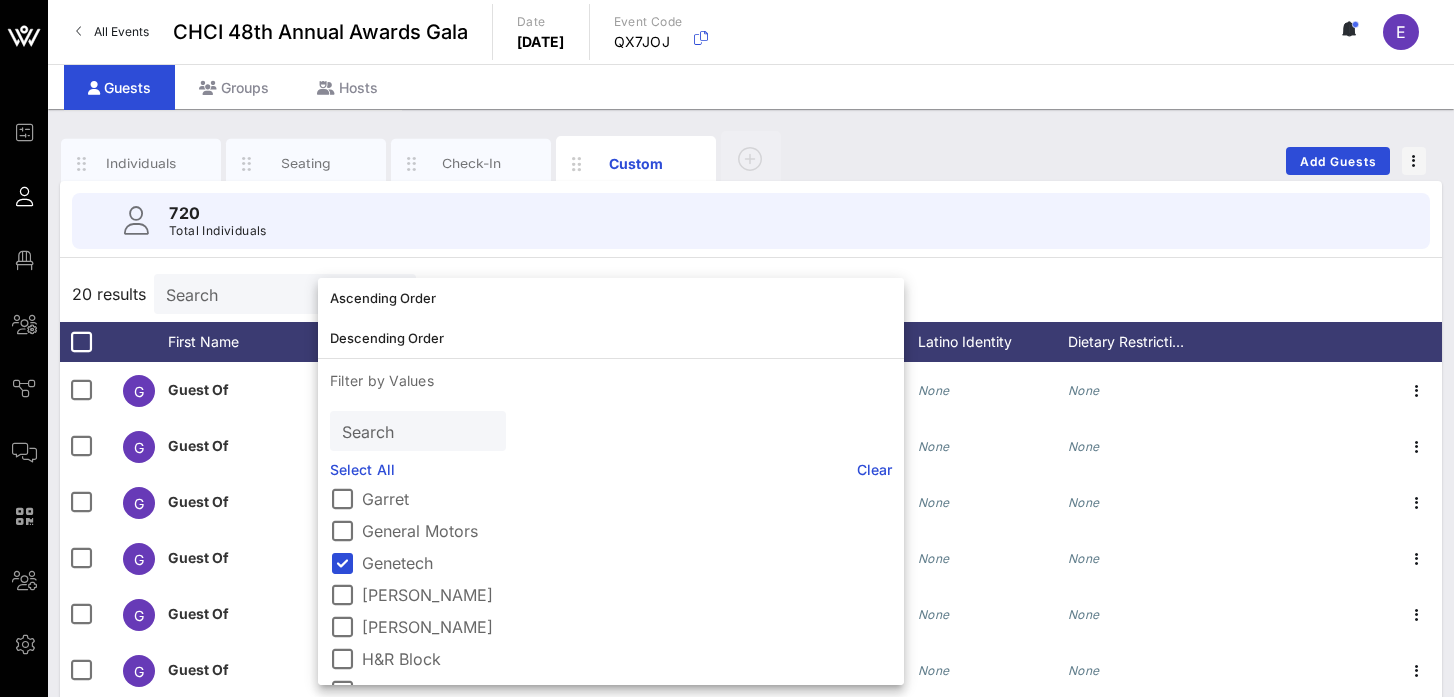 click on "20 results     Search     All Guests
Last Name
Clear all Filters" at bounding box center (751, 294) 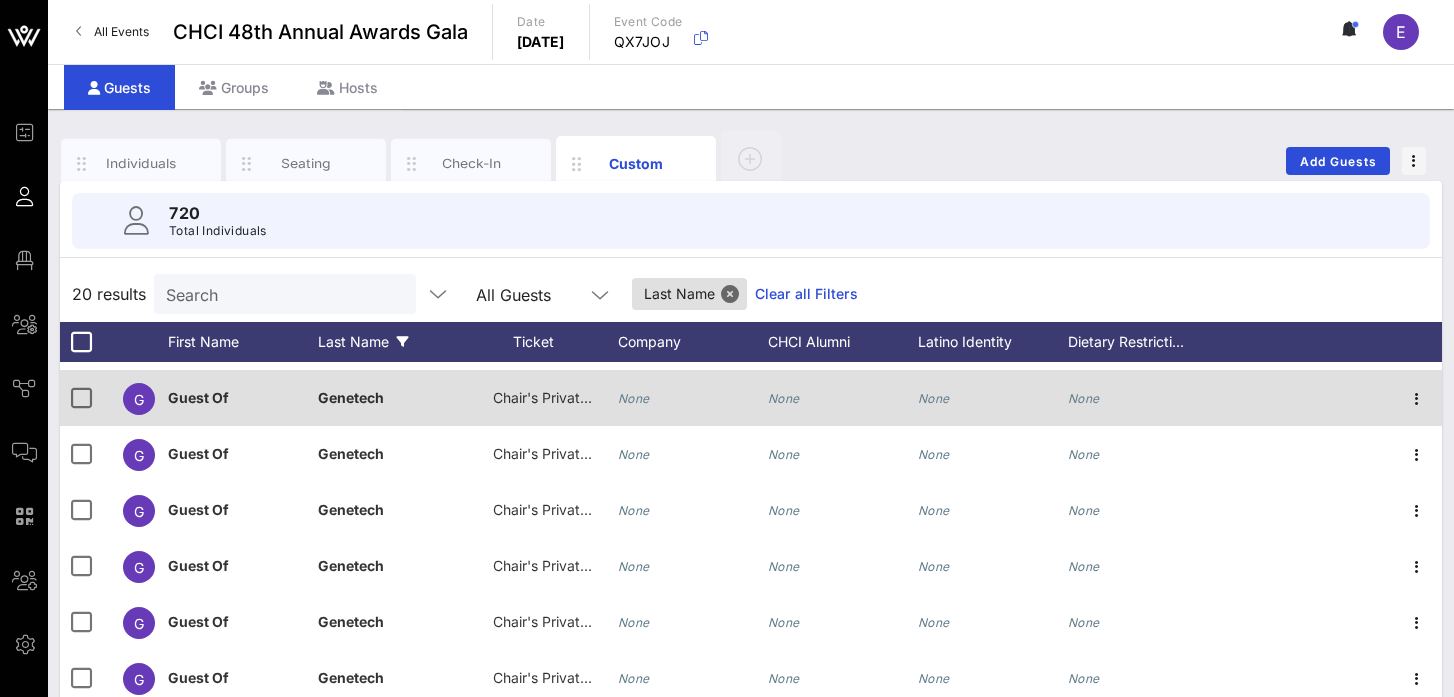 scroll, scrollTop: 0, scrollLeft: 0, axis: both 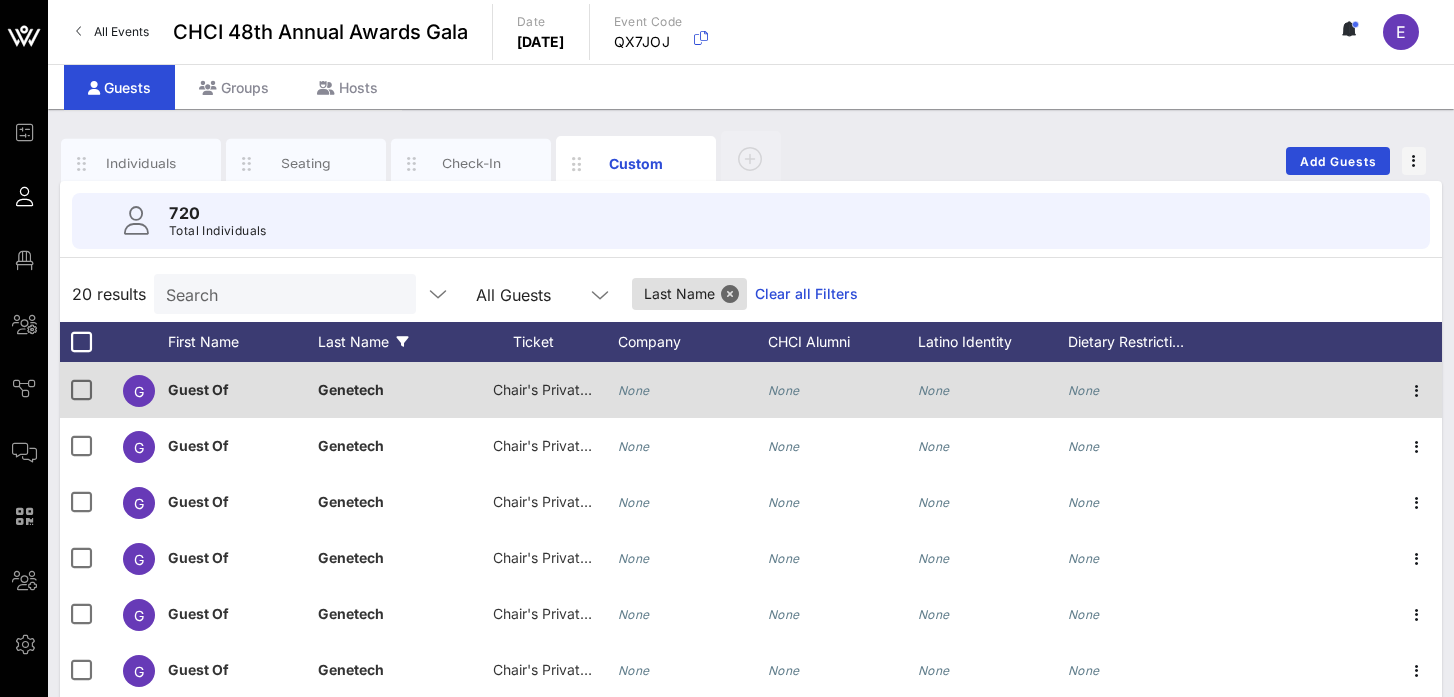 click on "Genetech" at bounding box center (351, 389) 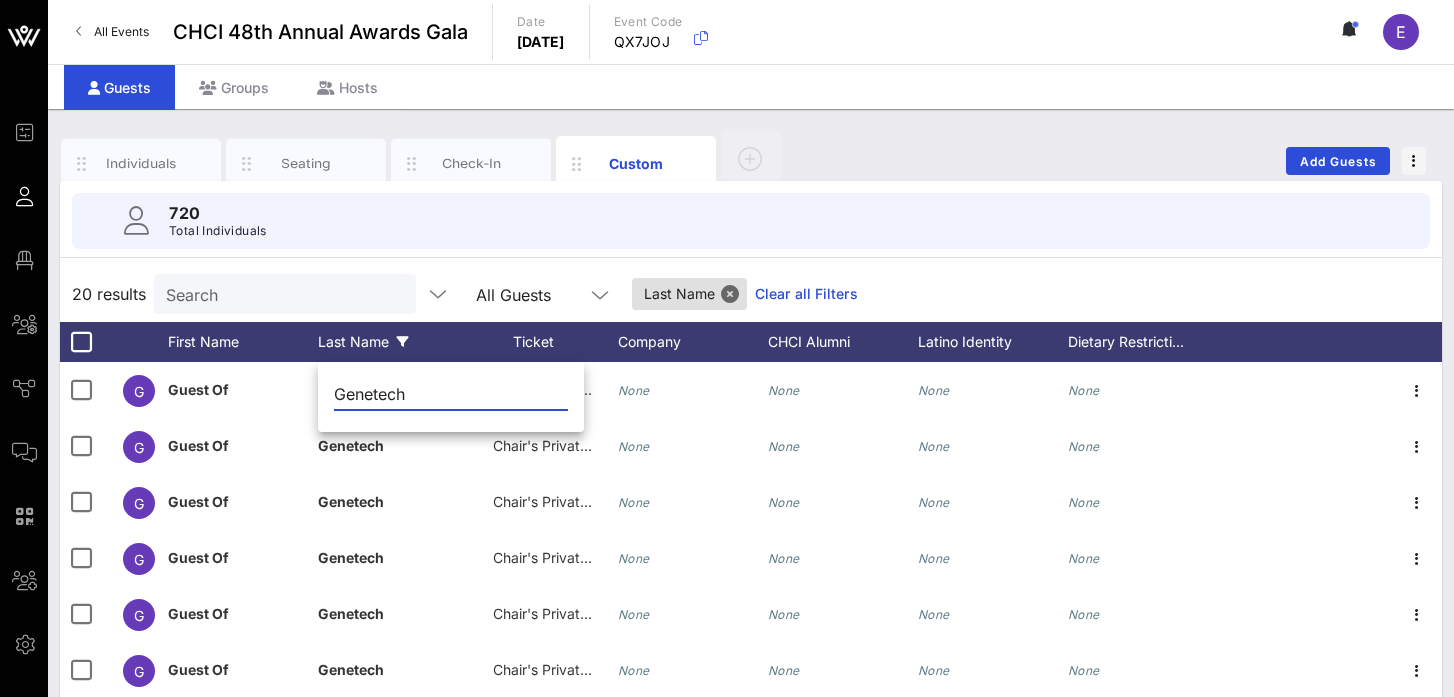 click on "720   Total Individuals" at bounding box center (751, 221) 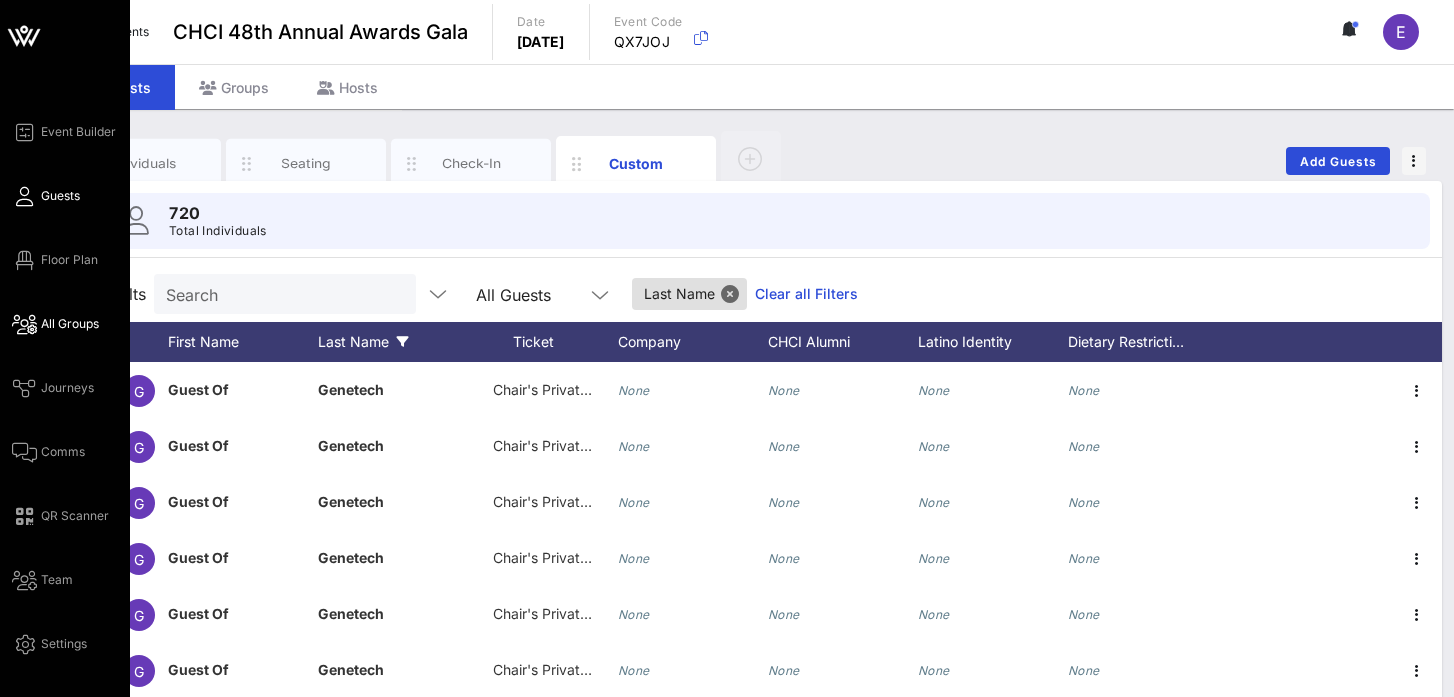 click on "All Groups" at bounding box center (70, 324) 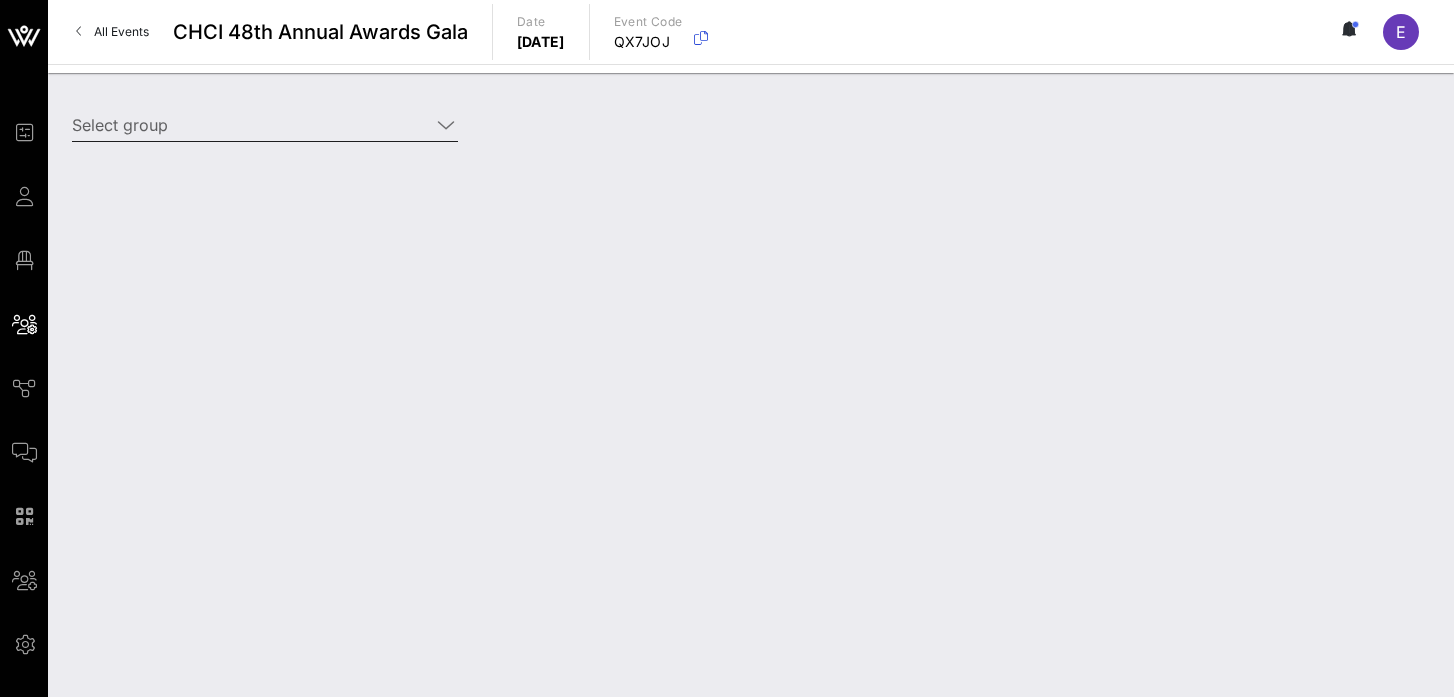 click on "Select group" at bounding box center [251, 125] 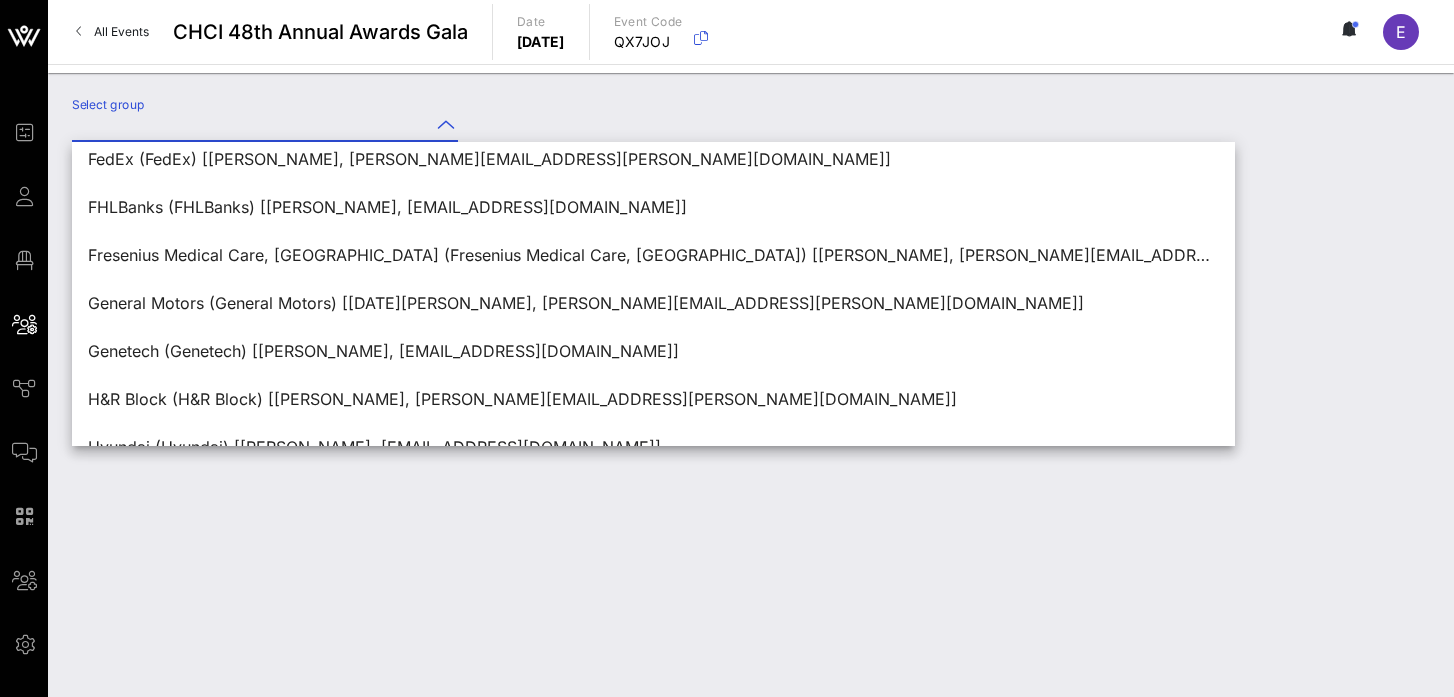 scroll, scrollTop: 1595, scrollLeft: 0, axis: vertical 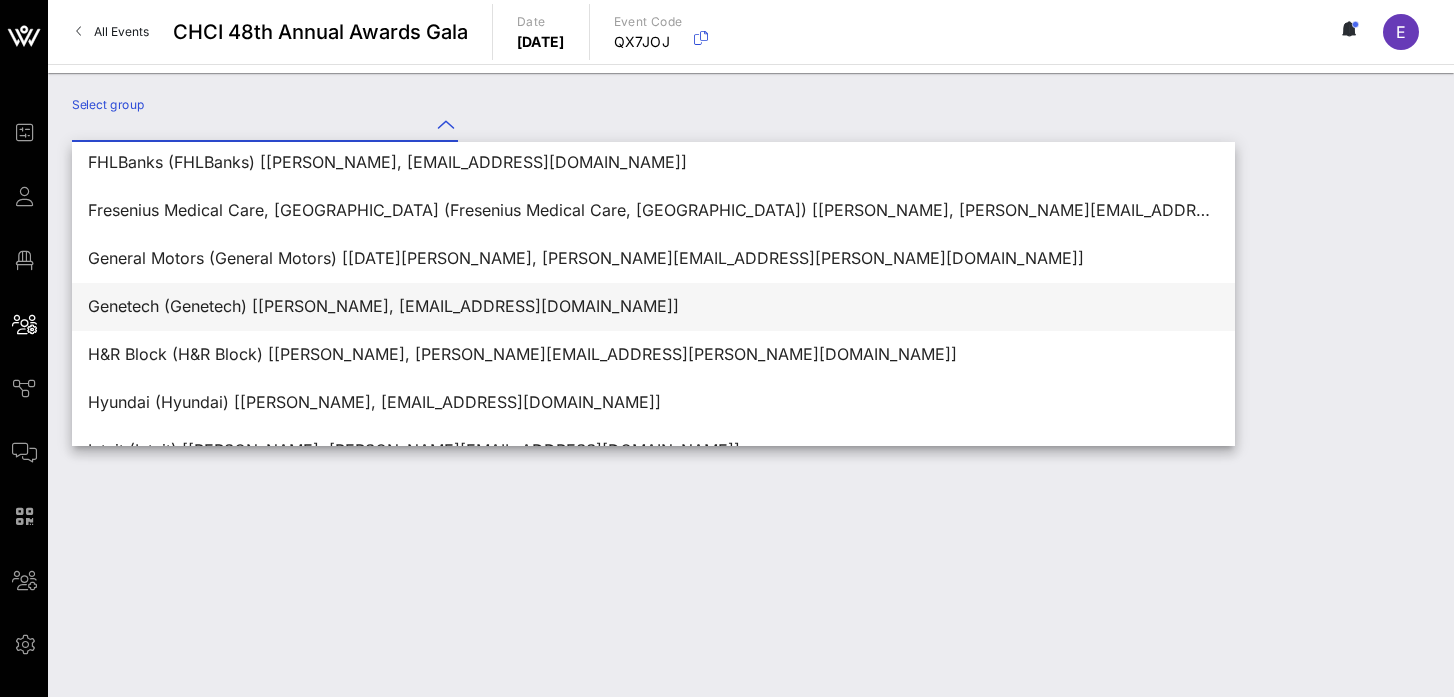 click on "Genetech (Genetech) [[PERSON_NAME], [EMAIL_ADDRESS][DOMAIN_NAME]]" at bounding box center (653, 306) 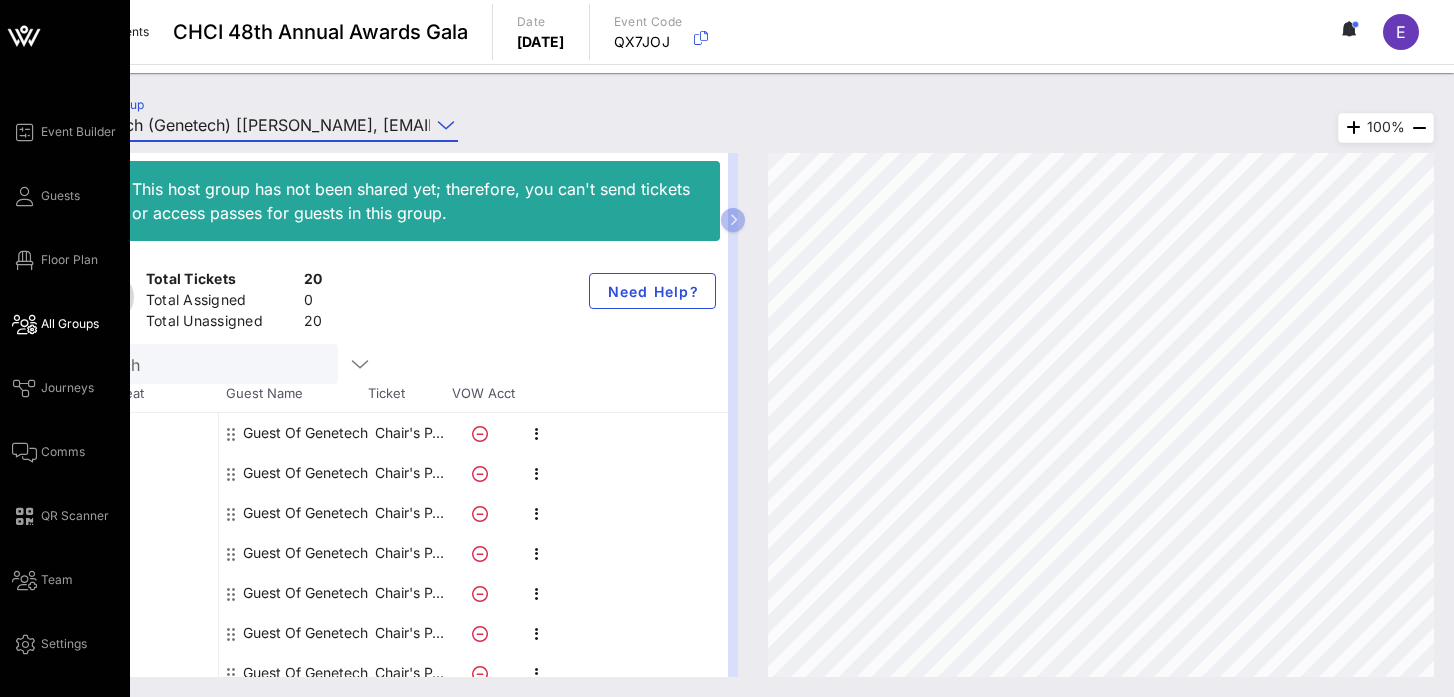 click on "Event Builder   Guests   Floor Plan   All Groups   Journeys   Comms   QR Scanner   Team   Settings" at bounding box center (71, 388) 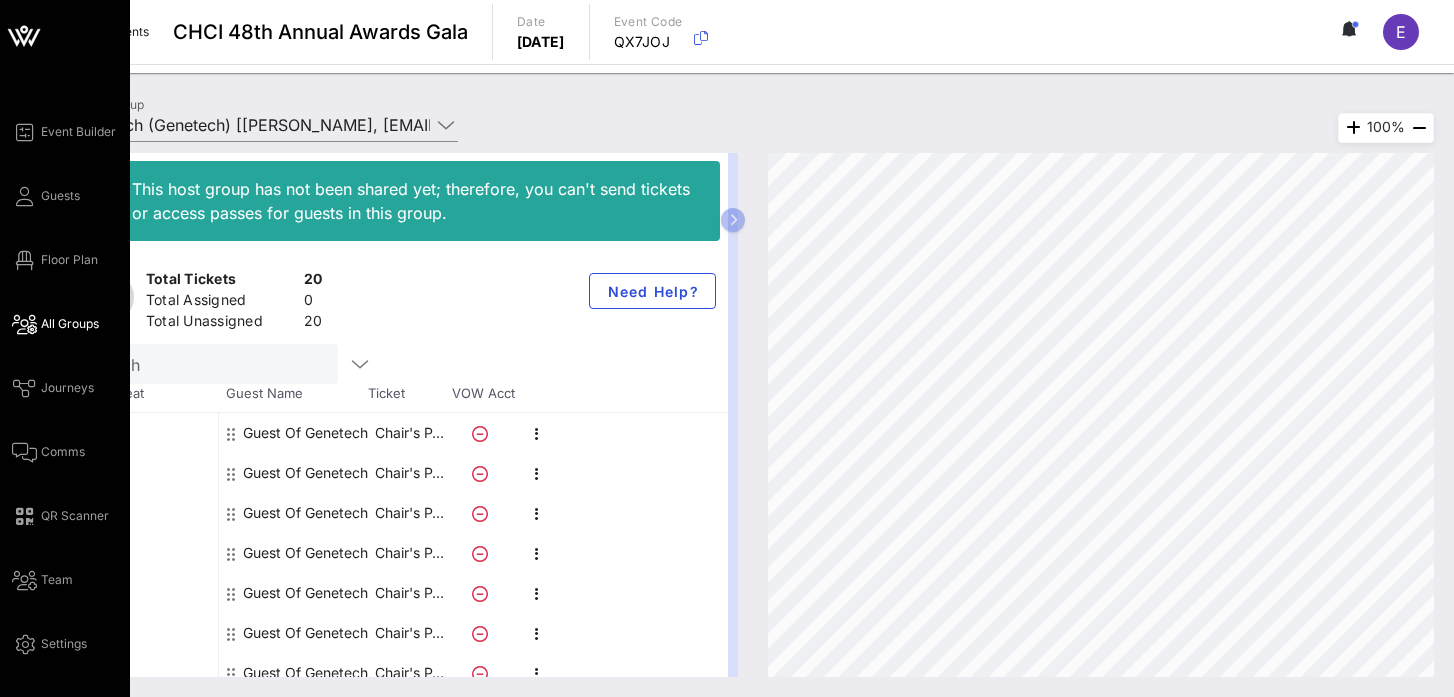 click on "All Groups" at bounding box center [70, 324] 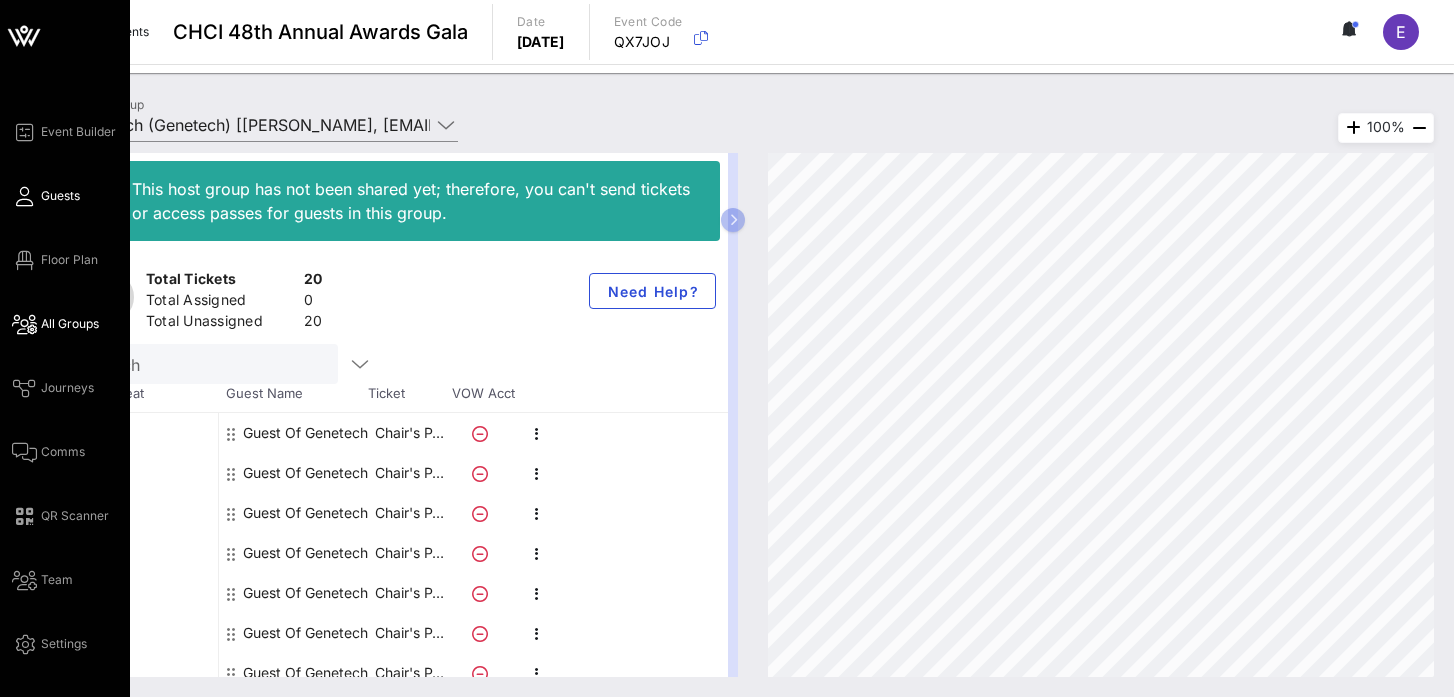 click on "Guests" at bounding box center [60, 196] 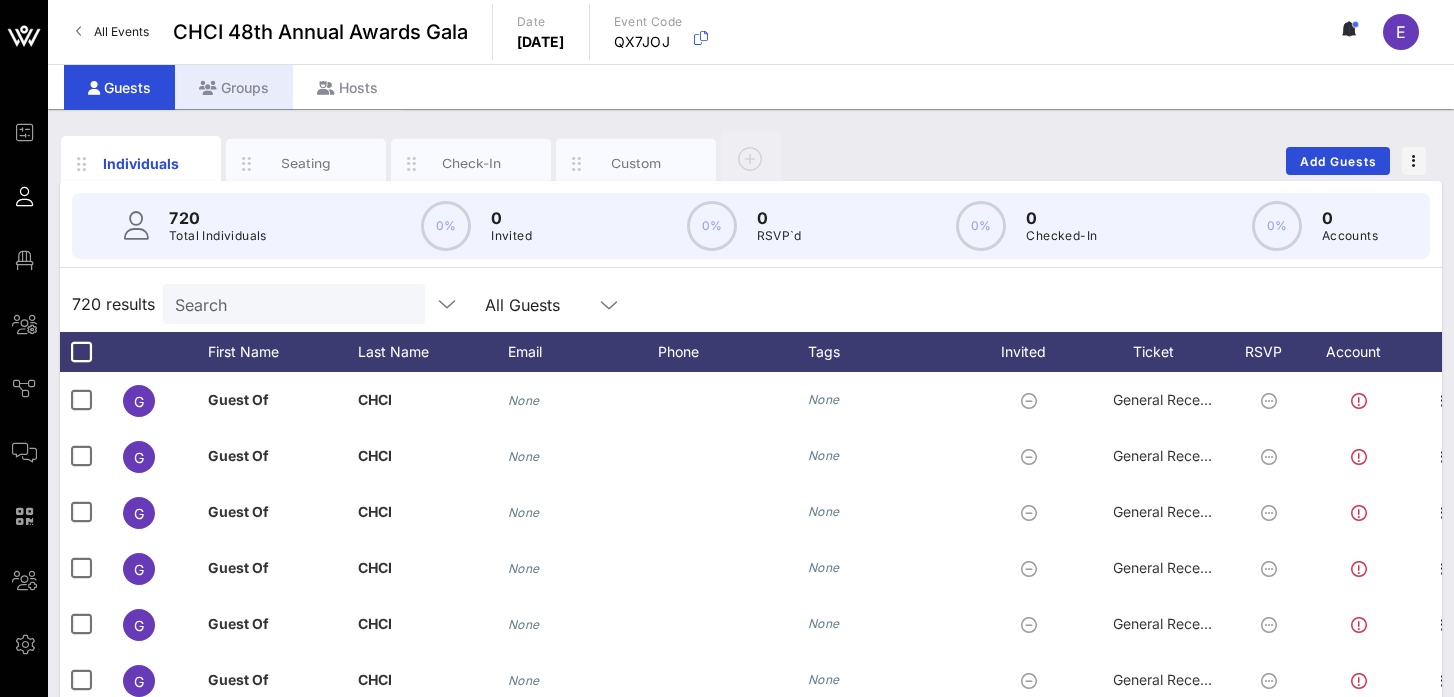click on "Groups" at bounding box center [234, 87] 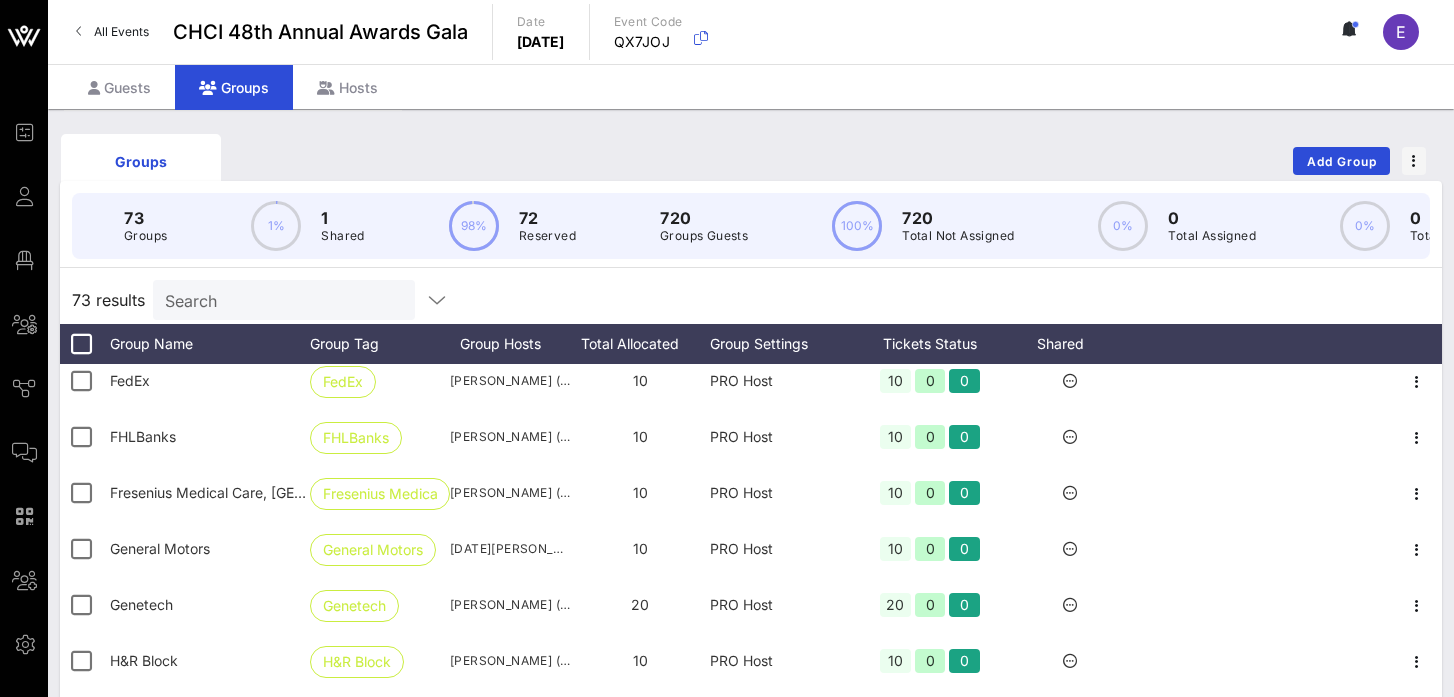 scroll, scrollTop: 1889, scrollLeft: 0, axis: vertical 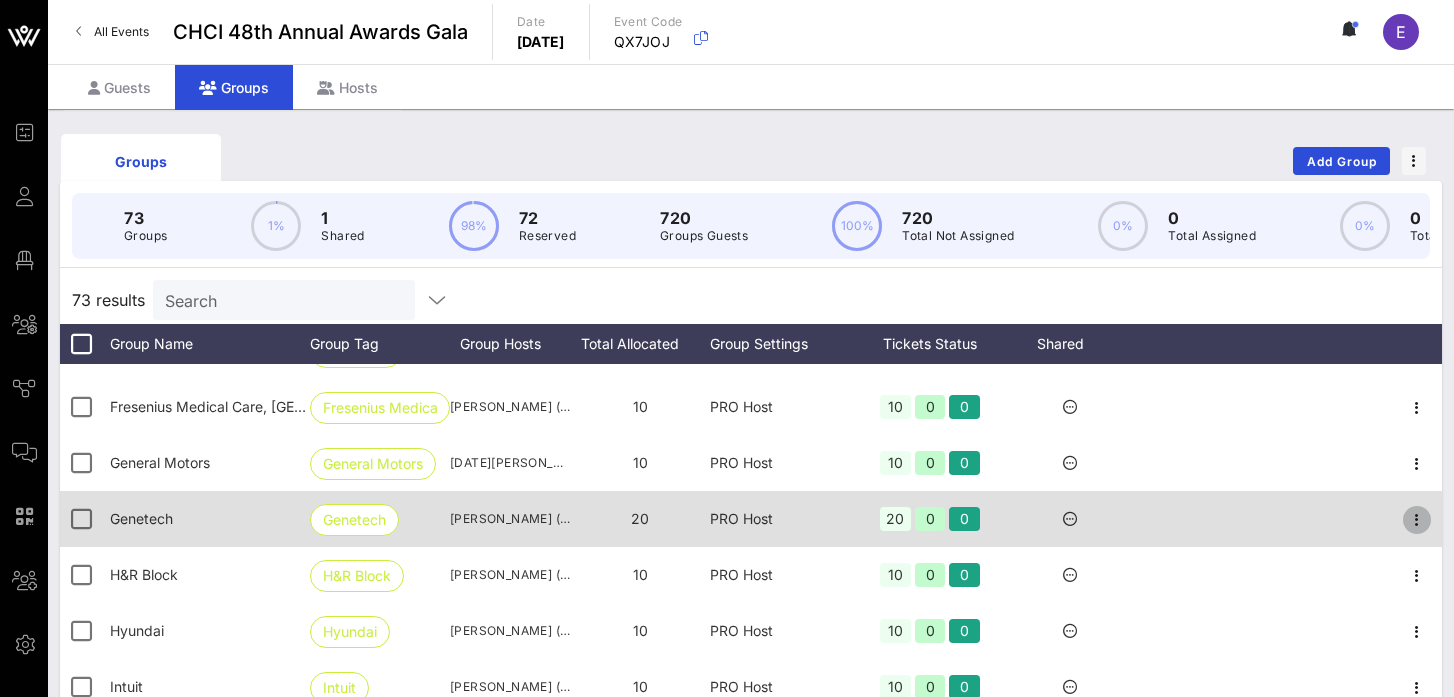 click at bounding box center [1417, 520] 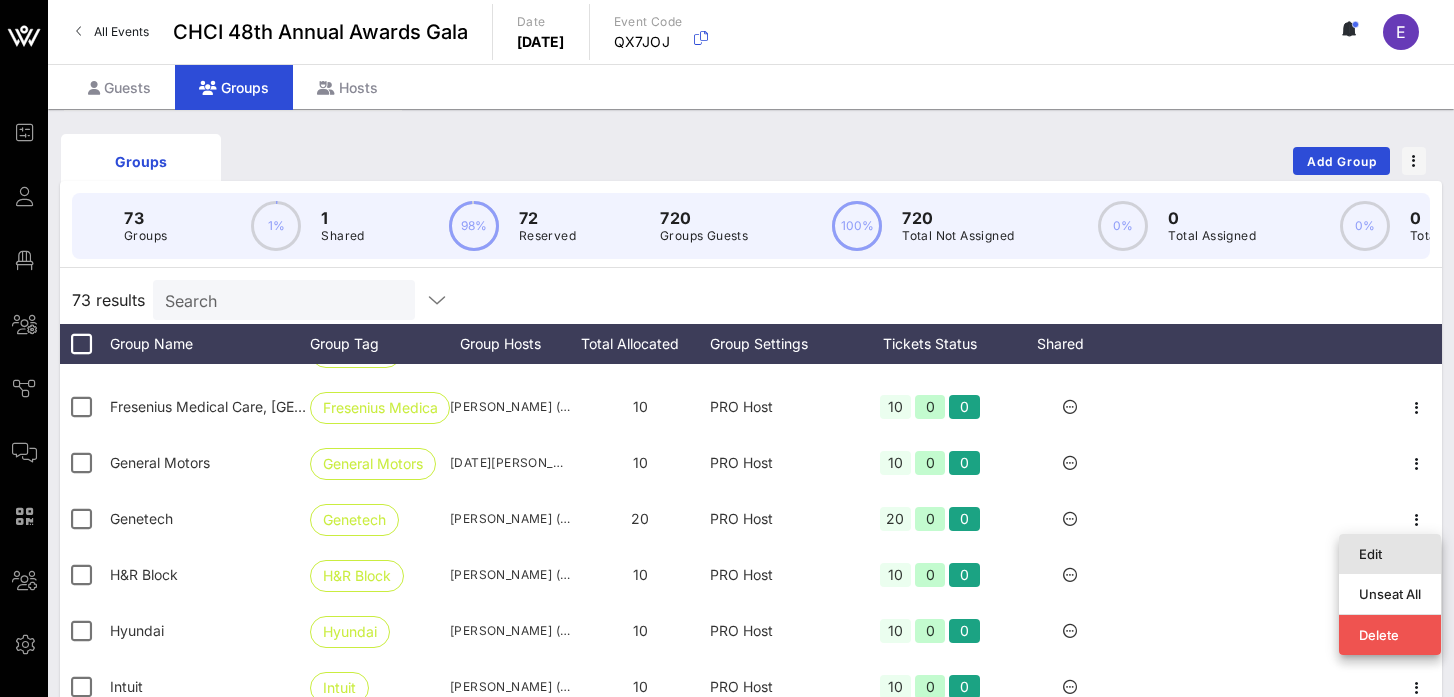 click on "Edit" at bounding box center (1390, 554) 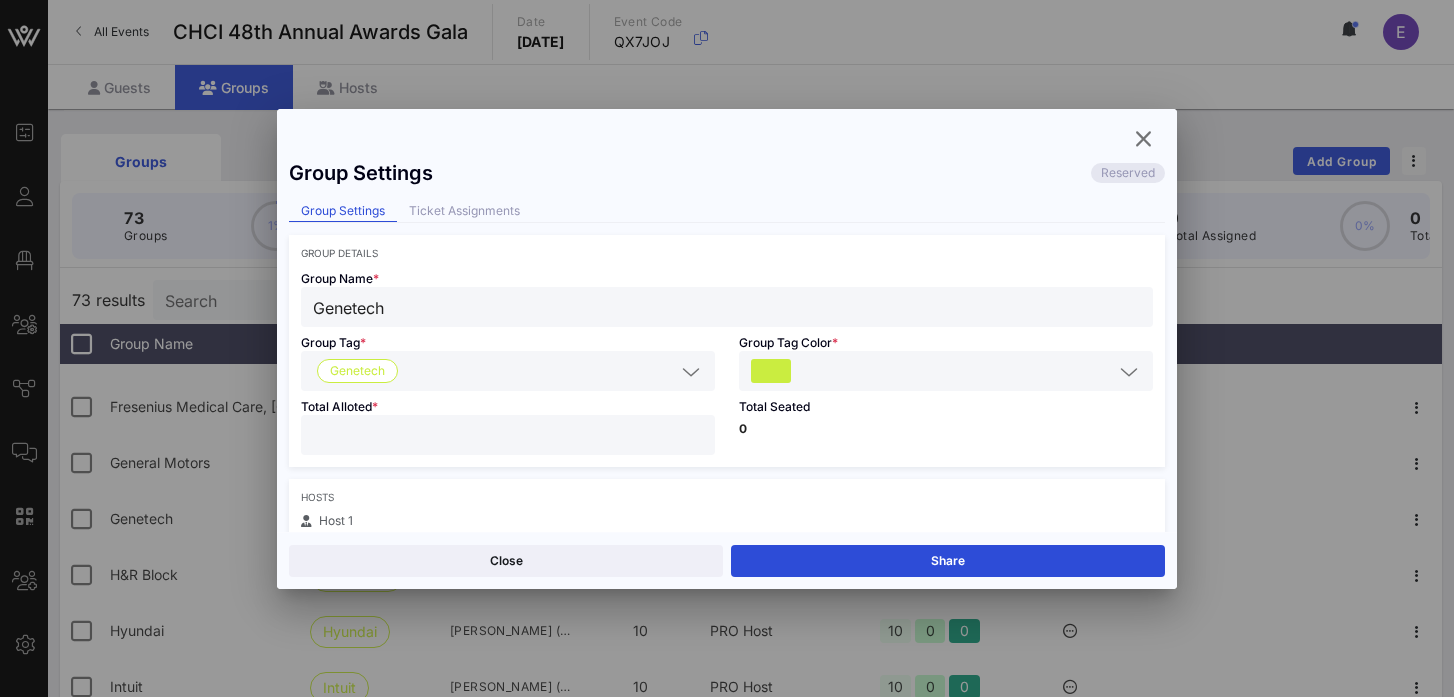 click on "Genetech" at bounding box center [727, 307] 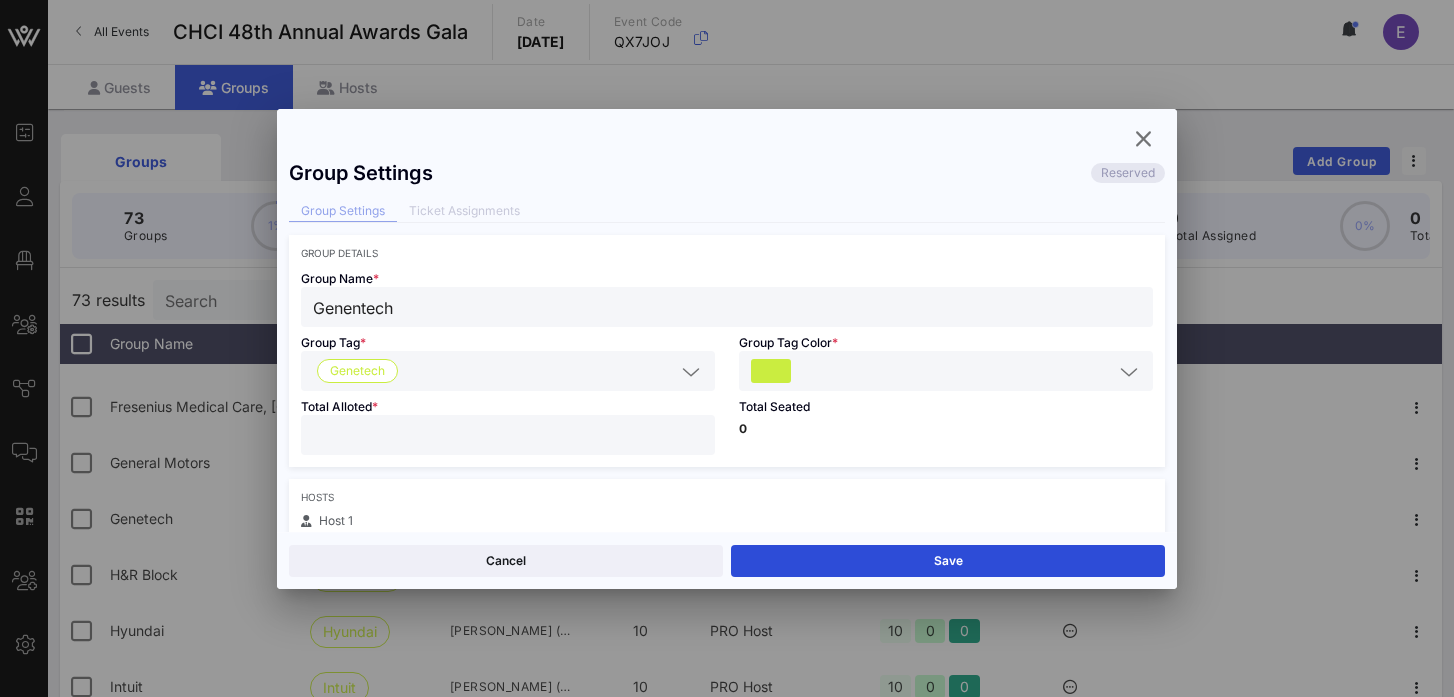 type on "Genentech" 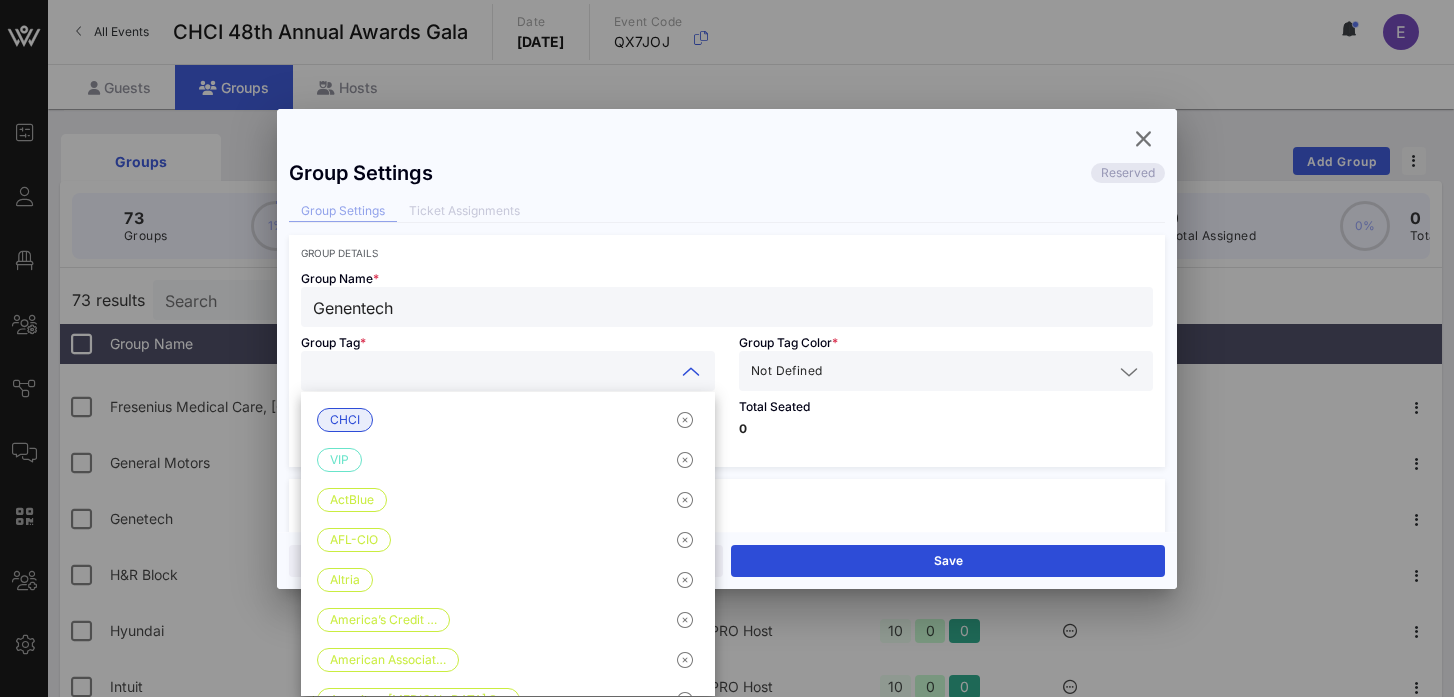 drag, startPoint x: 426, startPoint y: 314, endPoint x: 288, endPoint y: 312, distance: 138.0145 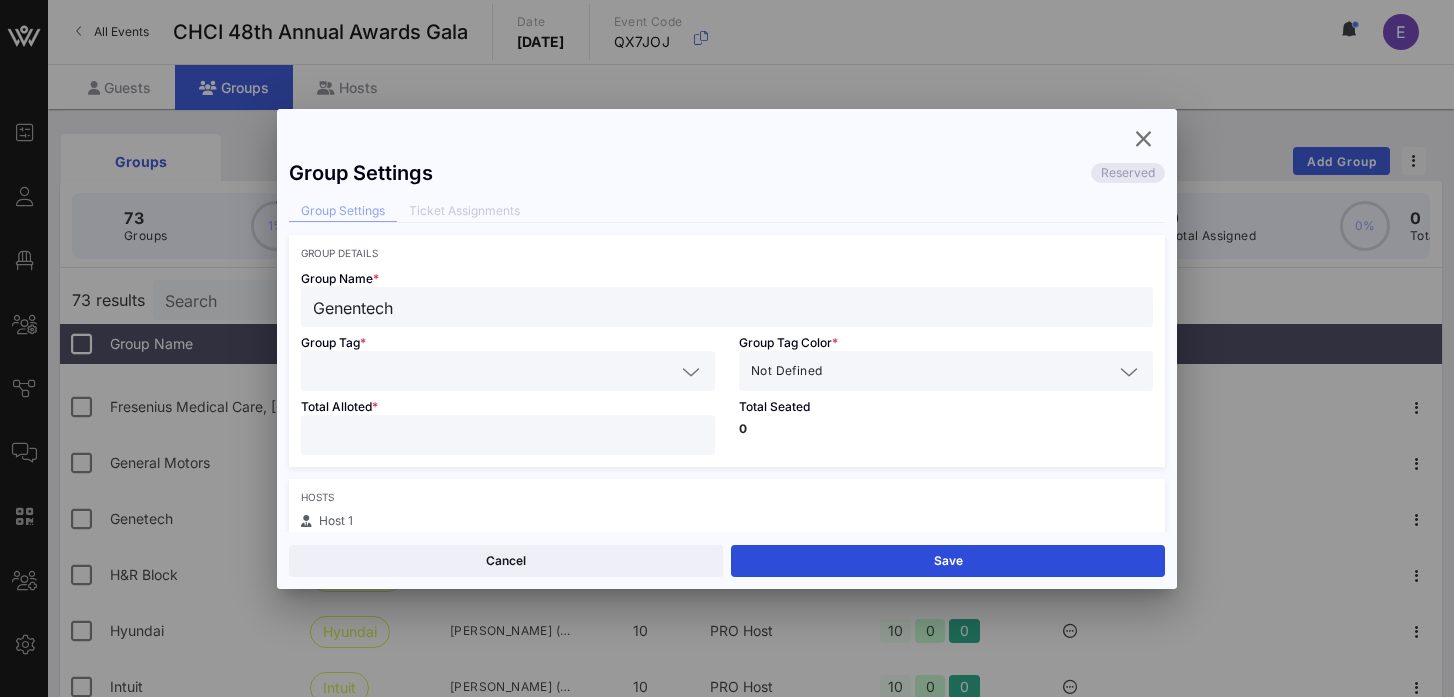 click at bounding box center [494, 371] 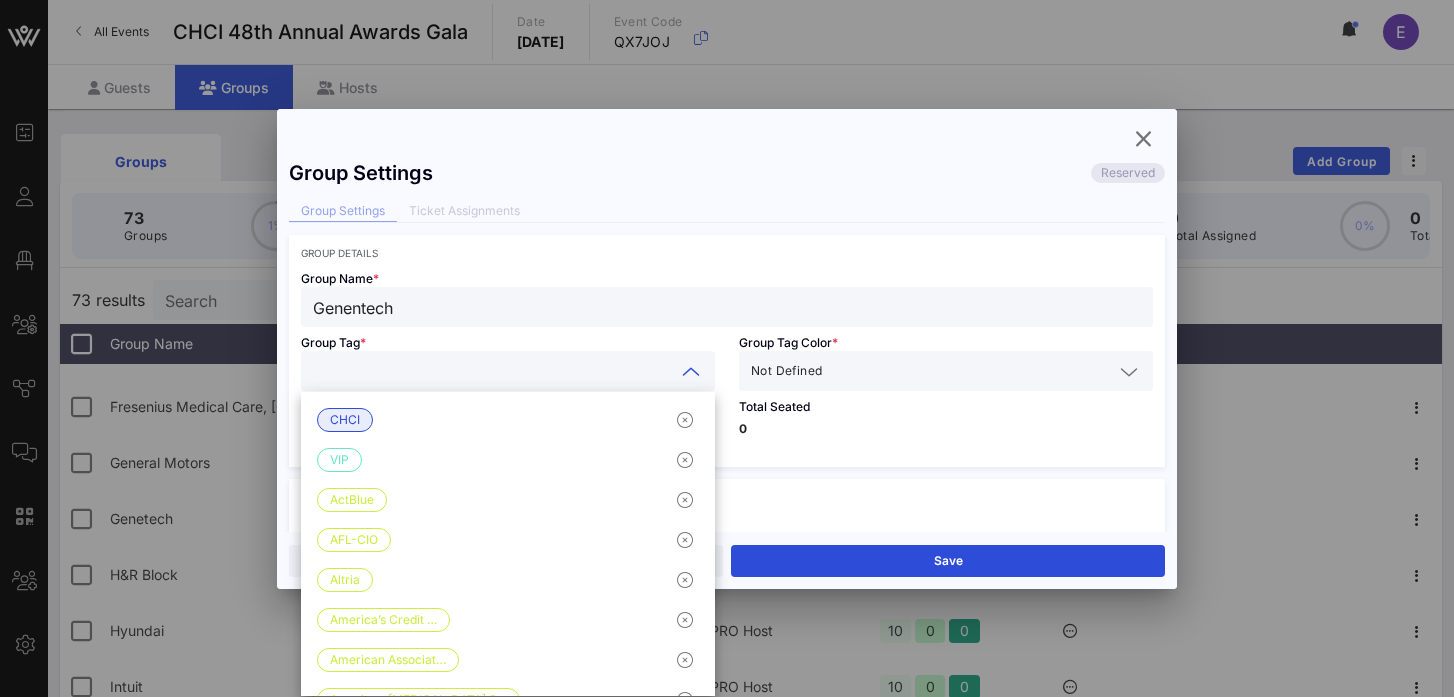 paste on "Genentech" 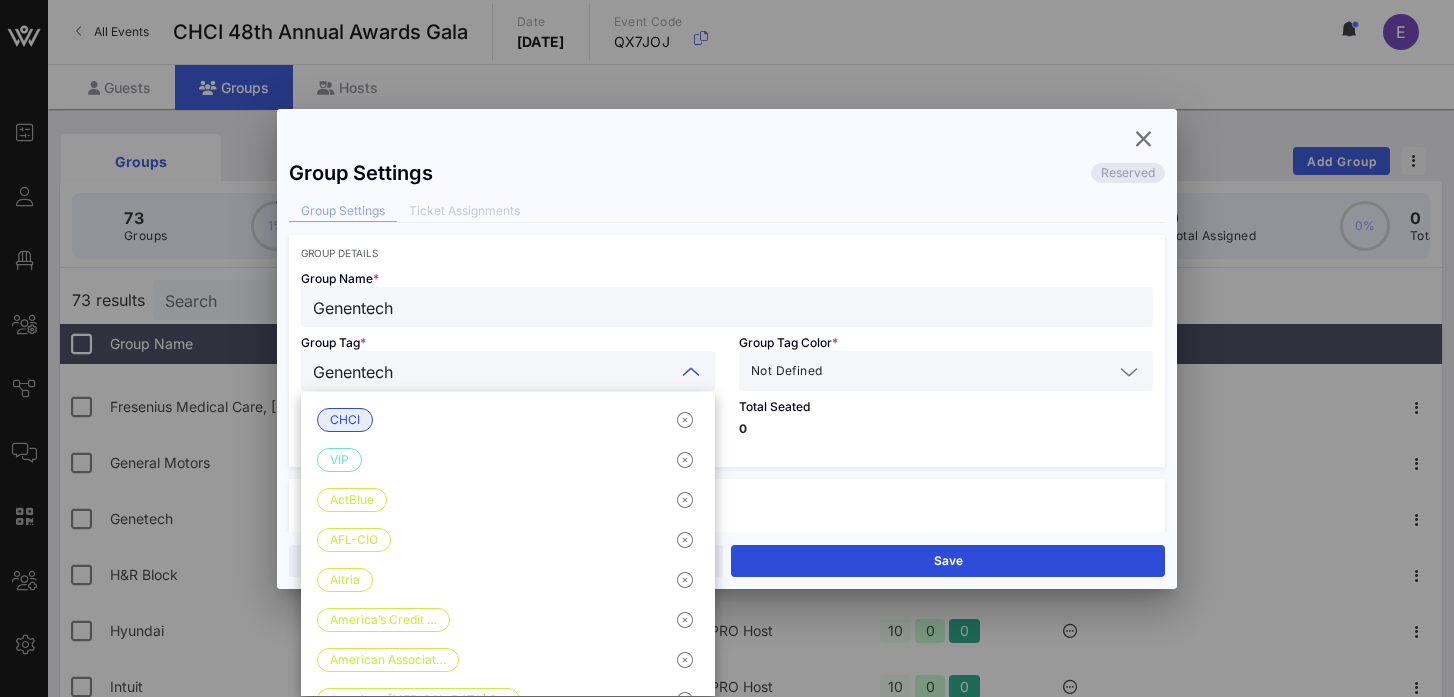 type 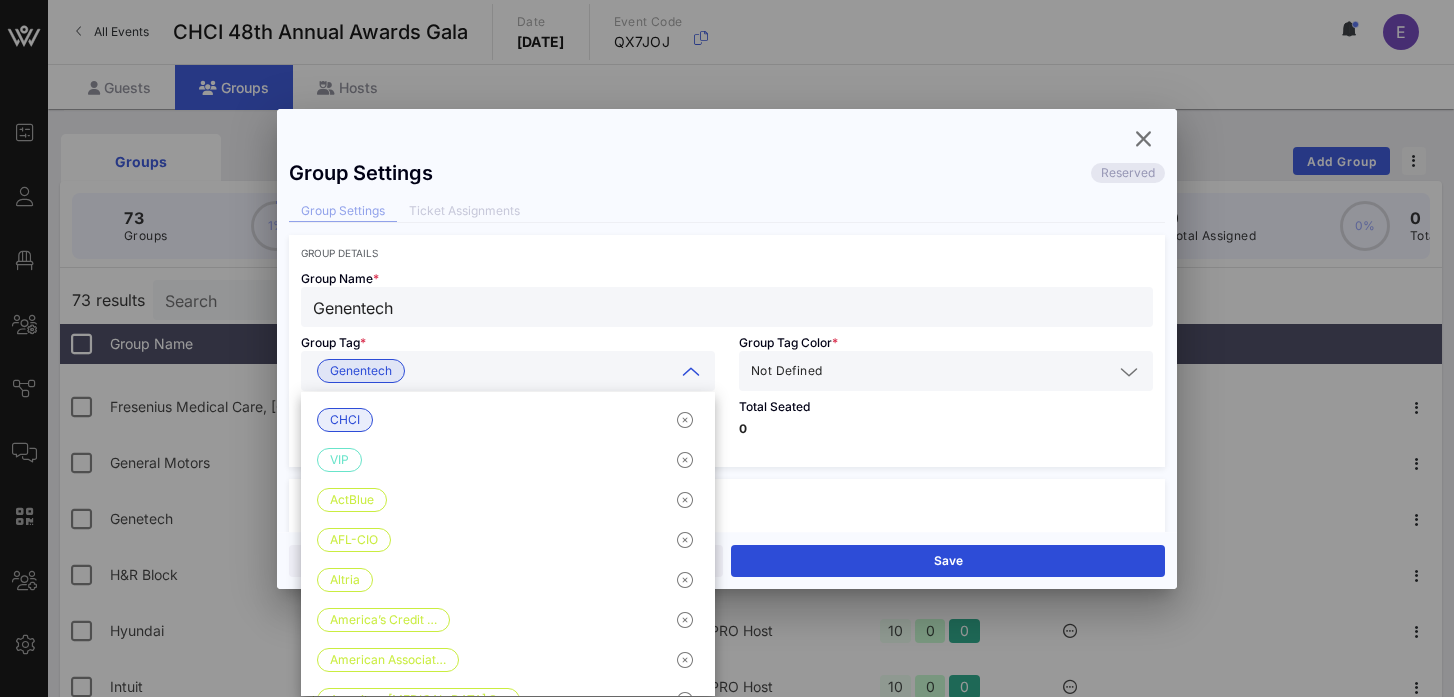click on "Group Settings
Reserved
Group Settings
Ticket Assignments
Group Details   Group Name *   Genentech   Group Tag *
Genentech
Group Tag Color *   Not Defined   Total Alloted *   **   Total Seated   0   Hosts     Host 1     First Name *   [PERSON_NAME]   Last Name *   [PERSON_NAME]     Email *   [EMAIL_ADDRESS][DOMAIN_NAME]     Host attends with this group     Add Host   Public Link Settings
You need to create at least one public journey to manage public group links.
Enable Public Registration     Host Access Settings   This is what your Group Host will experience   GO Host     PRO Host   Enable  View Floor Plan   Hide Seating Information   Guests Email Required   Allow  Sending Tickets   Host can make changes until:   [DATE]   4 PM" at bounding box center (727, 340) 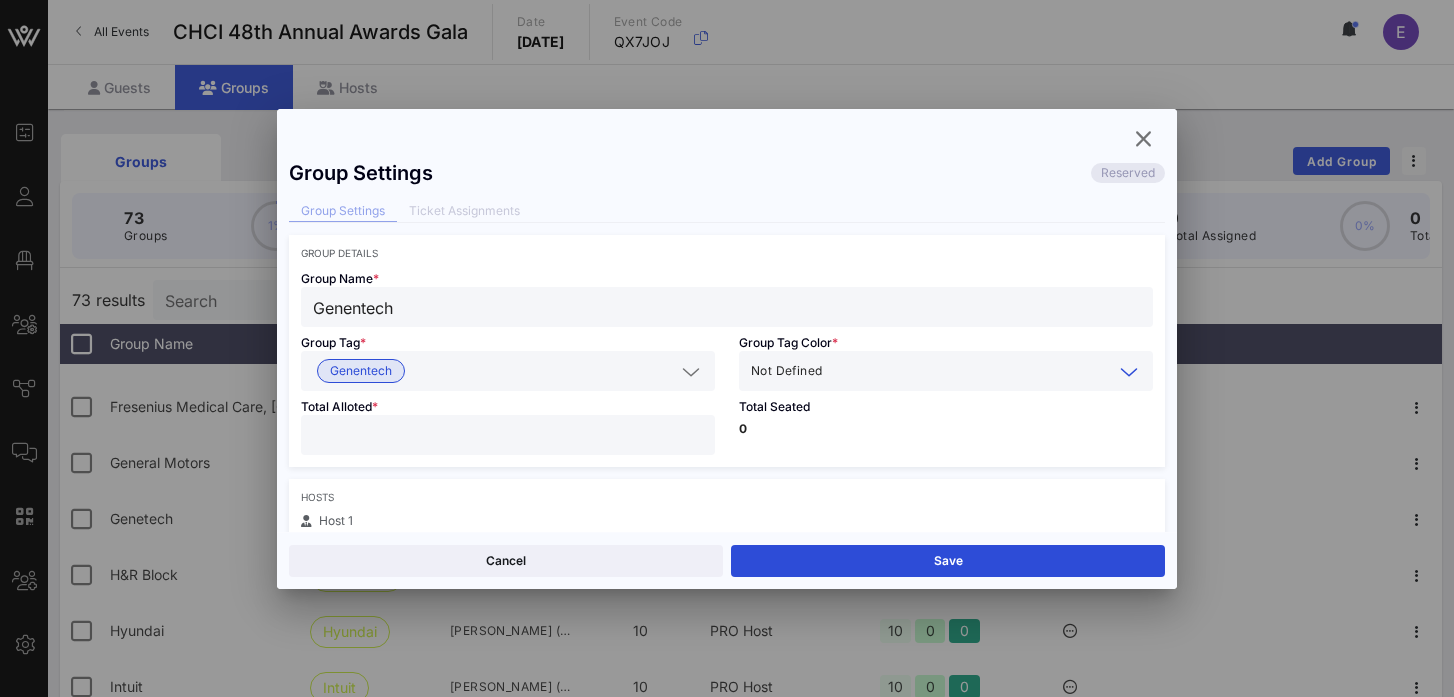 click at bounding box center [969, 371] 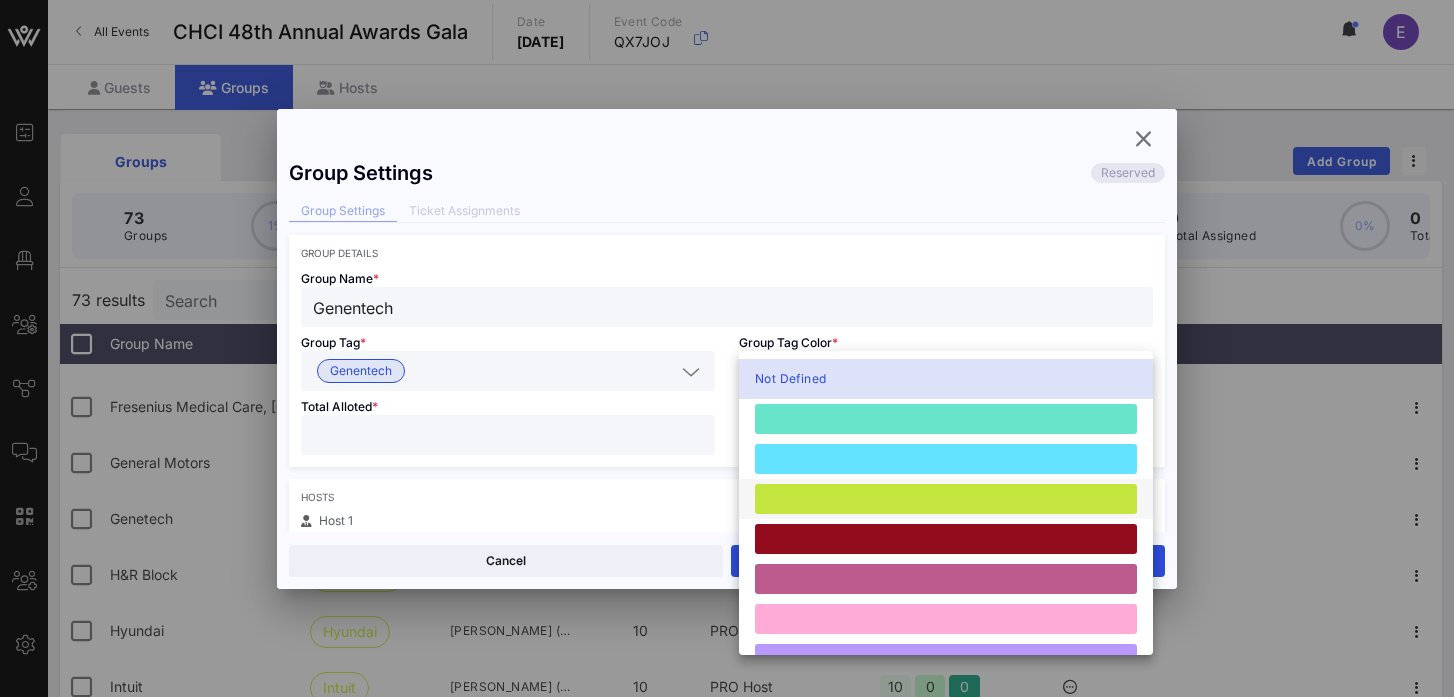 click at bounding box center (946, 499) 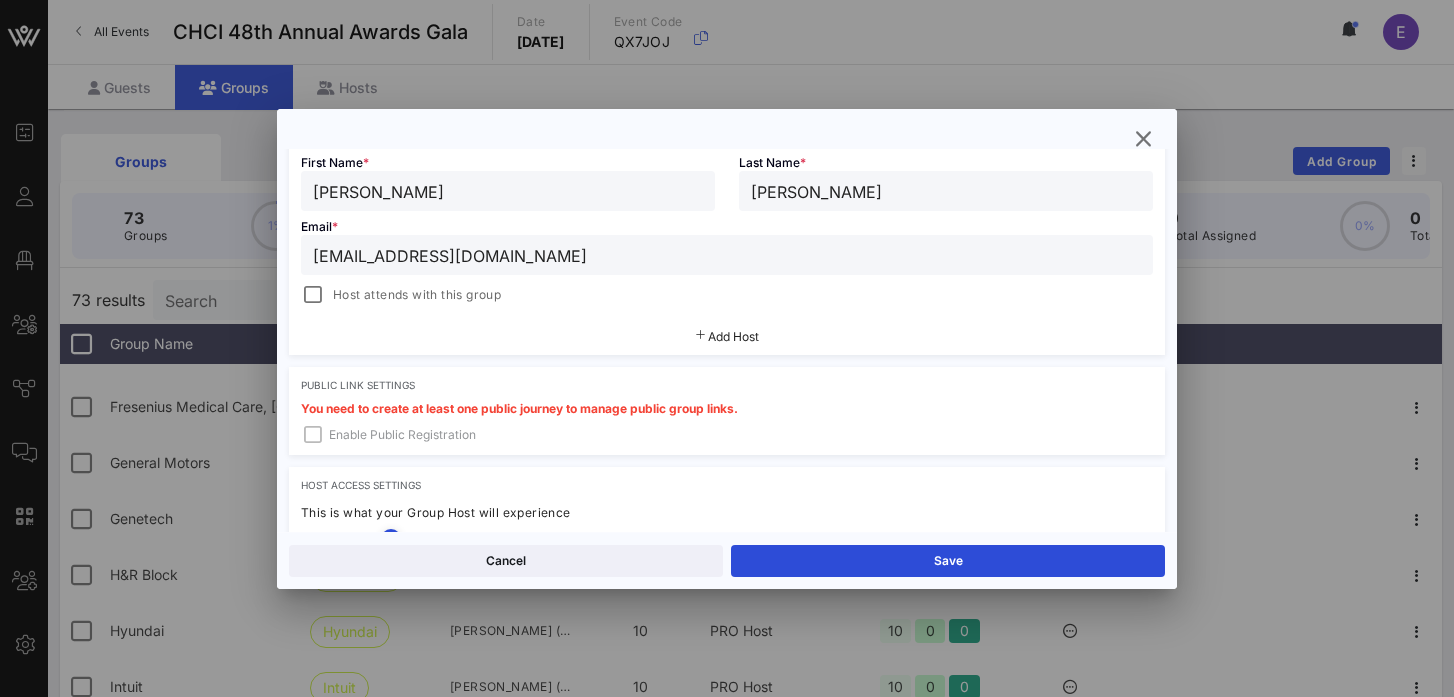 scroll, scrollTop: 390, scrollLeft: 0, axis: vertical 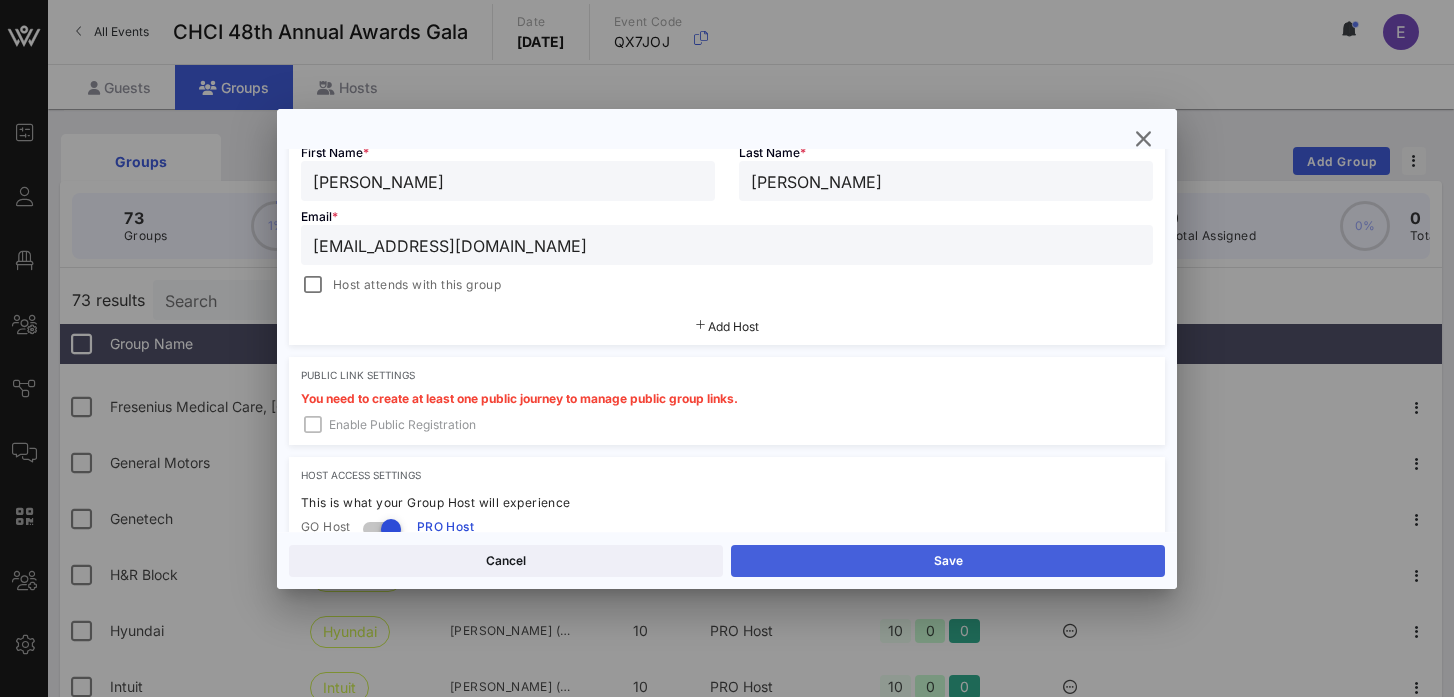 click on "Save" at bounding box center [948, 561] 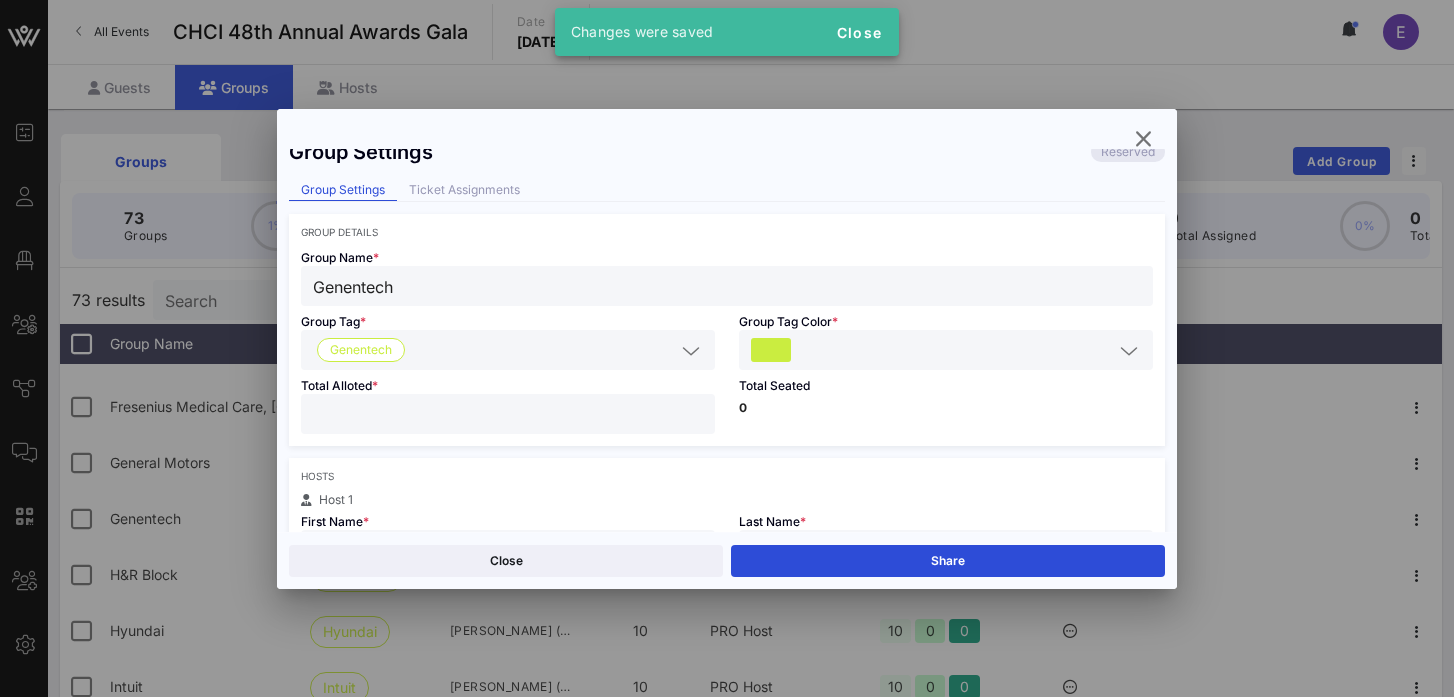 scroll, scrollTop: 0, scrollLeft: 0, axis: both 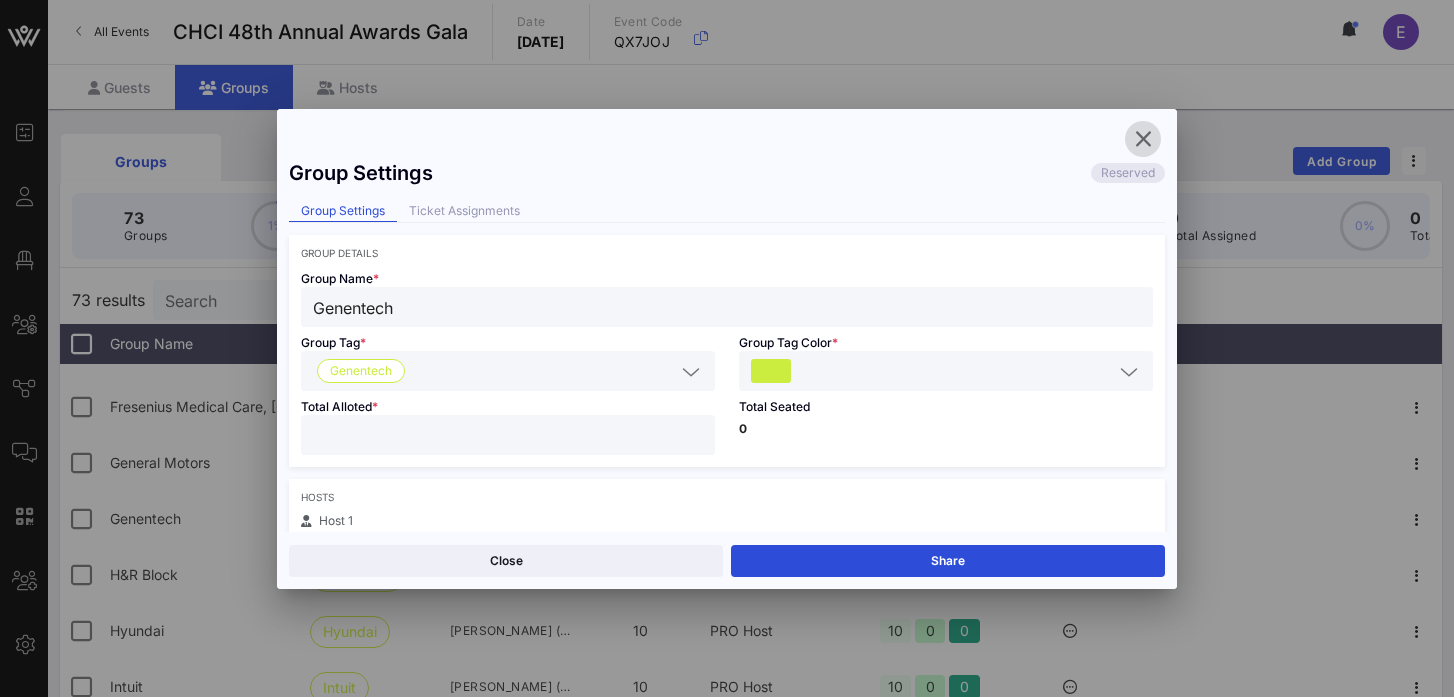 drag, startPoint x: 1139, startPoint y: 139, endPoint x: 1031, endPoint y: 125, distance: 108.903625 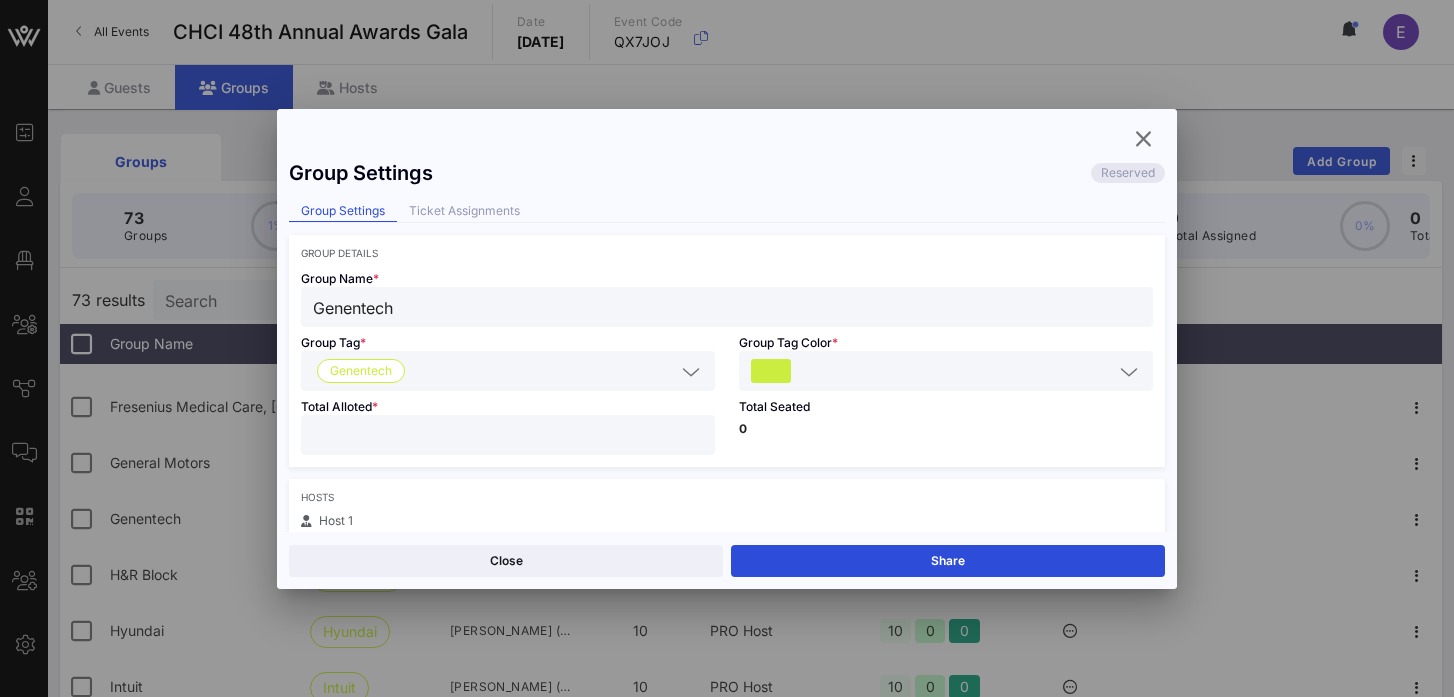click on "Group Settings
Ticket Assignments" at bounding box center (727, 212) 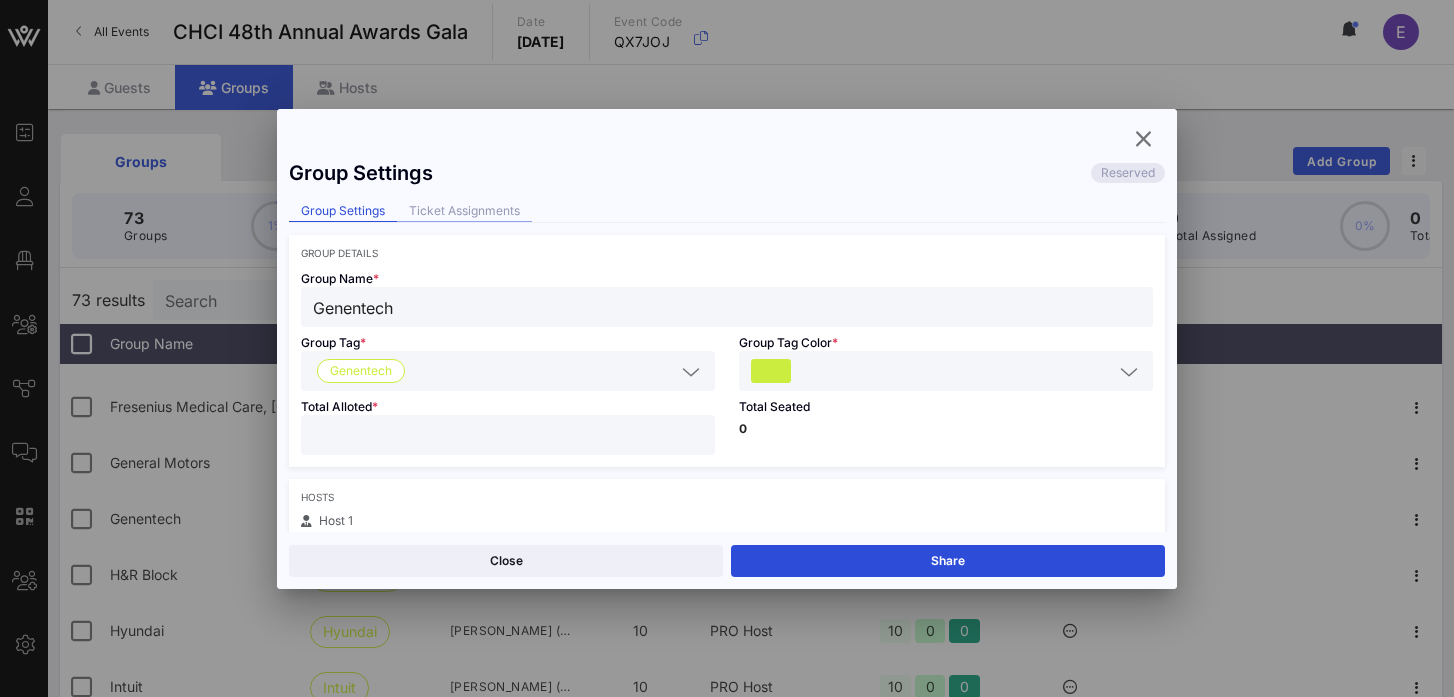 click on "Ticket Assignments" at bounding box center [464, 211] 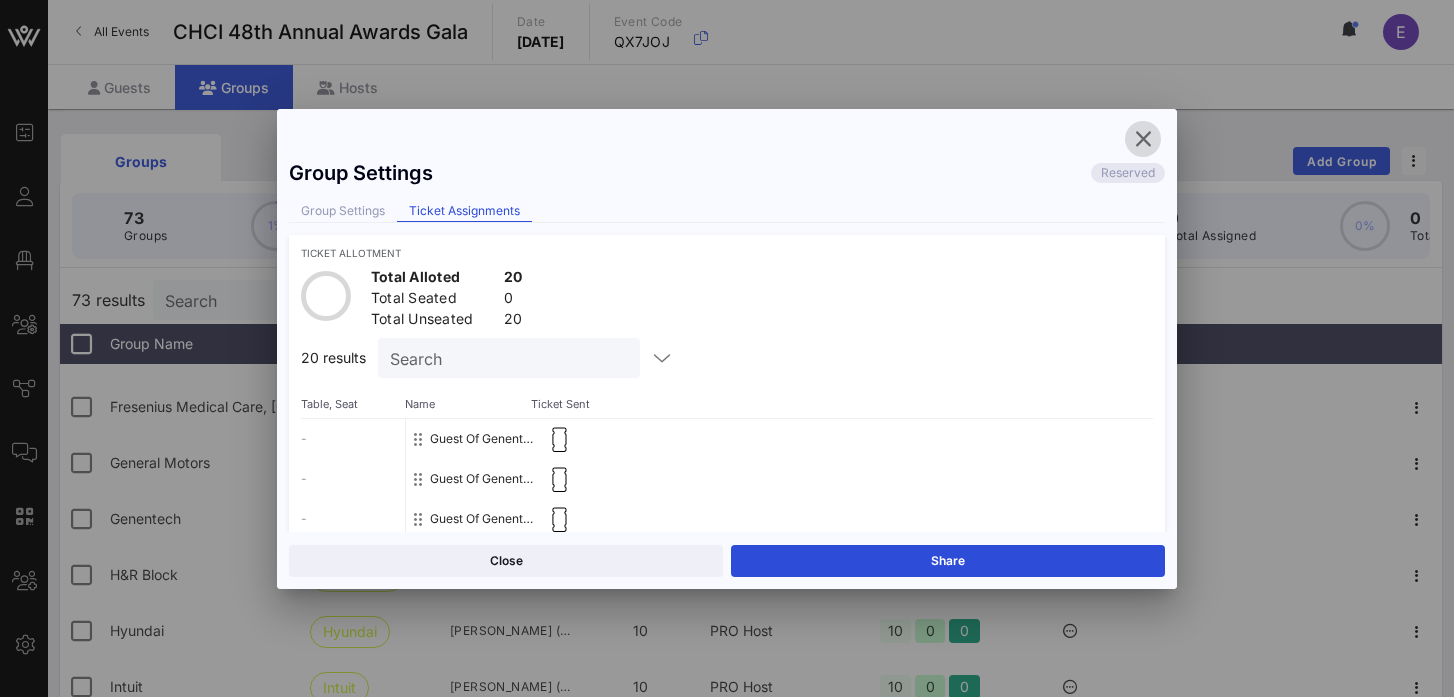 click at bounding box center [1143, 139] 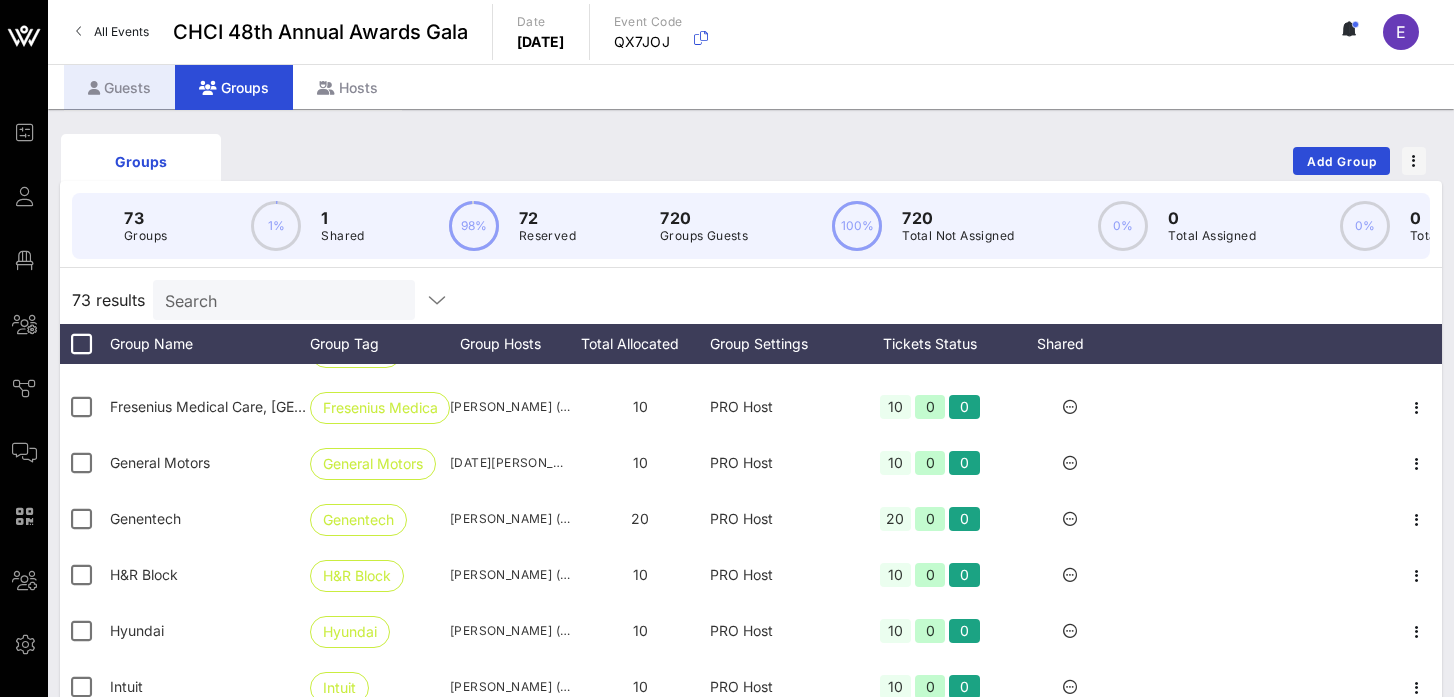 click on "Guests" at bounding box center [119, 87] 